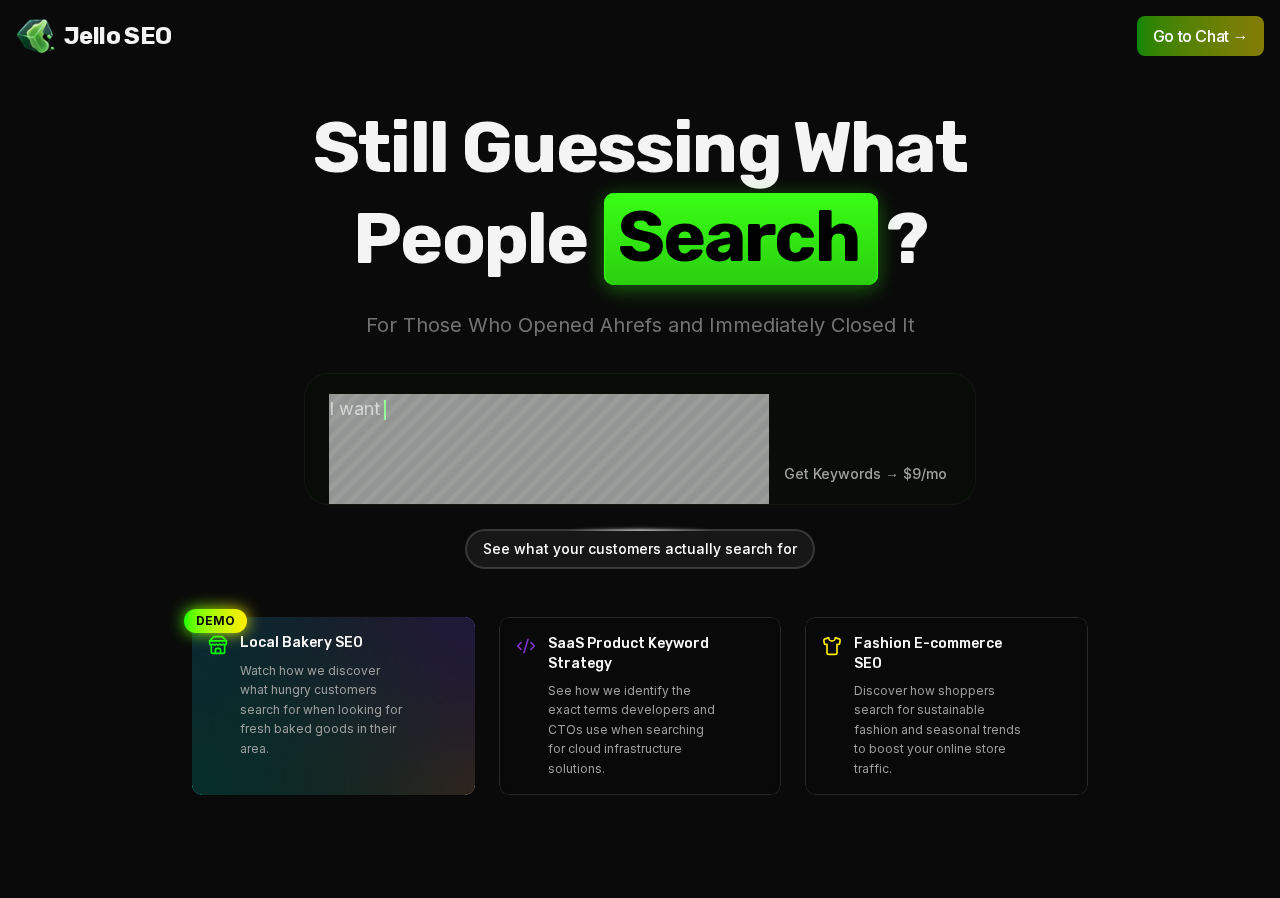 scroll, scrollTop: 0, scrollLeft: 0, axis: both 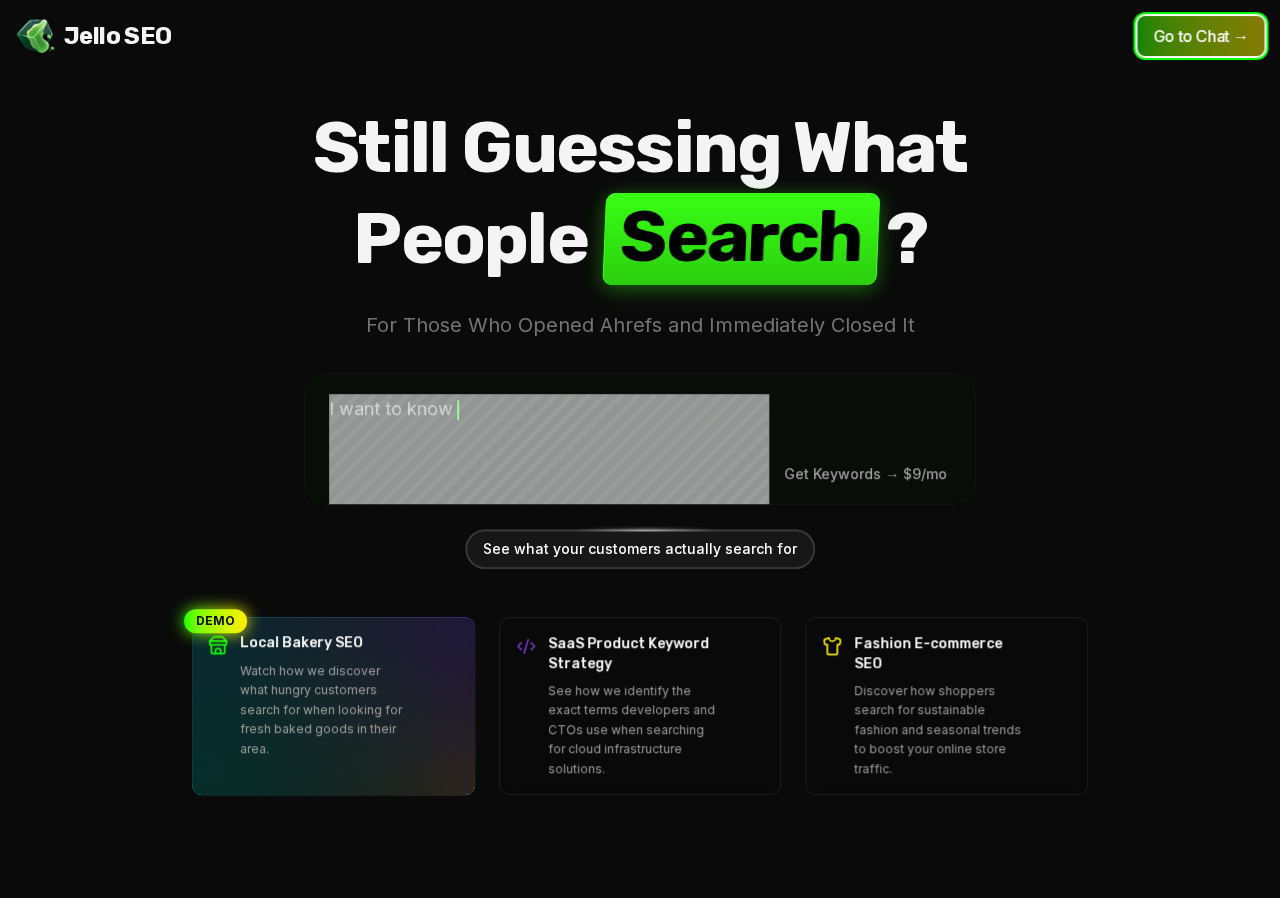 click on "Go to Chat →" at bounding box center (1200, 36) 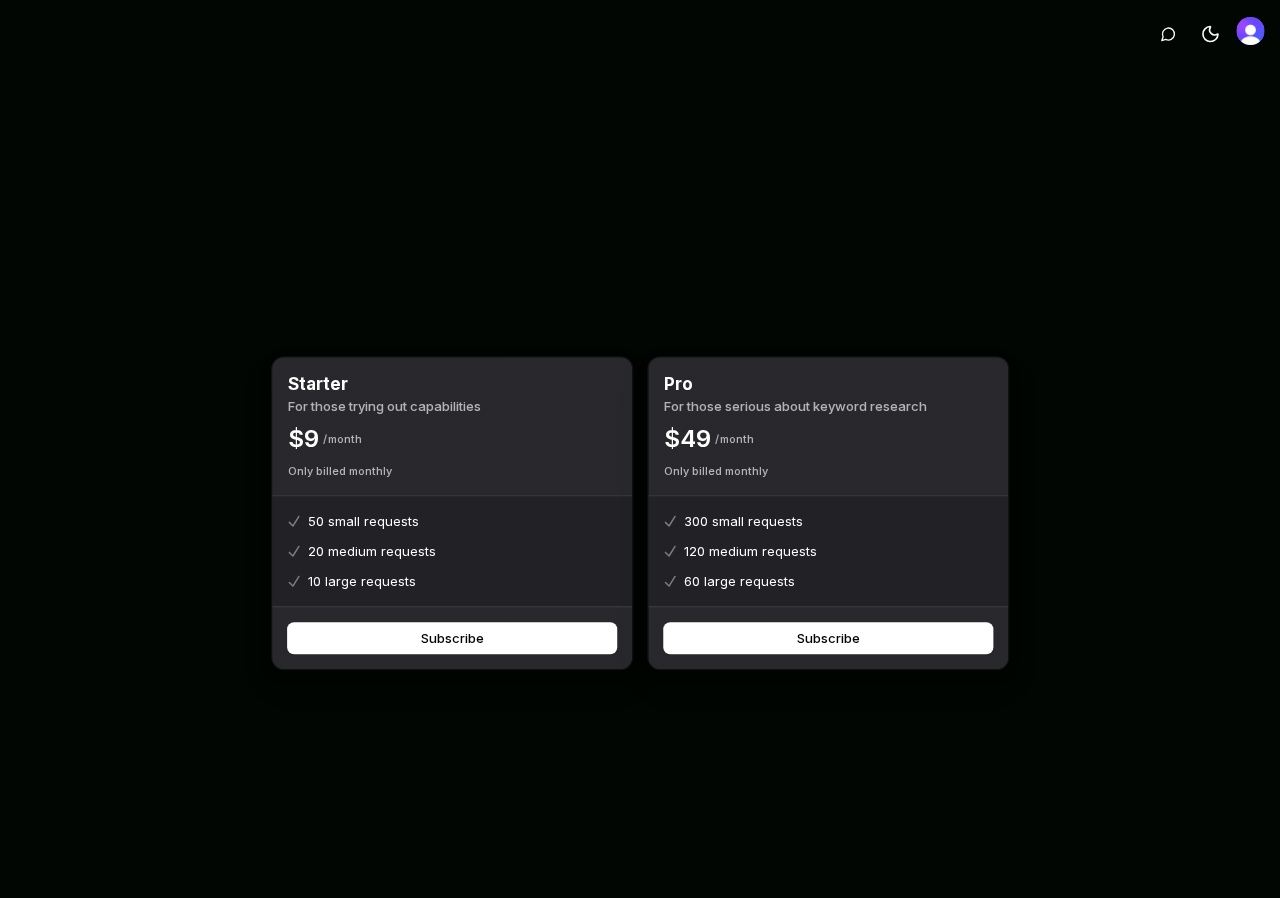 click at bounding box center (1250, 31) 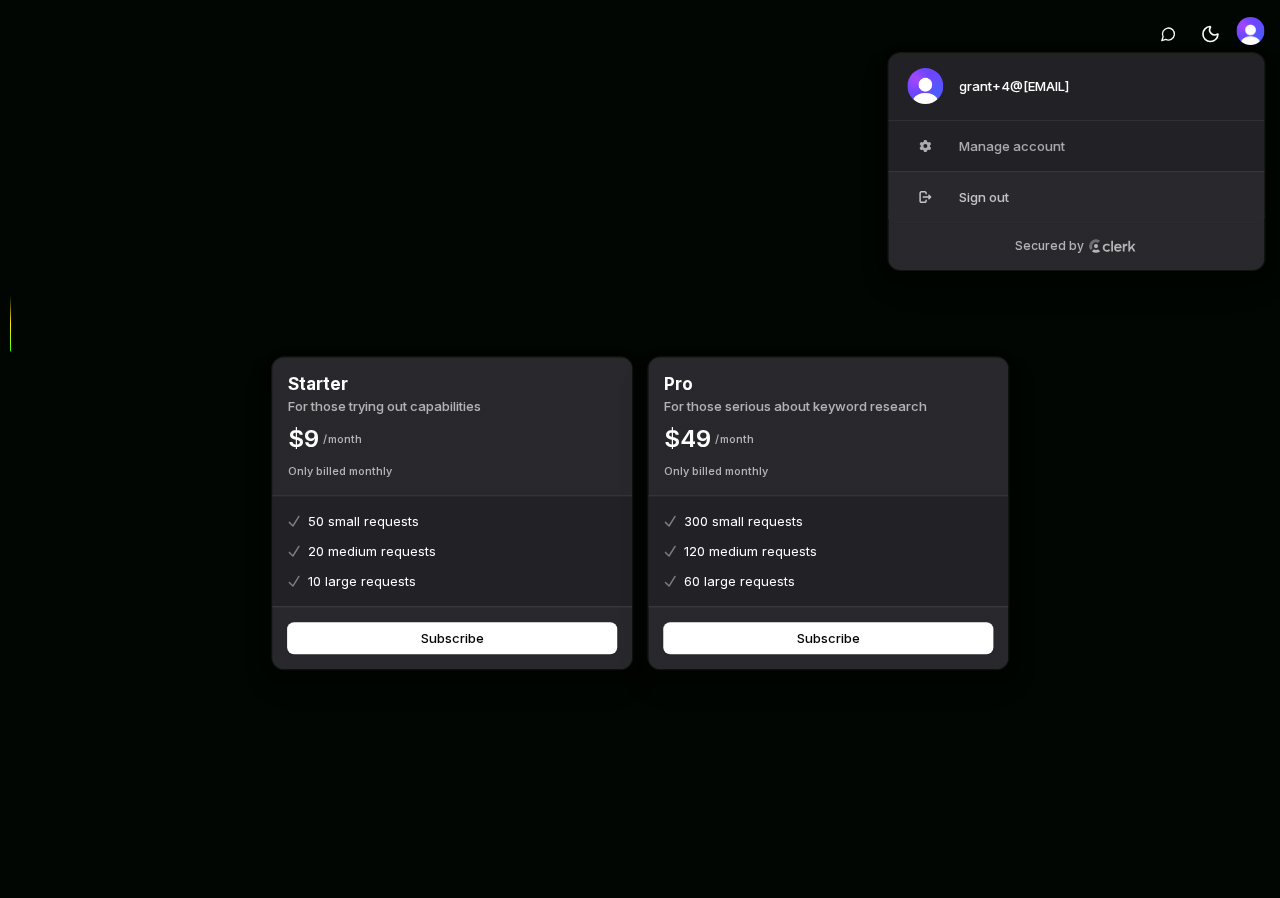 click on "Sign out" at bounding box center (1076, 196) 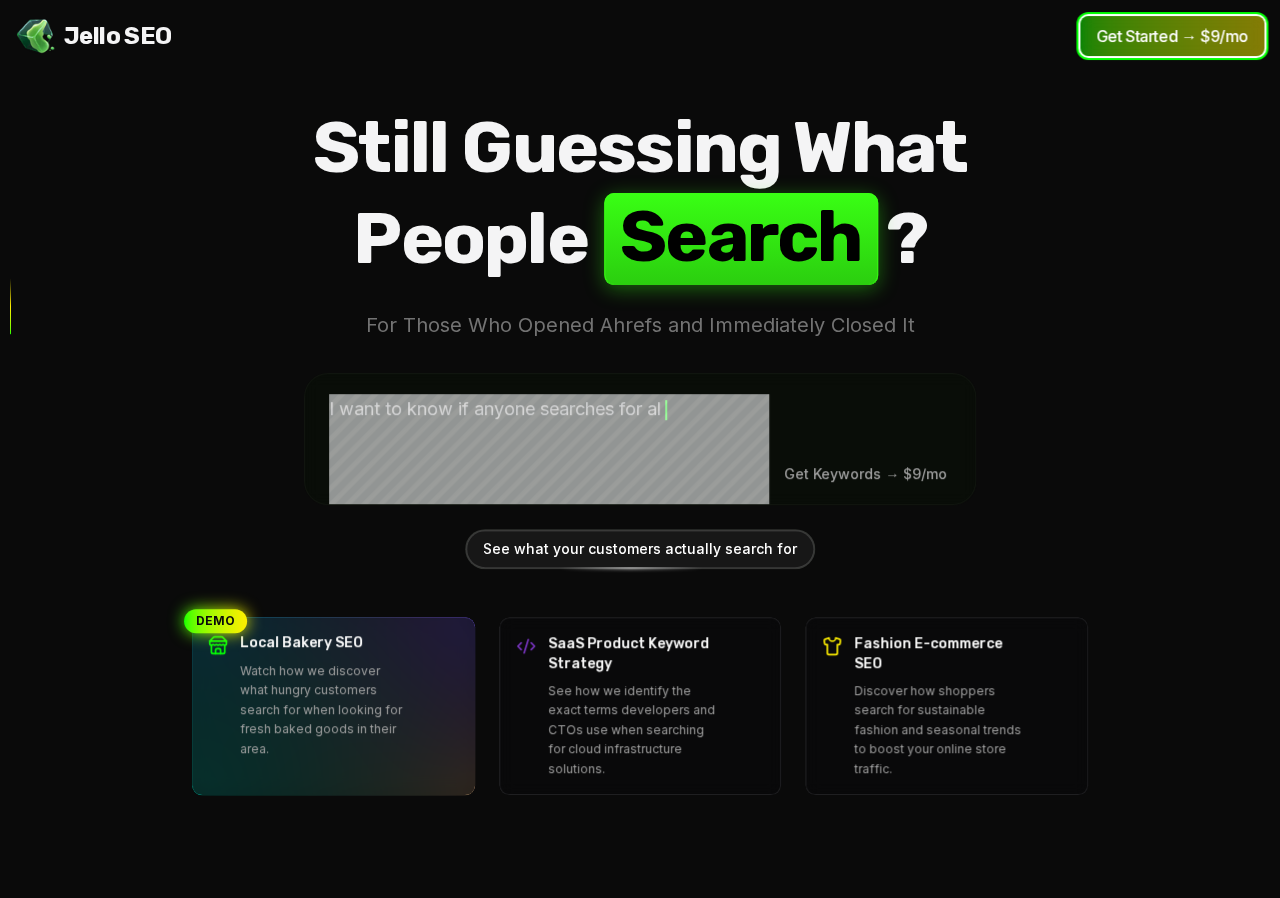 click on "Get Started → $9/mo" at bounding box center [1172, 36] 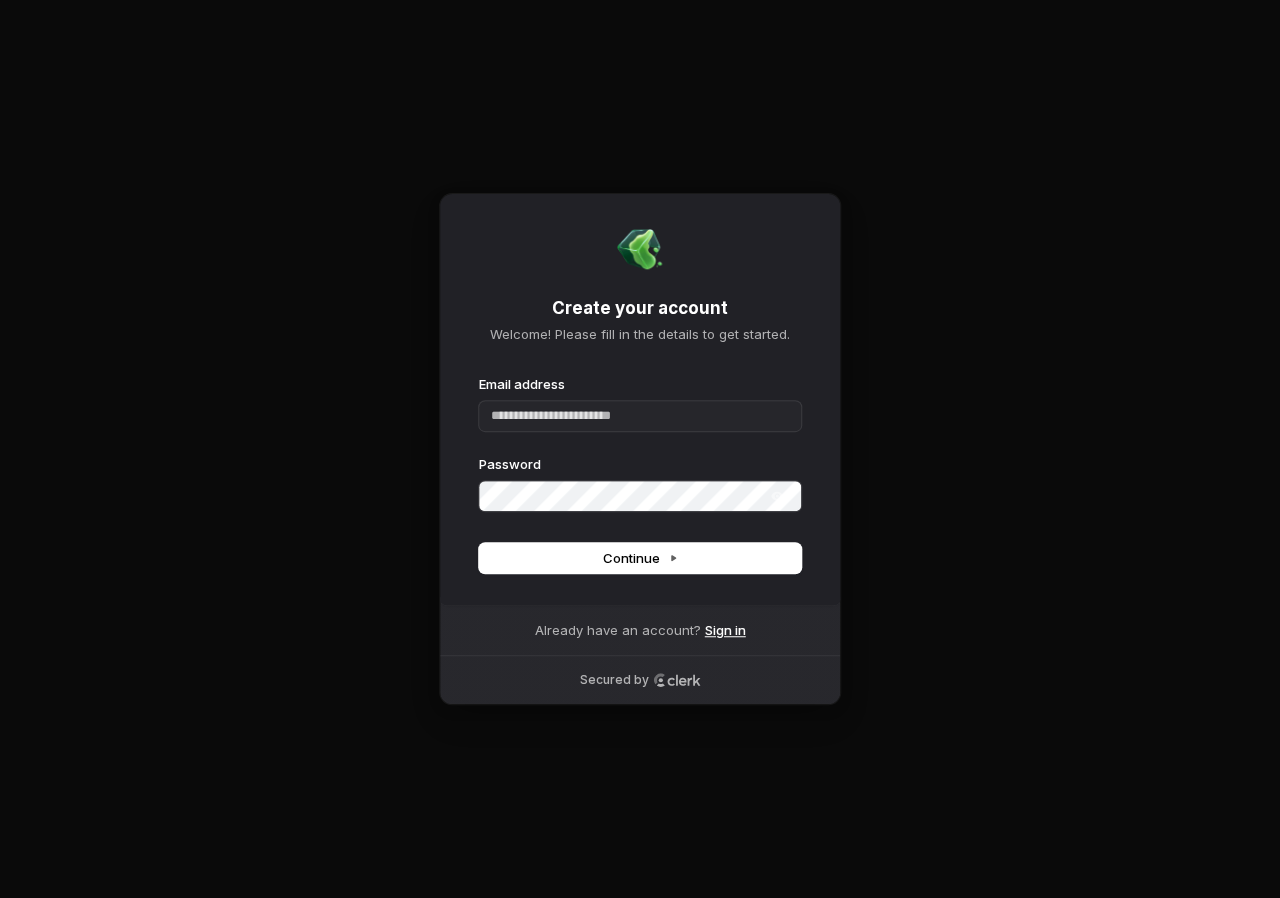 click on "Sign in" at bounding box center (725, 630) 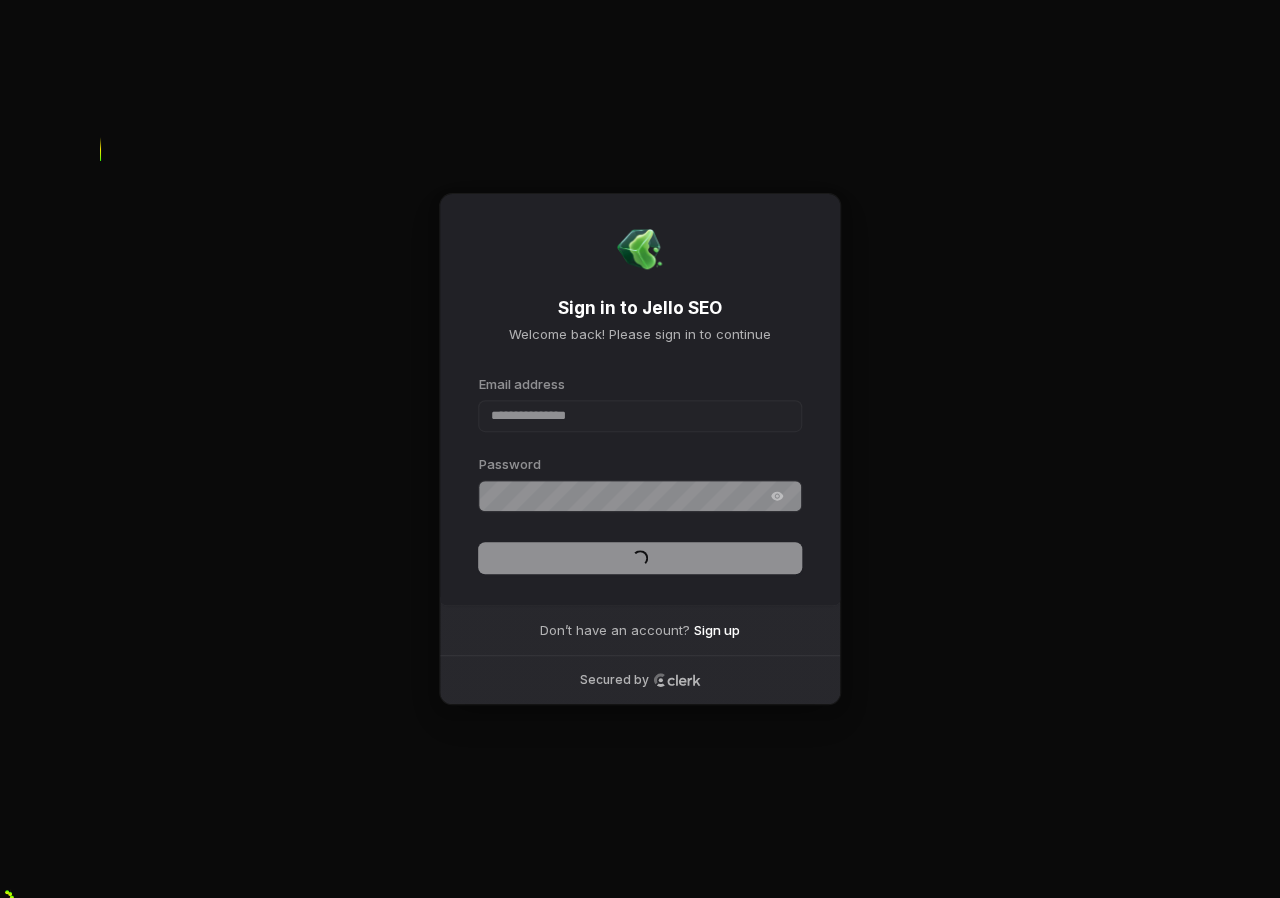 type on "**********" 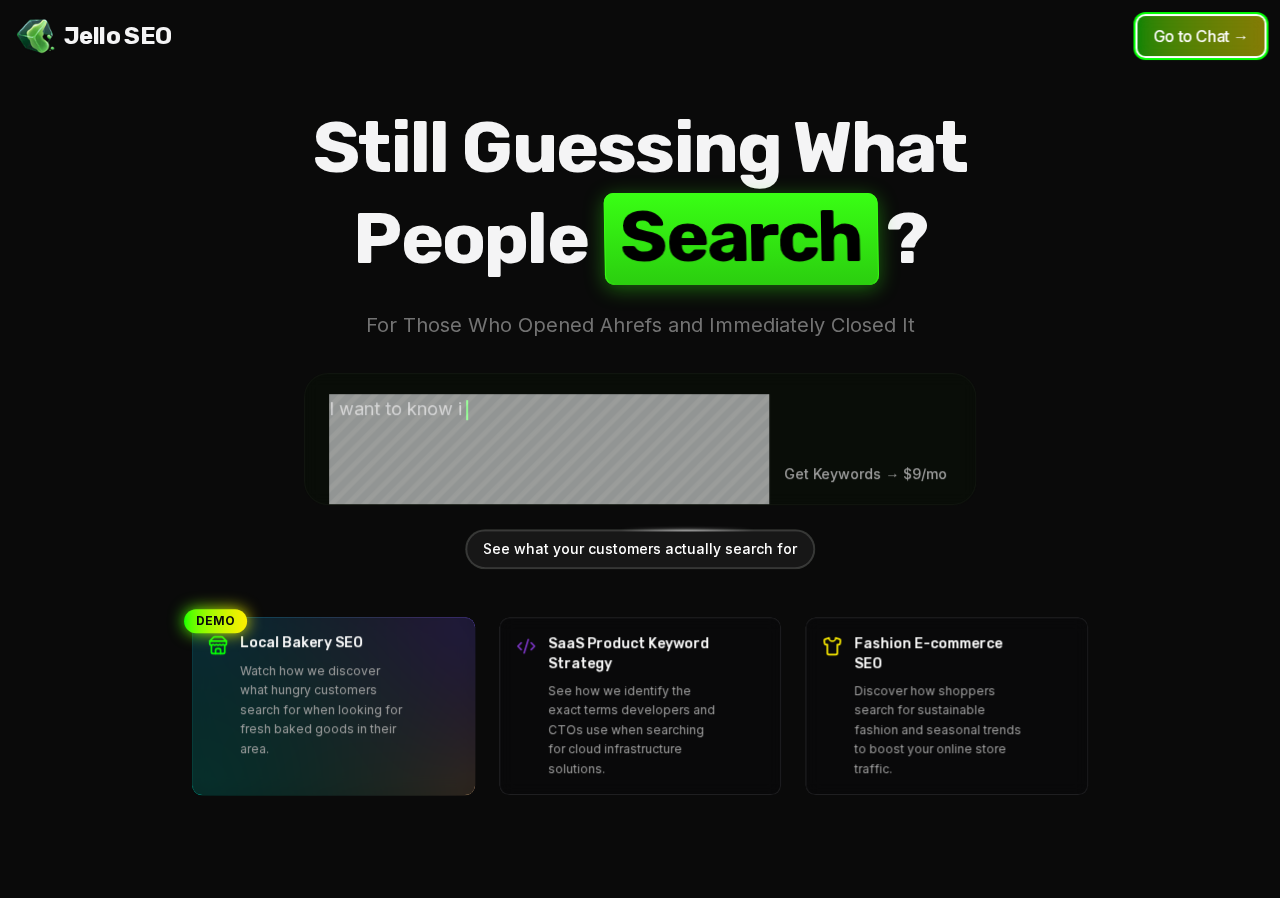 click on "Go to Chat →" at bounding box center [1200, 36] 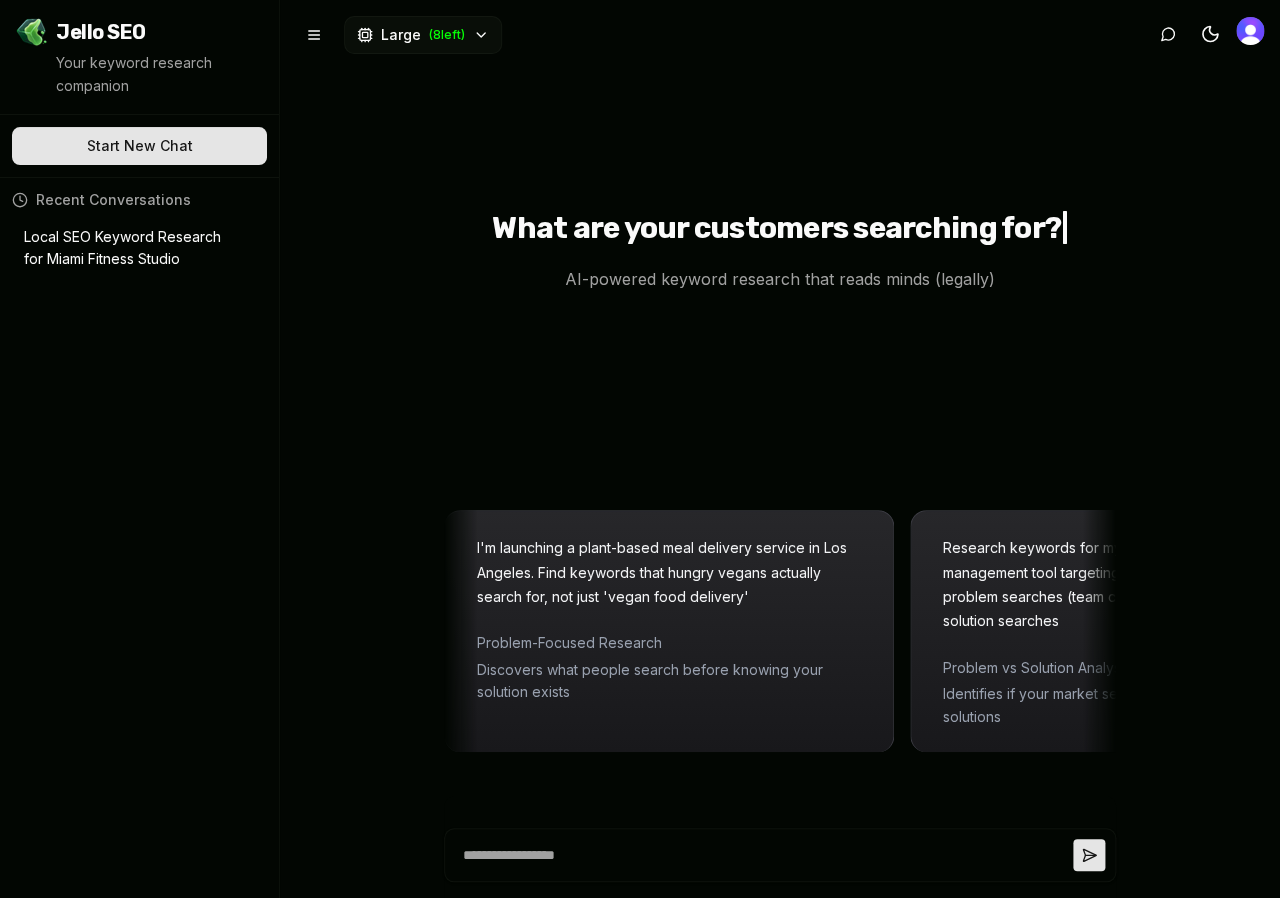 click at bounding box center (764, 855) 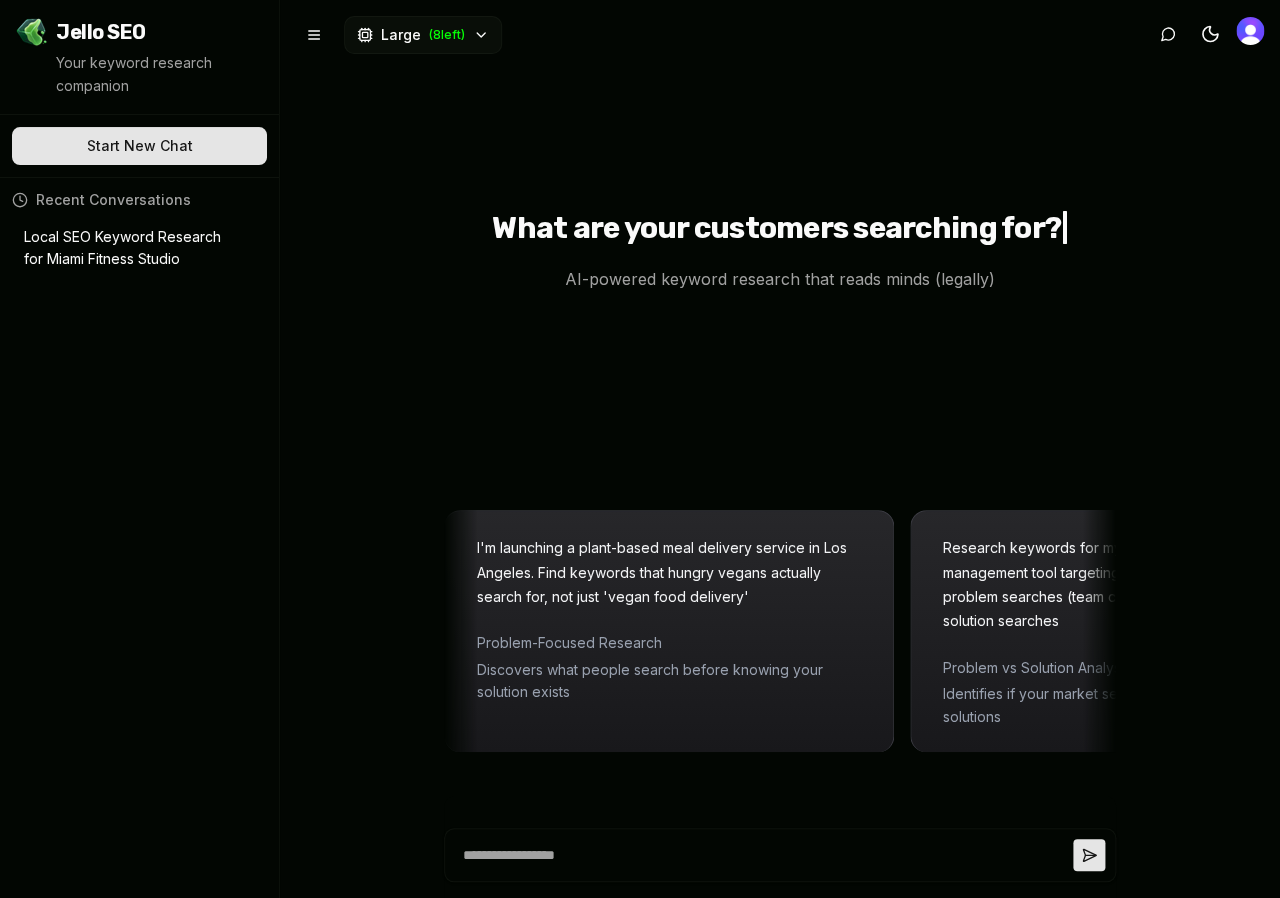 click at bounding box center [764, 855] 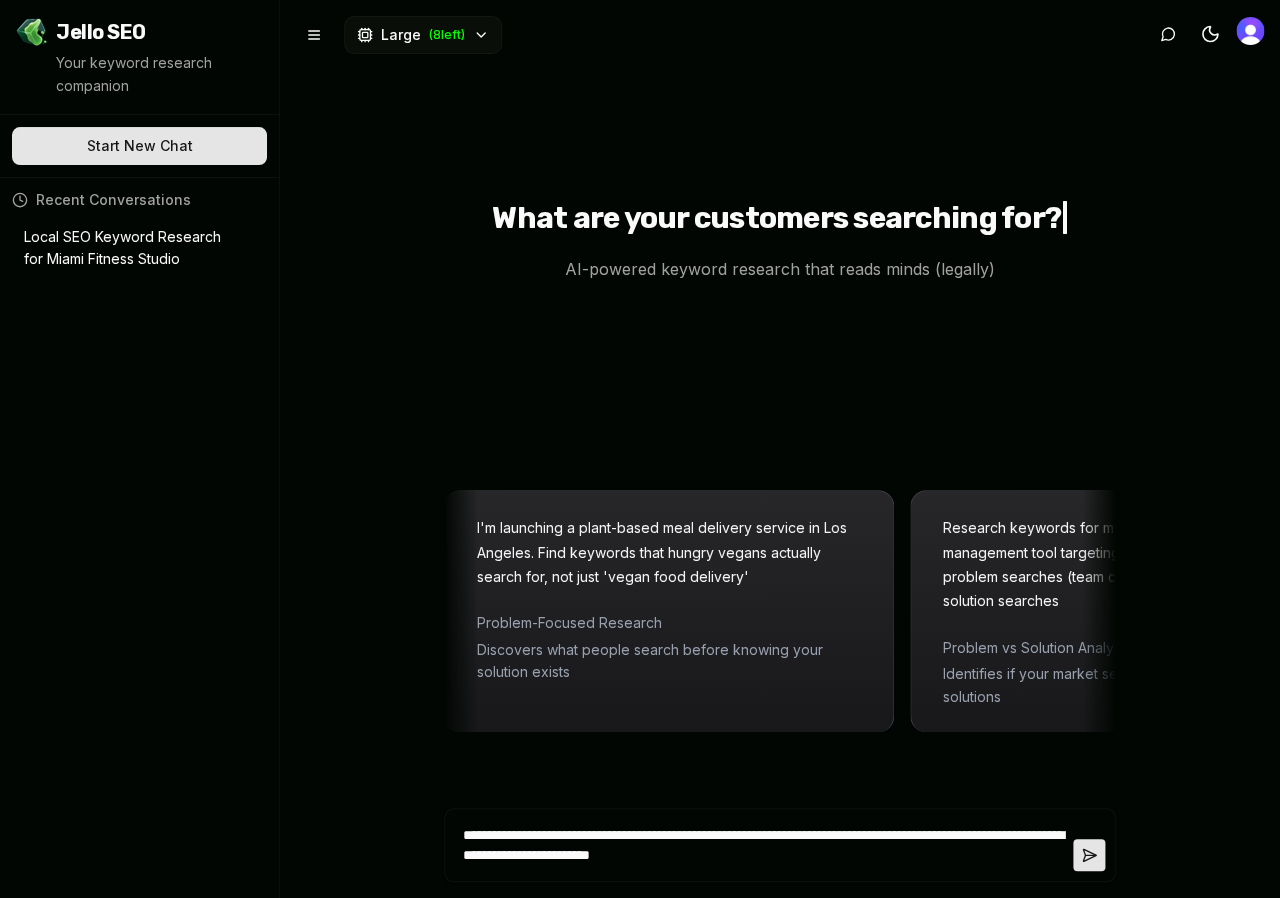 click on "**********" at bounding box center [764, 845] 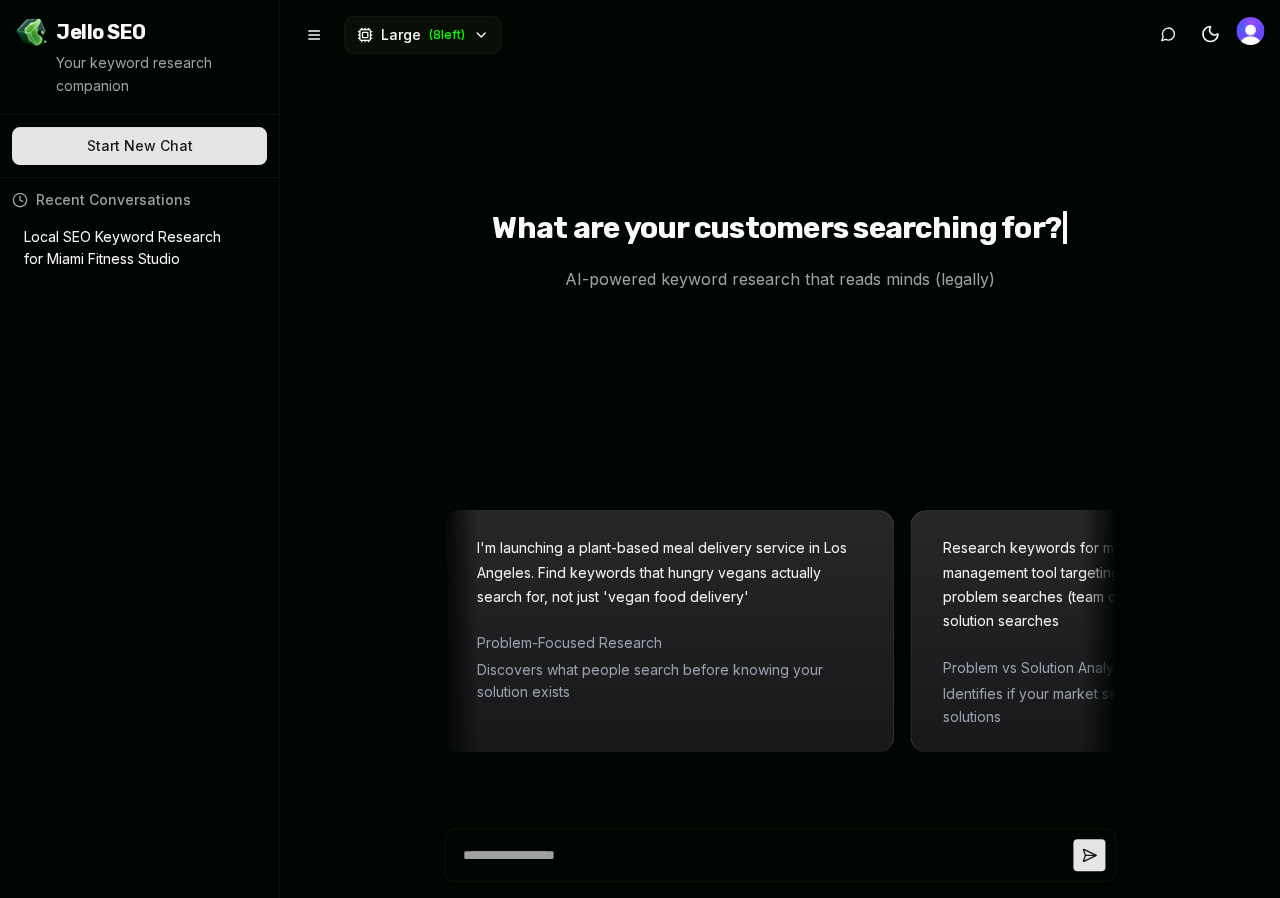 type on "**********" 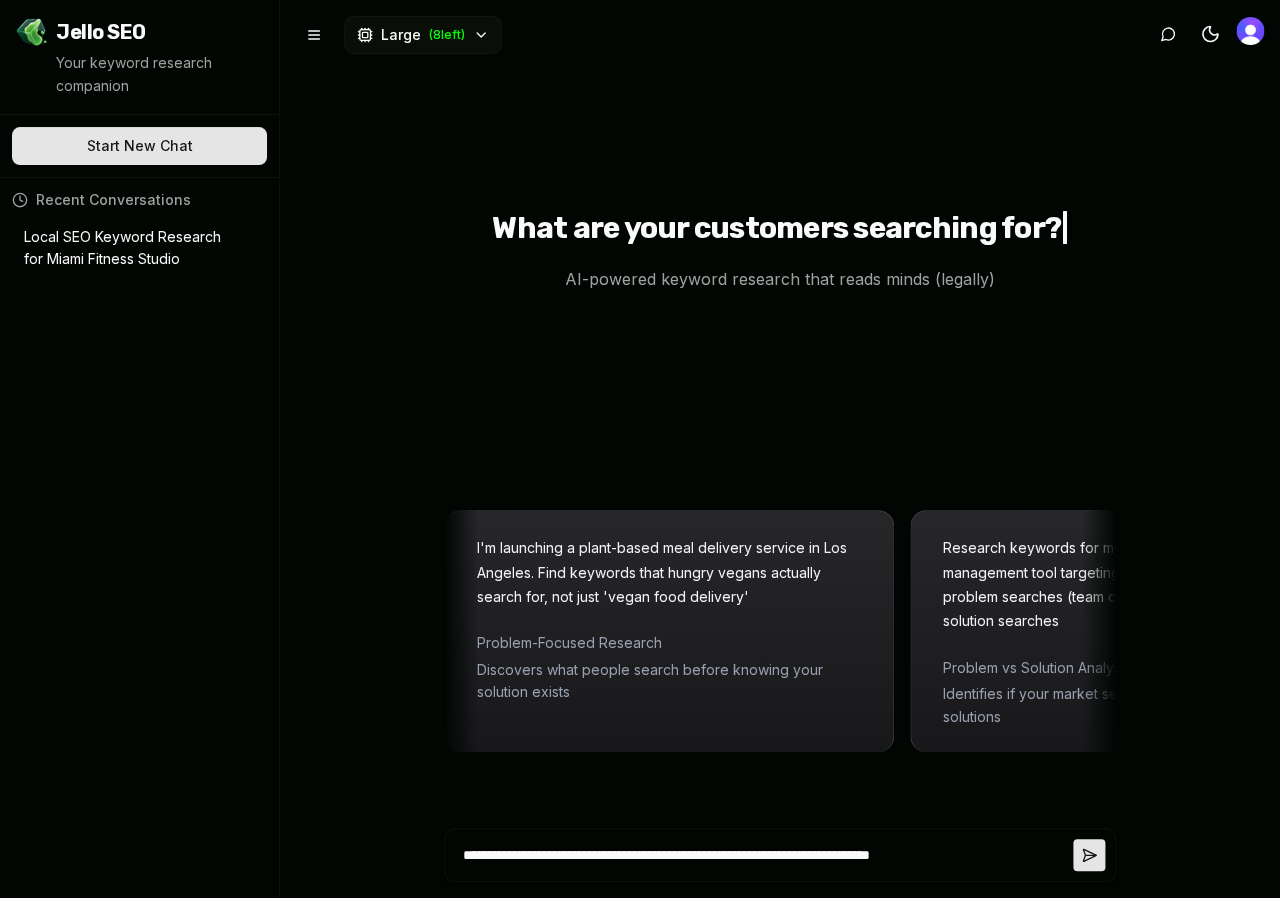 click on "**********" at bounding box center [764, 855] 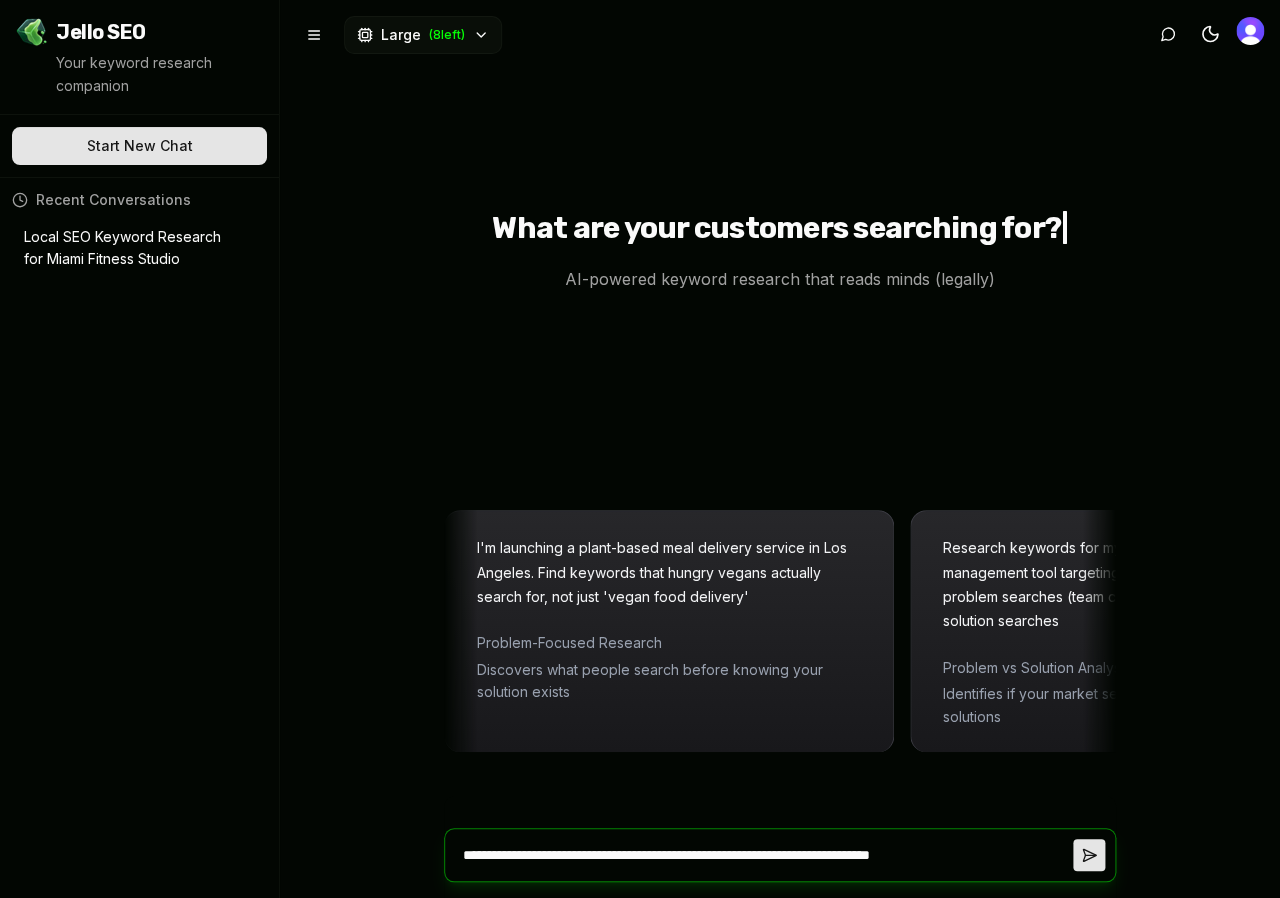 click on "**********" at bounding box center (764, 855) 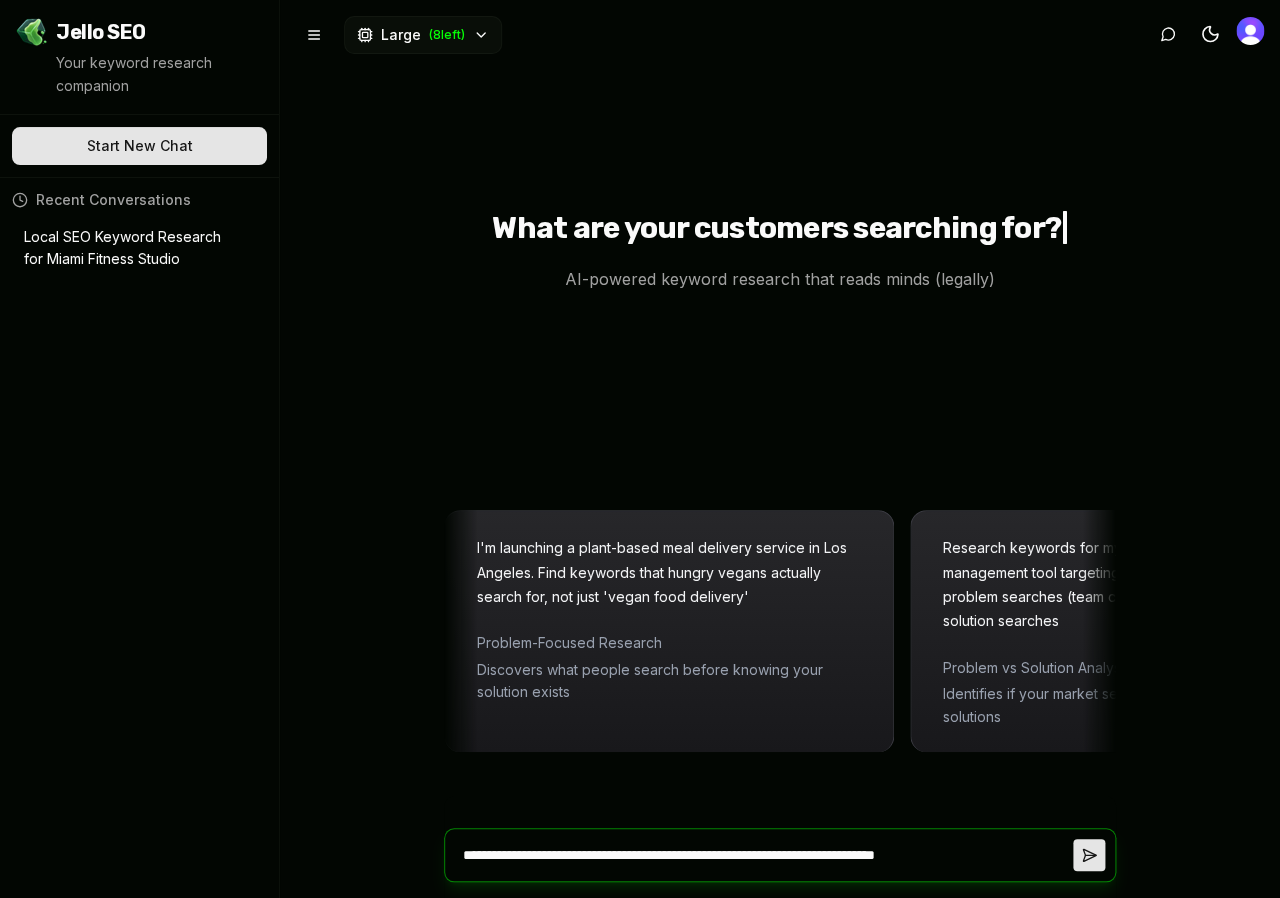 type on "**********" 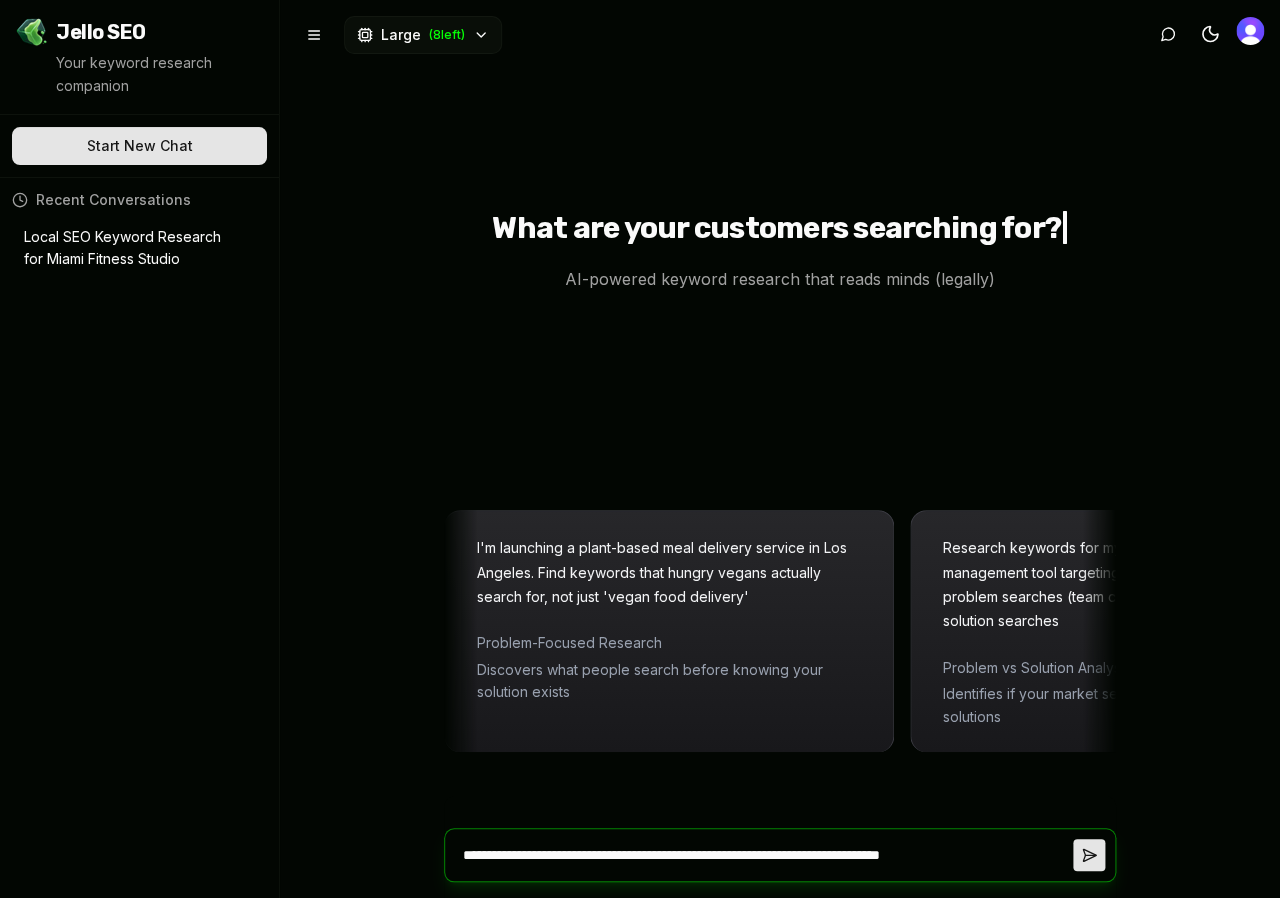 type on "**********" 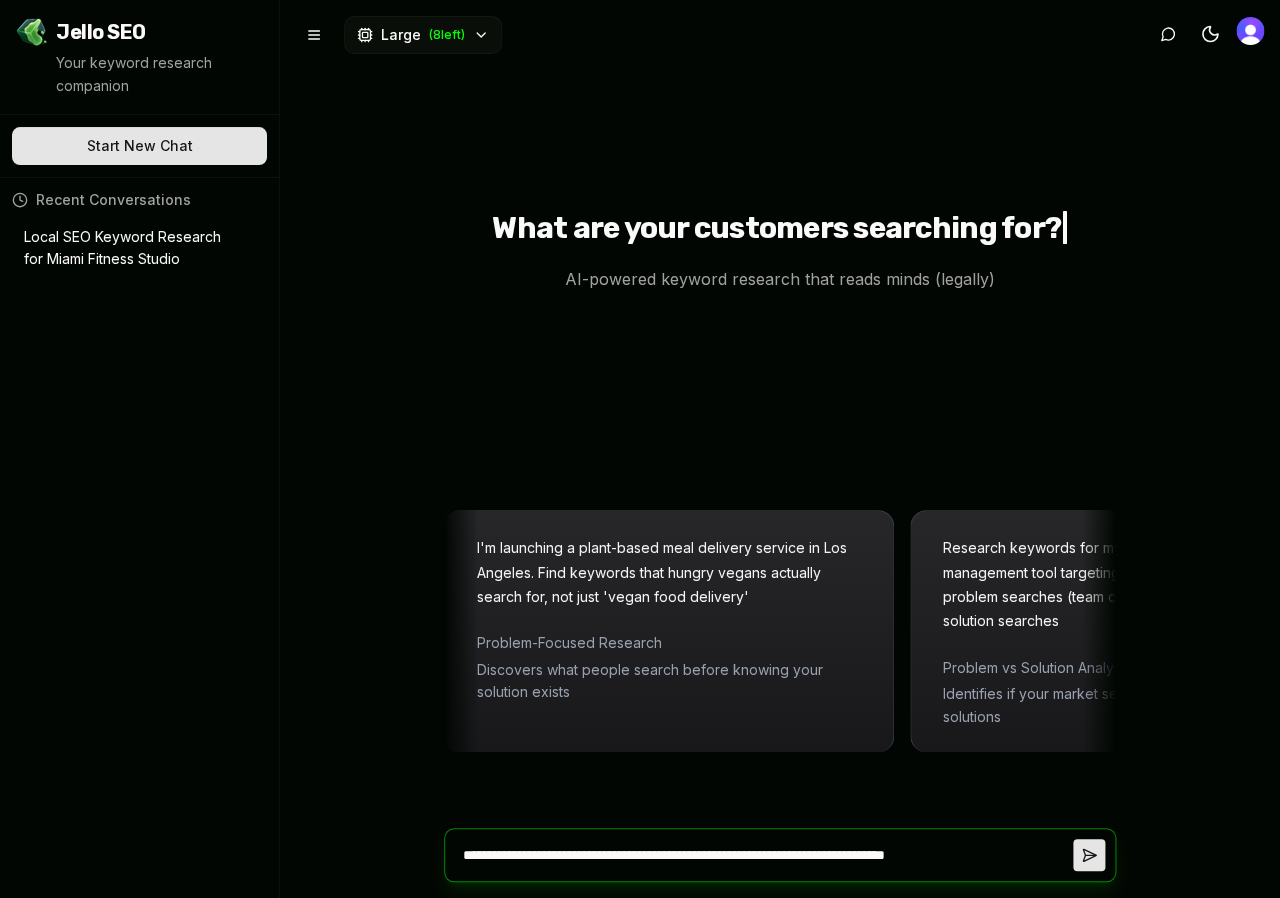 type on "**********" 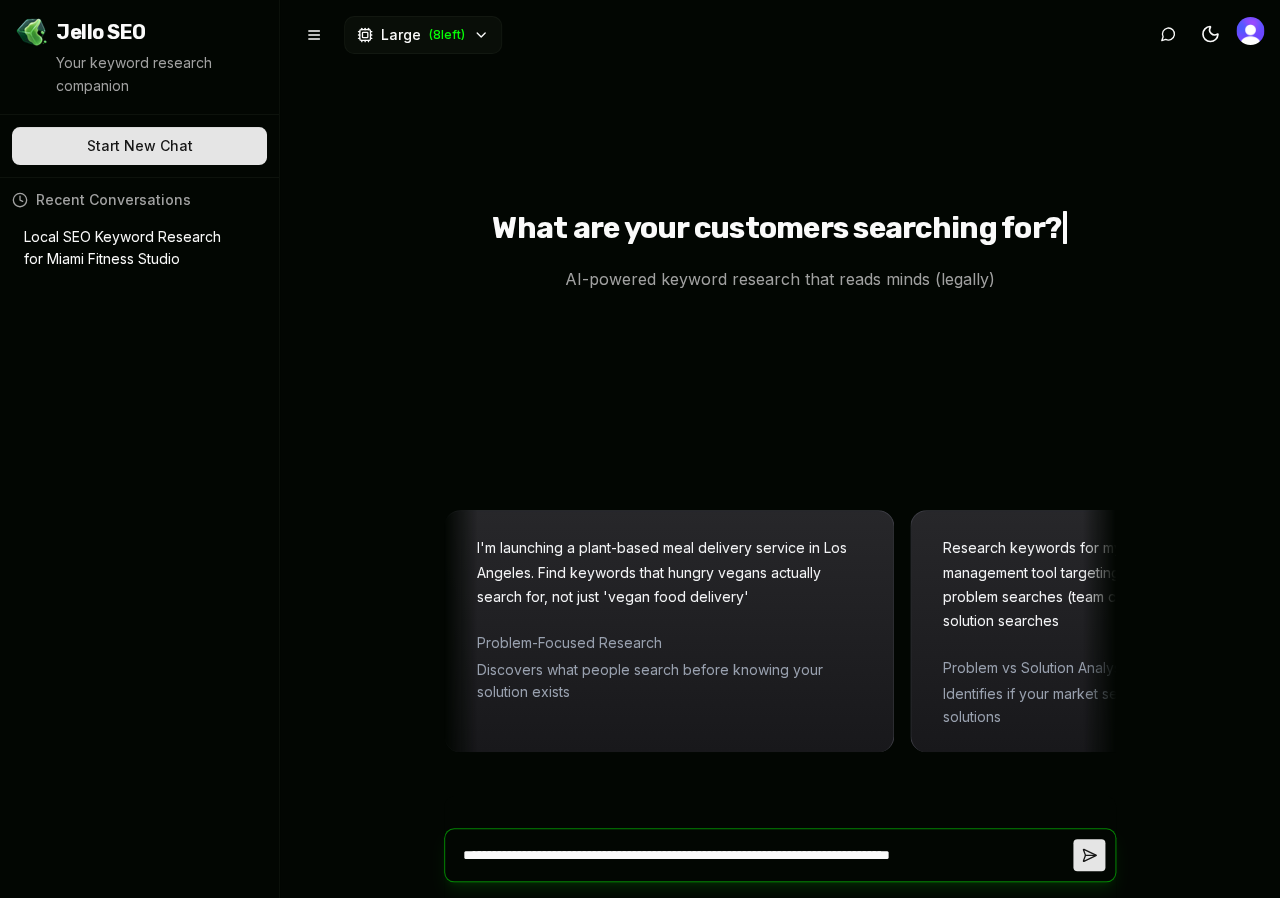 type on "**********" 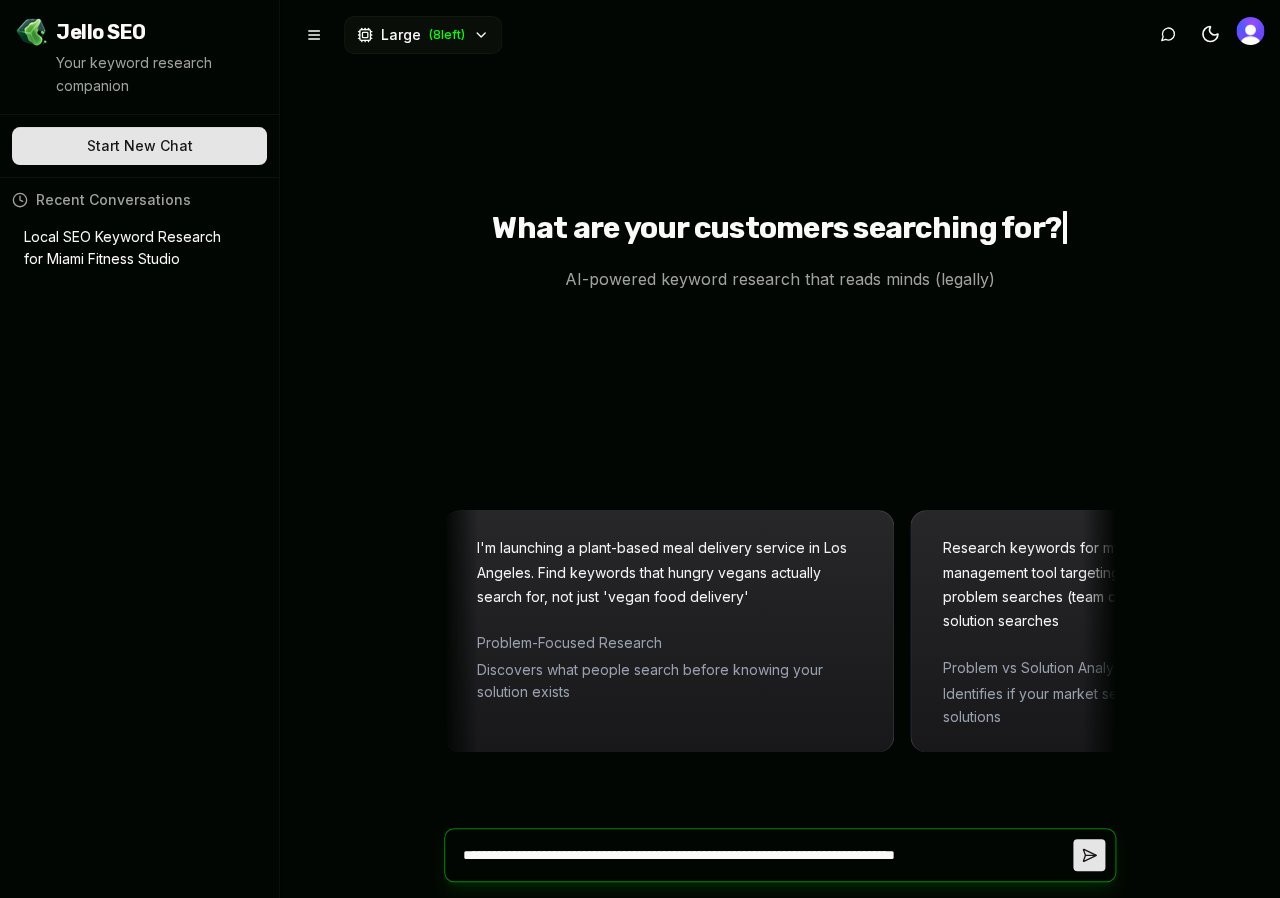 type on "**********" 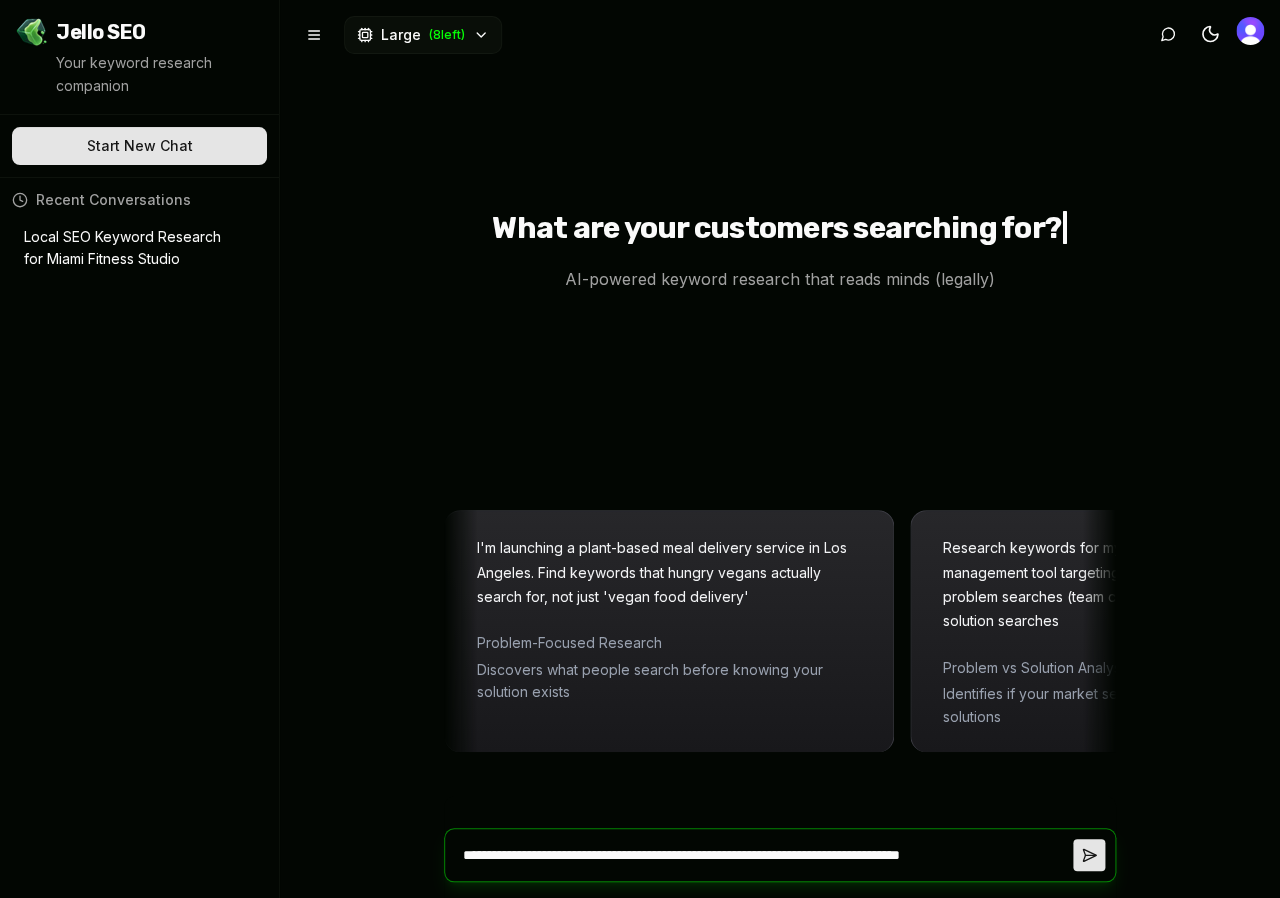 type on "*" 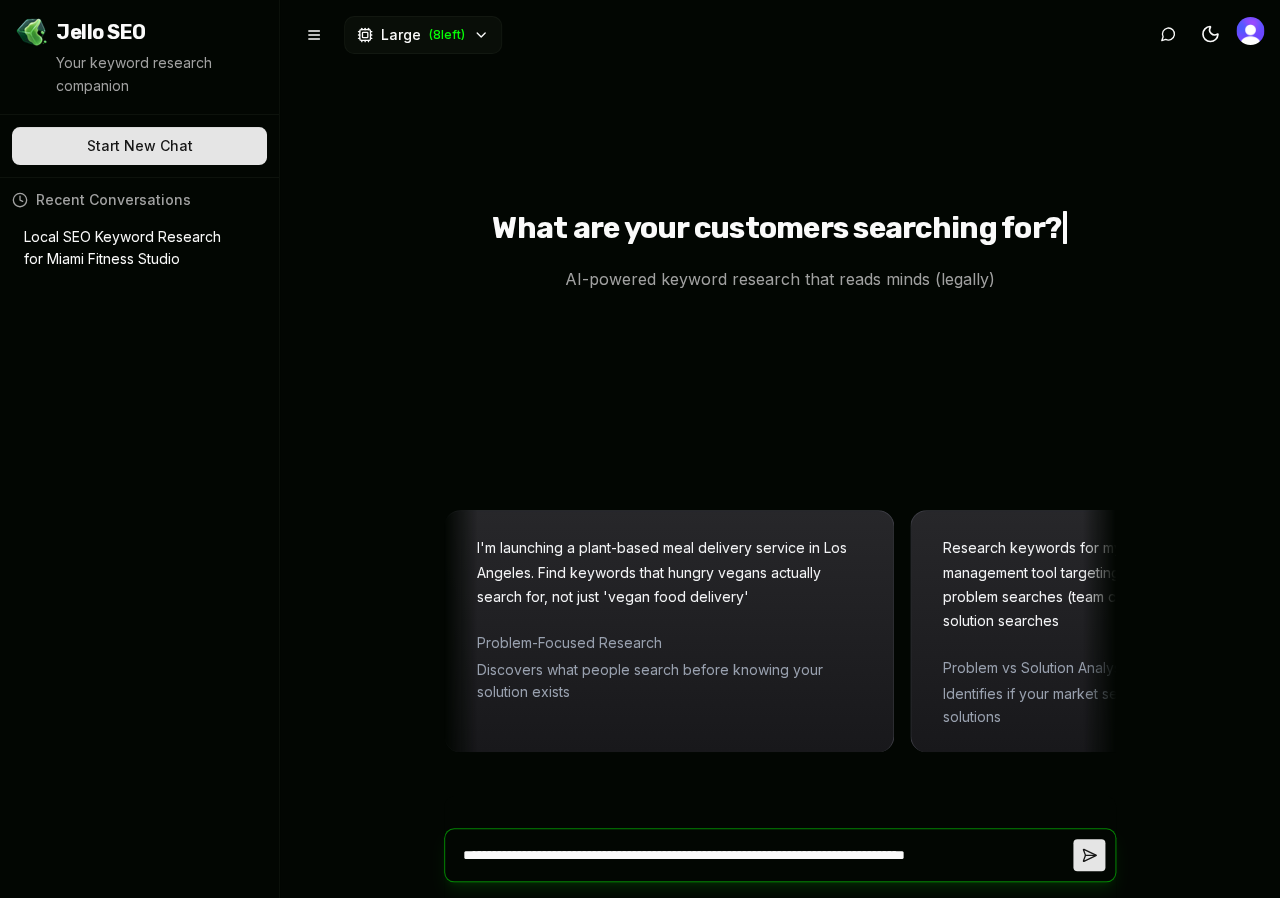 type on "**********" 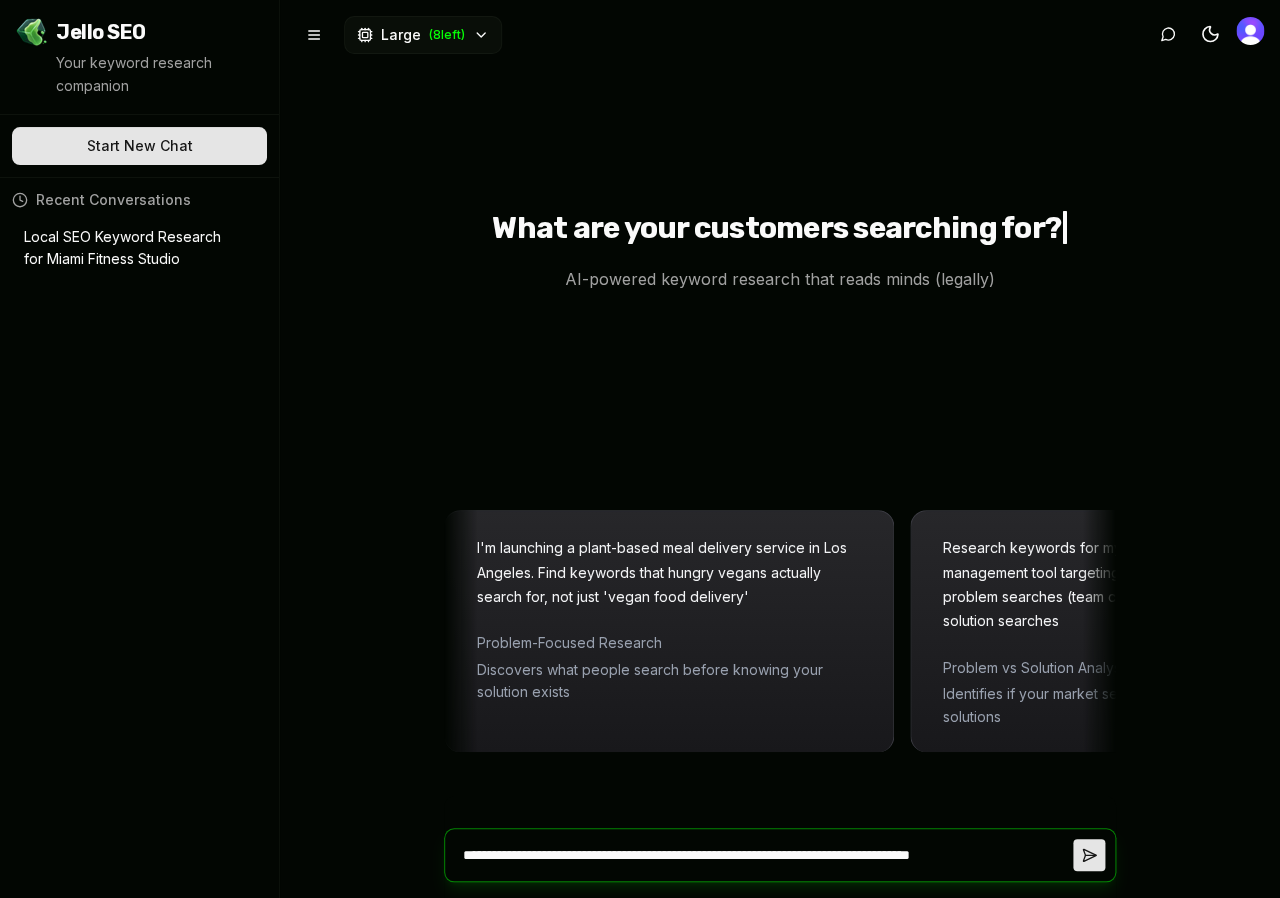 type on "**********" 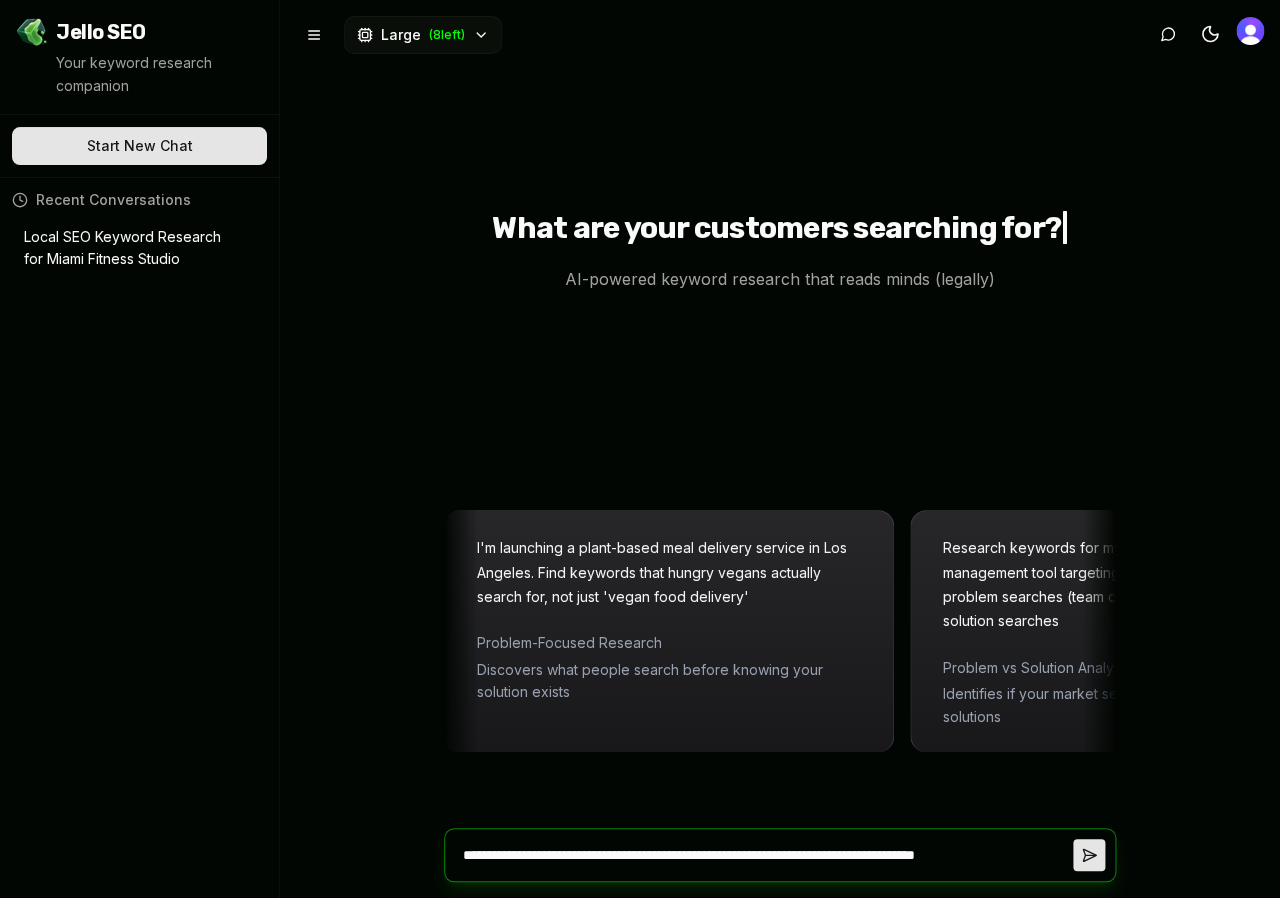 type on "**********" 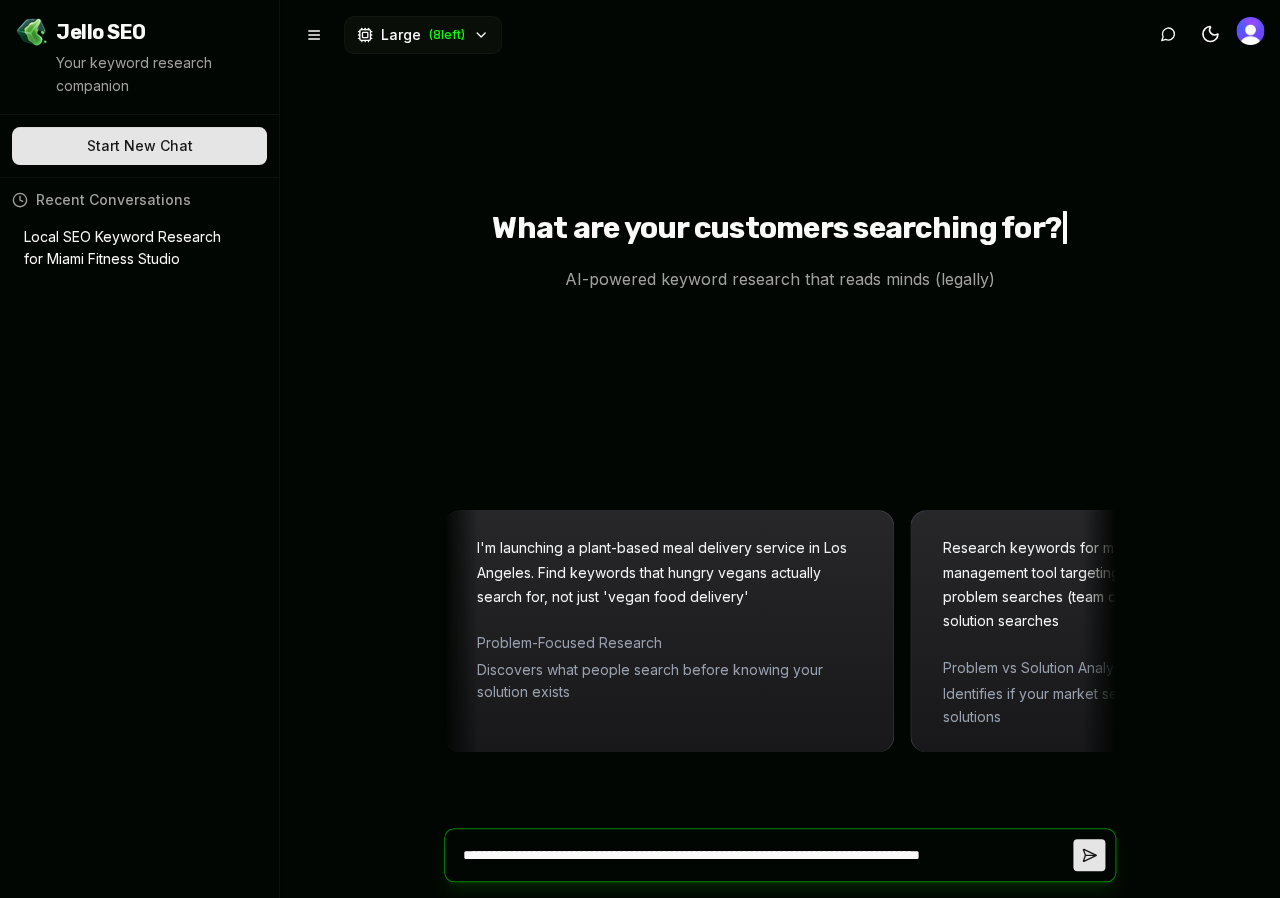 type on "*" 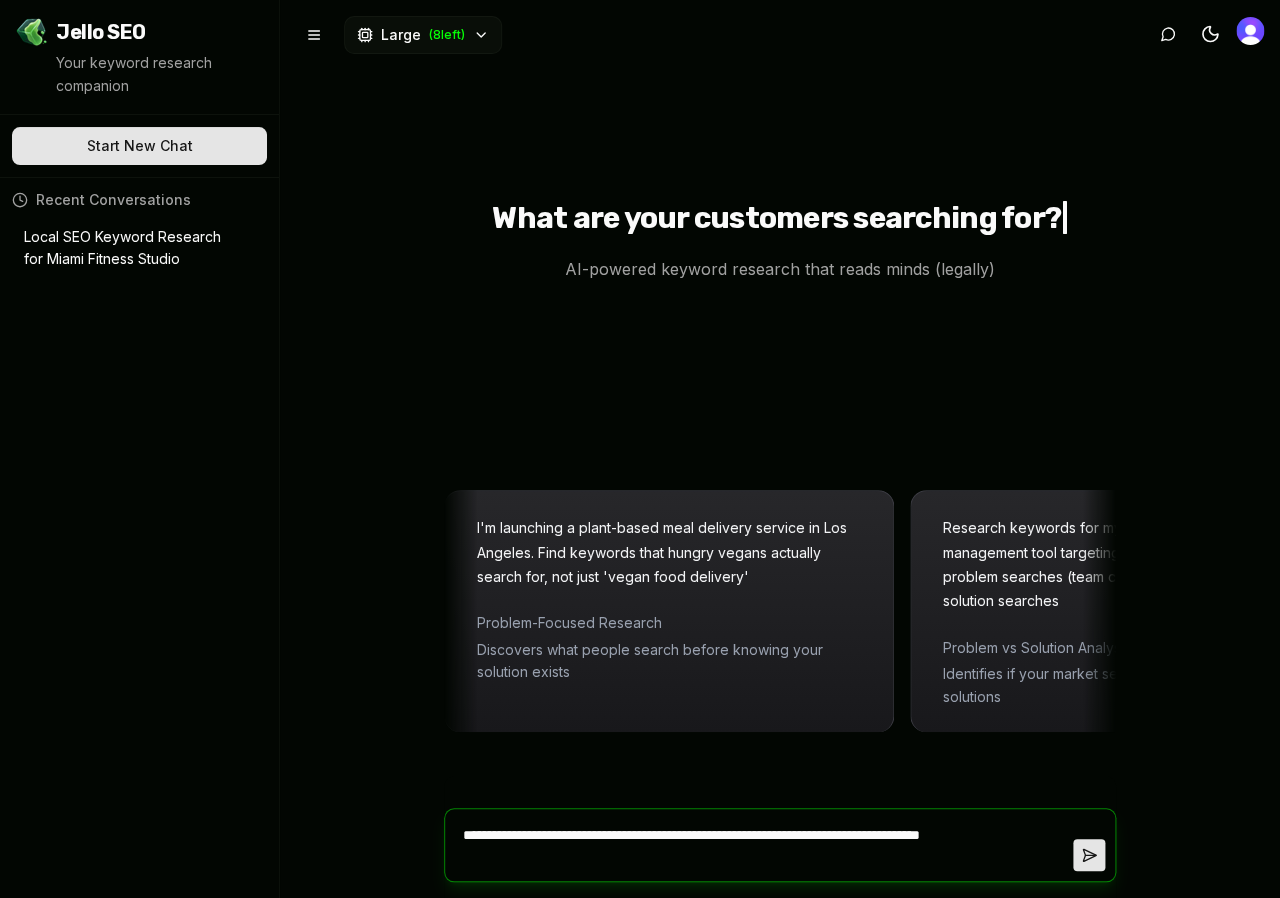 type on "**********" 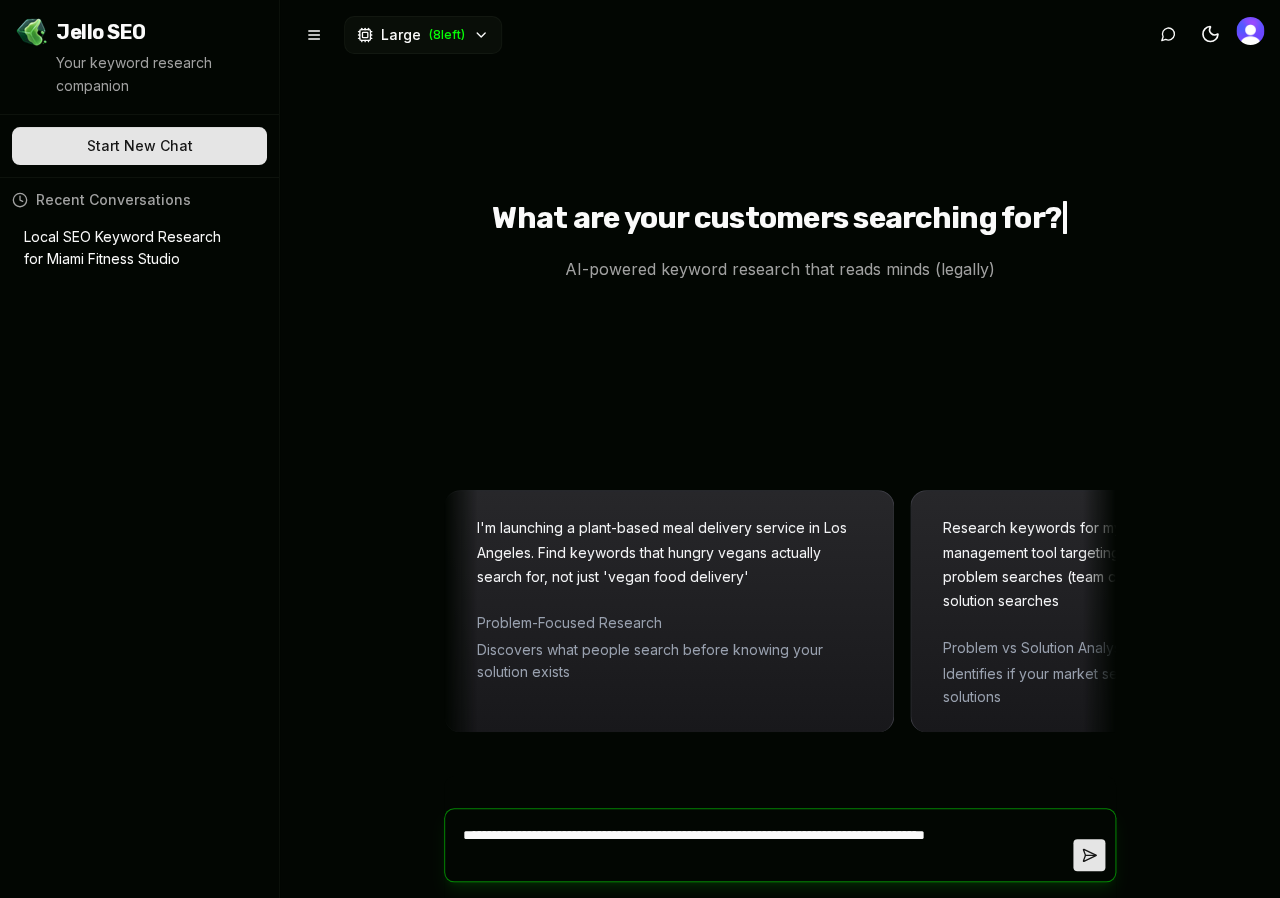 type on "**********" 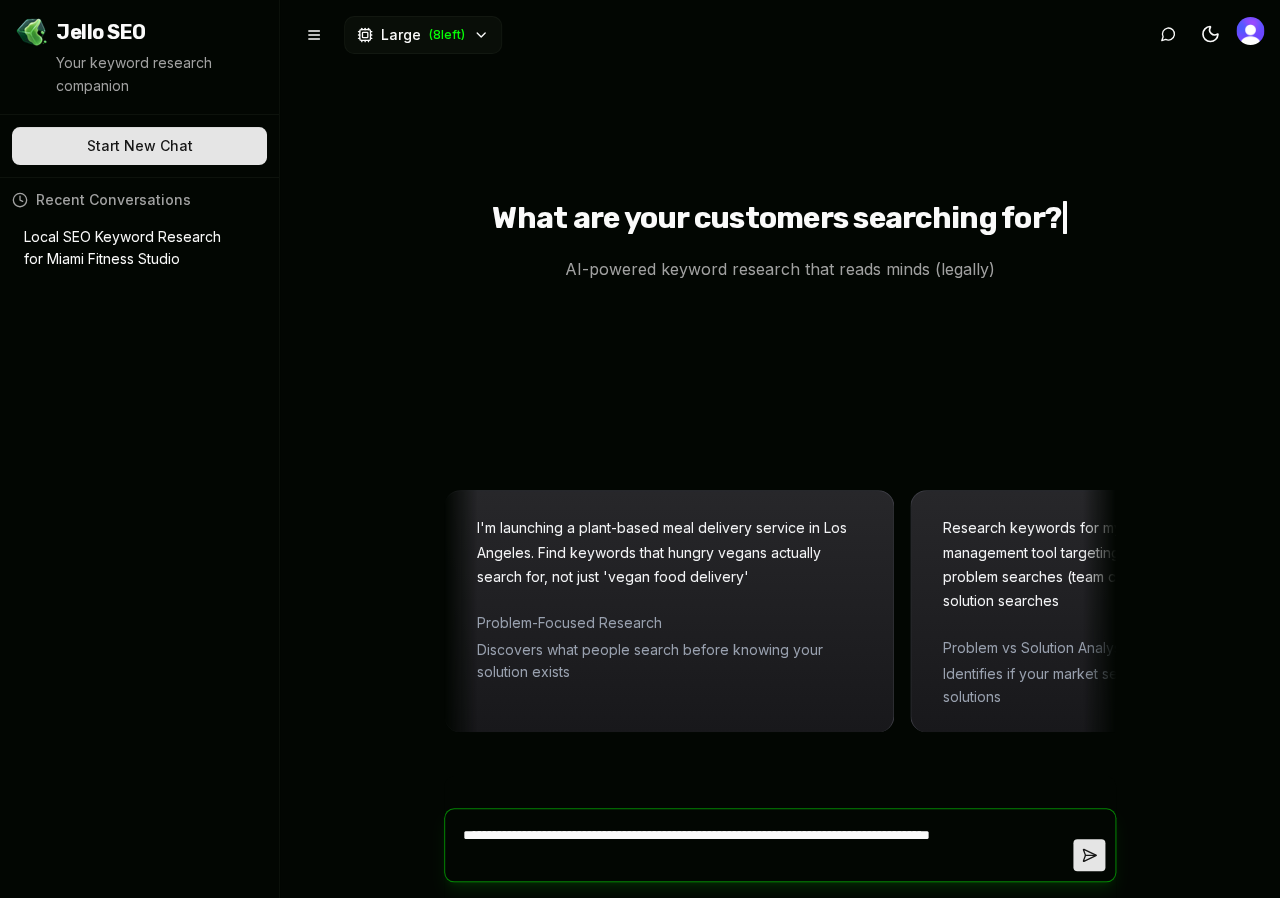 type on "**********" 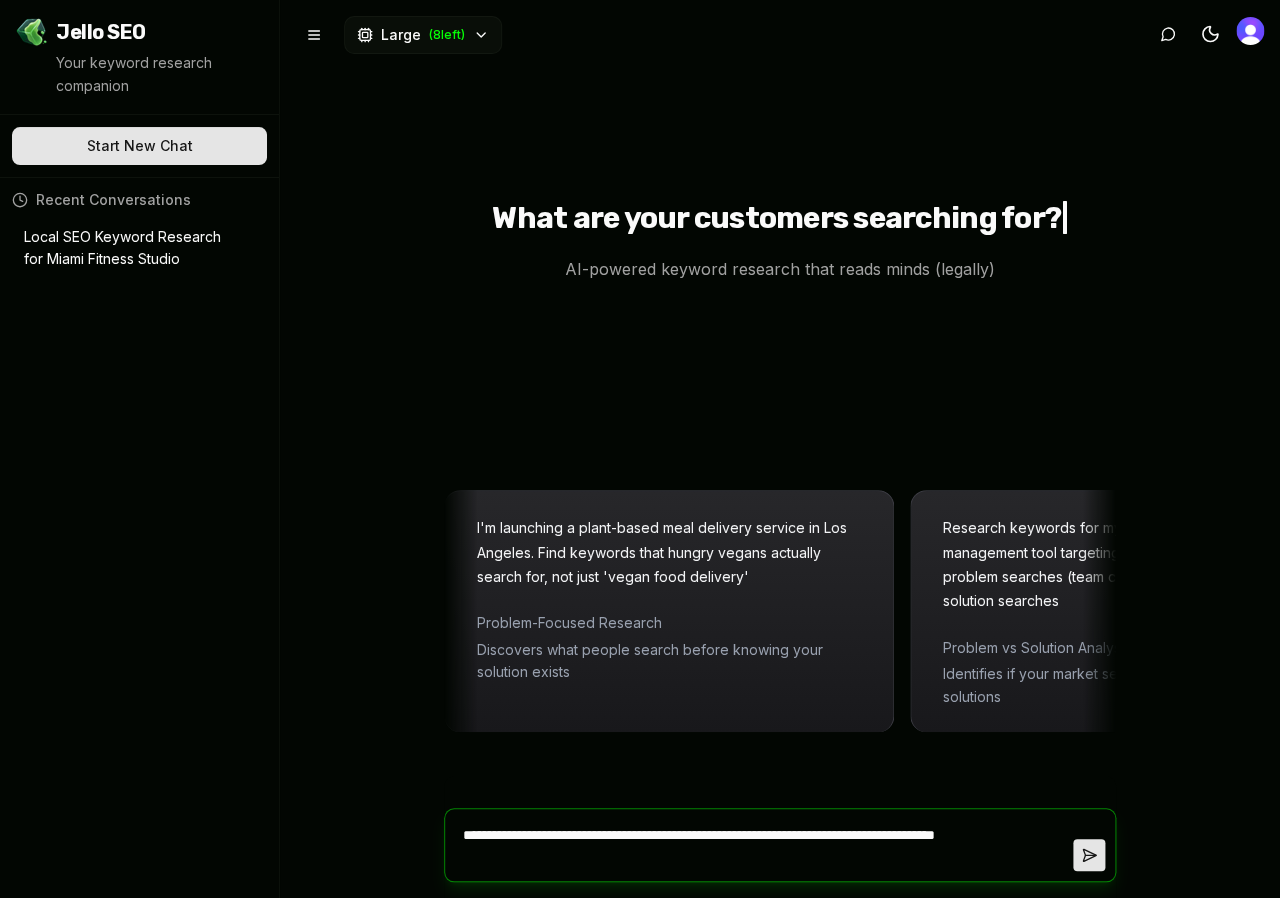 type on "**********" 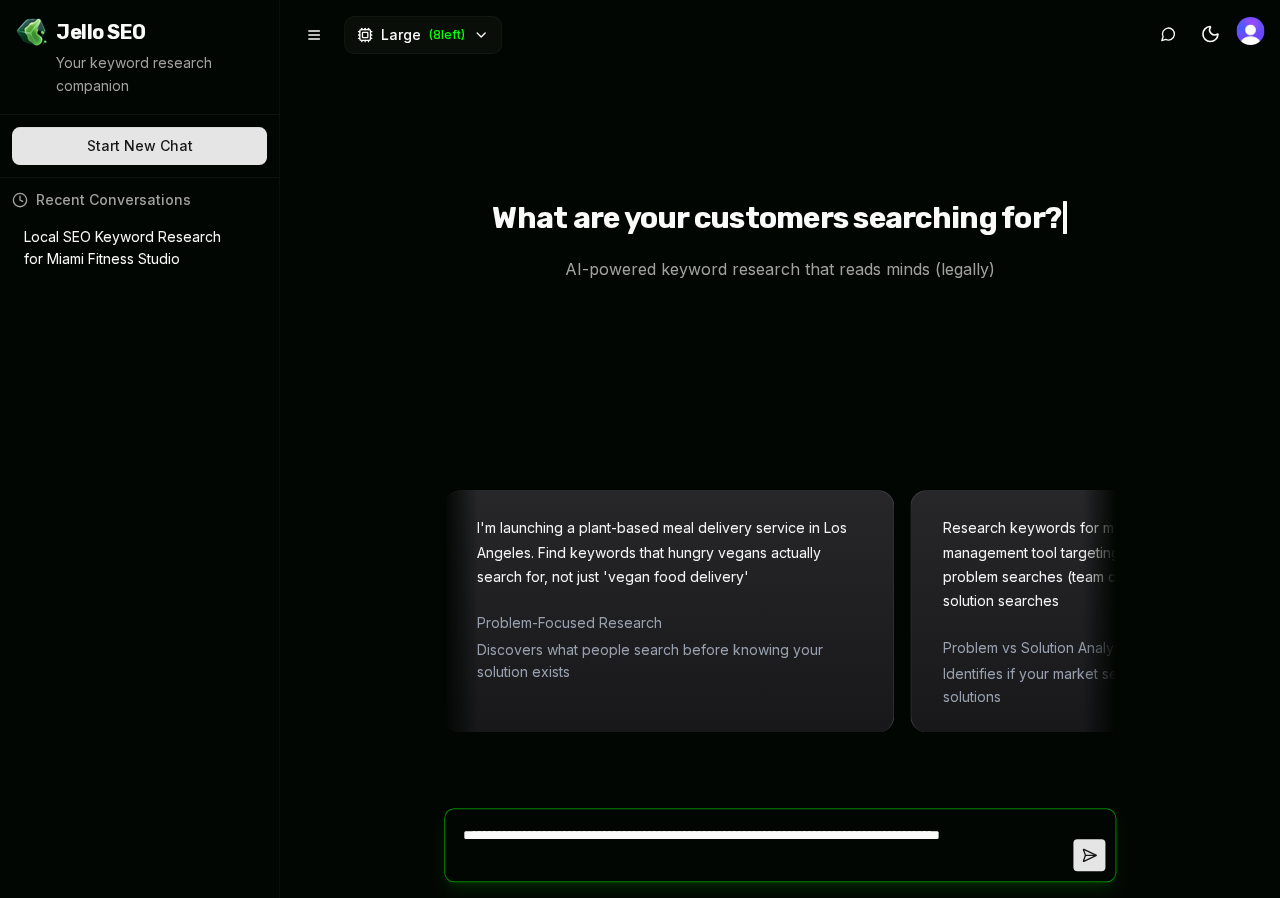 type on "**********" 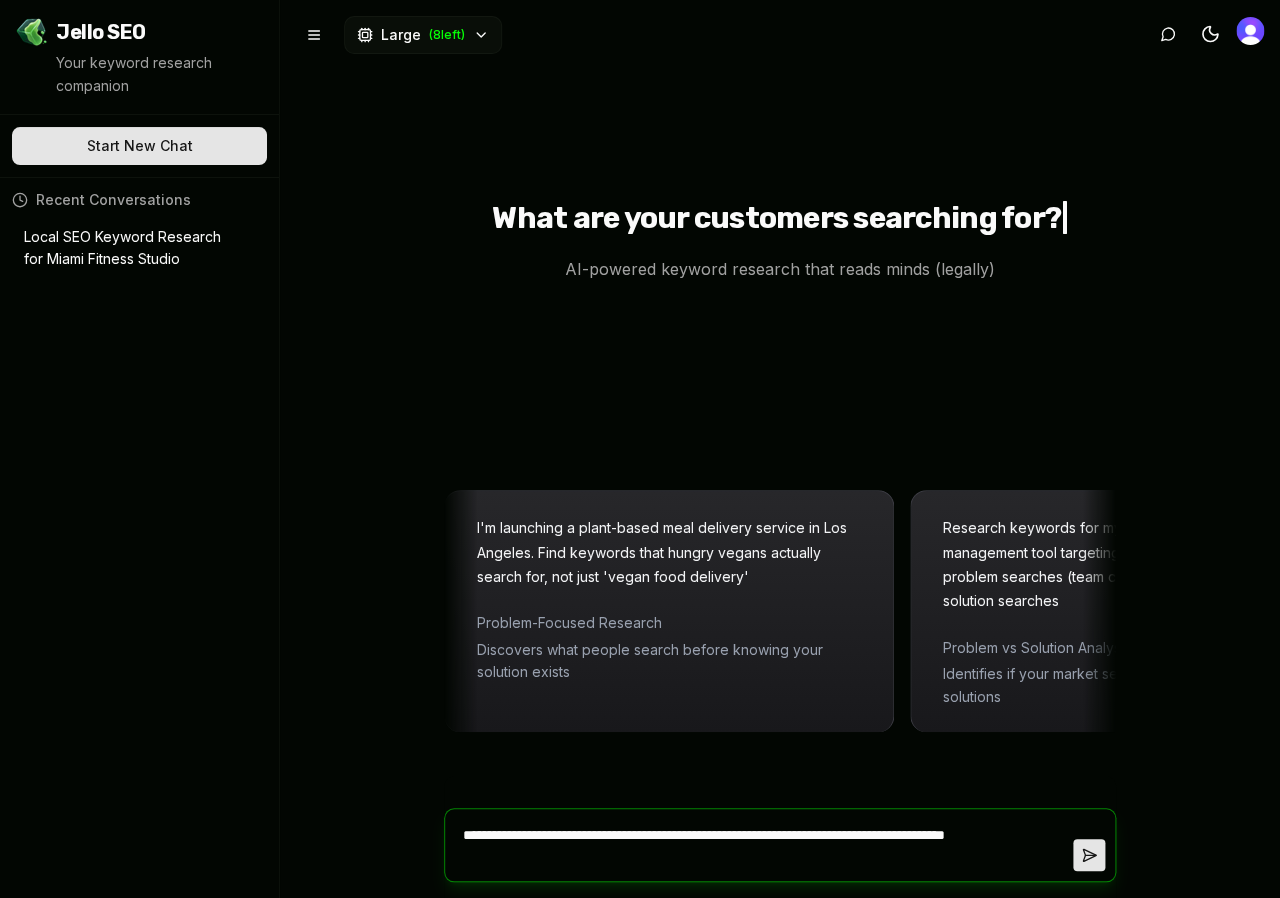 type on "**********" 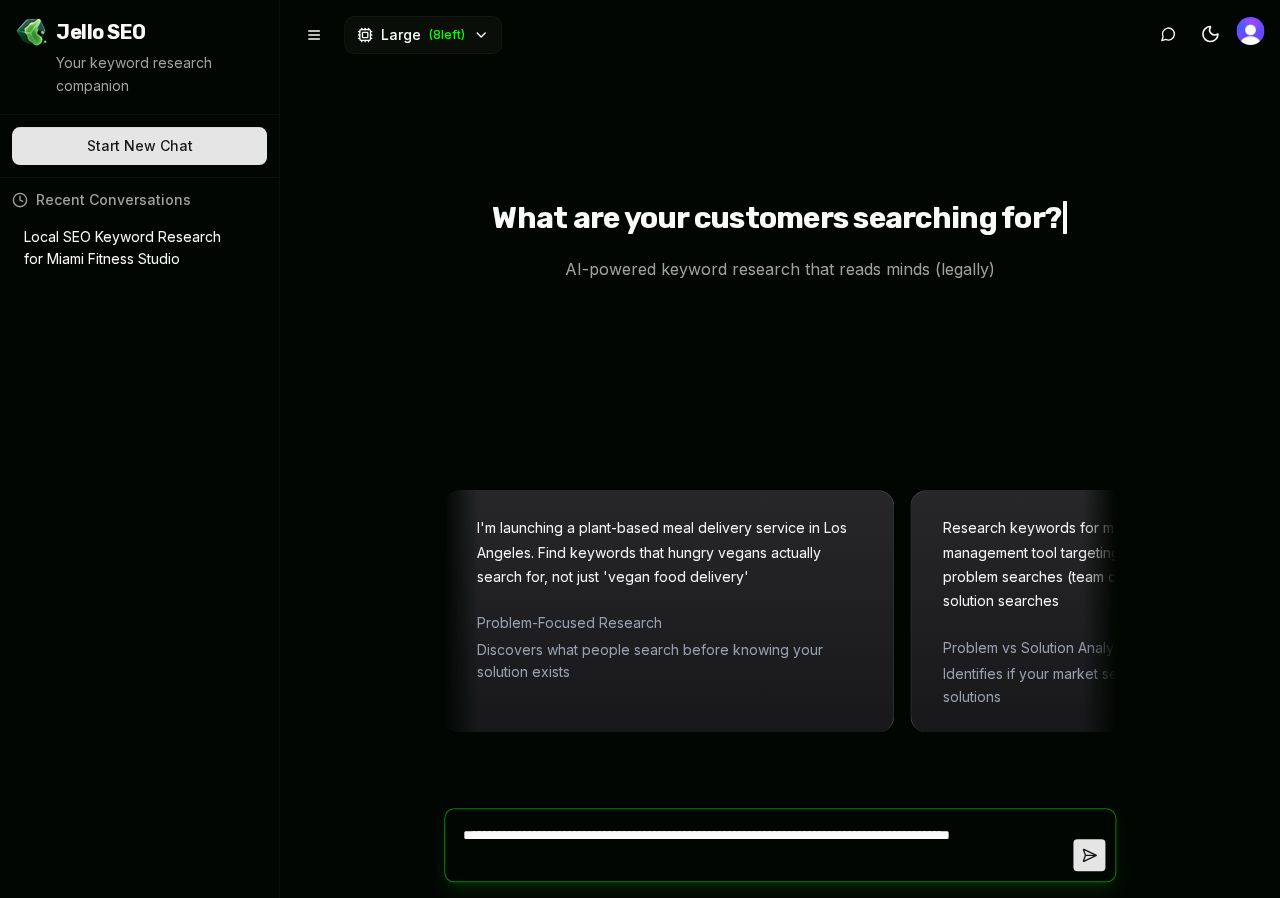 type on "**********" 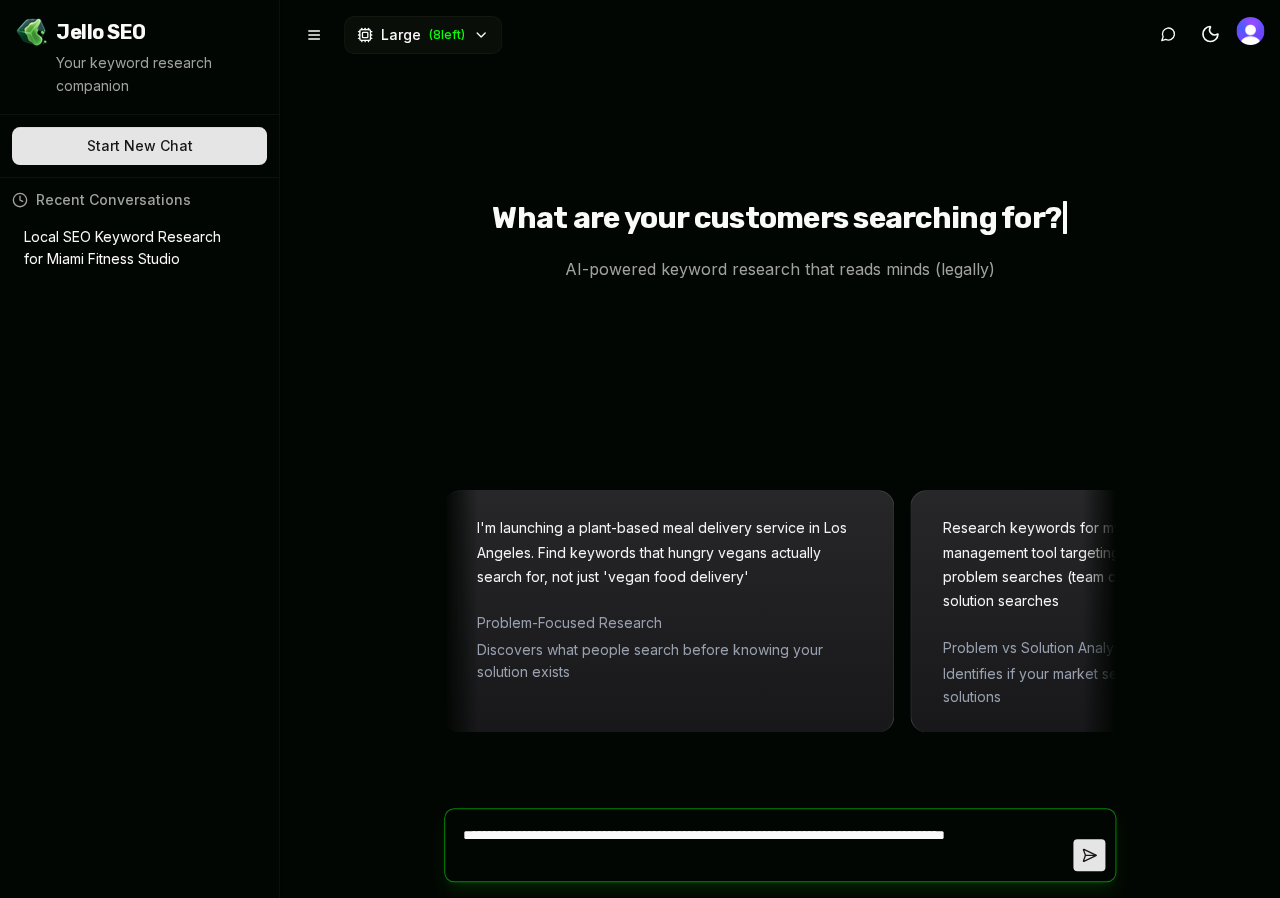 type on "**********" 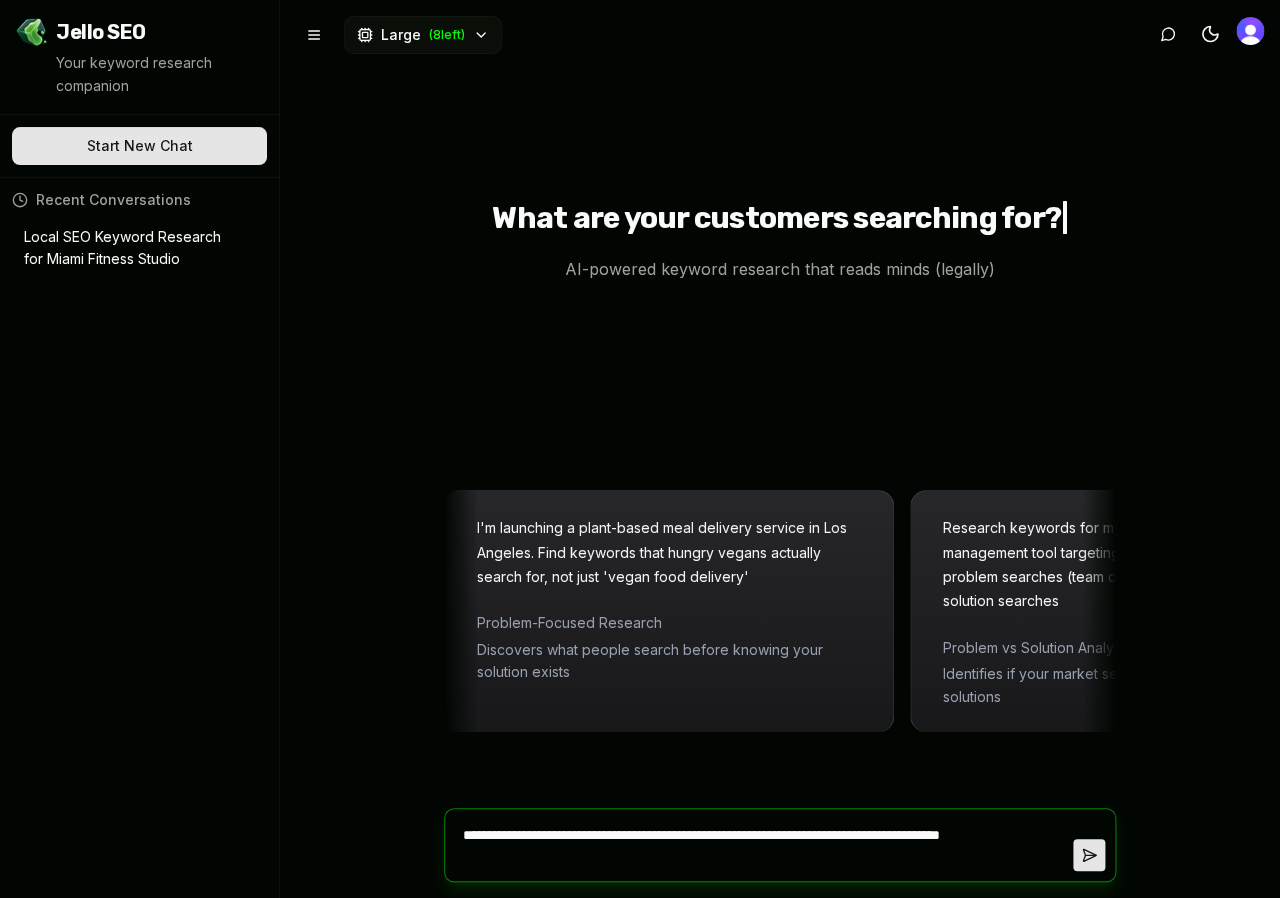 type on "**********" 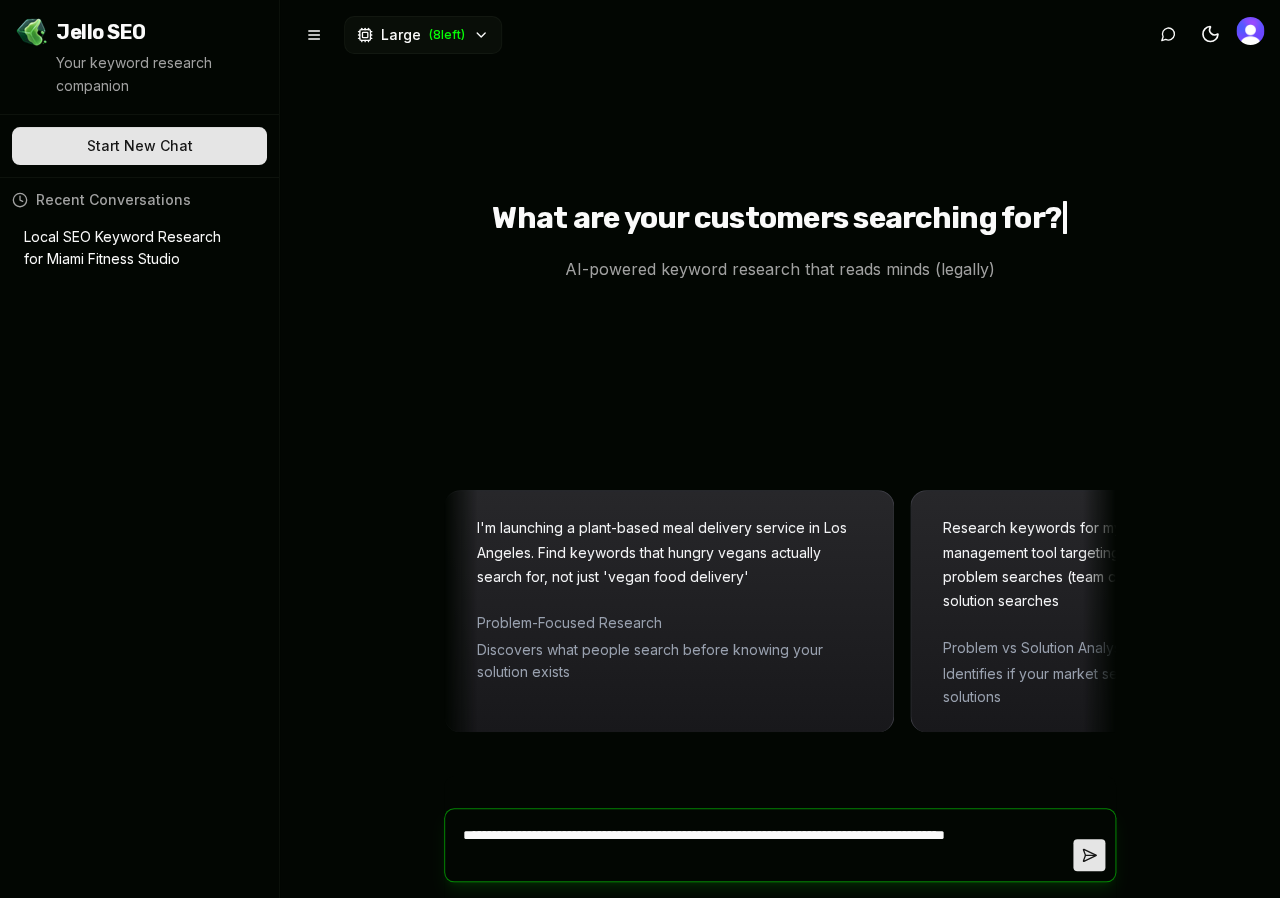 type on "**********" 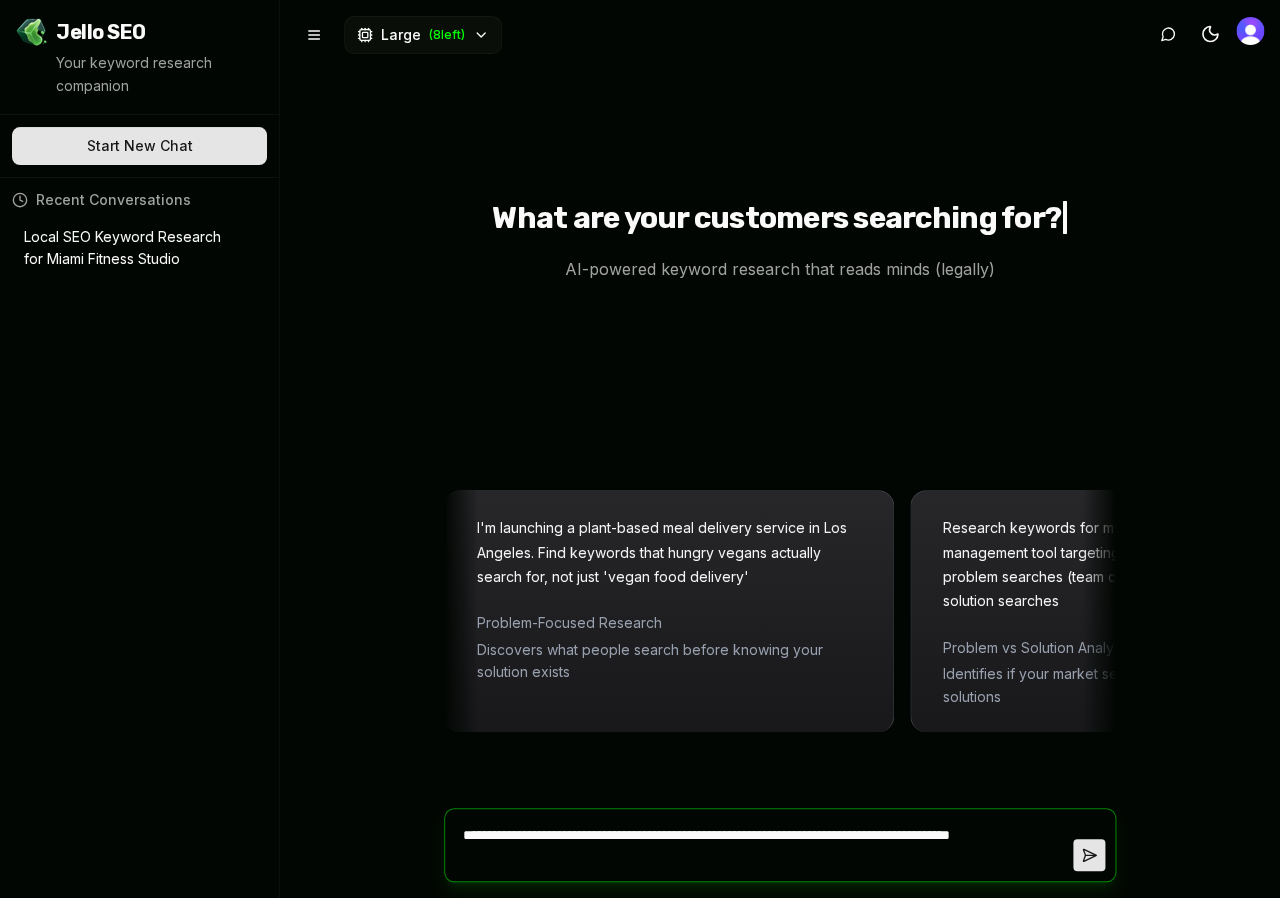 type on "**********" 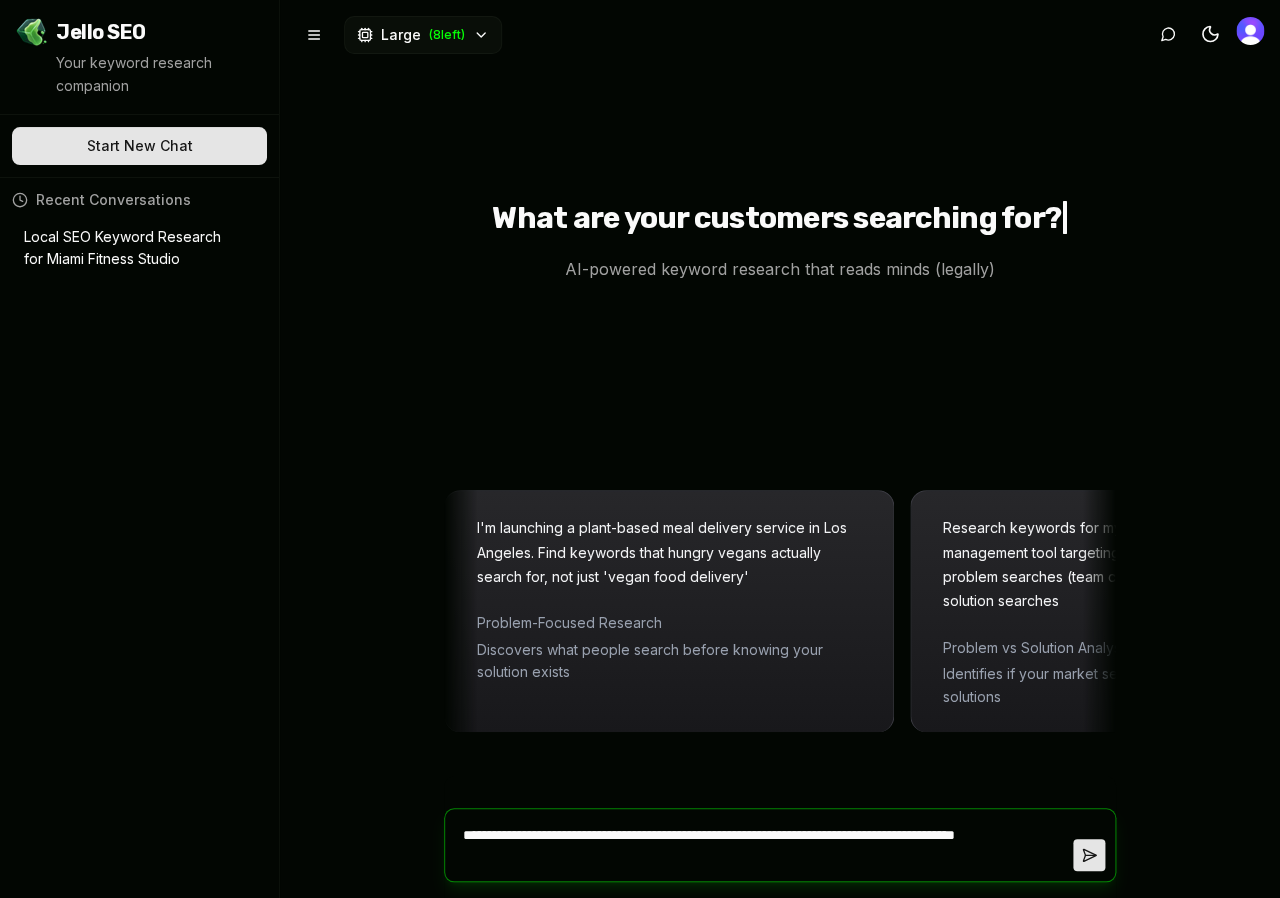 type on "**********" 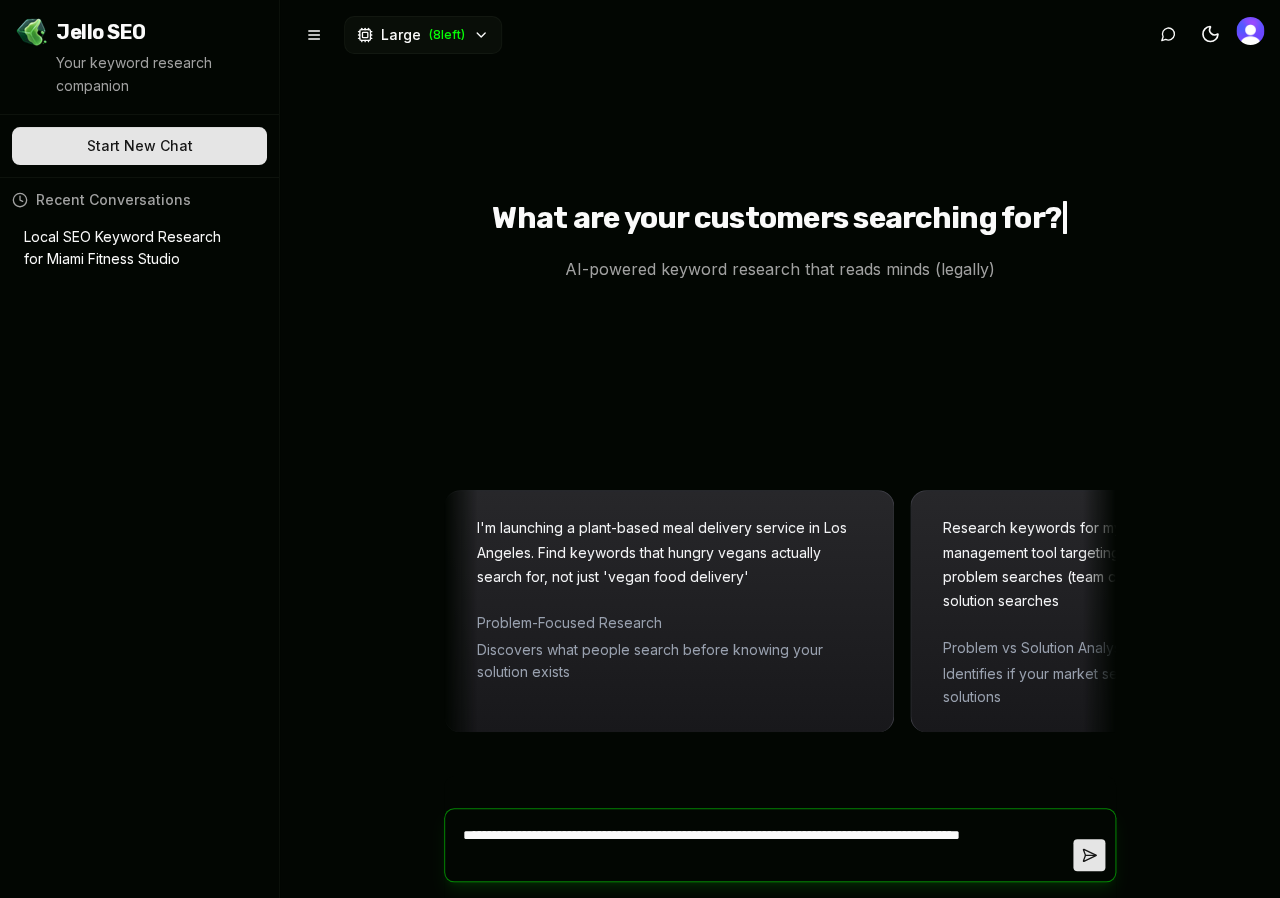 type on "**********" 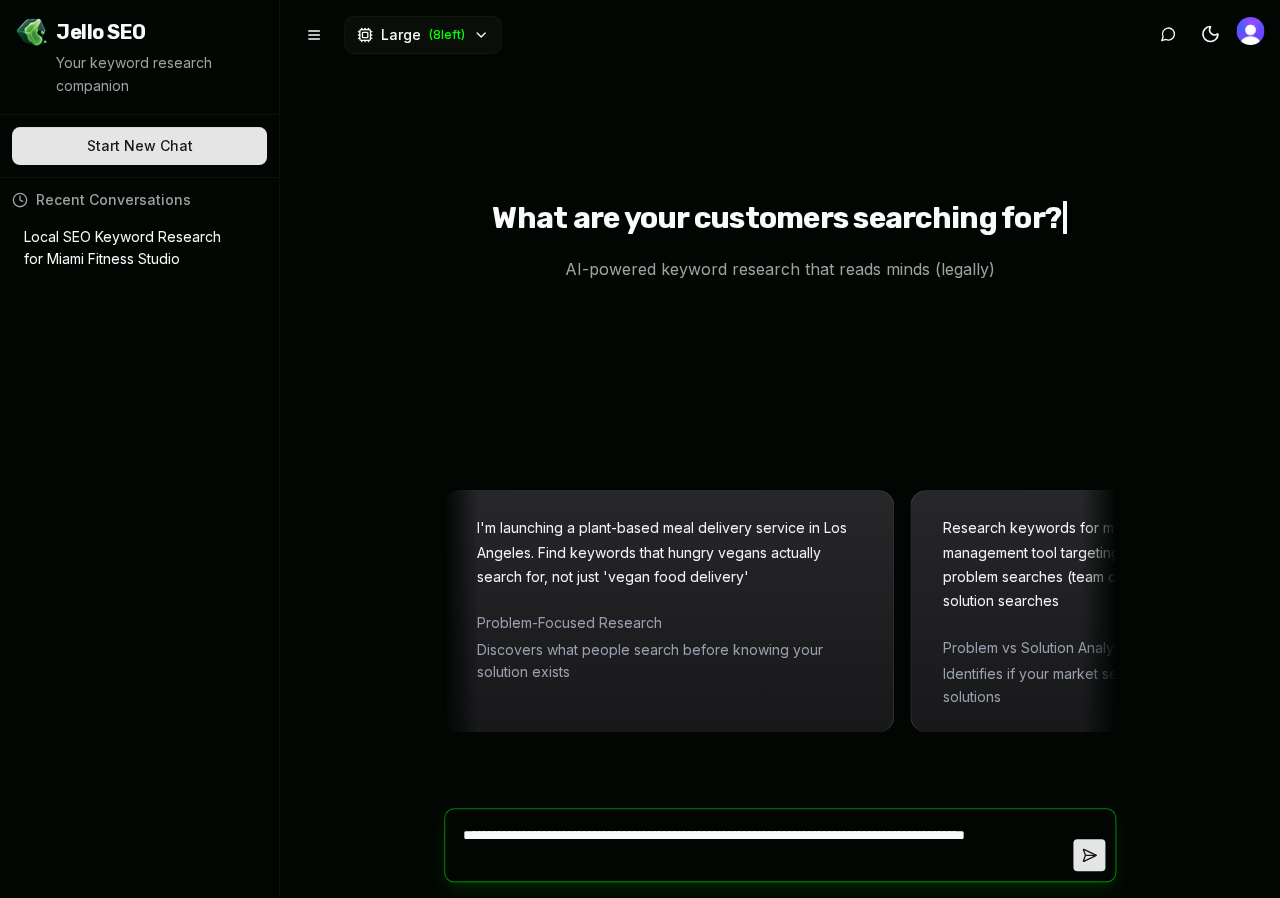 type on "**********" 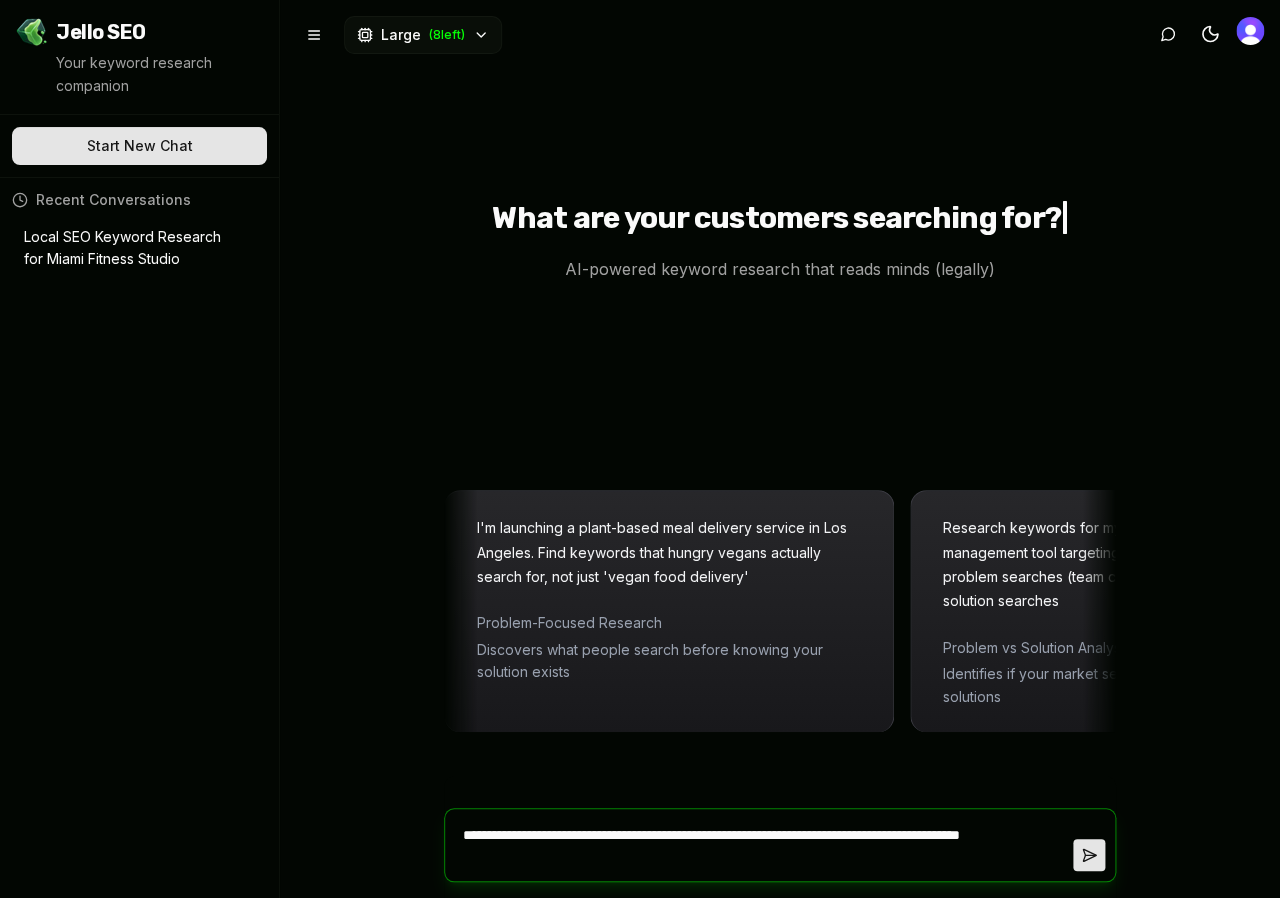 type on "**********" 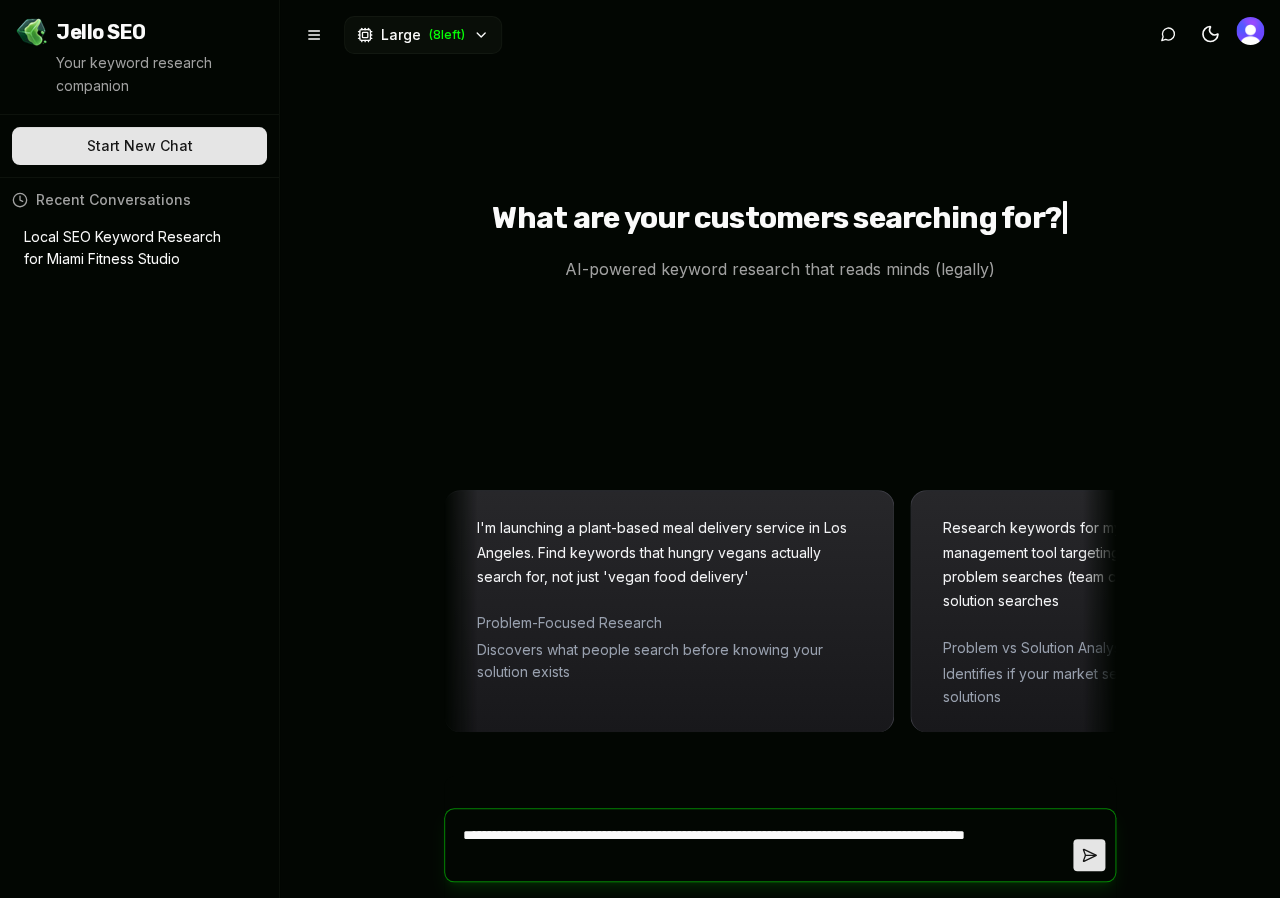 type on "**********" 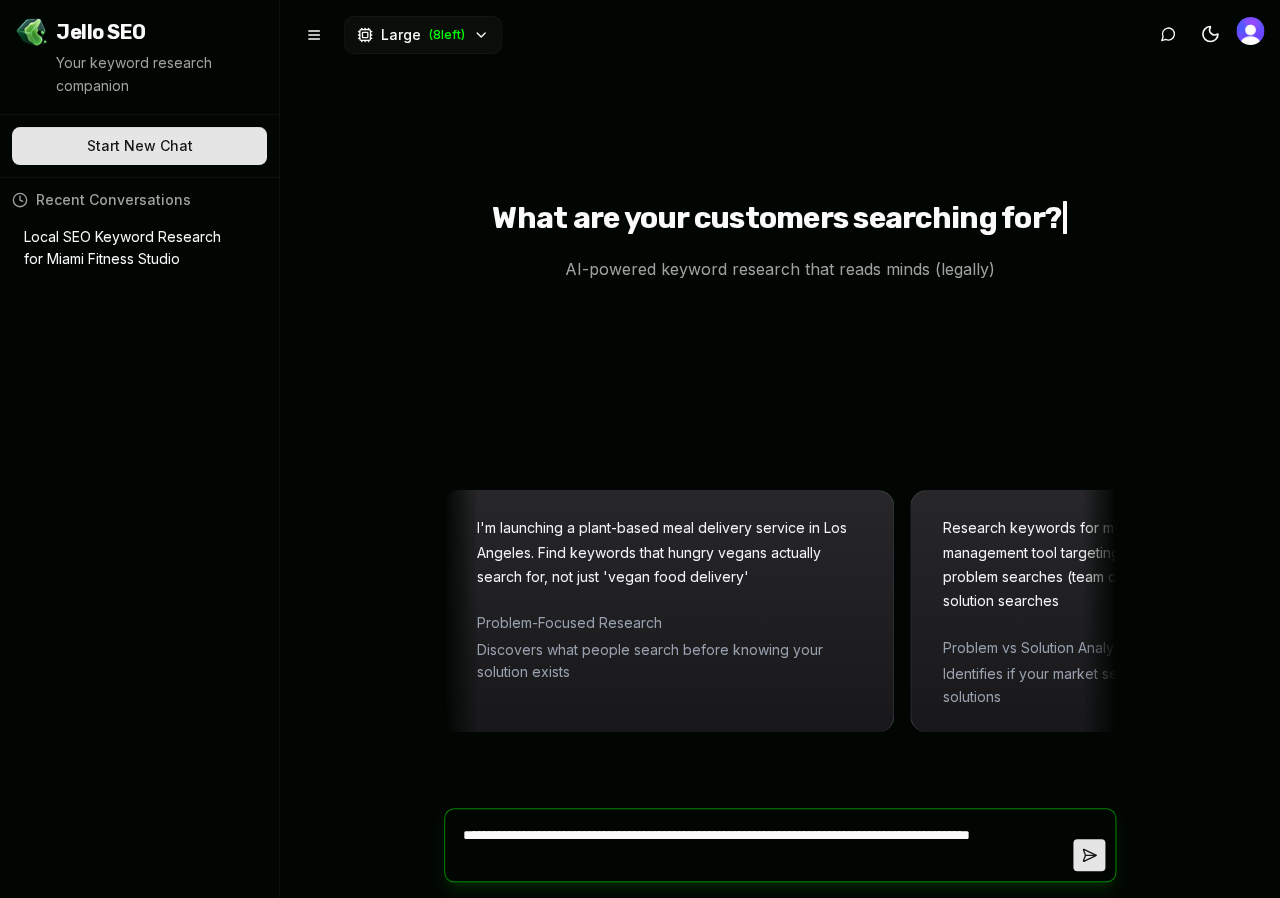 type on "**********" 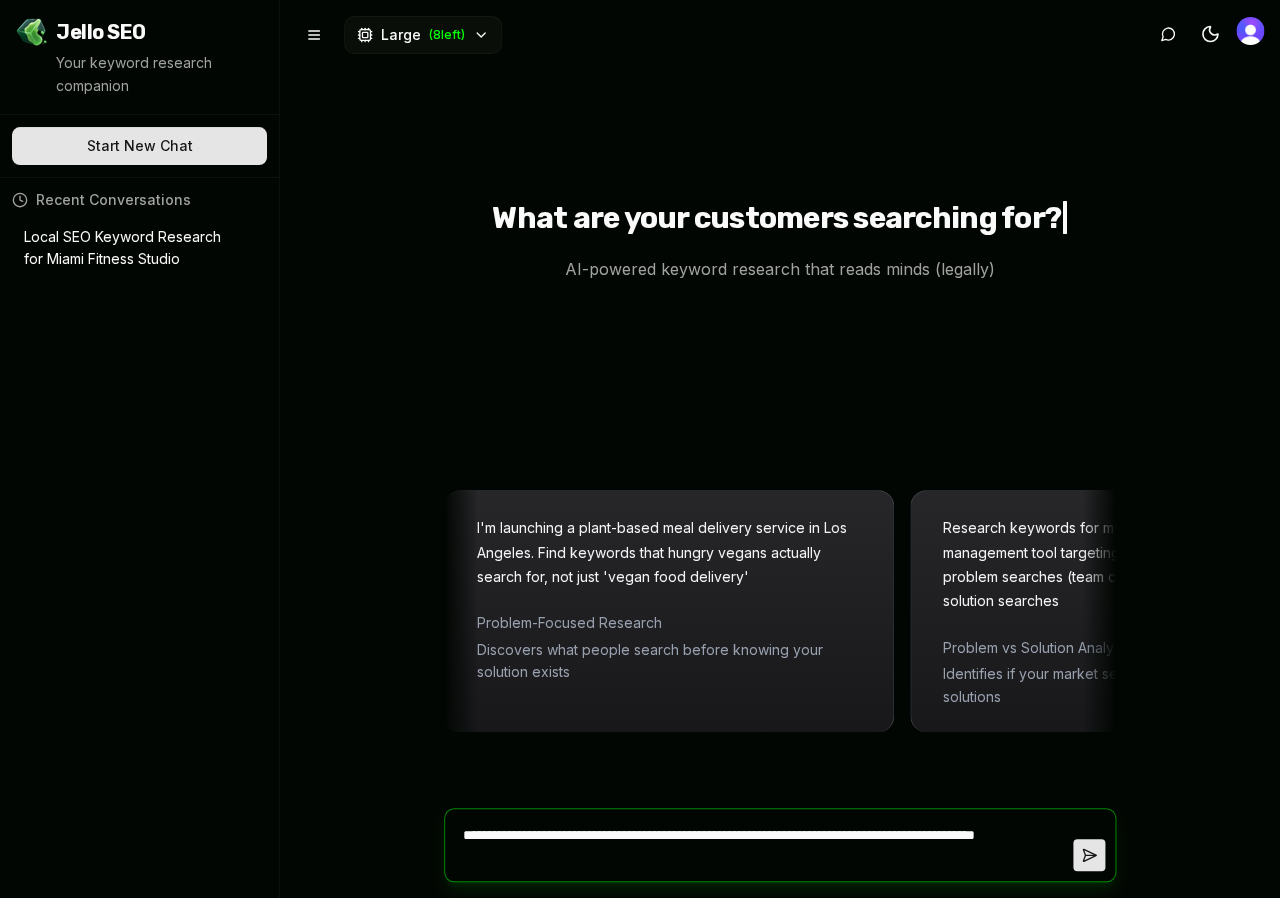 type on "**********" 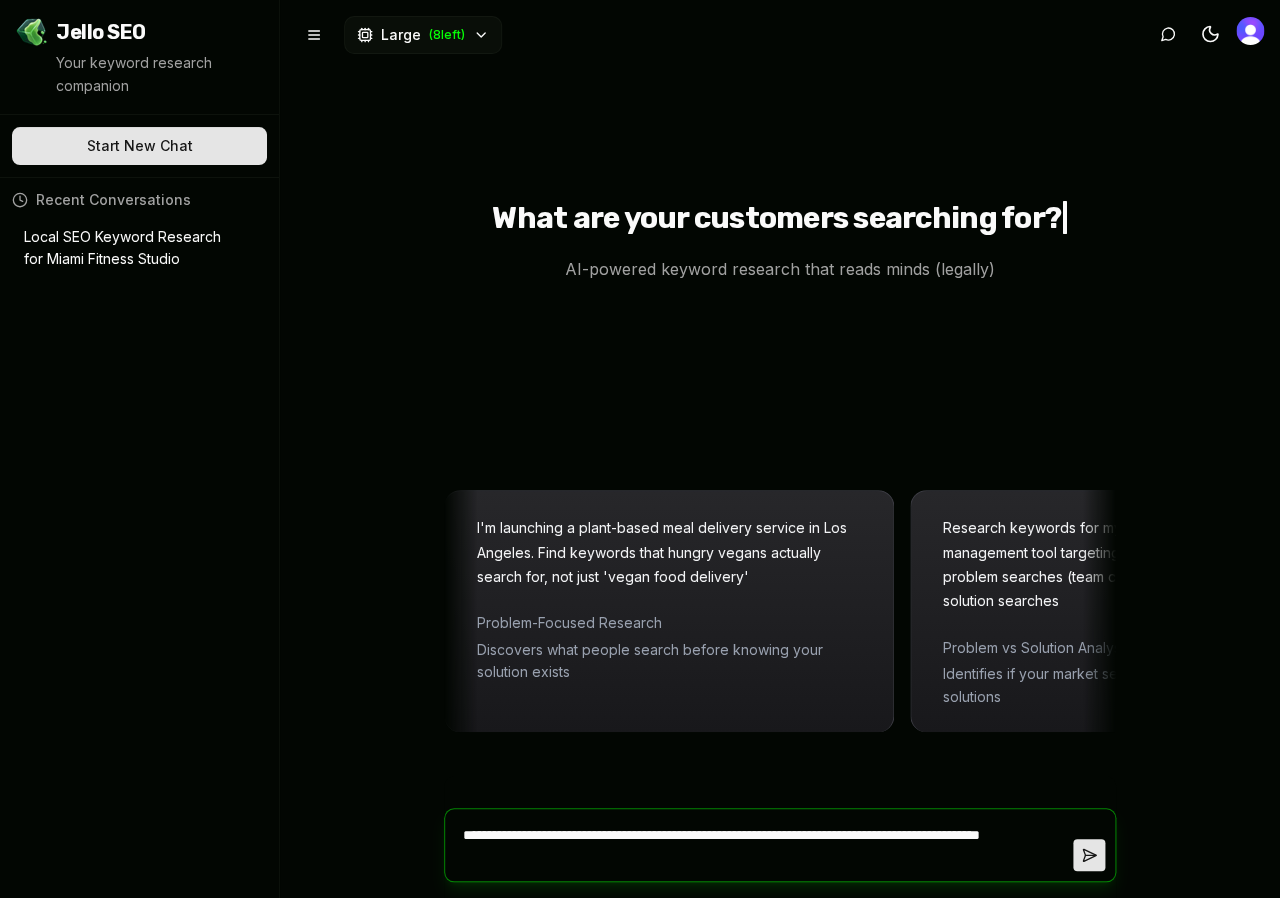 type on "**********" 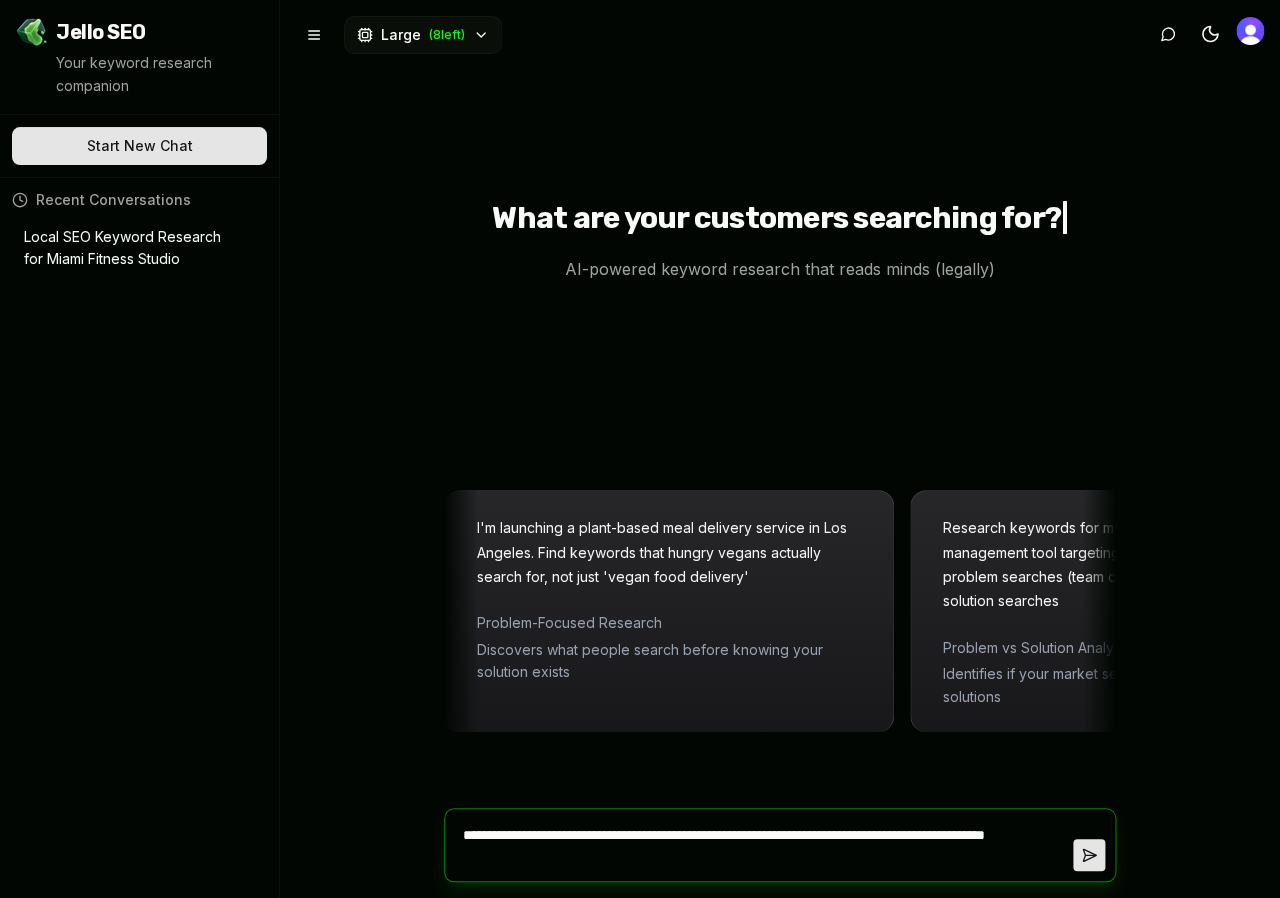 type on "**********" 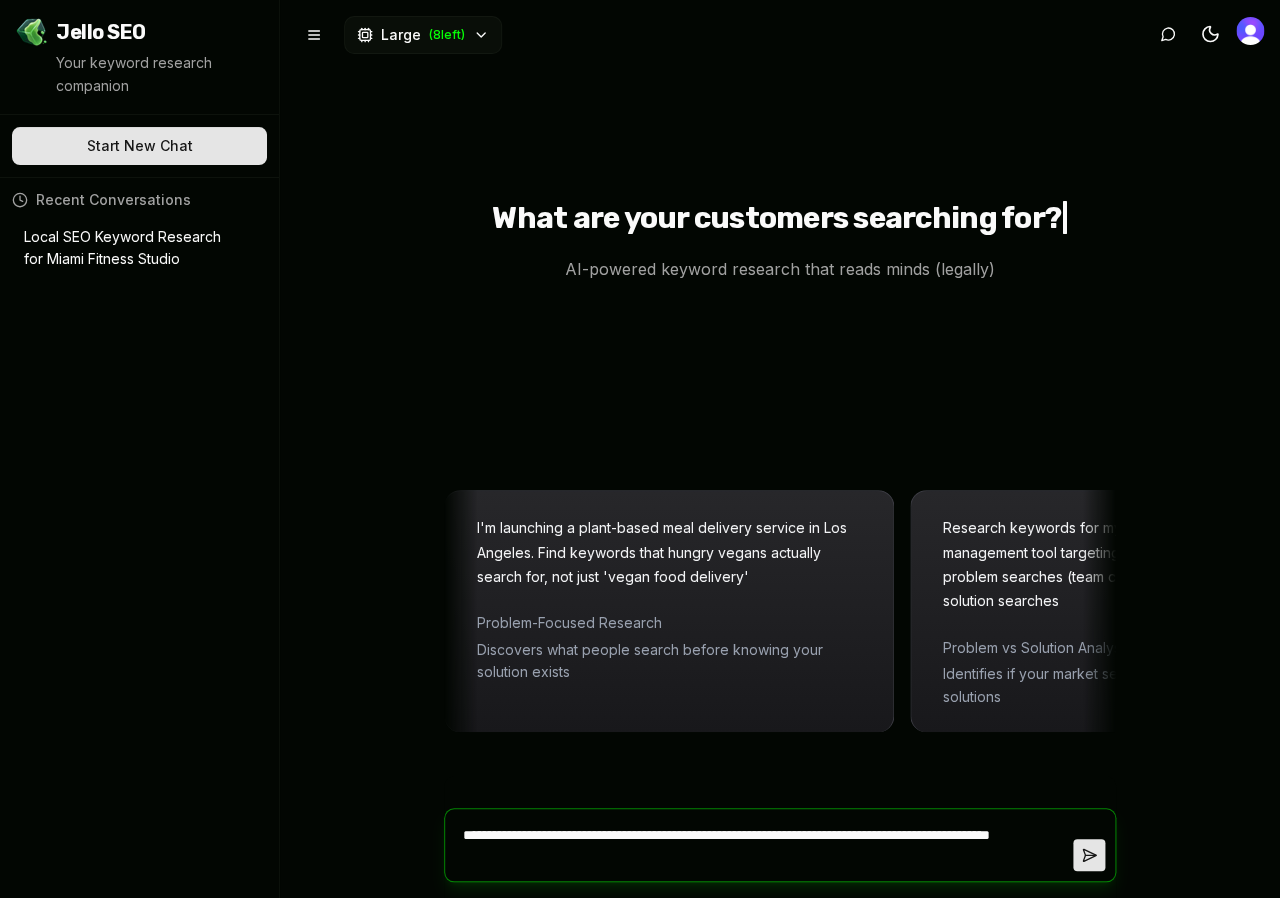 type on "**********" 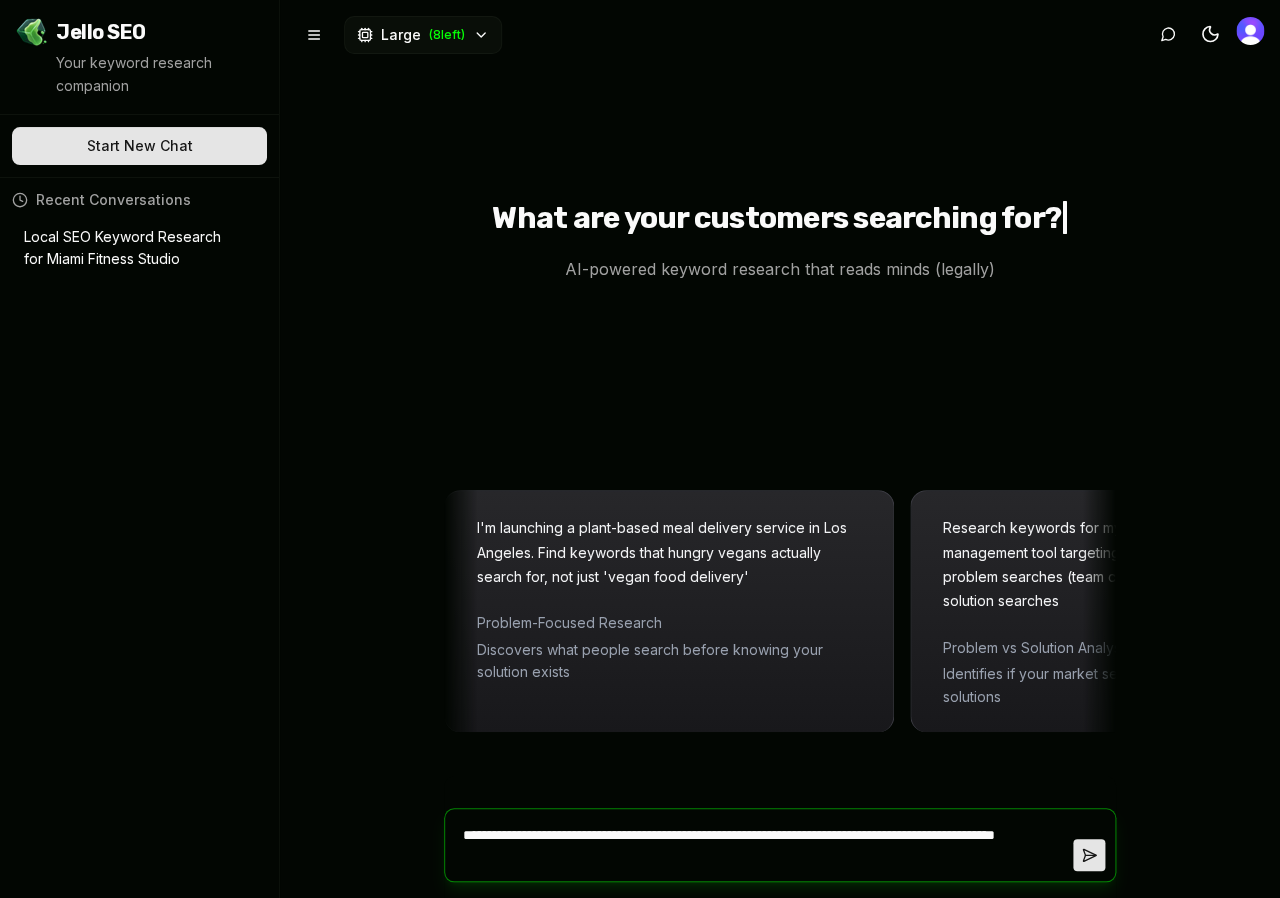 type on "**********" 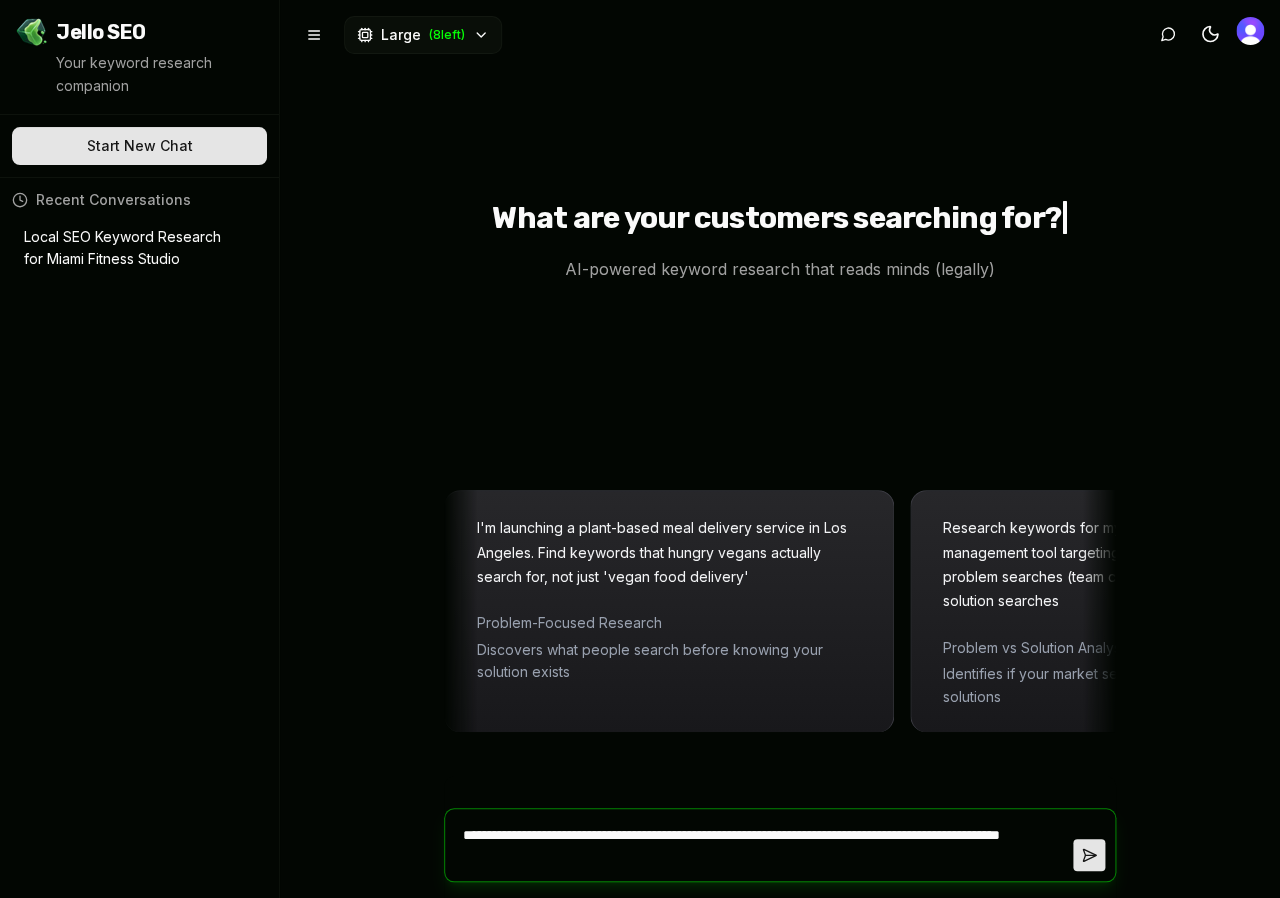 type on "**********" 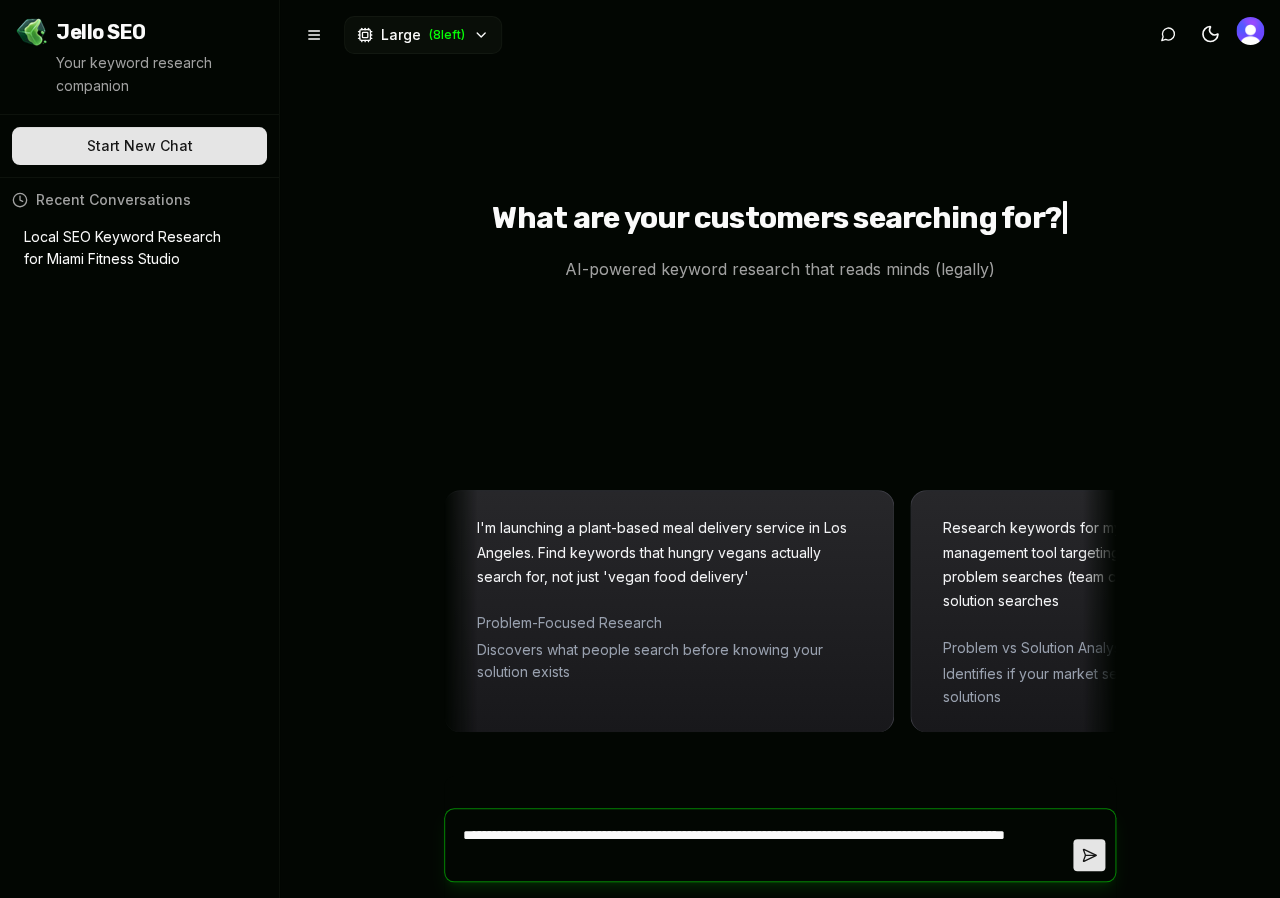 type on "**********" 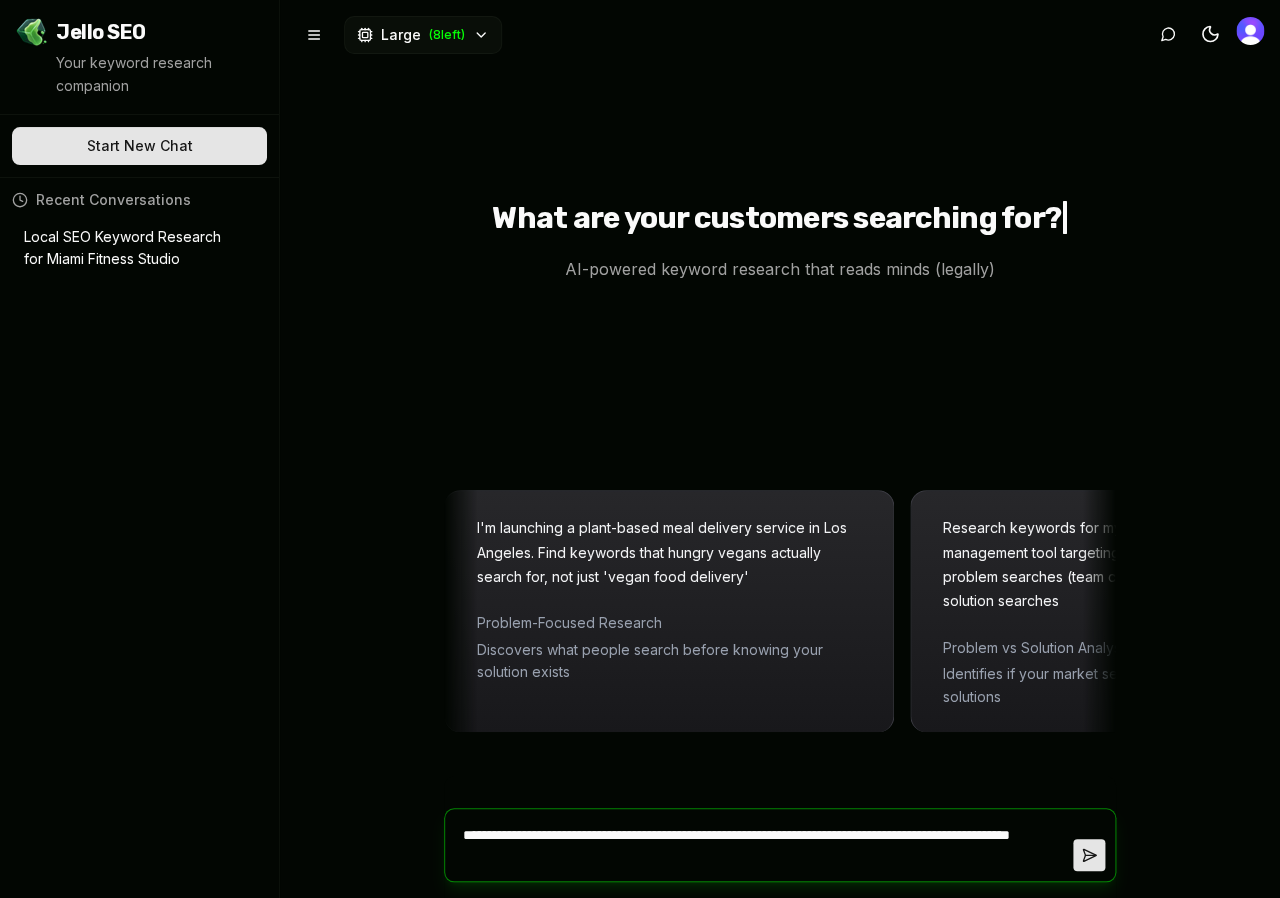 type on "**********" 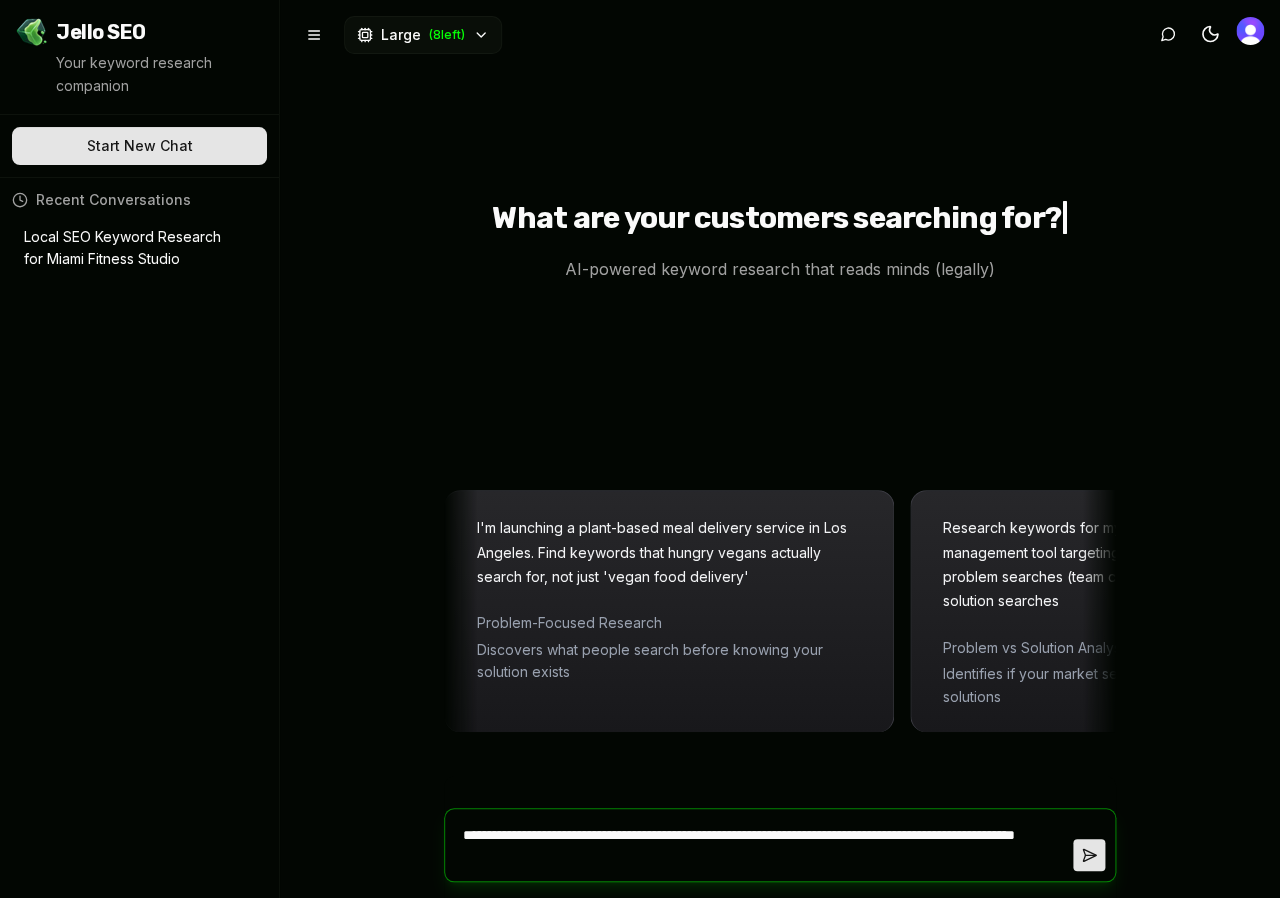 type on "**********" 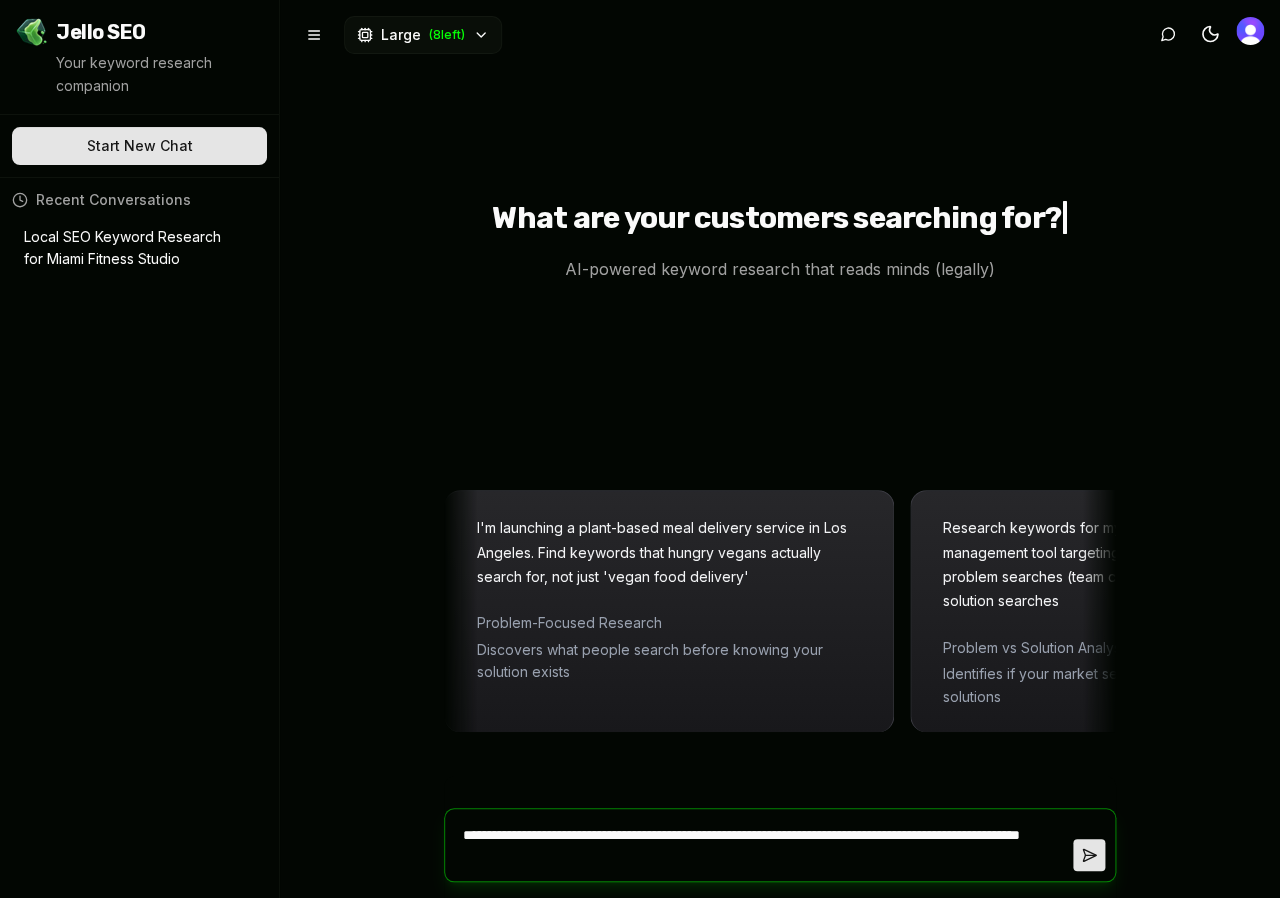 type on "**********" 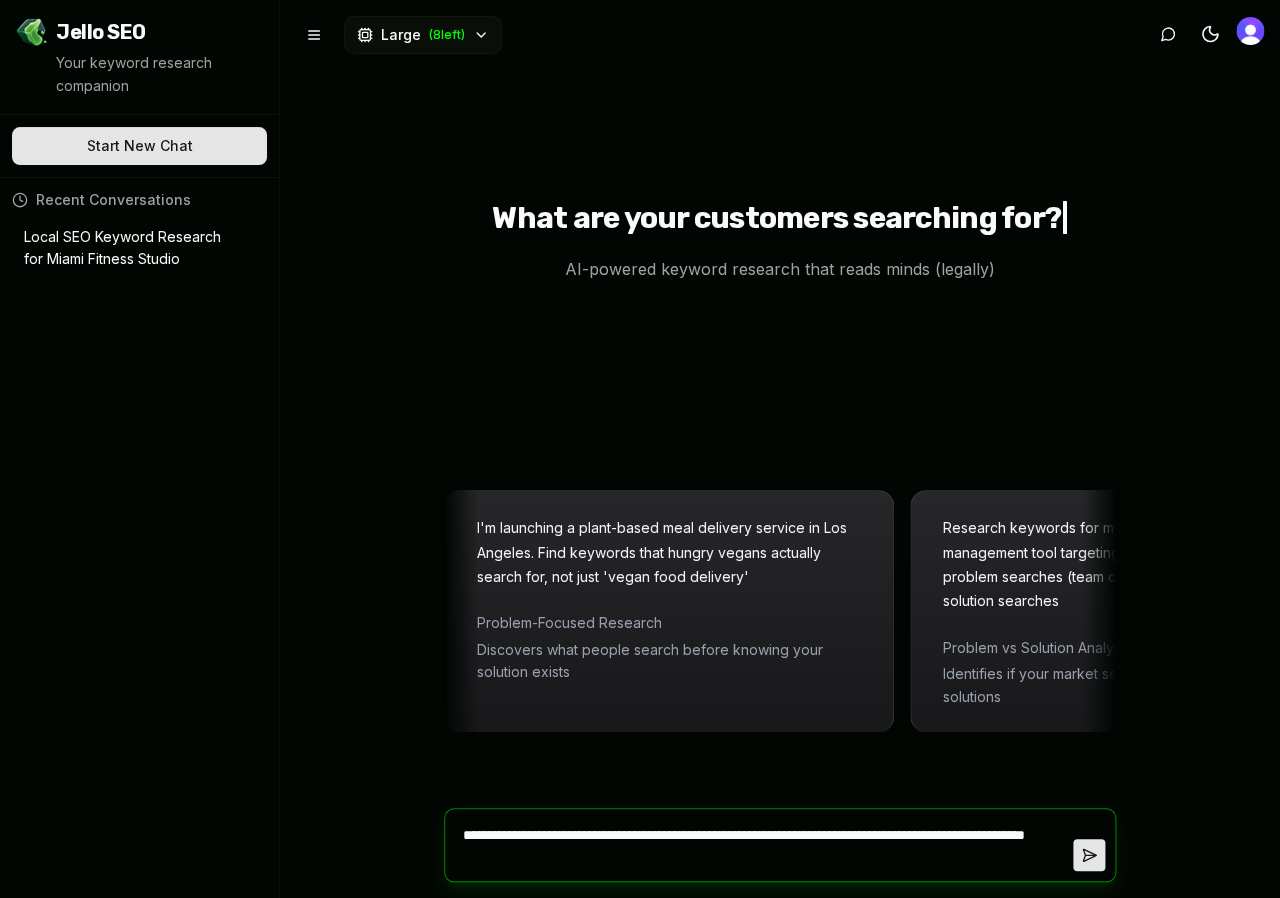 type on "**********" 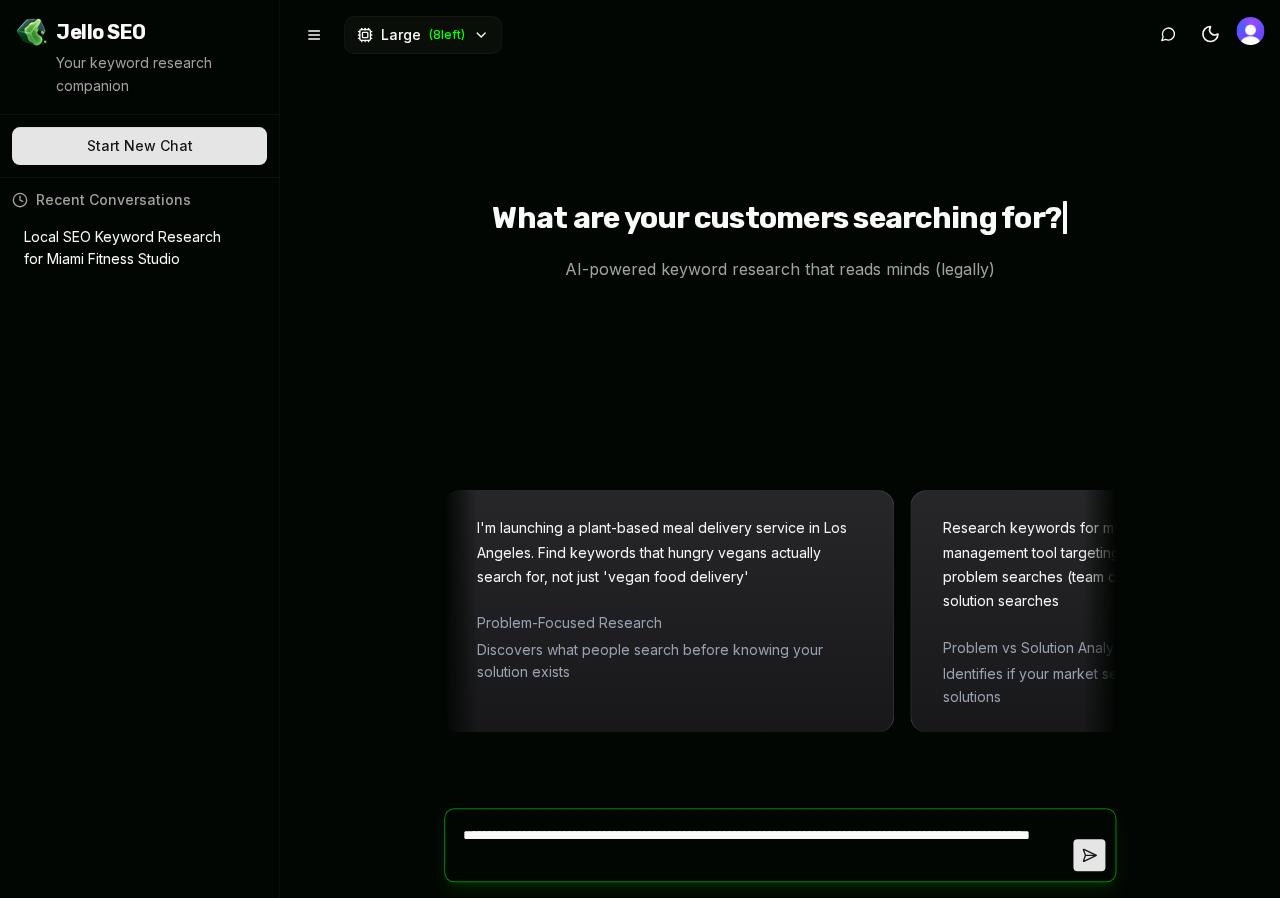 type on "**********" 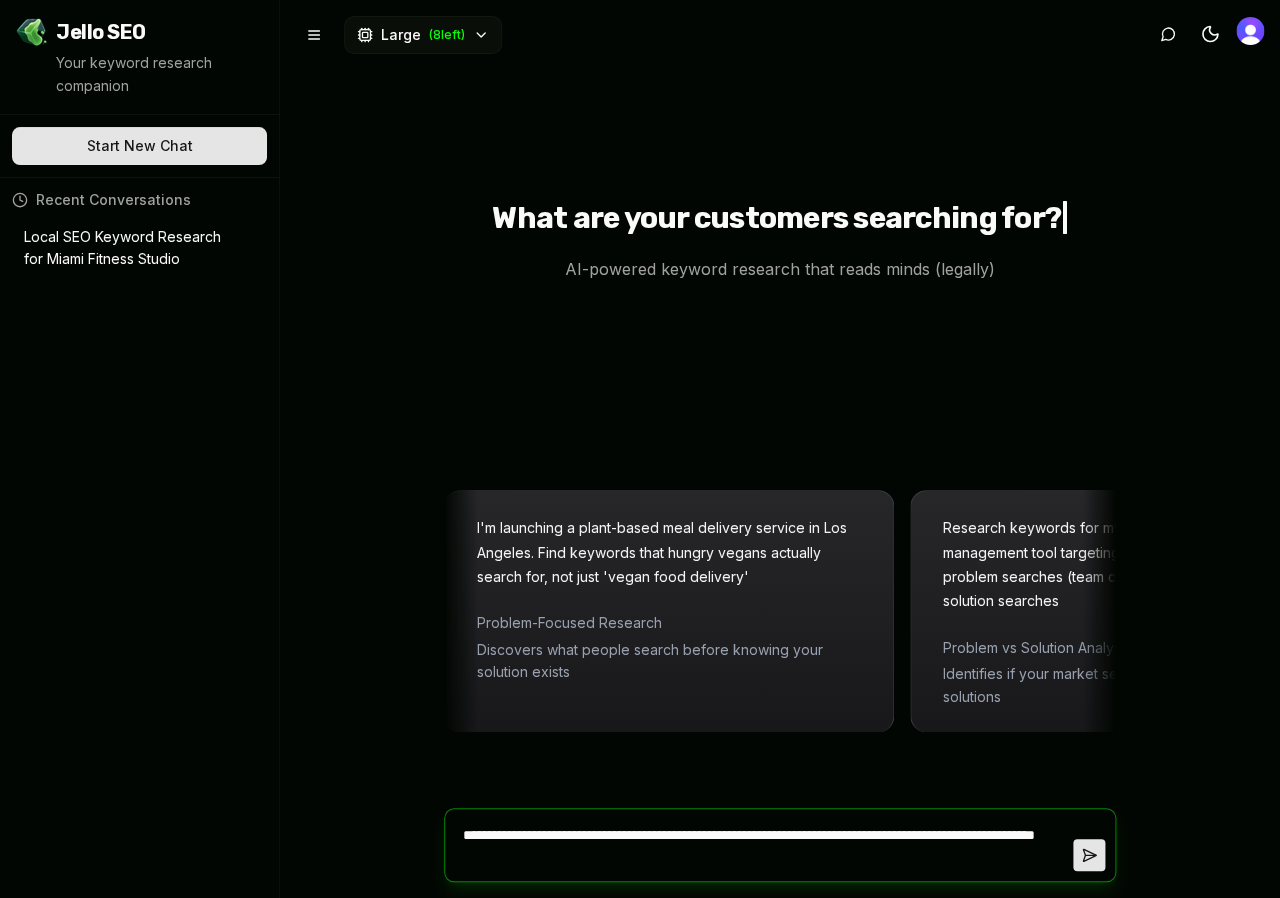 type on "**********" 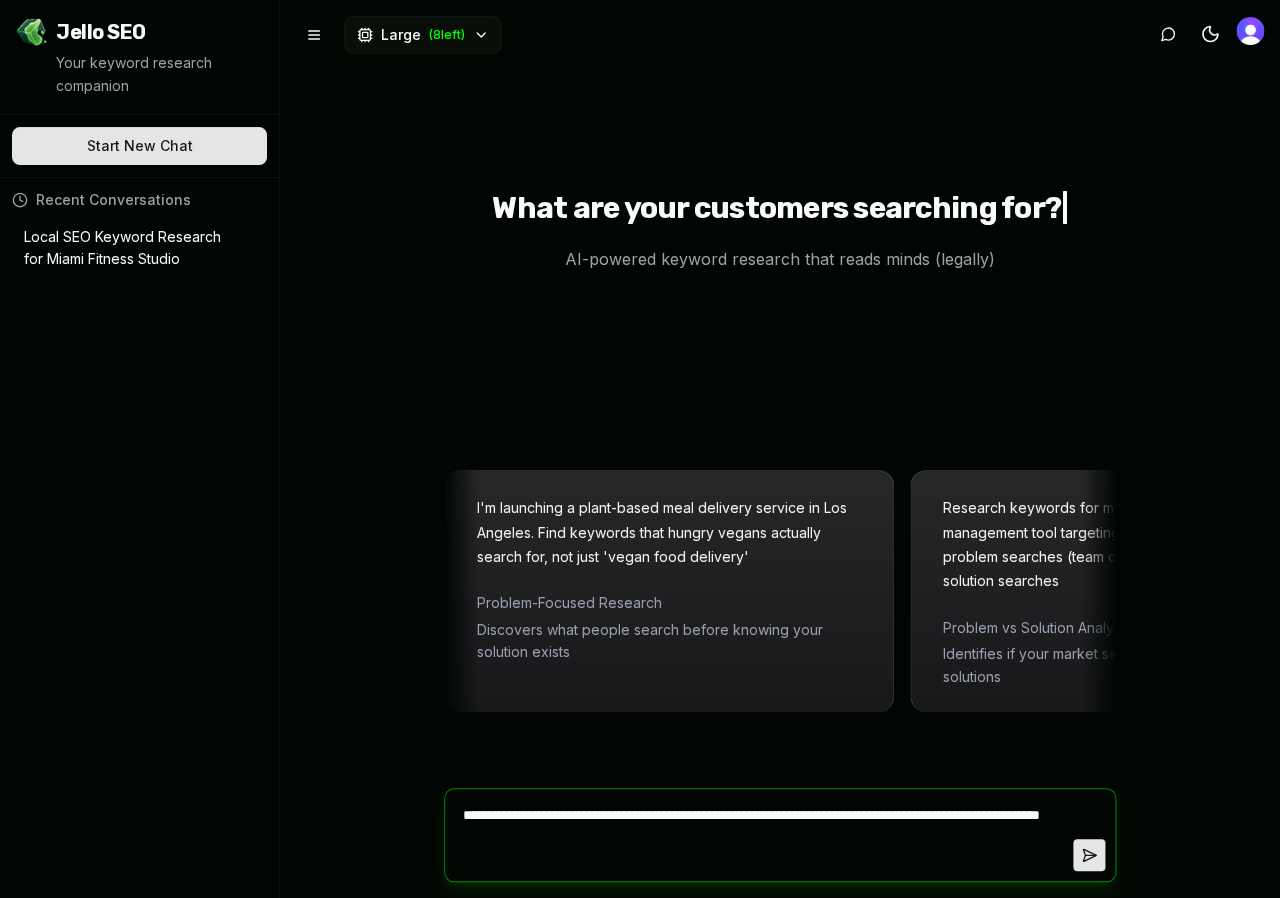 type on "**********" 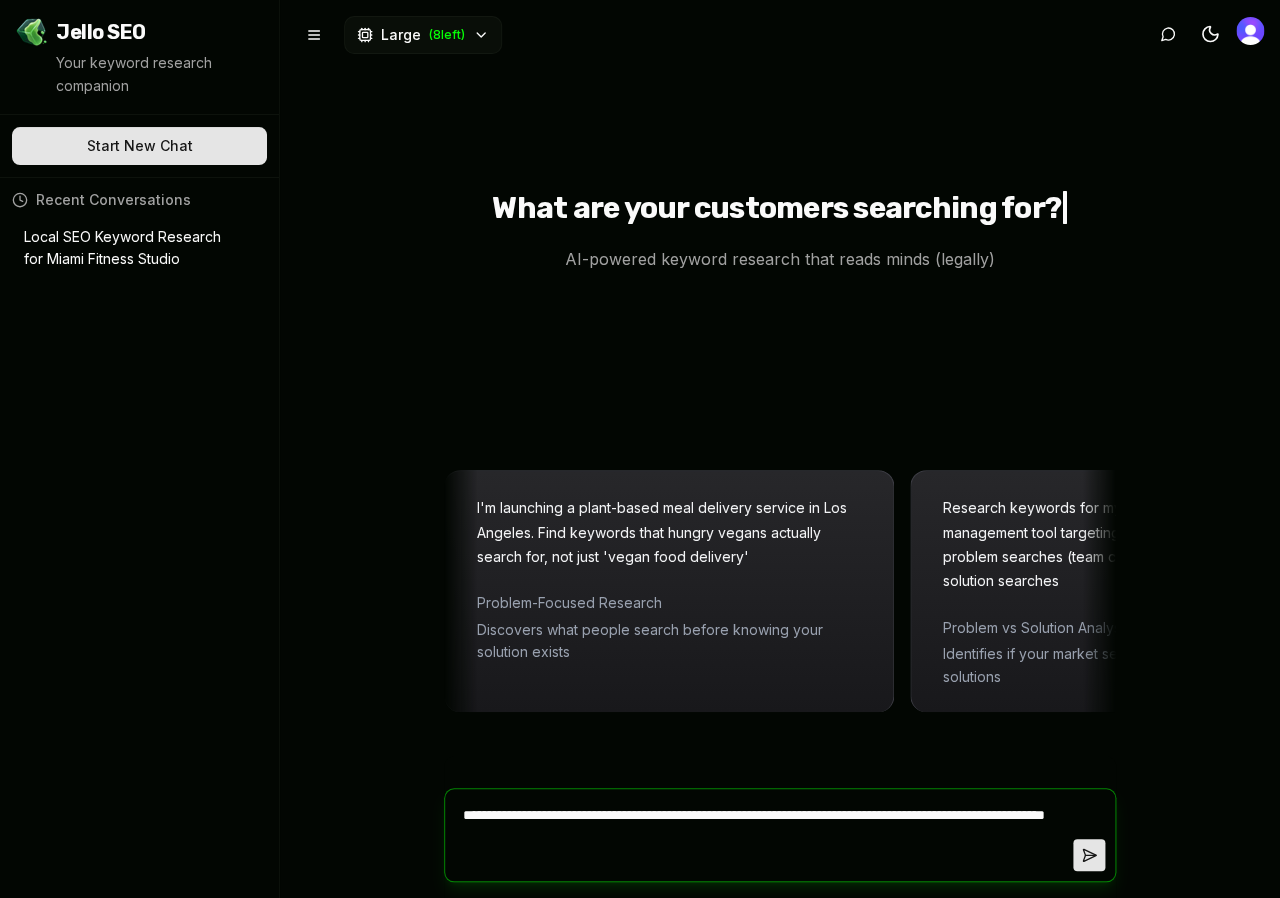 type on "*" 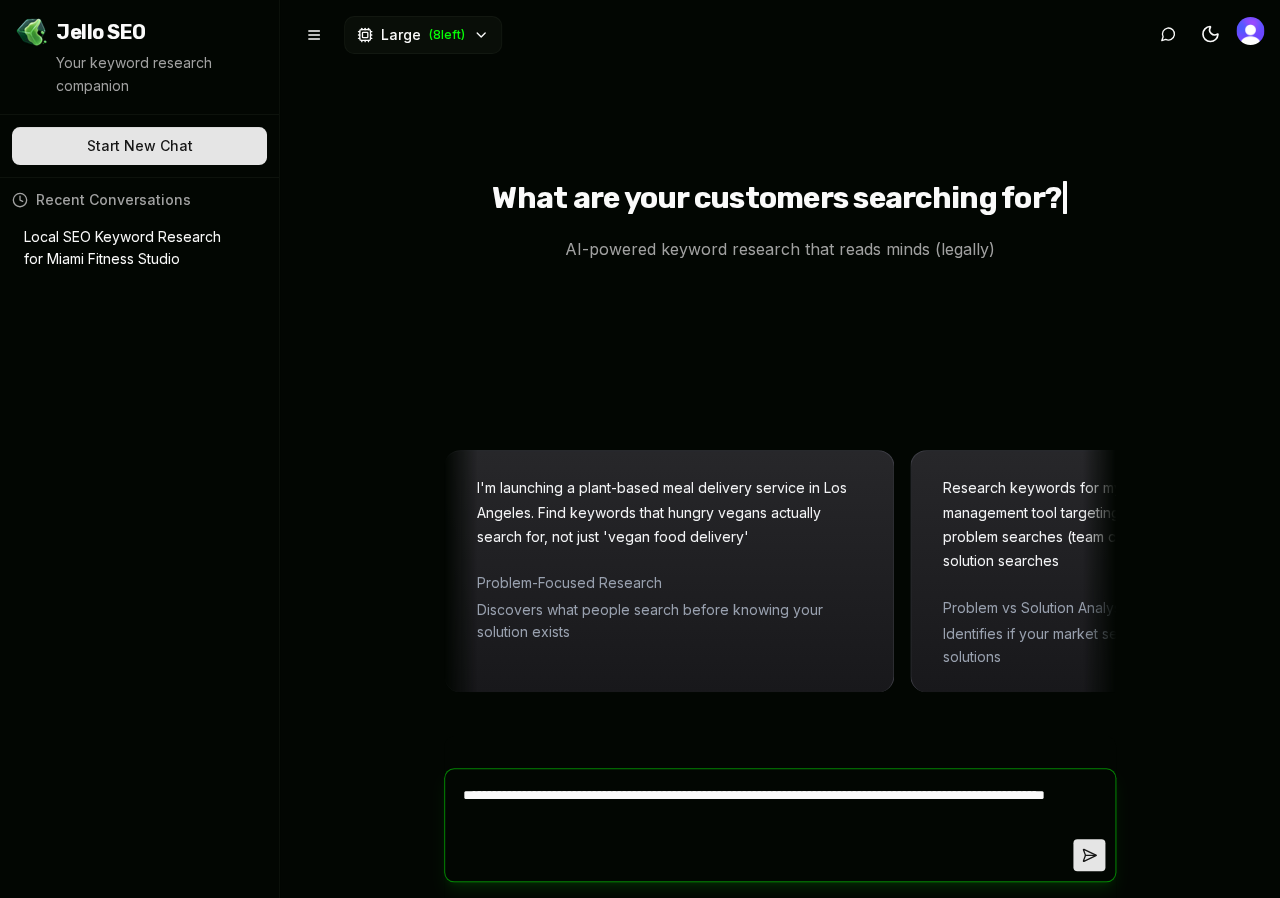 paste on "*
*****" 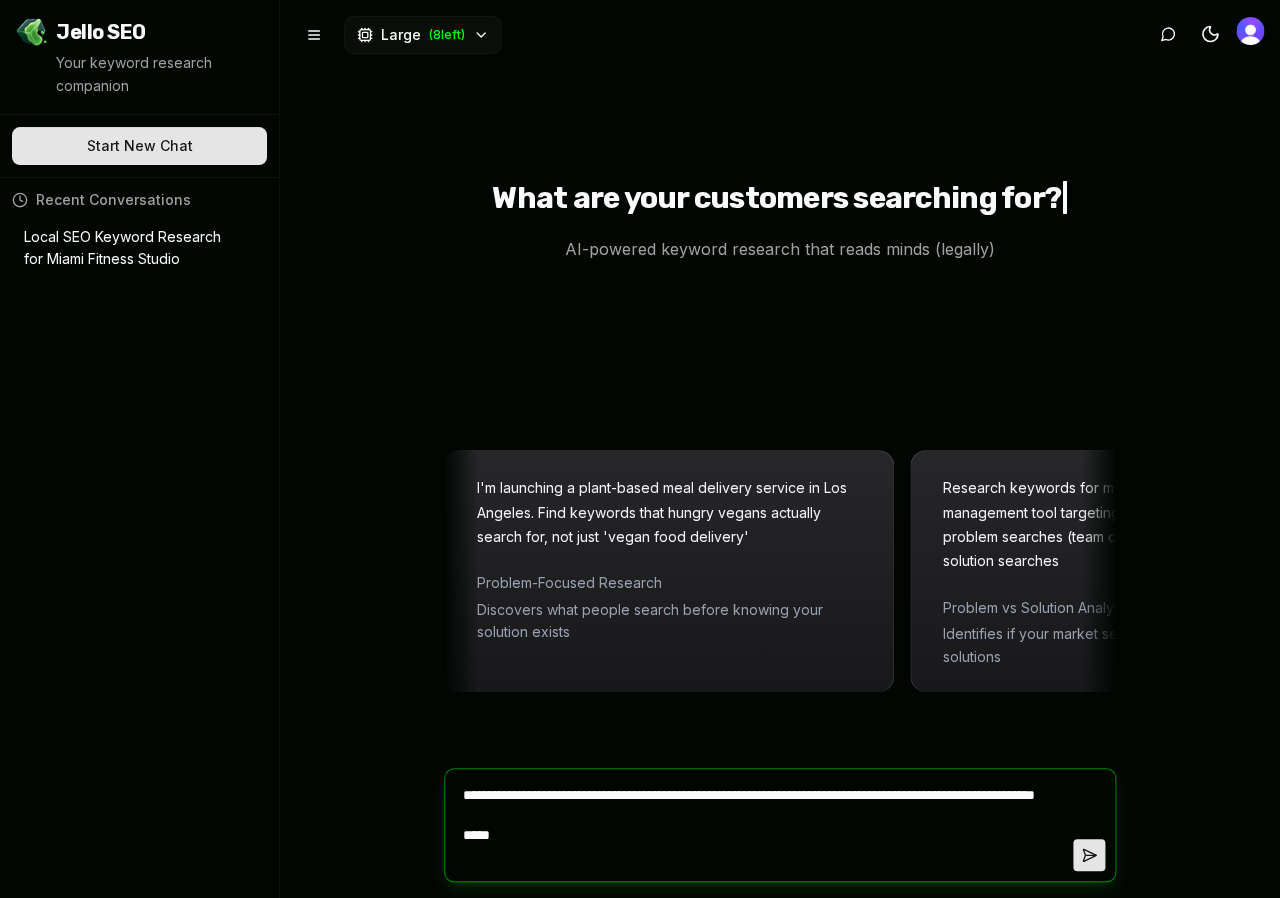 type on "**********" 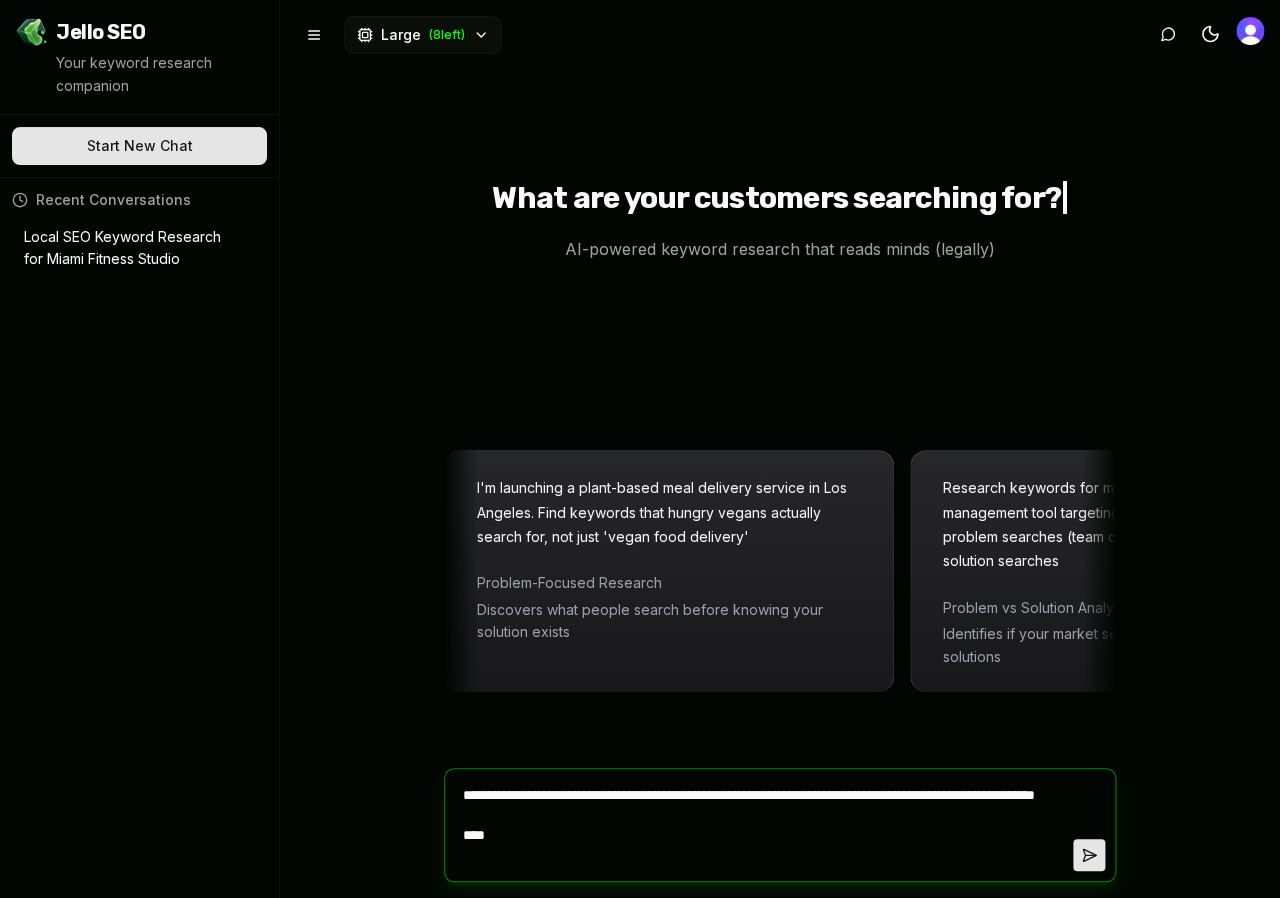 type on "**********" 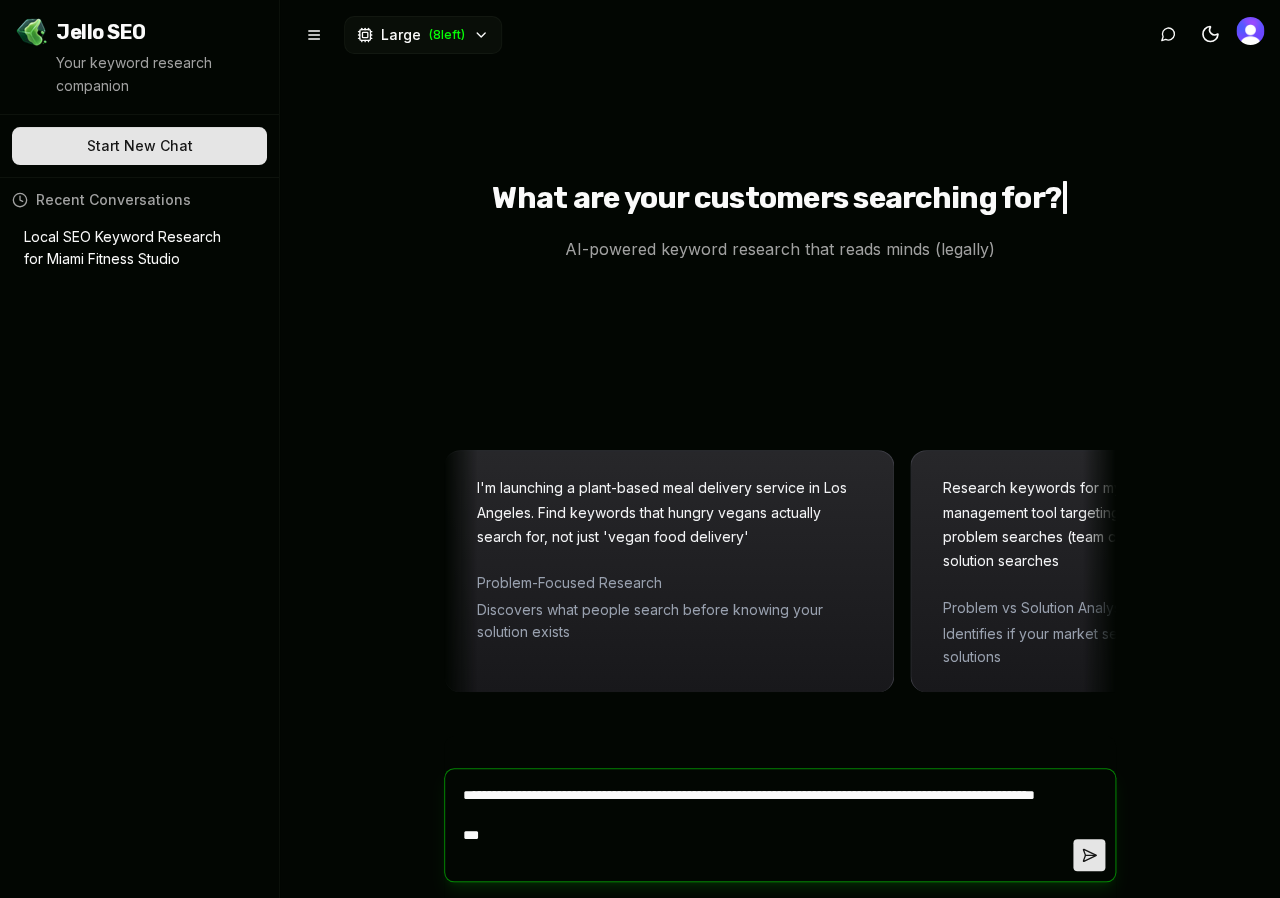 type on "**********" 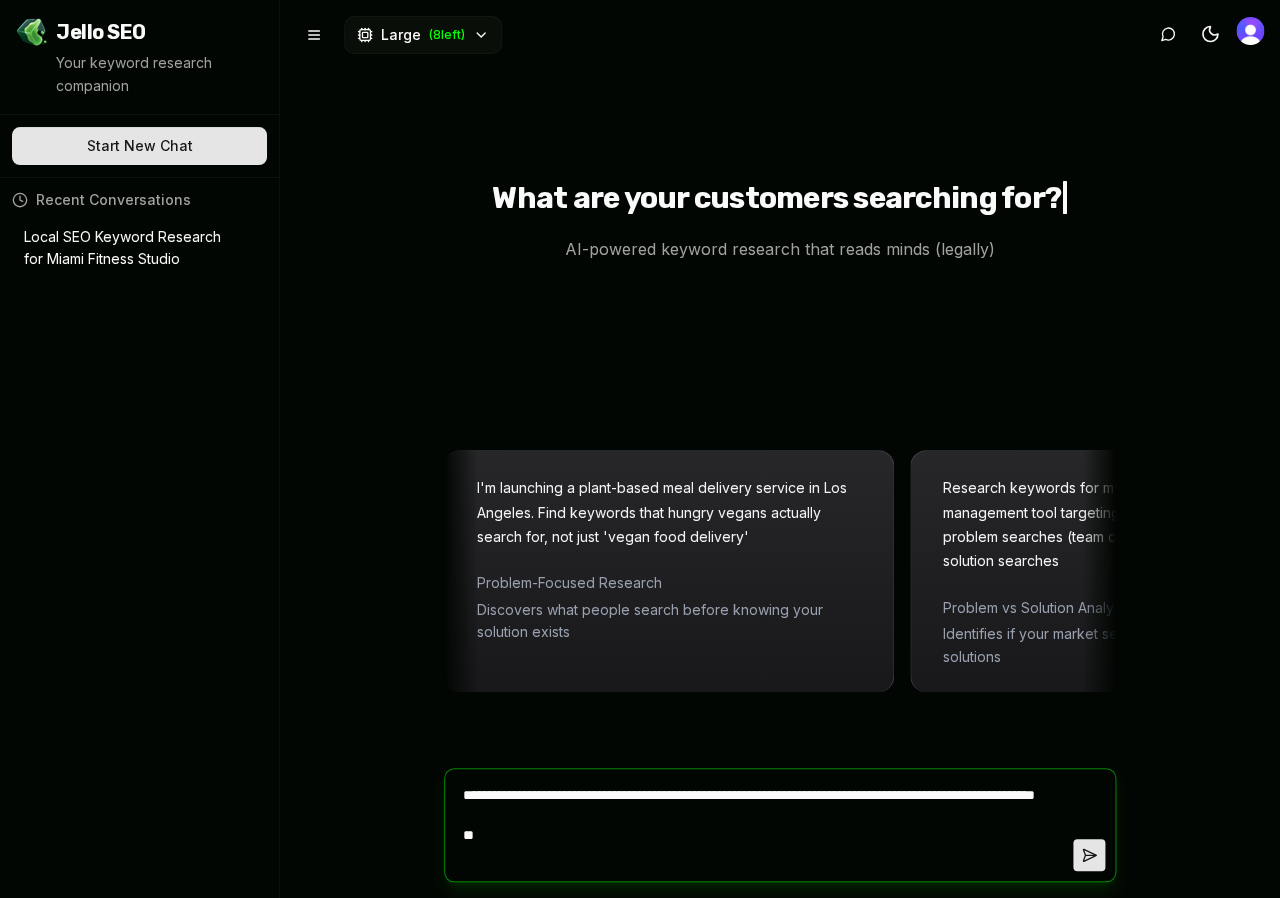 type on "*" 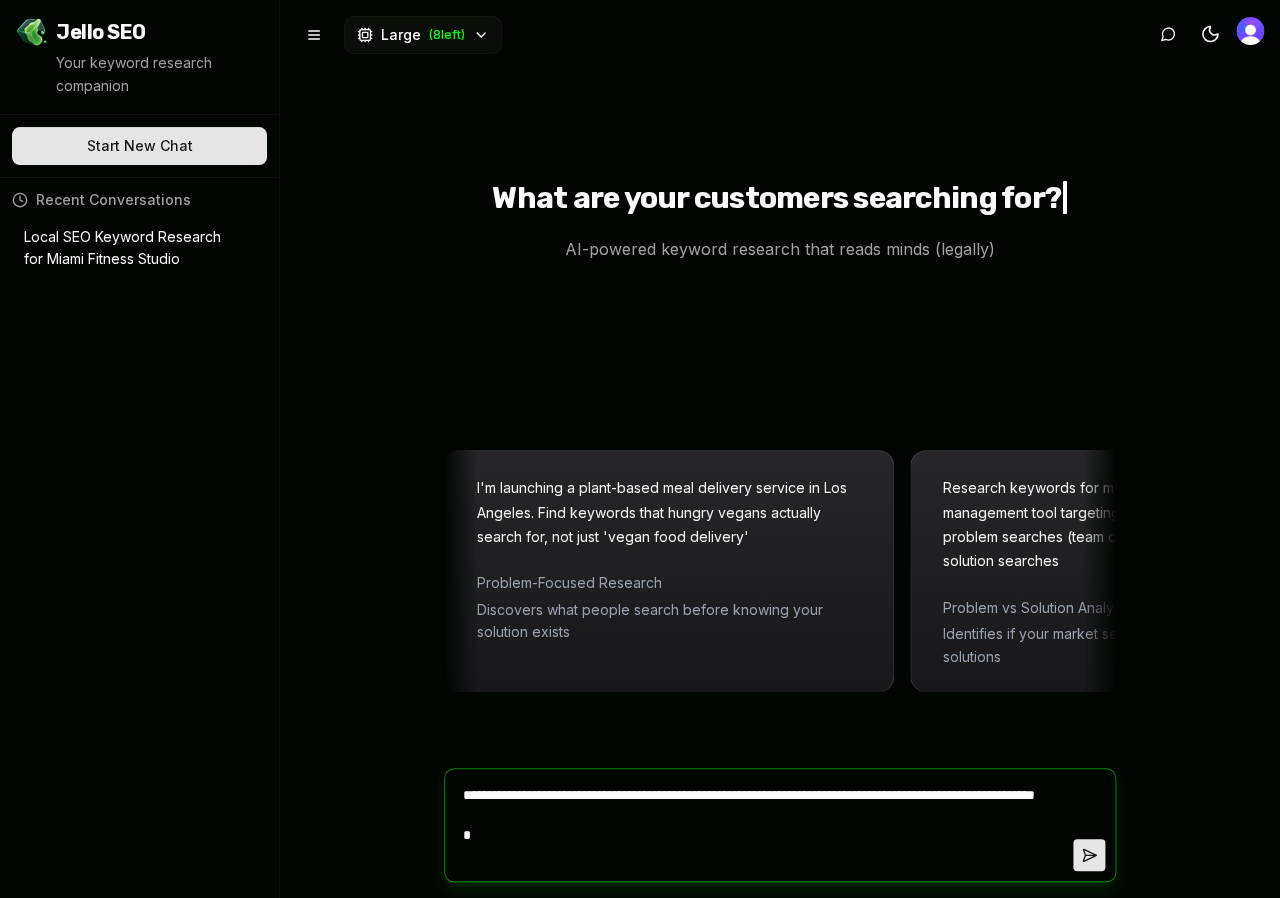 type on "**********" 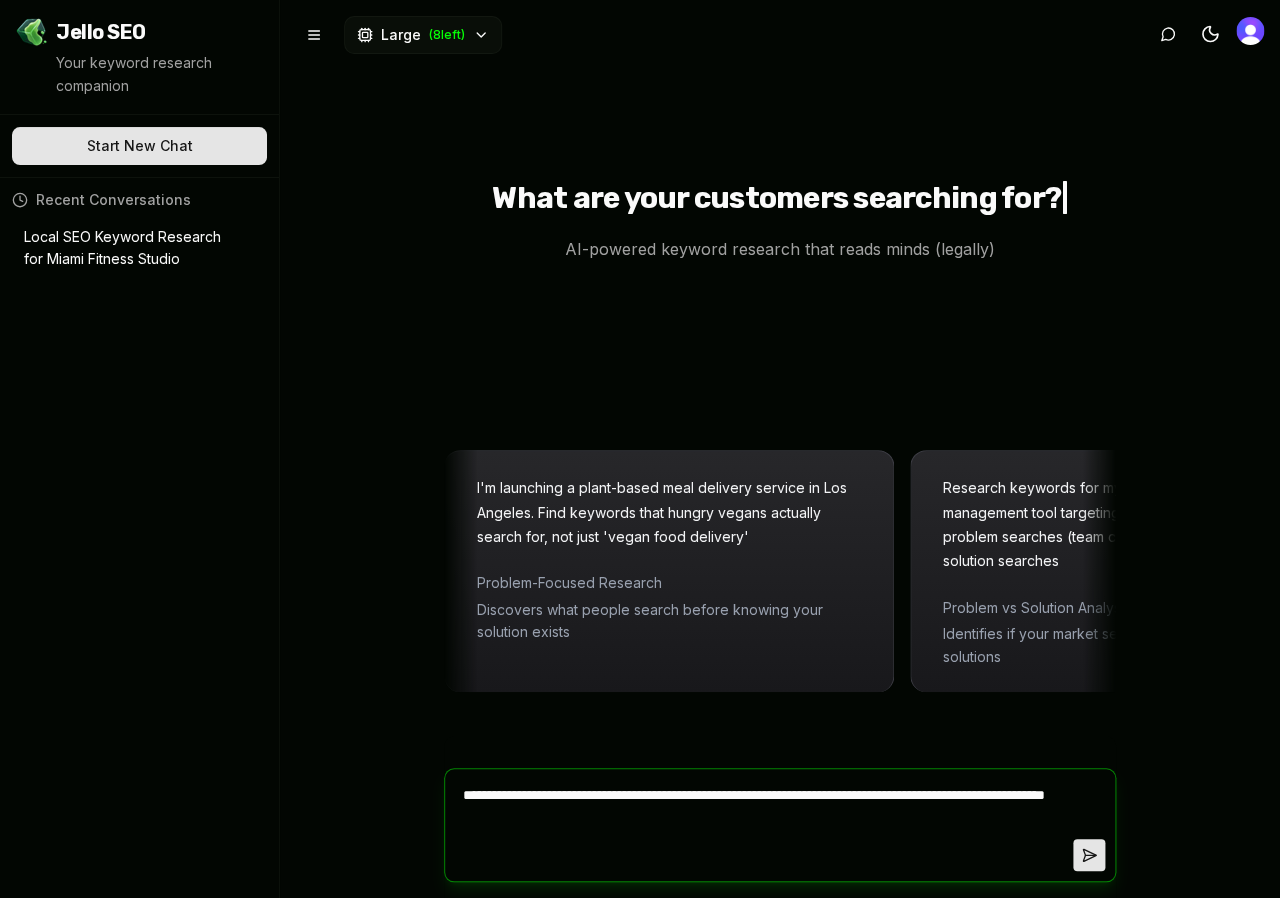 click on "**********" at bounding box center (764, 825) 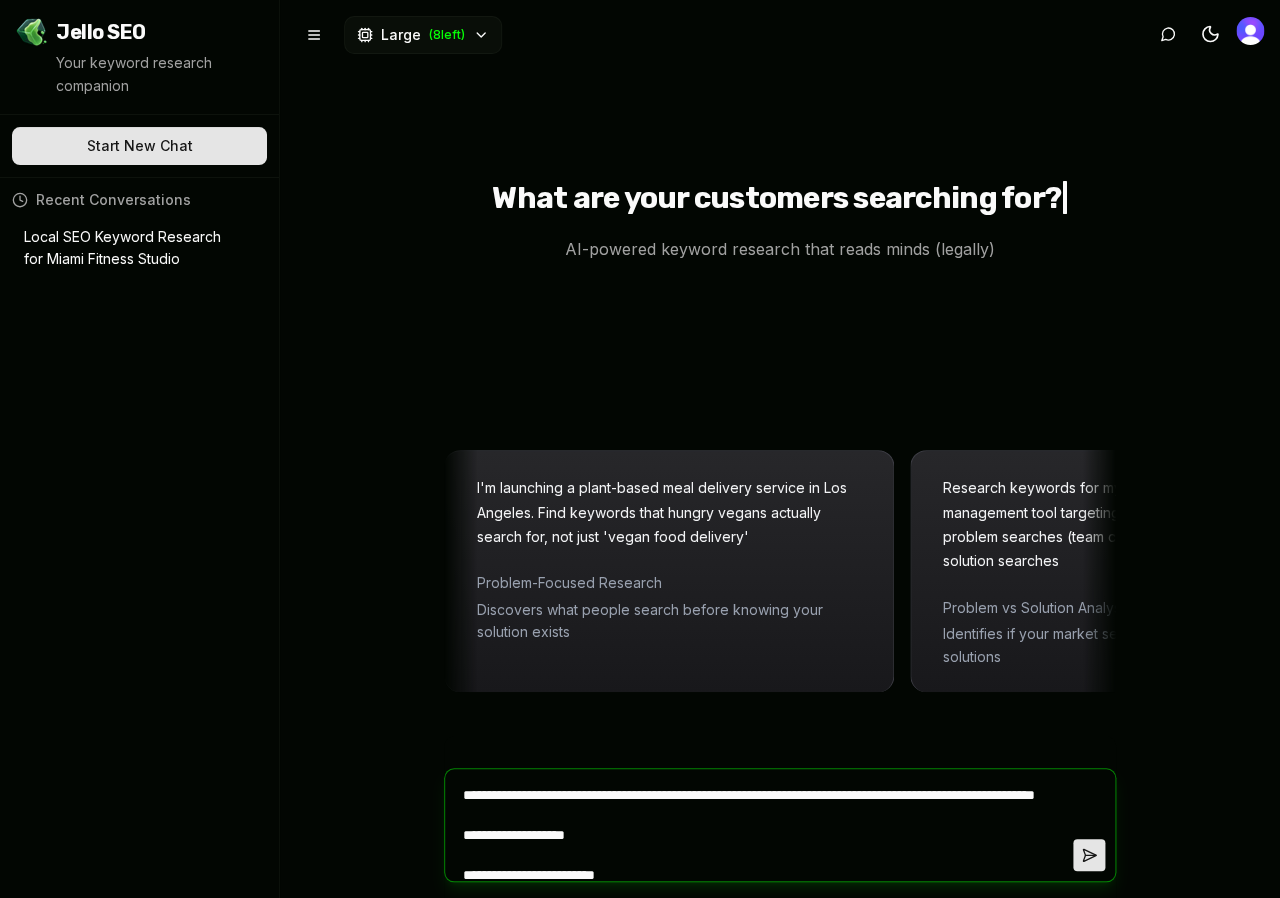 scroll, scrollTop: 5535, scrollLeft: 0, axis: vertical 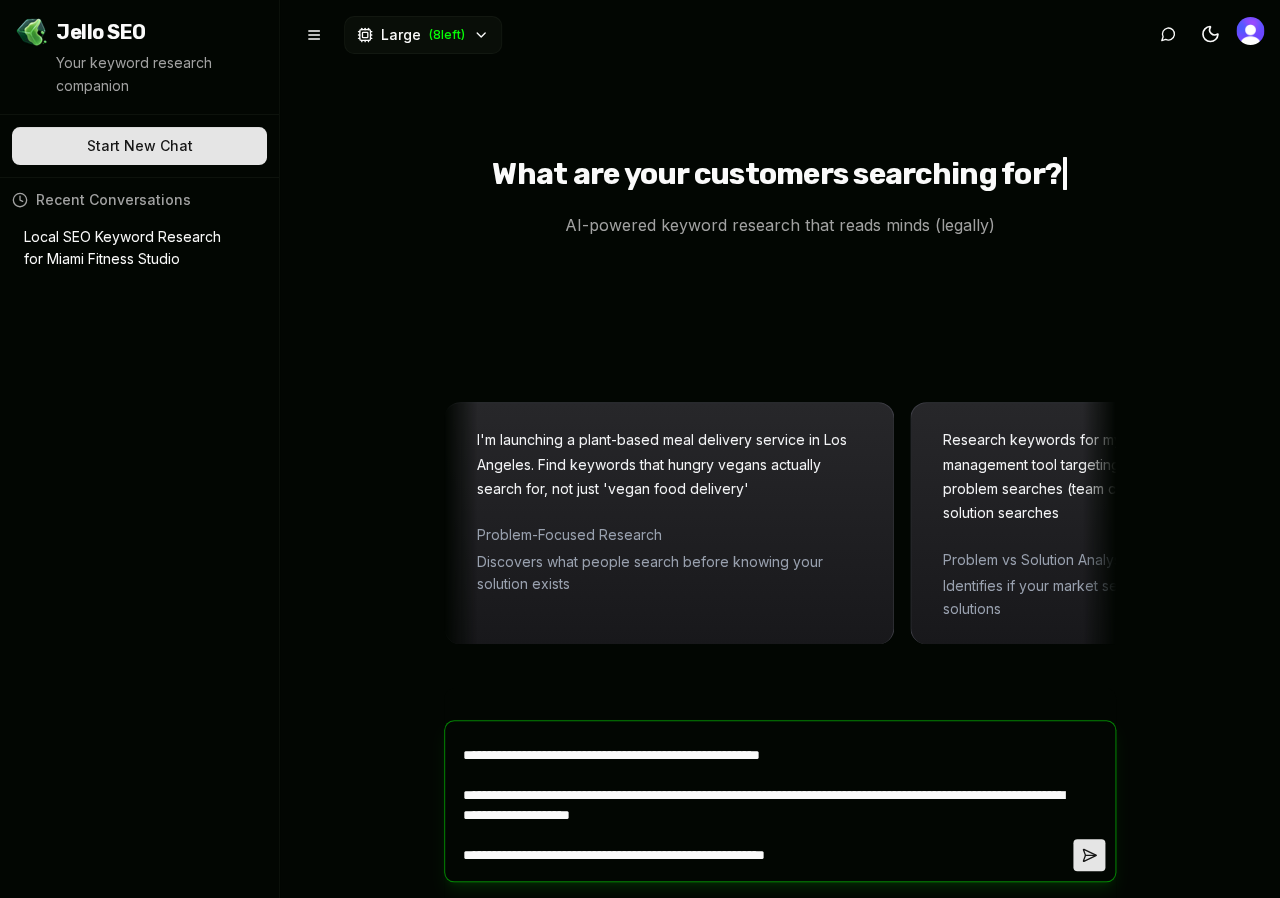 type on "**********" 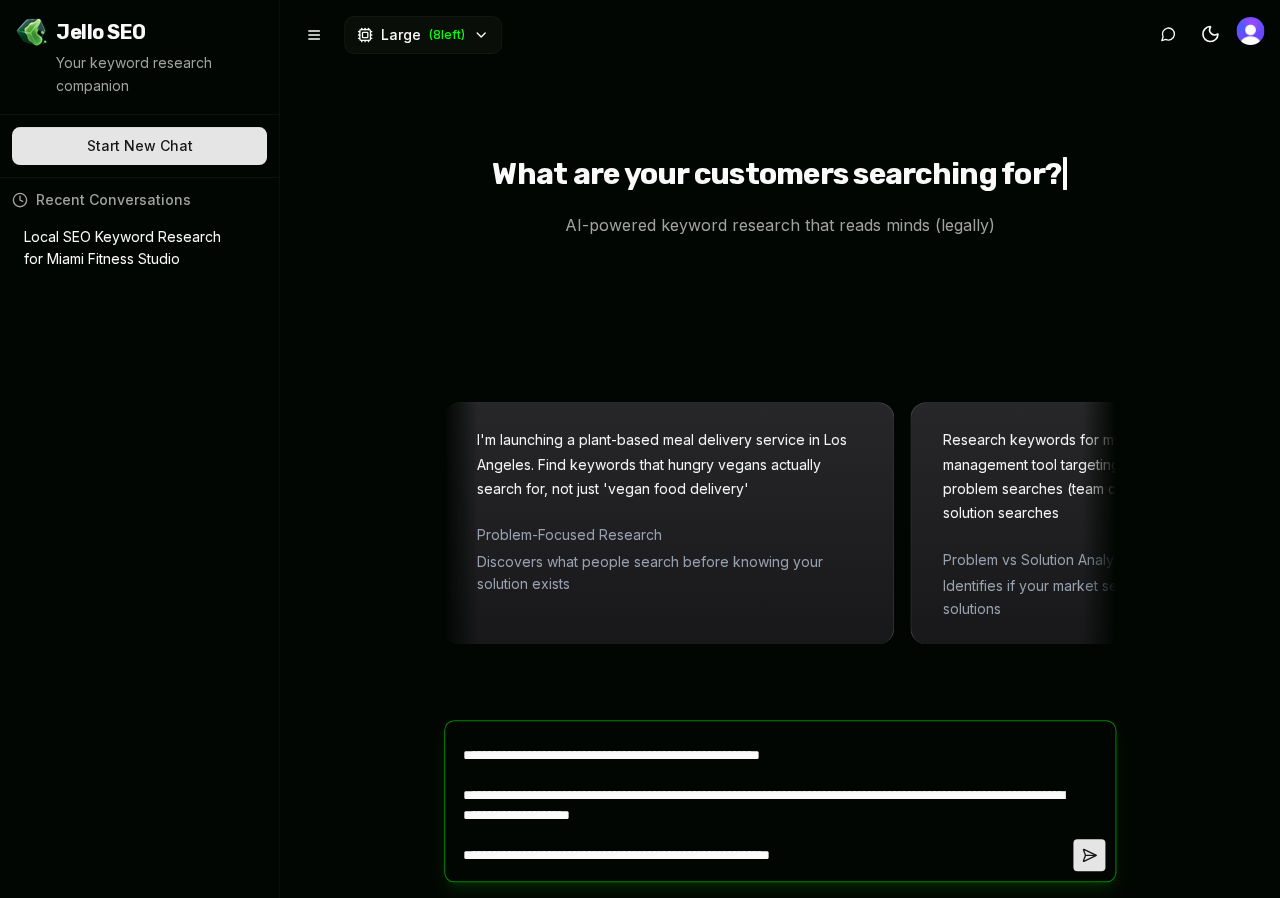 type on "**********" 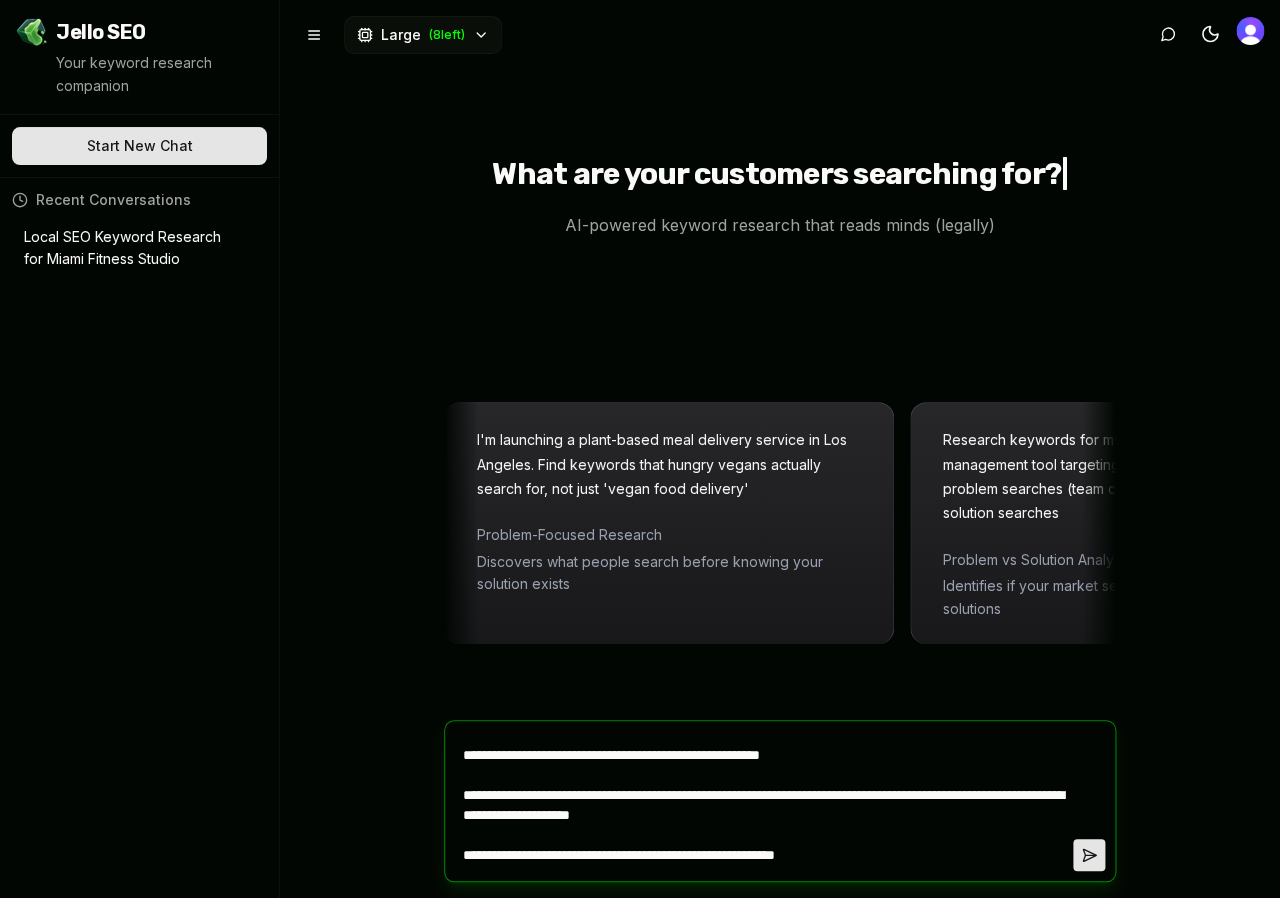 scroll, scrollTop: 5576, scrollLeft: 0, axis: vertical 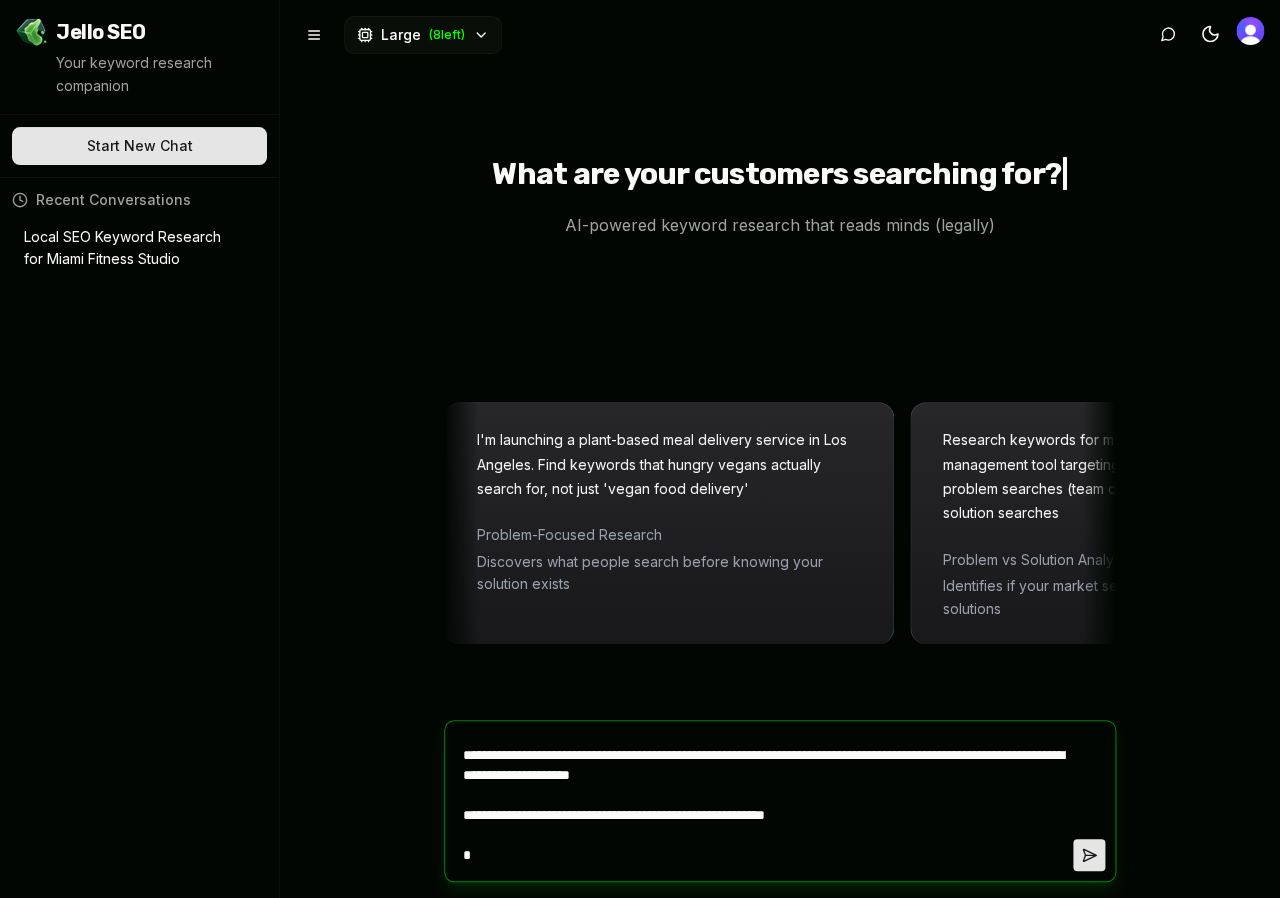 type on "**********" 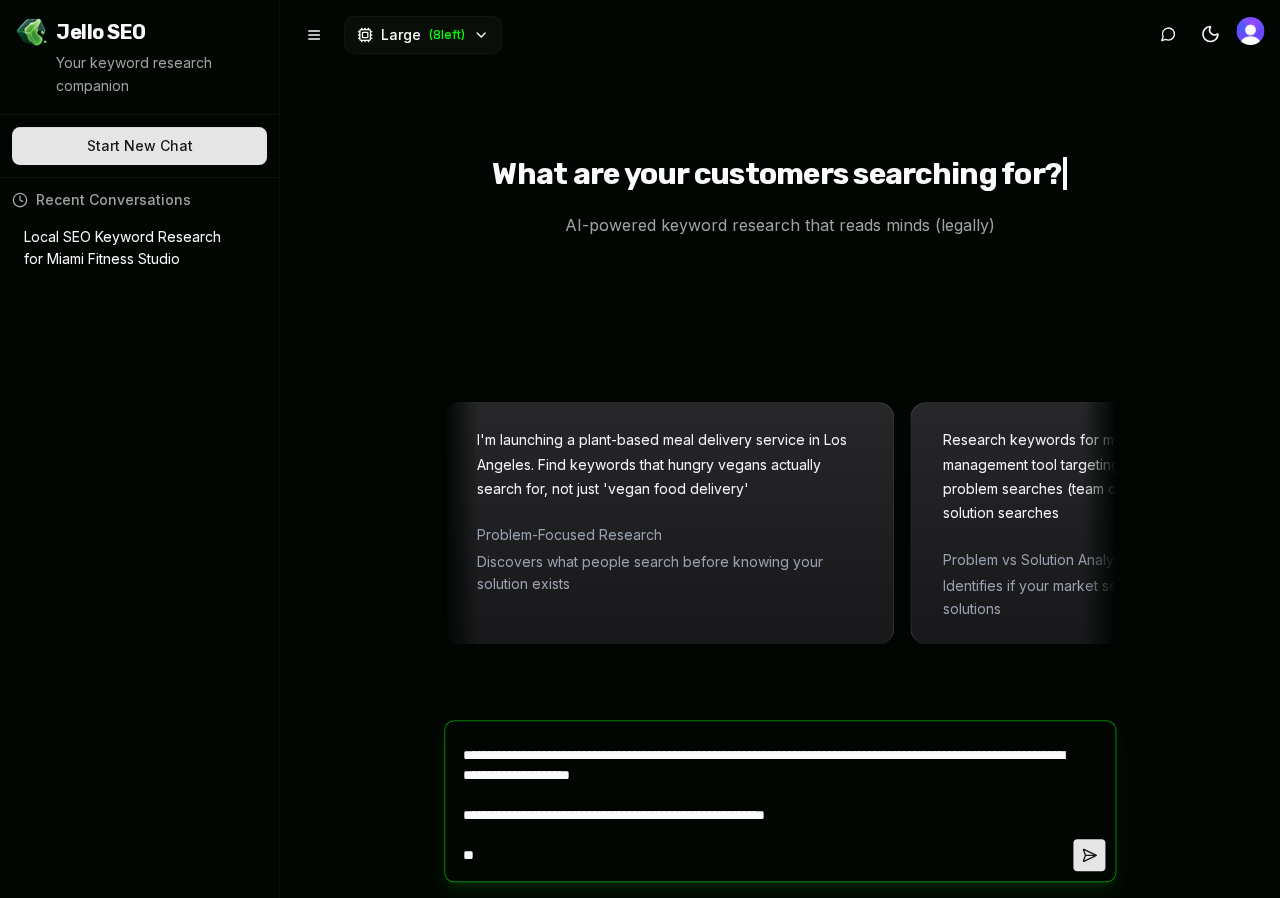 type on "**********" 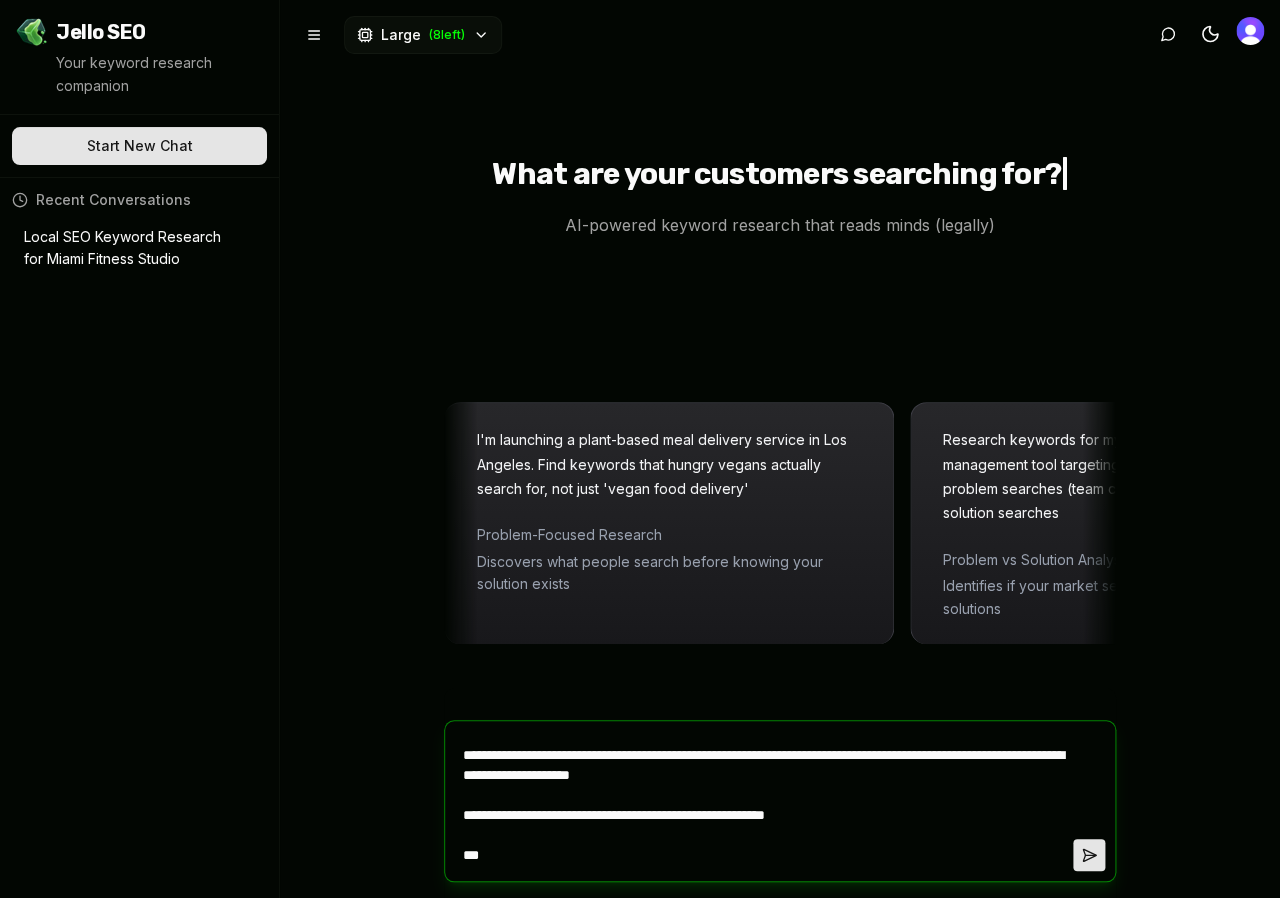 type on "**********" 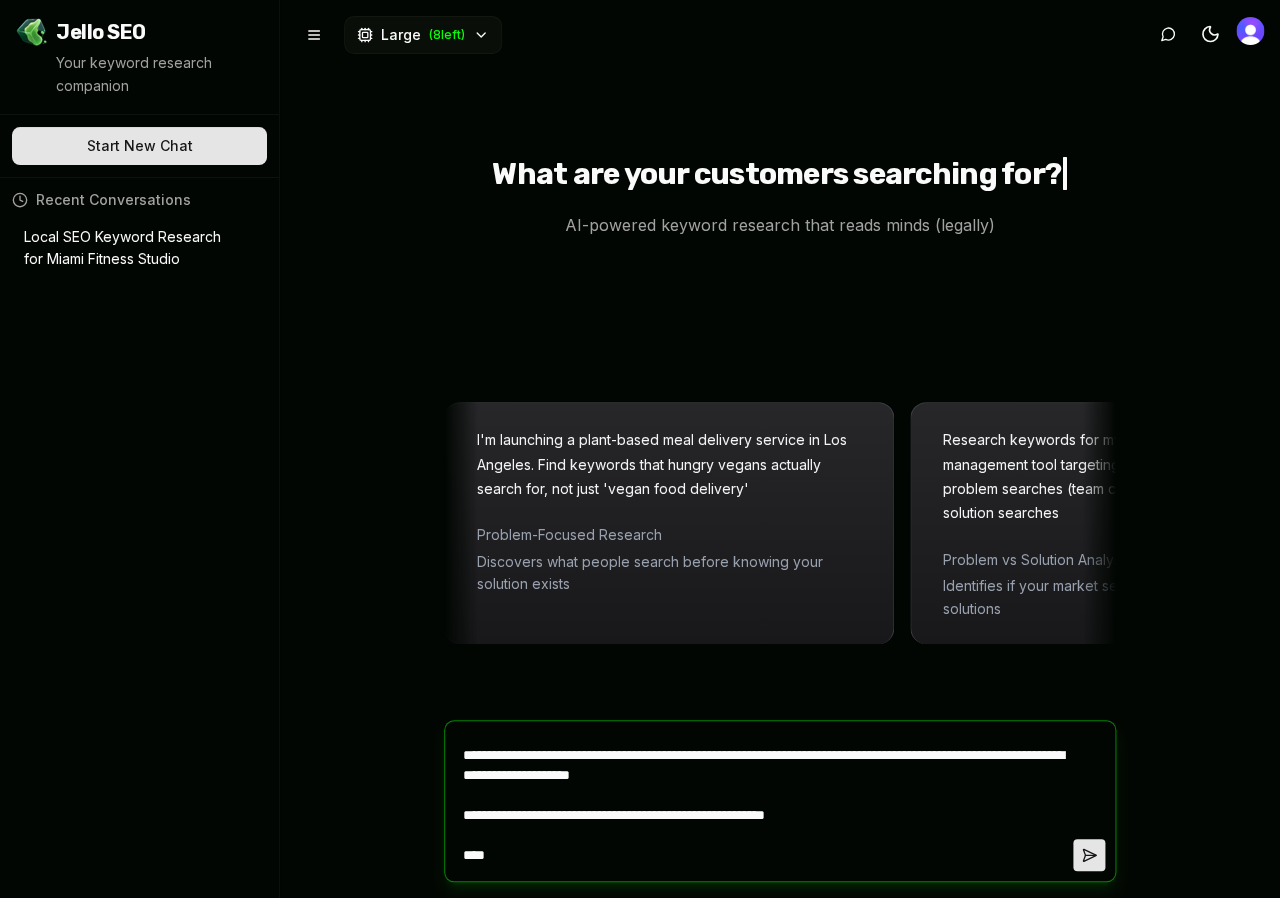 type on "**********" 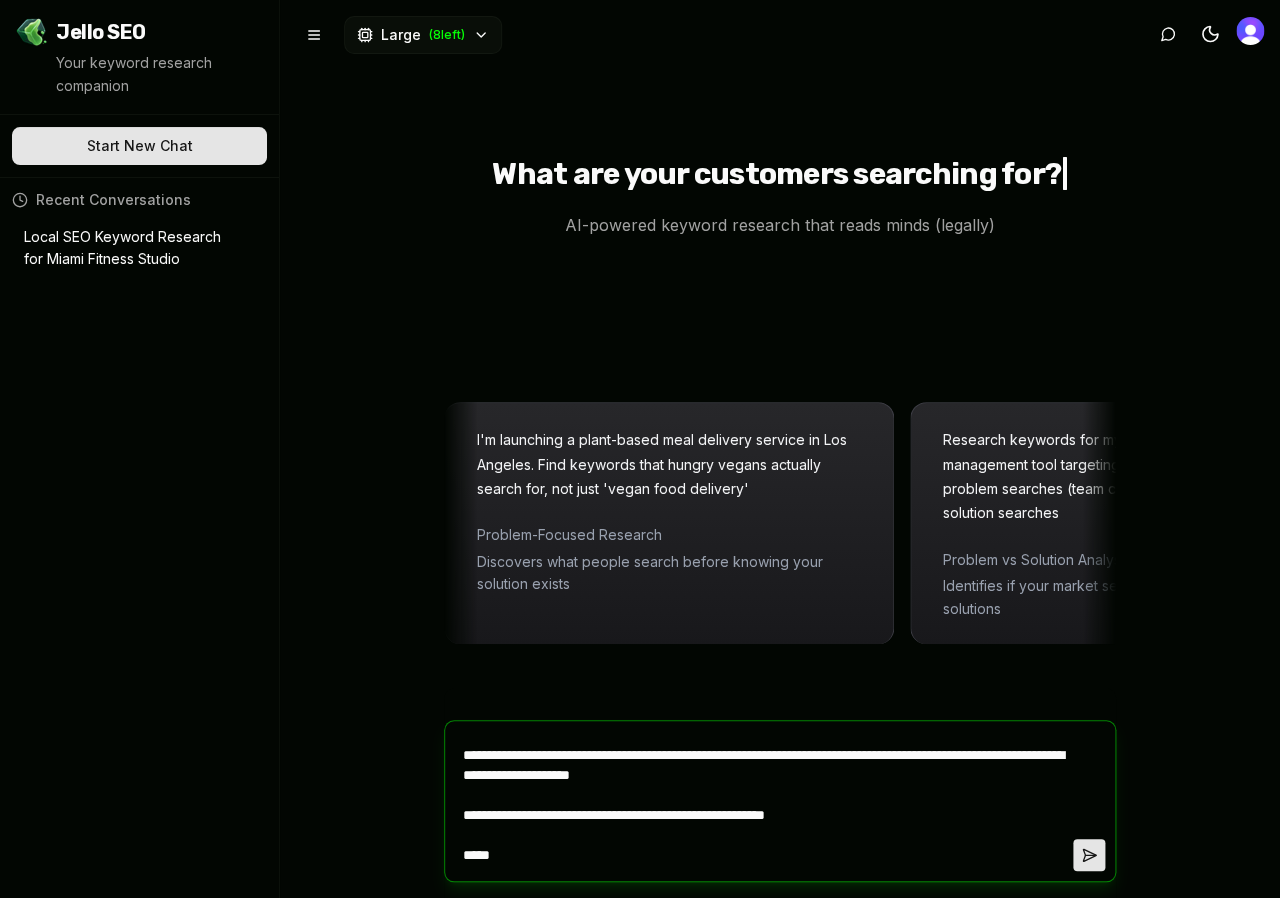 type on "**********" 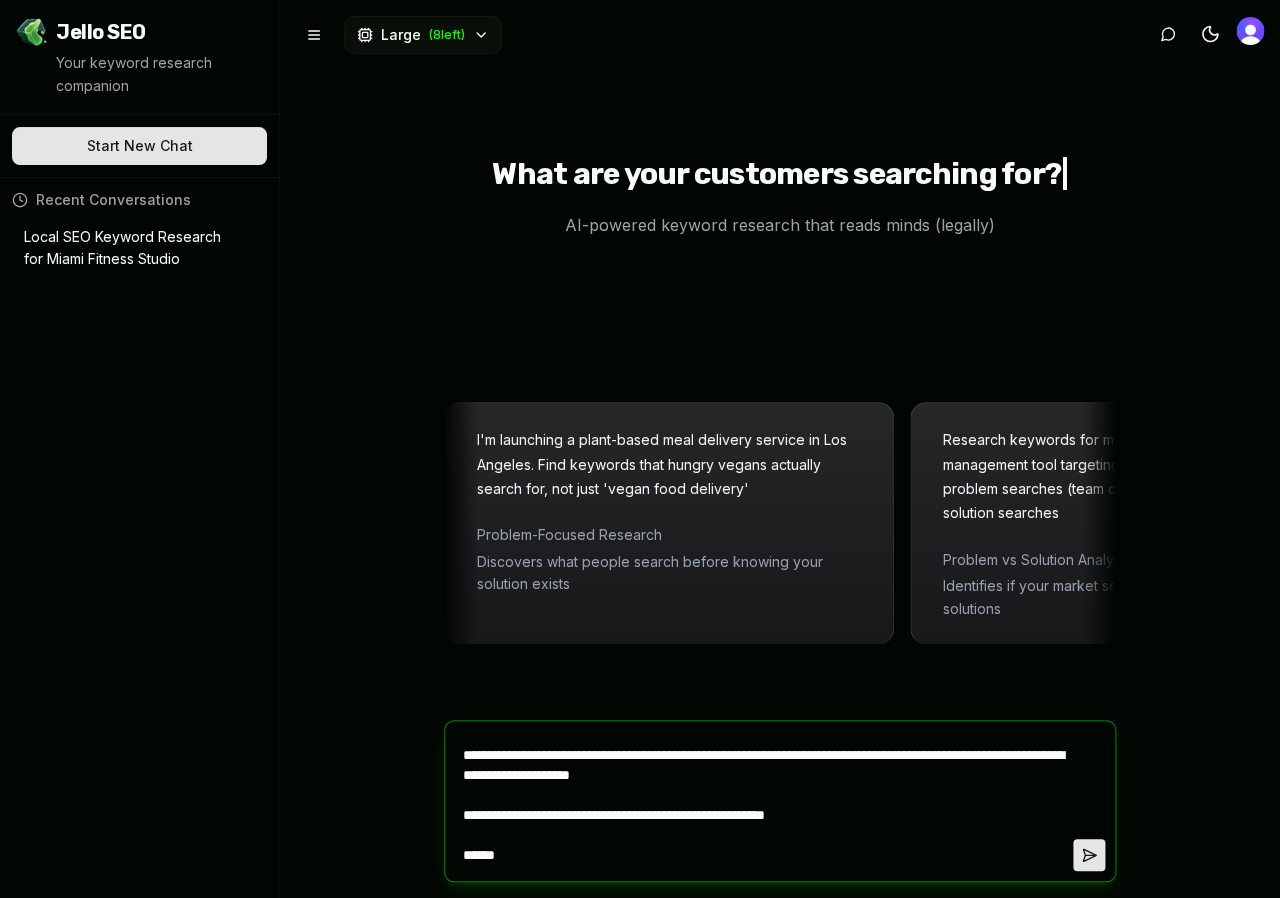 type on "**********" 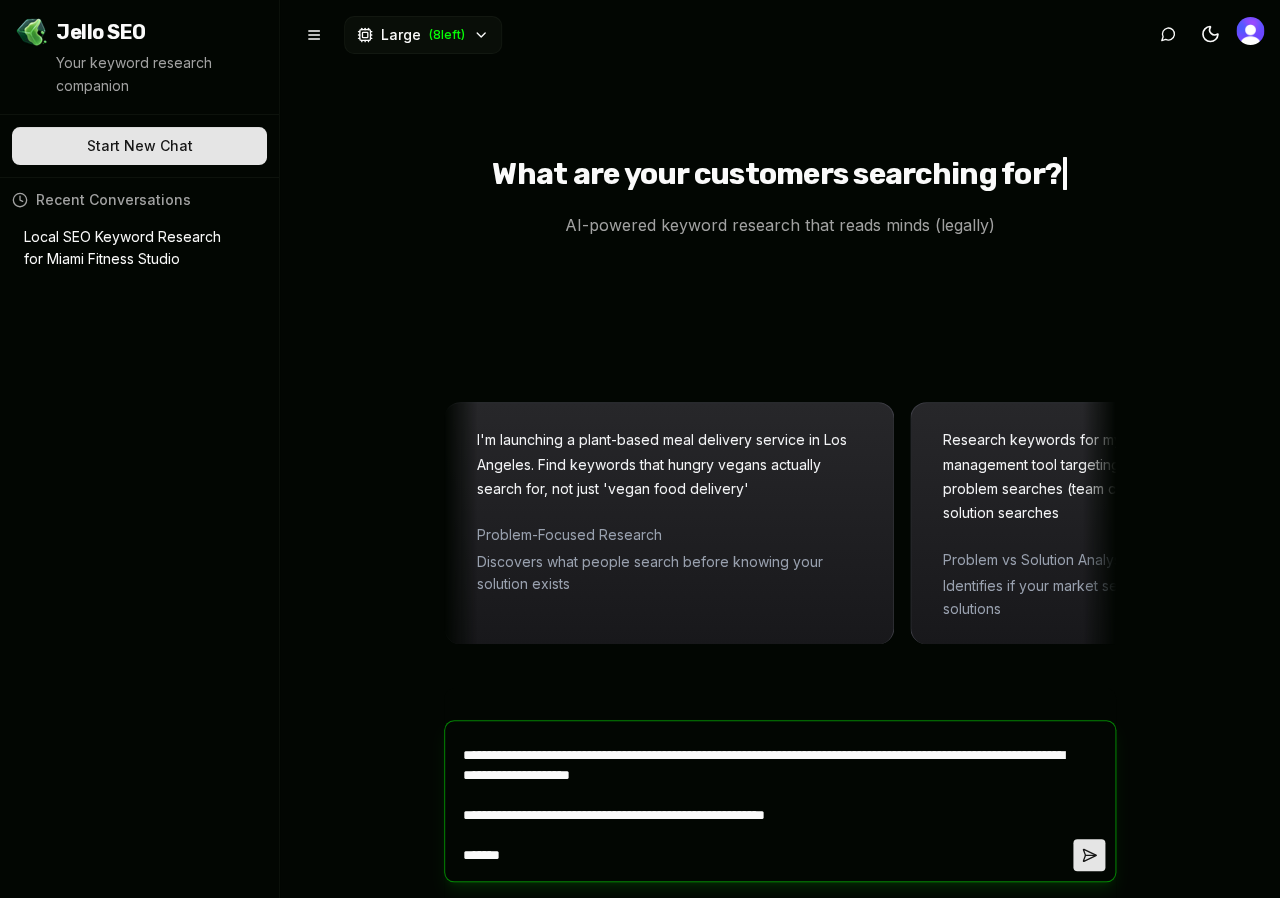 type on "**********" 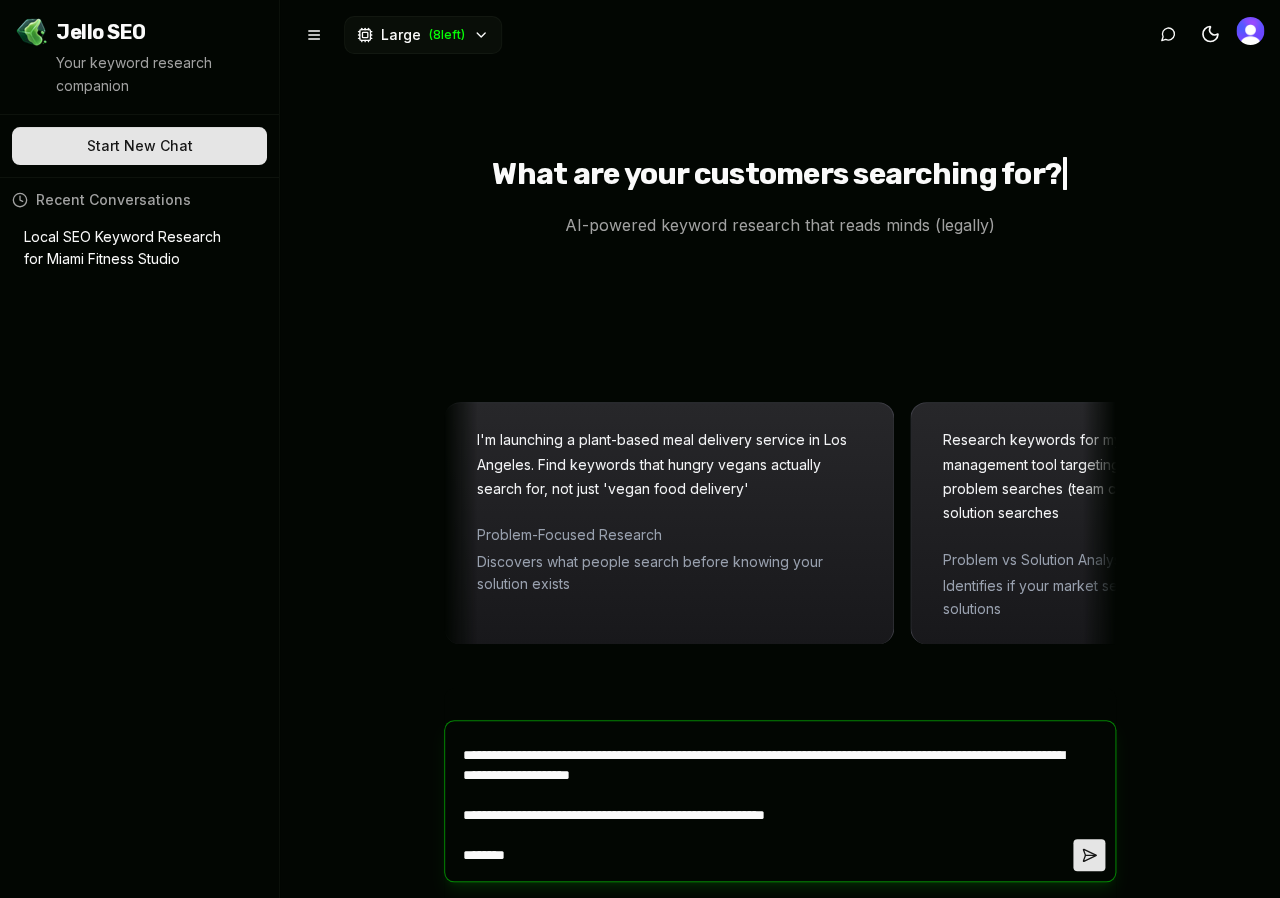 type on "**********" 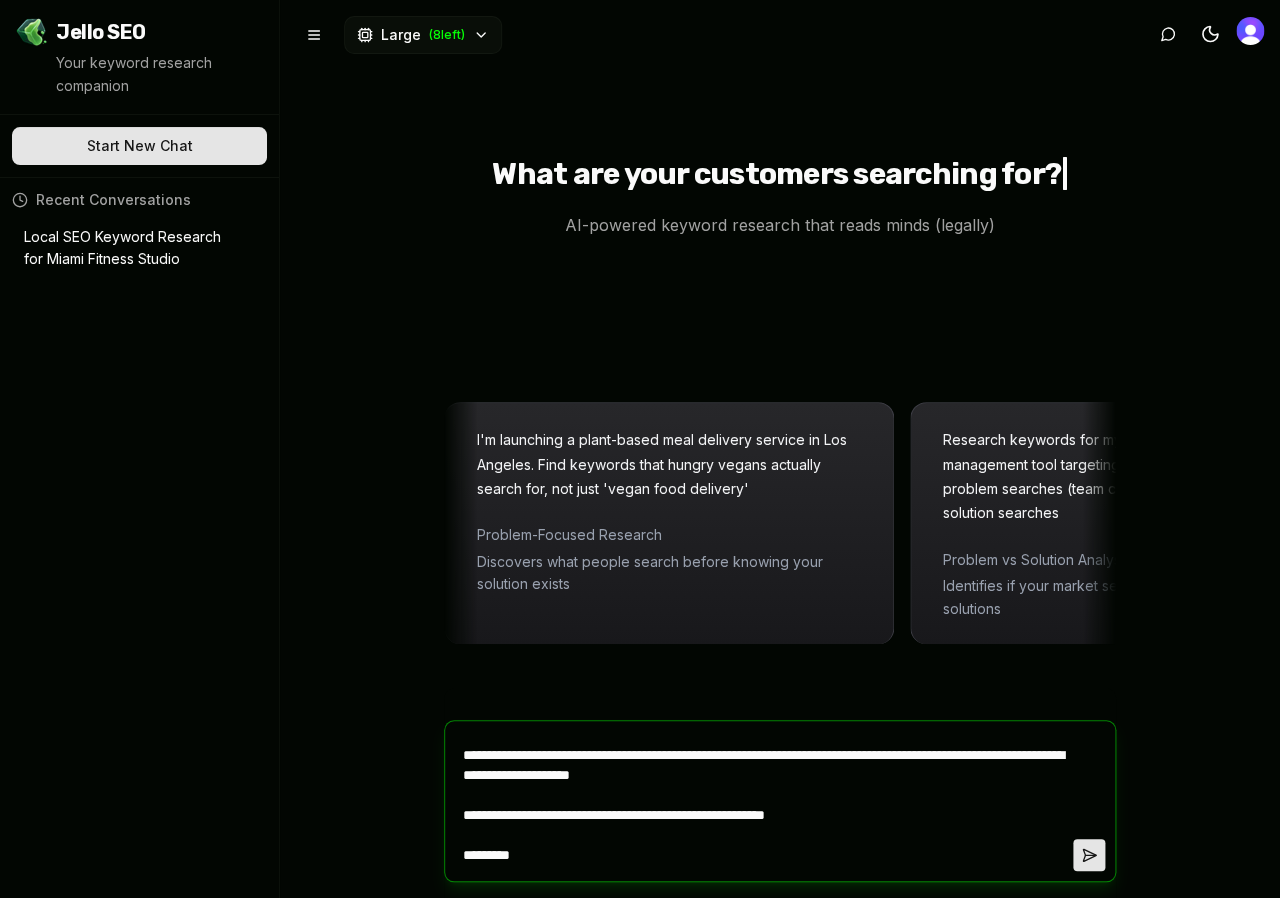 type on "**********" 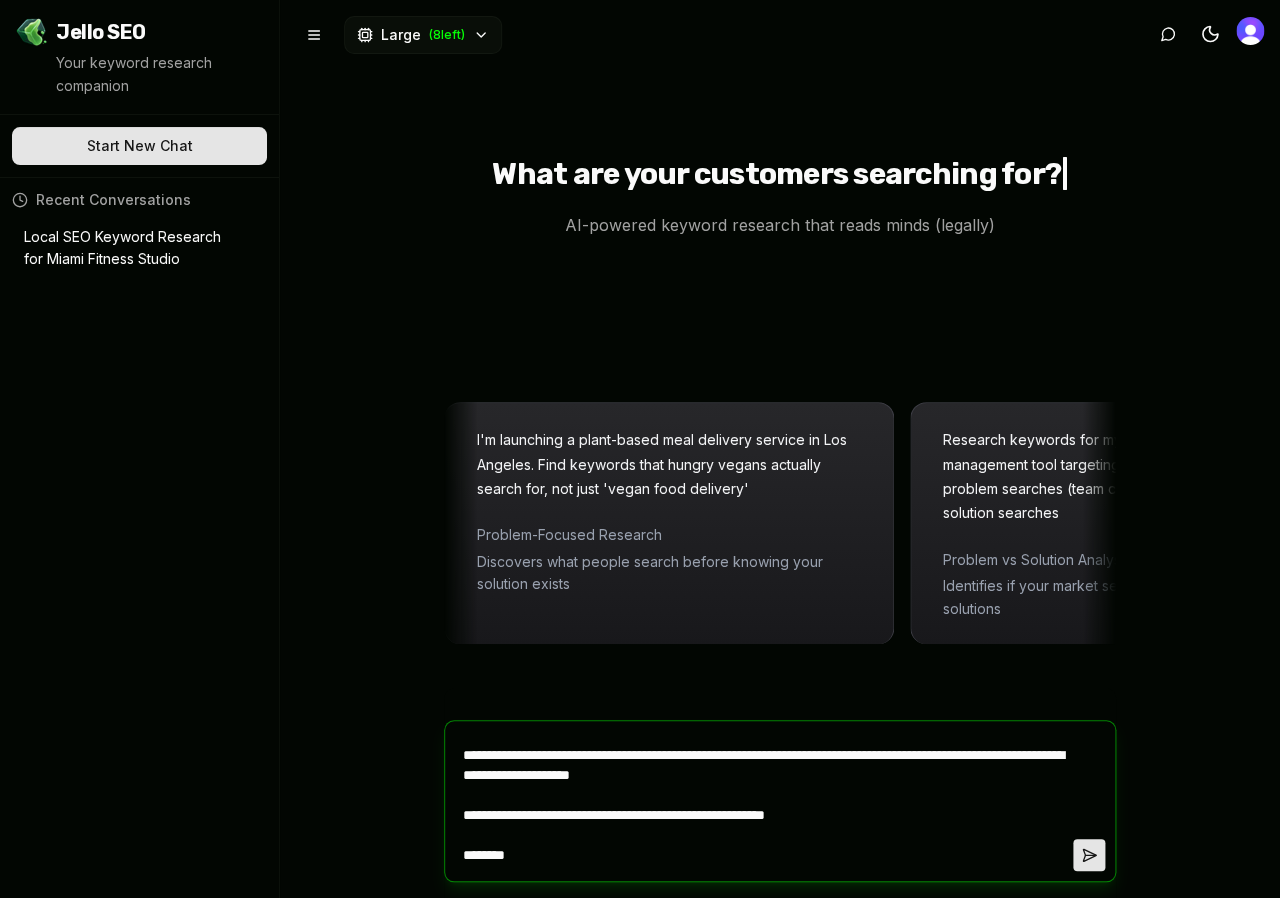 type on "*" 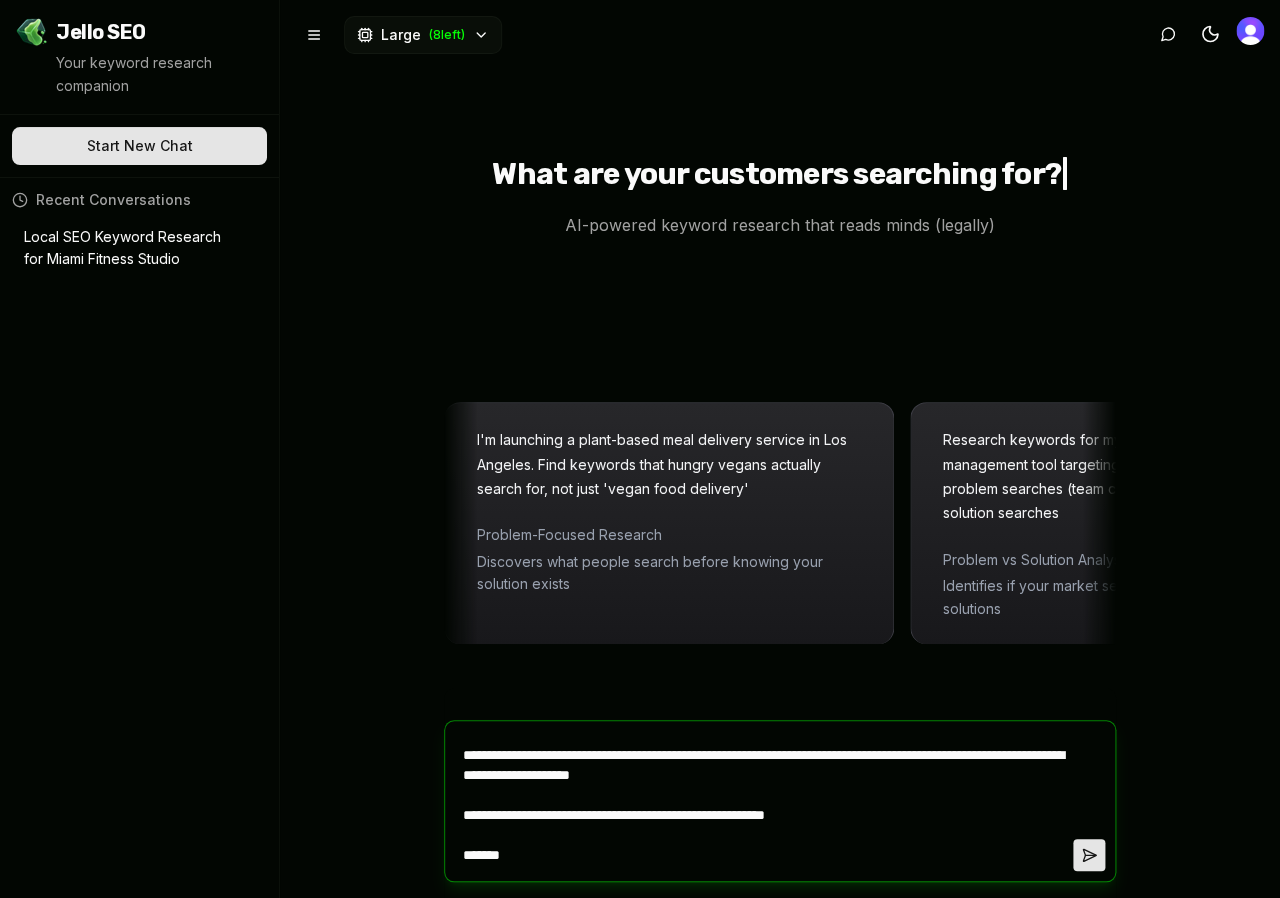 type on "**********" 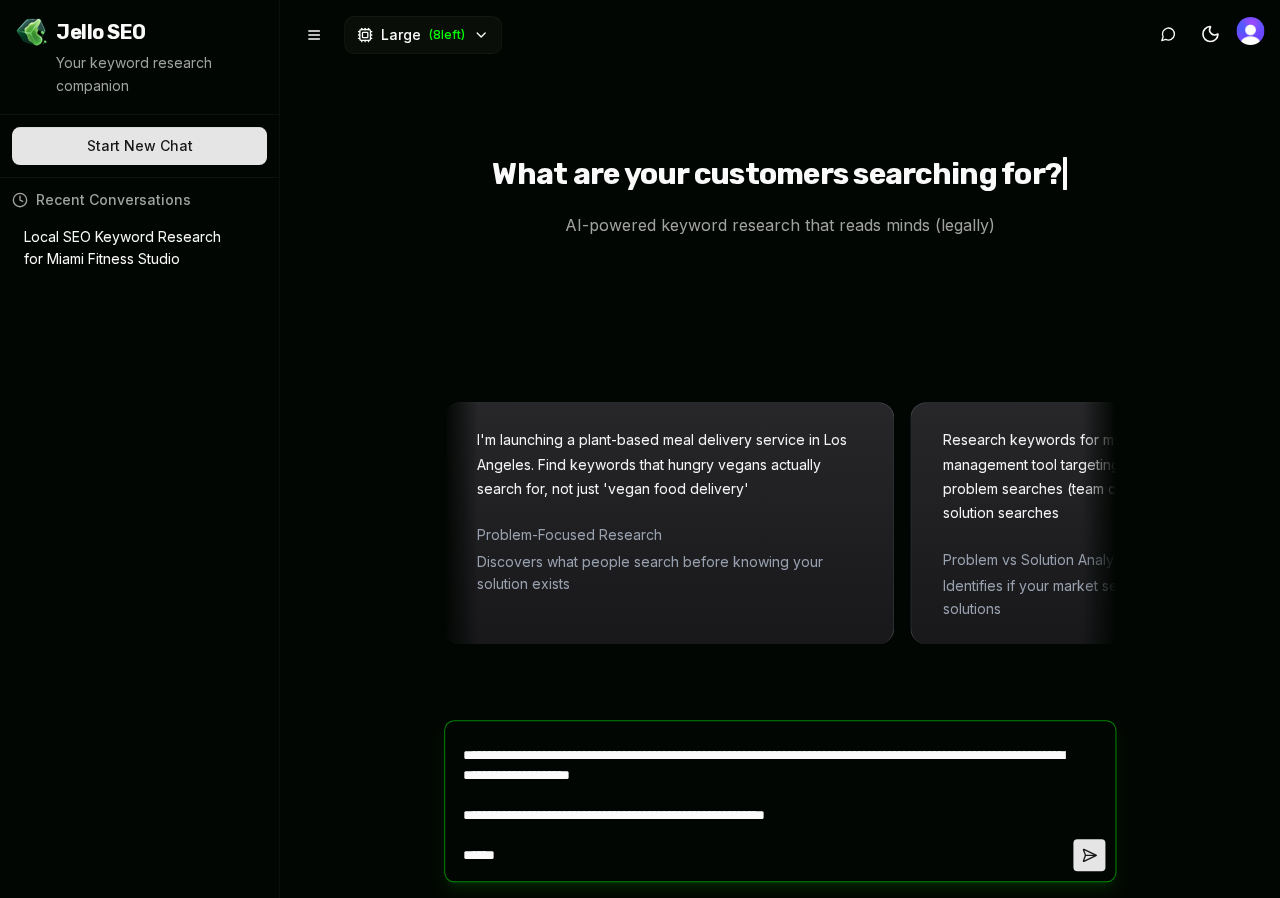 type on "**********" 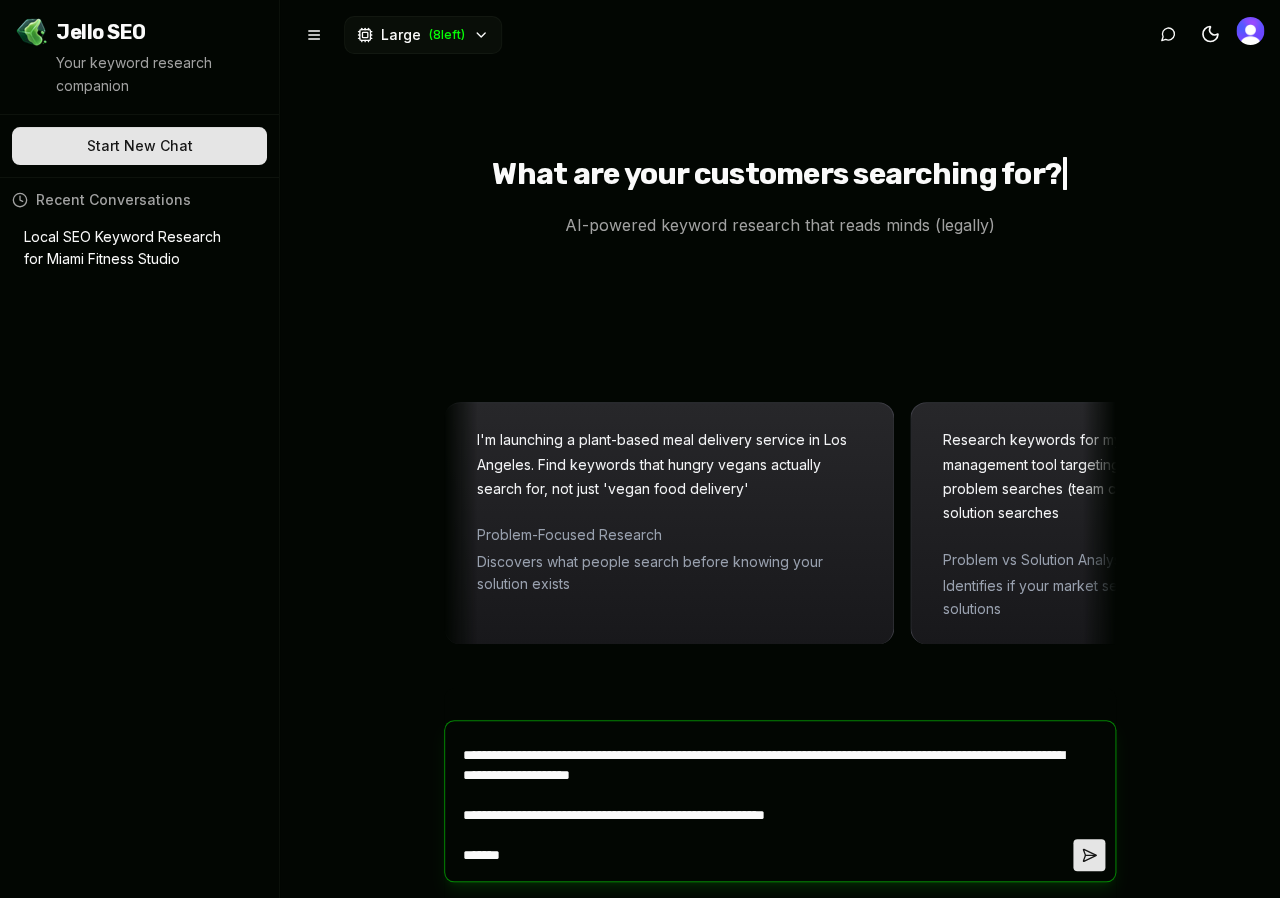 type on "**********" 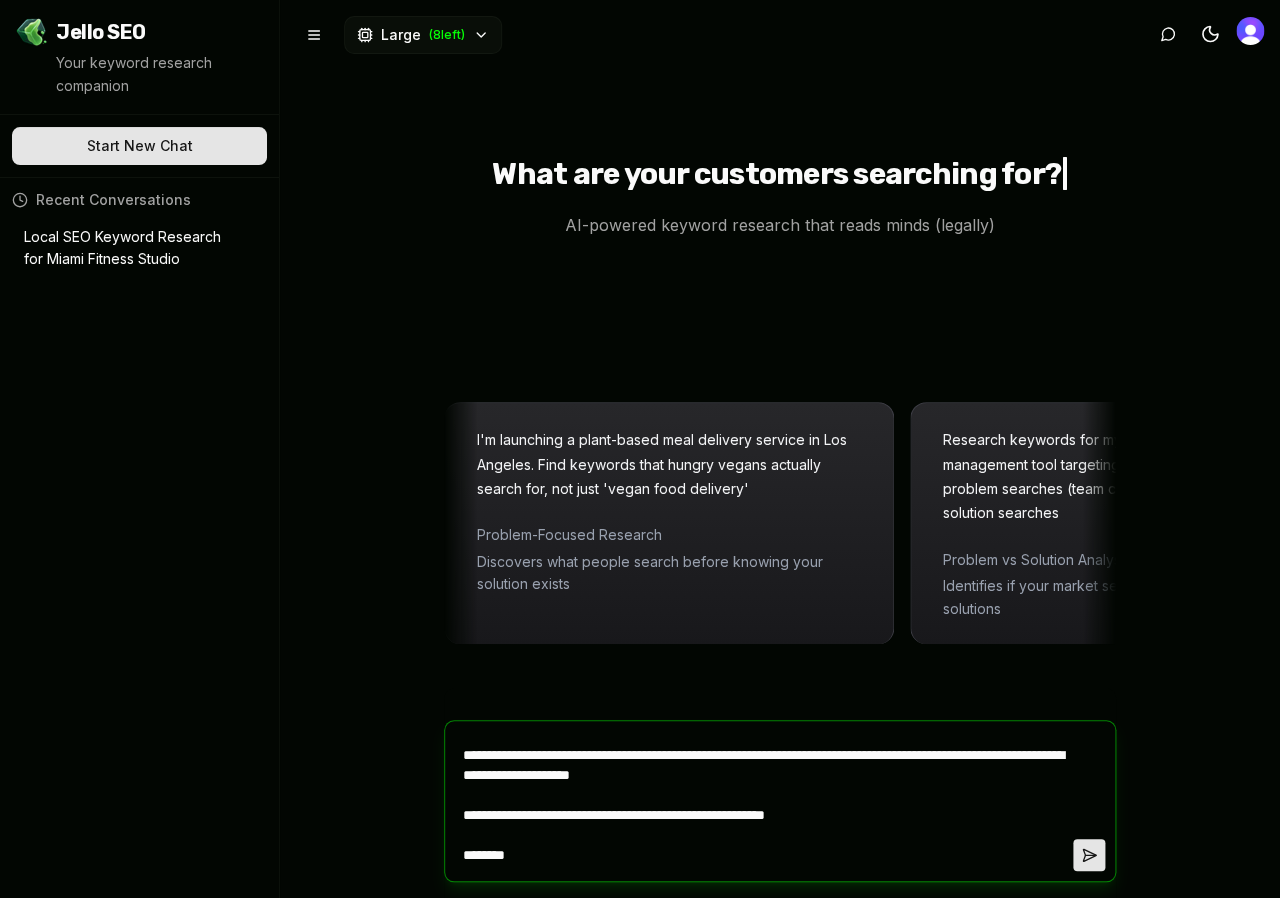 type on "**********" 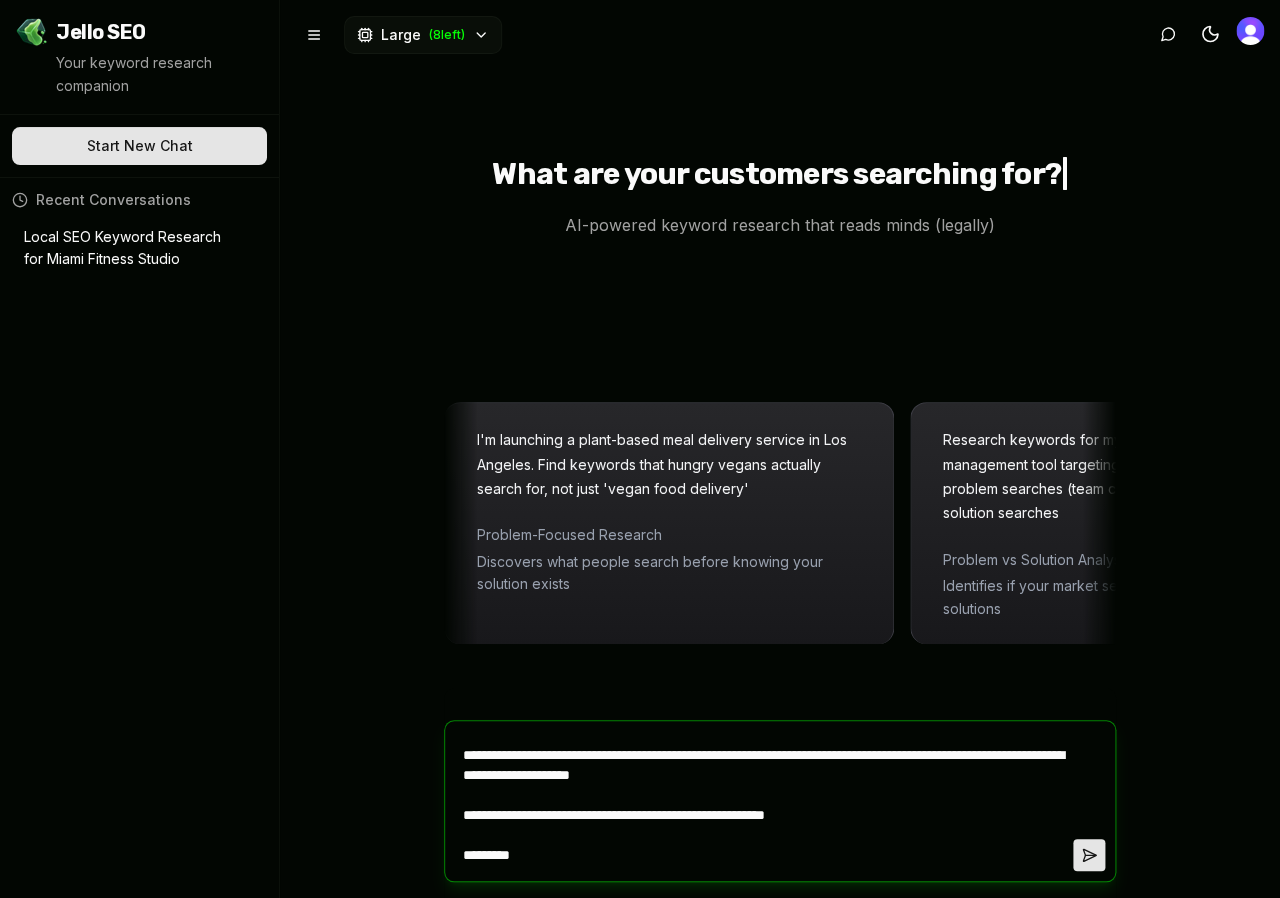 type on "**********" 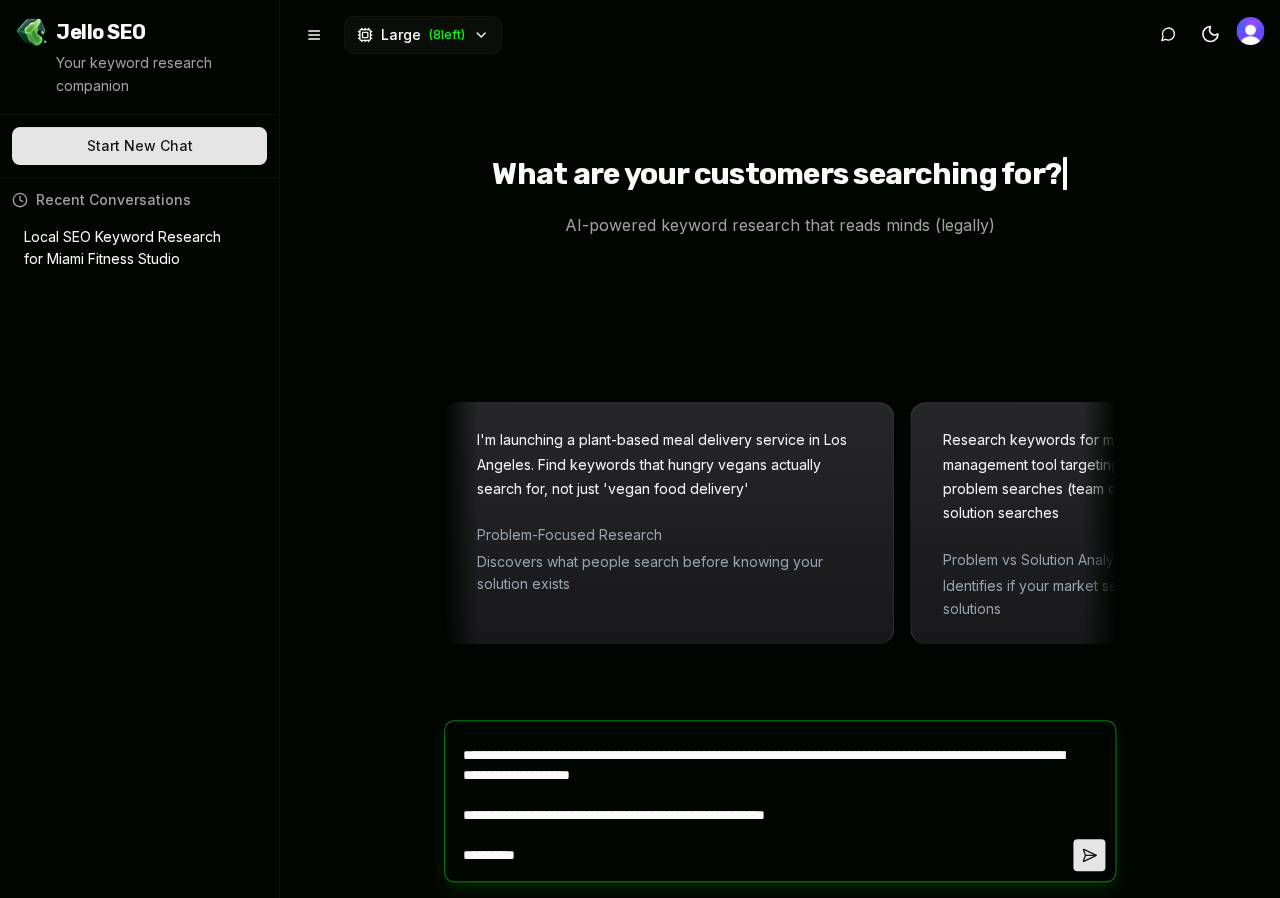 type on "*" 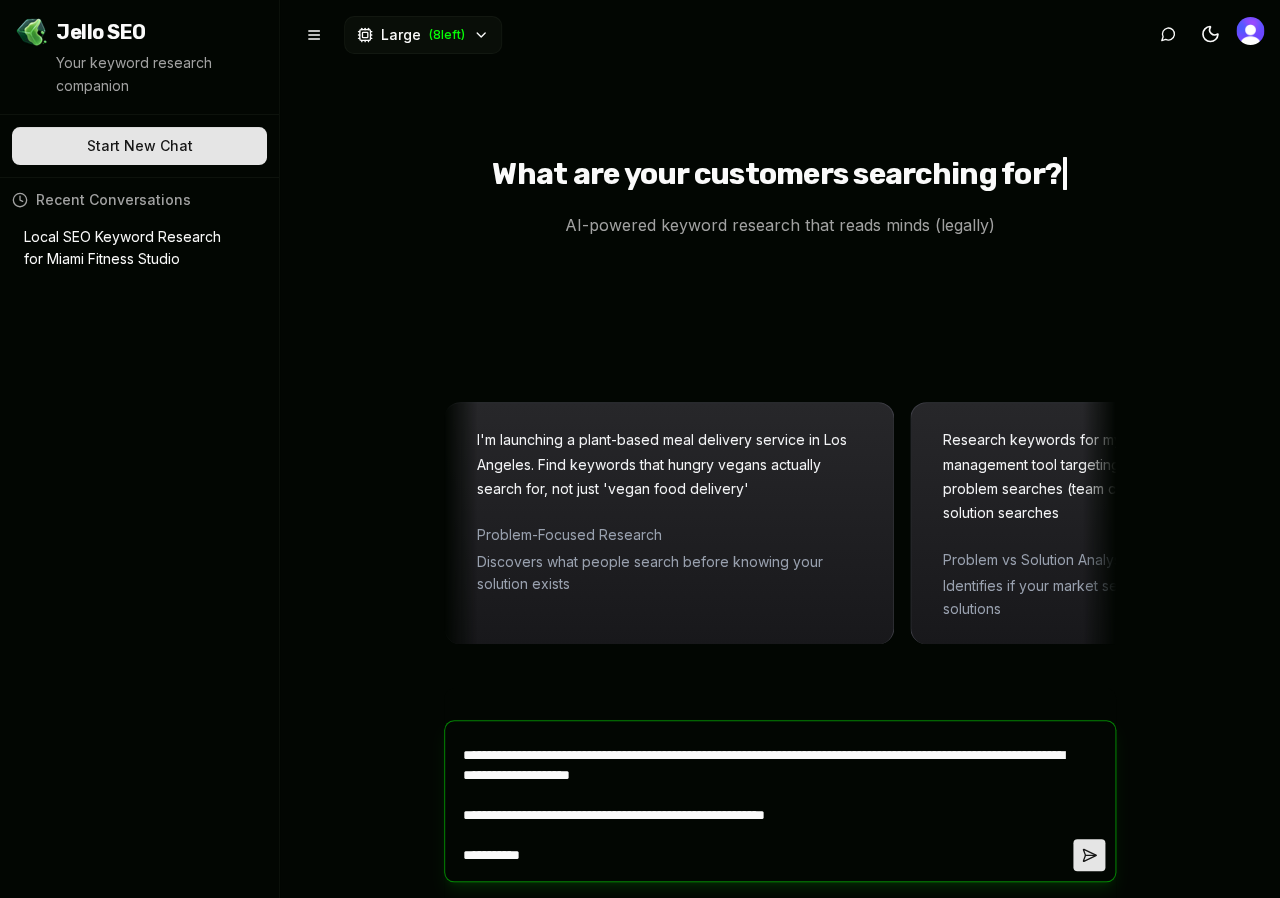 type on "**********" 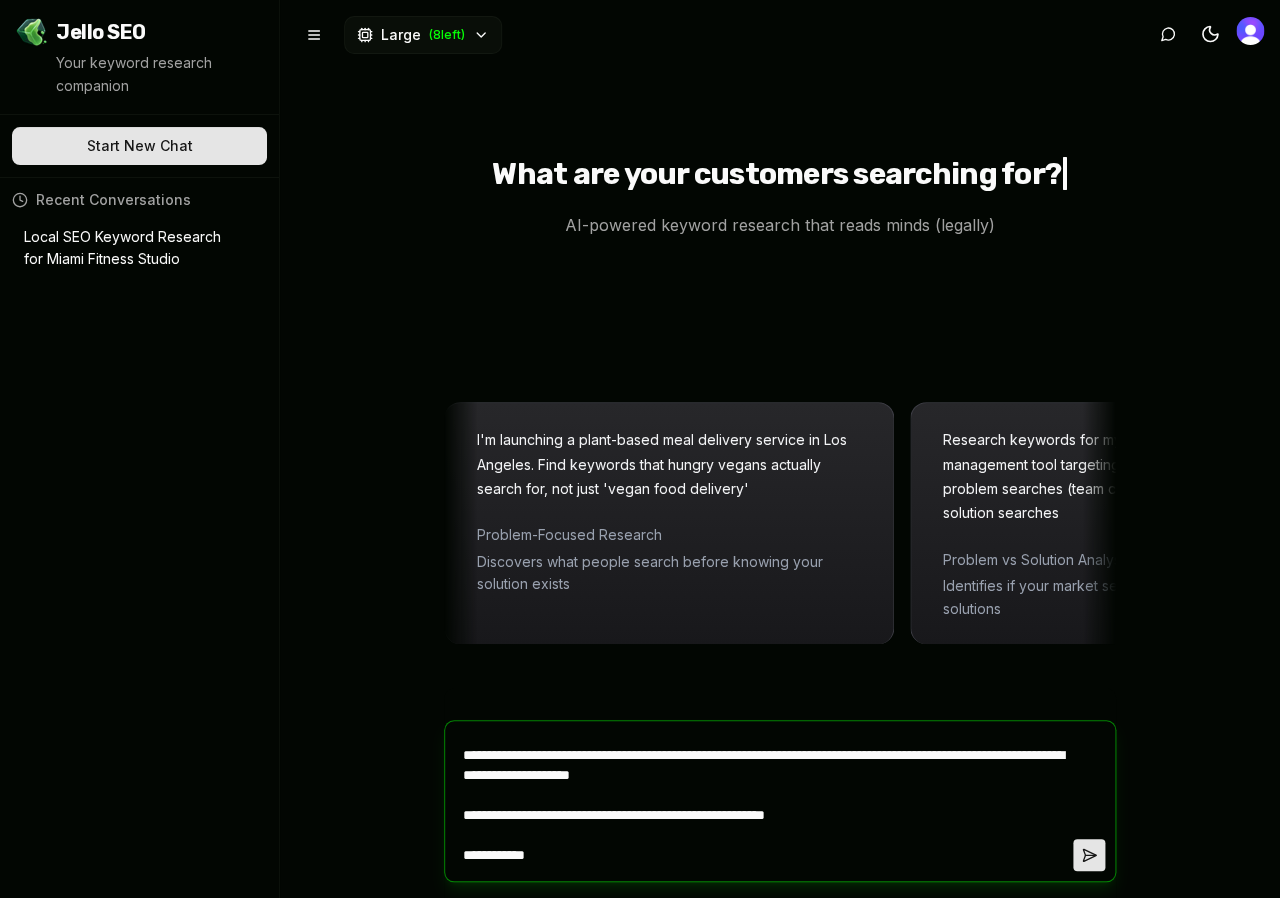 type on "**********" 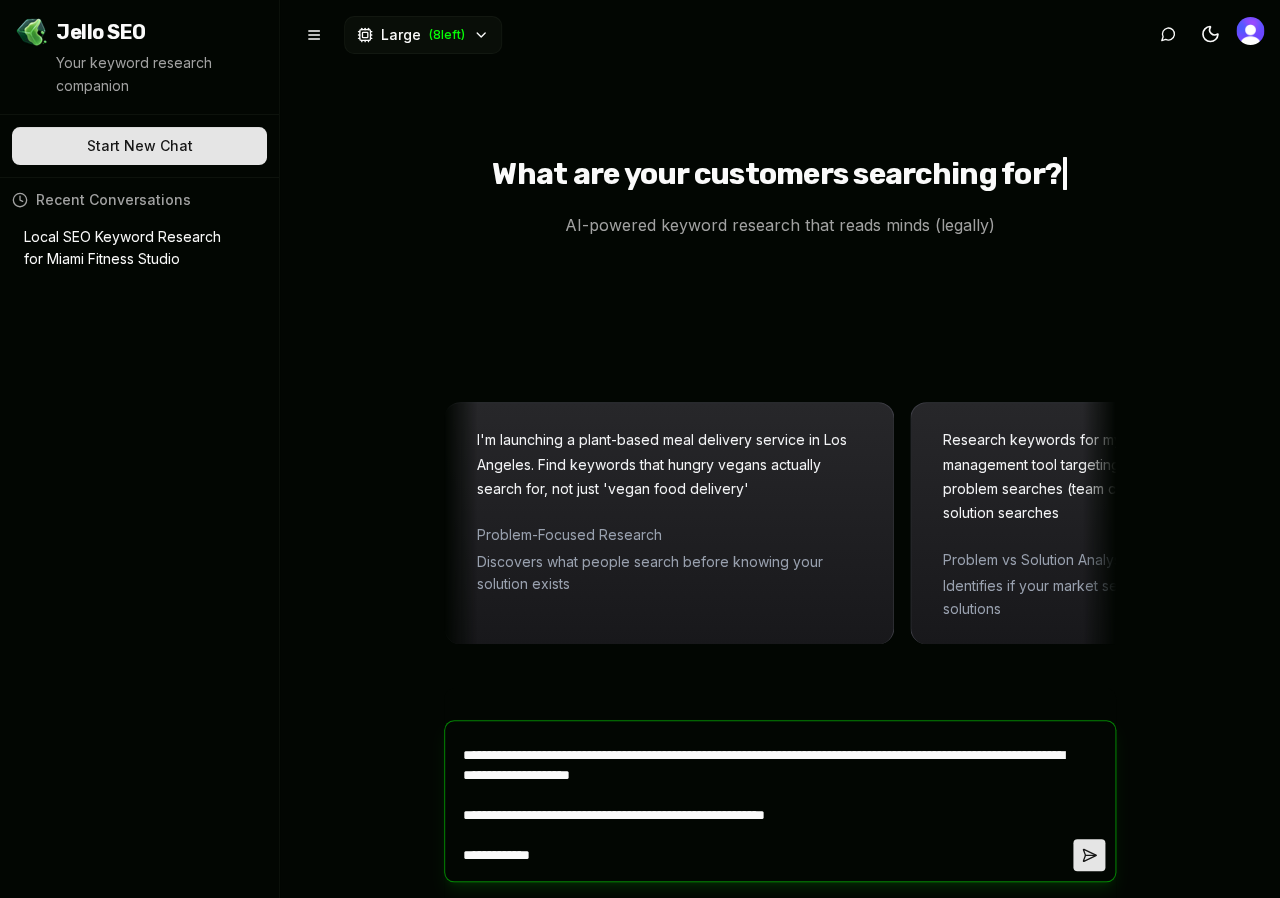 type on "*" 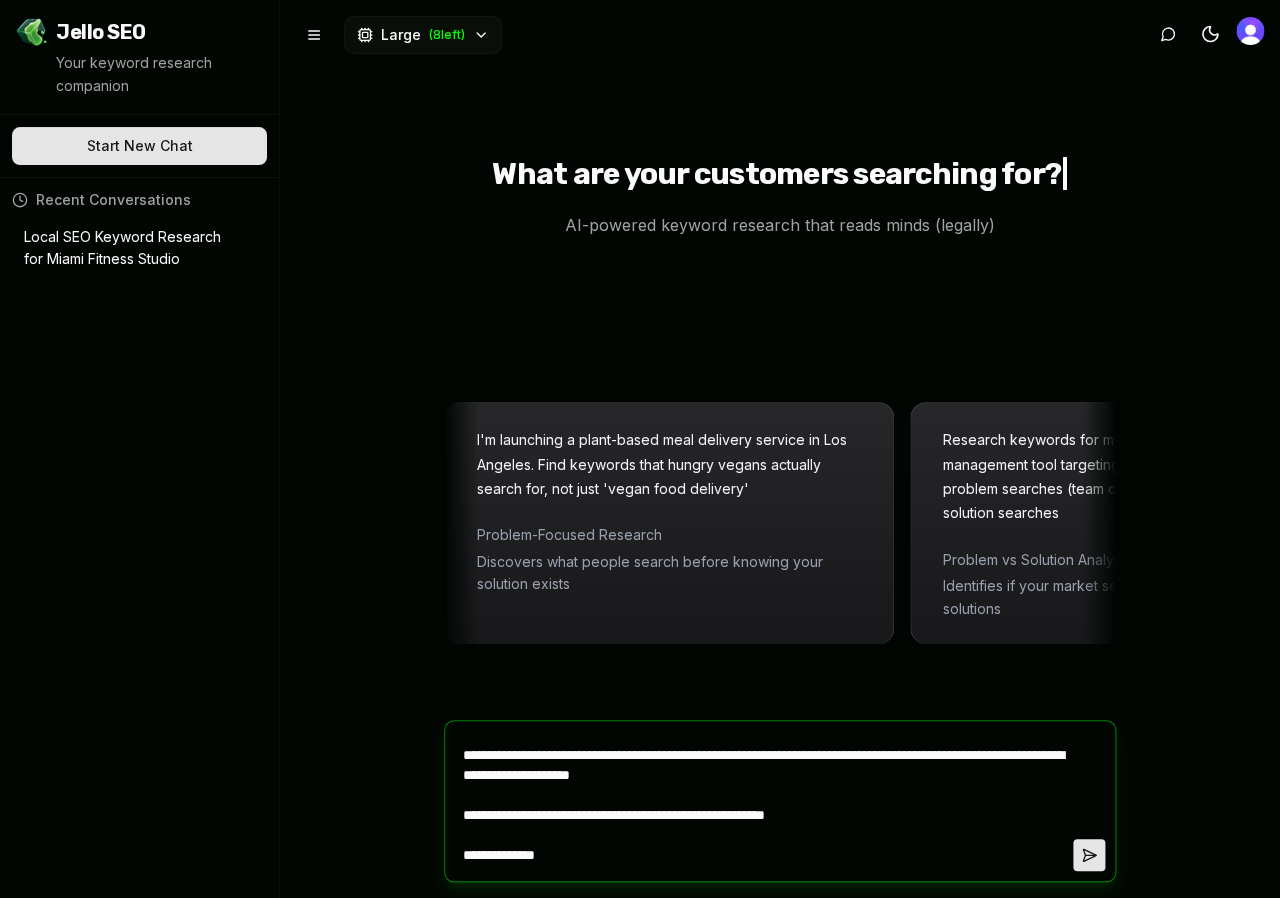 type on "*" 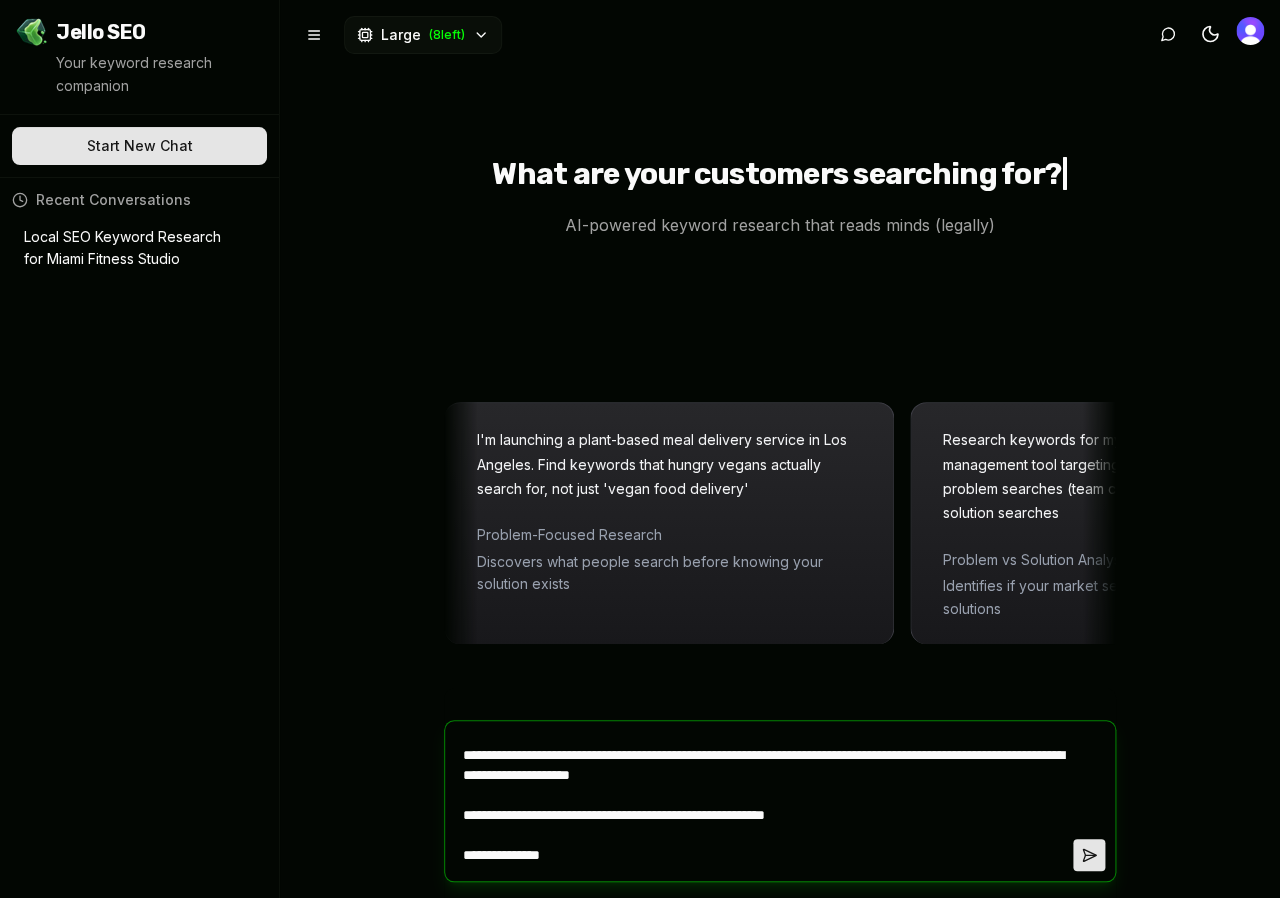 type on "*" 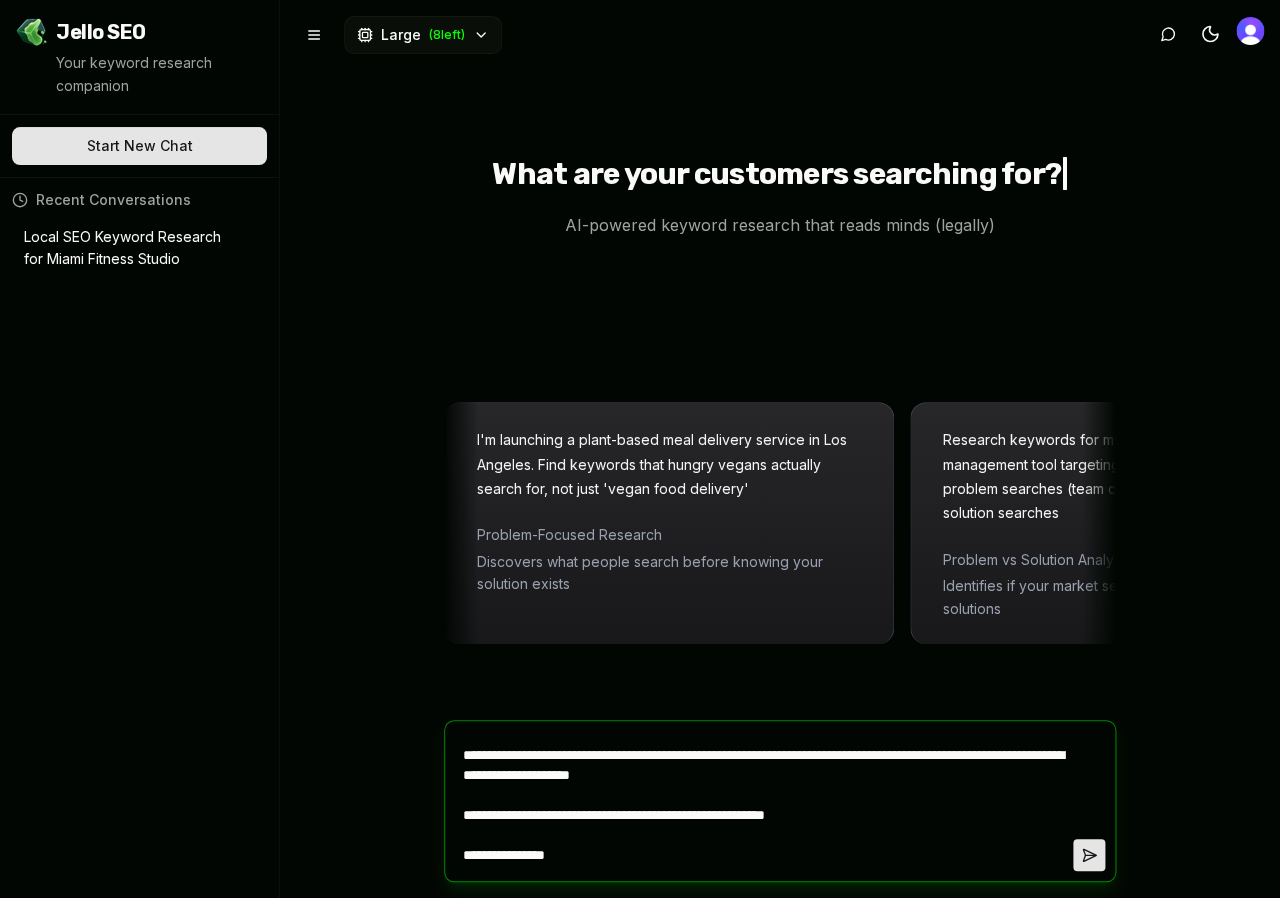 type on "**********" 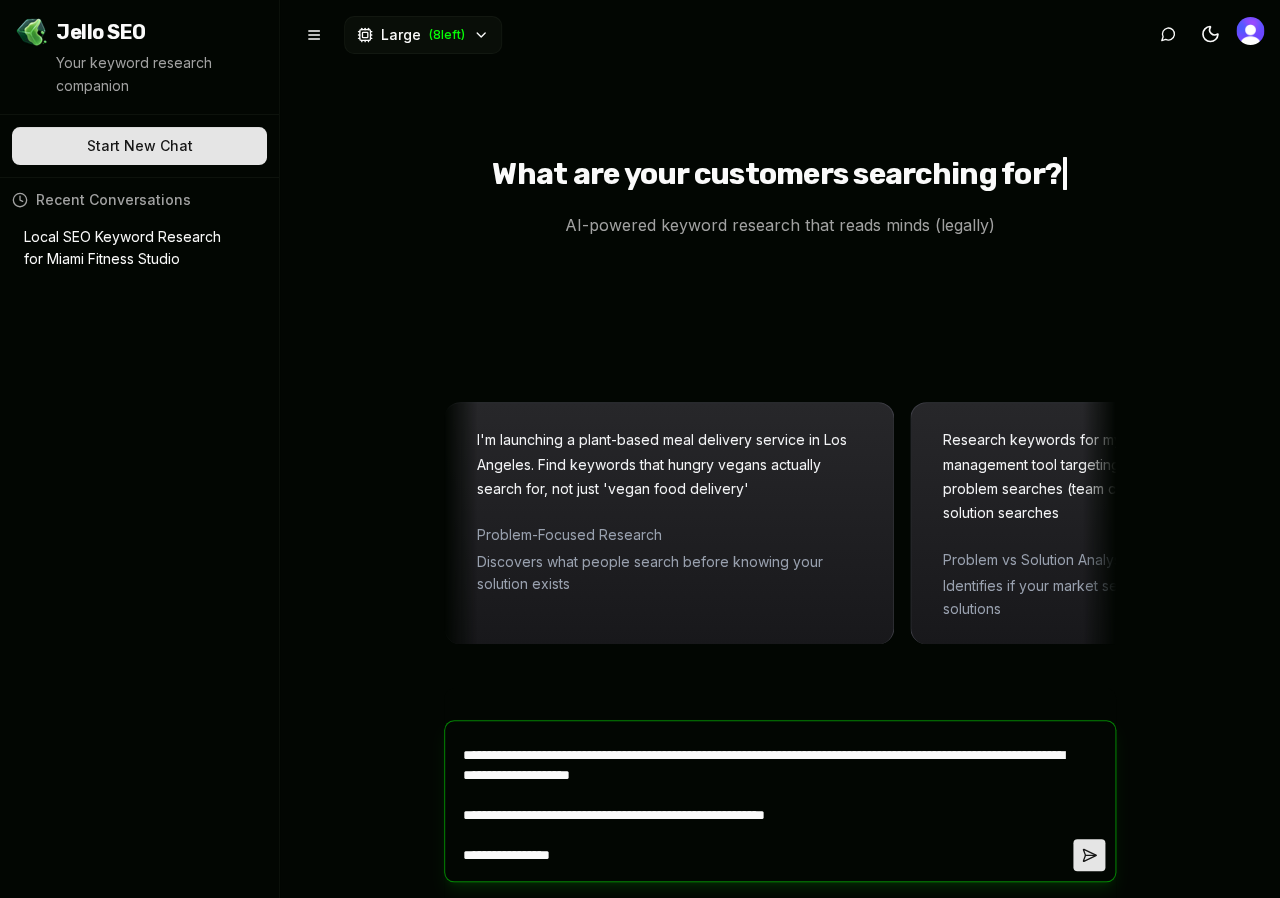 type on "**********" 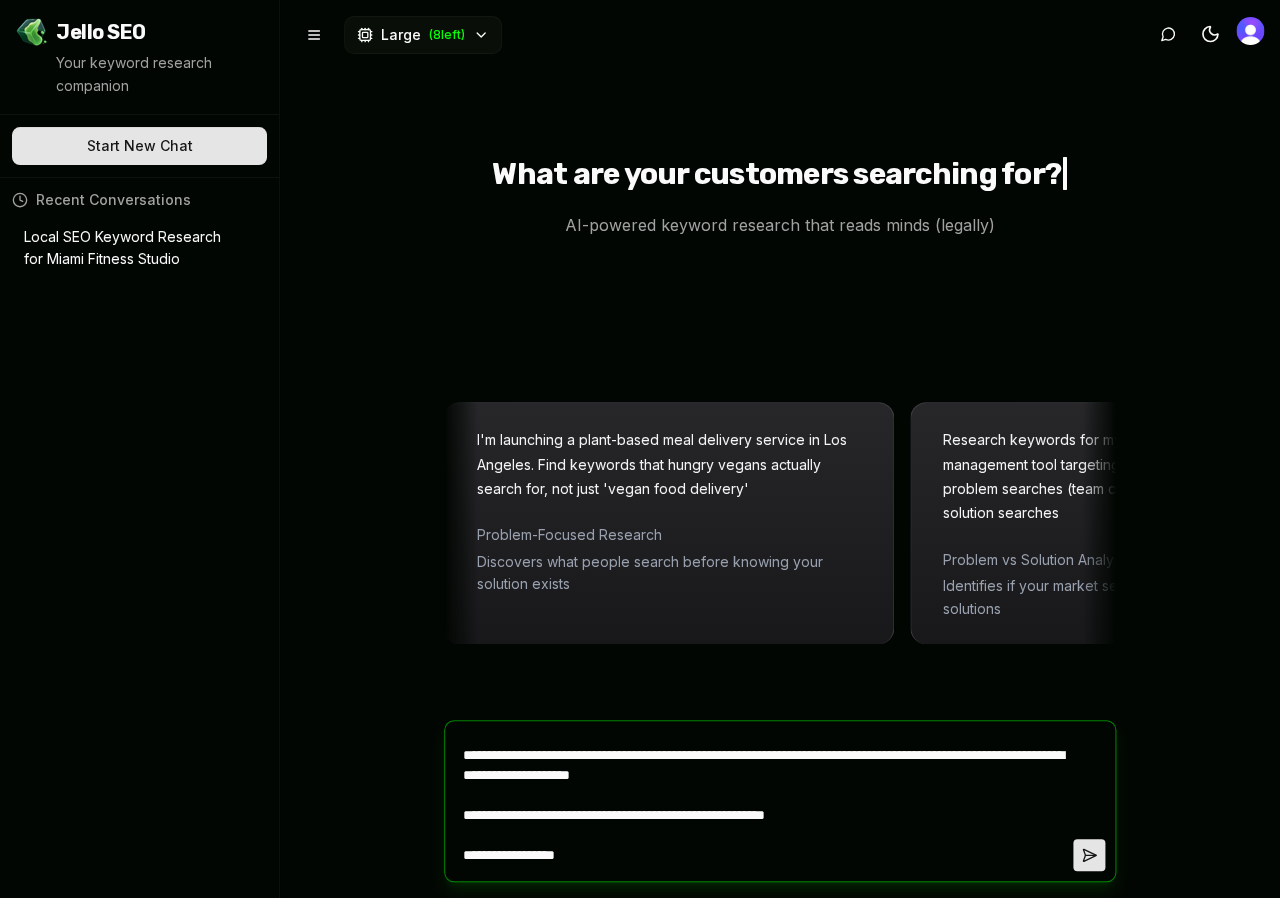 type on "**********" 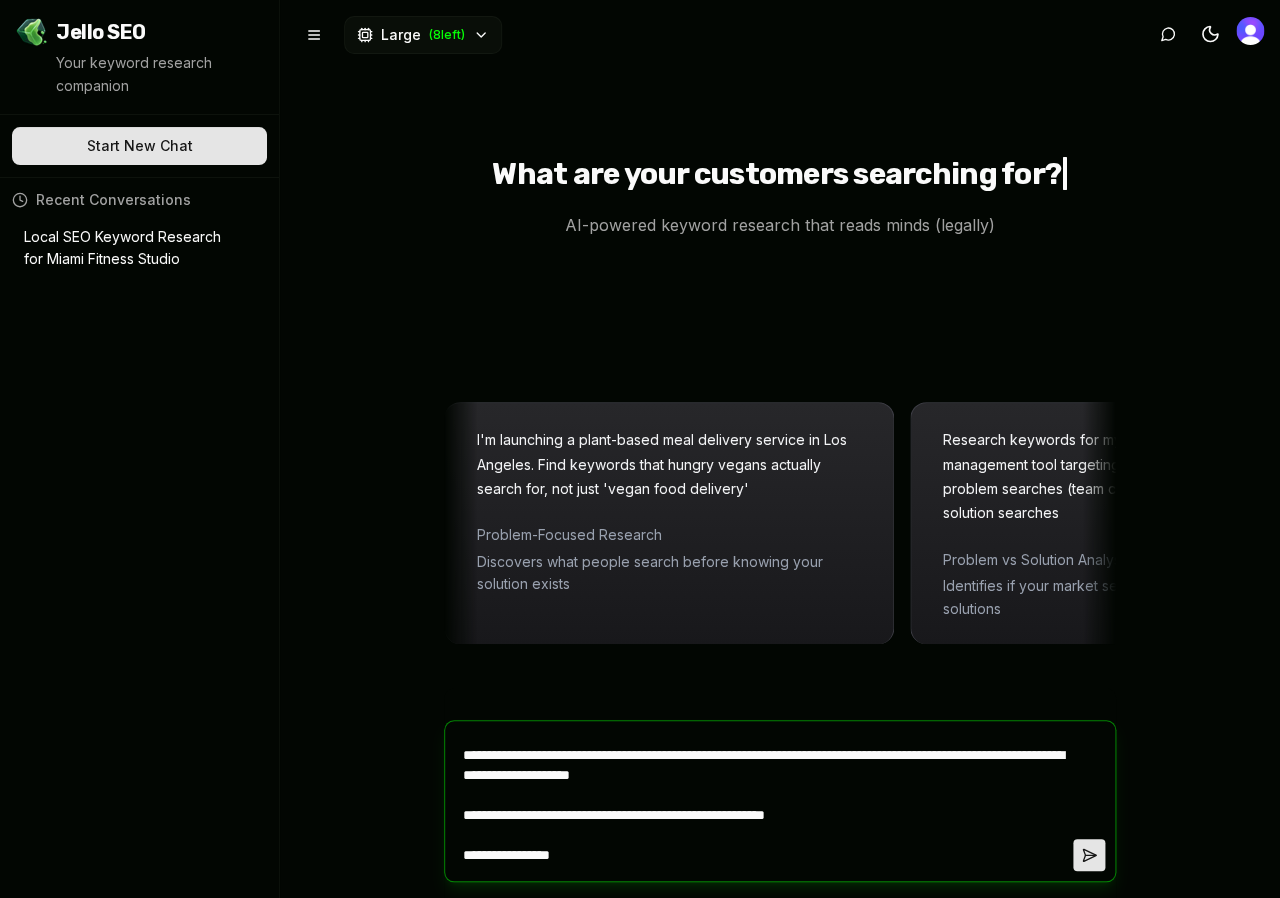 type on "**********" 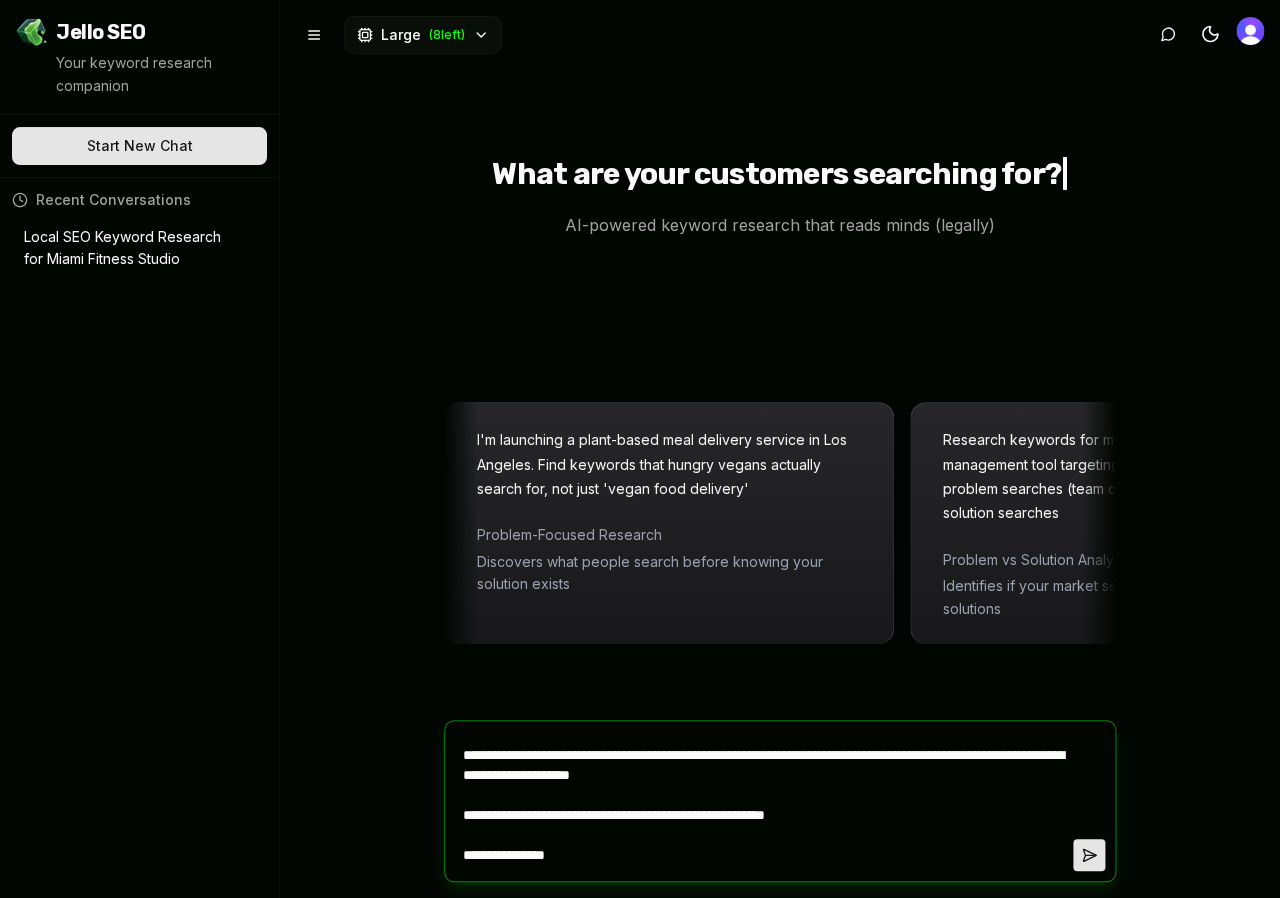 type on "**********" 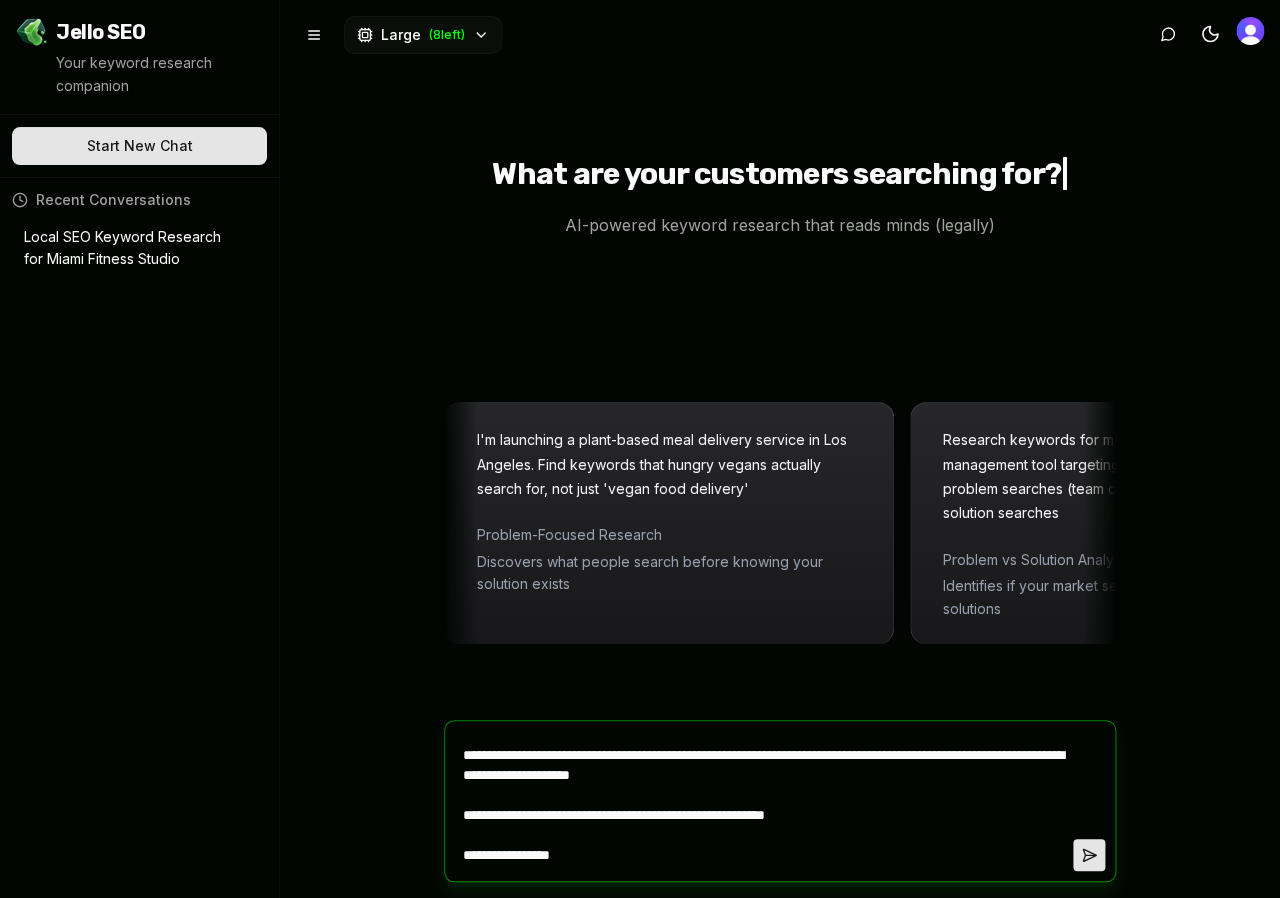 type on "**********" 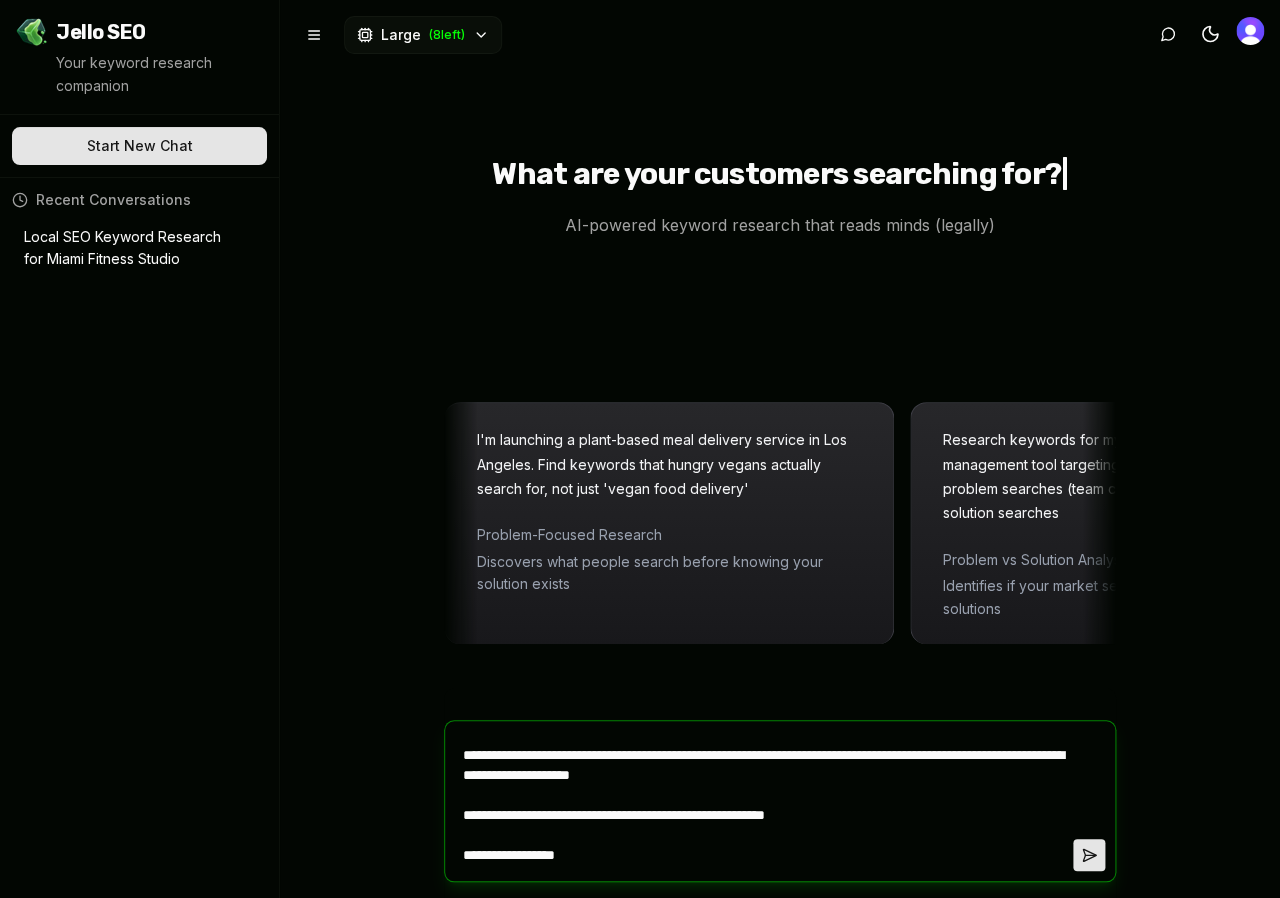 type on "**********" 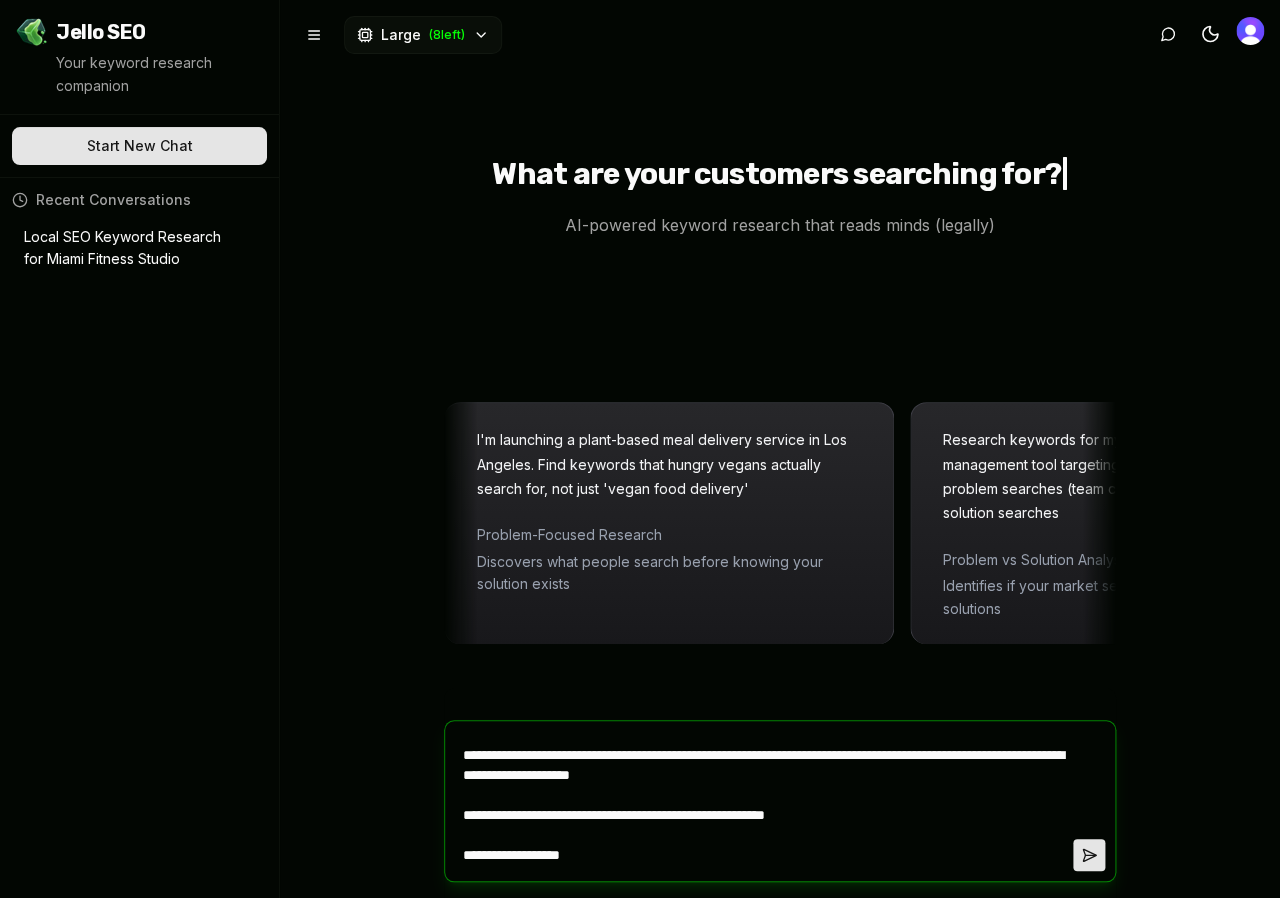 type on "**********" 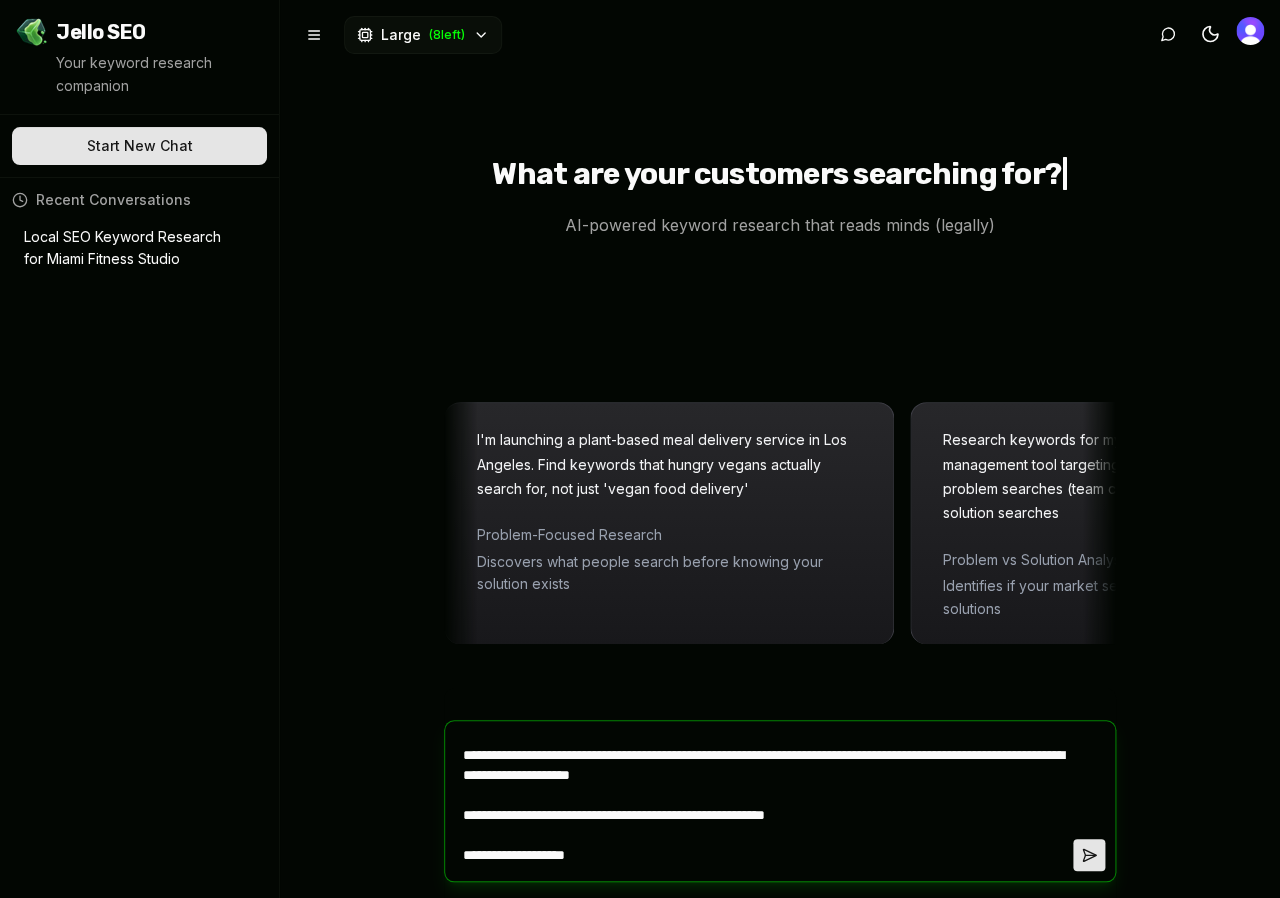 type on "**********" 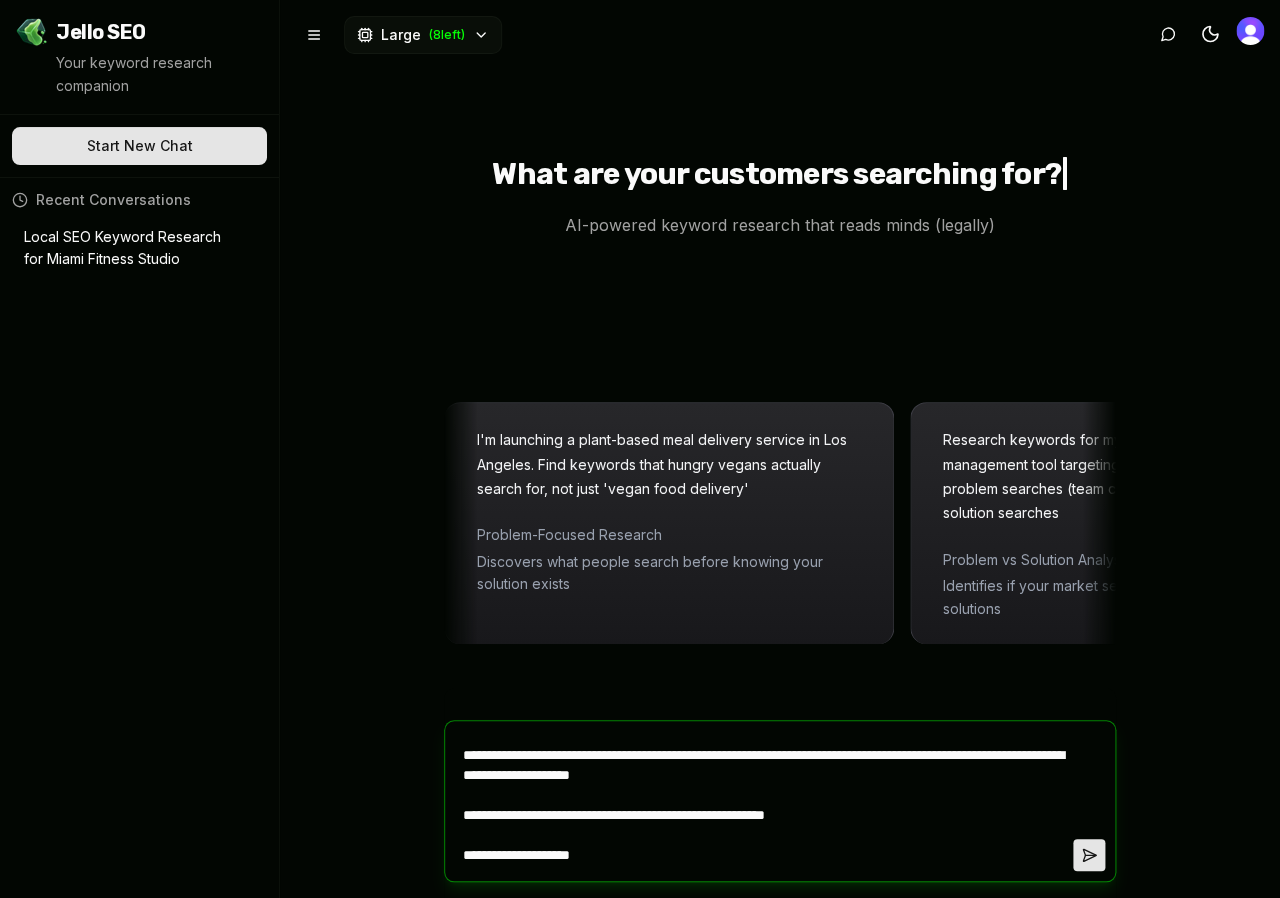 type on "**********" 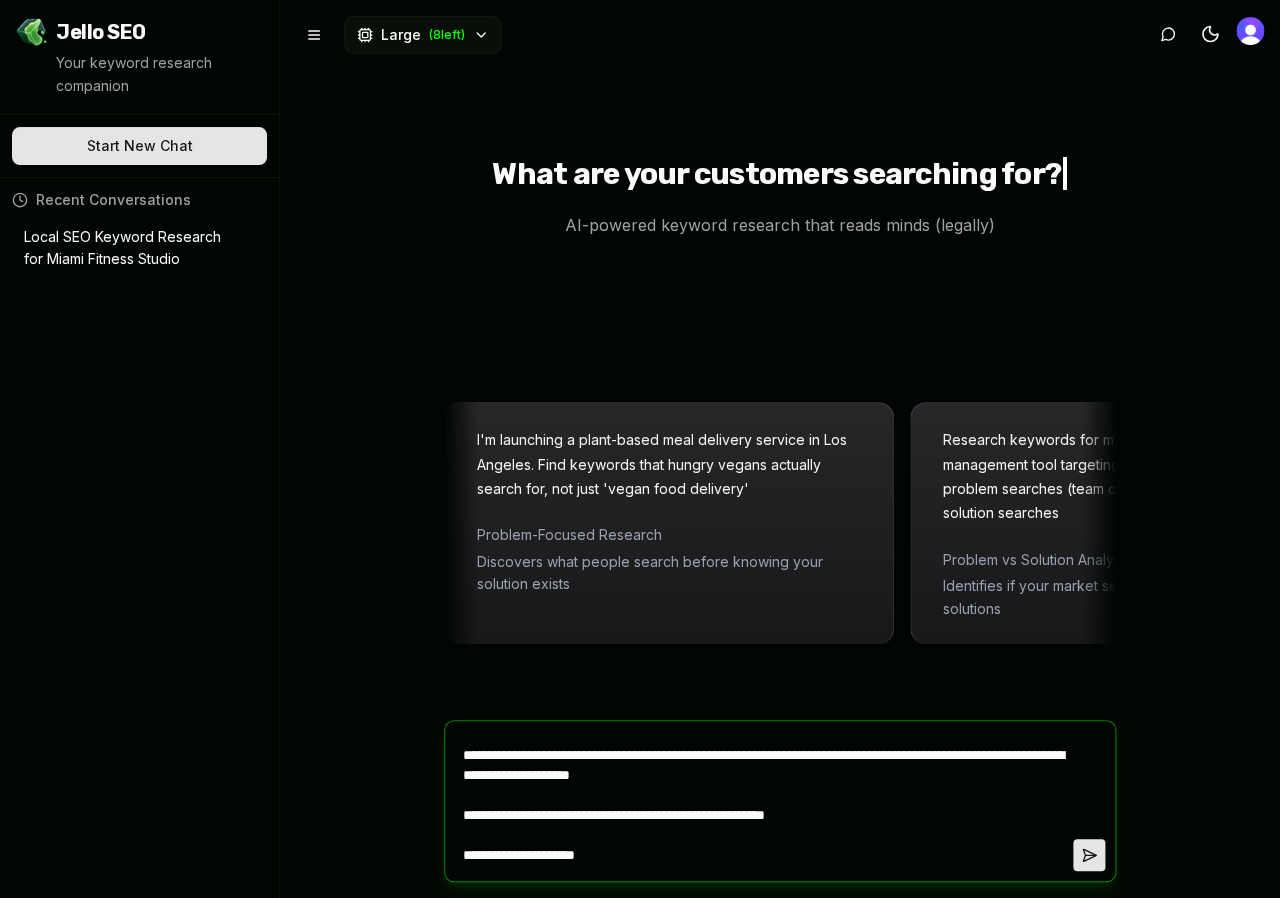 type on "**********" 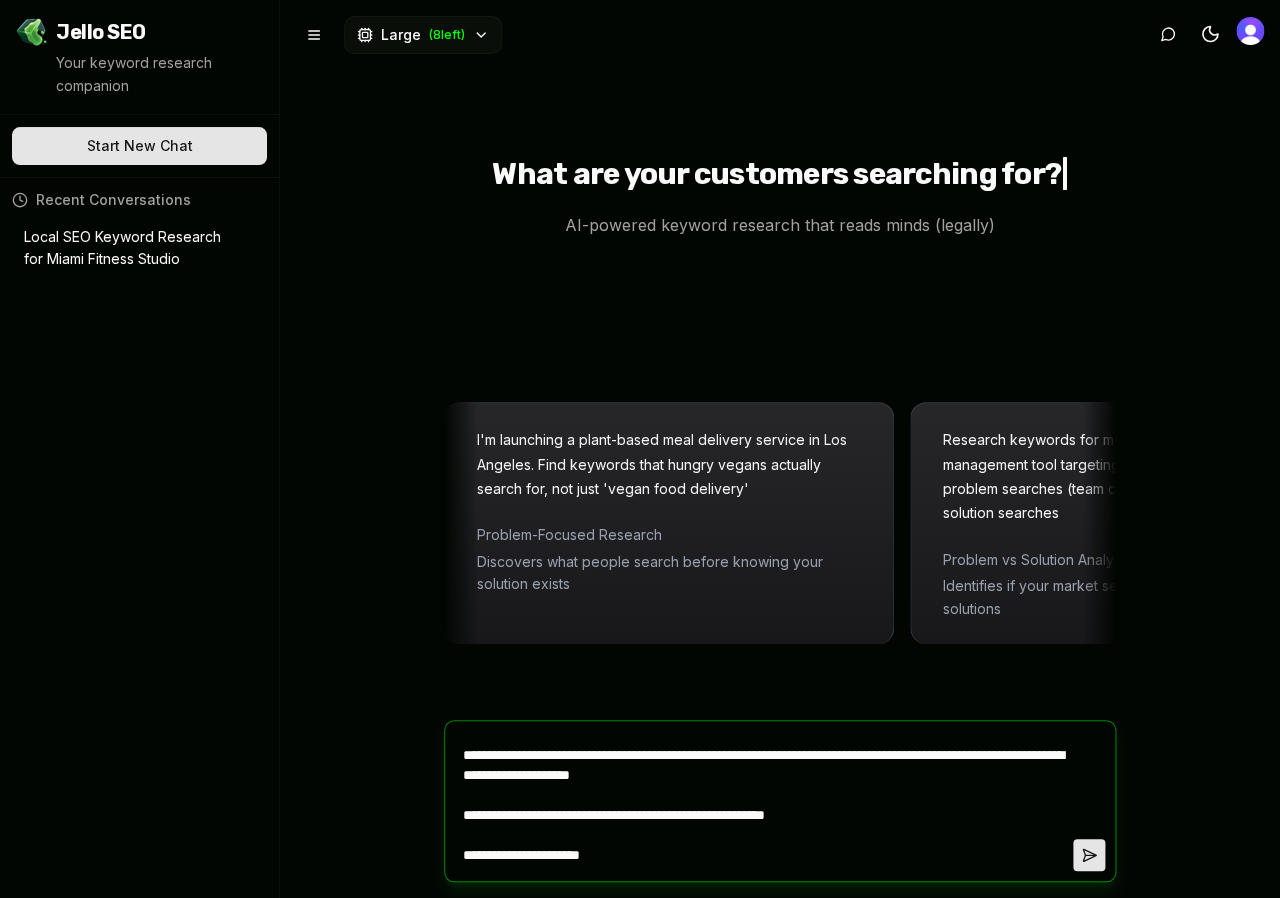 type on "**********" 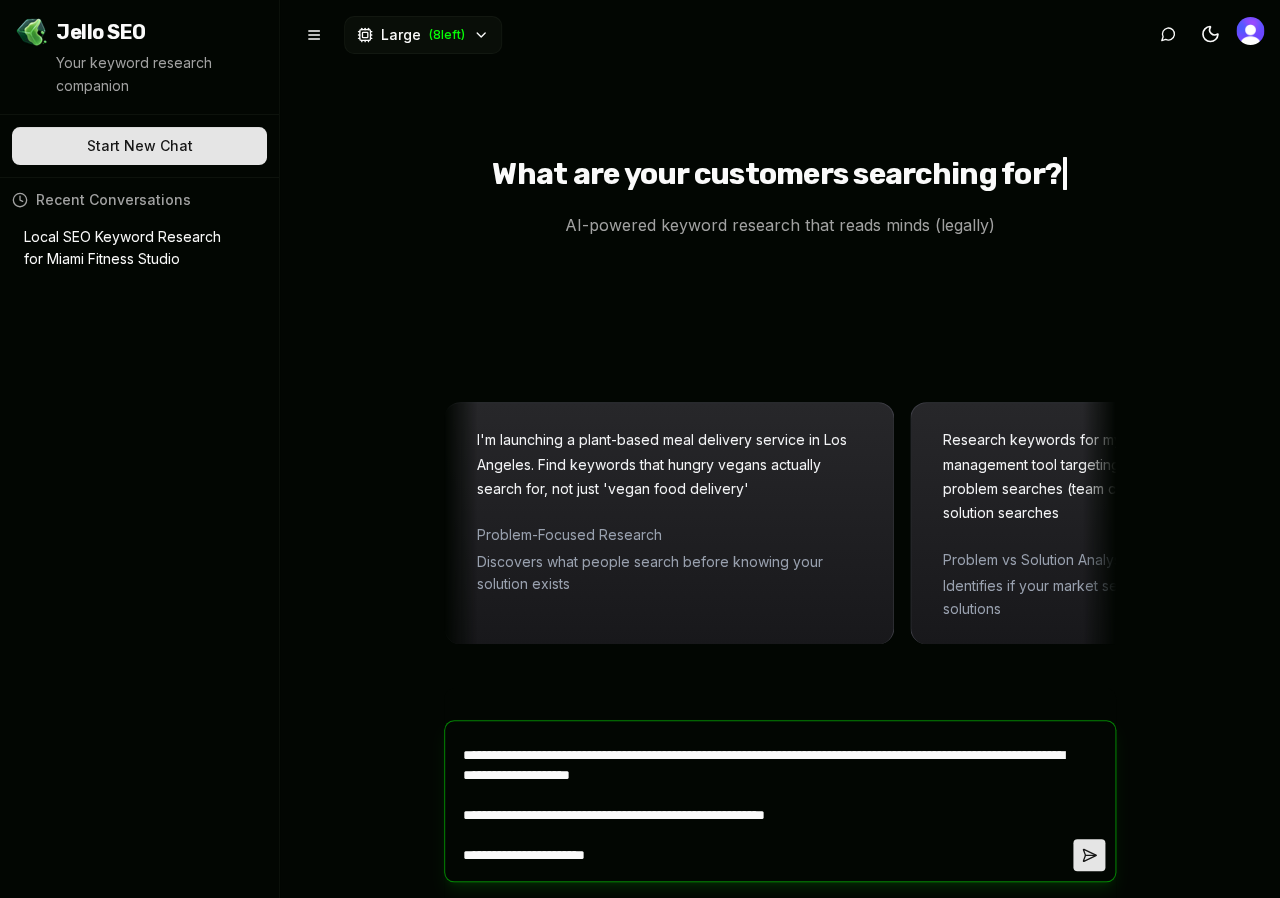 type on "**********" 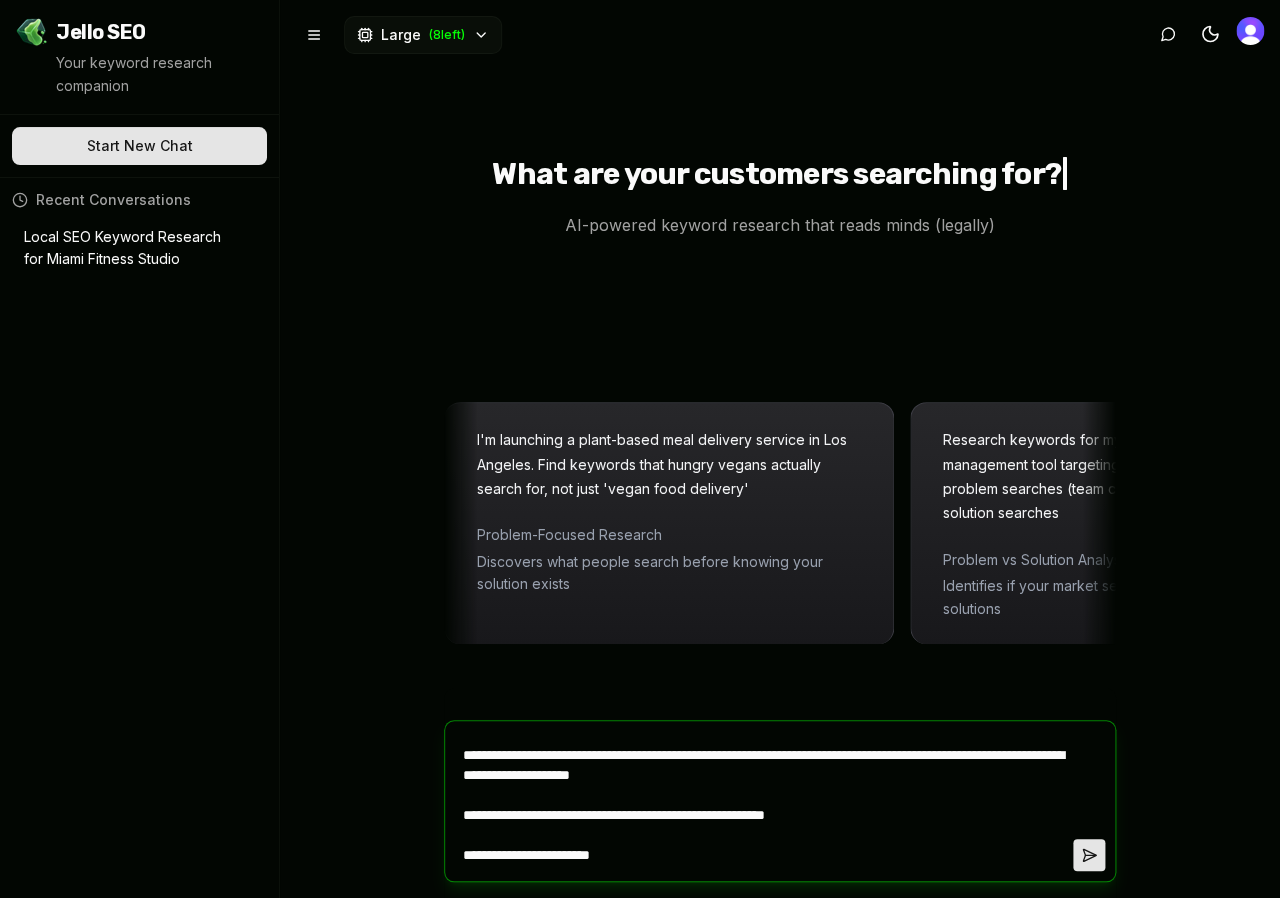 type on "**********" 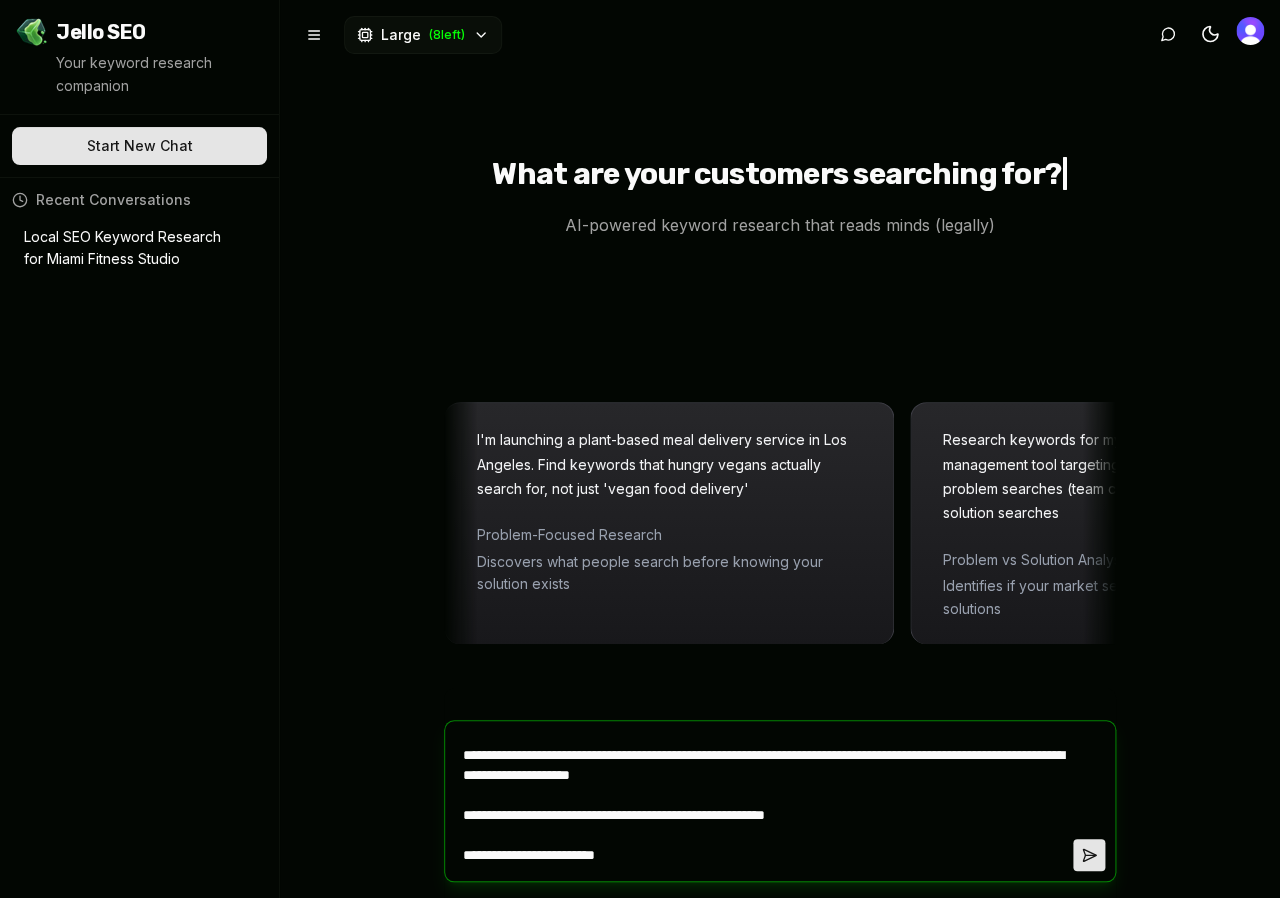 type on "**********" 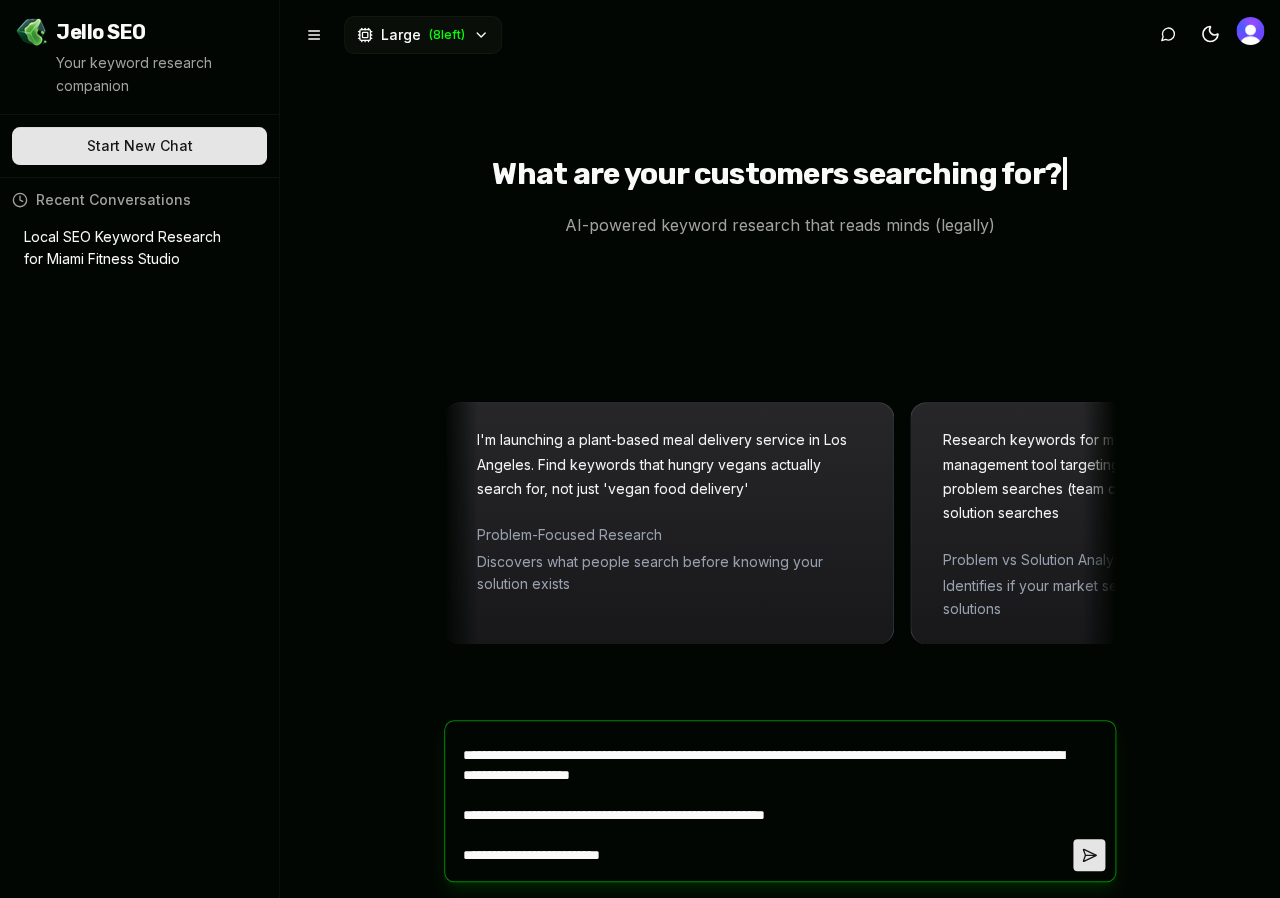 type on "**********" 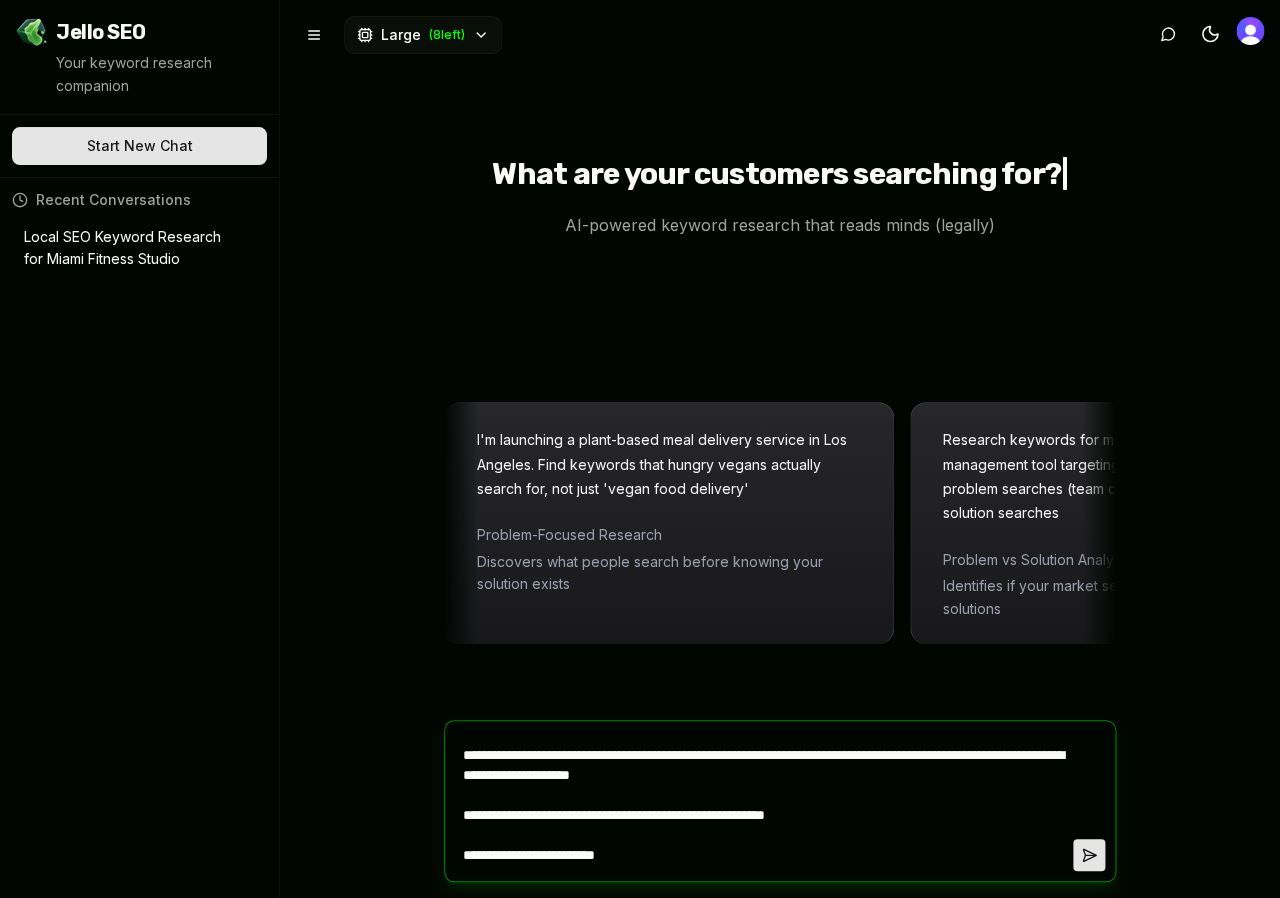 type on "**********" 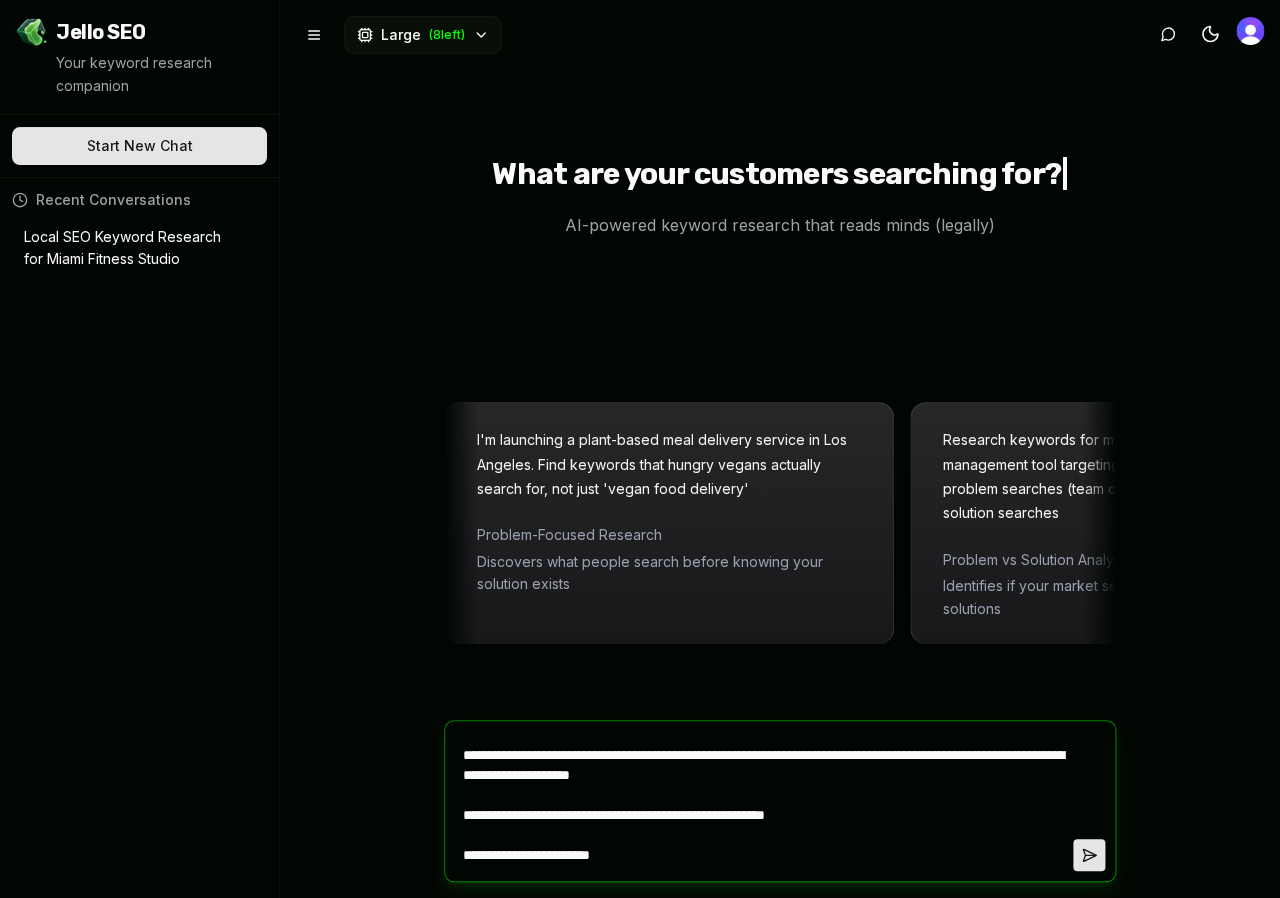 type on "**********" 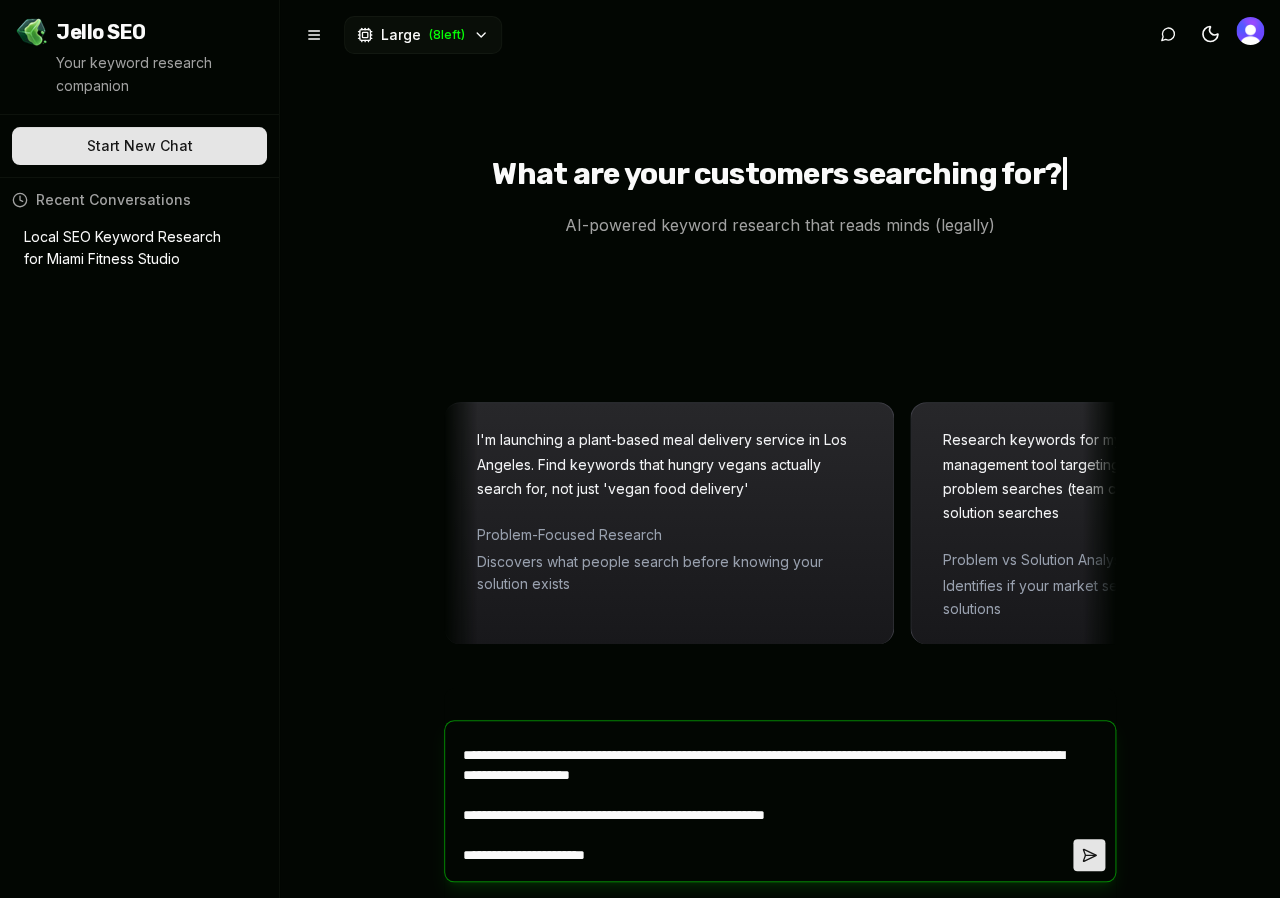 type on "**********" 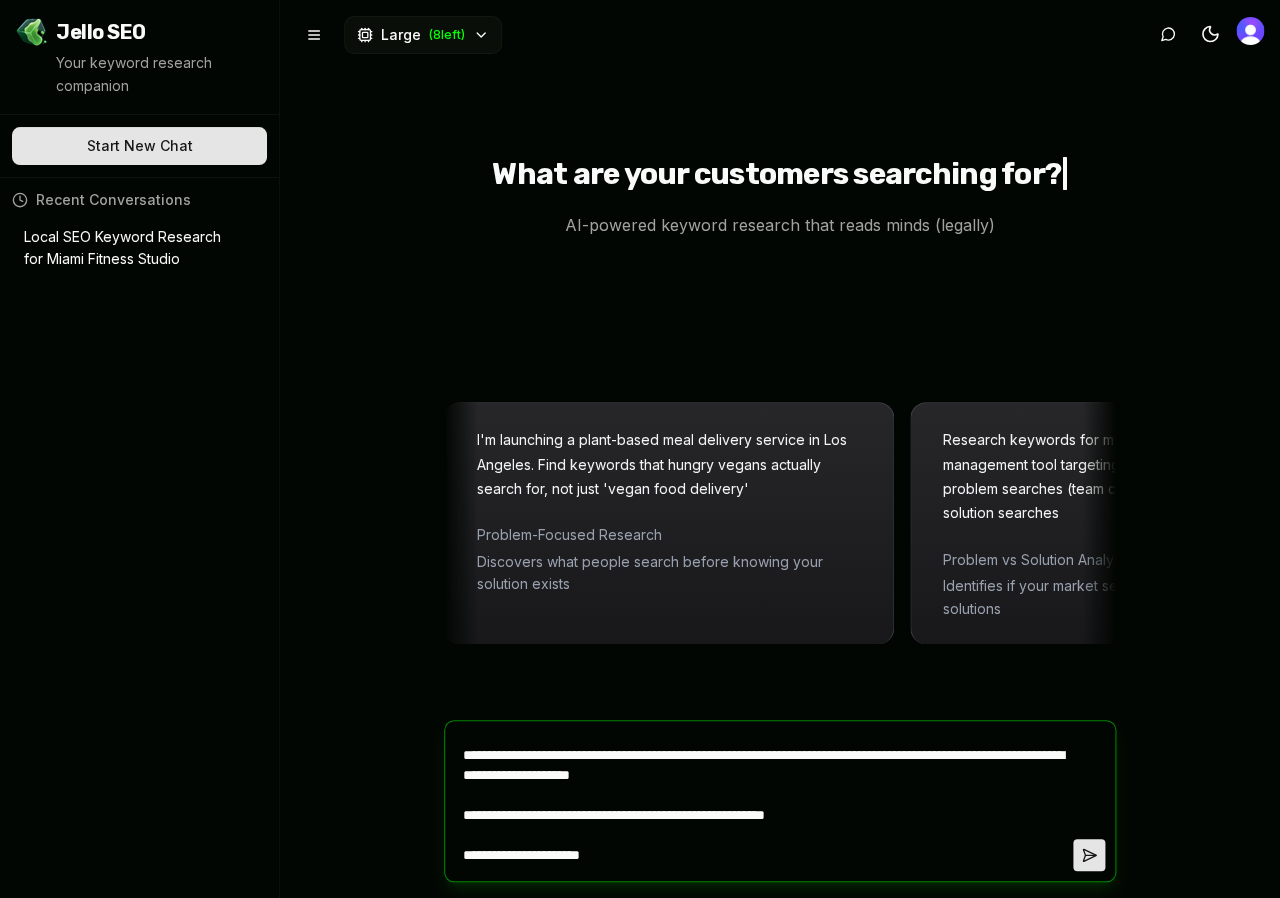 type on "**********" 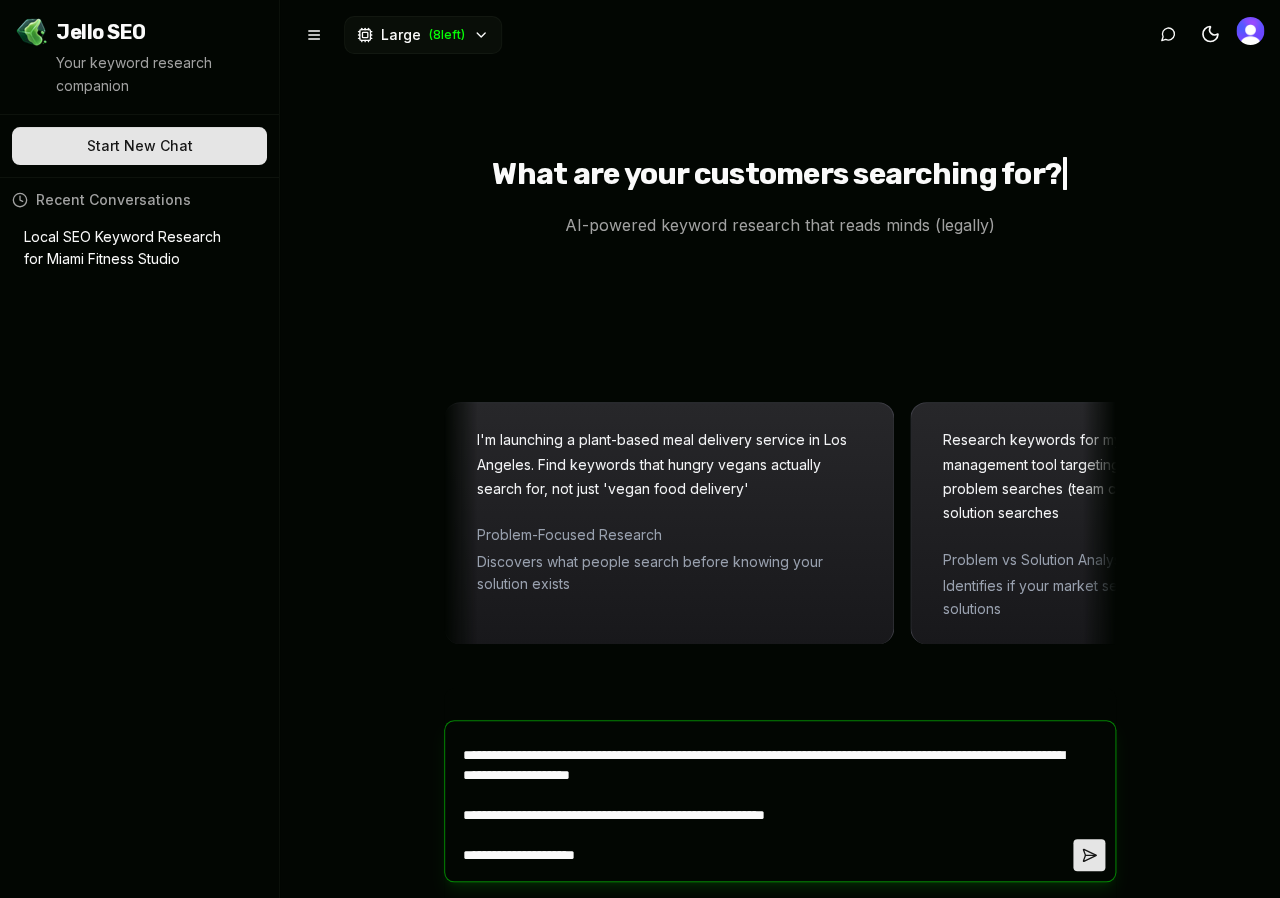 type on "**********" 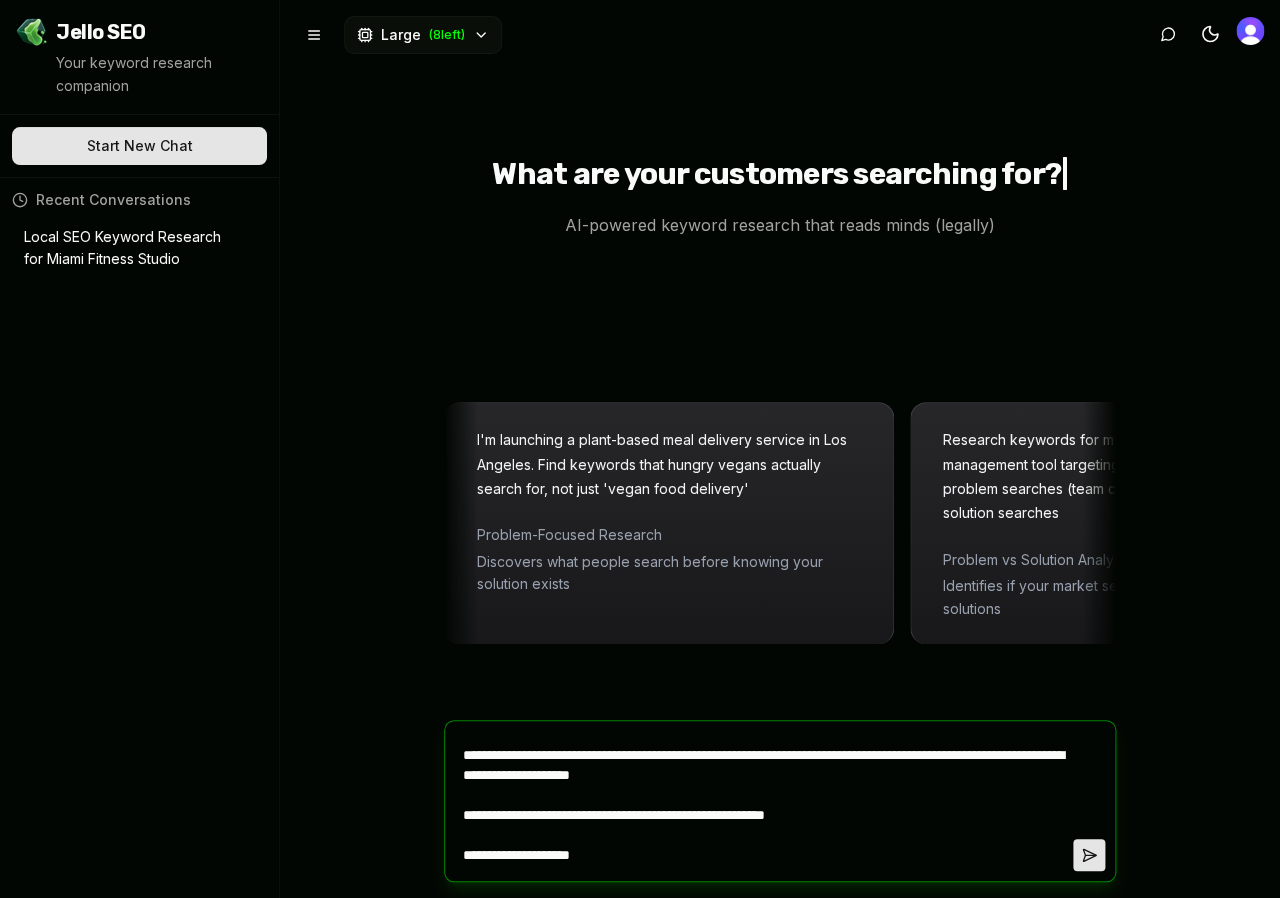 type on "**********" 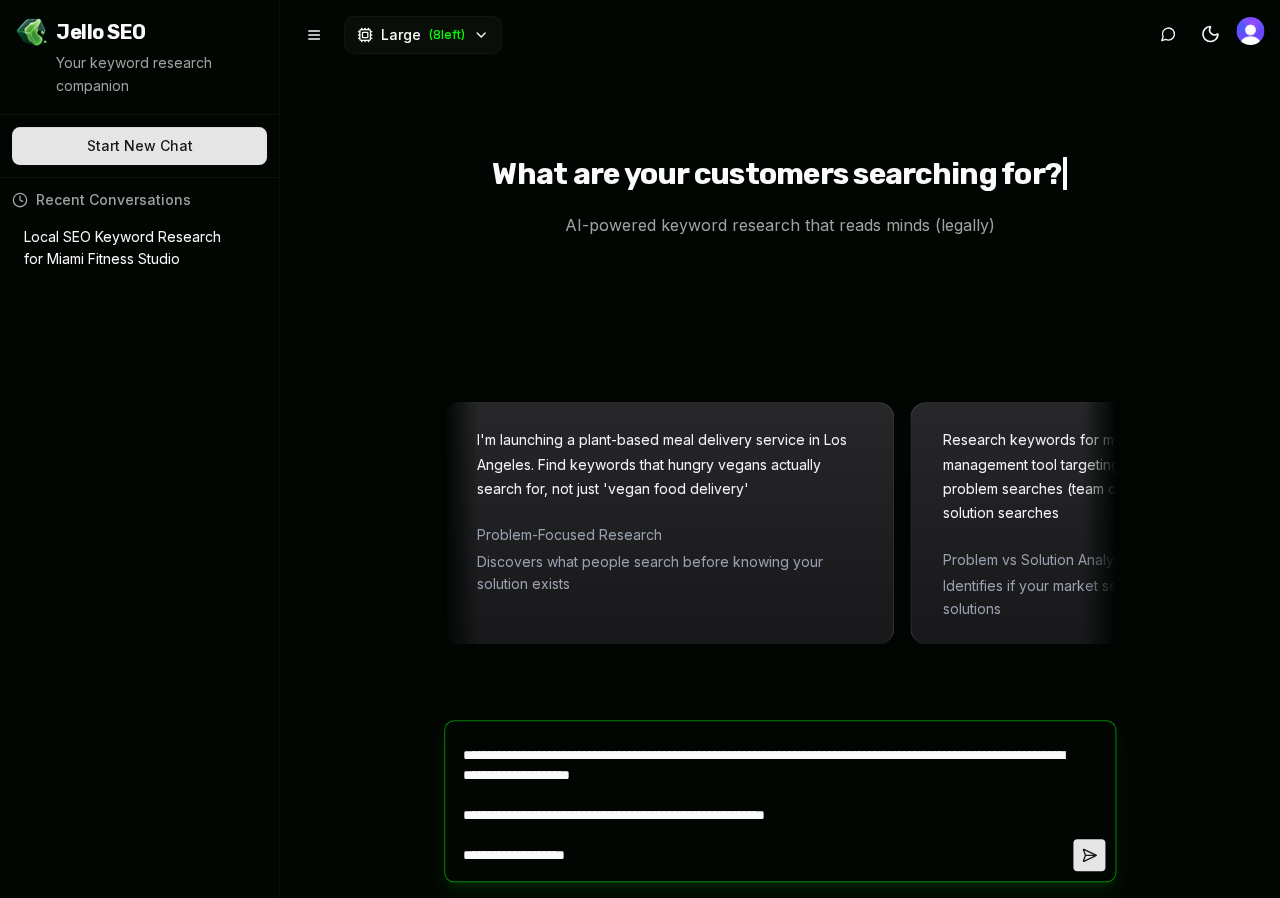 type on "**********" 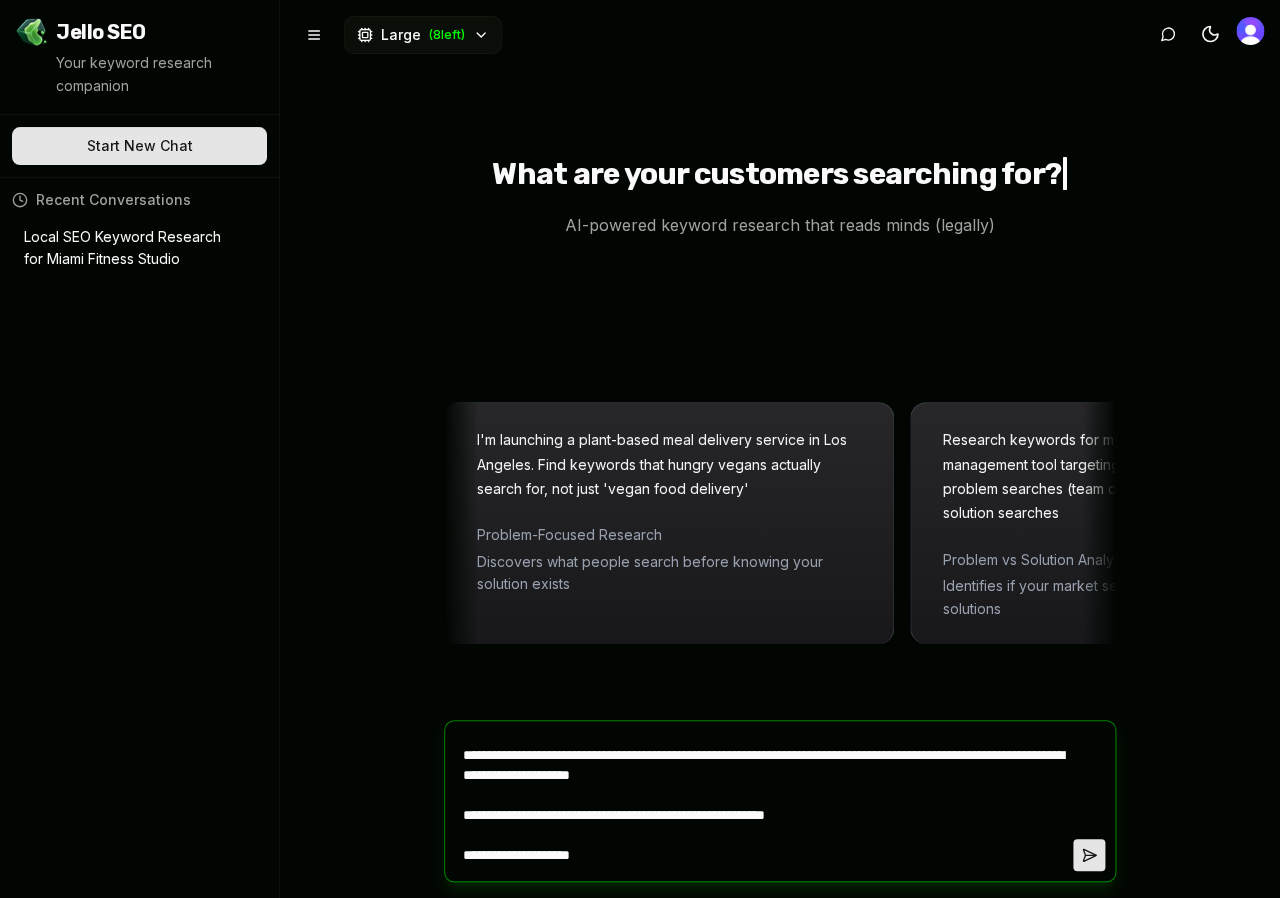 type on "**********" 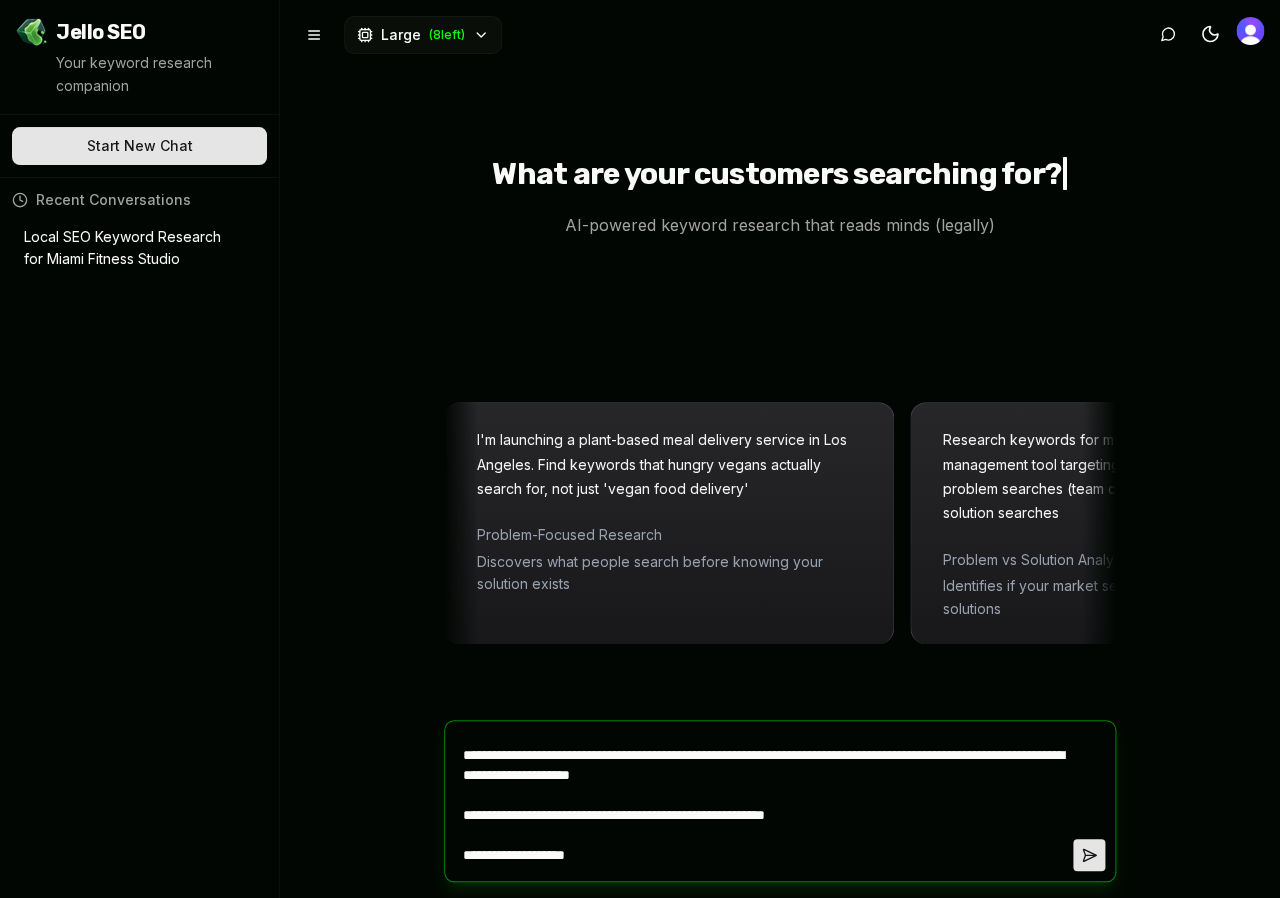 type on "**********" 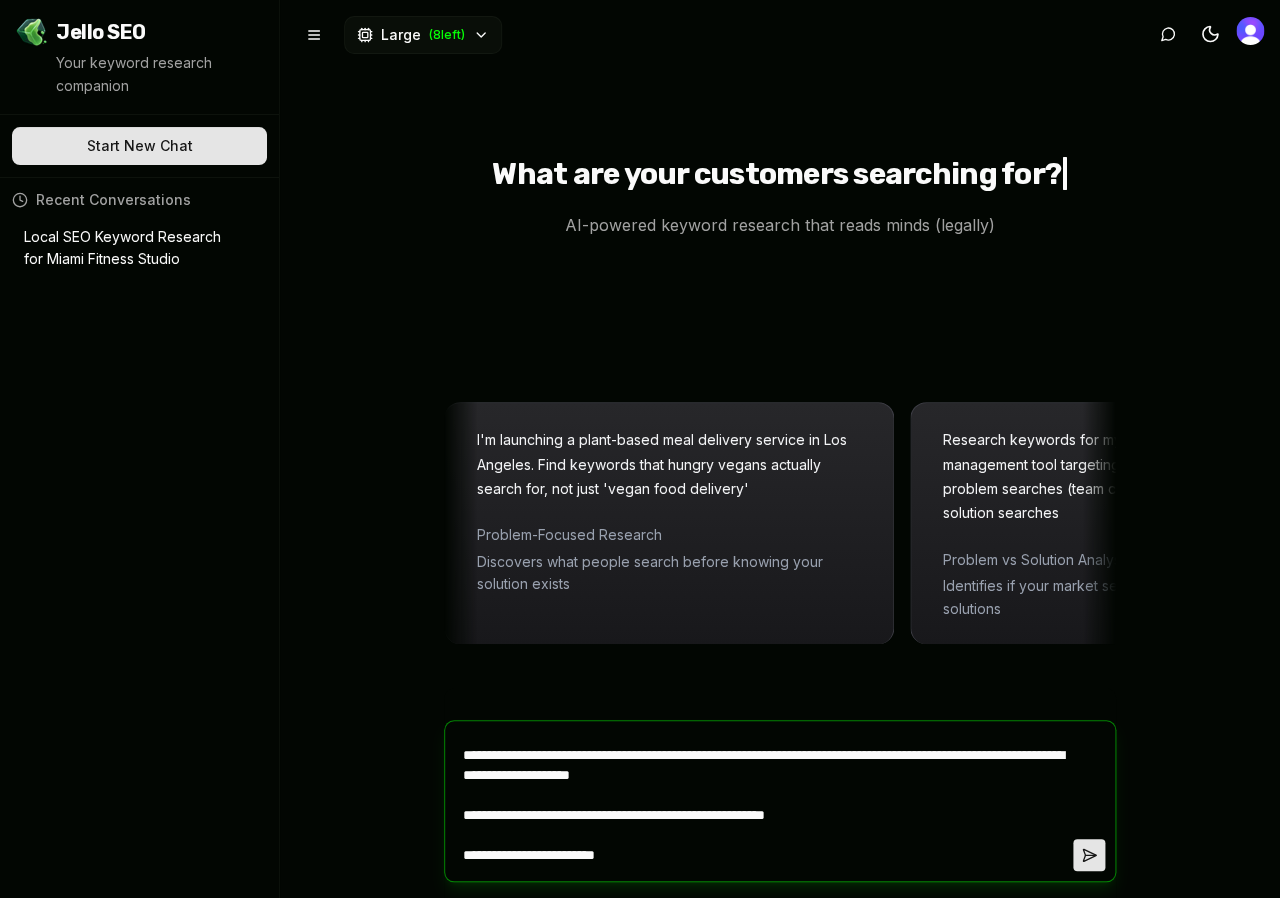 scroll, scrollTop: 5616, scrollLeft: 0, axis: vertical 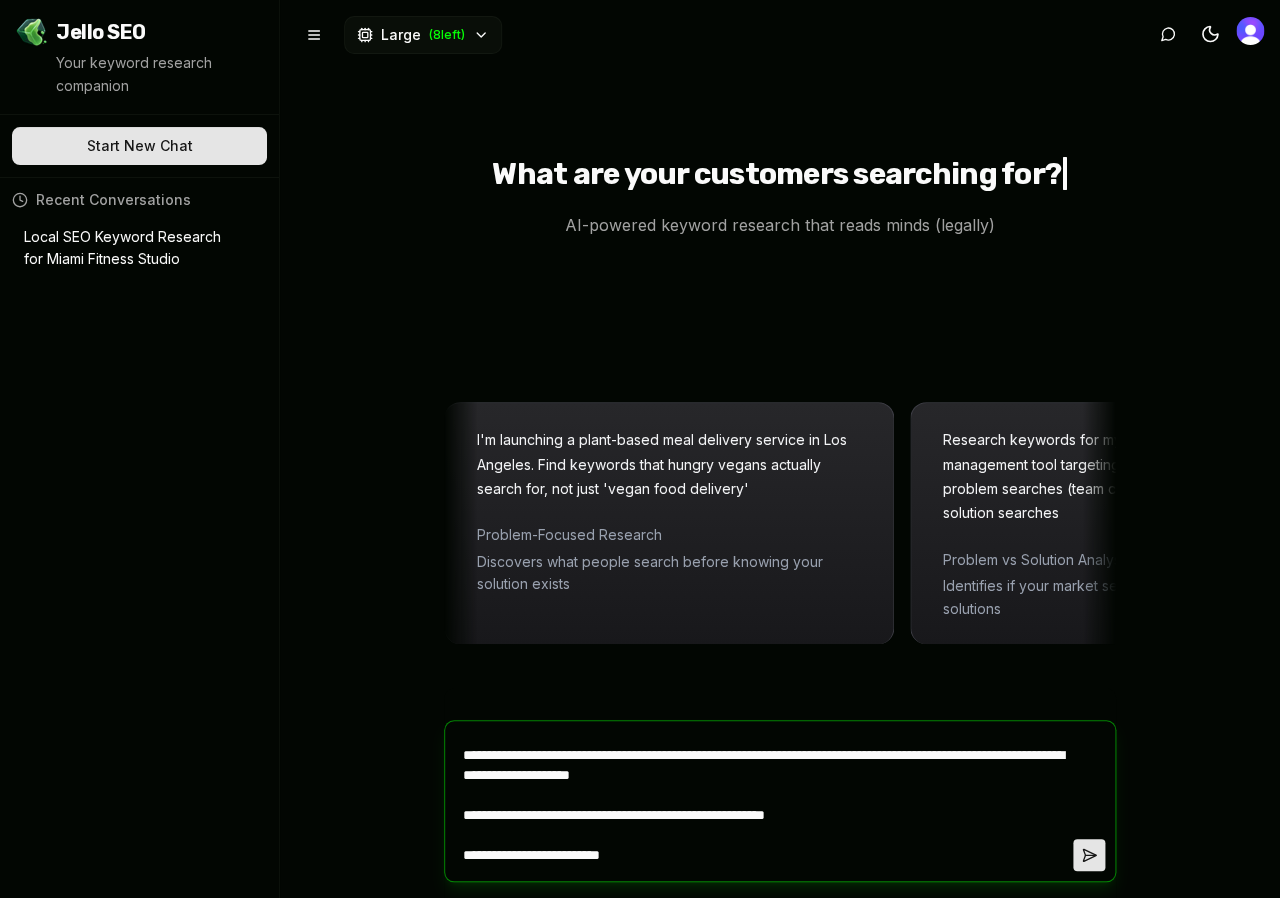 paste on "**********" 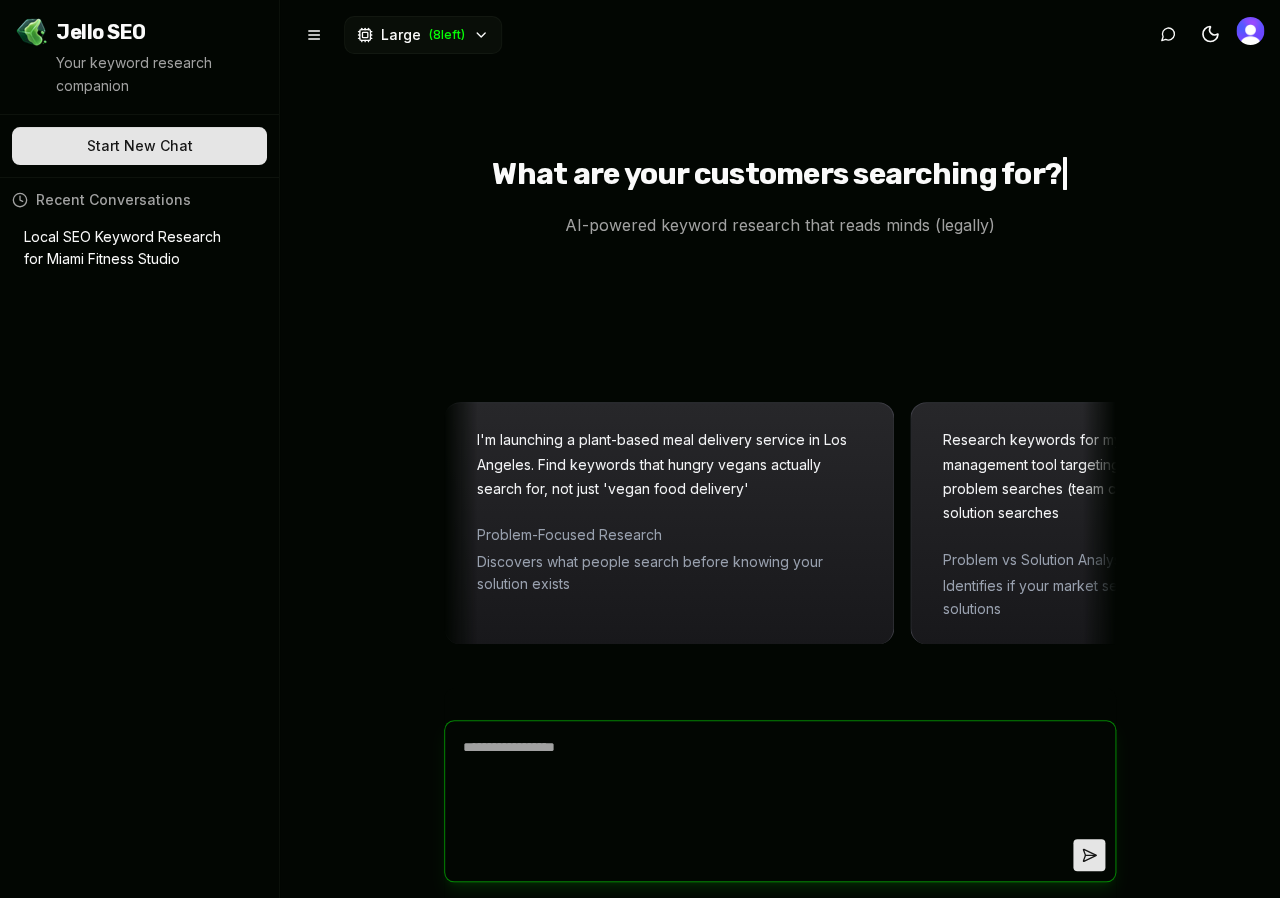 scroll, scrollTop: 0, scrollLeft: 0, axis: both 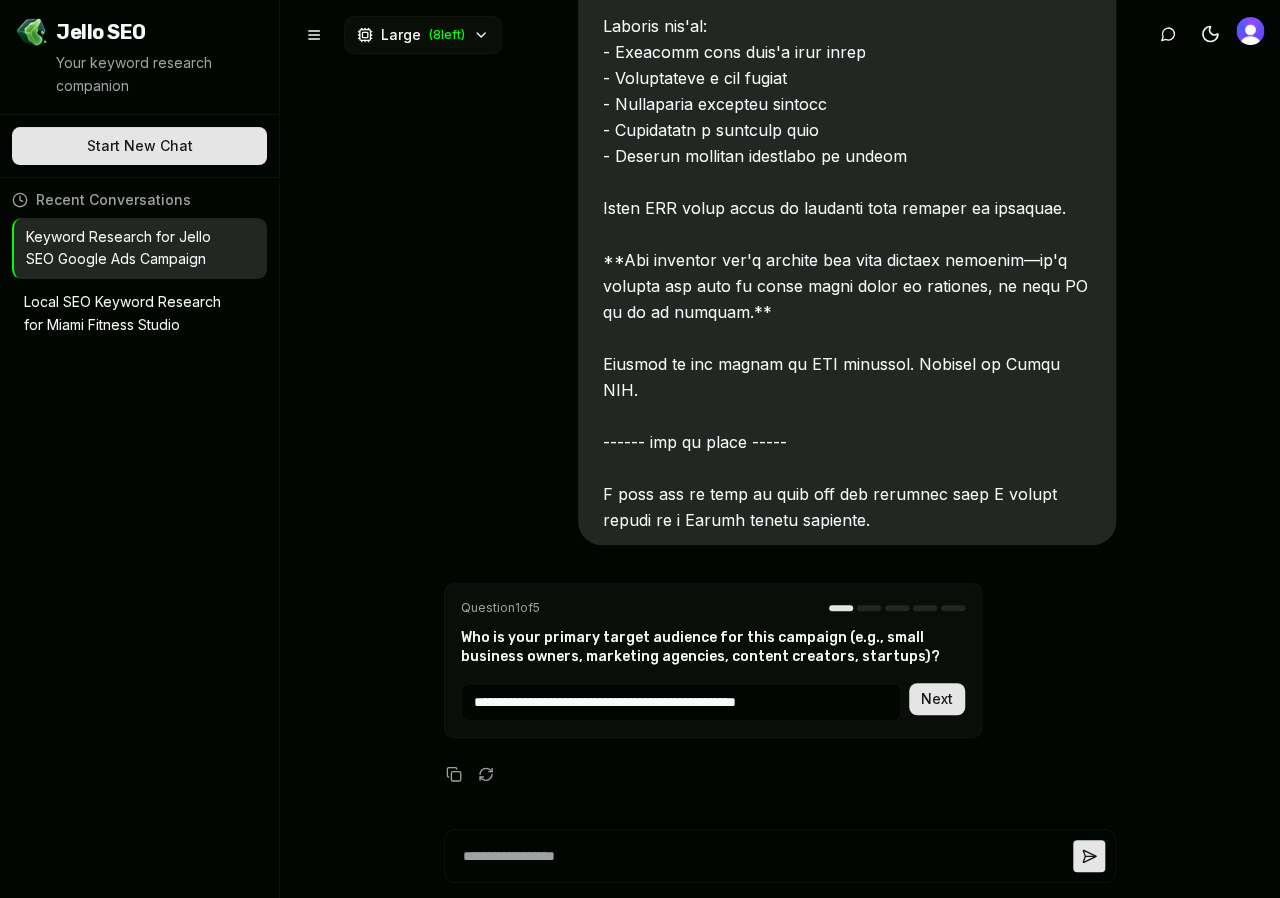 click on "**********" at bounding box center [681, 702] 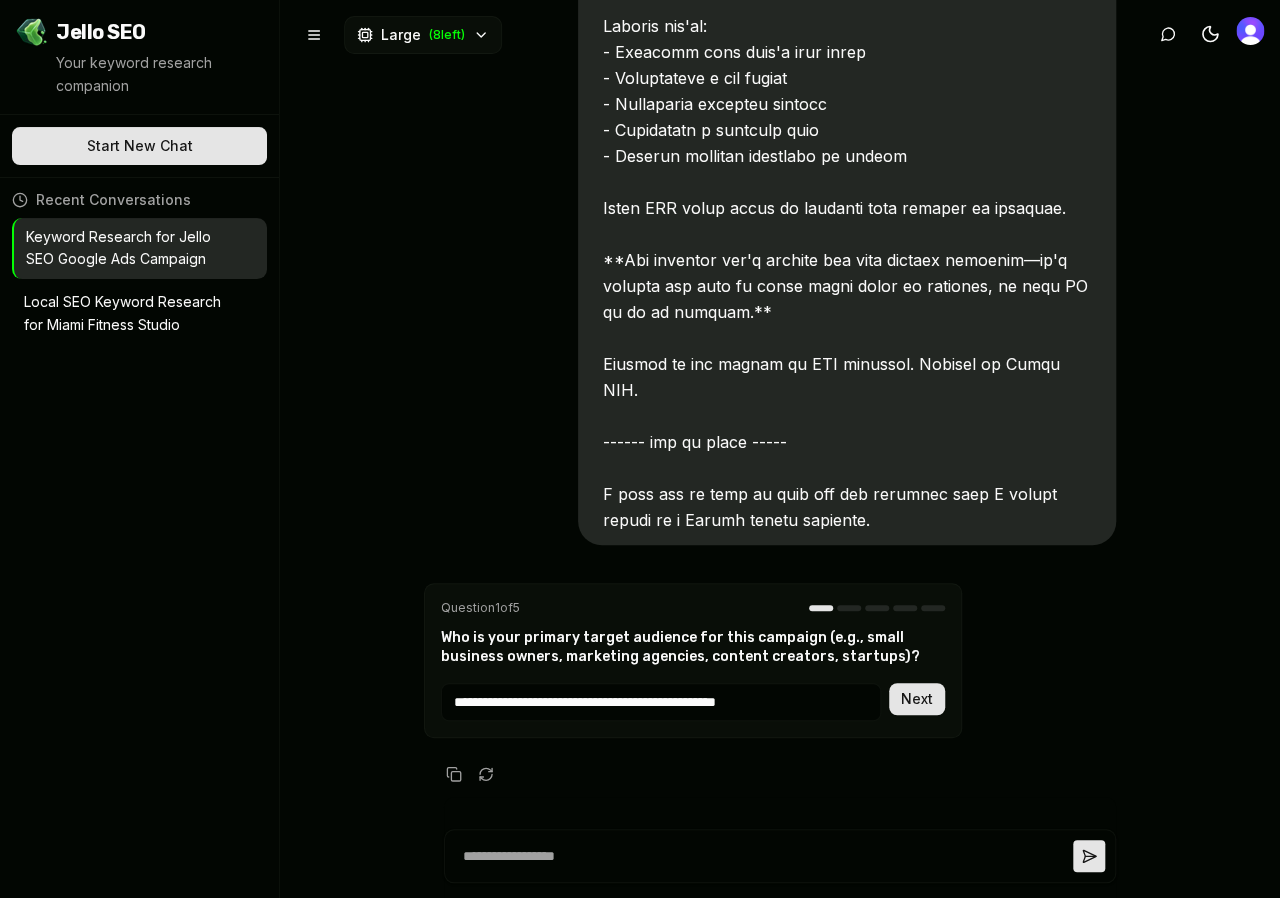 scroll, scrollTop: 7713, scrollLeft: 0, axis: vertical 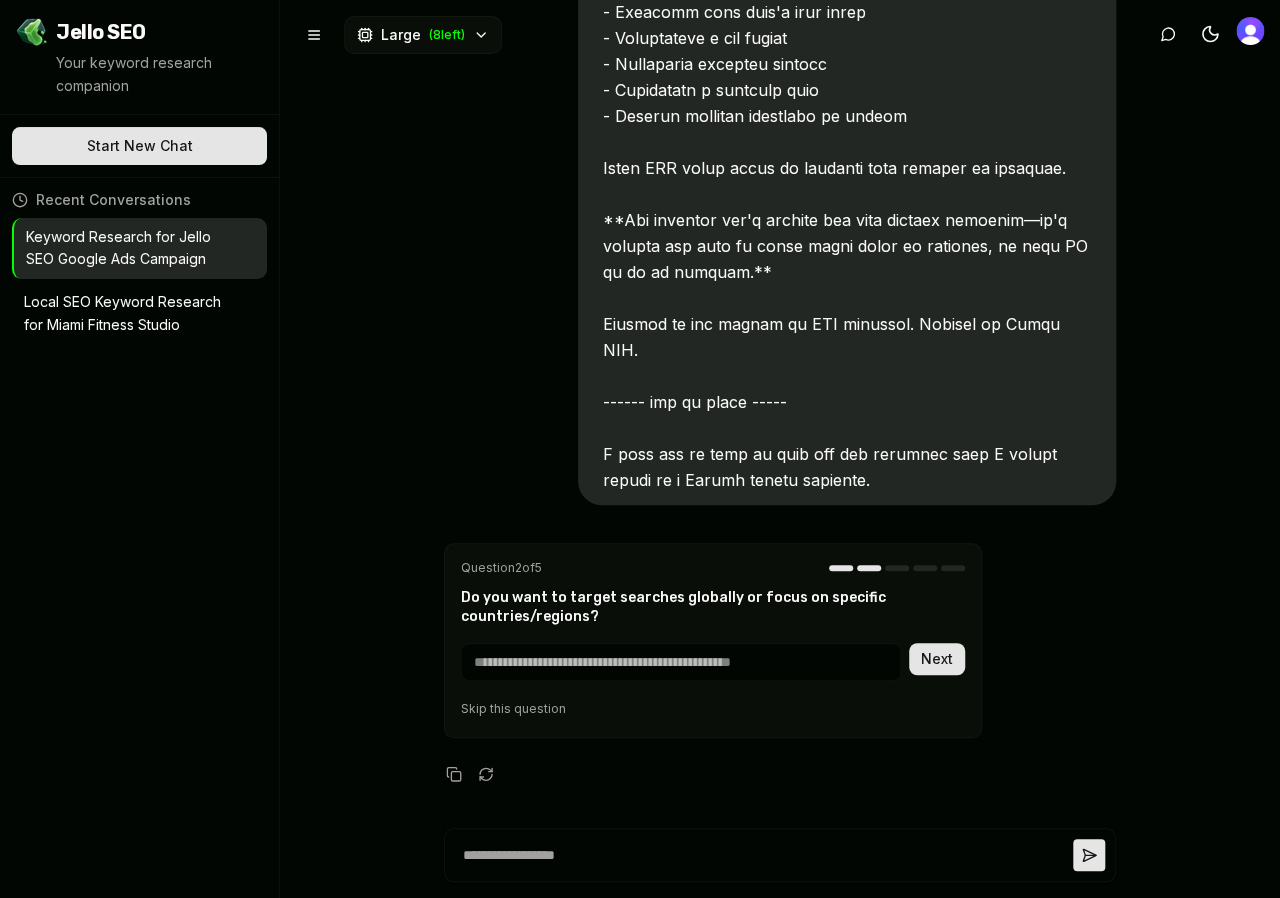 click at bounding box center [681, 662] 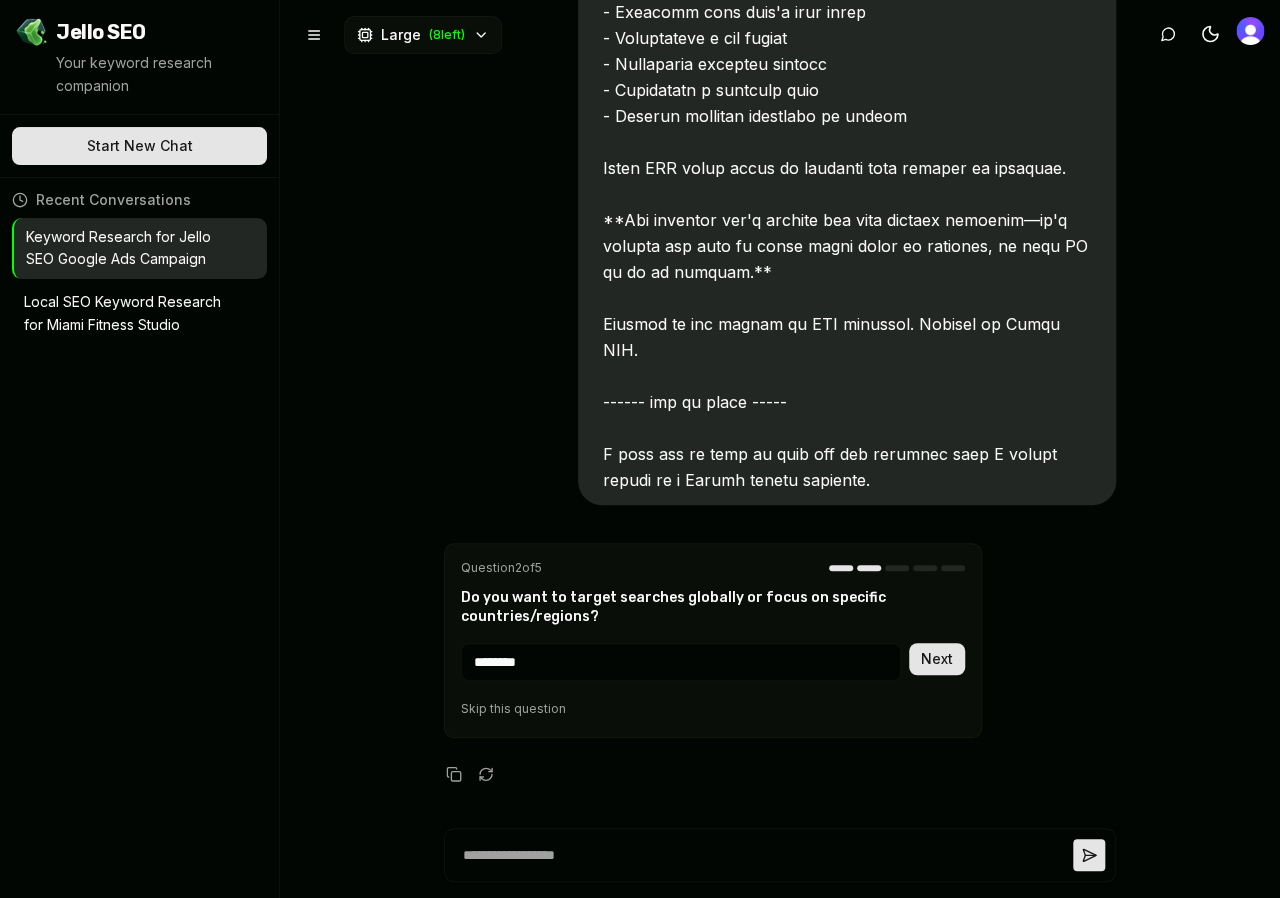 click on "Next" at bounding box center [937, 659] 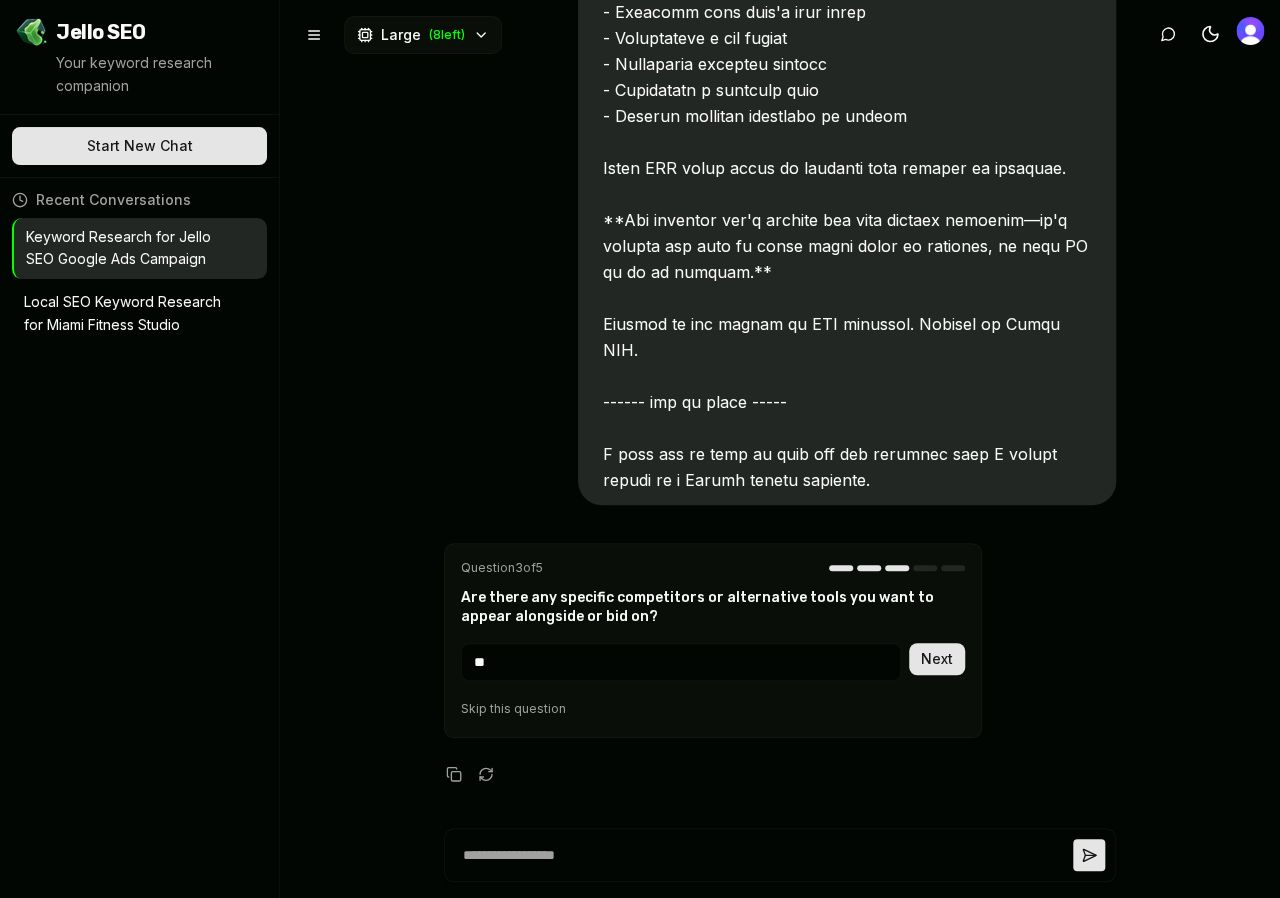 click on "Next" at bounding box center [937, 659] 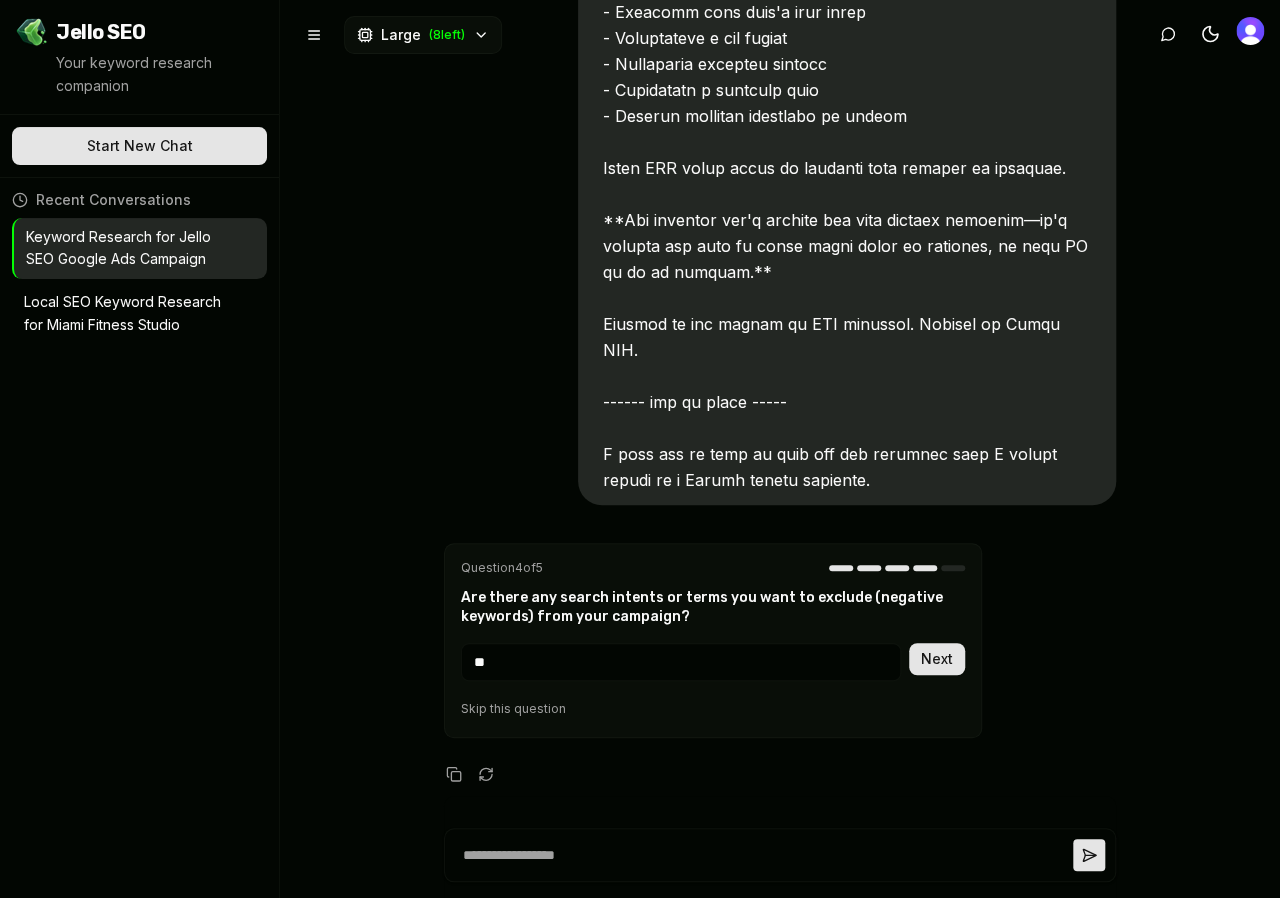 click on "Next" at bounding box center [937, 659] 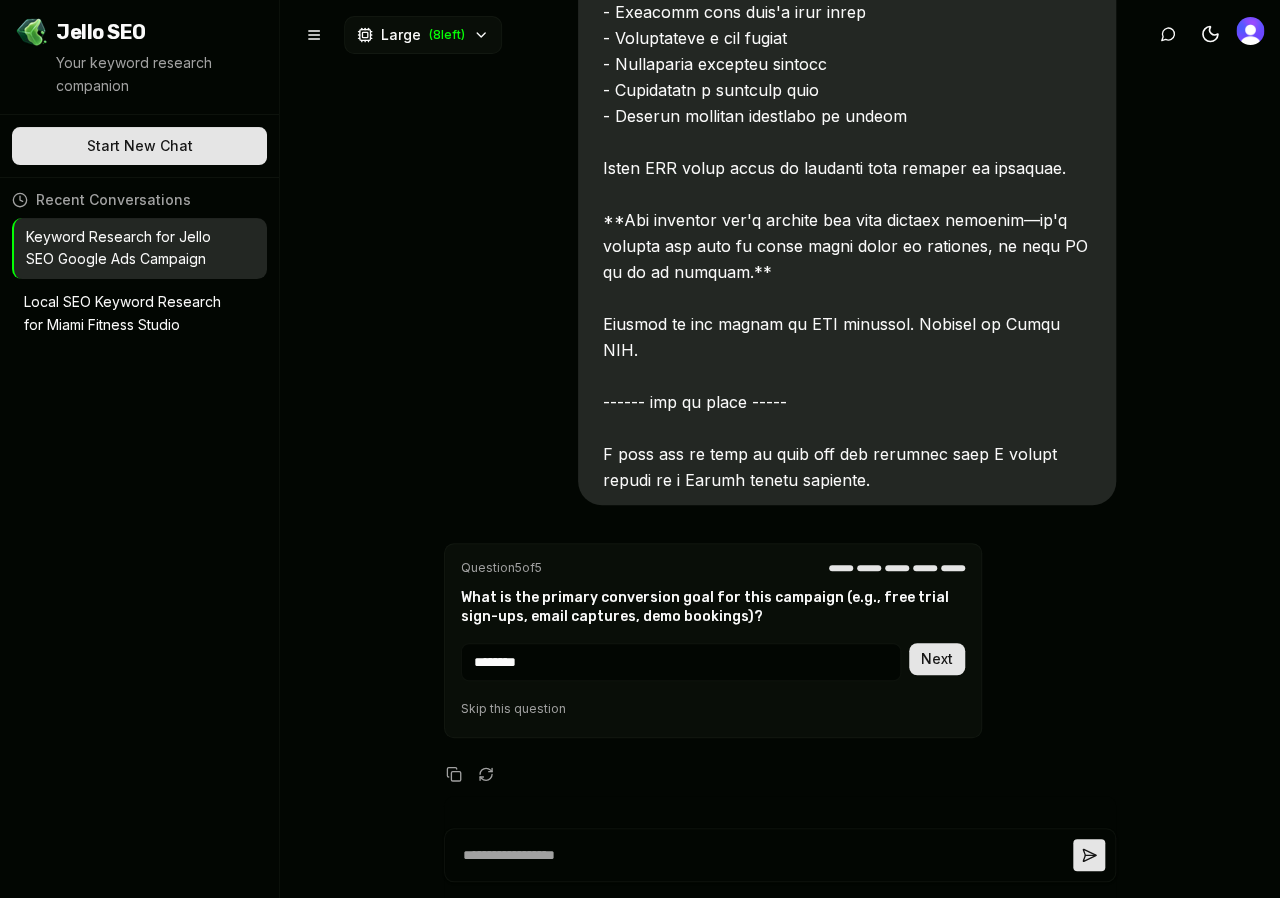 click on "Next" at bounding box center [937, 659] 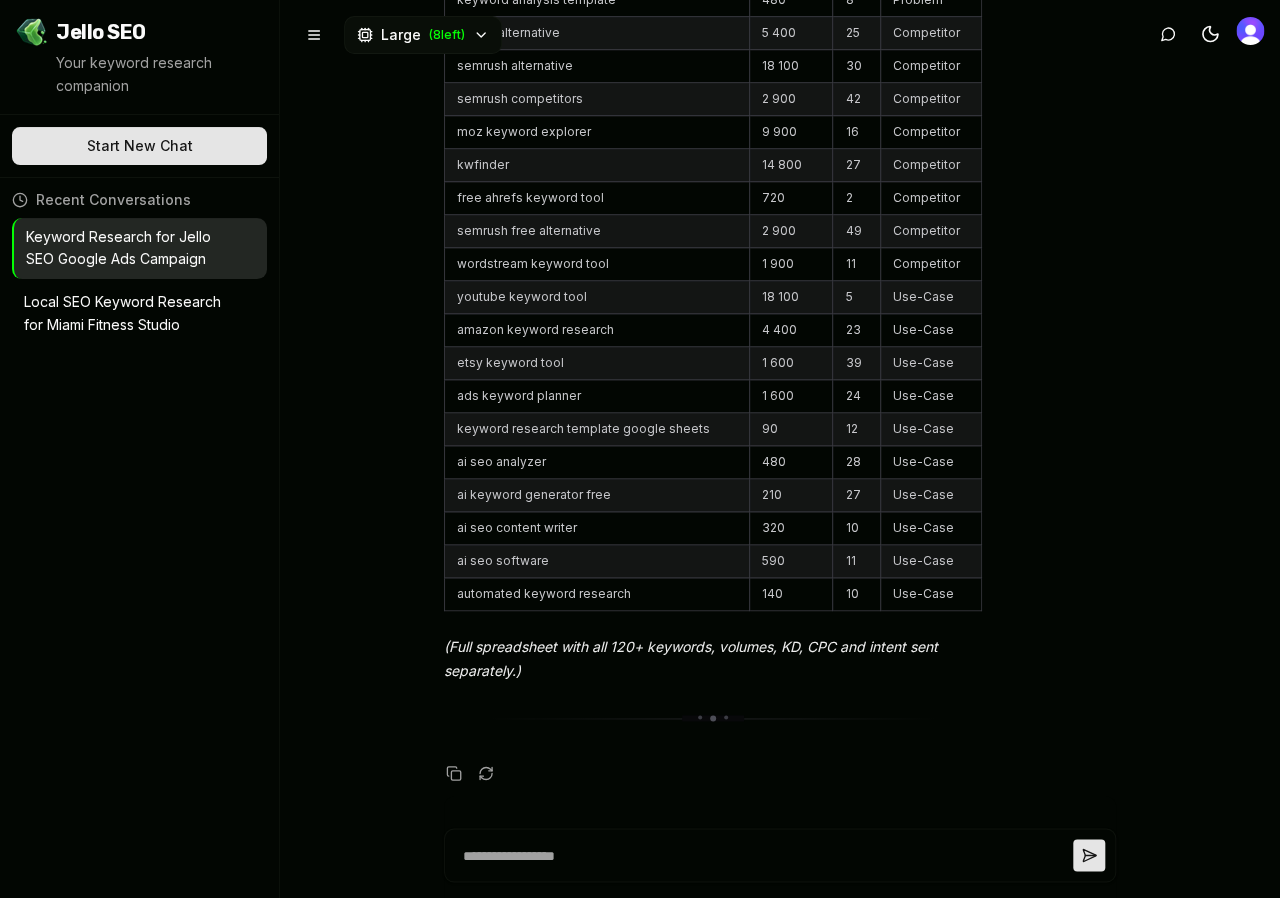 scroll, scrollTop: 16098, scrollLeft: 0, axis: vertical 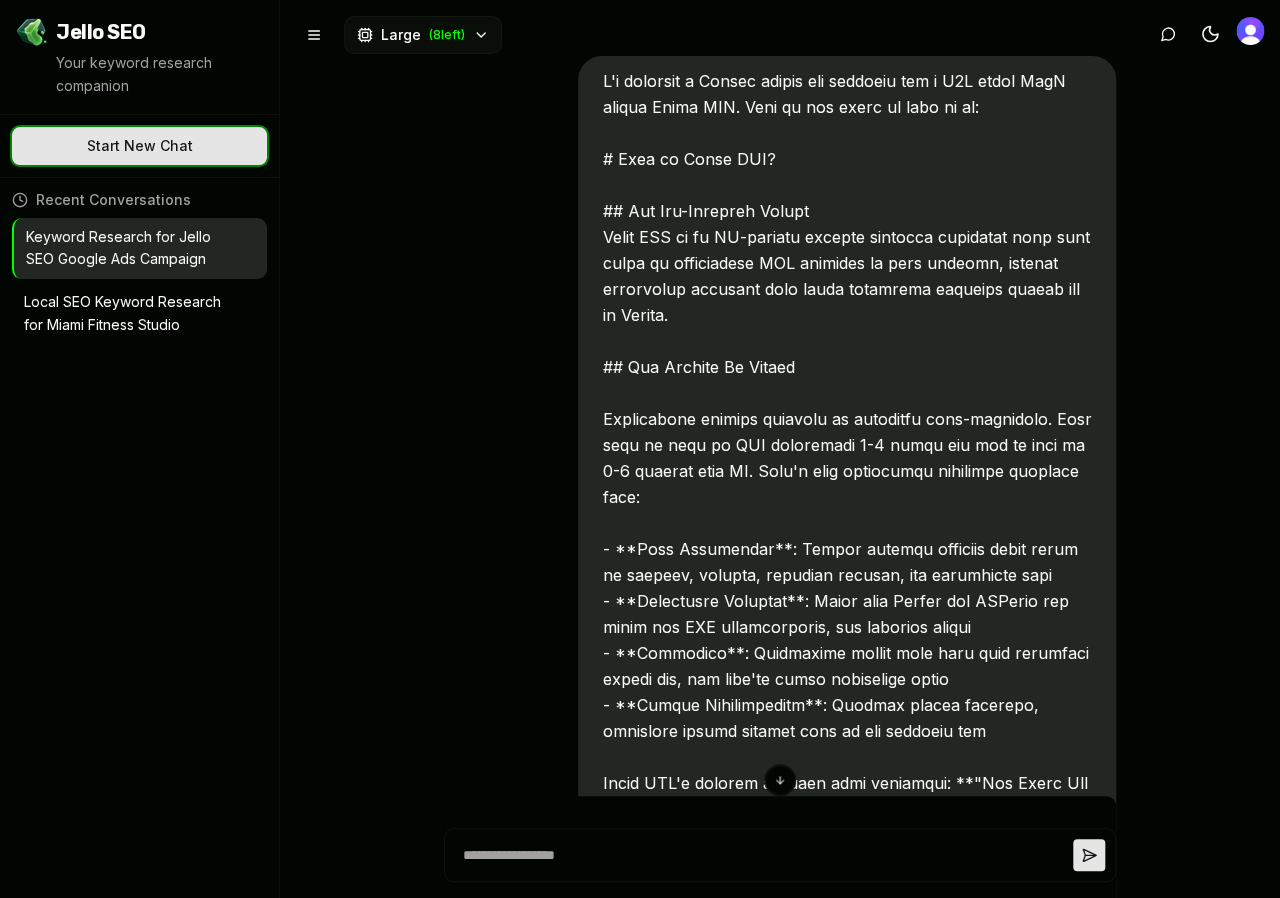 click on "Start New Chat ✨ Let's go!" at bounding box center (139, 146) 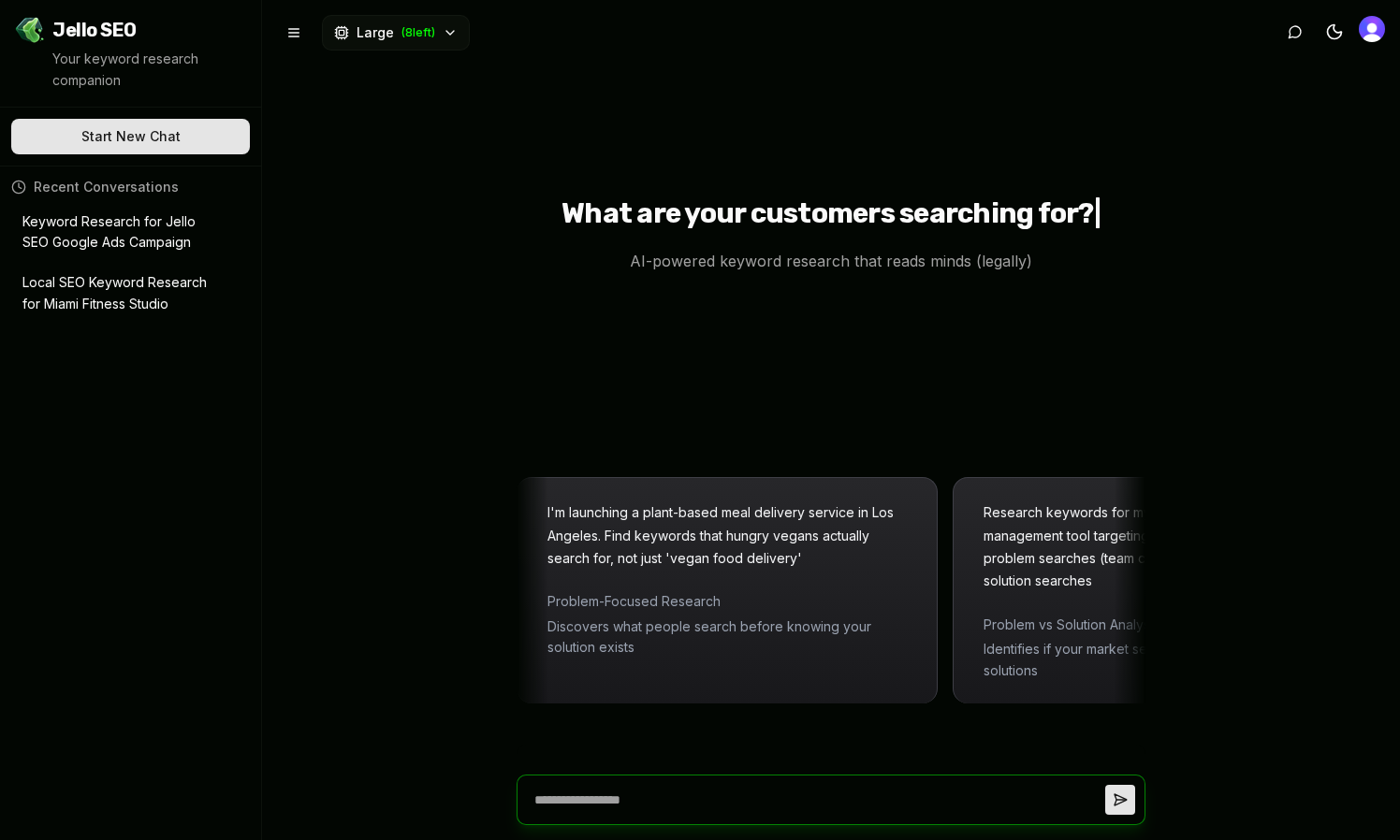 click at bounding box center (816, 800) 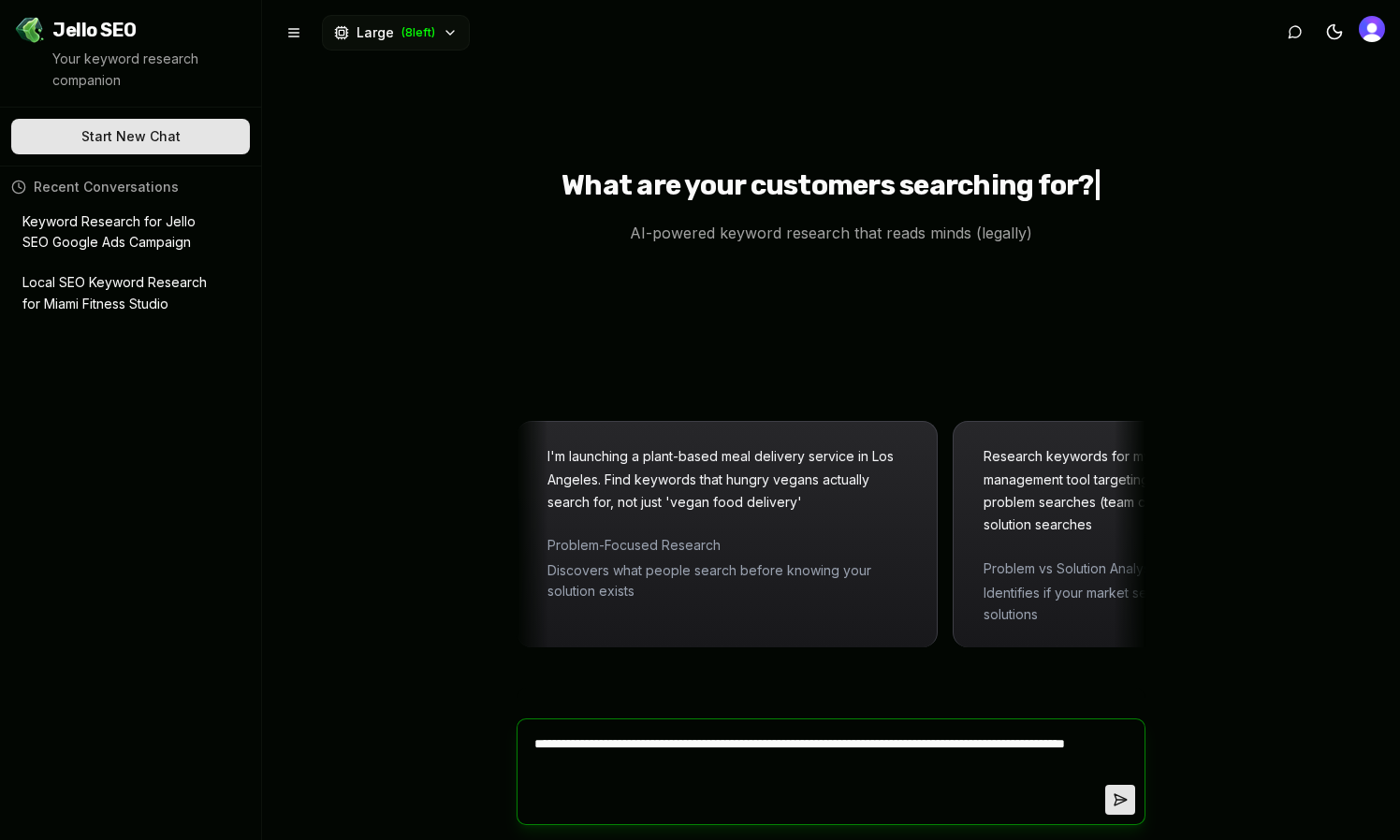 paste on "**********" 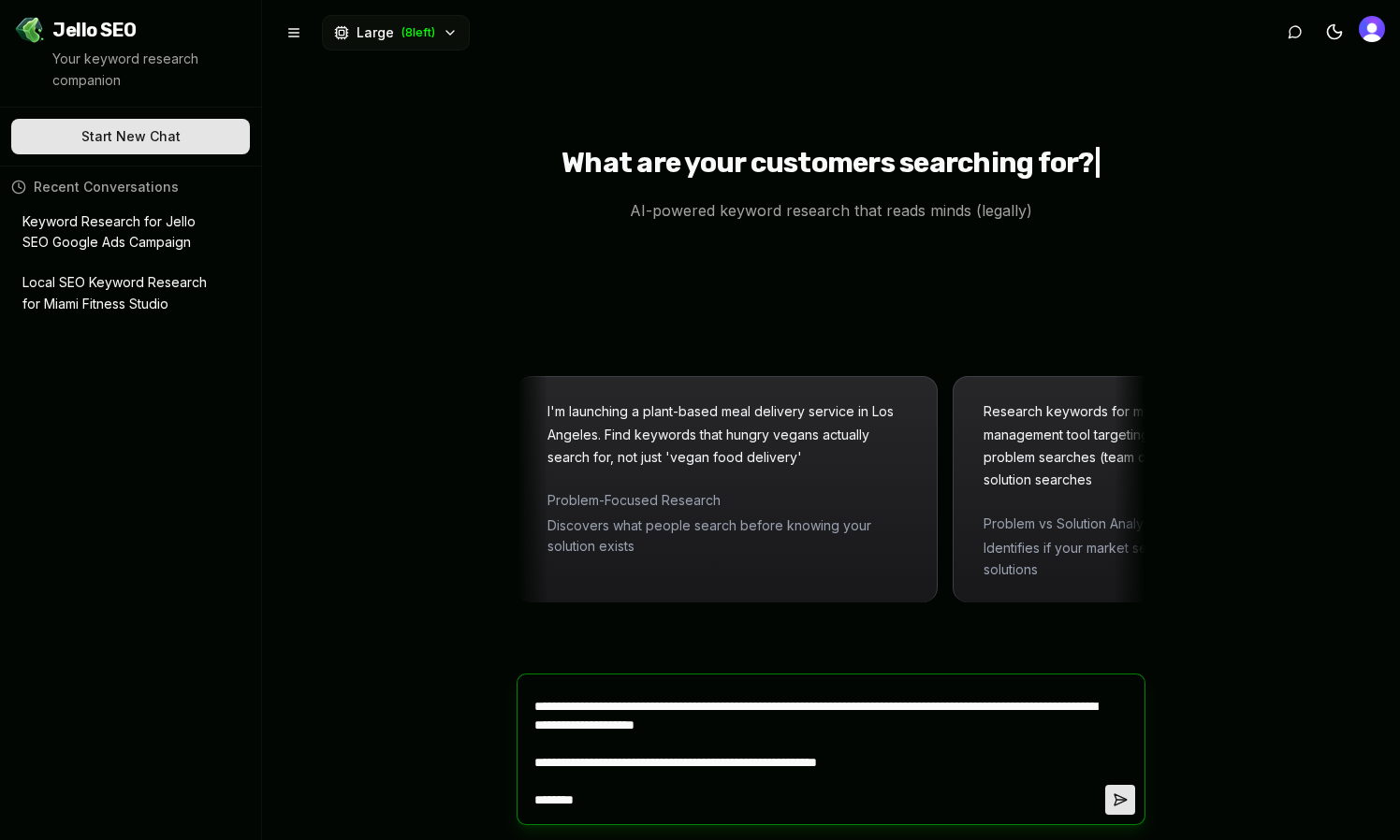 scroll, scrollTop: 5253, scrollLeft: 0, axis: vertical 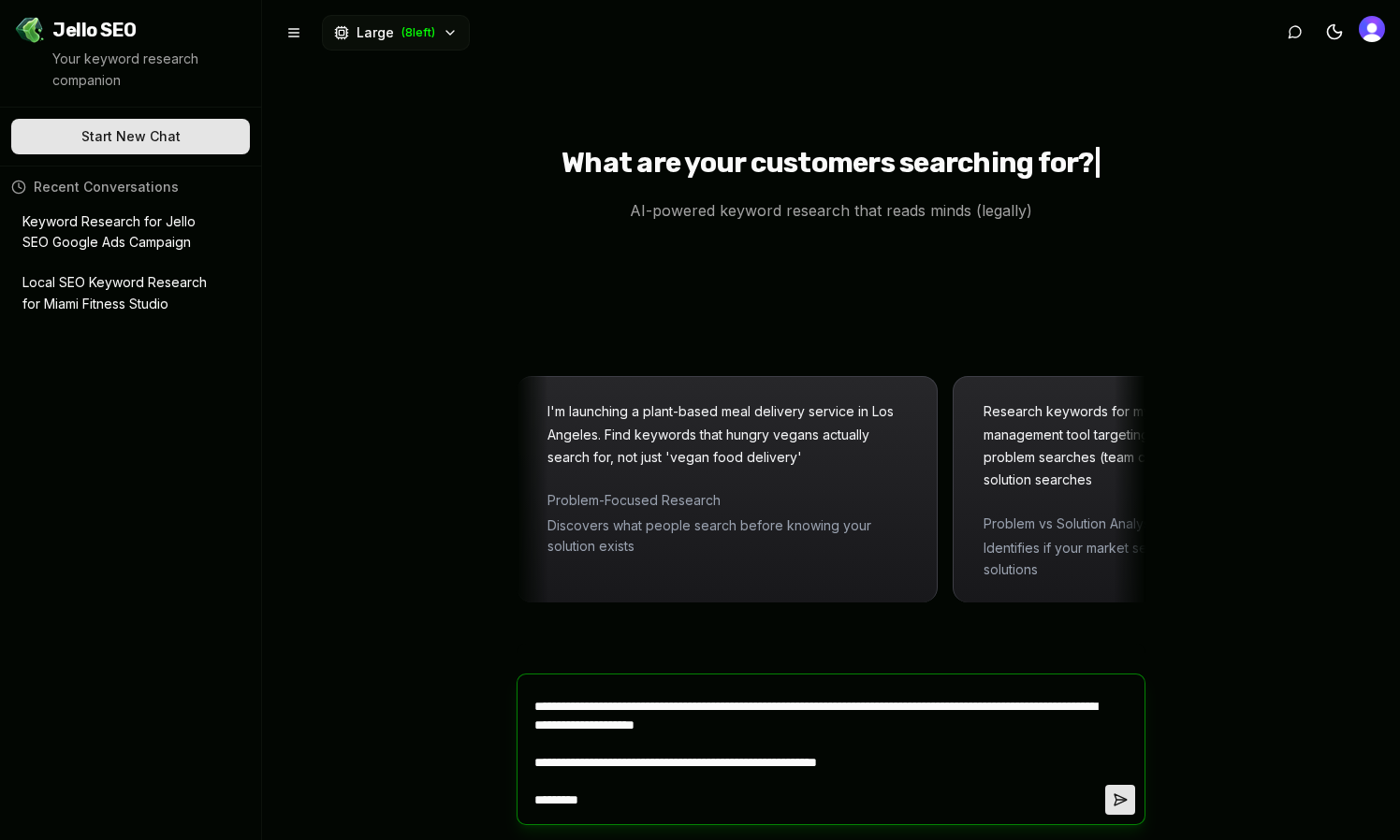 paste on "**********" 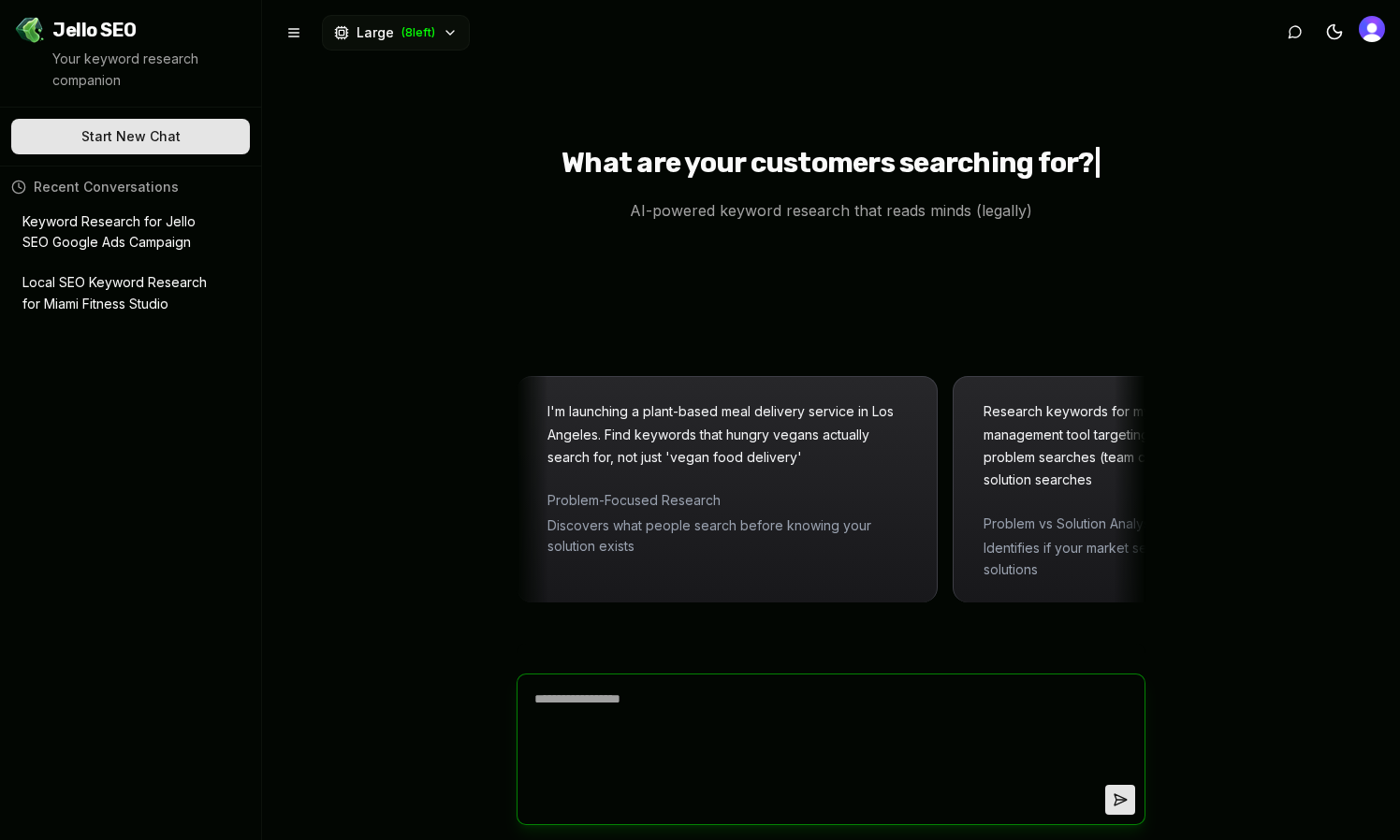 scroll, scrollTop: 0, scrollLeft: 0, axis: both 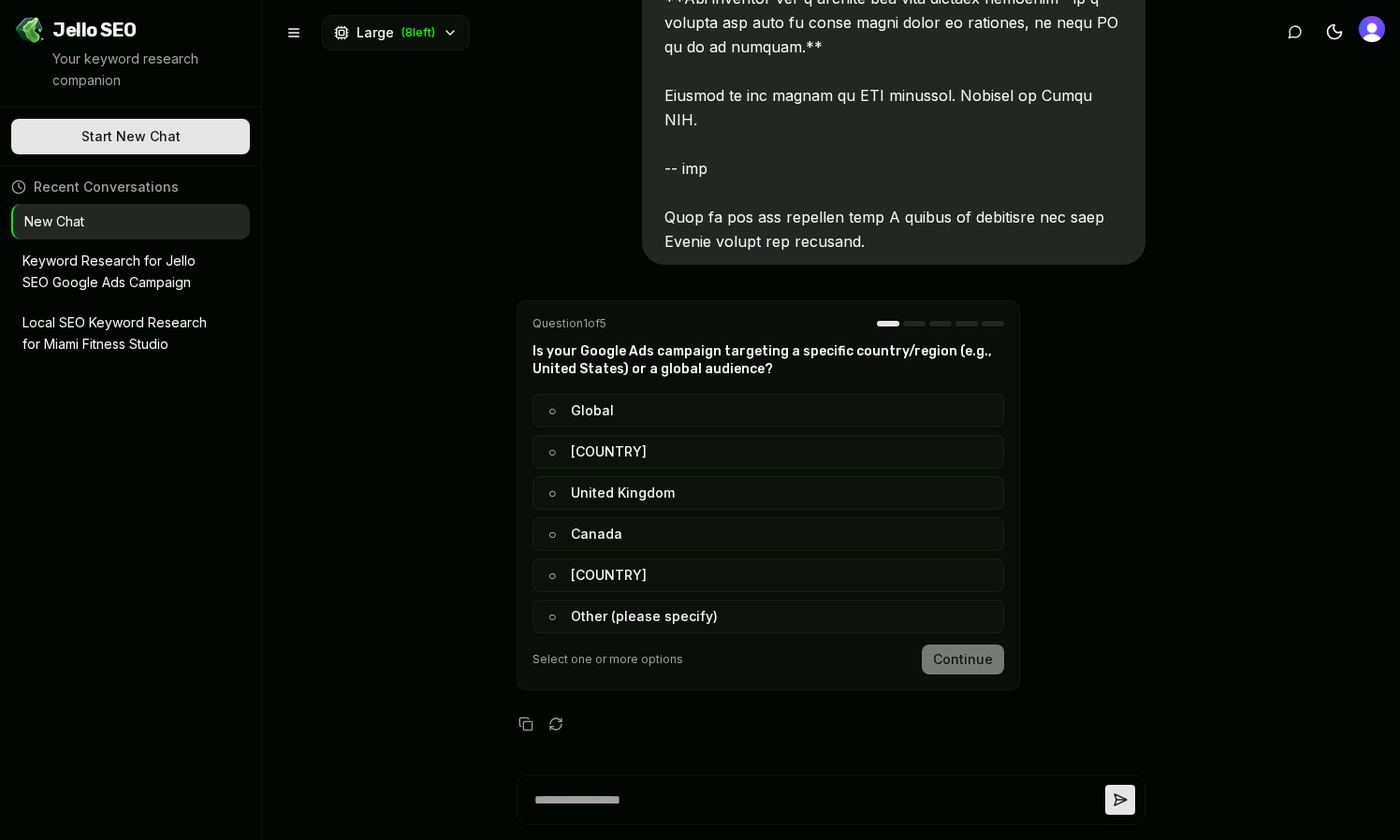 click on "Is your Google Ads campaign targeting a specific country/region (e.g., United States) or a global audience?" at bounding box center (768, 360) 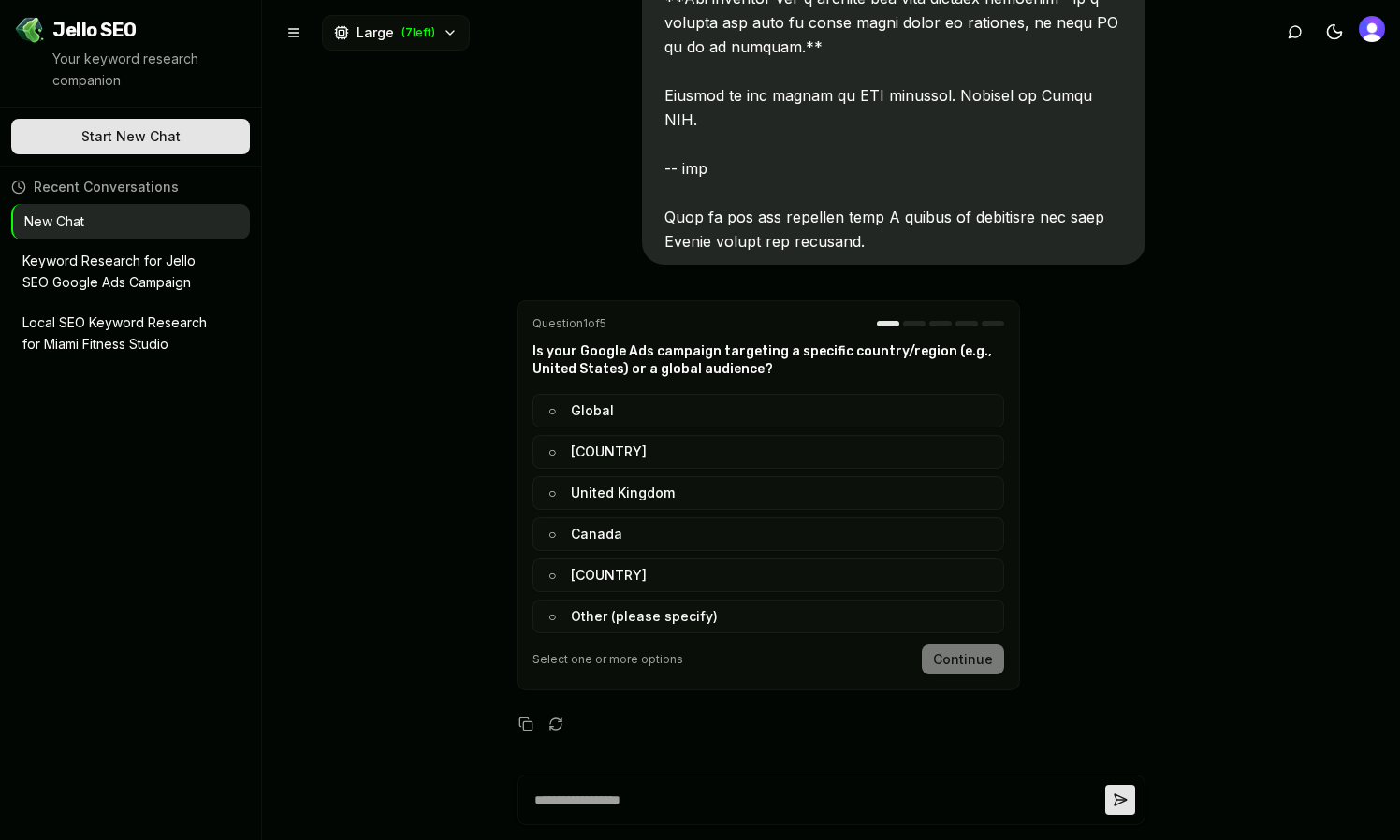 click on "○ Global" at bounding box center (768, 411) 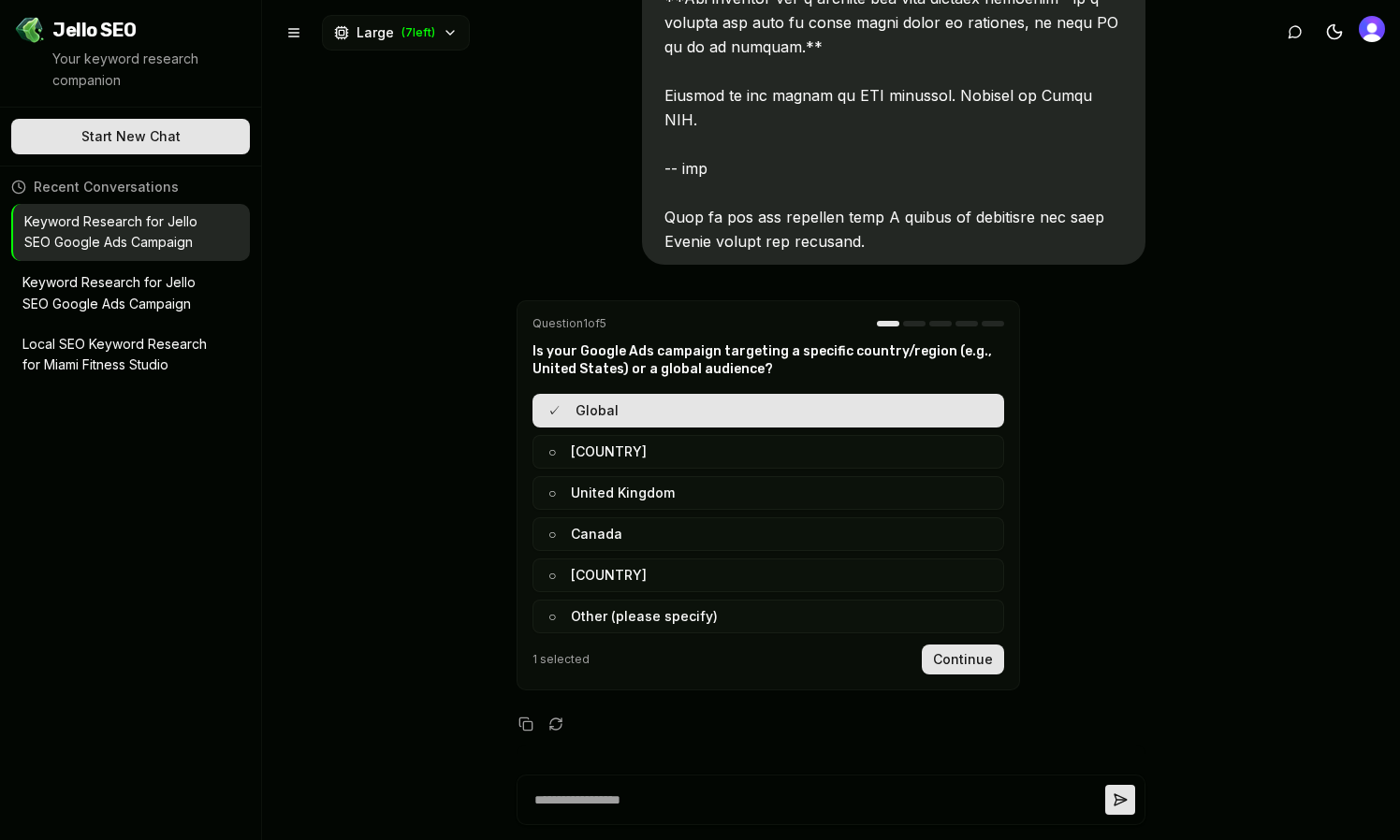 click on "Continue" at bounding box center [963, 659] 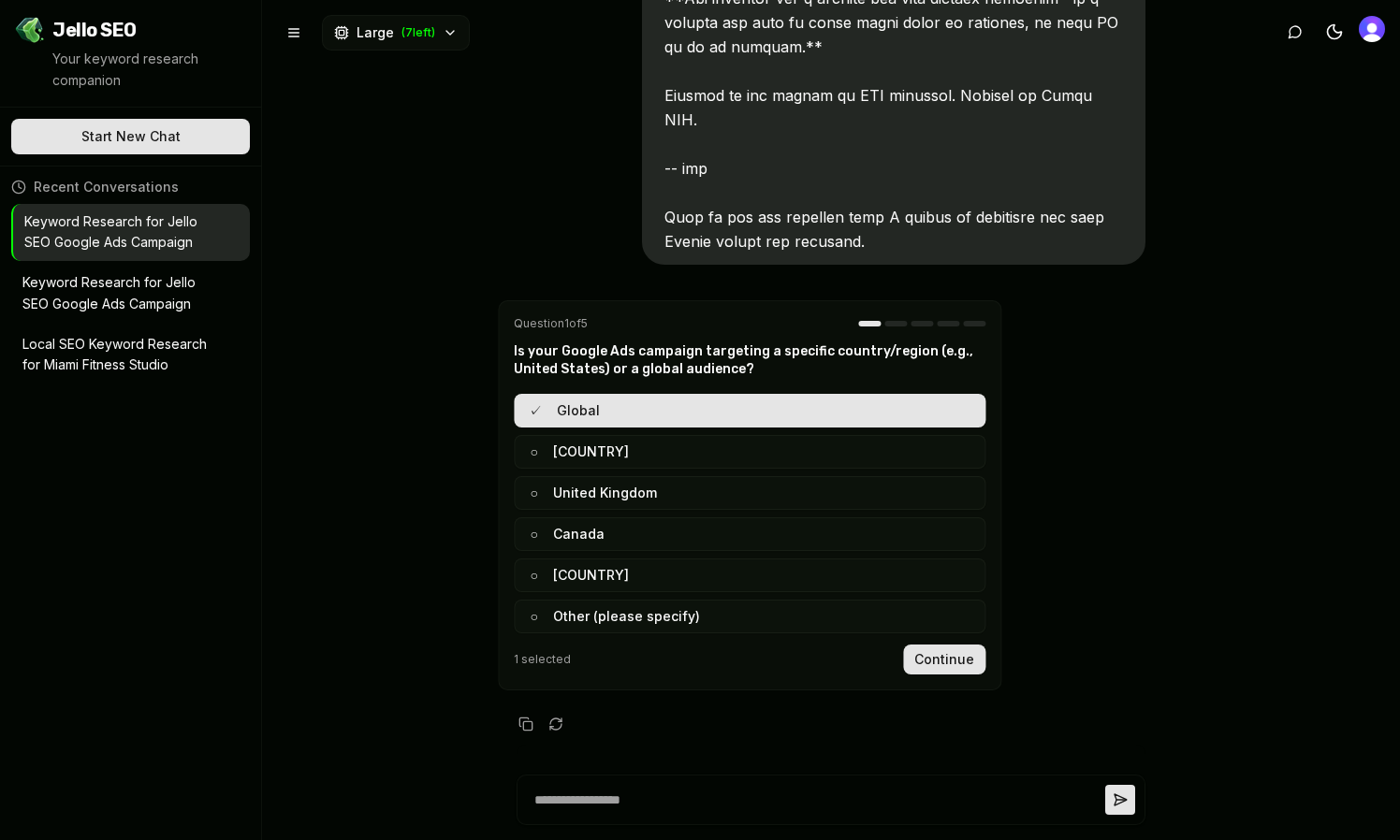 scroll, scrollTop: 7442, scrollLeft: 0, axis: vertical 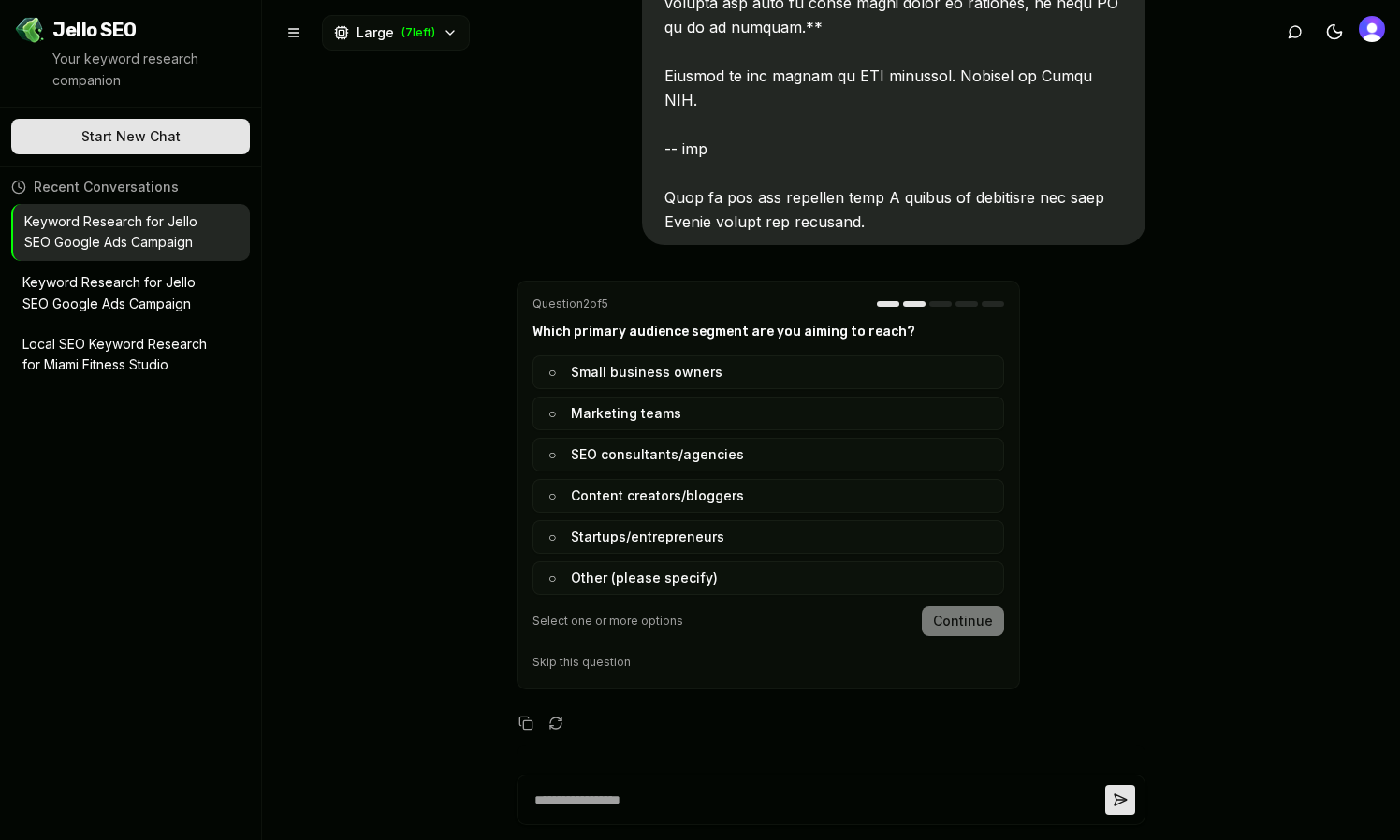 click on "○ Marketing teams" at bounding box center [768, 413] 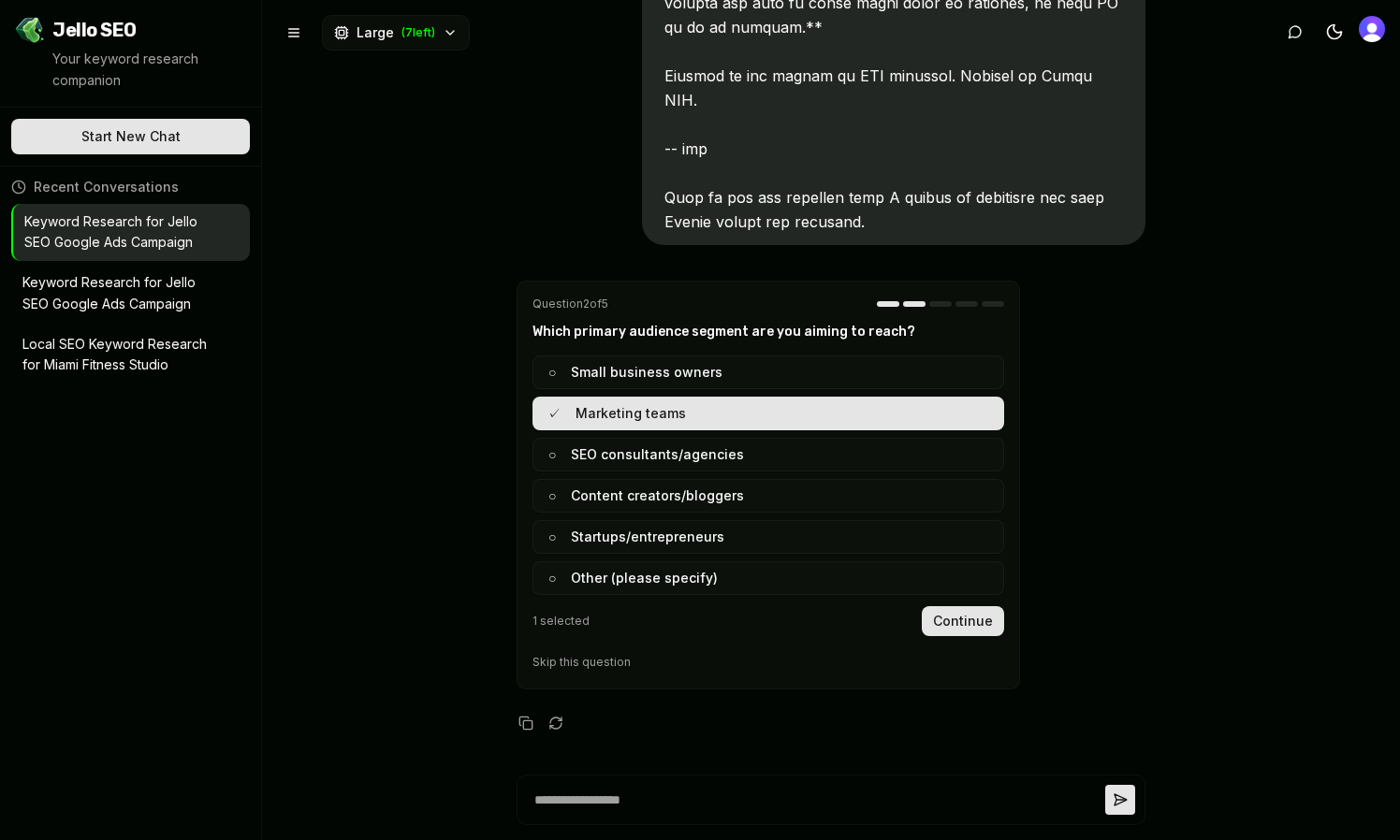 click on "○ SEO consultants/agencies" at bounding box center [768, 455] 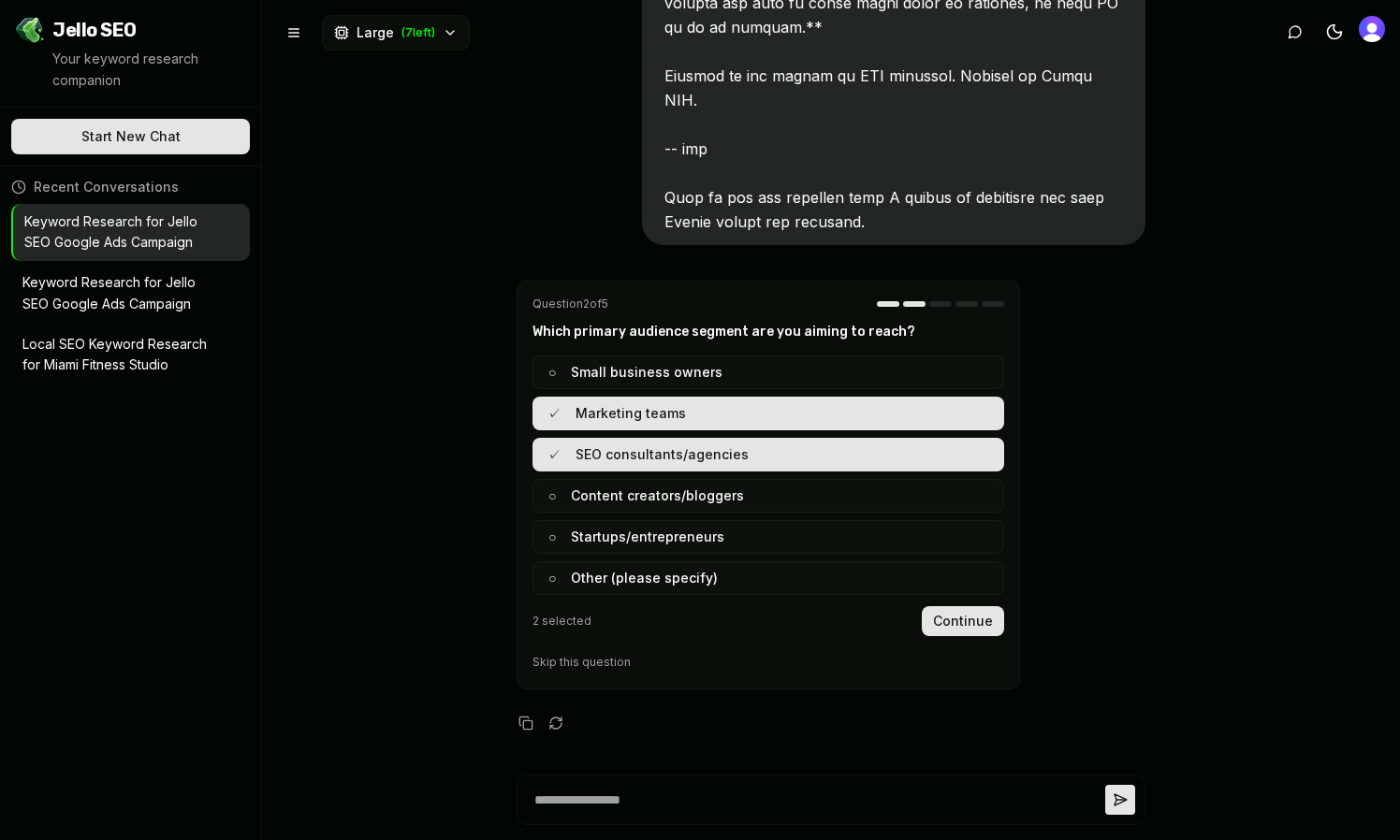 click on "○ Content creators/bloggers" at bounding box center [768, 496] 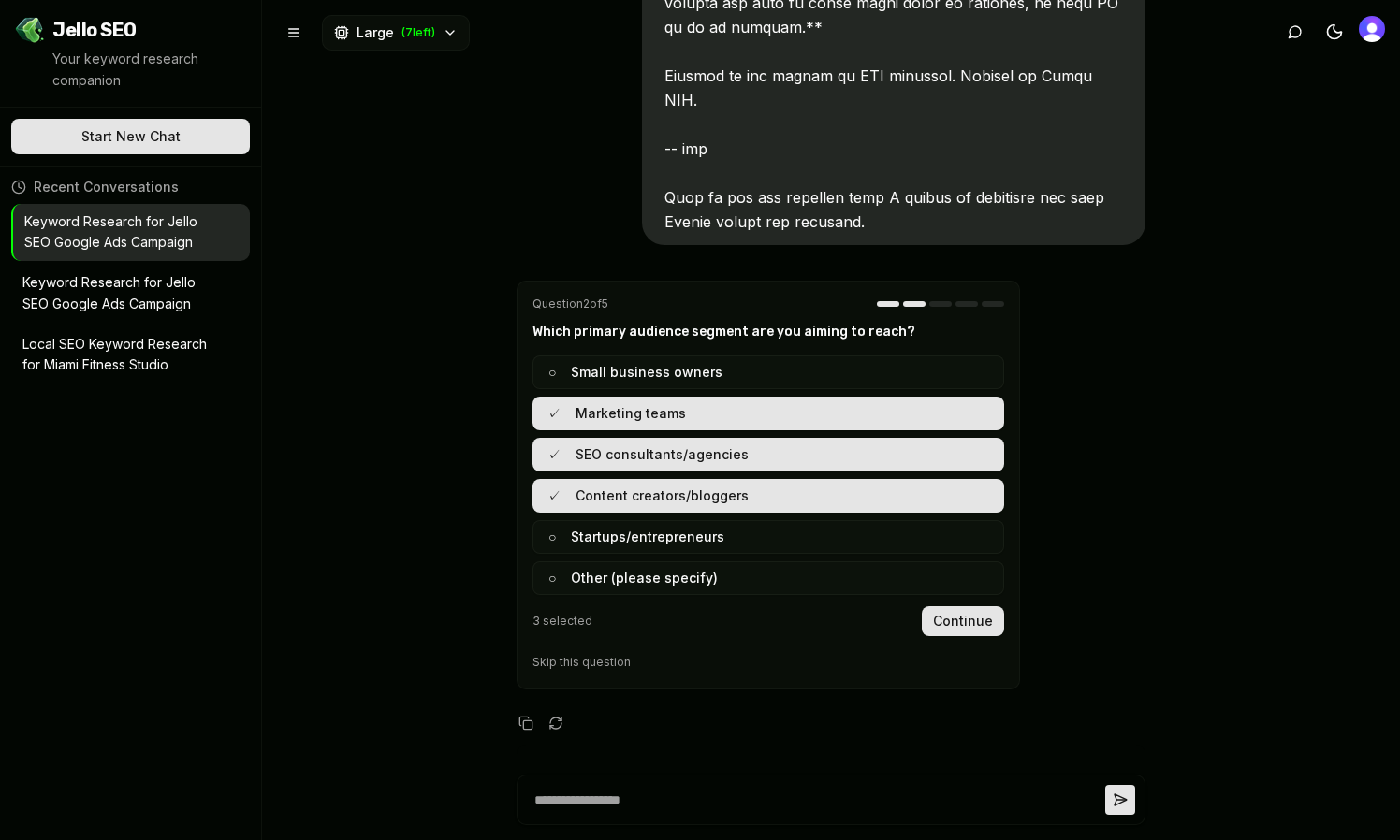 click on "Continue" at bounding box center (963, 621) 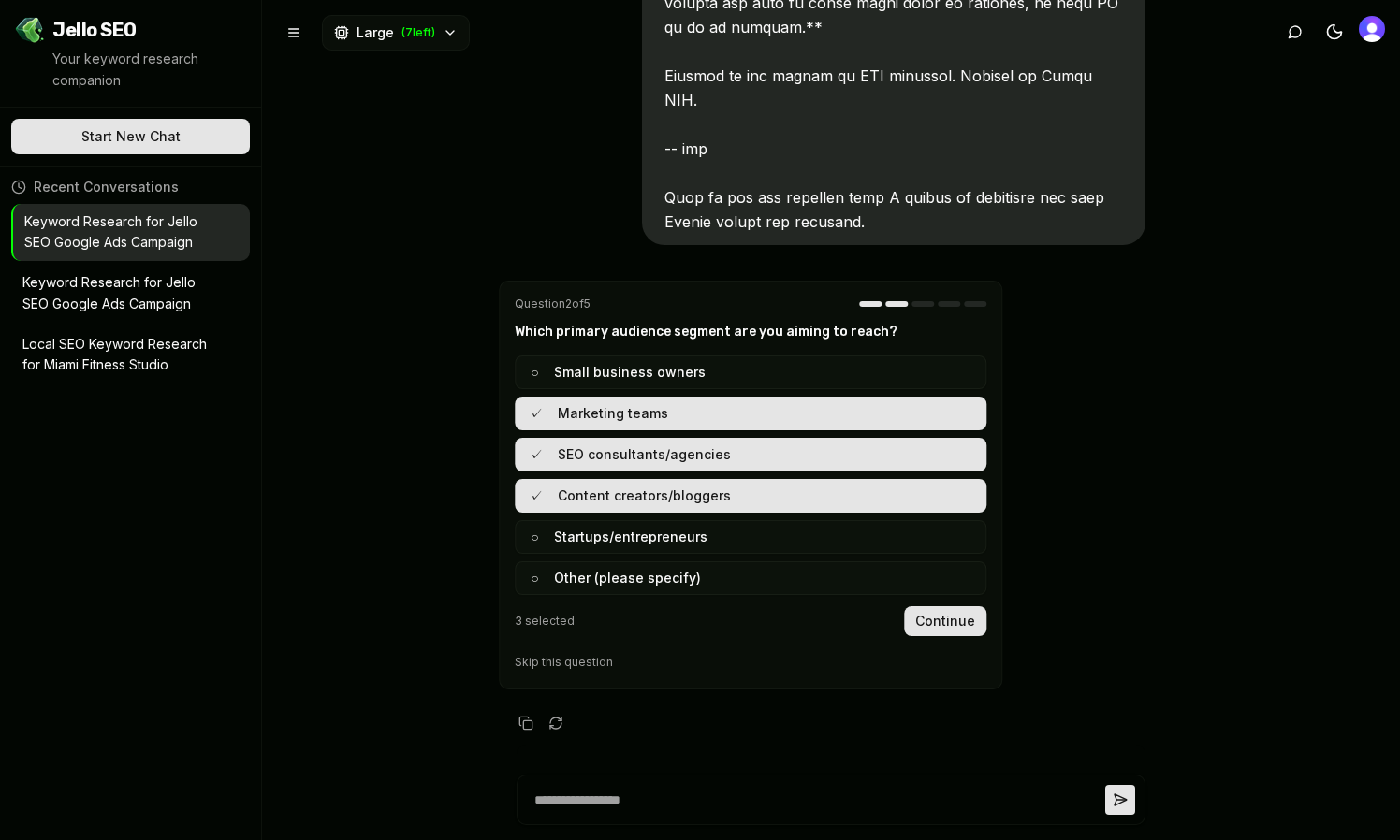 scroll, scrollTop: 7215, scrollLeft: 0, axis: vertical 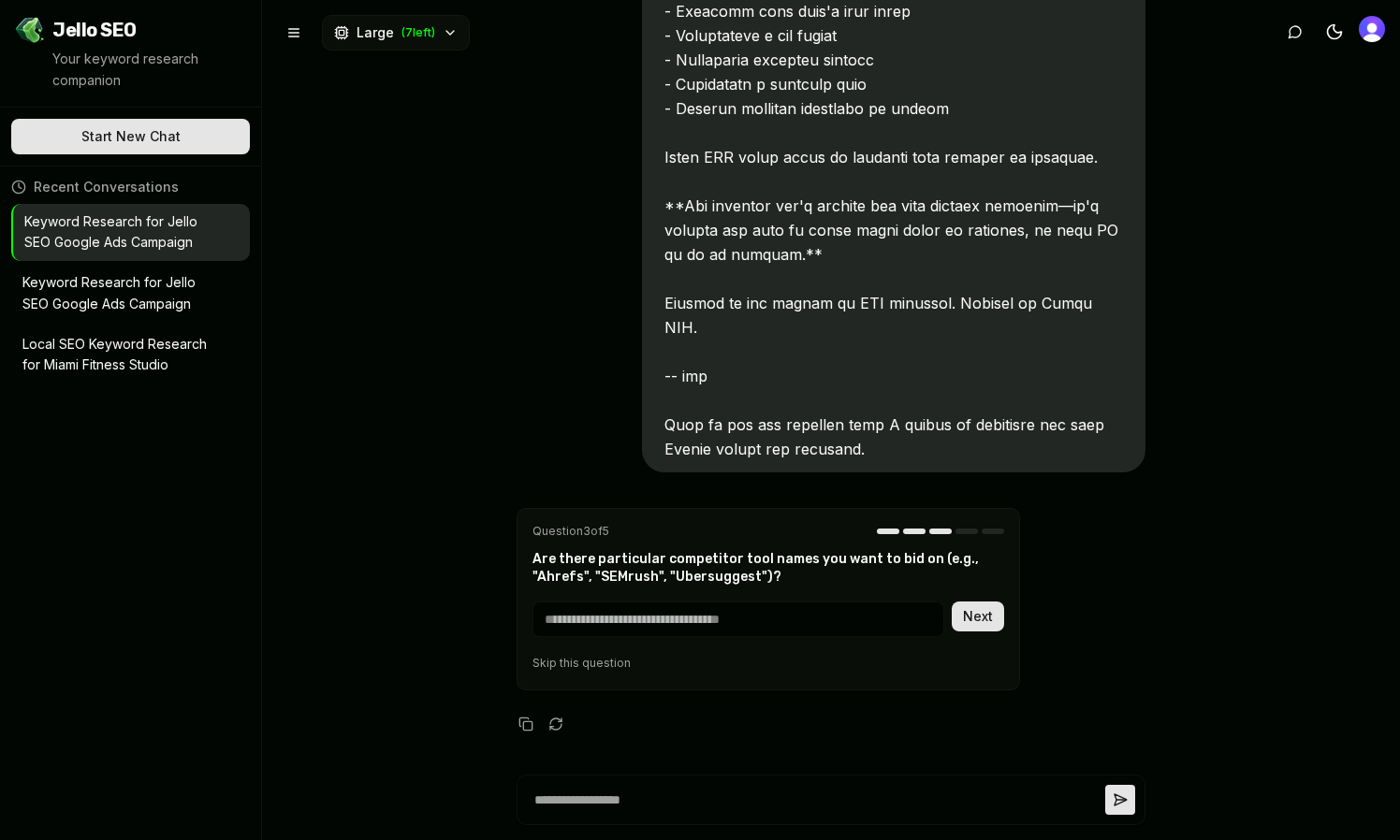 click at bounding box center (738, 619) 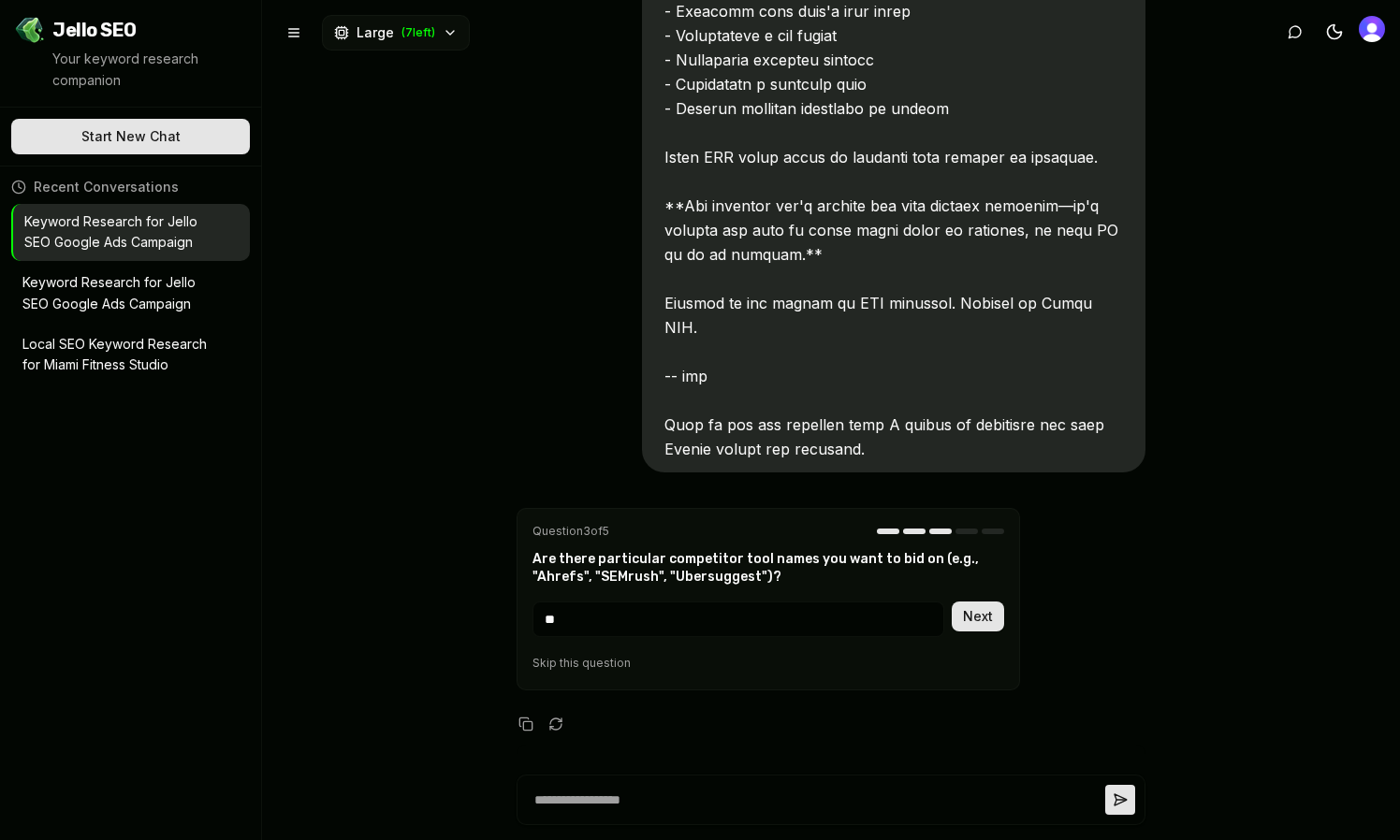 click on "Next" at bounding box center (978, 616) 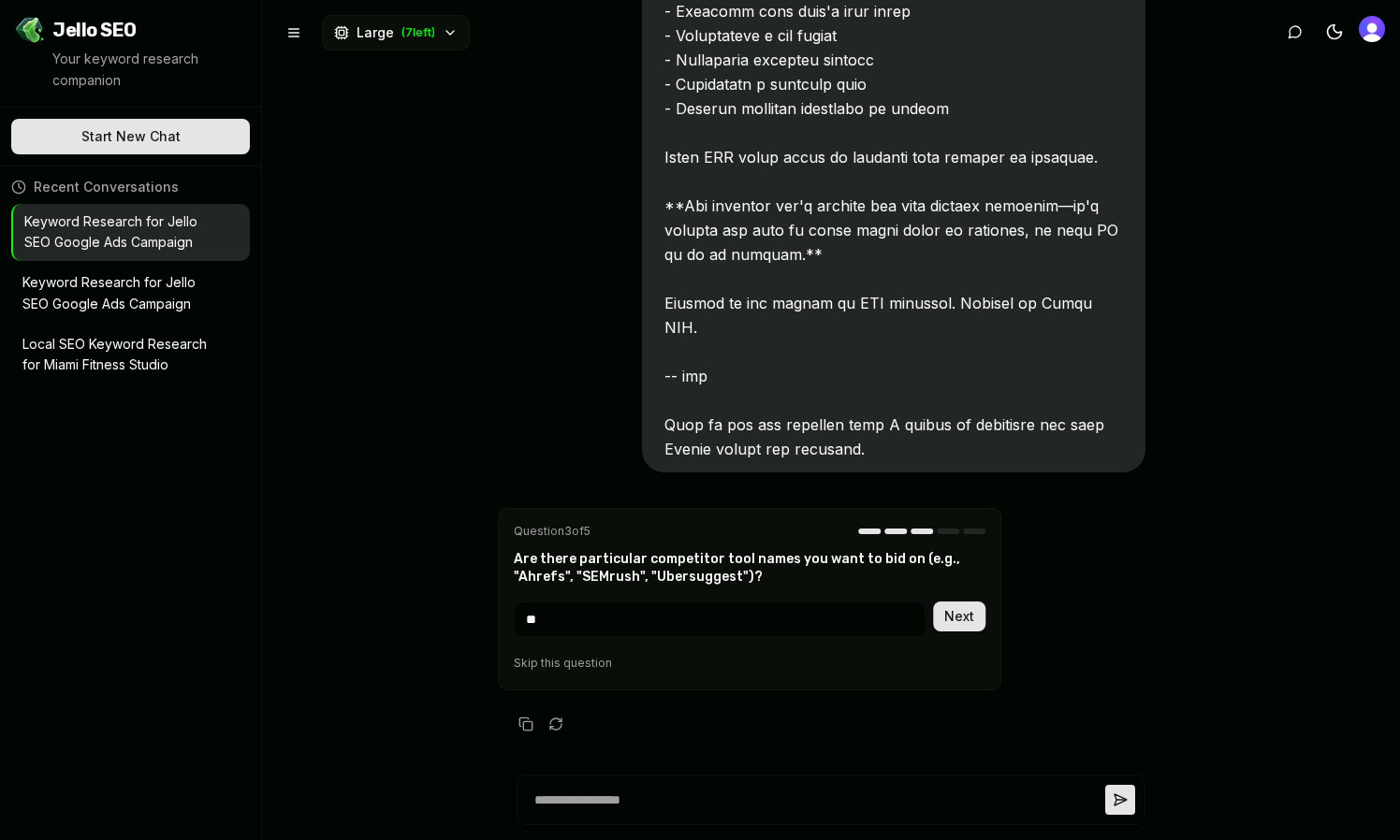 scroll, scrollTop: 7295, scrollLeft: 0, axis: vertical 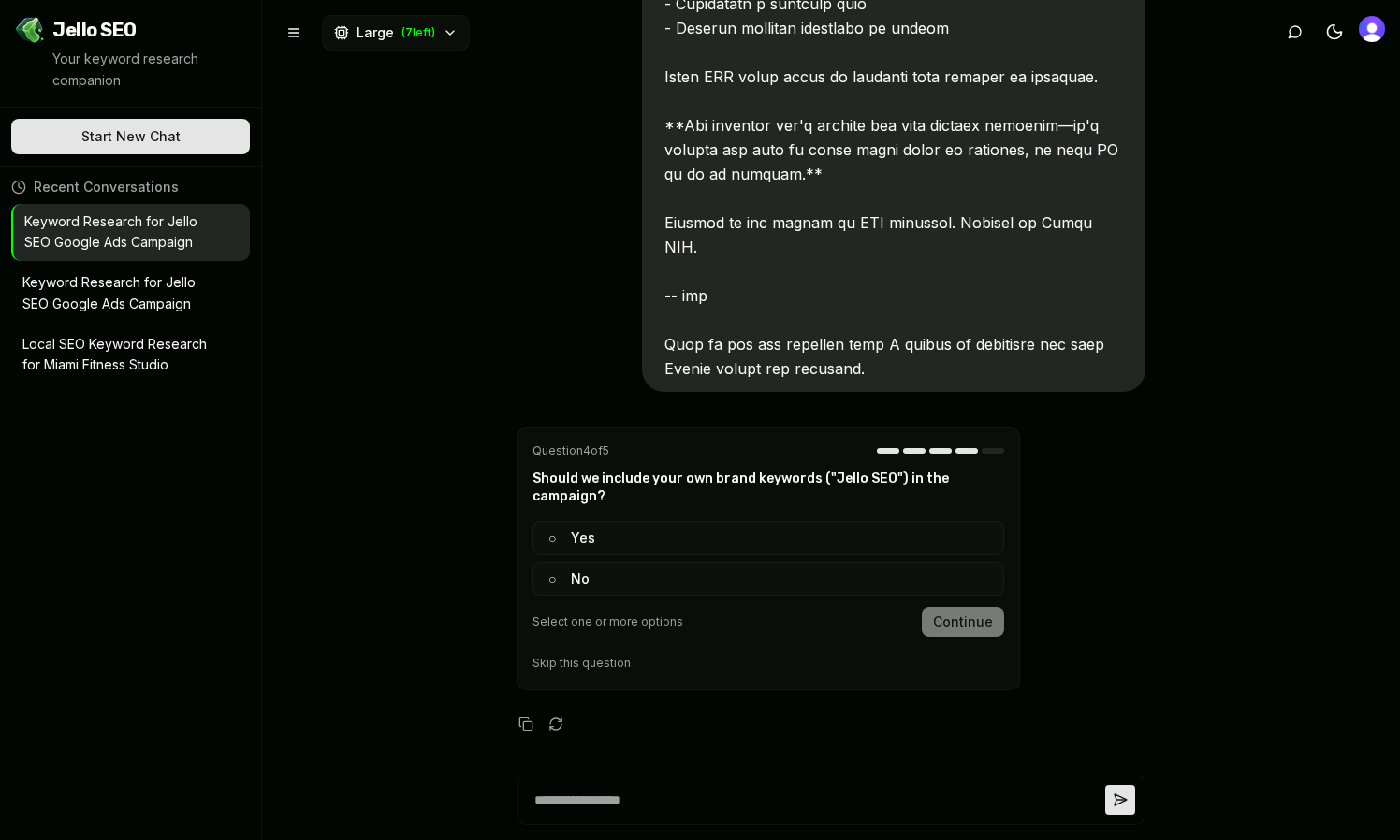 click on "○ No" at bounding box center [768, 579] 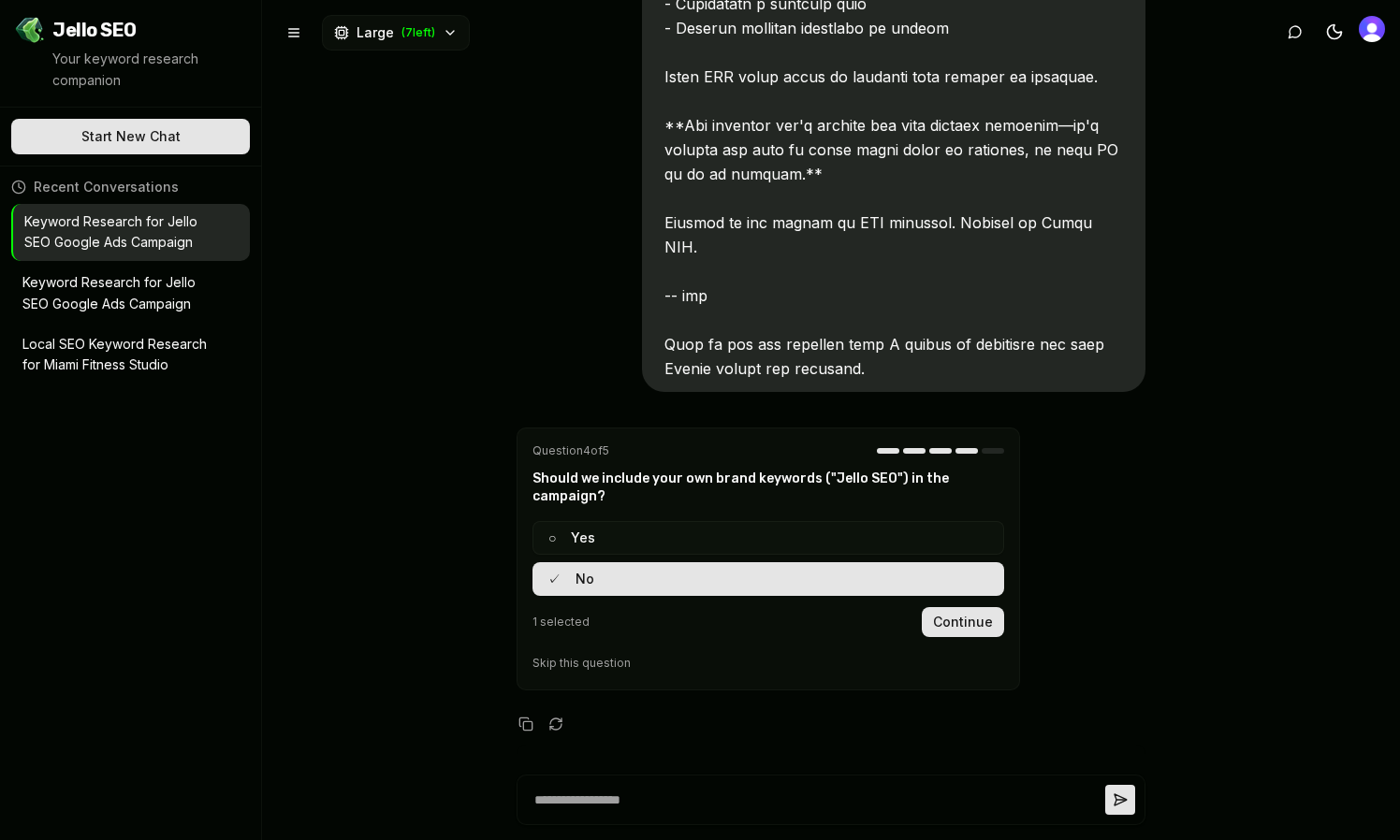 click on "Continue" at bounding box center (963, 622) 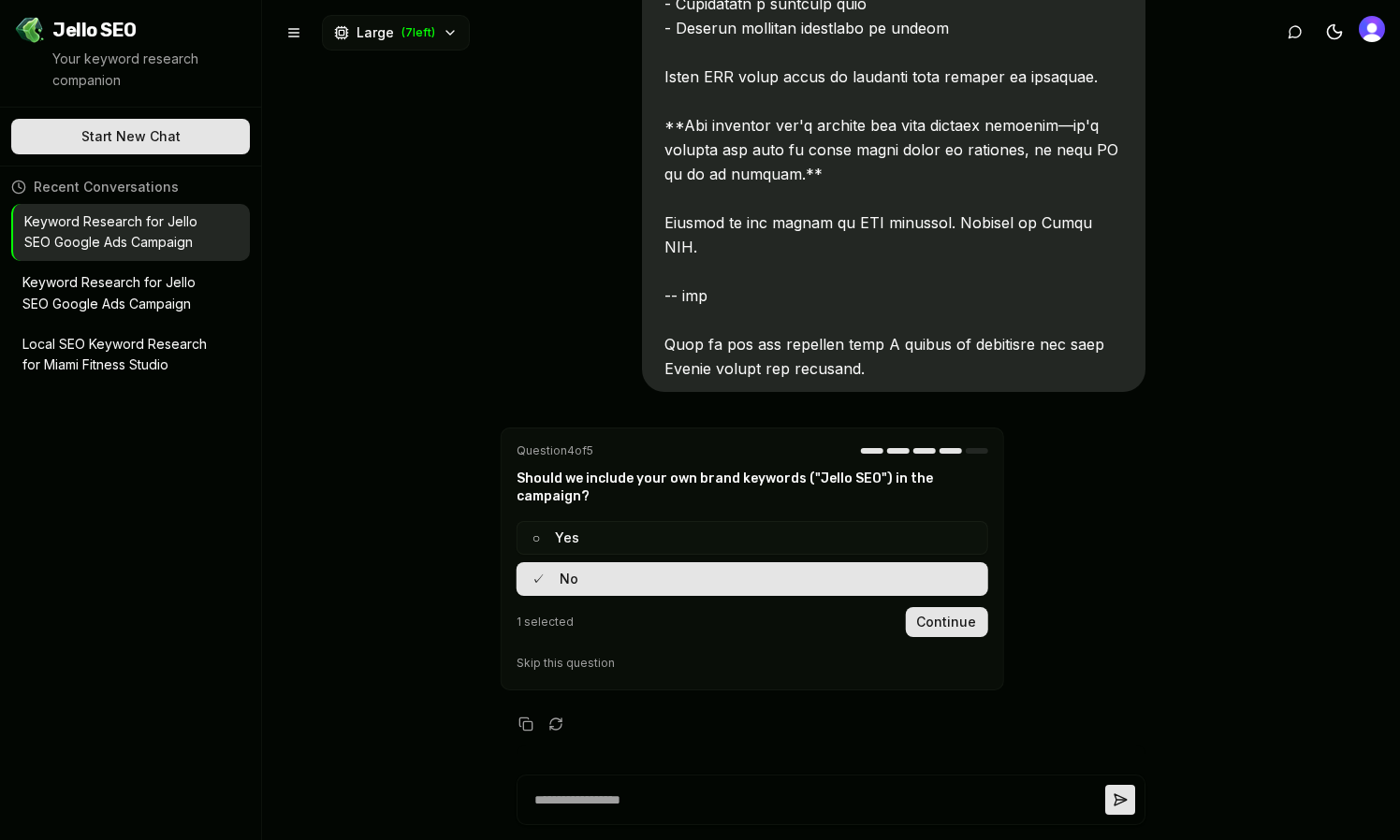 scroll, scrollTop: 7360, scrollLeft: 0, axis: vertical 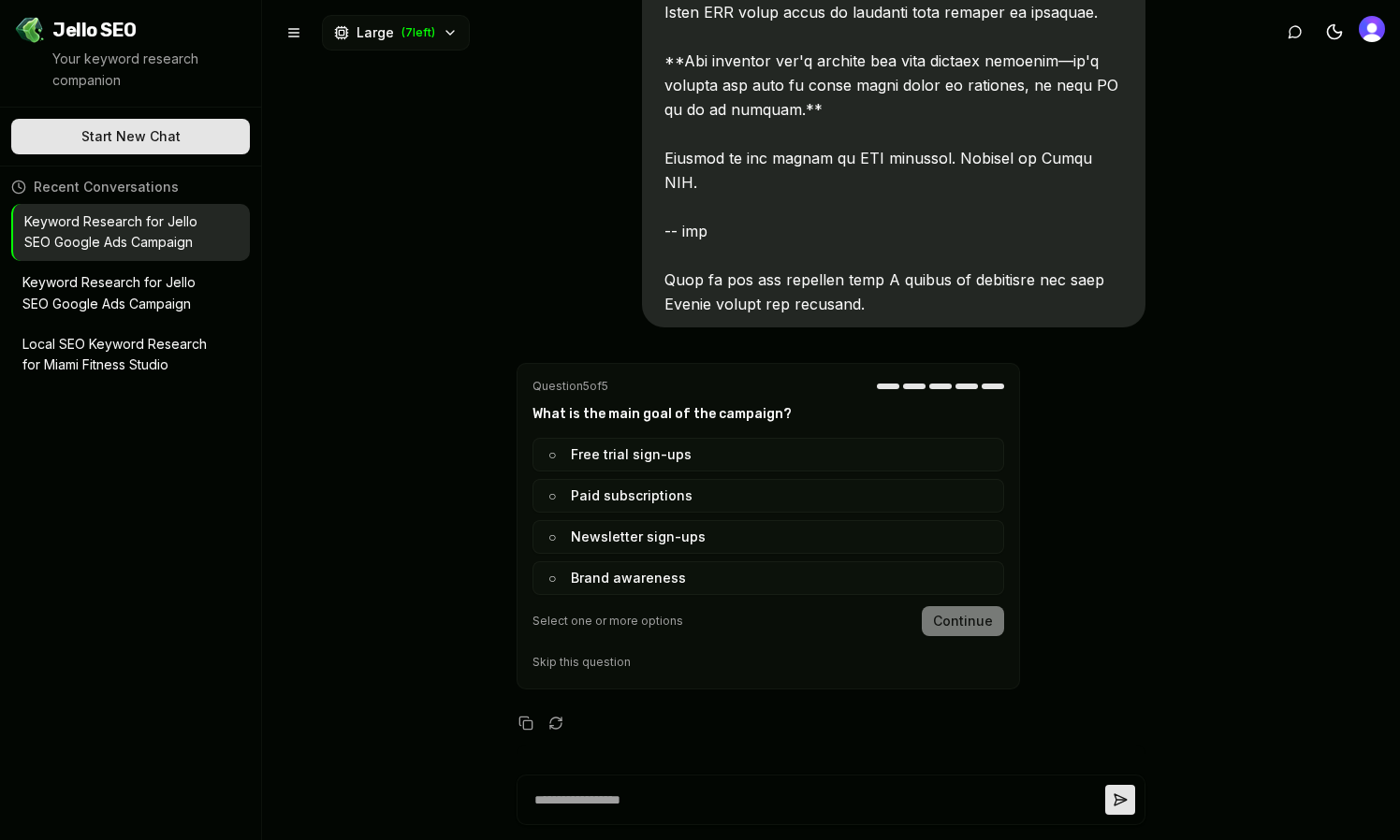click on "○ Paid subscriptions" at bounding box center [768, 496] 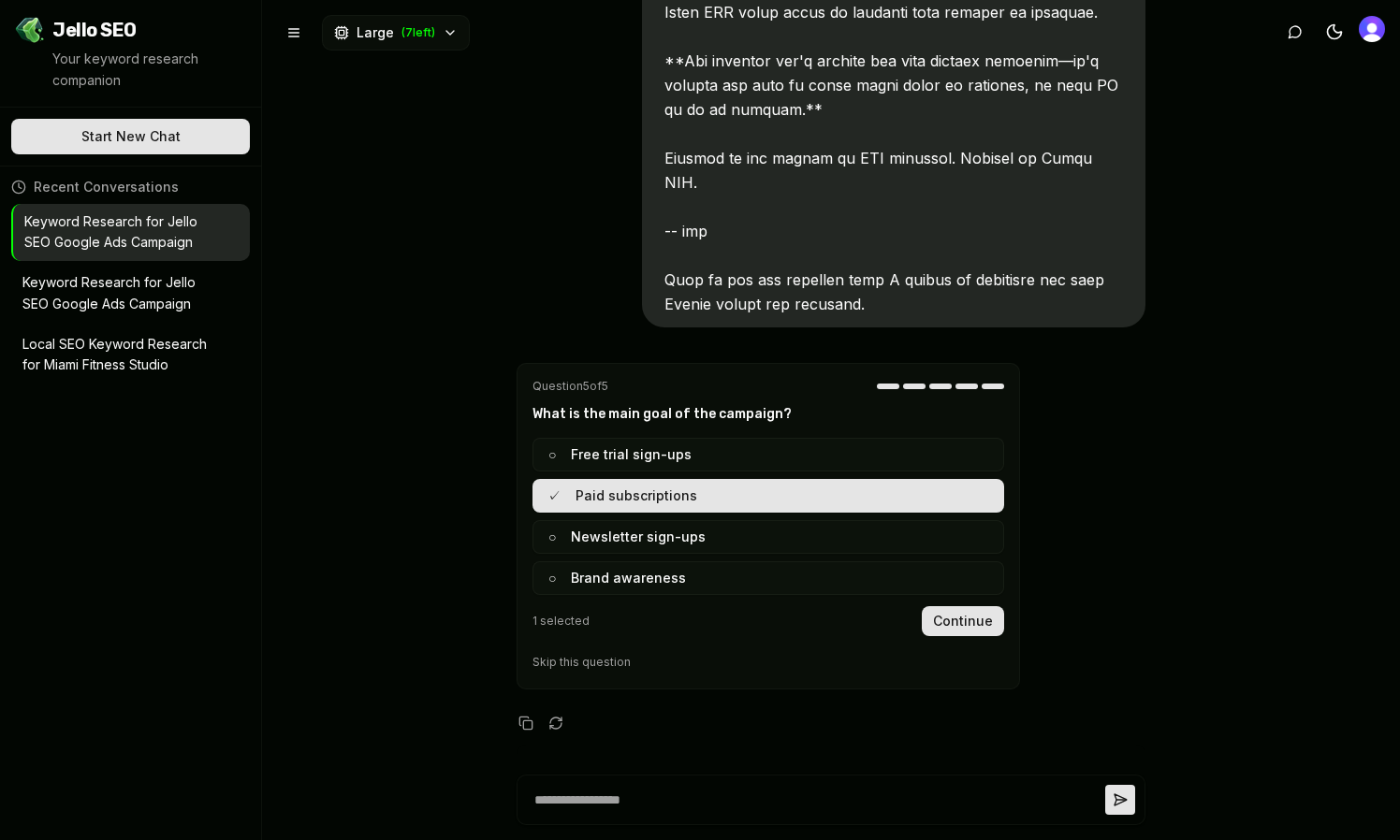 click on "Continue" at bounding box center [963, 621] 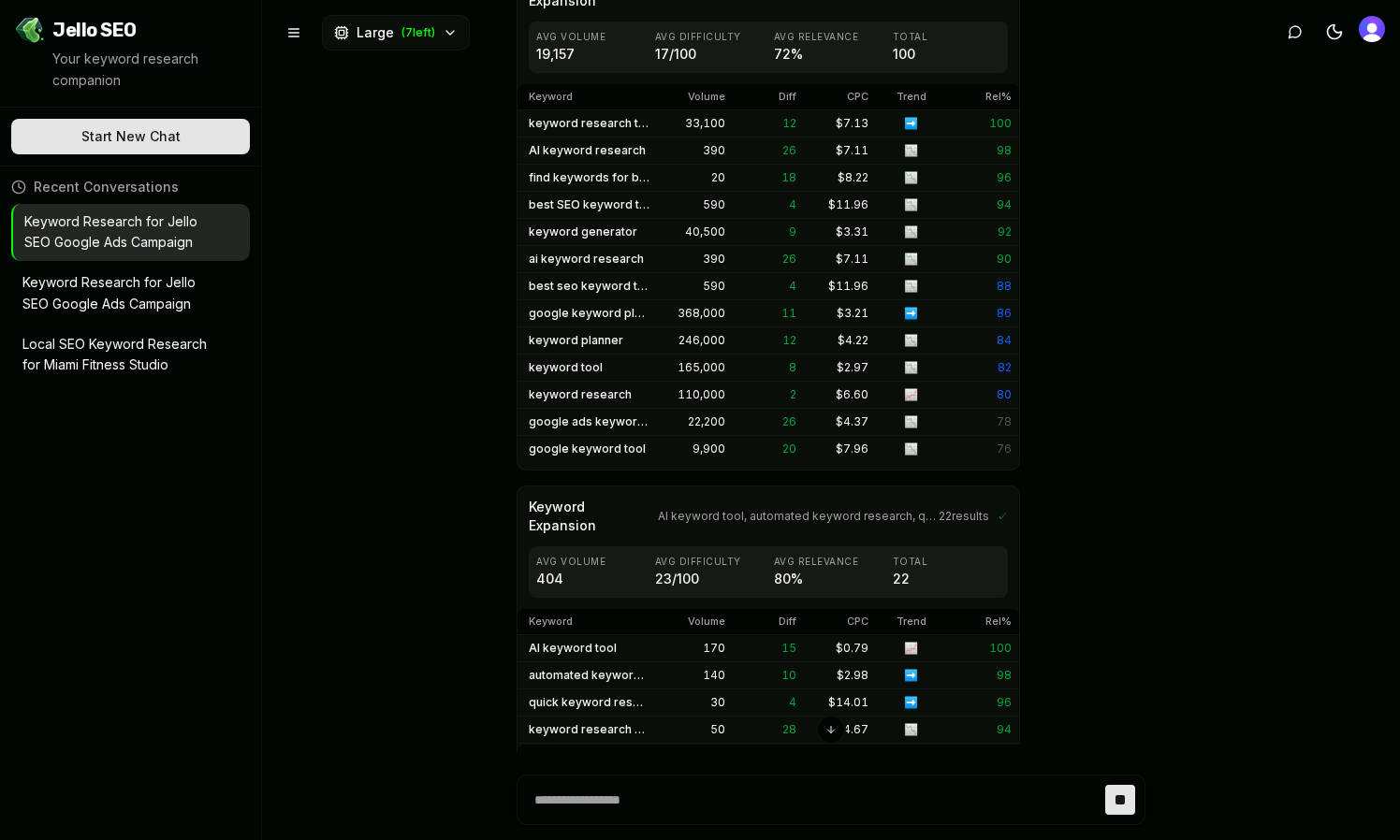 scroll, scrollTop: 8173, scrollLeft: 0, axis: vertical 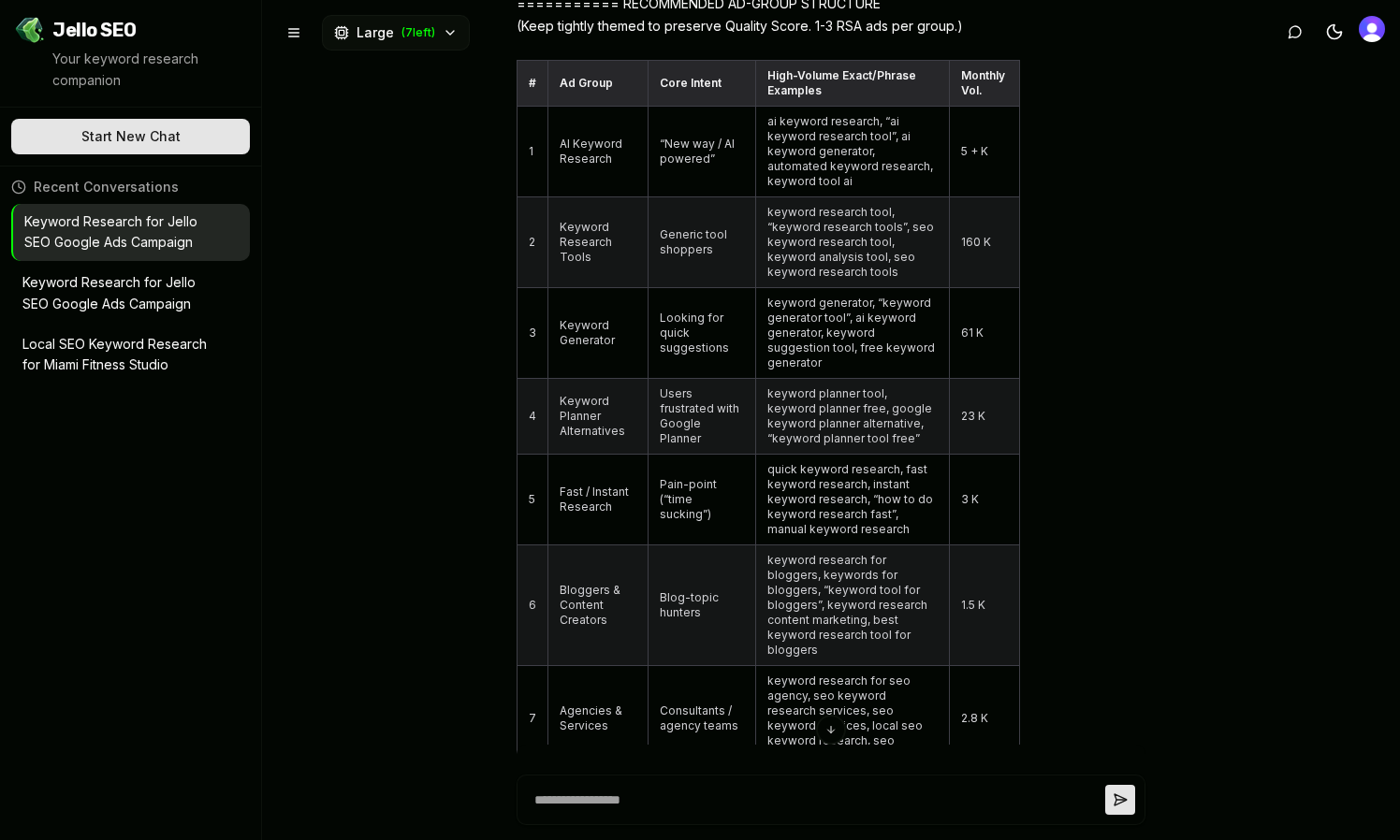 click on "Keyword Research for Jello SEO Google Ads Campaign" at bounding box center (117, 294) 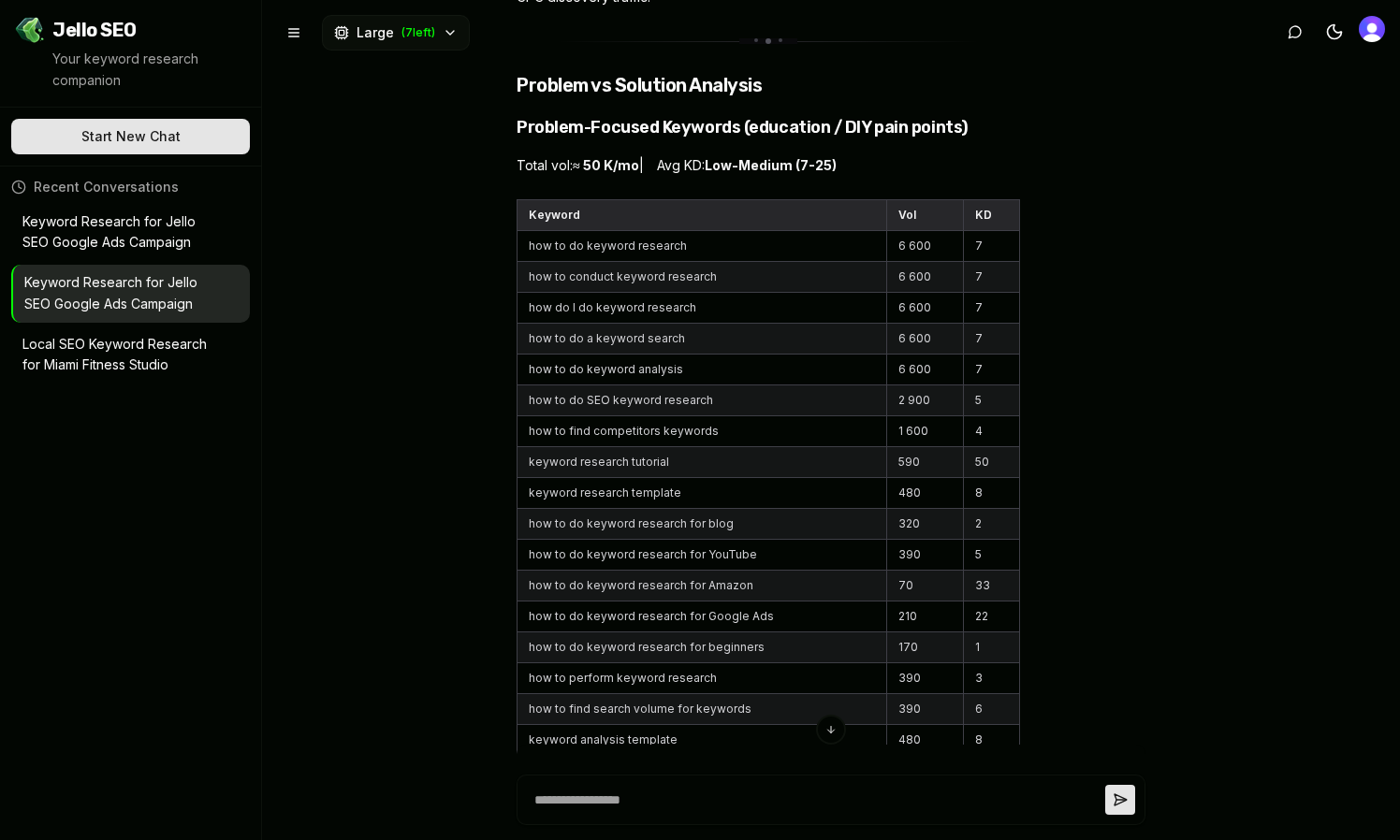 scroll, scrollTop: 10001, scrollLeft: 0, axis: vertical 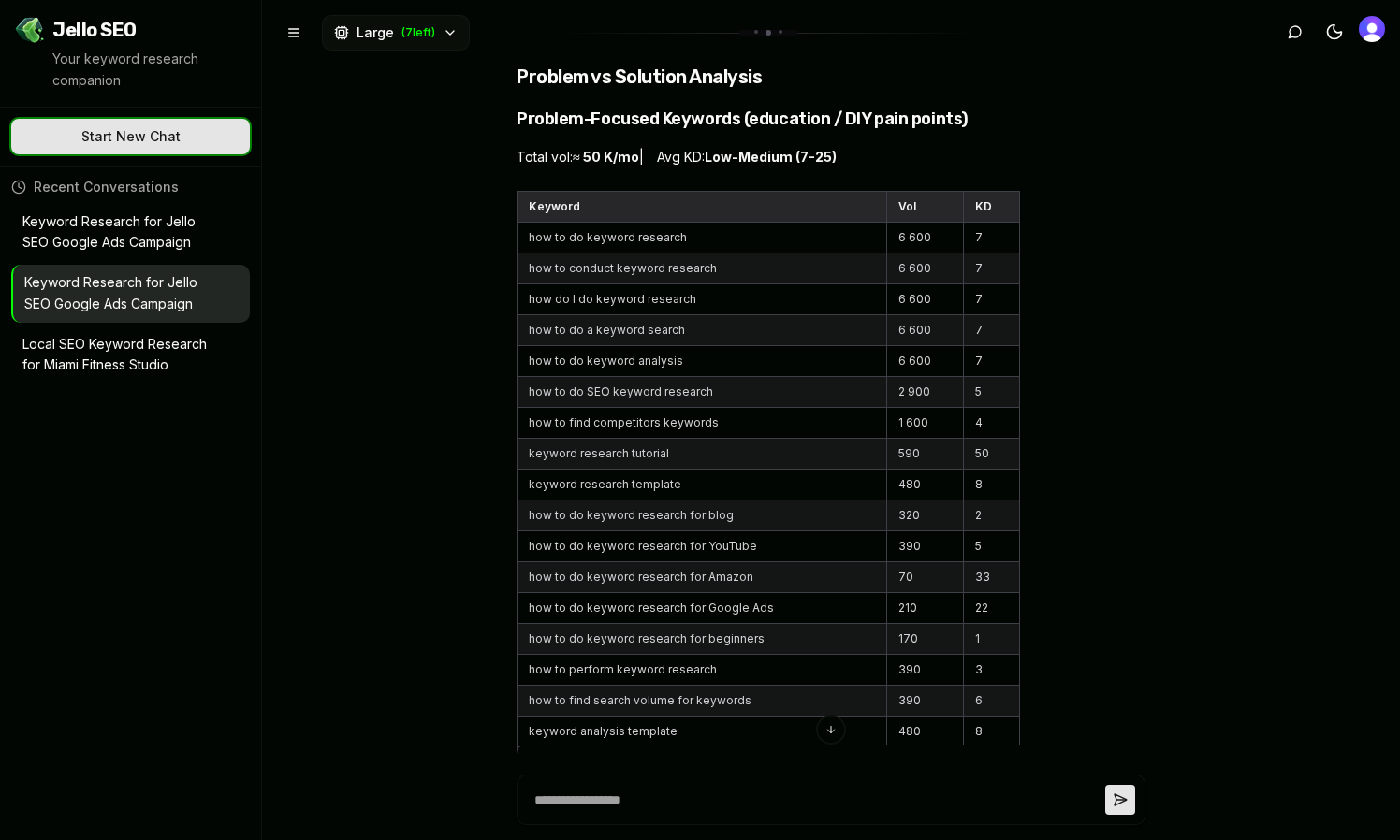 click on "✨ Let's go!" at bounding box center (-343, 137) 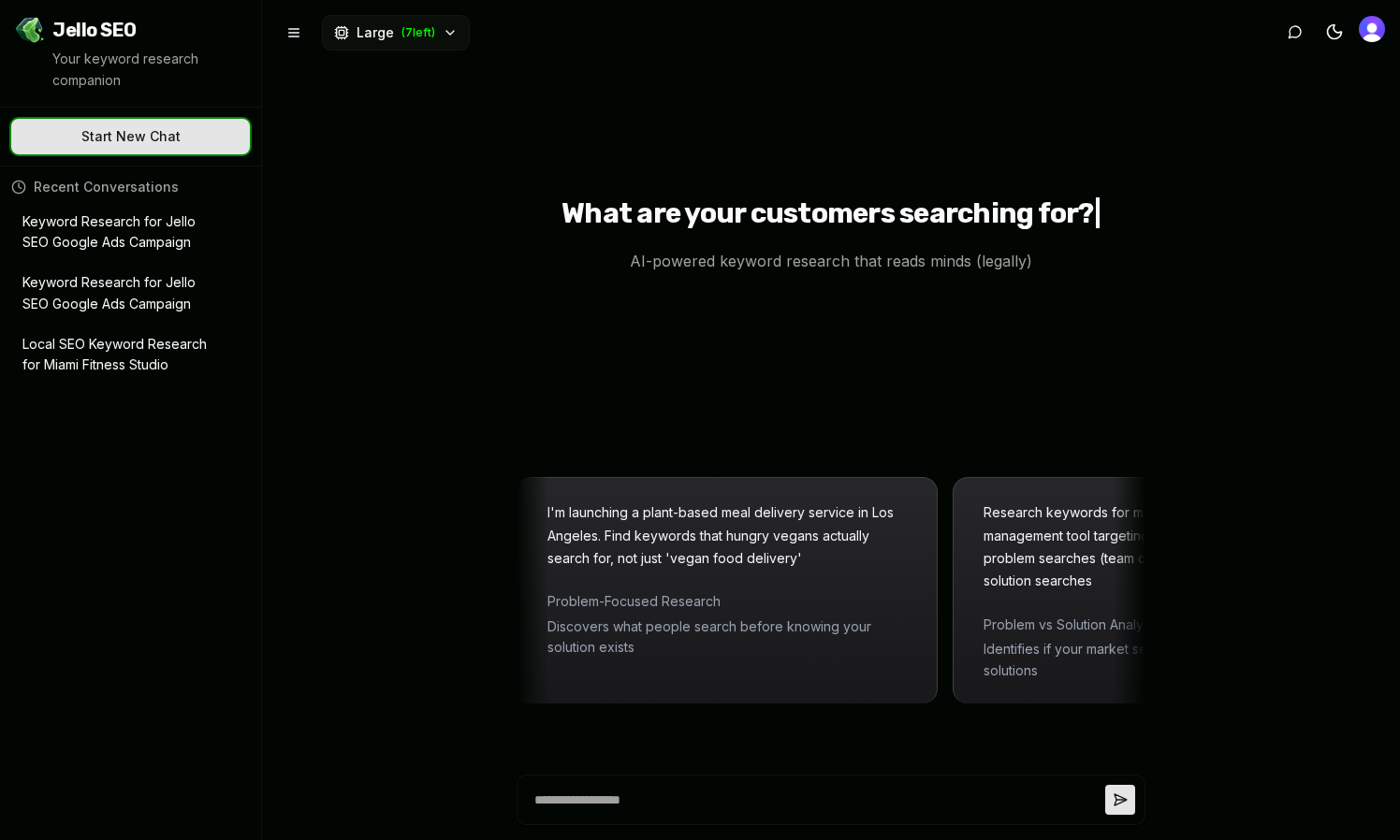 scroll, scrollTop: 0, scrollLeft: 0, axis: both 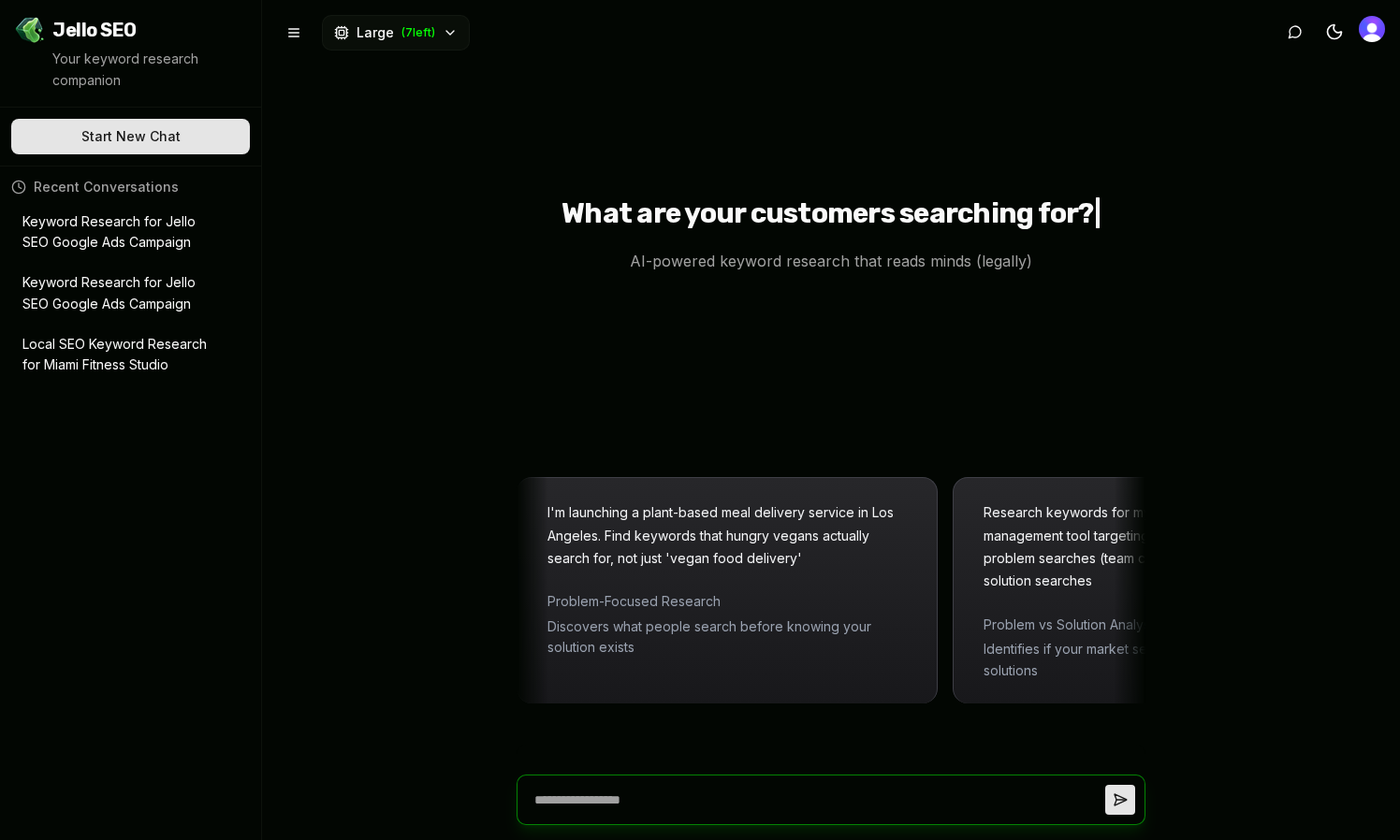 click at bounding box center (816, 800) 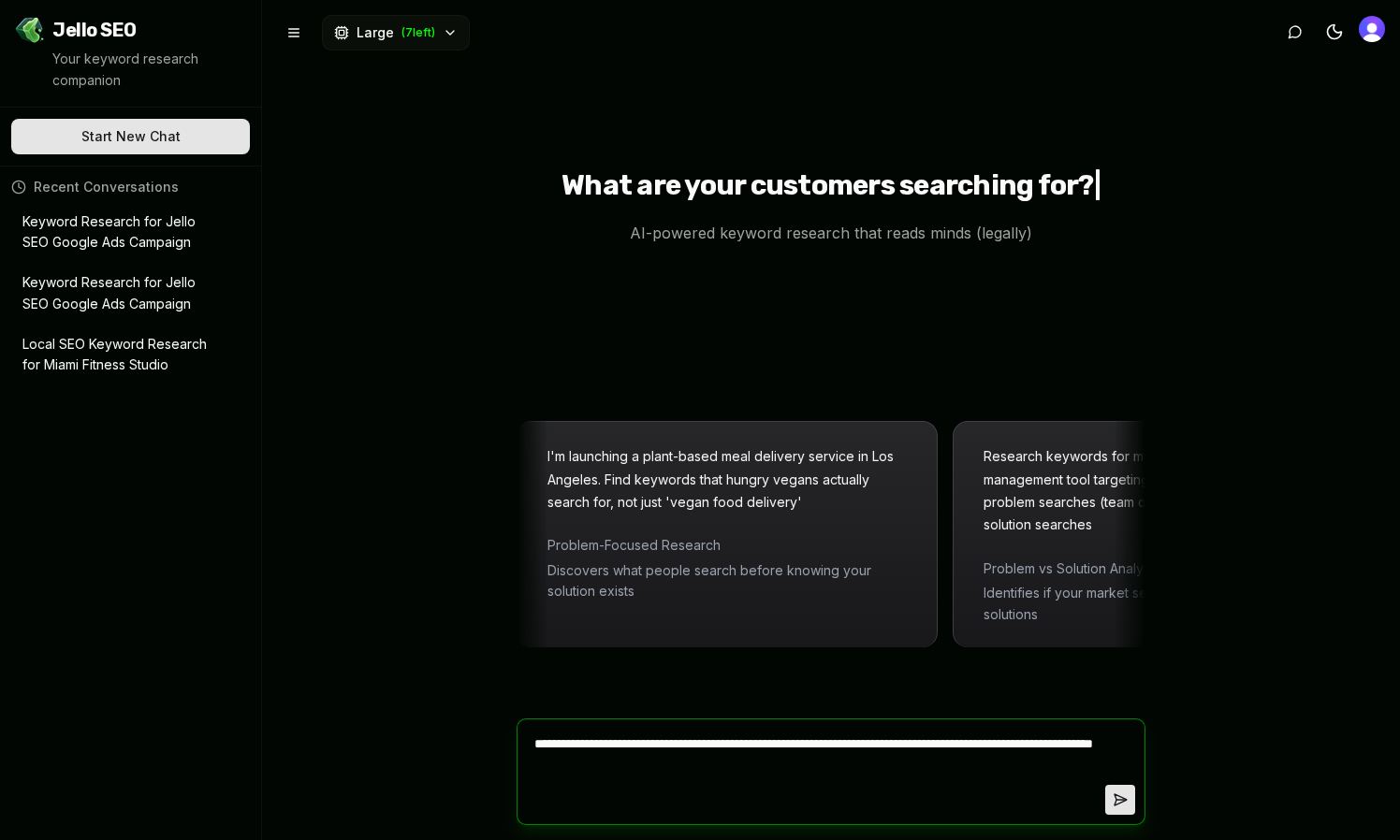 paste on "**********" 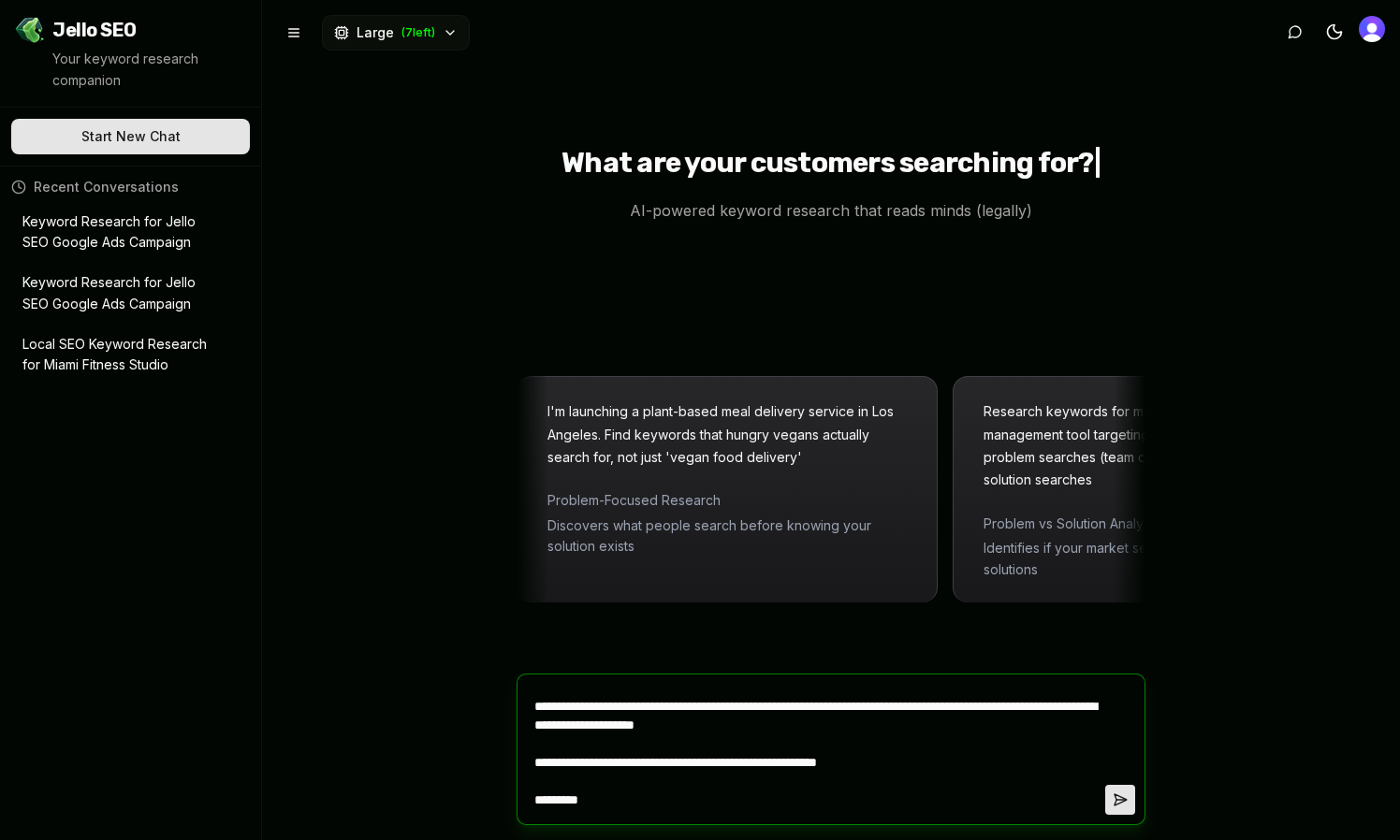 scroll, scrollTop: 5253, scrollLeft: 0, axis: vertical 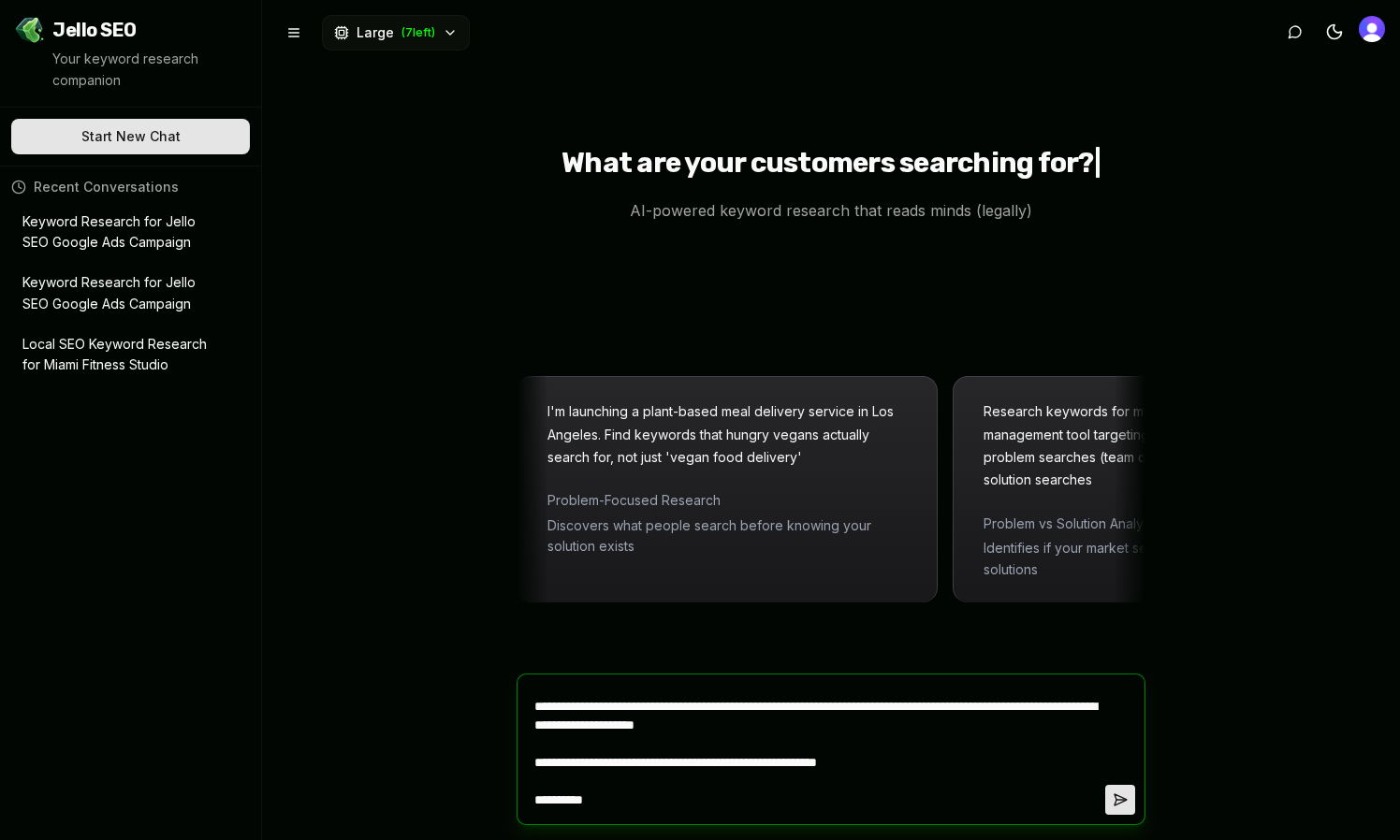 paste on "**********" 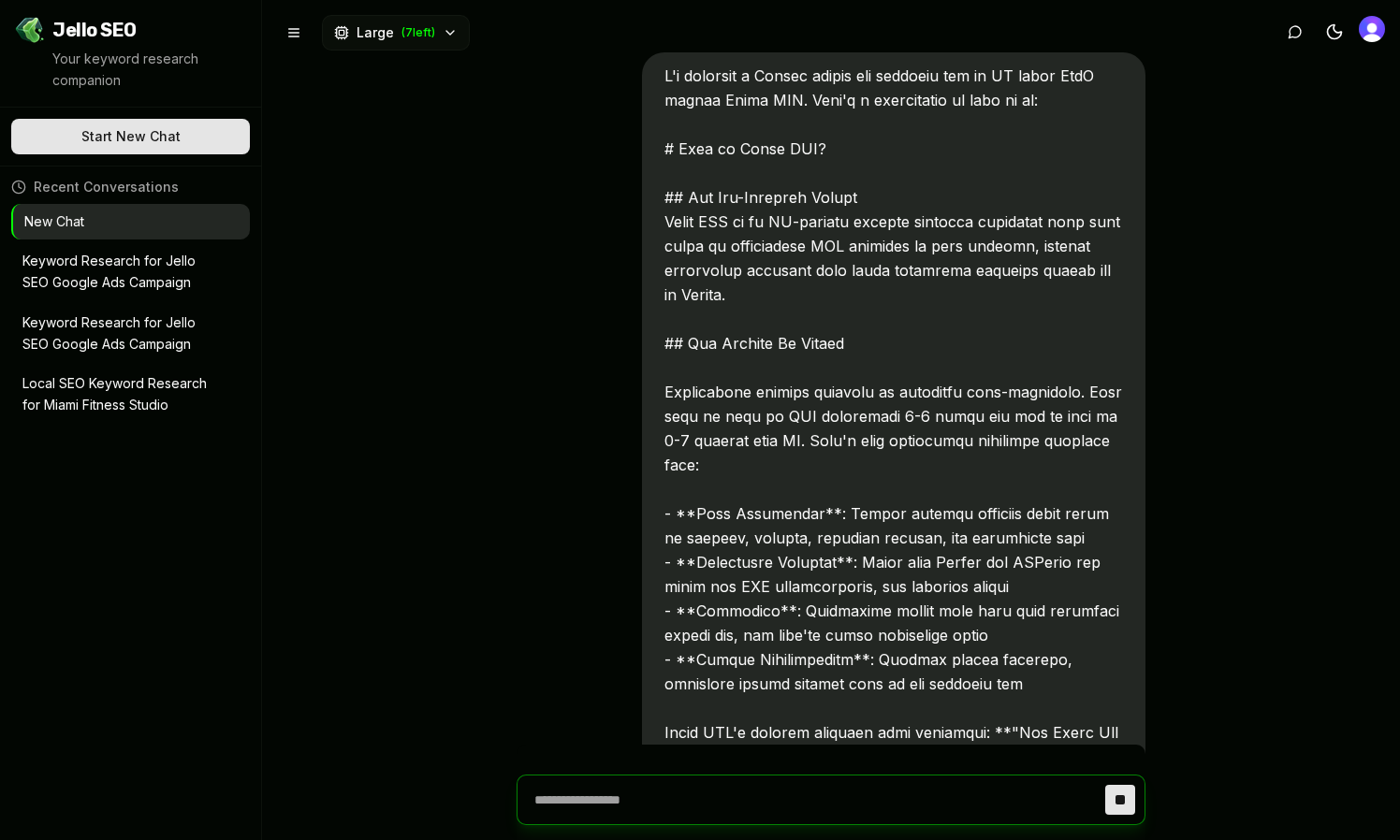 scroll, scrollTop: 0, scrollLeft: 0, axis: both 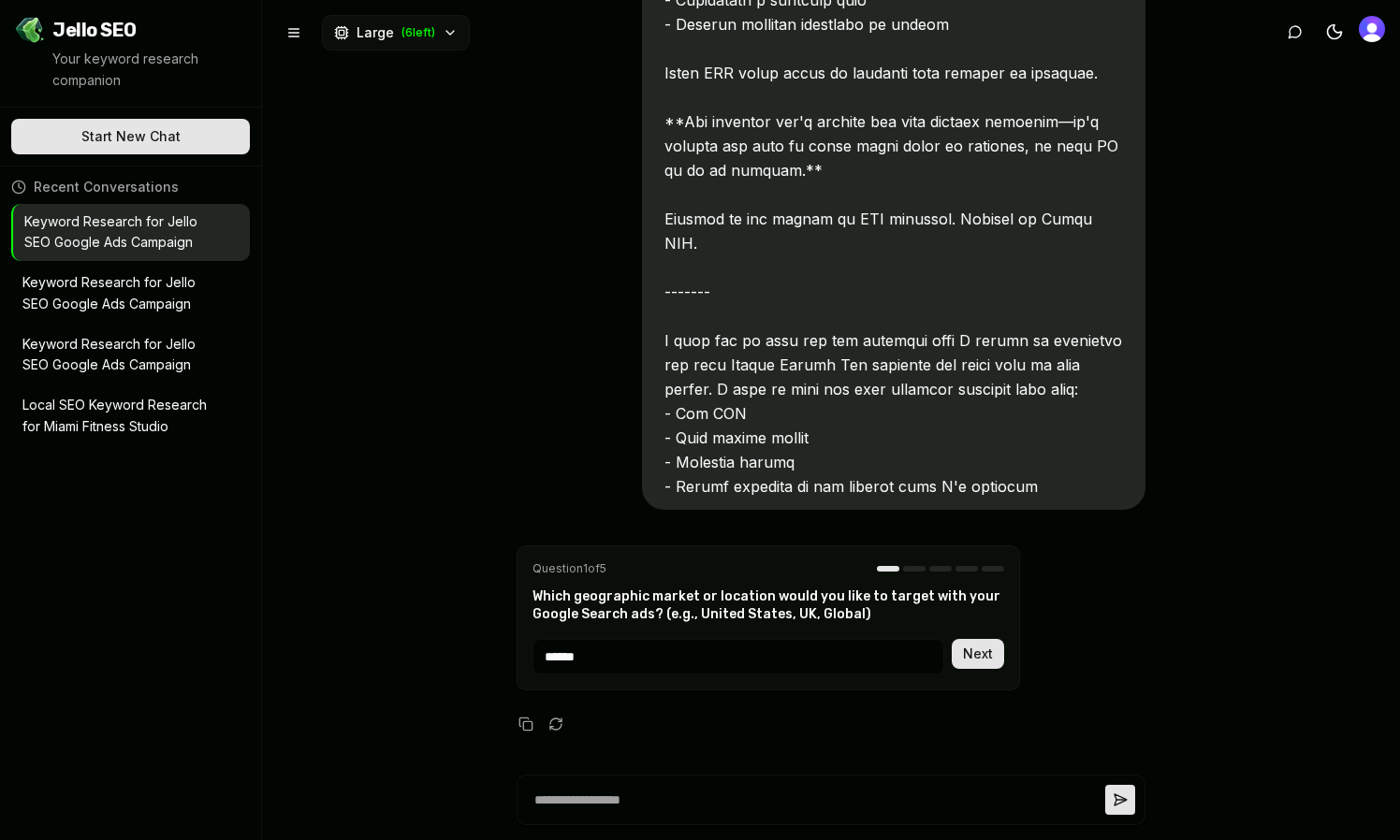 click on "Next" at bounding box center [978, 654] 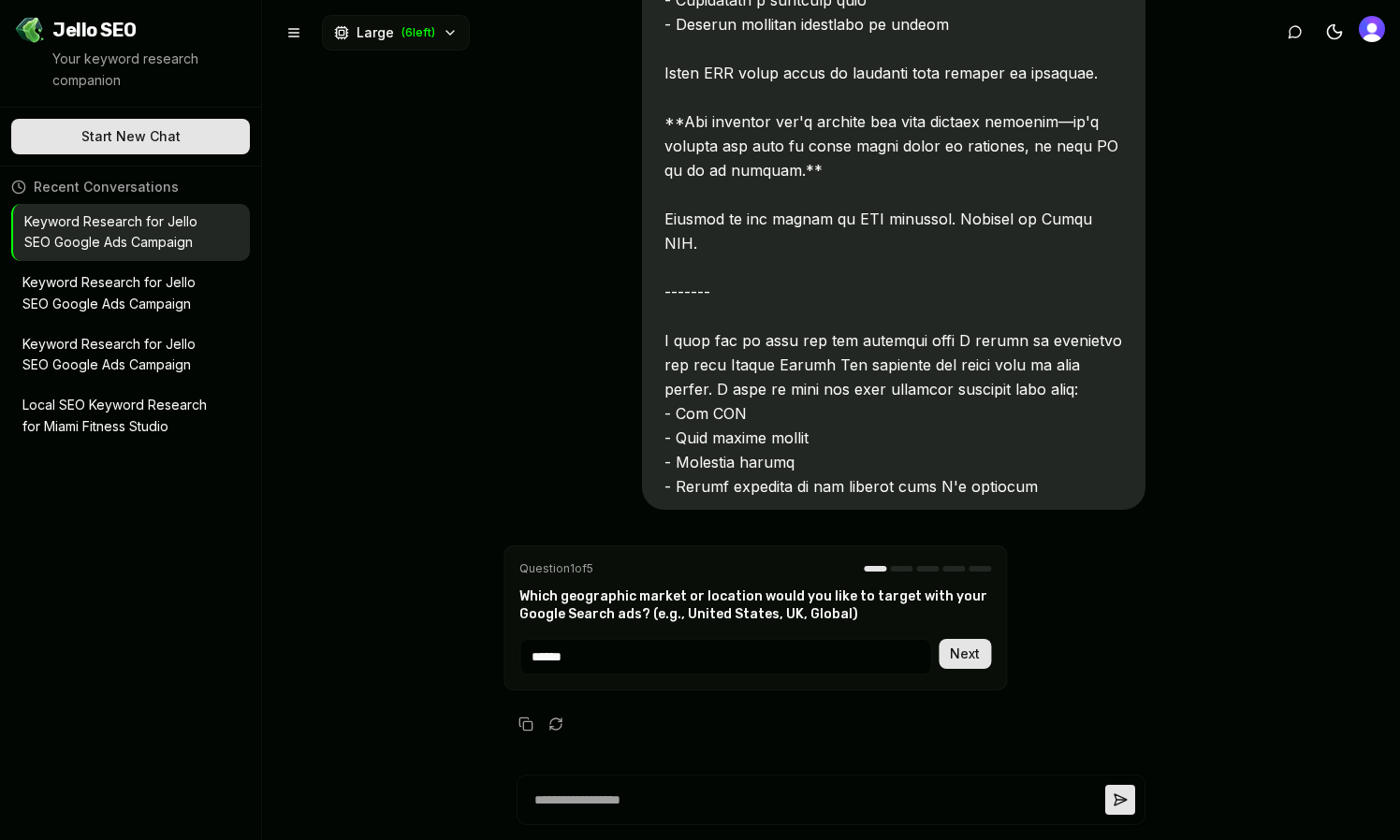 scroll, scrollTop: 7319, scrollLeft: 0, axis: vertical 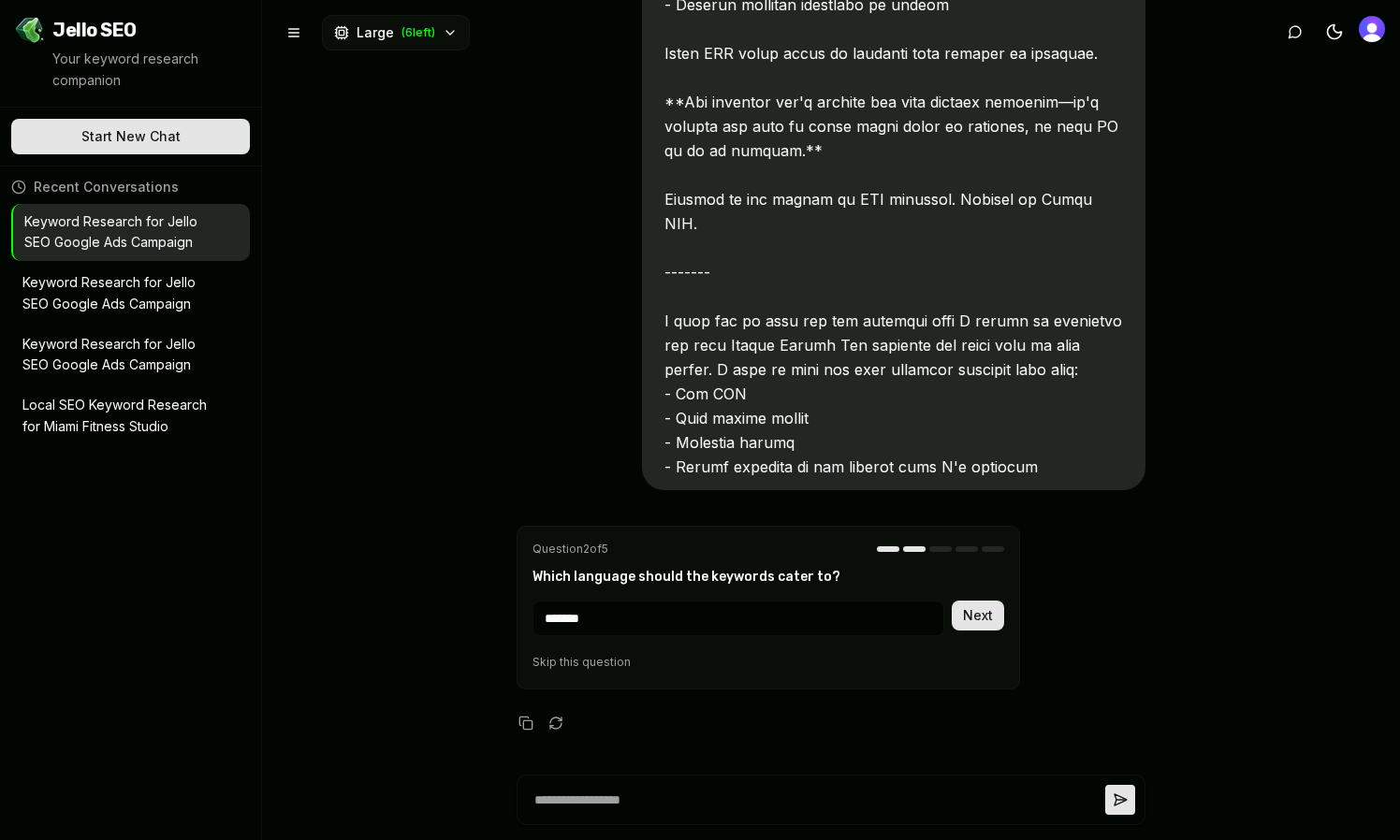 click on "Next" at bounding box center (978, 616) 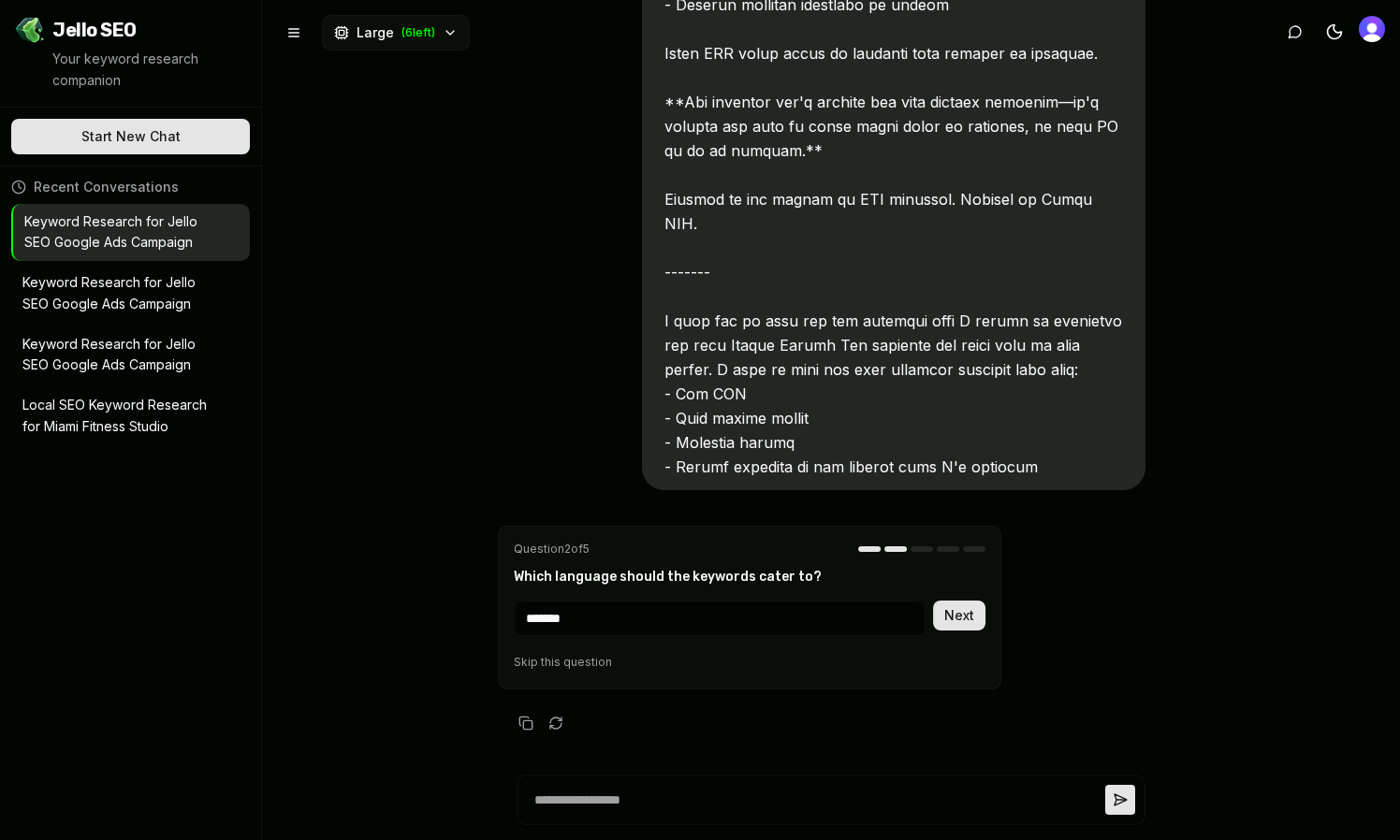 scroll, scrollTop: 7335, scrollLeft: 0, axis: vertical 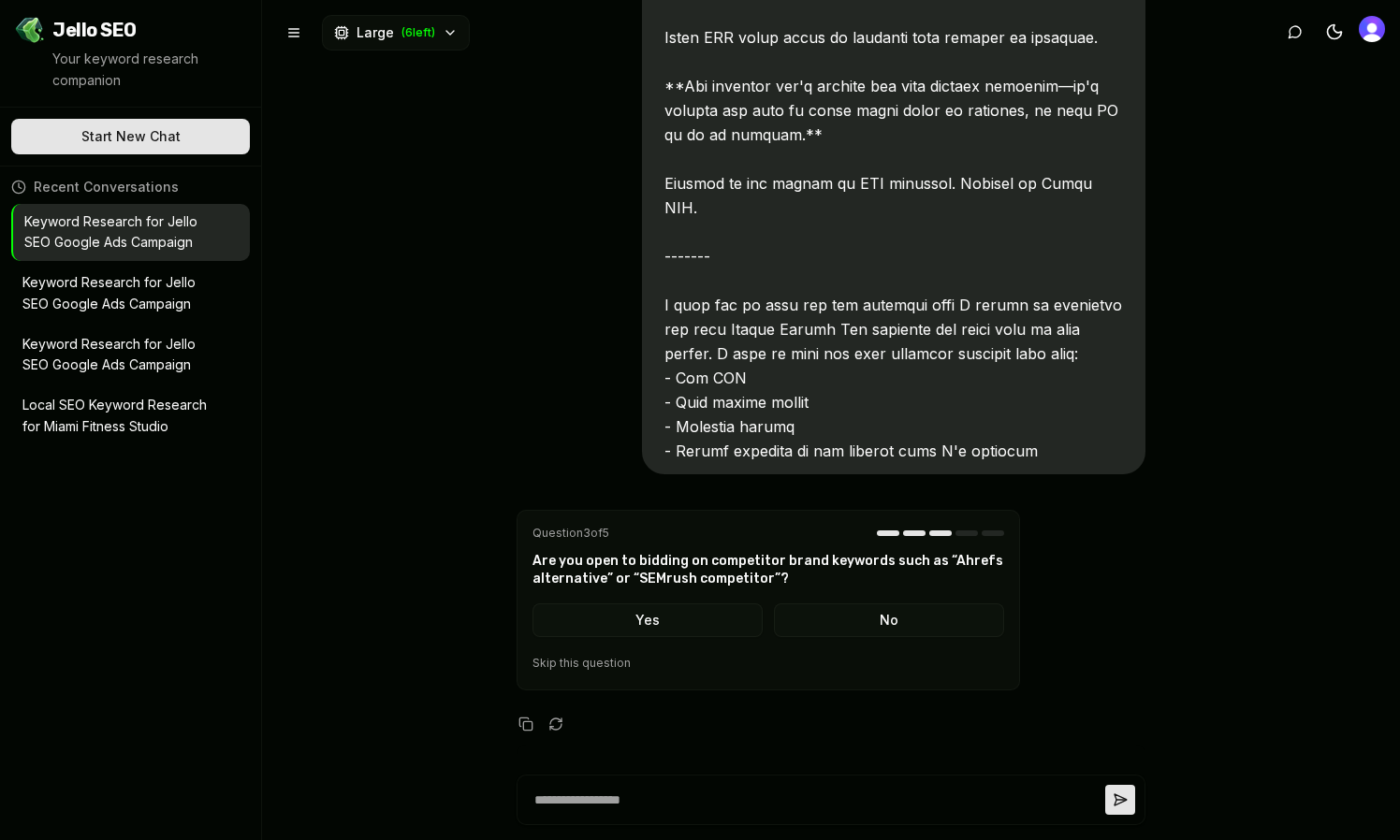 click on "No" at bounding box center (889, 620) 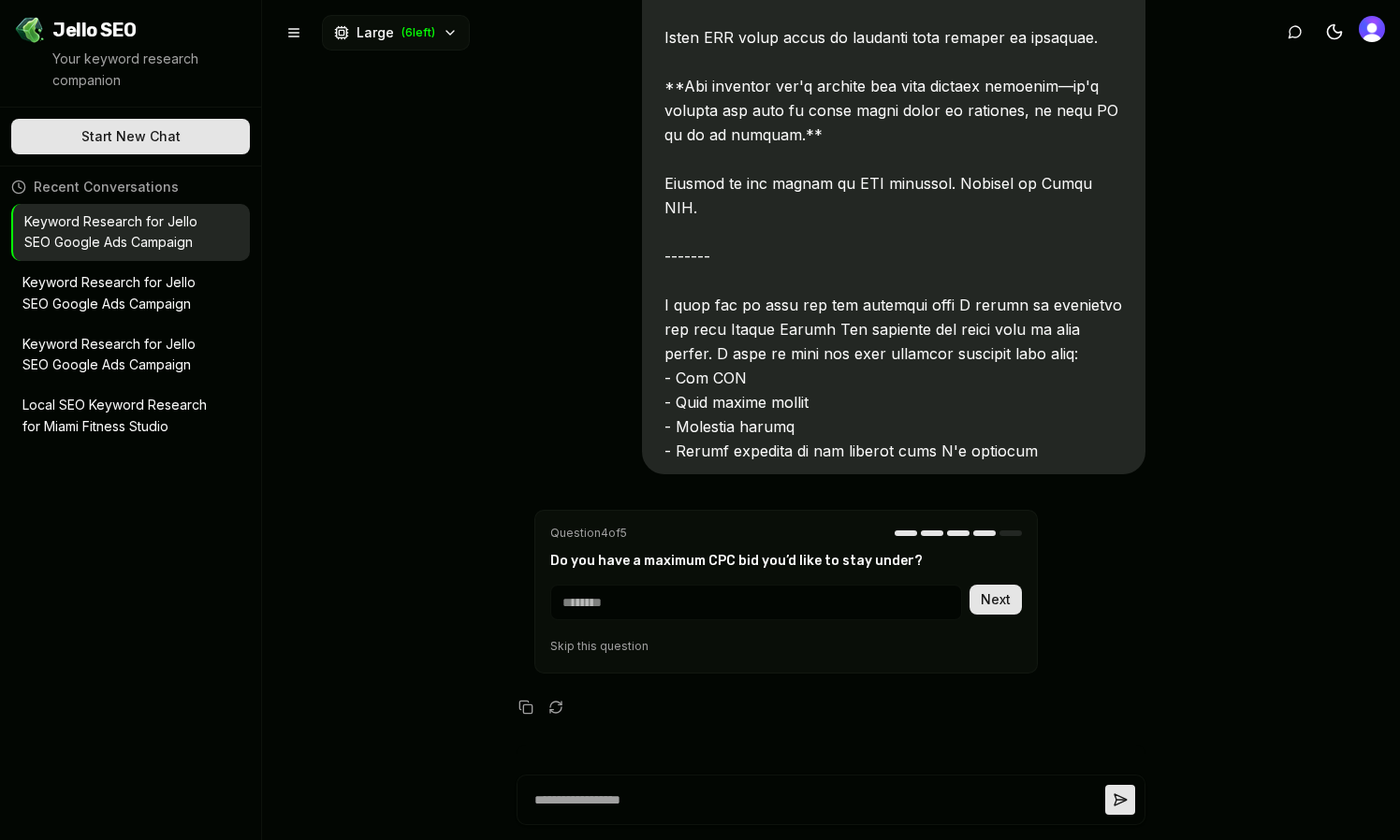 scroll, scrollTop: 7319, scrollLeft: 0, axis: vertical 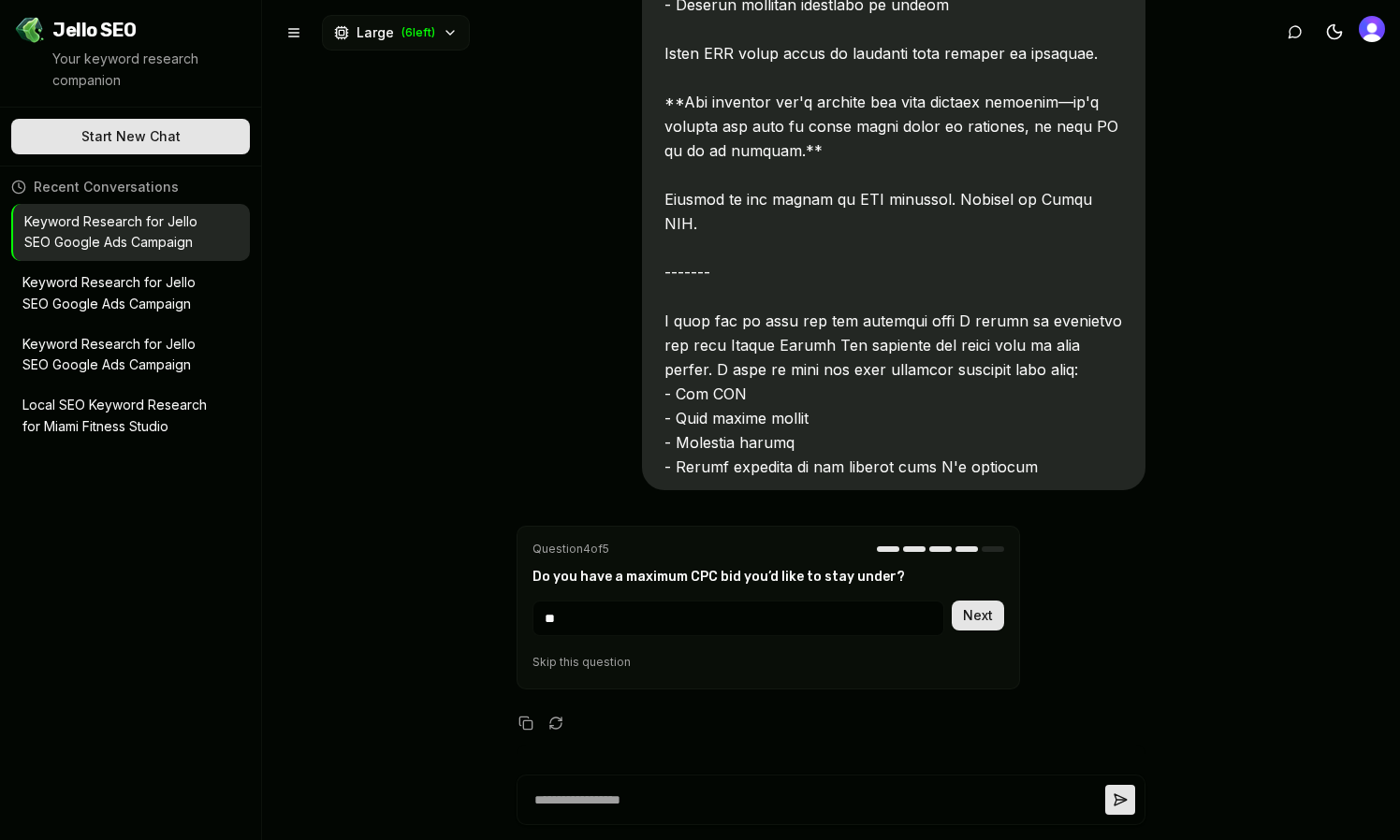 click on "Next" at bounding box center (978, 616) 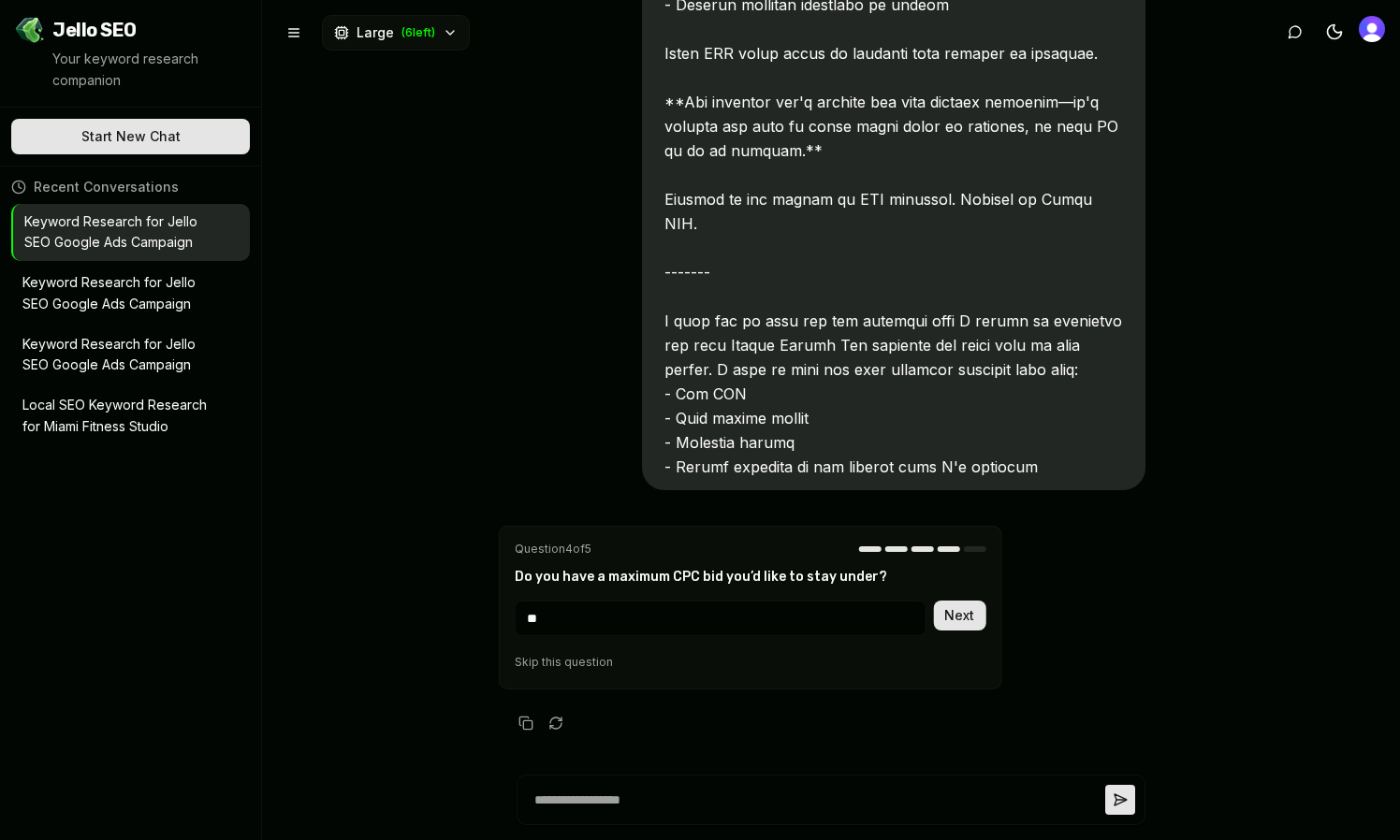 scroll, scrollTop: 7440, scrollLeft: 0, axis: vertical 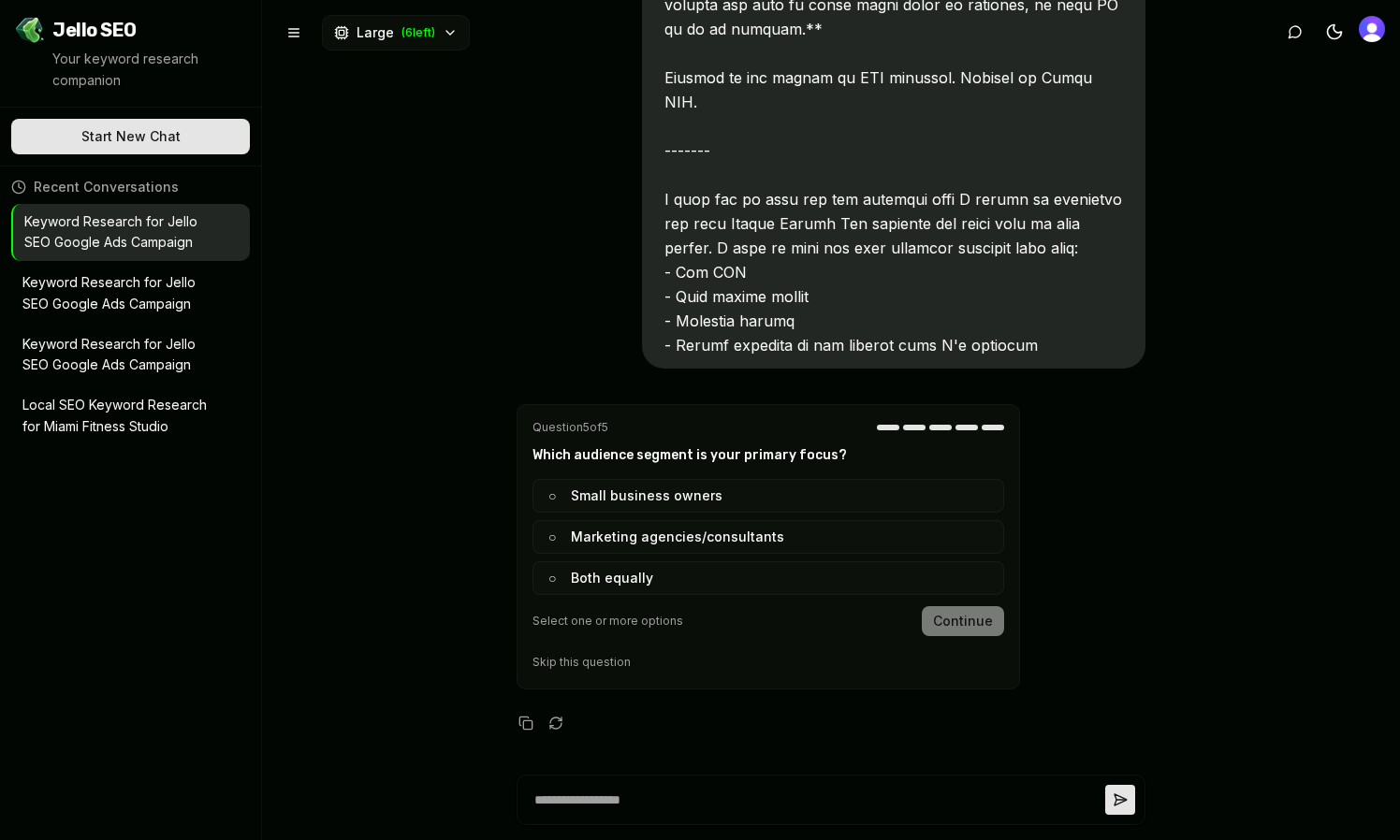 click on "○ Marketing agencies/consultants" at bounding box center (768, 537) 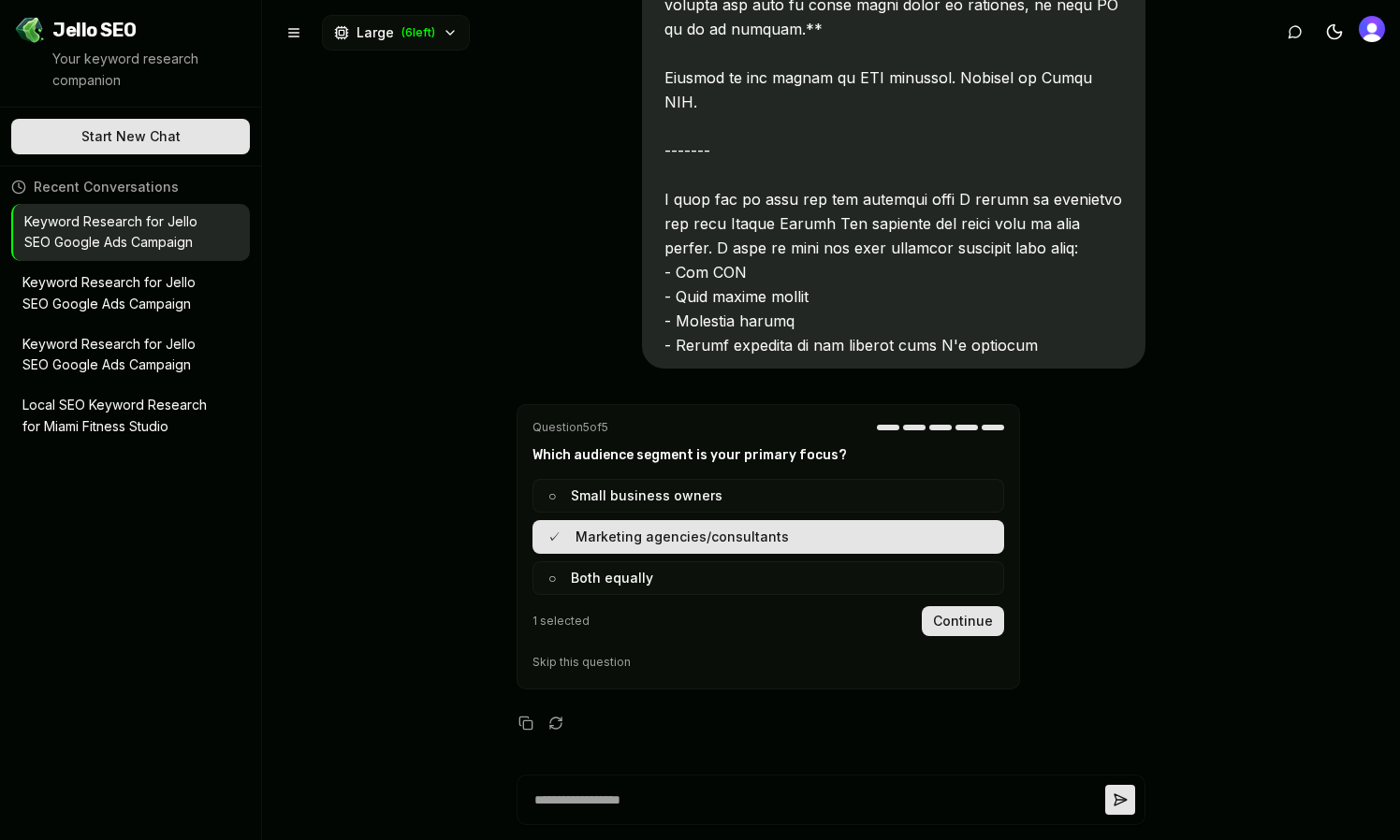 click on "Continue" at bounding box center (963, 621) 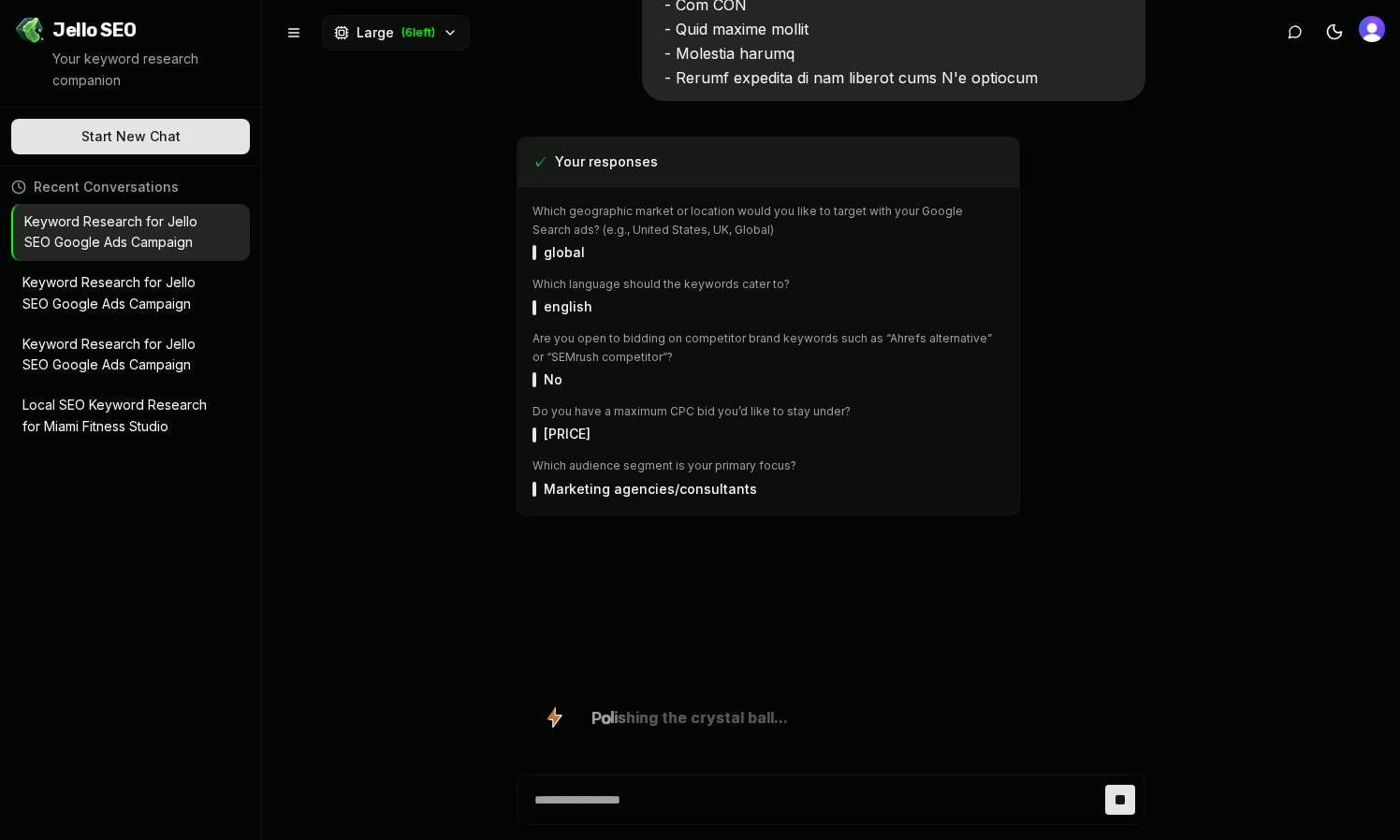 scroll, scrollTop: 8107, scrollLeft: 0, axis: vertical 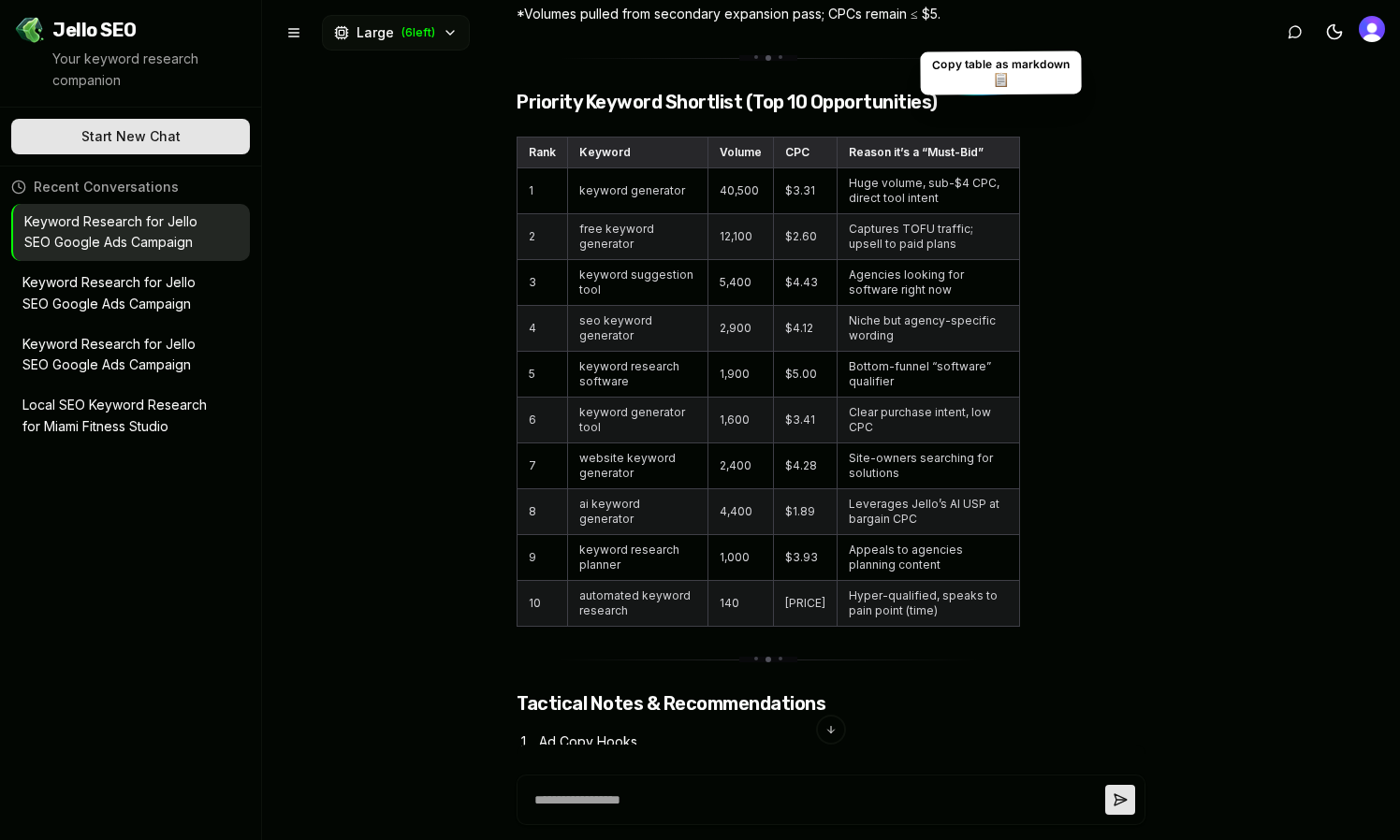 click 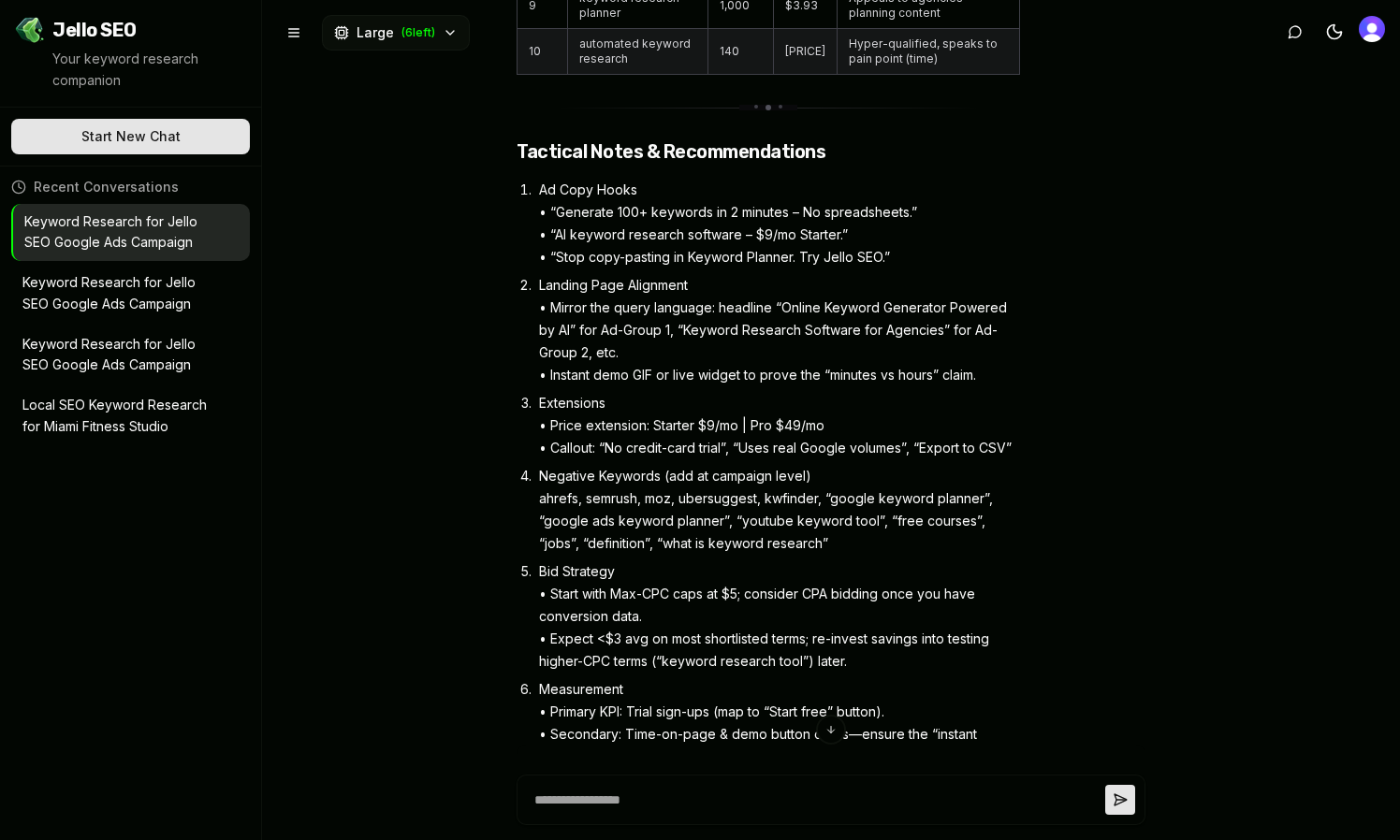 scroll, scrollTop: 11386, scrollLeft: 0, axis: vertical 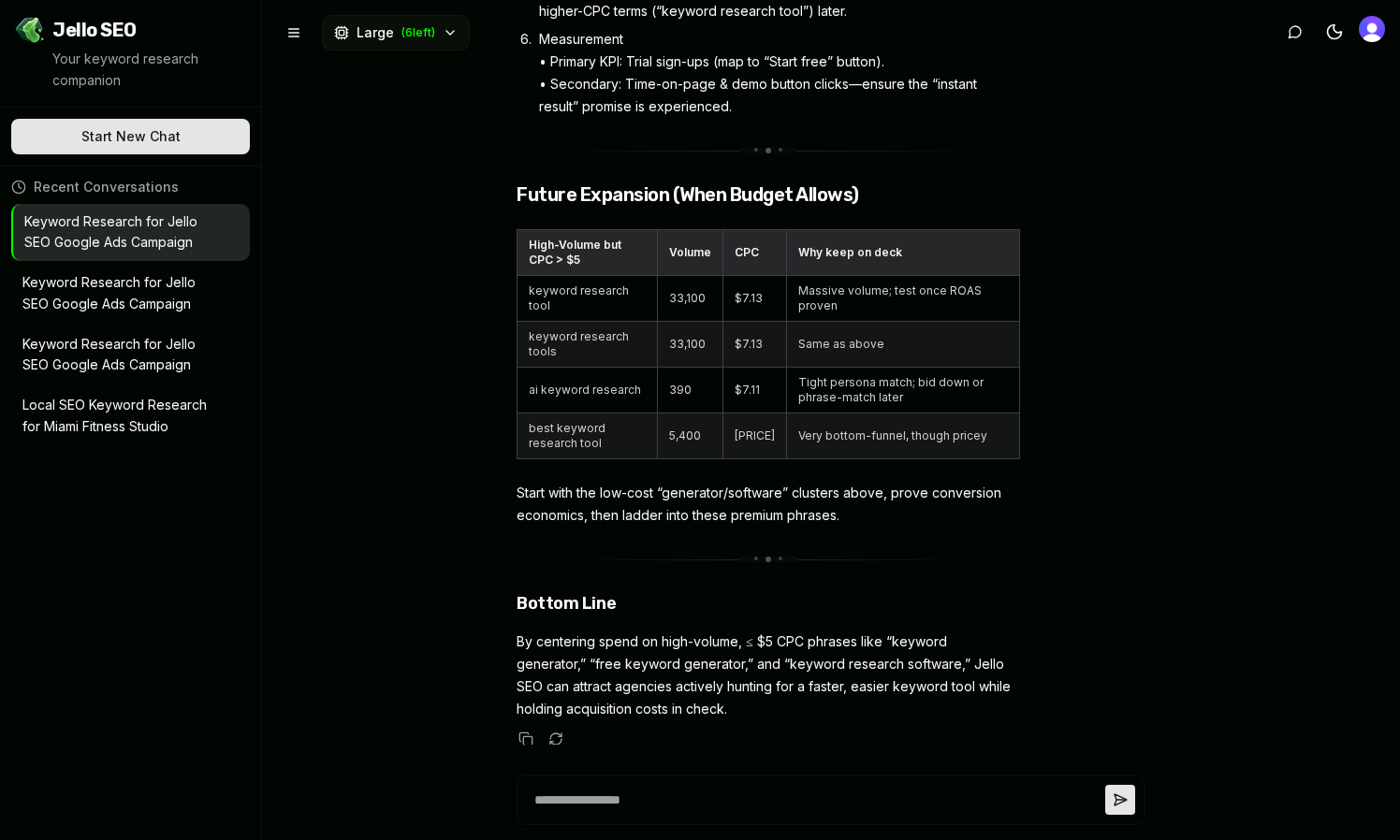 click on "By centering spend on high-volume, ≤ $5 CPC phrases like “keyword generator,” “free keyword generator,” and “keyword research software,” Jello SEO can attract agencies actively hunting for a faster, easier keyword tool while holding acquisition costs in check." at bounding box center [768, 675] 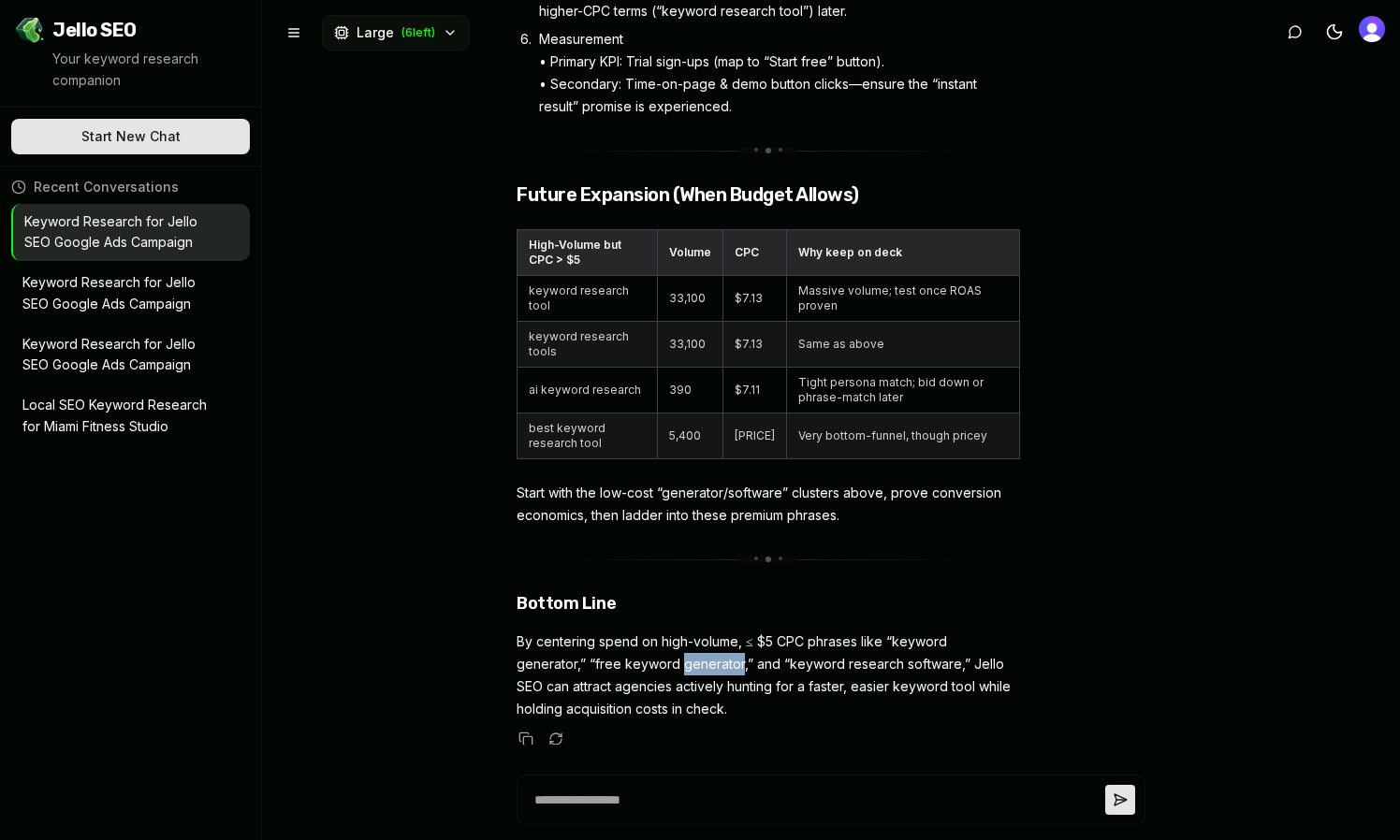 click on "By centering spend on high-volume, ≤ $5 CPC phrases like “keyword generator,” “free keyword generator,” and “keyword research software,” Jello SEO can attract agencies actively hunting for a faster, easier keyword tool while holding acquisition costs in check." at bounding box center (768, 675) 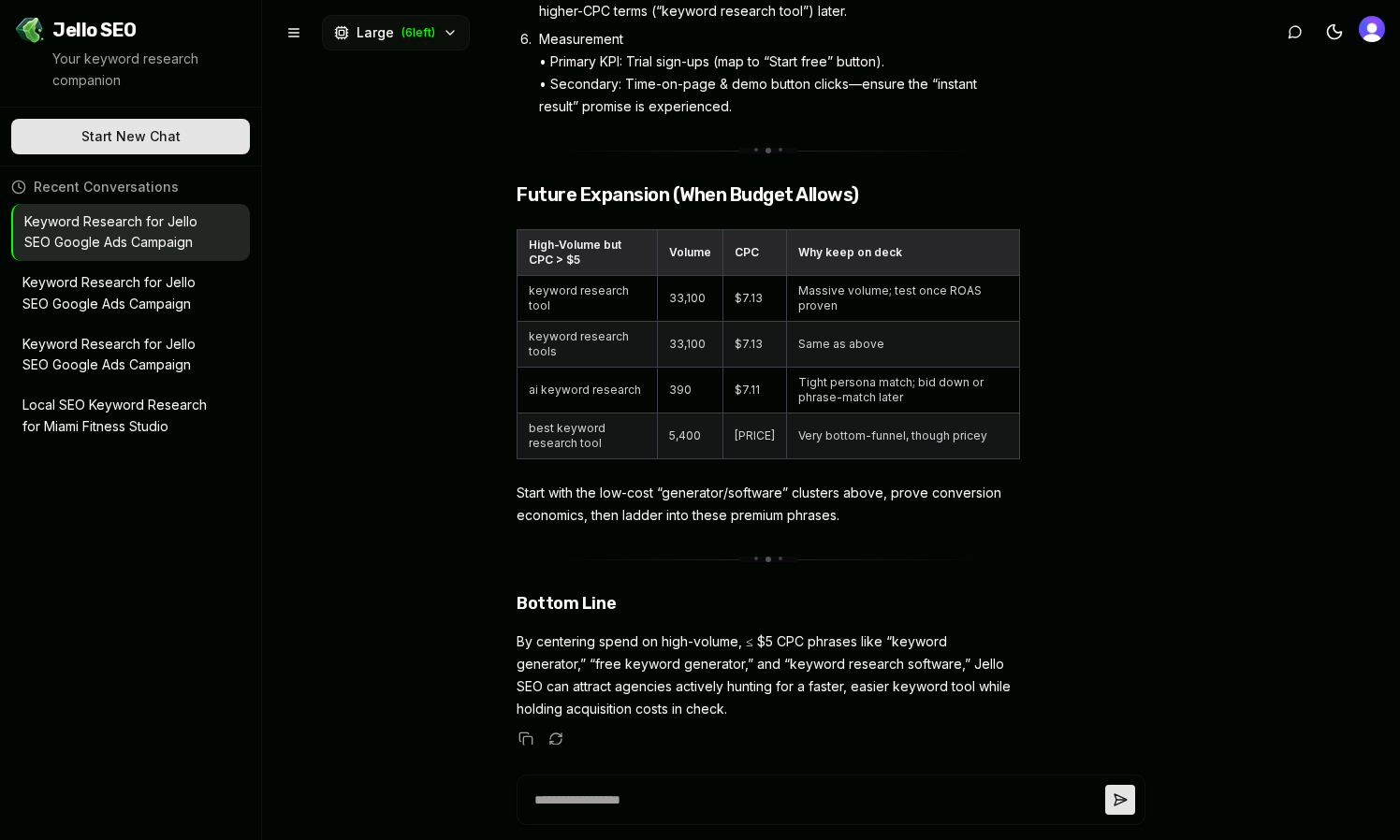 click on "By centering spend on high-volume, ≤ $5 CPC phrases like “keyword generator,” “free keyword generator,” and “keyword research software,” Jello SEO can attract agencies actively hunting for a faster, easier keyword tool while holding acquisition costs in check." at bounding box center [768, 675] 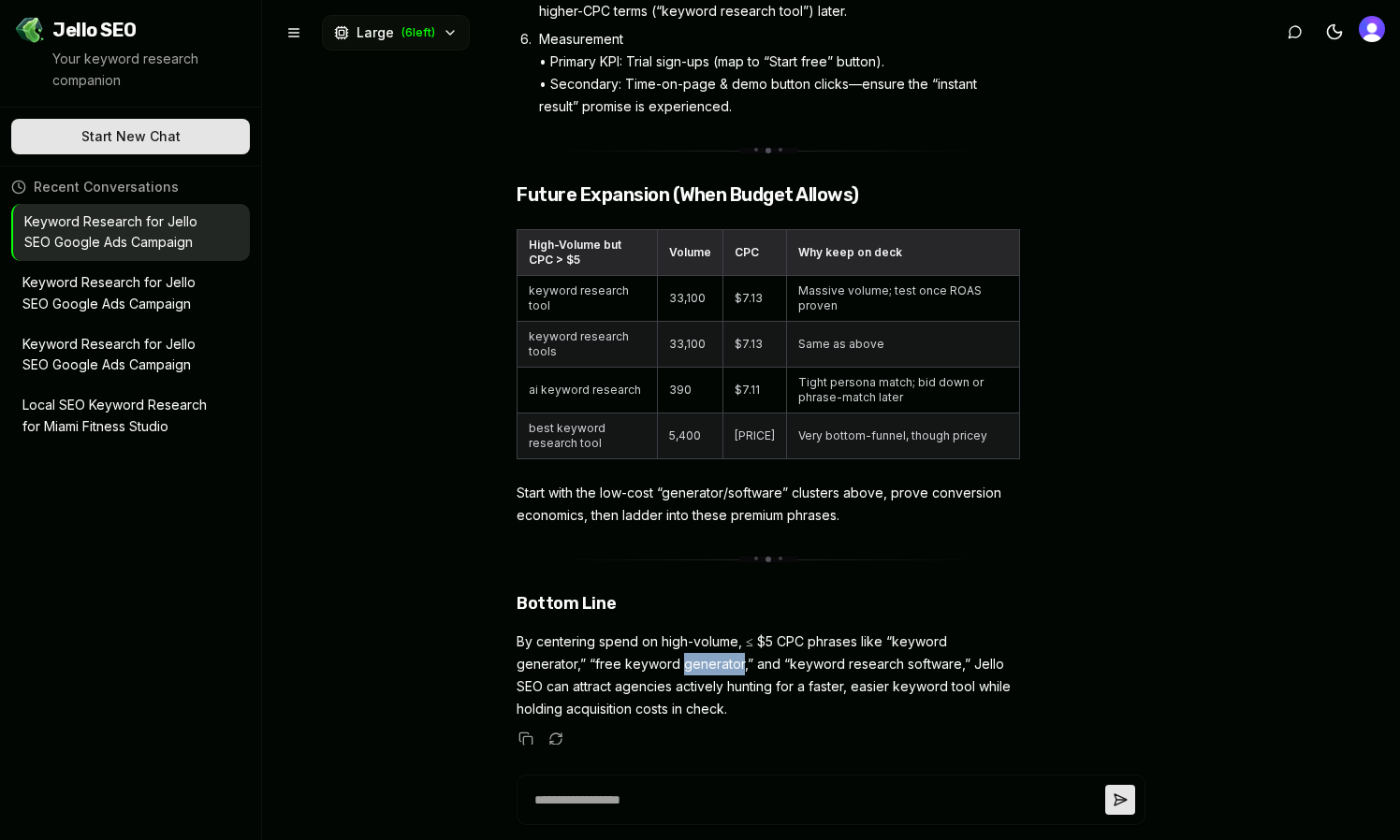 click on "By centering spend on high-volume, ≤ $5 CPC phrases like “keyword generator,” “free keyword generator,” and “keyword research software,” Jello SEO can attract agencies actively hunting for a faster, easier keyword tool while holding acquisition costs in check." at bounding box center [768, 675] 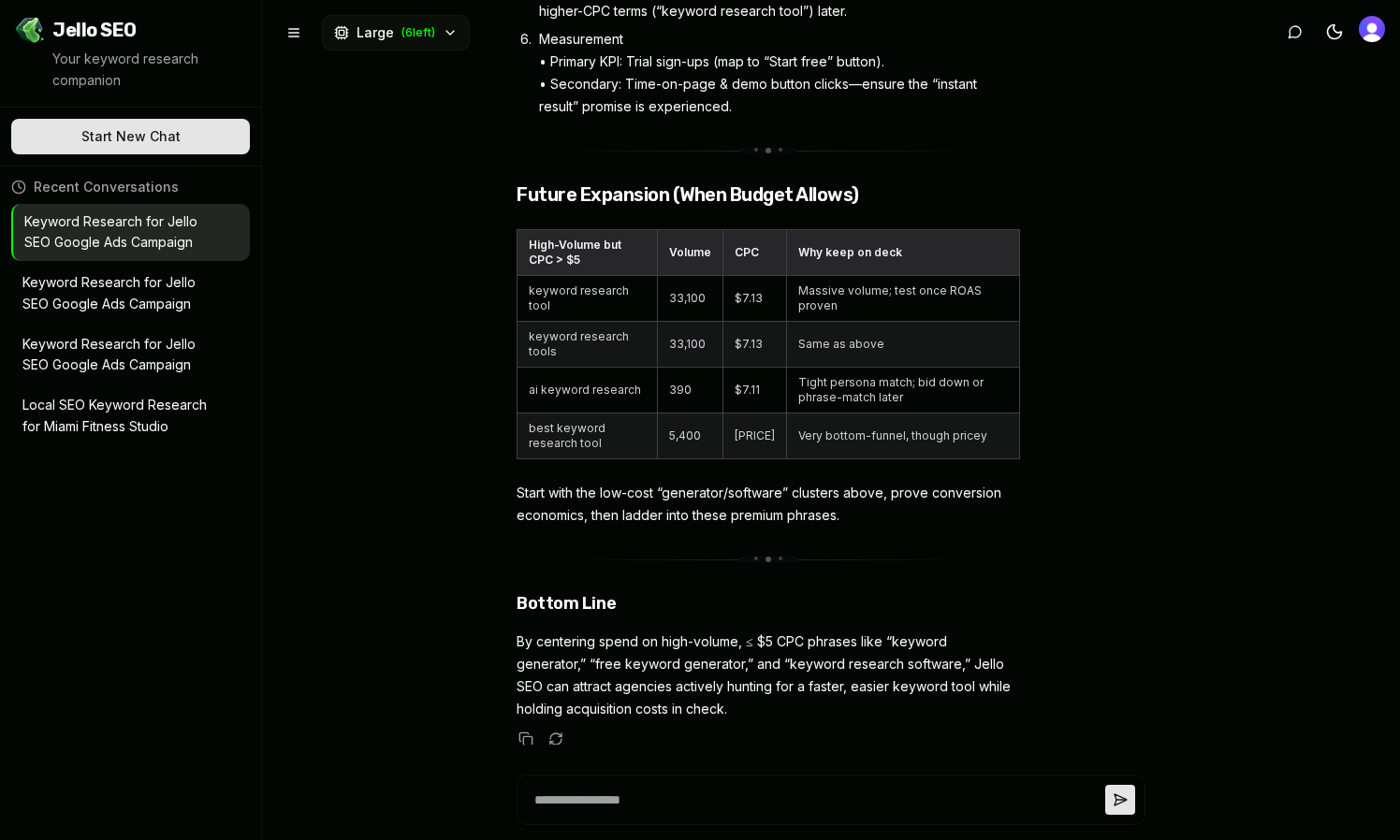 click on "By centering spend on high-volume, ≤ $5 CPC phrases like “keyword generator,” “free keyword generator,” and “keyword research software,” Jello SEO can attract agencies actively hunting for a faster, easier keyword tool while holding acquisition costs in check." at bounding box center [768, 675] 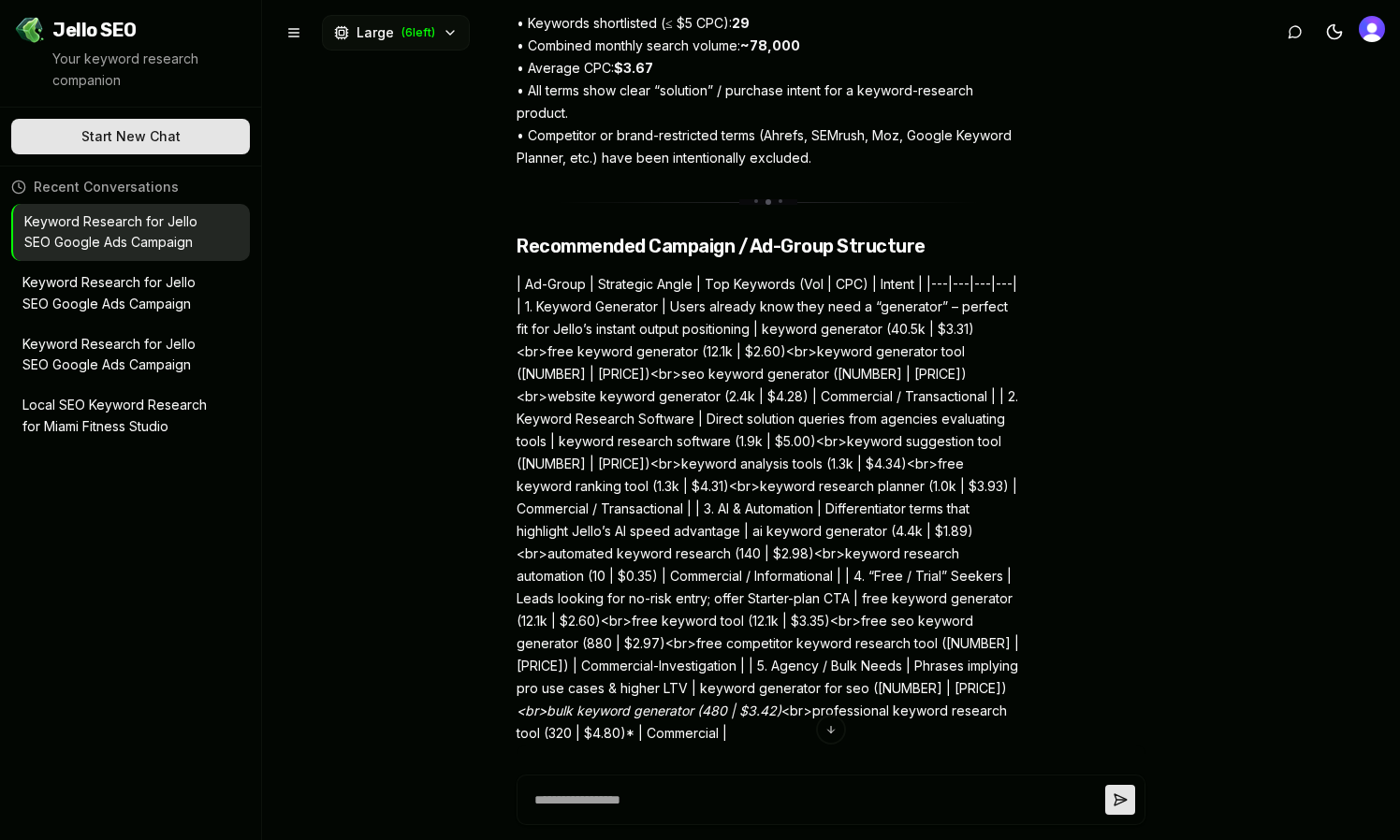 scroll, scrollTop: 9461, scrollLeft: 0, axis: vertical 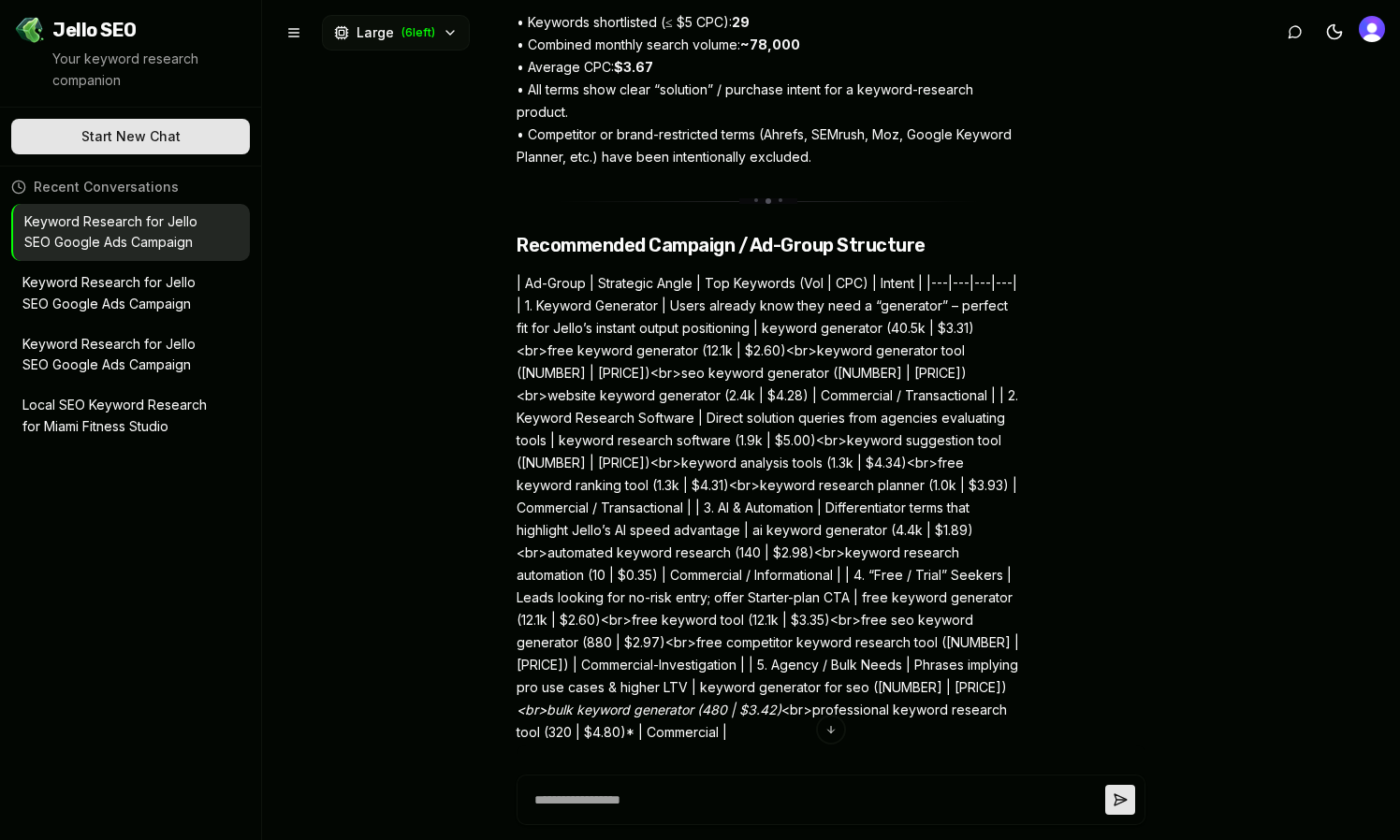 click on "✓ Your responses Which geographic market or location would you like to target with your Google Search ads? (e.g., United States, UK, Global) global Which language should the keywords cater to? english Are you open to bidding on competitor brand keywords such as “Ahrefs alternative” or “SEMrush competitor”? No Do you have a maximum CPC bid you’d like to stay under? $5 Which audience segment is your primary focus? Marketing agencies/consultants Keyword Expansion ai keyword research, ai keyword research tool, ai seo keyword research +8 more 100  results ✓ Avg Volume 19,442 Avg Difficulty 17 /100 Avg Relevance 72 % Total 100 Keyword Volume Diff CPC Trend Rel% ai keyword research 390 26 $ 7.11 📉 100 ai keyword research tool 210 20 $ 7.80 📈 98 ai seo keyword research 50 17 $ 16.04 📉 96 keyword research tool 33,100 12 $ 7.13 ➡️ 94 keyword research tools 33,100 12 $ 7.13 ➡️ 92 keyword research software 1,900 2 $ 5.00 ➡️ 90 keyword generator 40,500 9 $ 3.31 📉 88 1,600 3 $ 3.41 86" at bounding box center (831, 420) 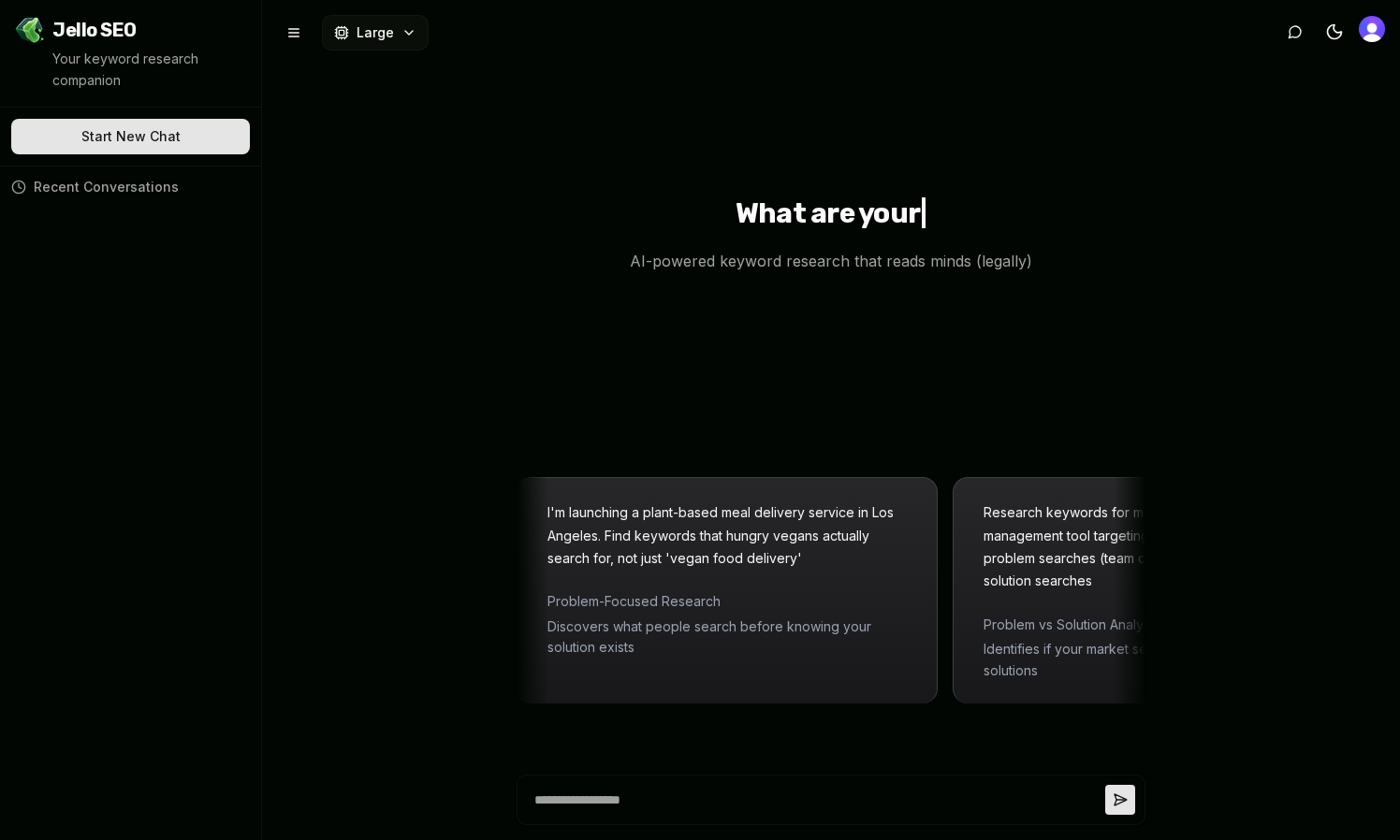 scroll, scrollTop: 0, scrollLeft: 0, axis: both 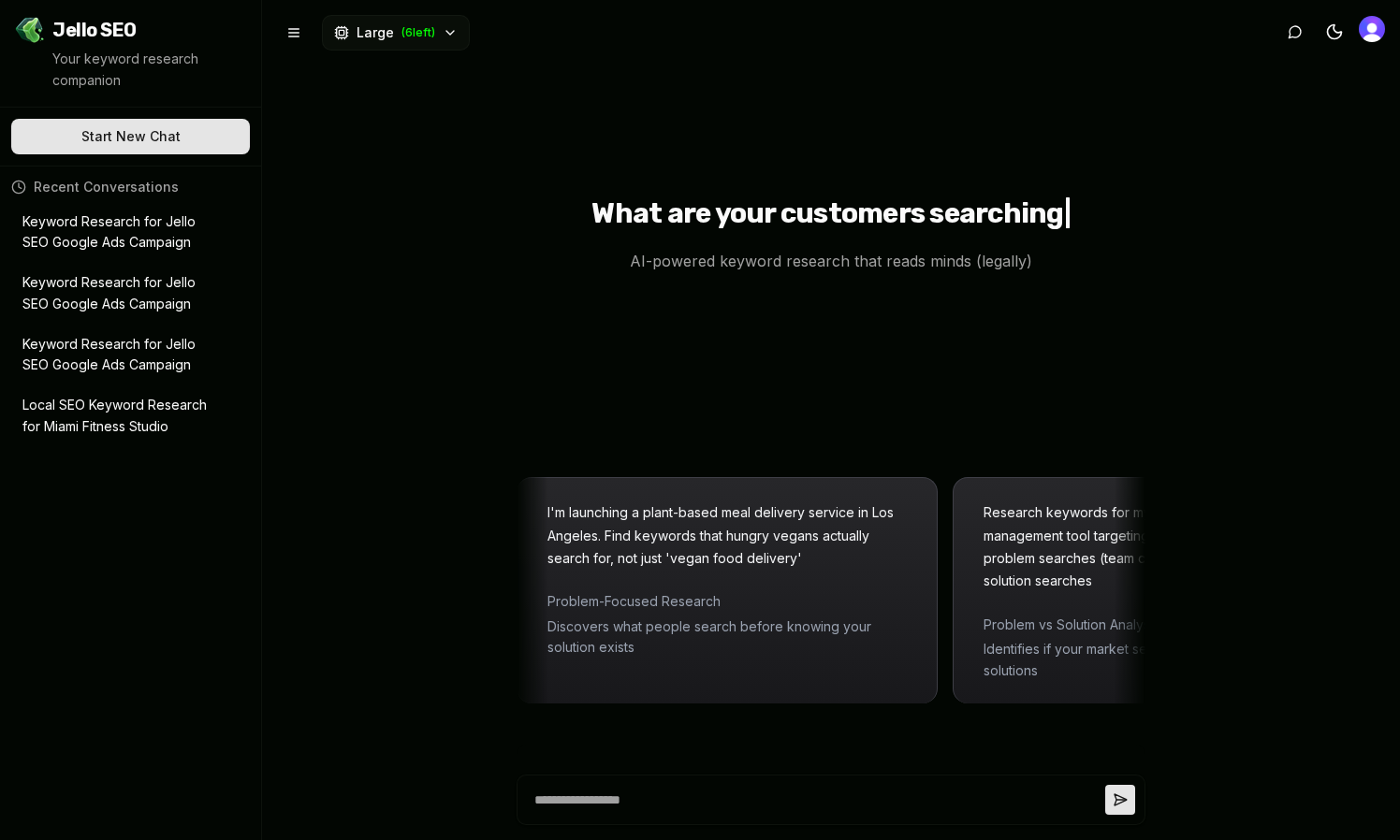 type on "*" 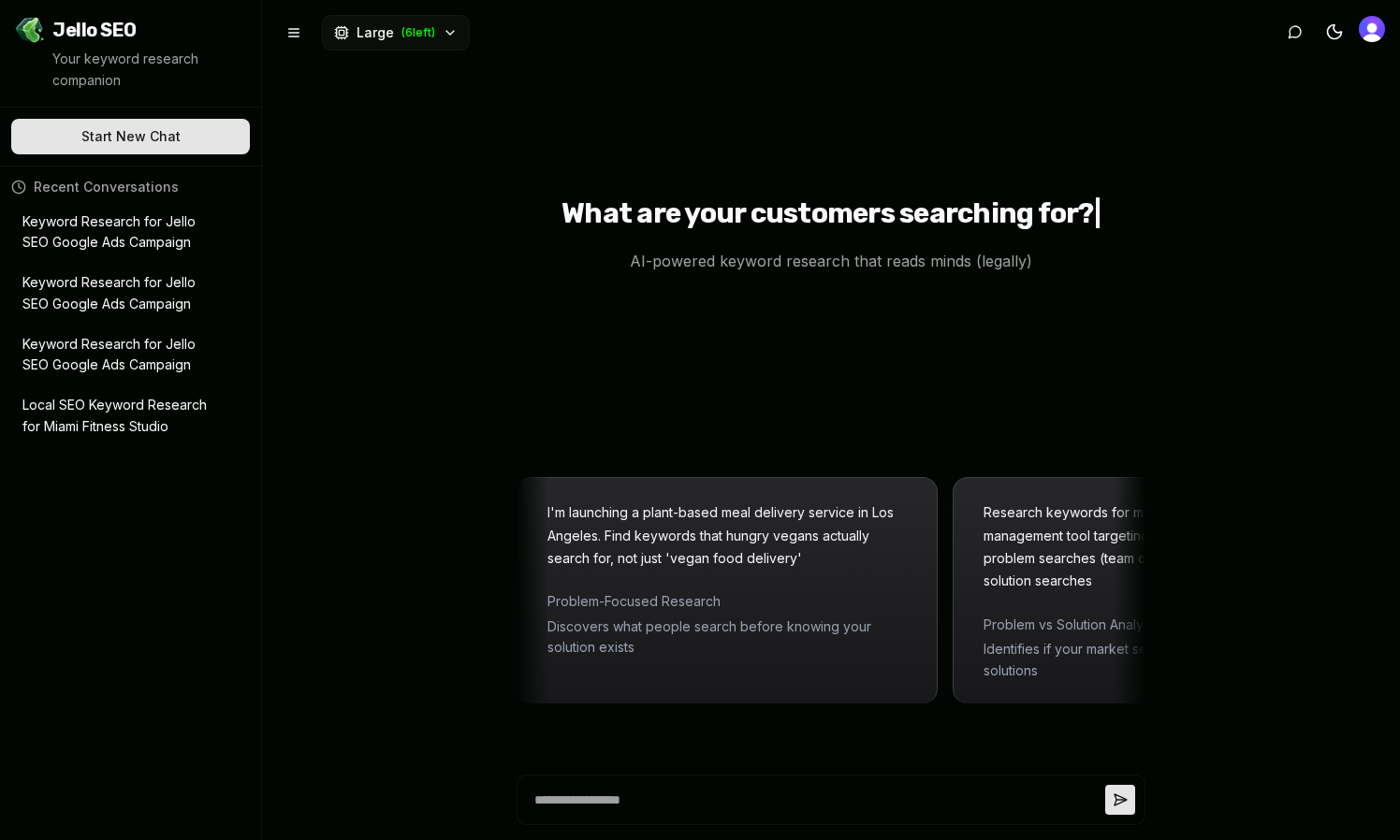 type 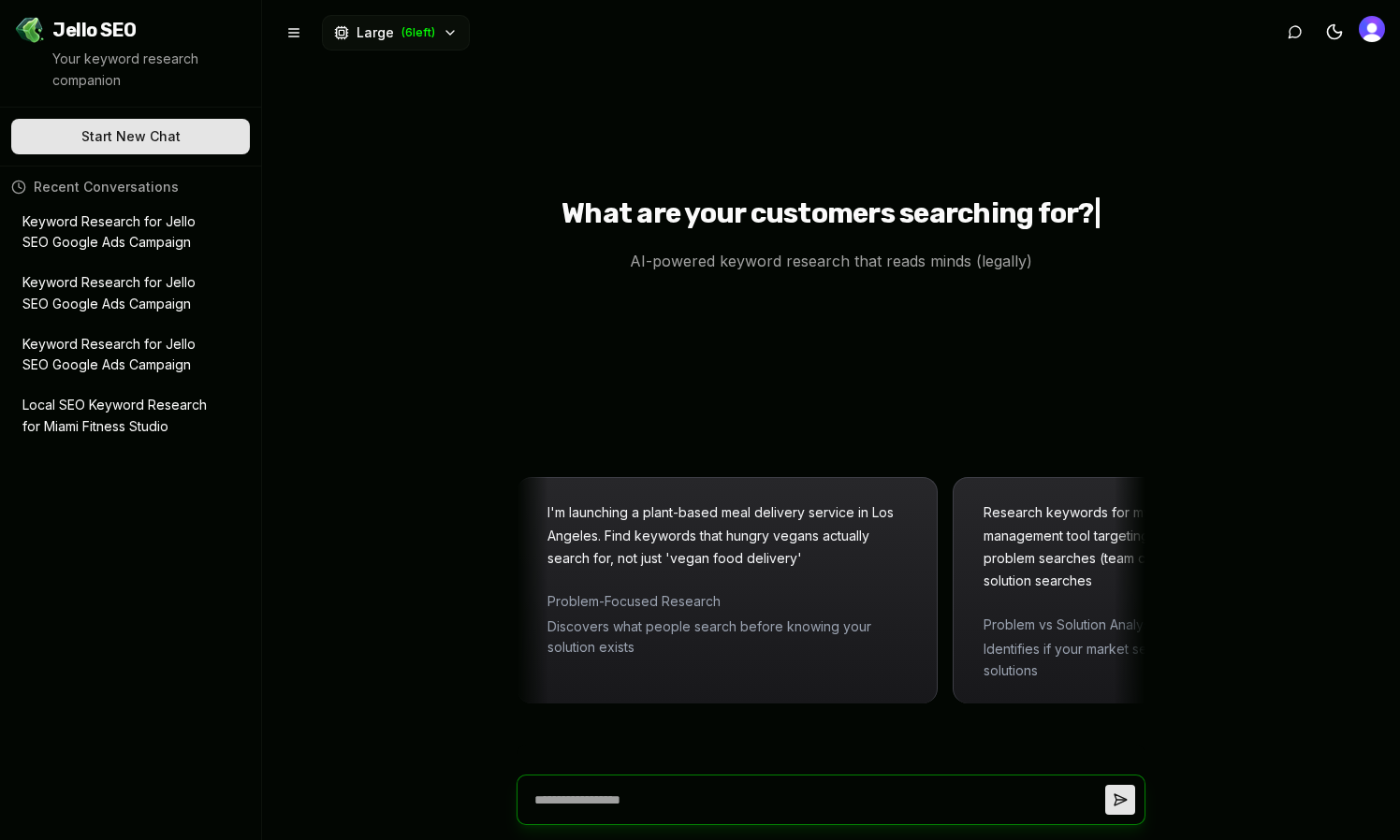 click at bounding box center [816, 800] 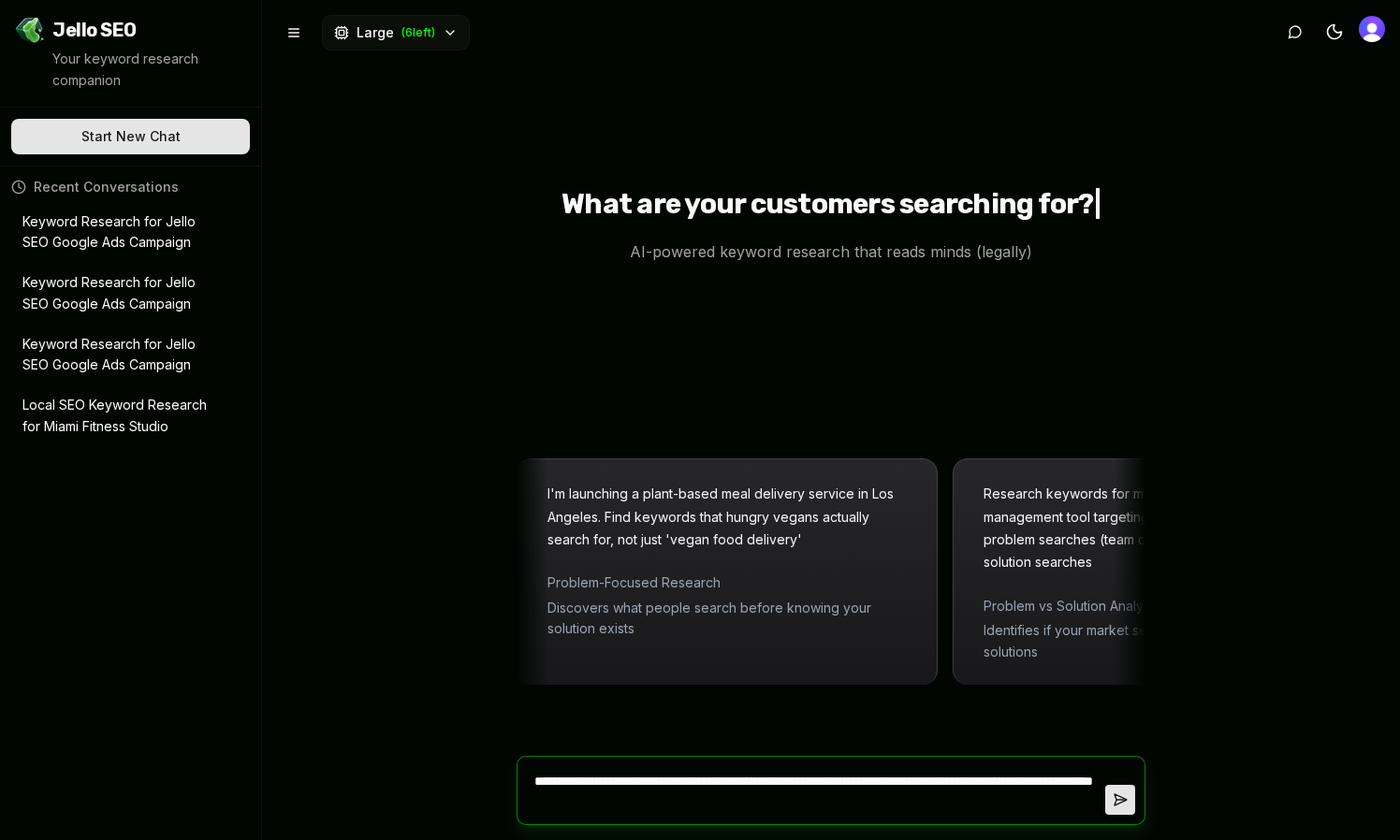 type on "**********" 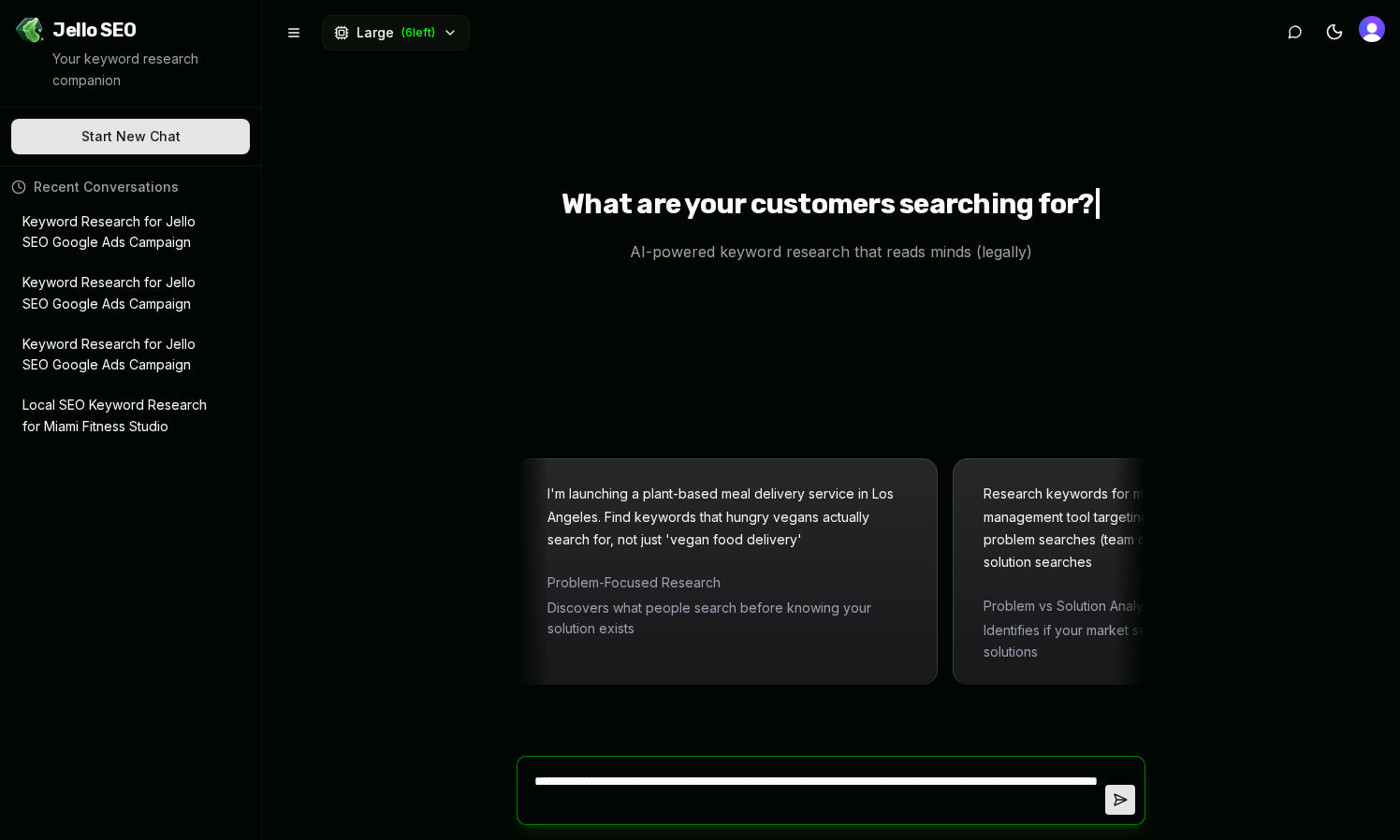 type on "**********" 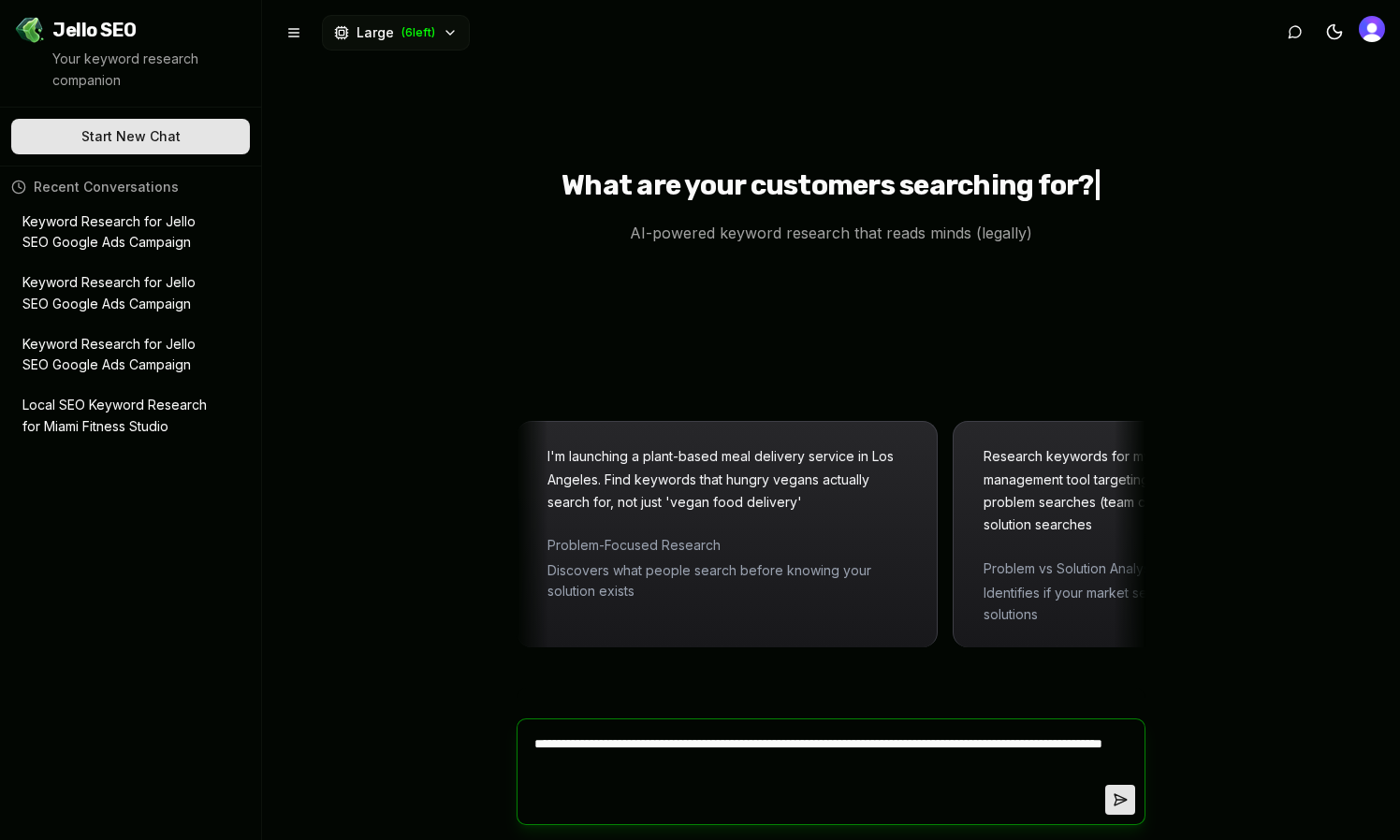 paste on "**********" 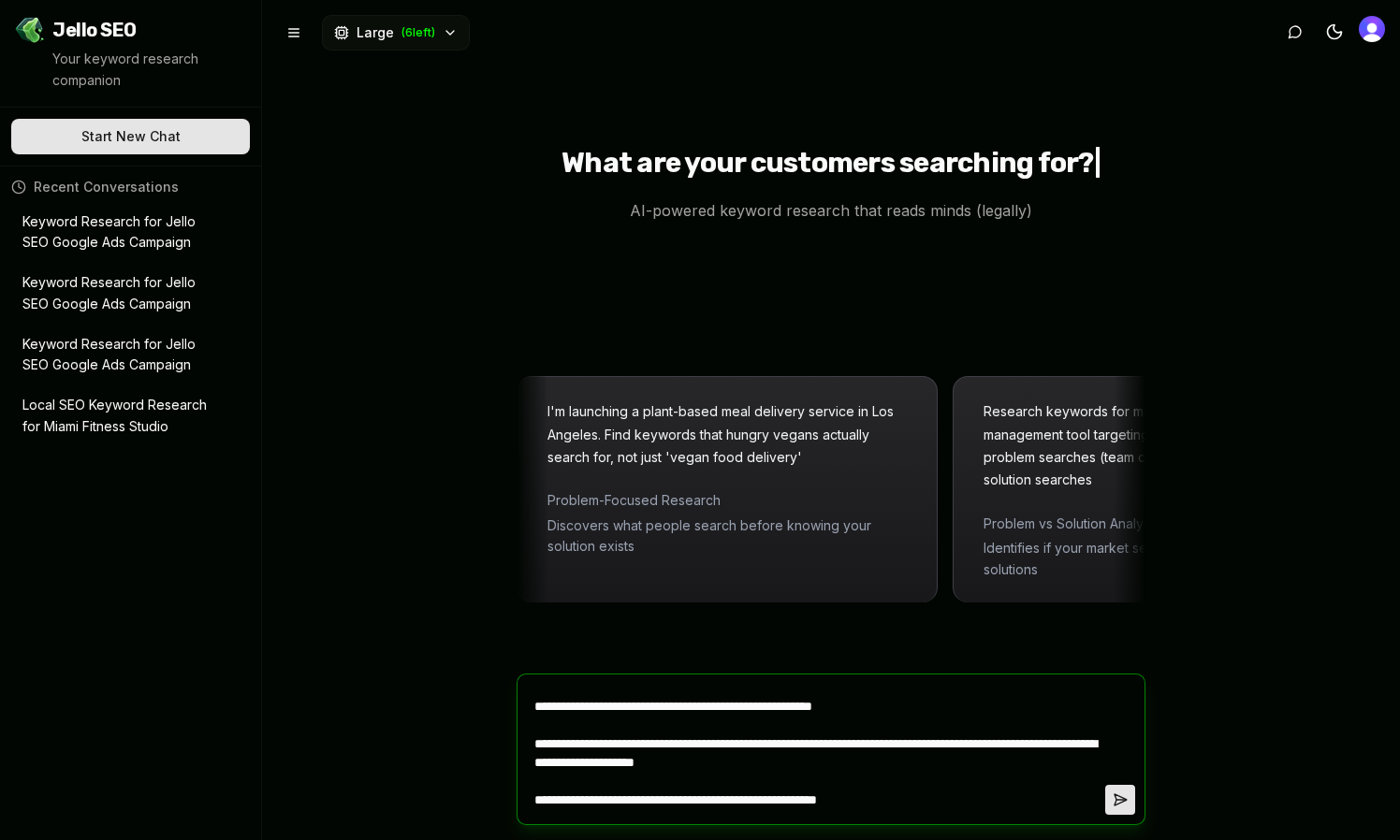 type on "**********" 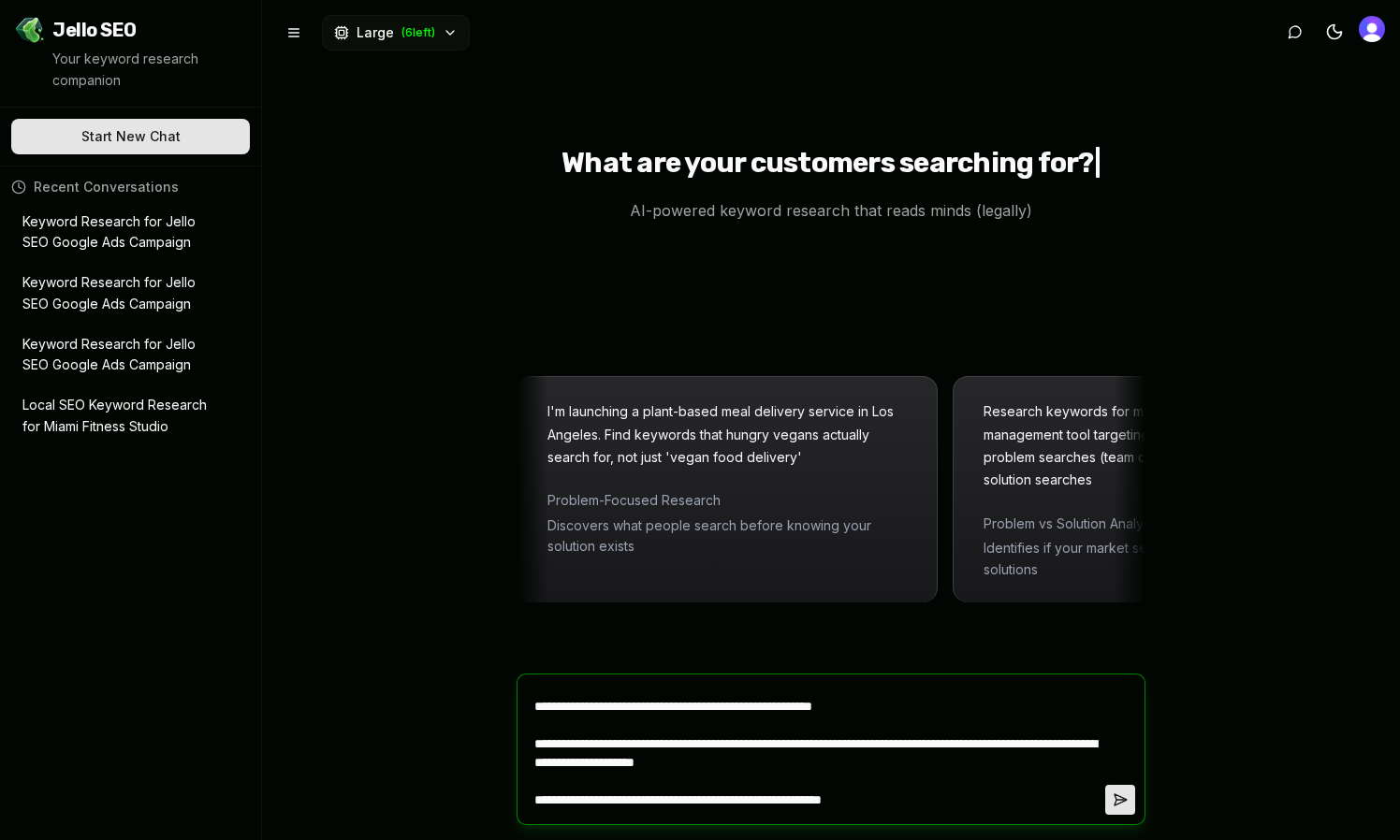 type on "**********" 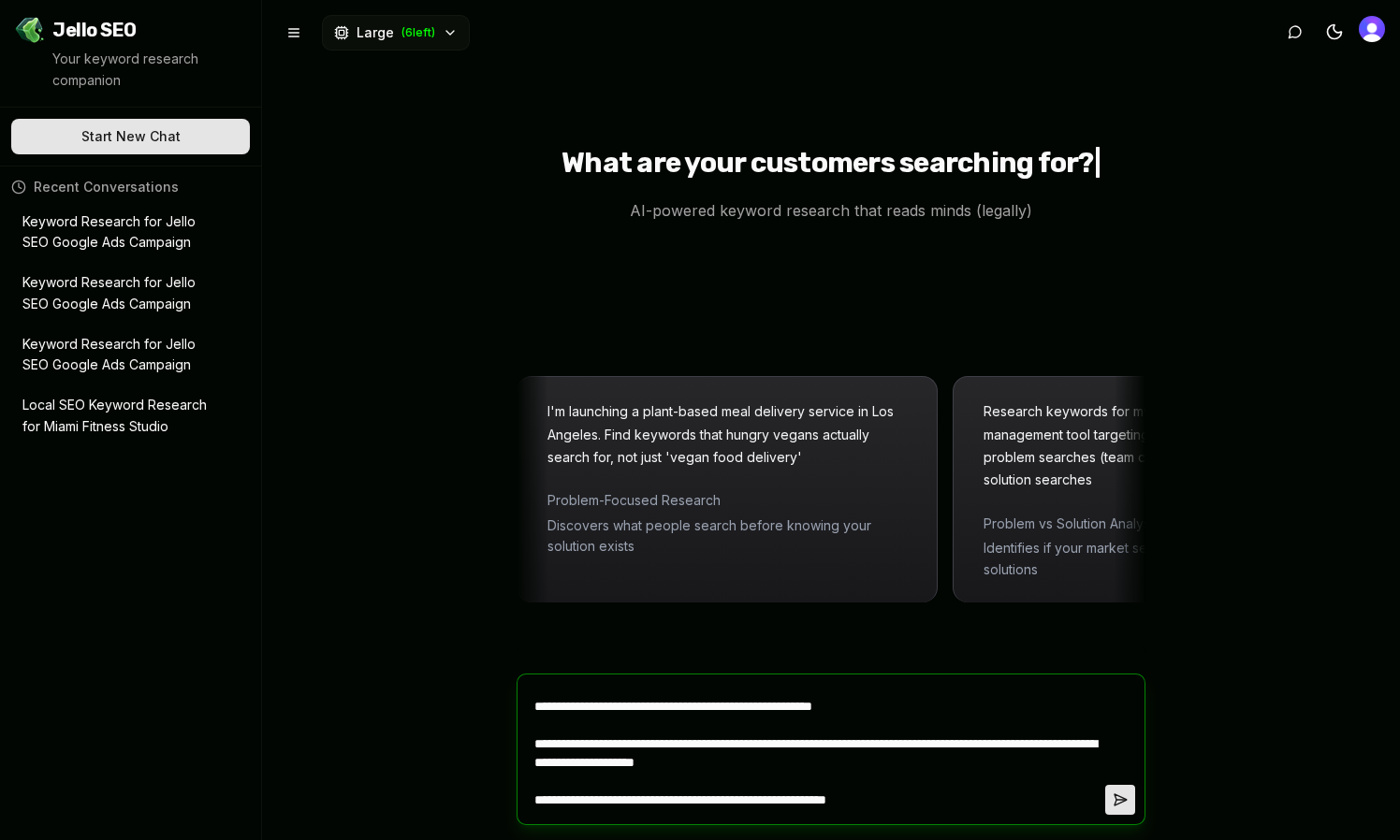 scroll, scrollTop: 5216, scrollLeft: 0, axis: vertical 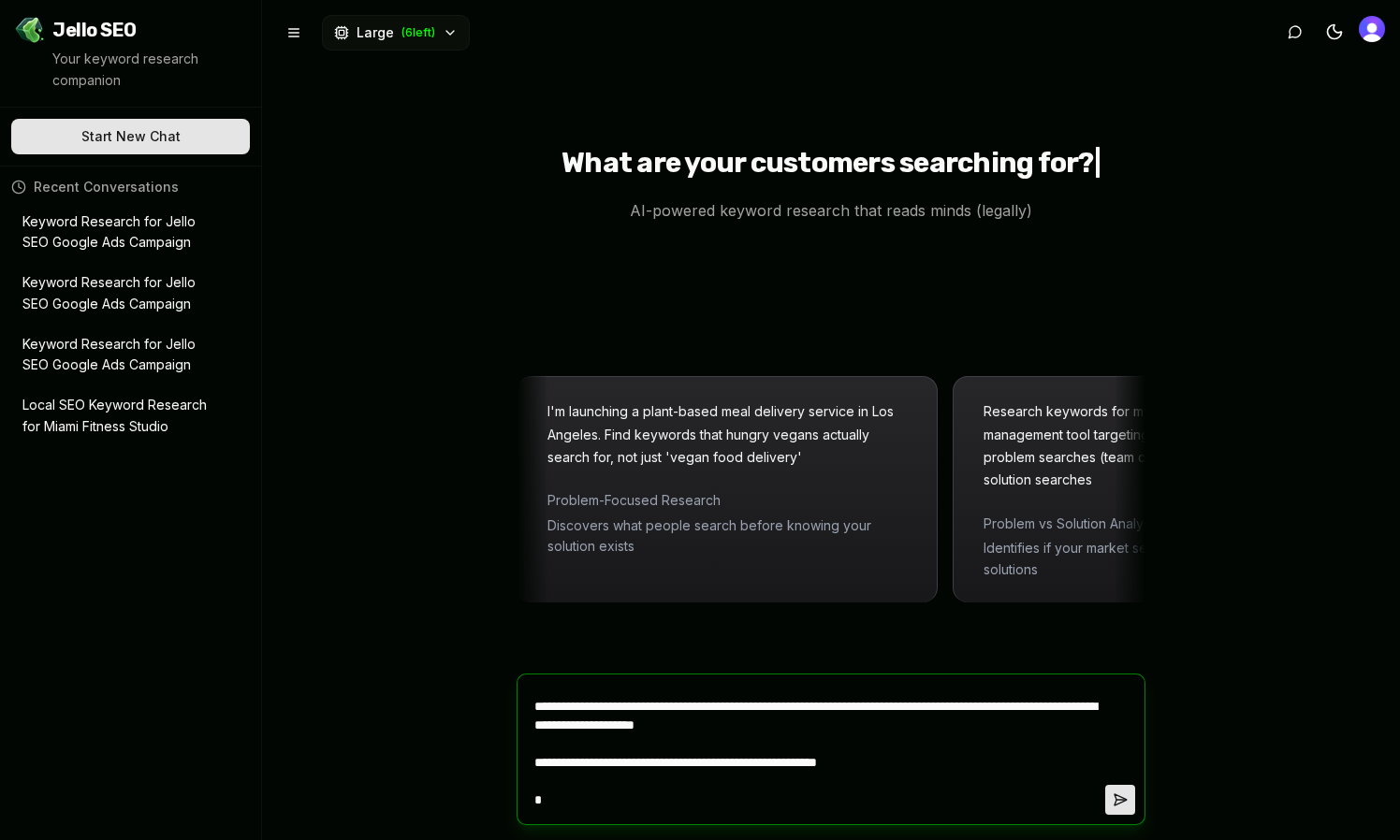type on "**********" 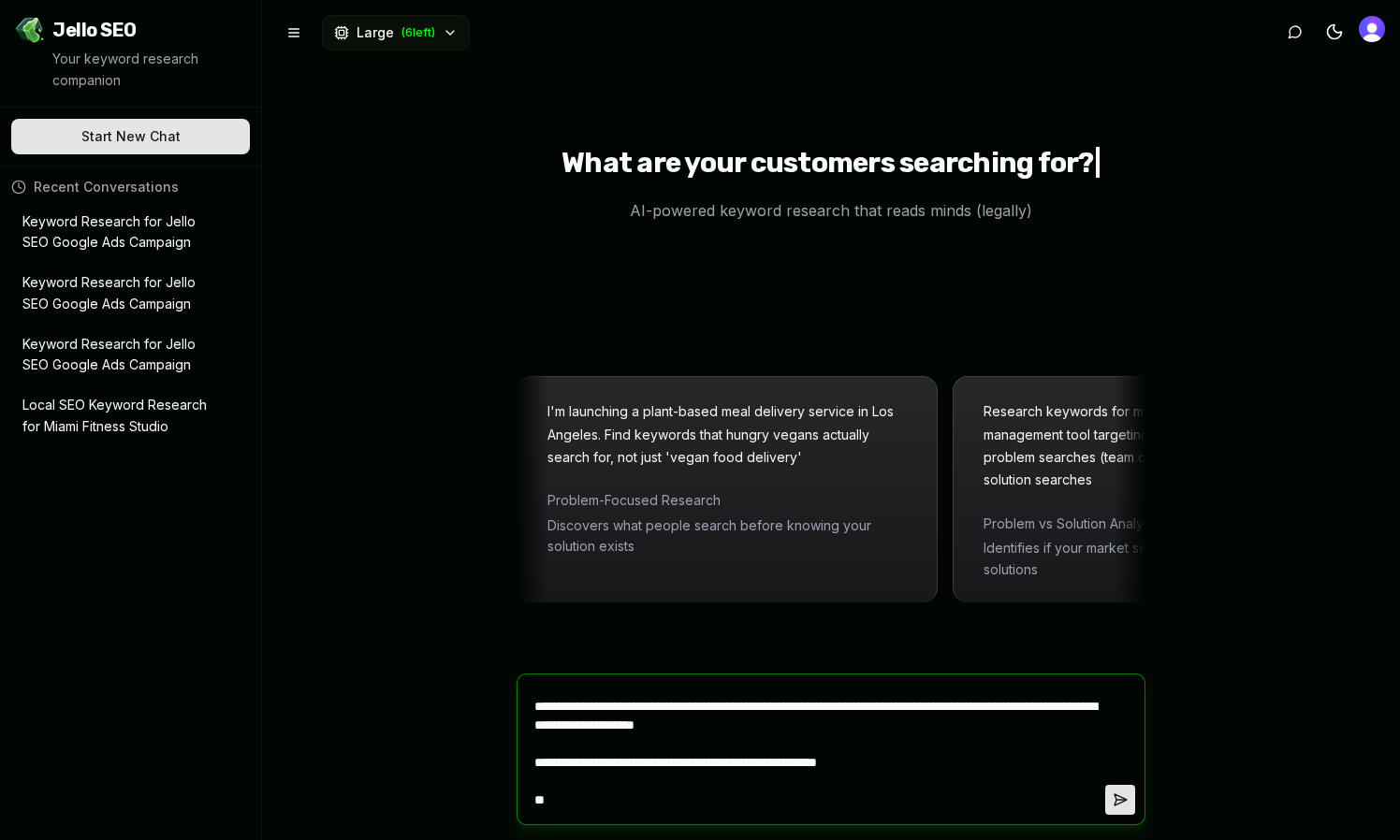 type on "**********" 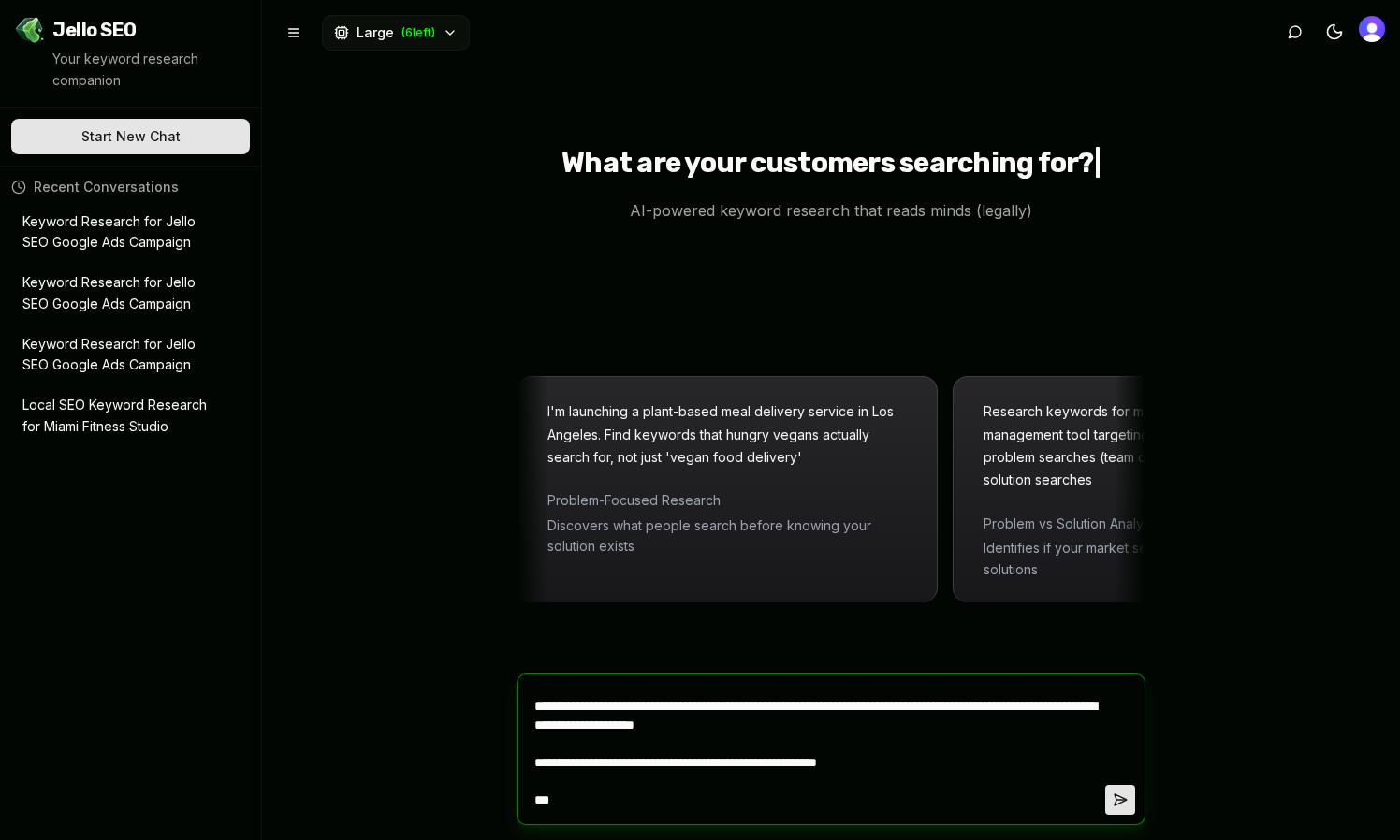 type on "**********" 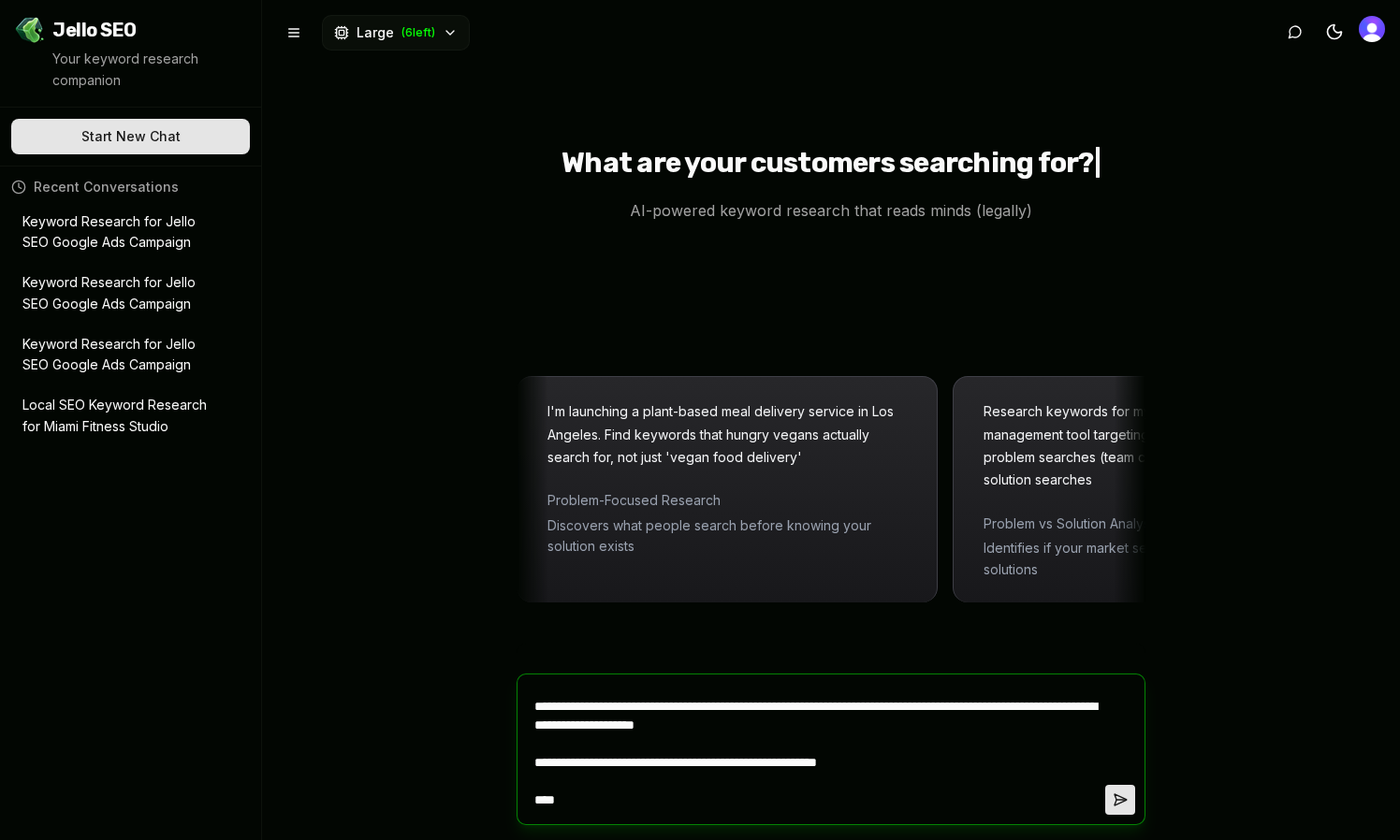 type on "**********" 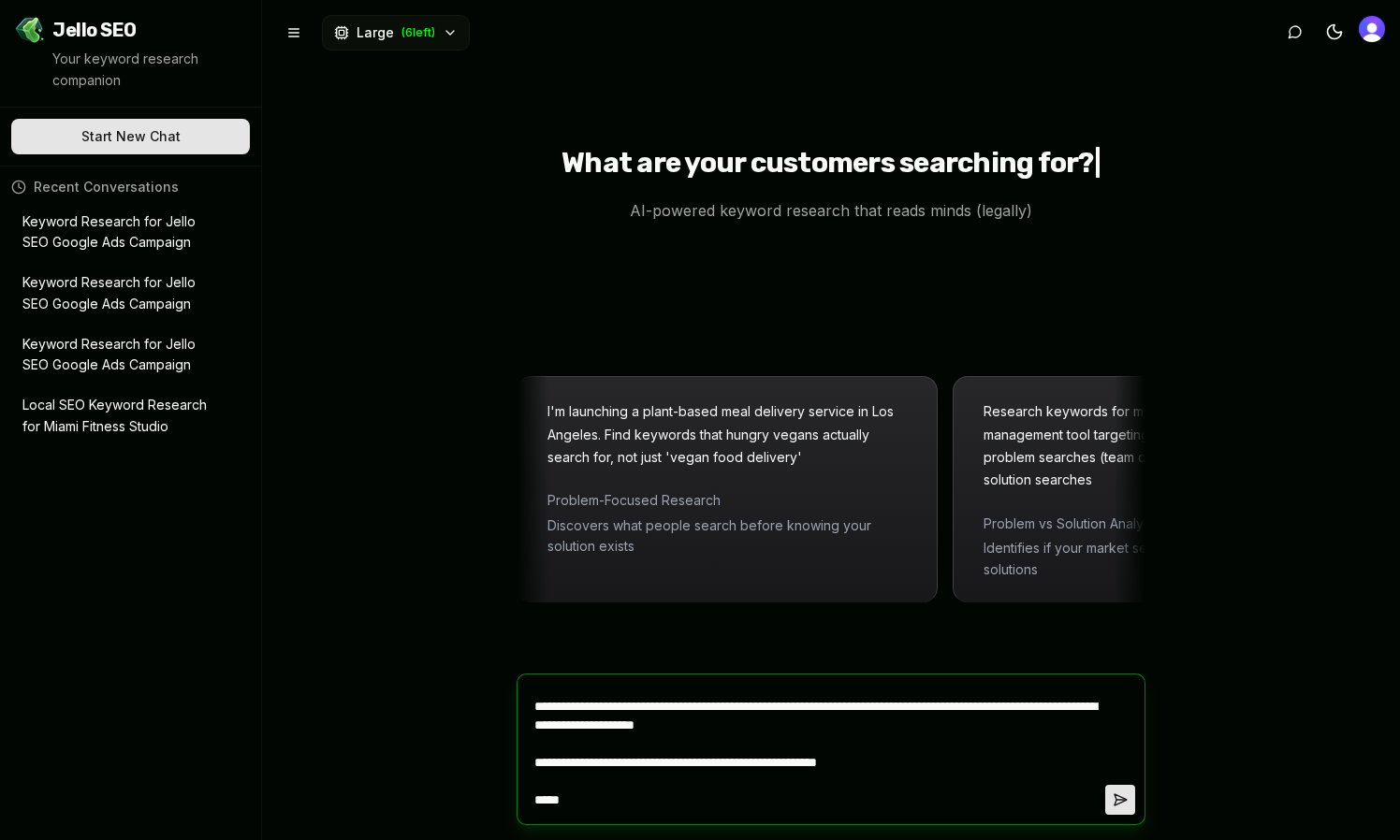 type on "**********" 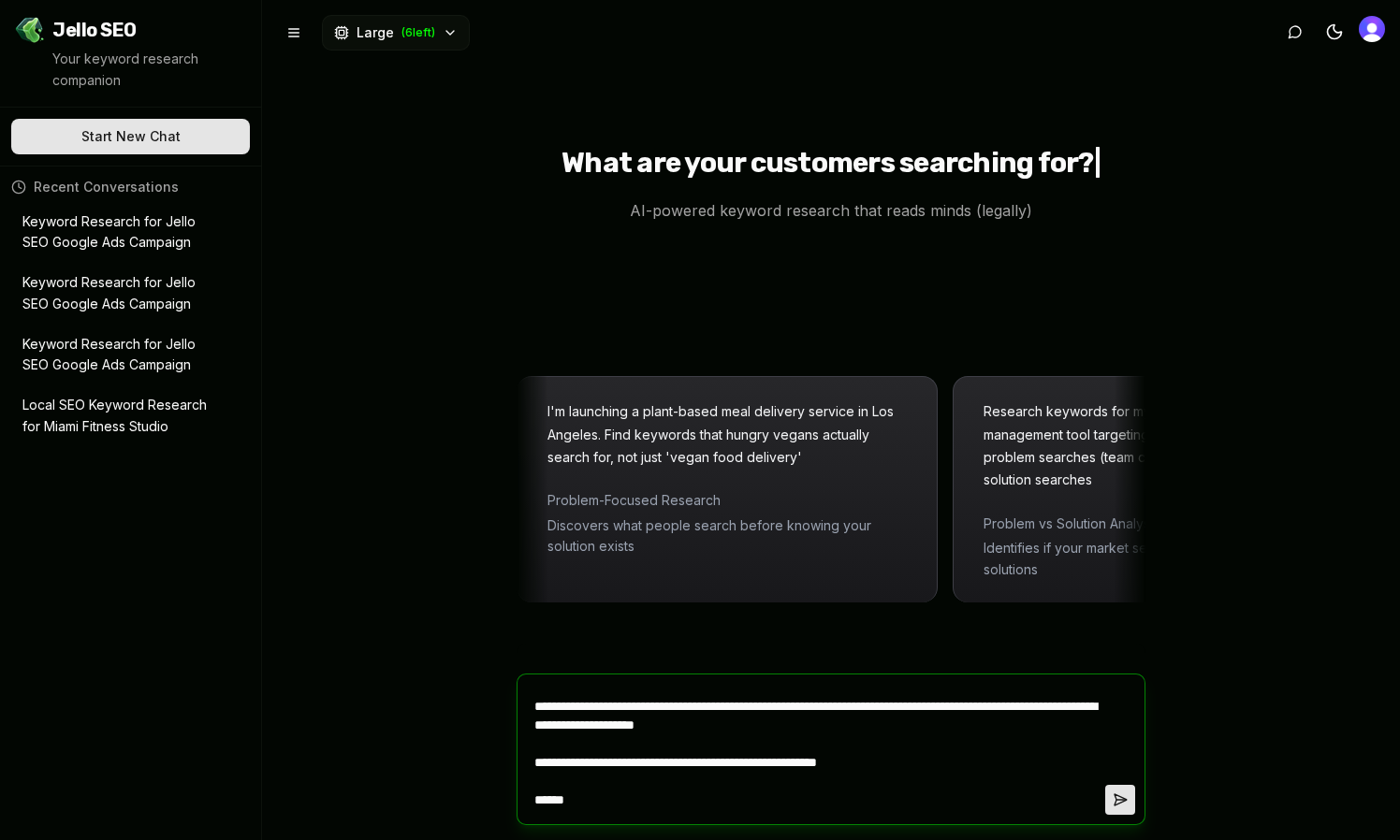 type on "*" 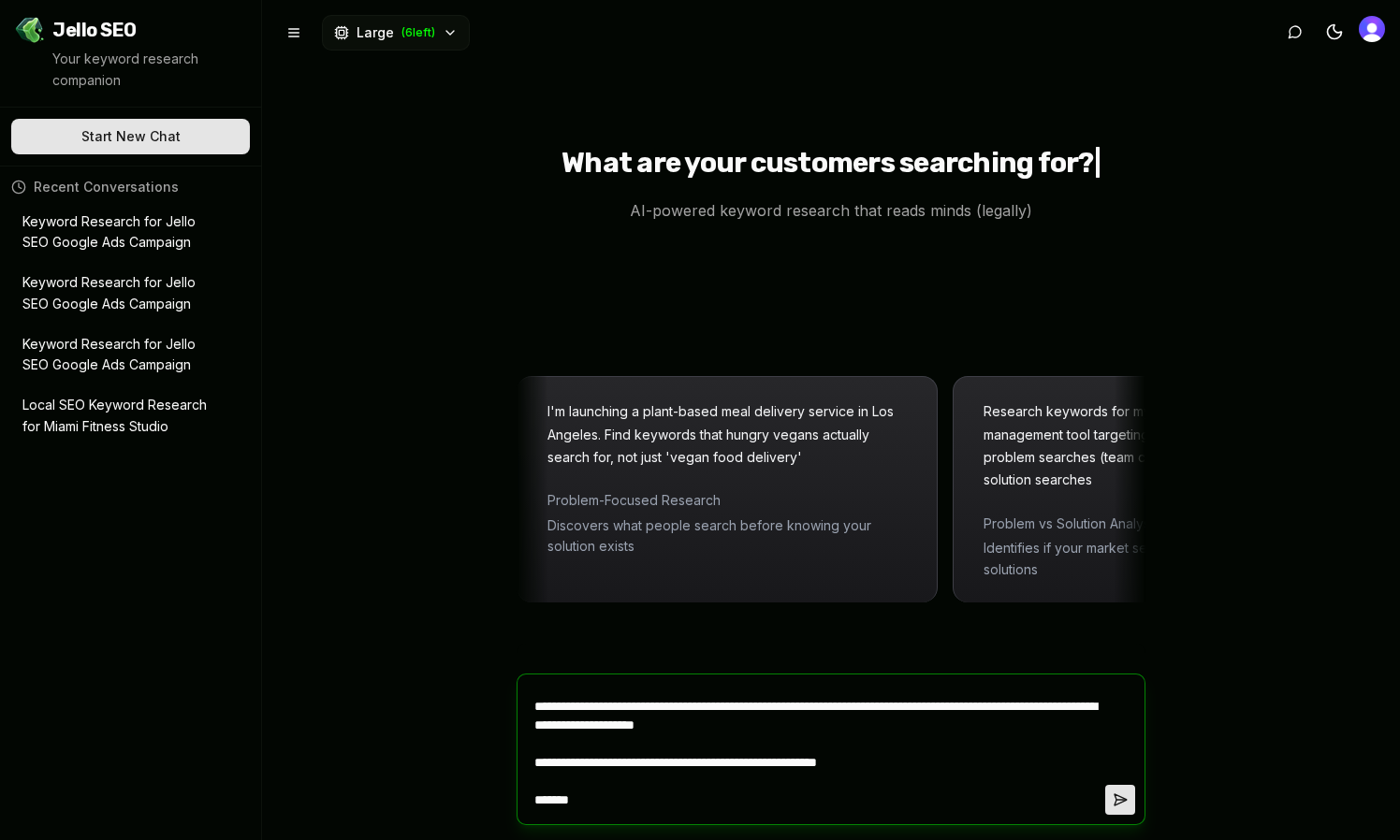 paste on "**********" 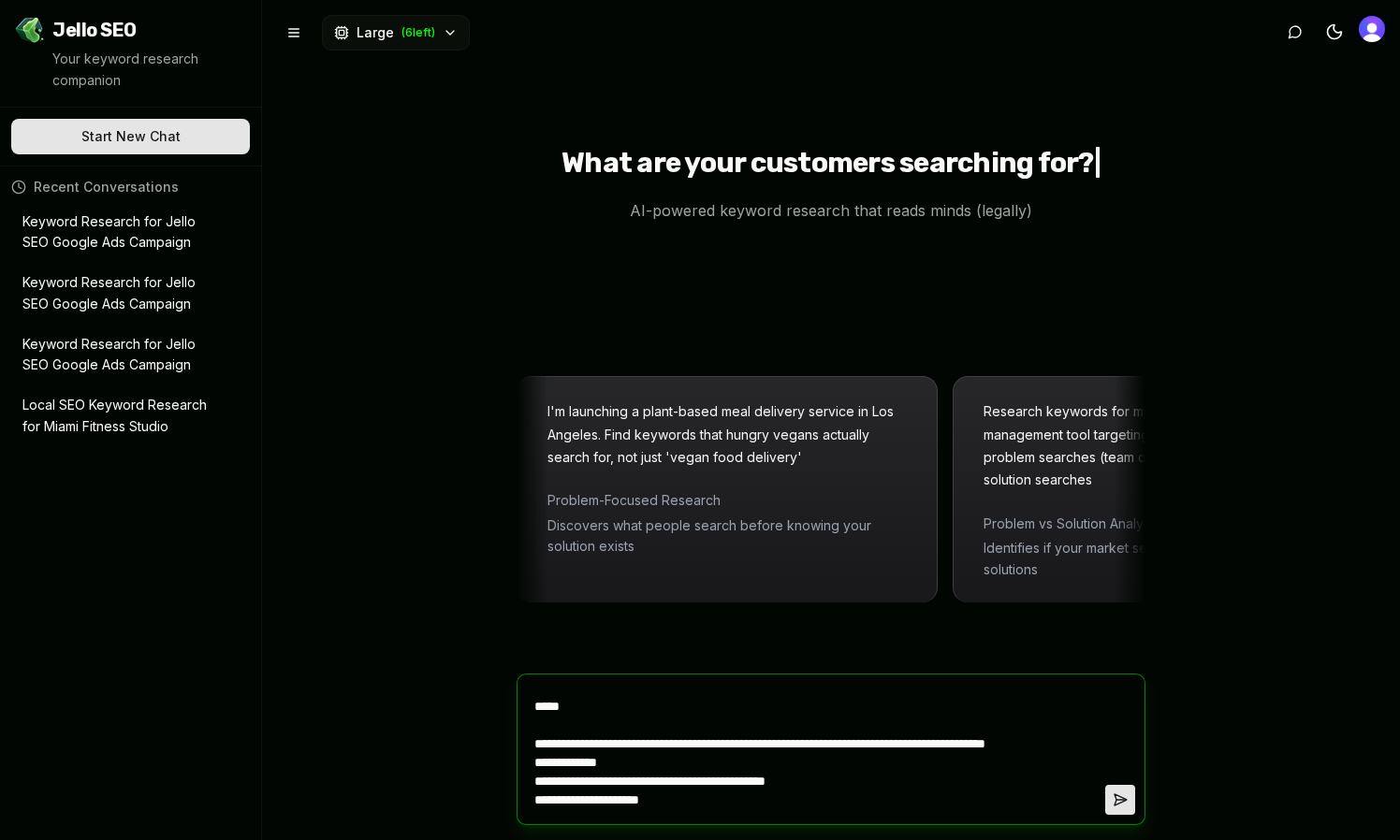 scroll, scrollTop: 5327, scrollLeft: 0, axis: vertical 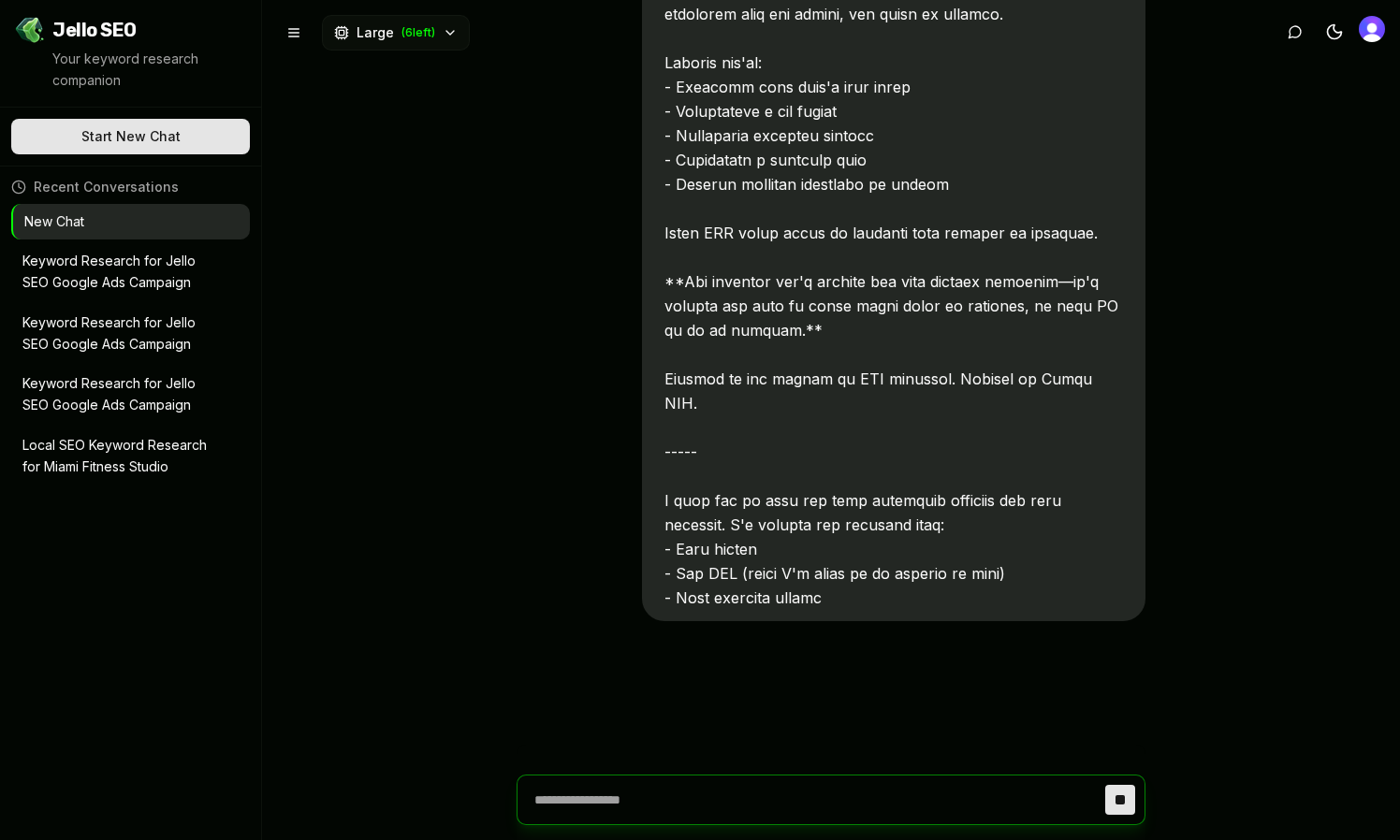 type on "*" 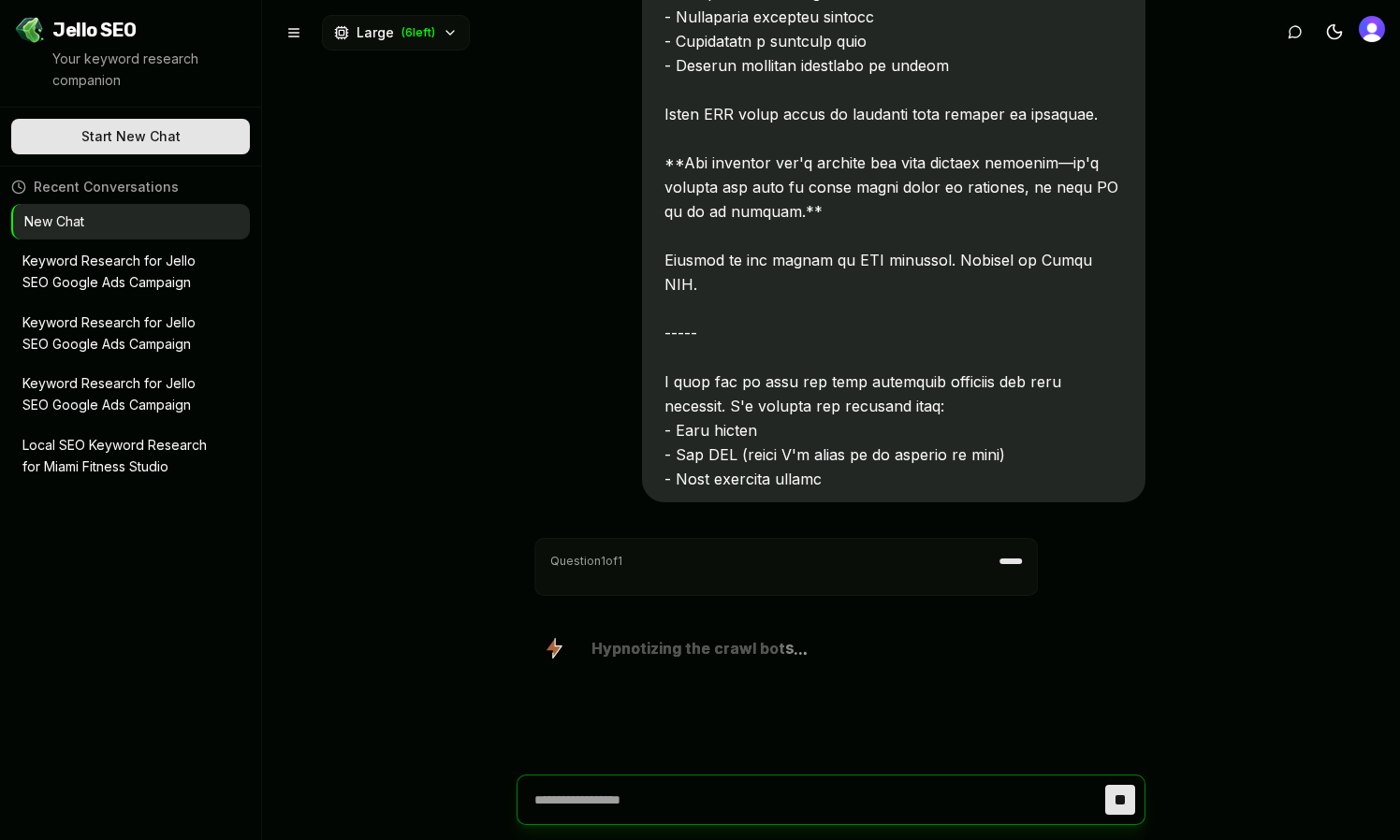 type 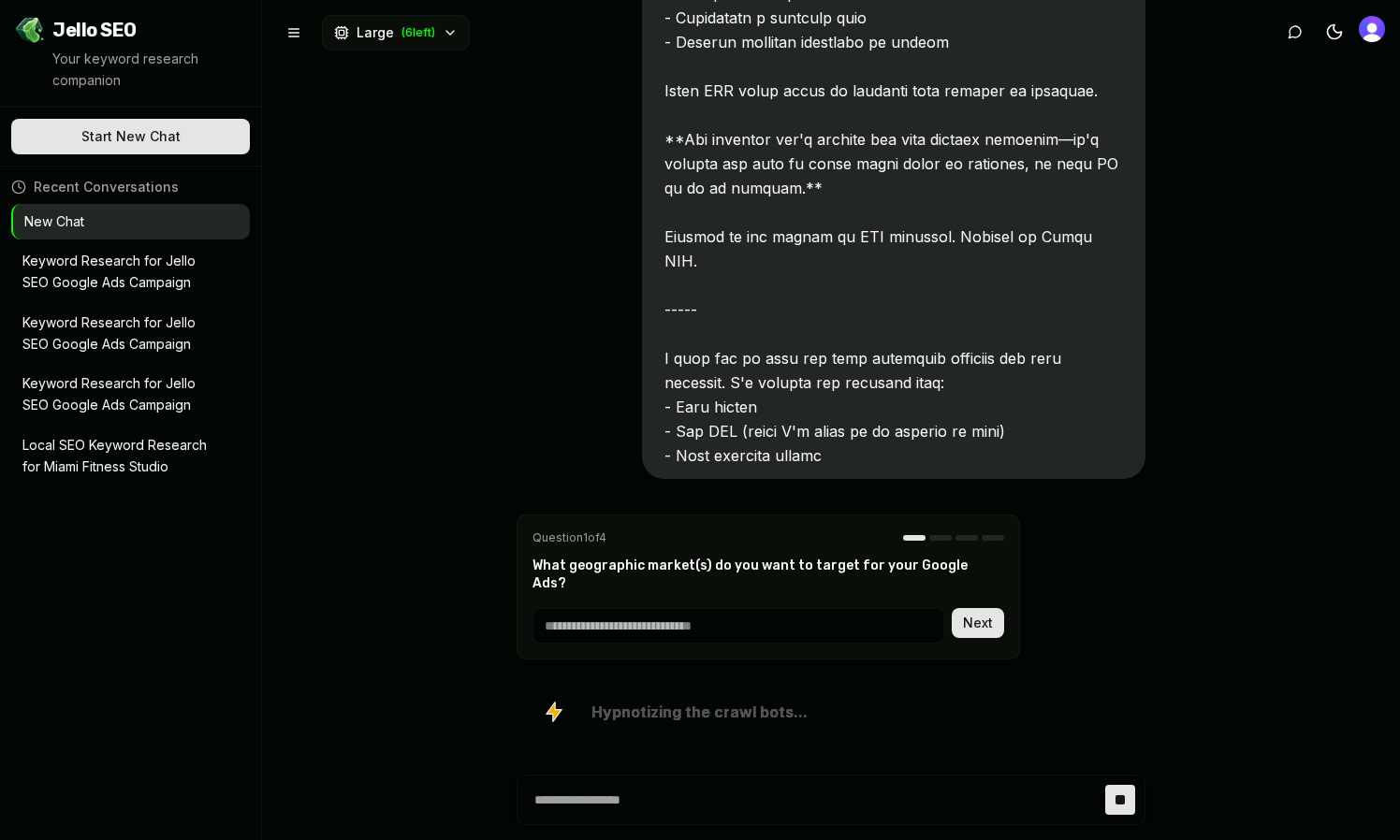 scroll, scrollTop: 7233, scrollLeft: 0, axis: vertical 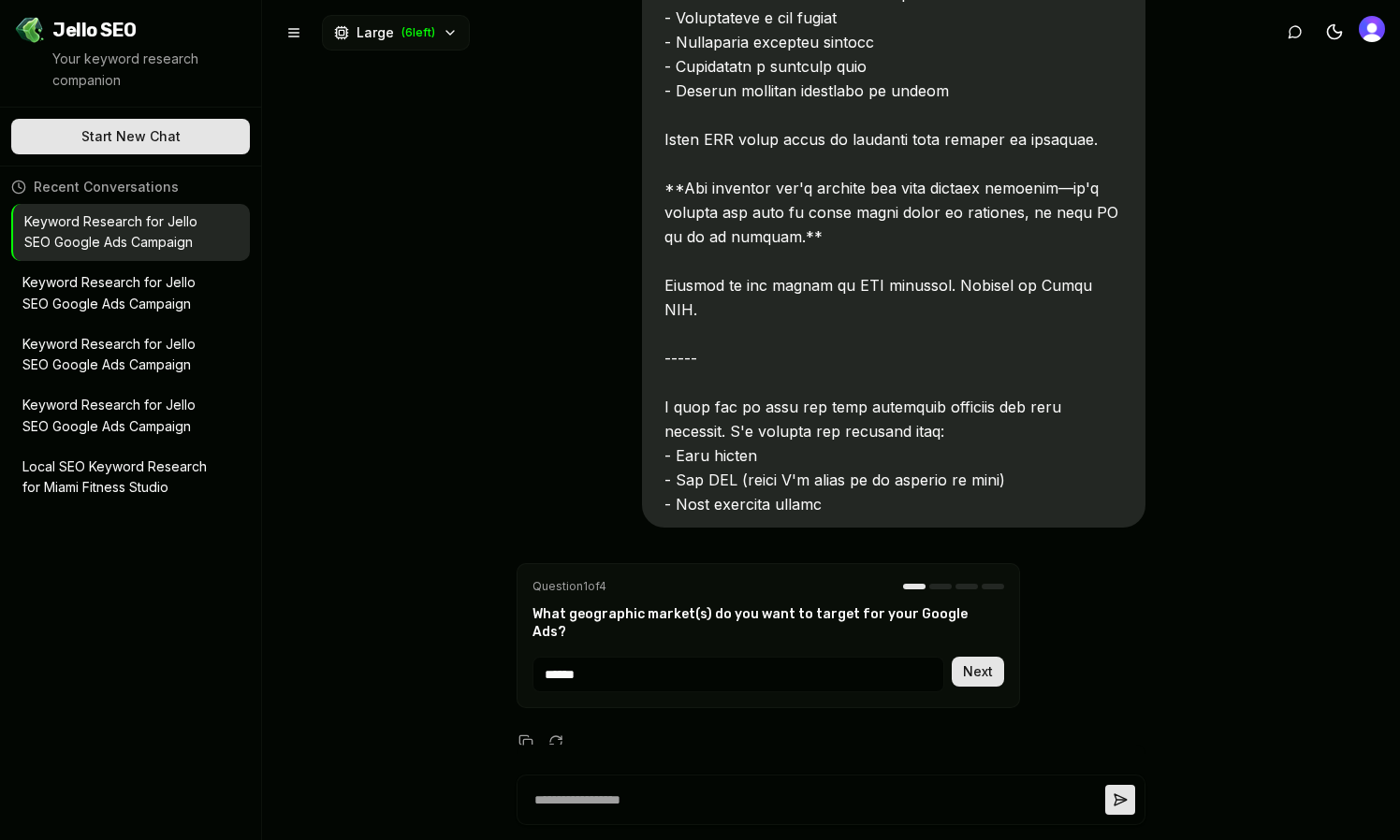 type on "******" 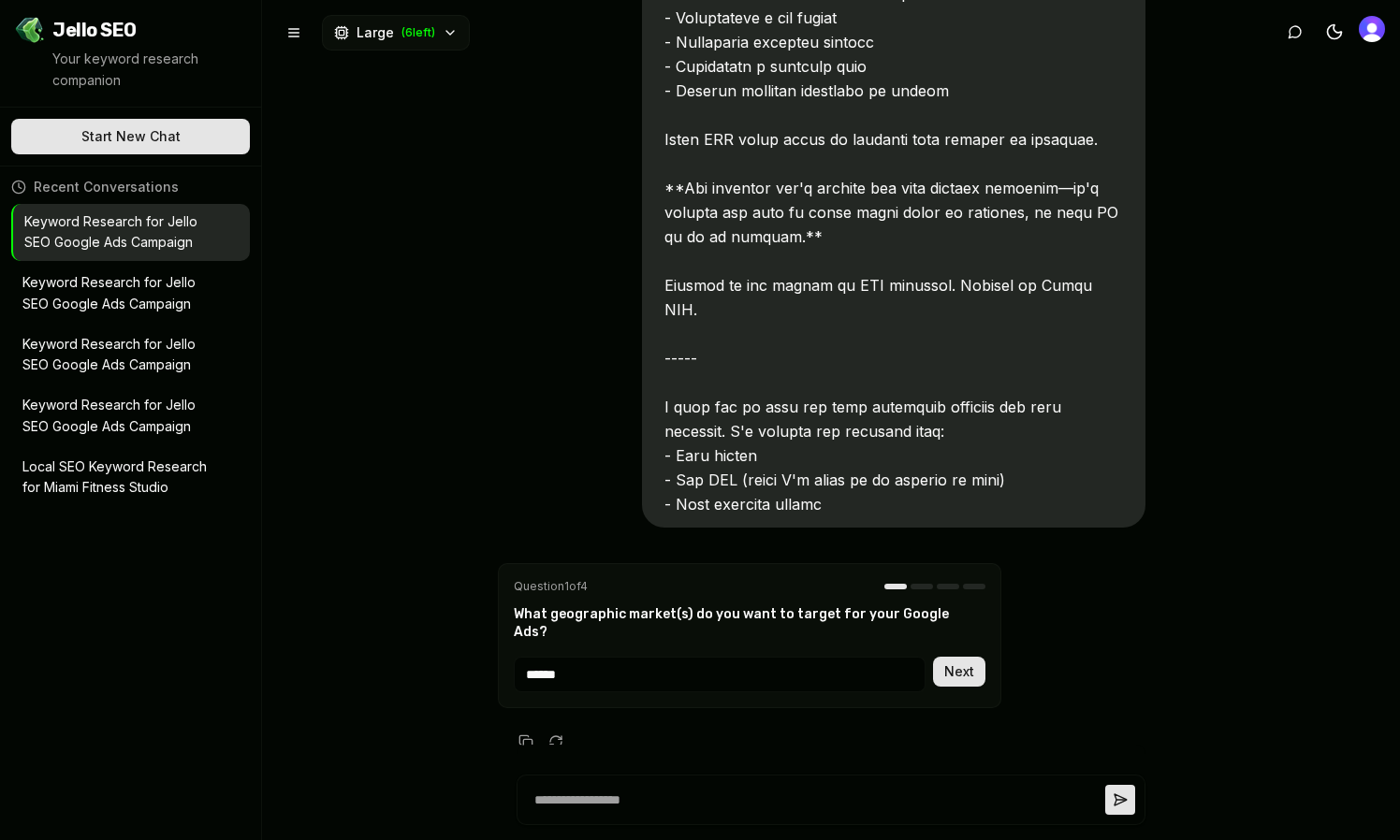 scroll, scrollTop: 7286, scrollLeft: 0, axis: vertical 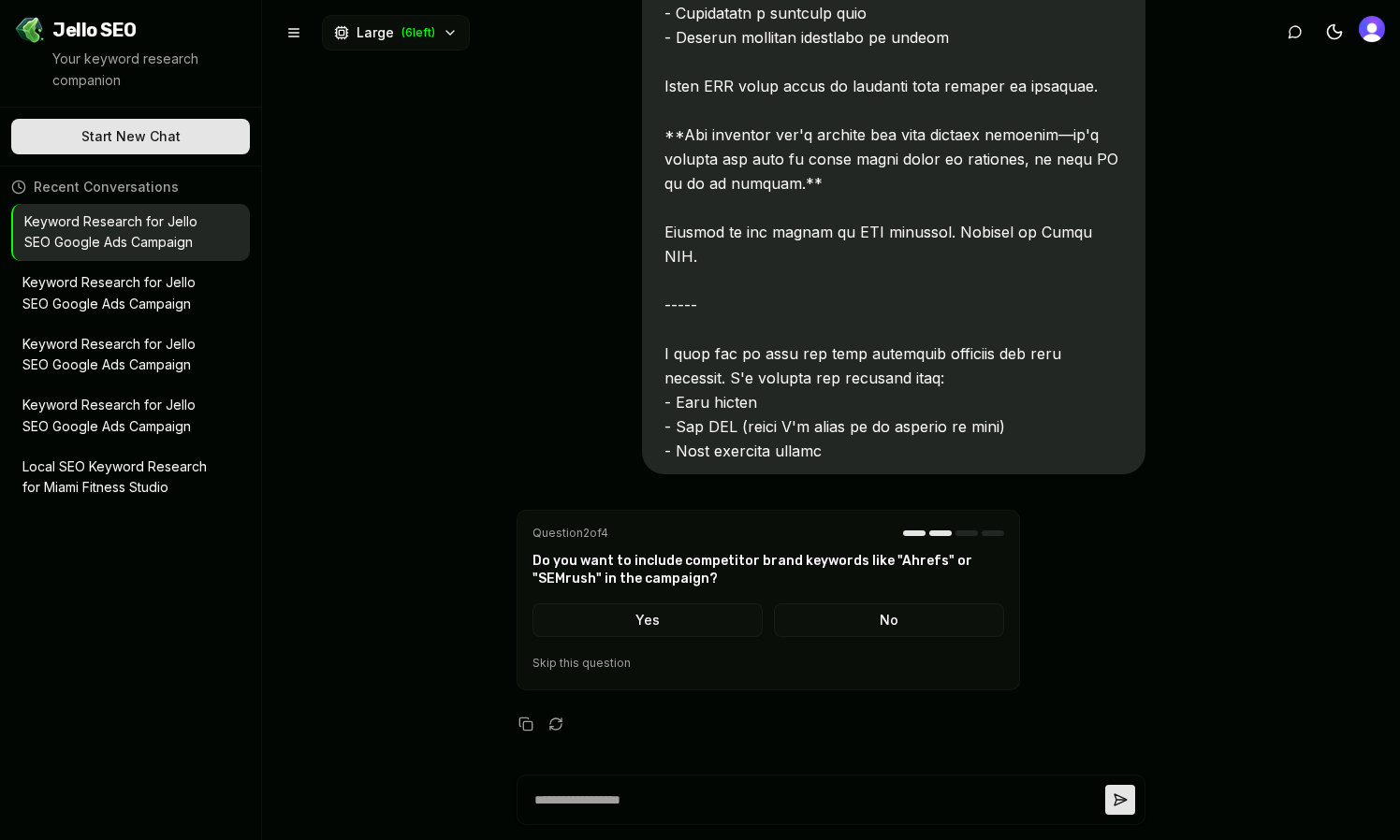 click on "No" at bounding box center [889, 620] 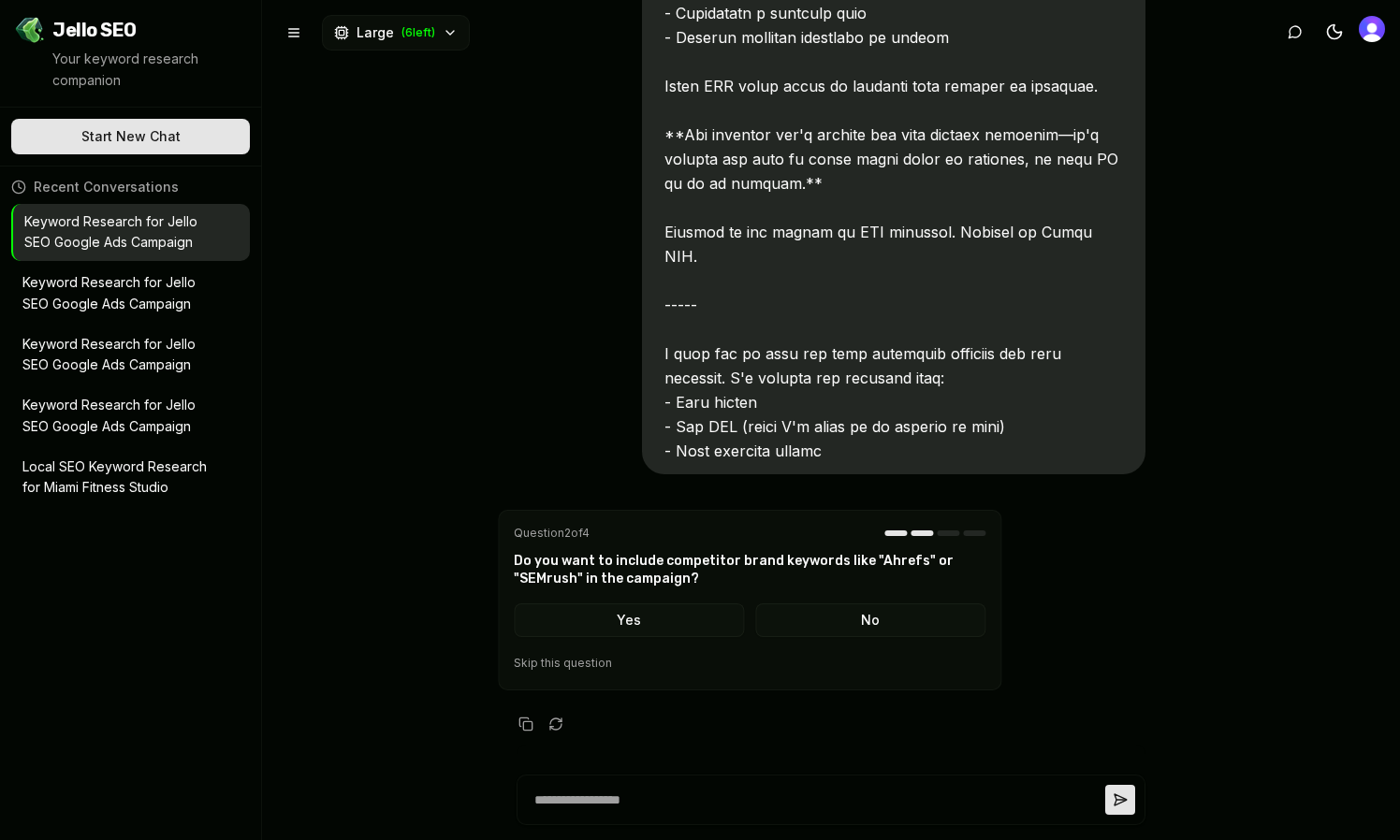 scroll, scrollTop: 7270, scrollLeft: 0, axis: vertical 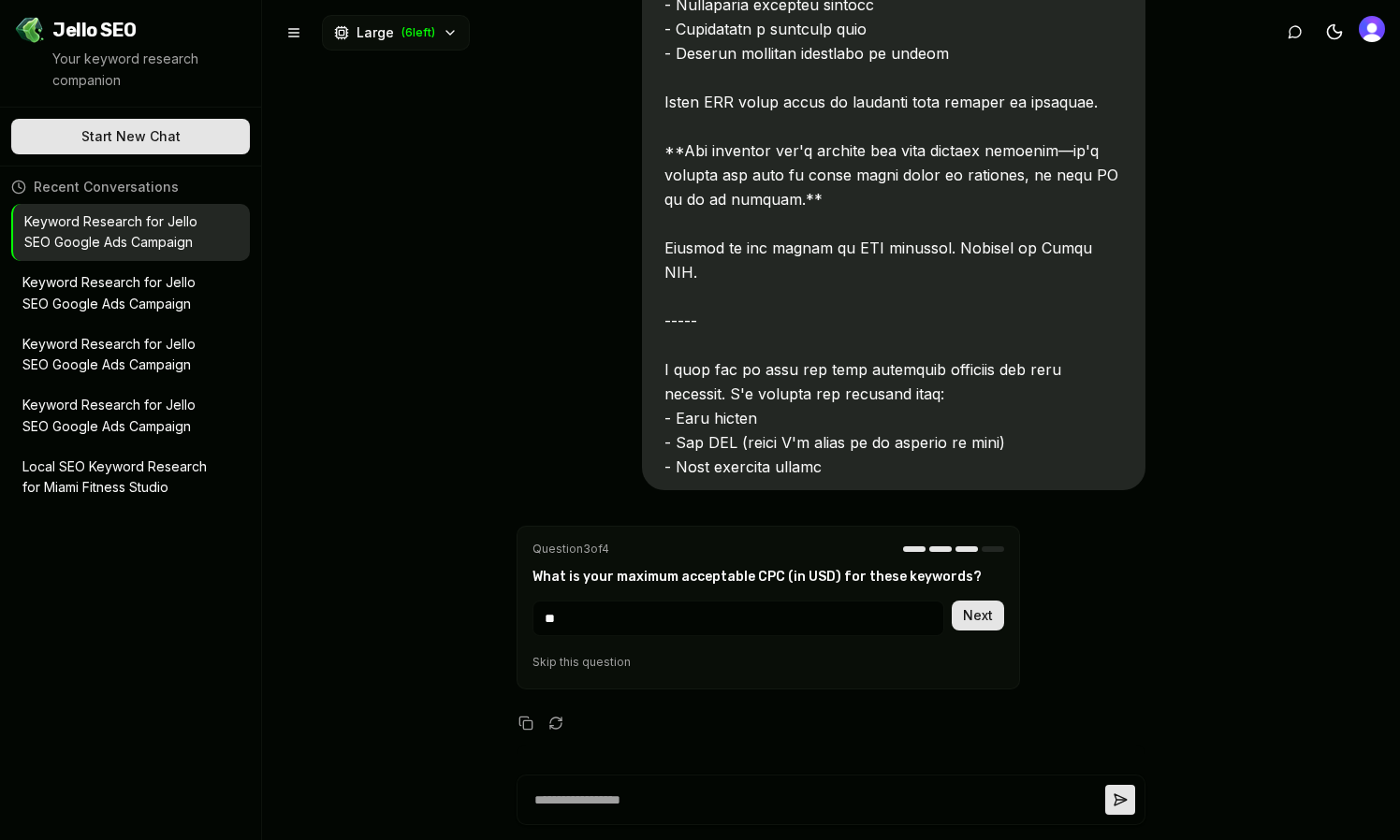 type on "**" 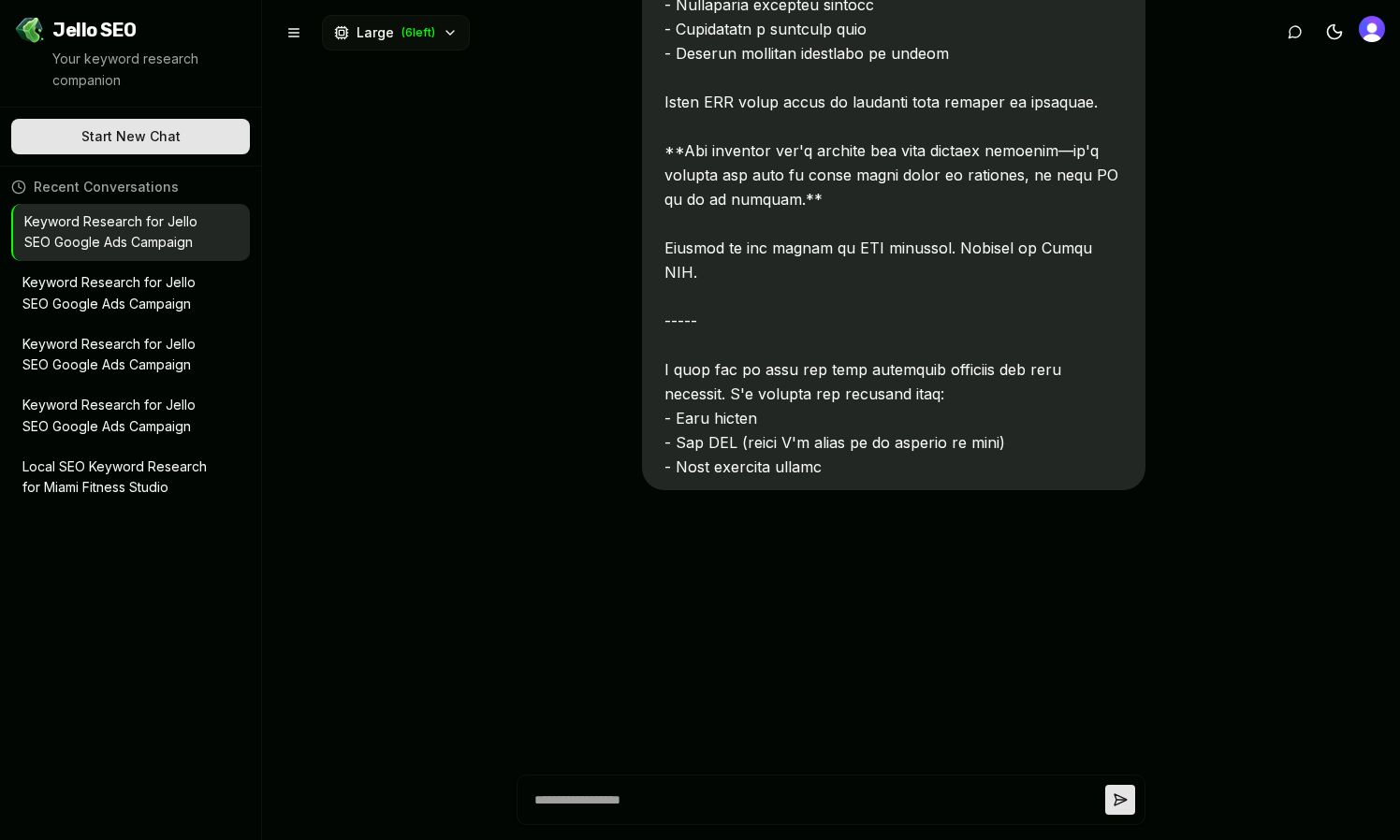scroll, scrollTop: 7409, scrollLeft: 0, axis: vertical 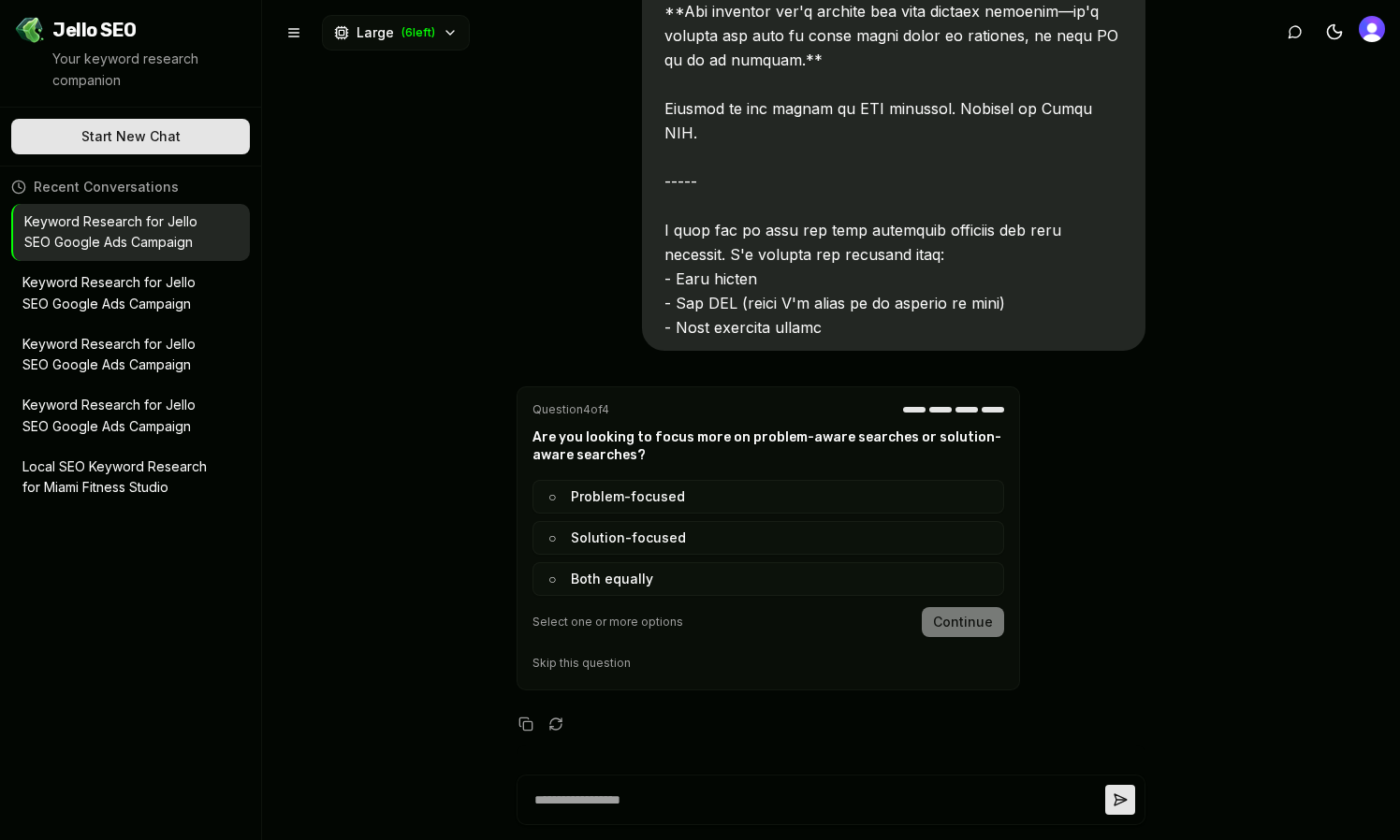click on "○ Both equally" at bounding box center (768, 579) 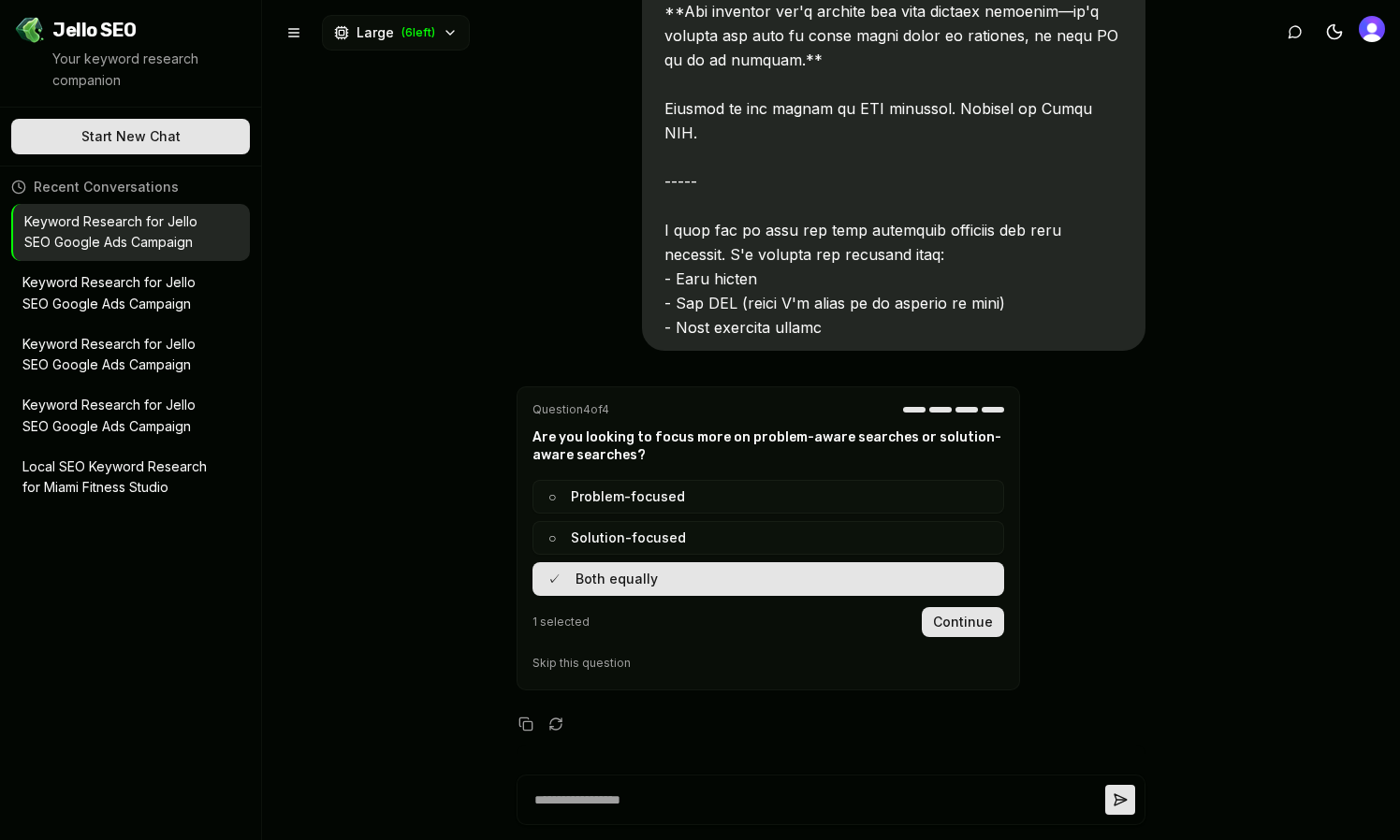 click on "Continue" at bounding box center [963, 622] 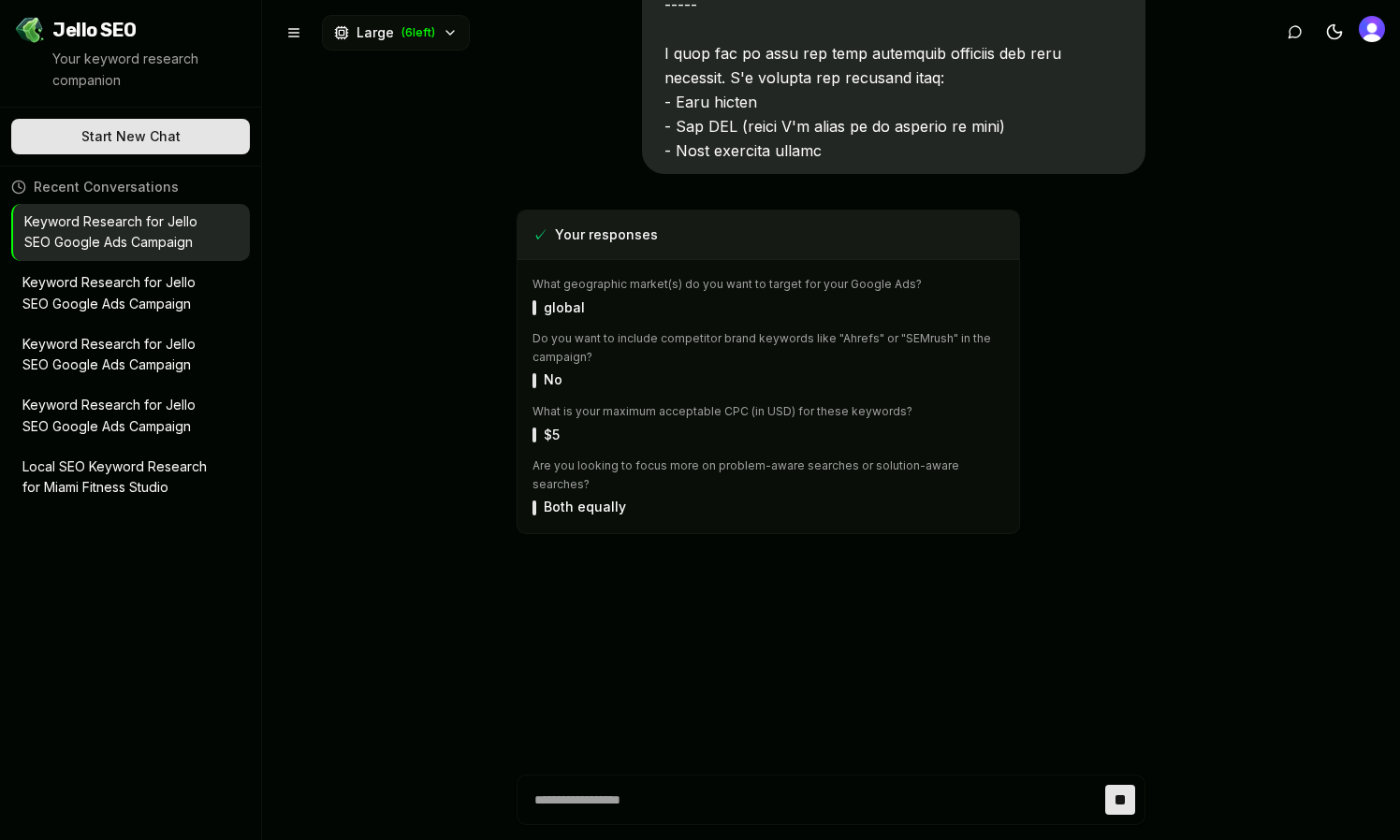 scroll, scrollTop: 7967, scrollLeft: 0, axis: vertical 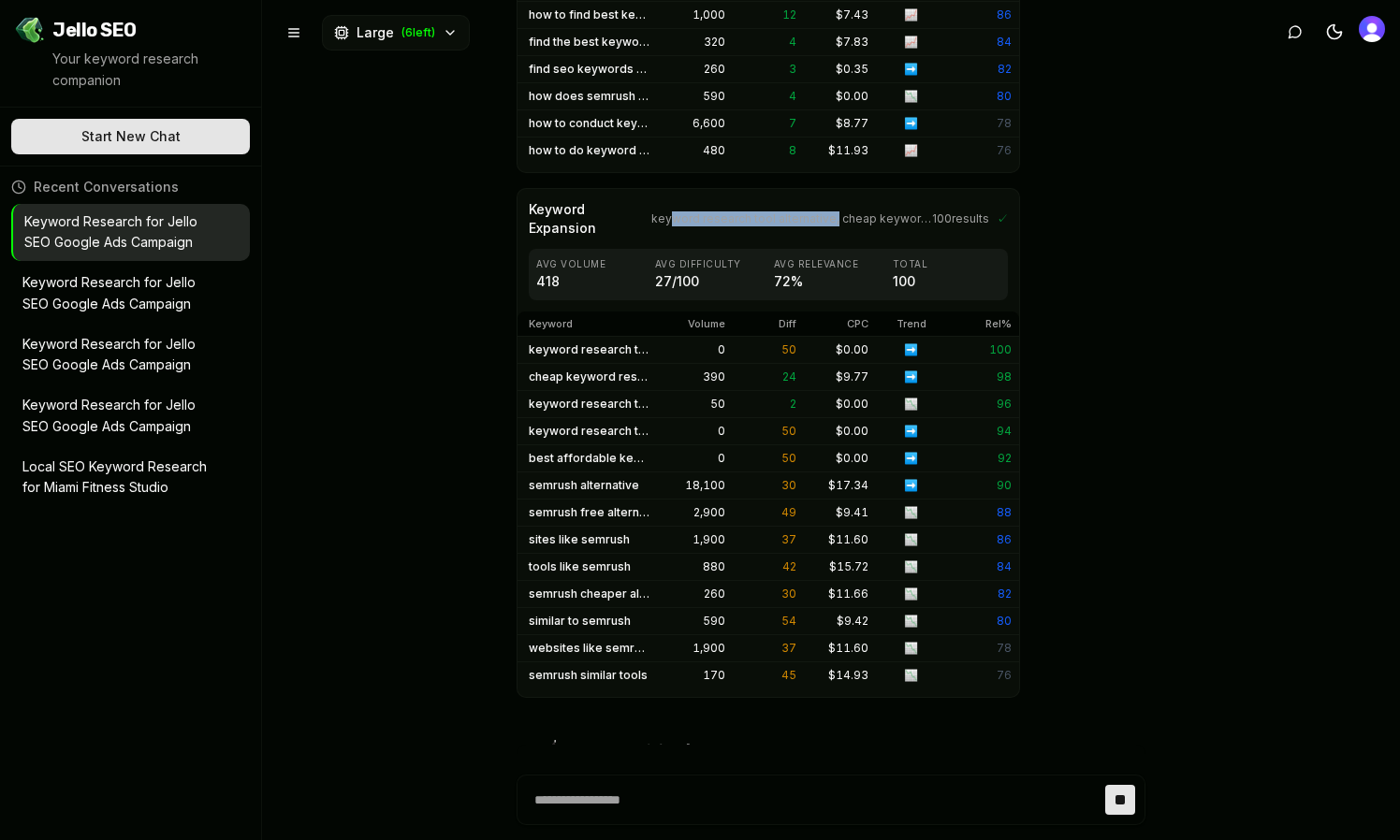 drag, startPoint x: 672, startPoint y: 118, endPoint x: 834, endPoint y: 118, distance: 162 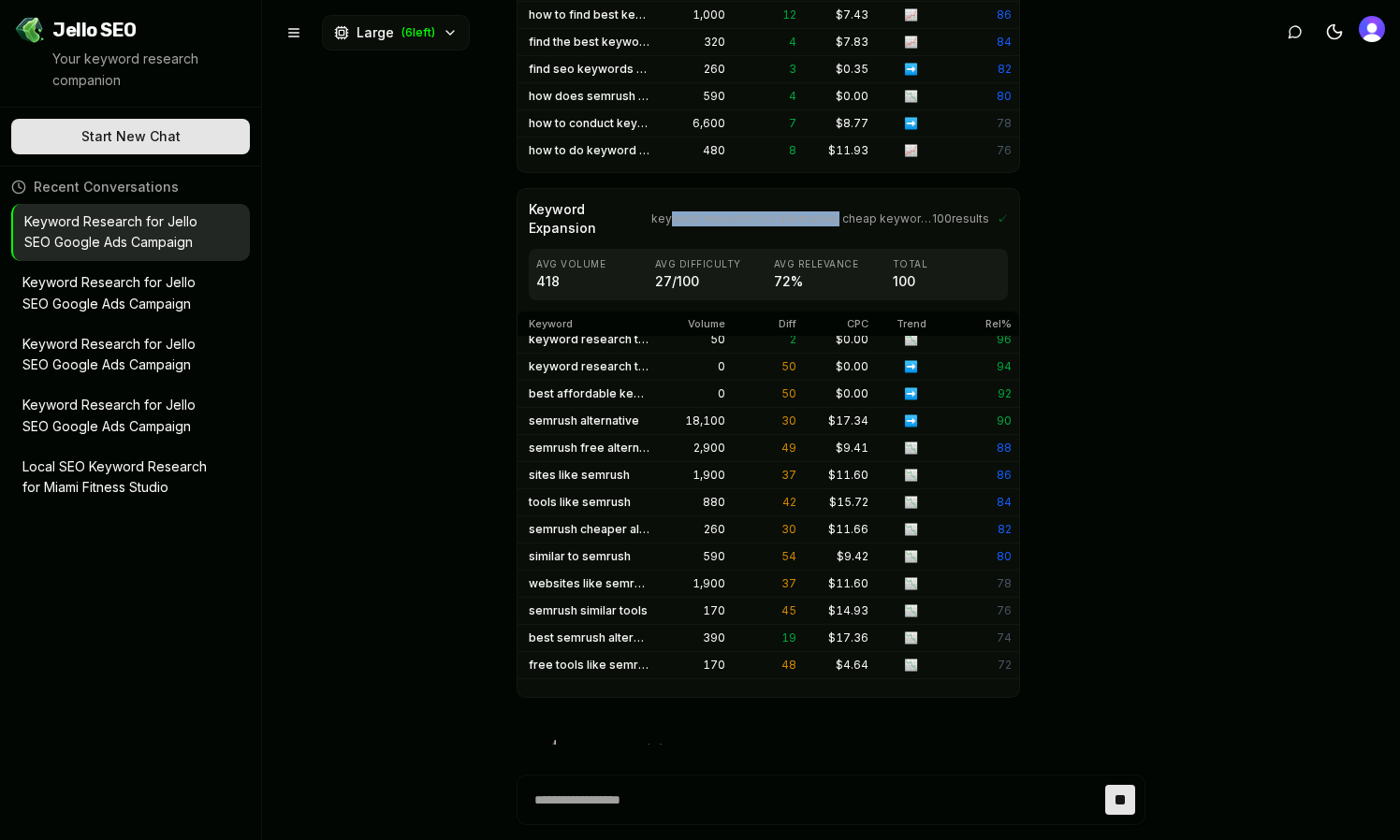 scroll, scrollTop: 0, scrollLeft: 0, axis: both 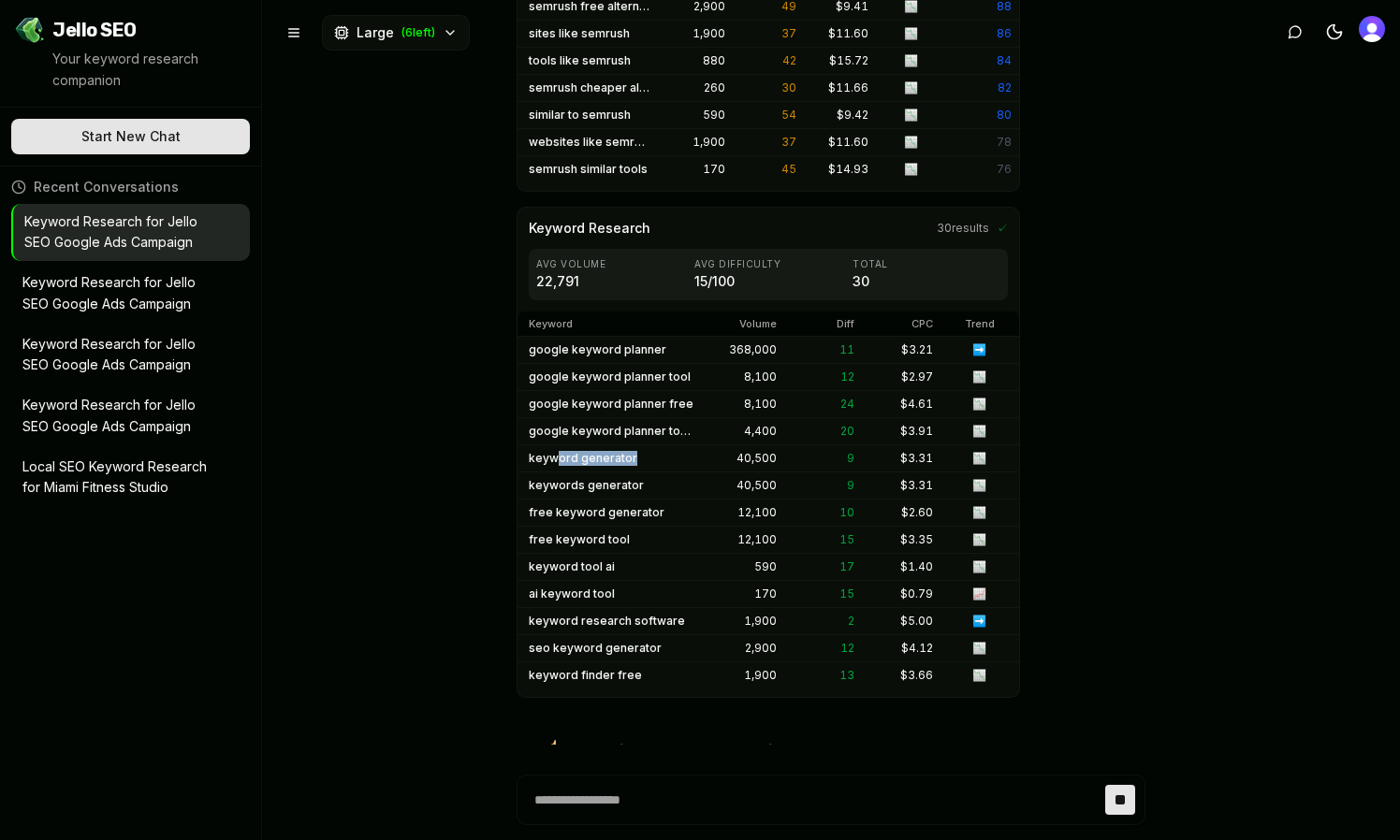 drag, startPoint x: 556, startPoint y: 349, endPoint x: 704, endPoint y: 350, distance: 148.00338 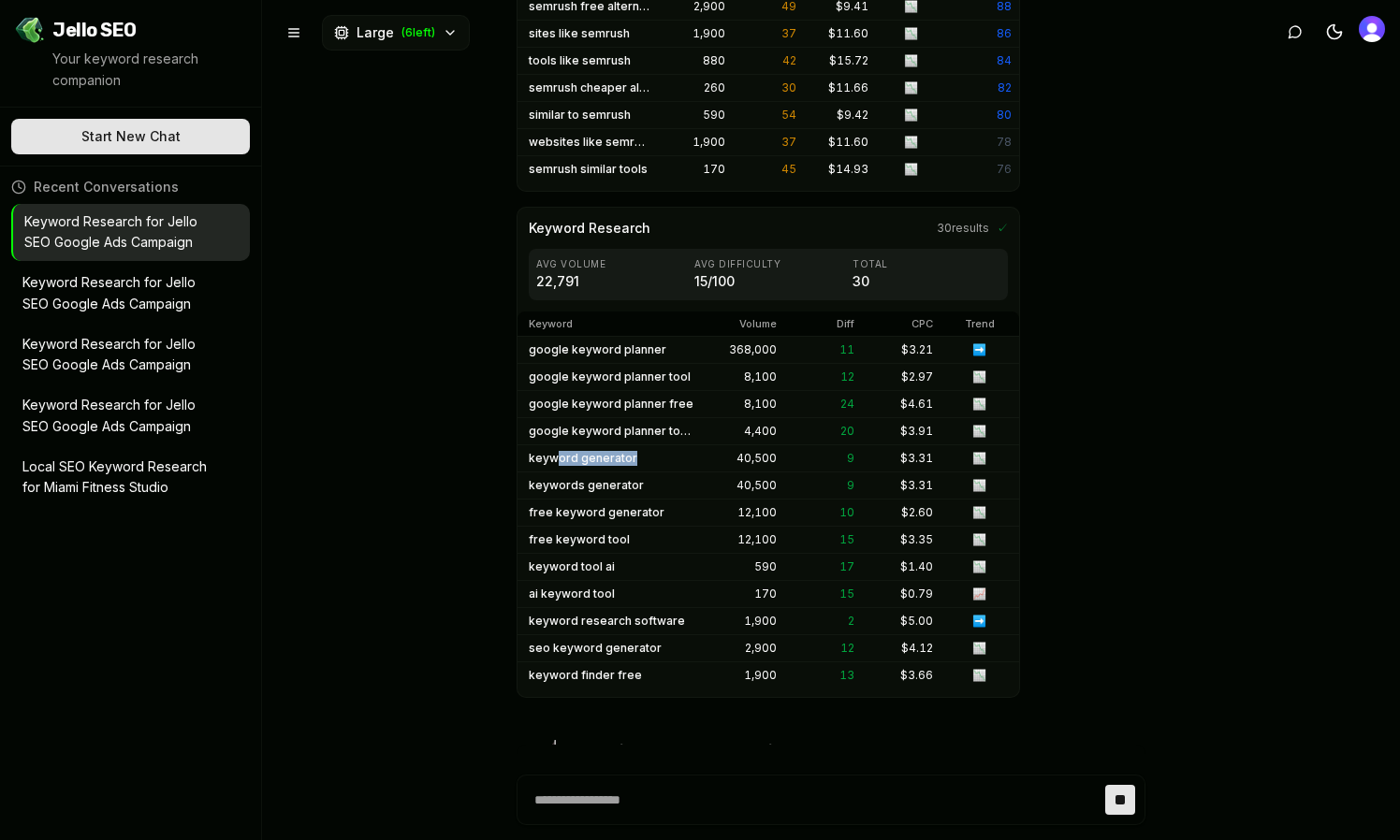click on "keyword generator" at bounding box center (611, 458) 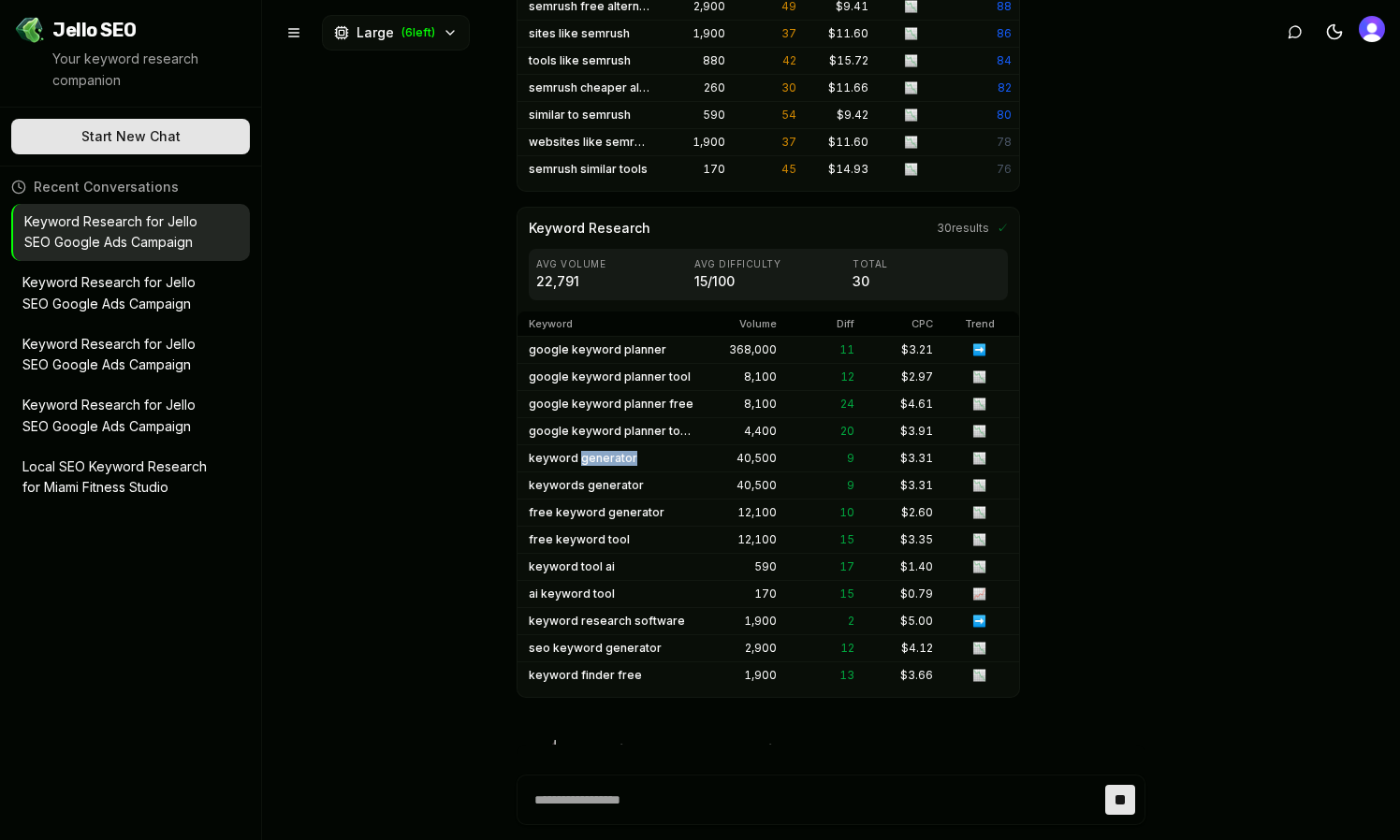 click on "keyword generator" at bounding box center (611, 458) 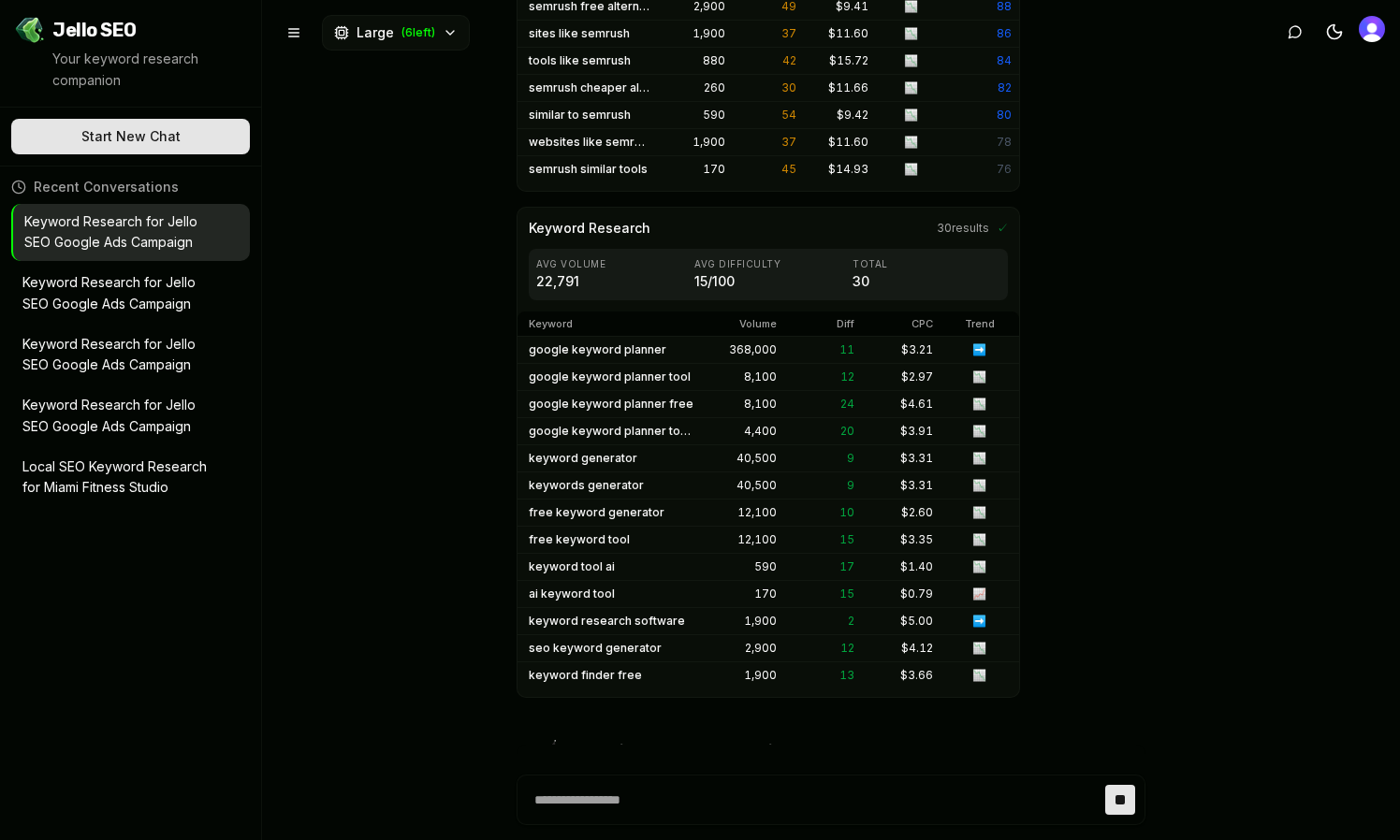 click on "keyword generator" at bounding box center (611, 458) 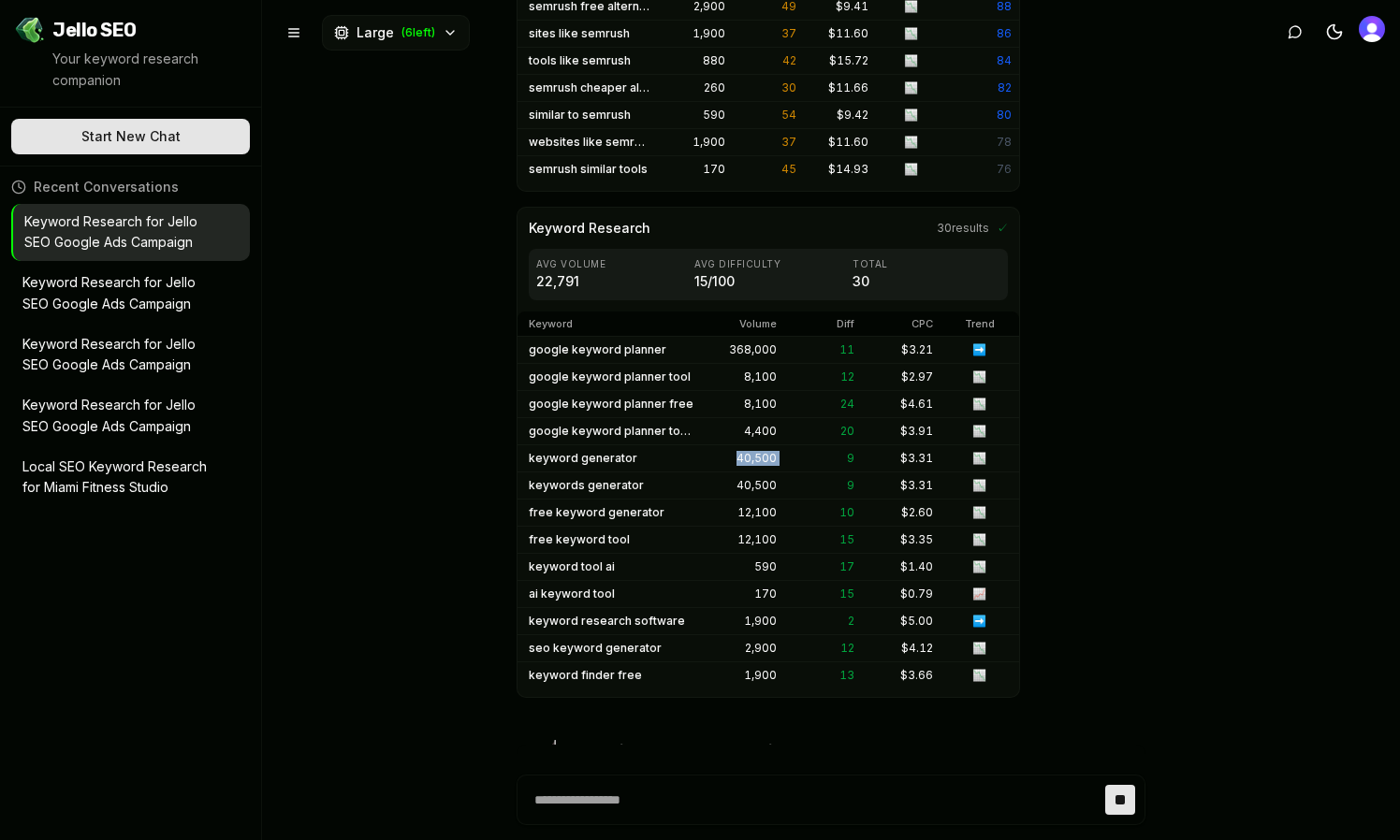 drag, startPoint x: 728, startPoint y: 351, endPoint x: 795, endPoint y: 351, distance: 67 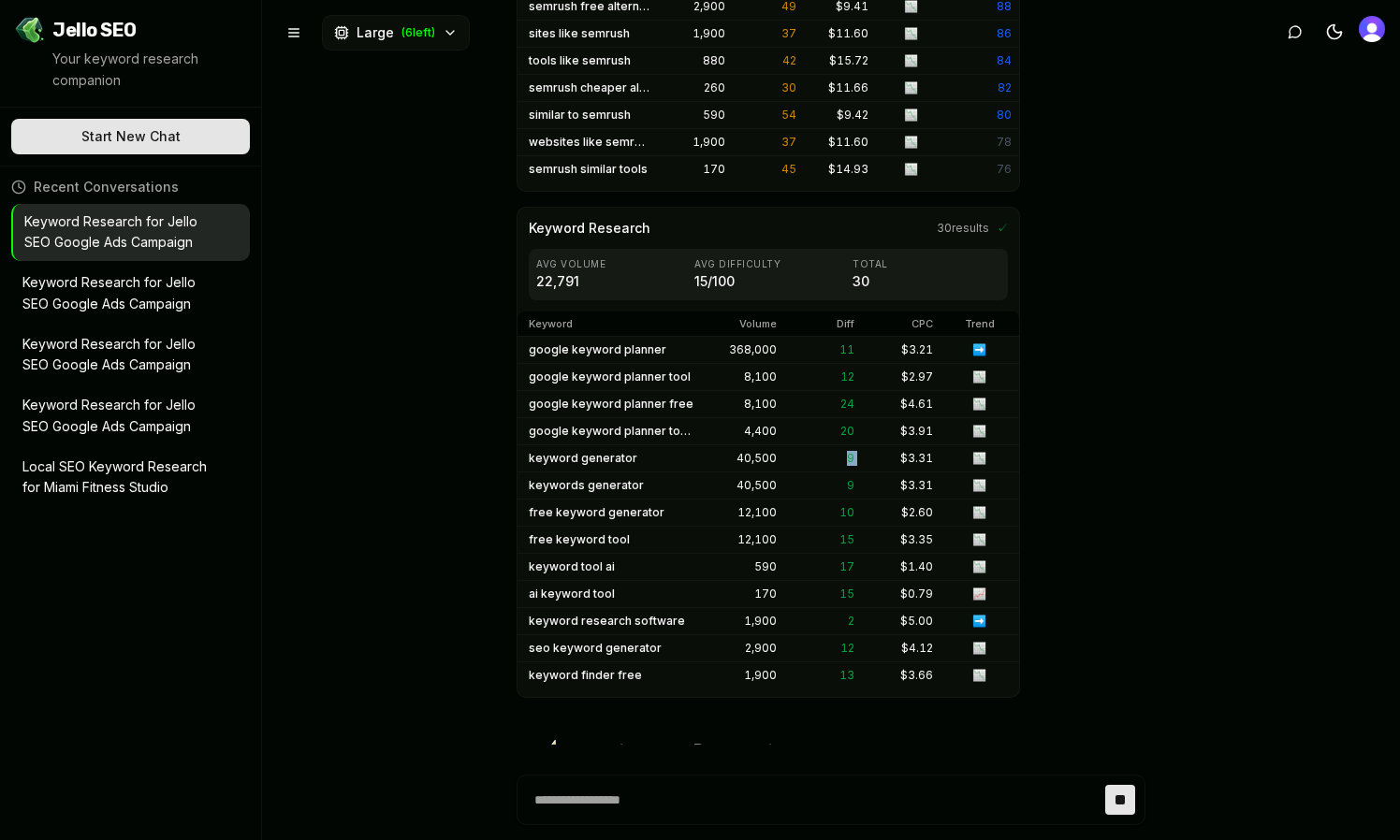 drag, startPoint x: 837, startPoint y: 357, endPoint x: 863, endPoint y: 357, distance: 26 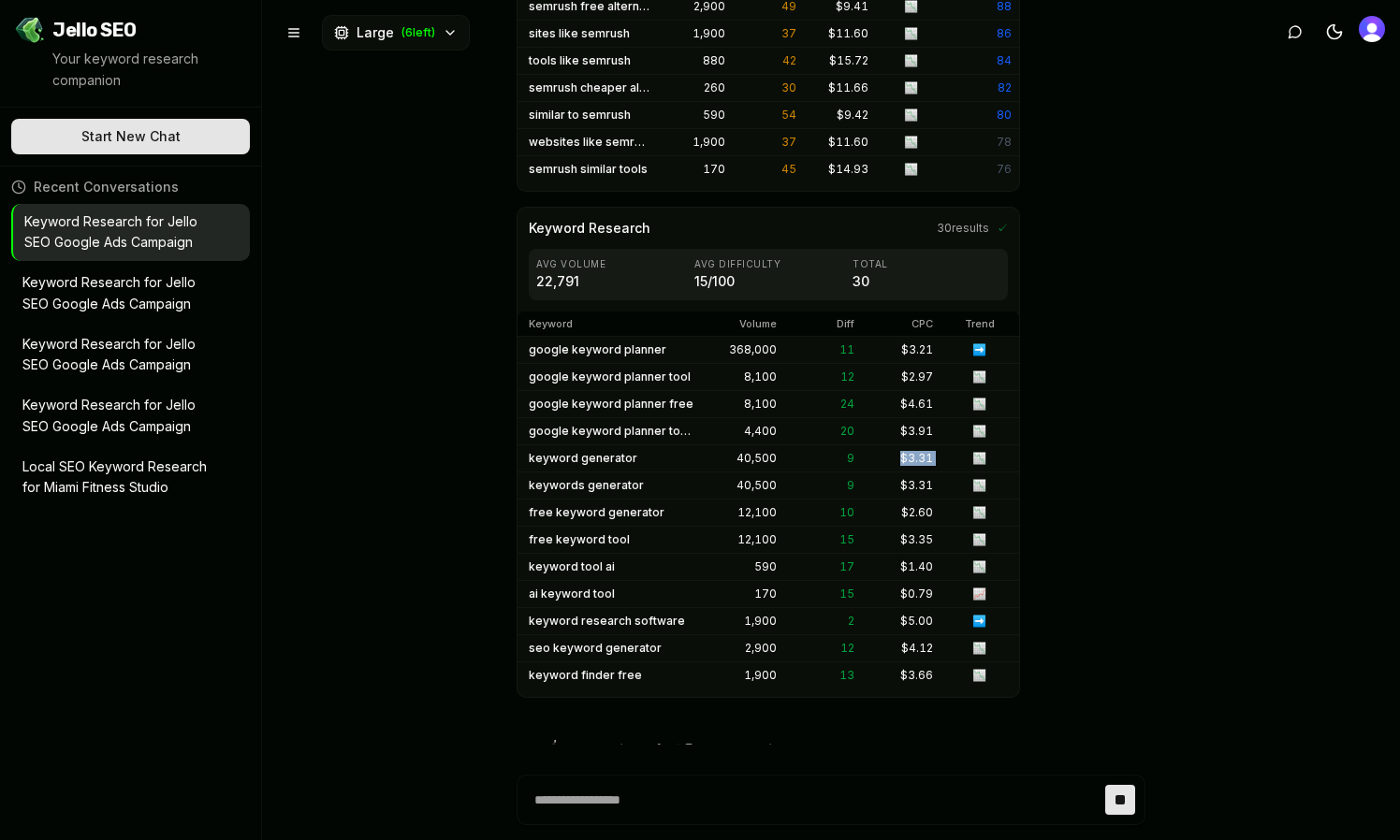 drag, startPoint x: 895, startPoint y: 362, endPoint x: 950, endPoint y: 359, distance: 55.08176 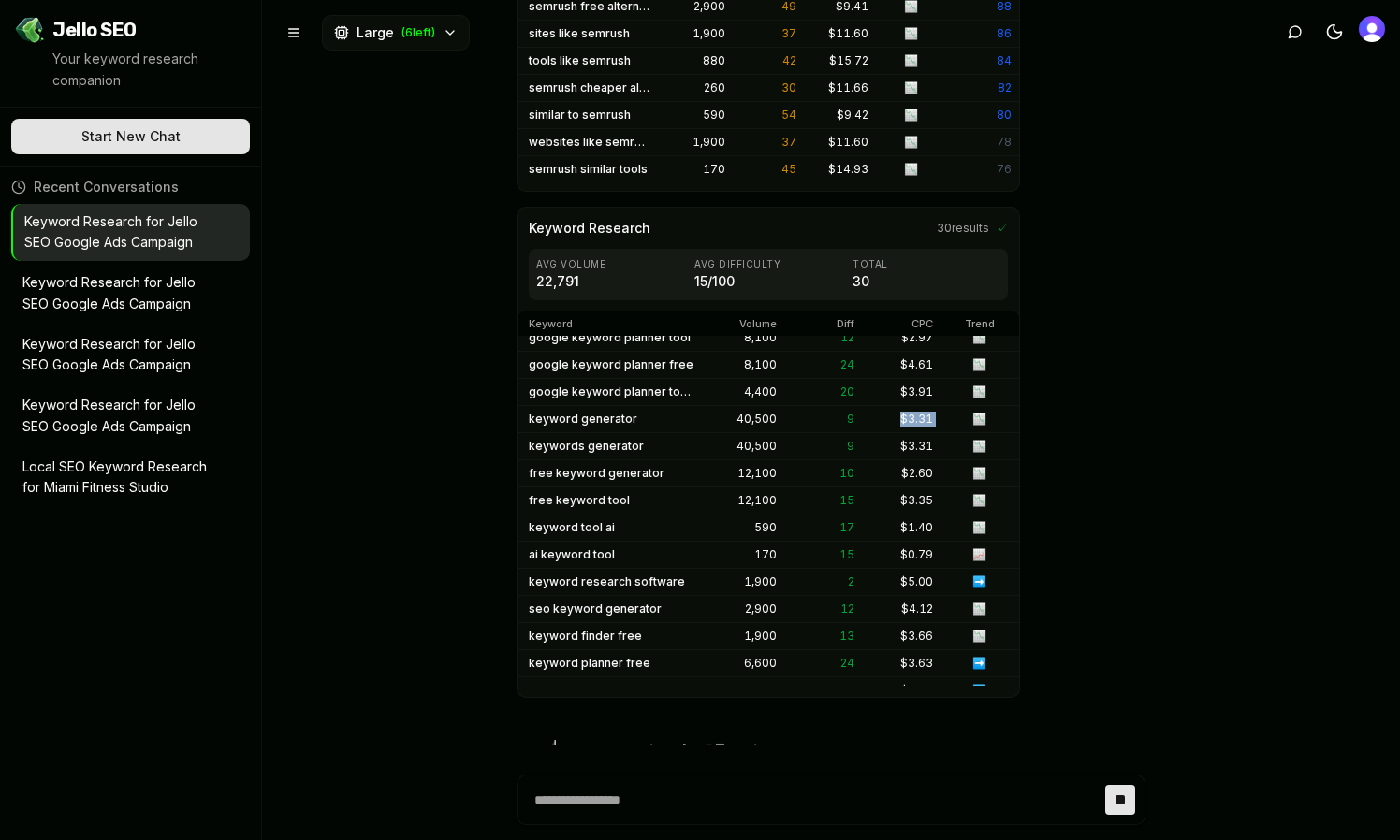scroll, scrollTop: 0, scrollLeft: 0, axis: both 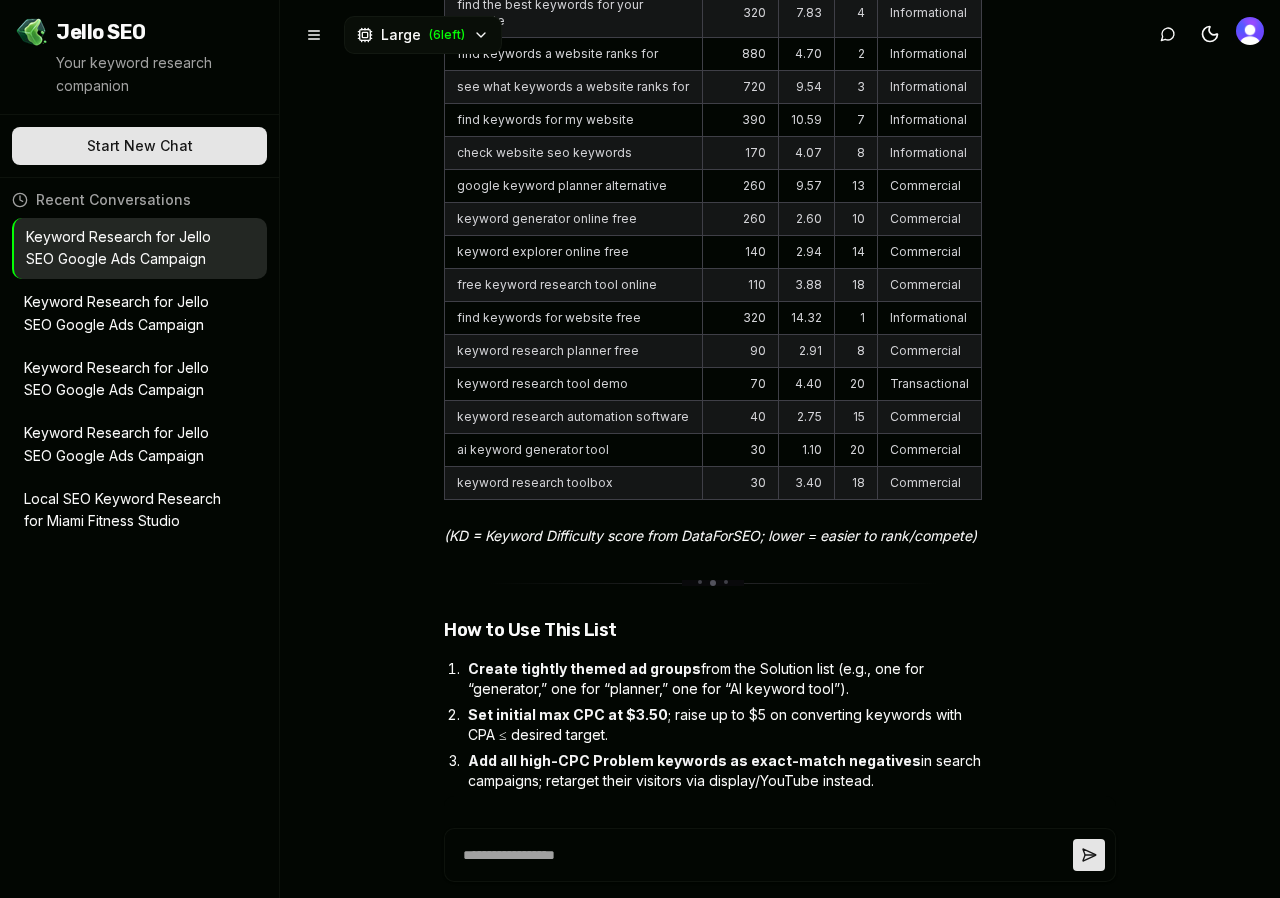 type on "*" 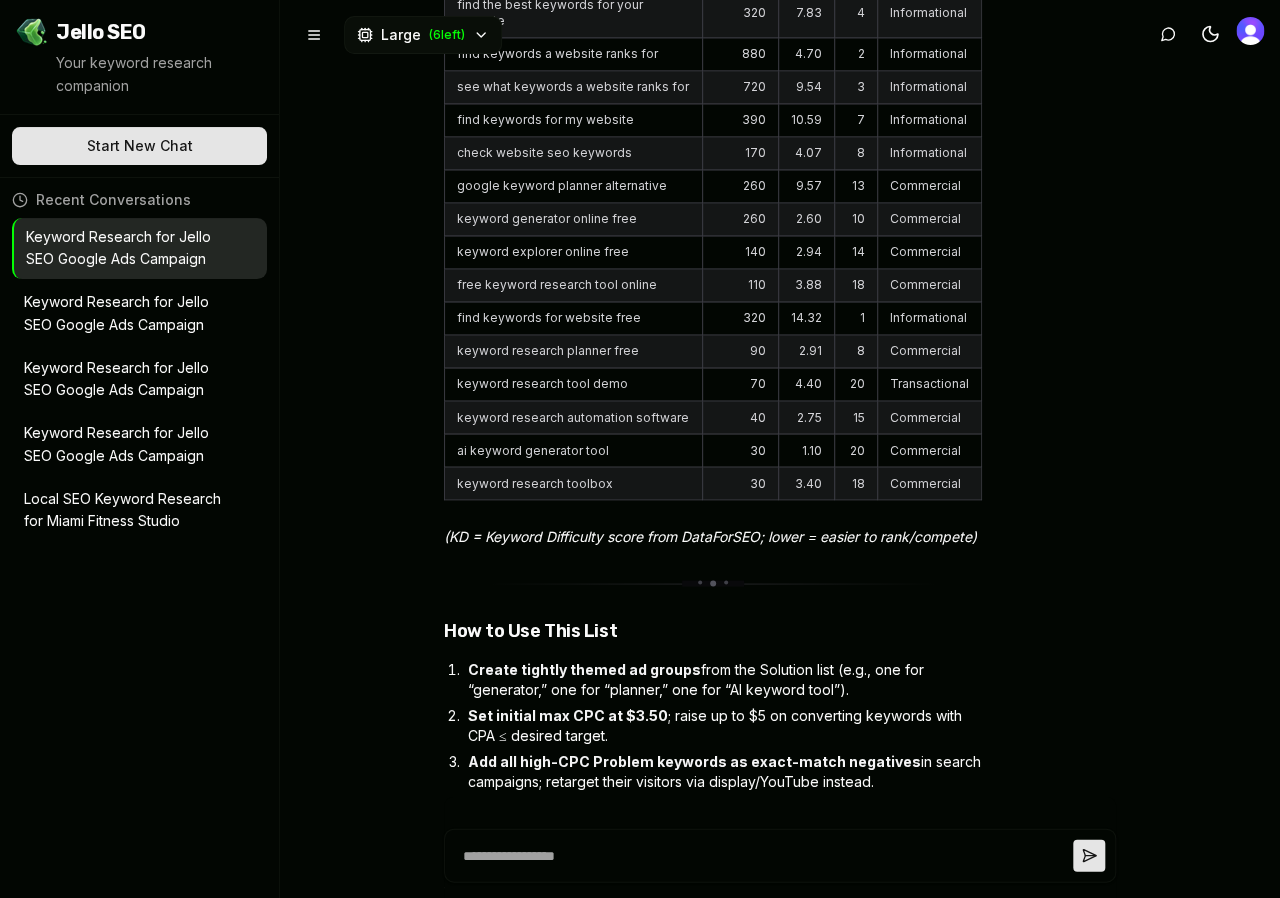 click on "With this approach Jello SEO can capture massive, inexpensive traffic pools while positioning itself as the rapid, AI-powered upgrade over clunky, manual keyword tools." at bounding box center [713, 889] 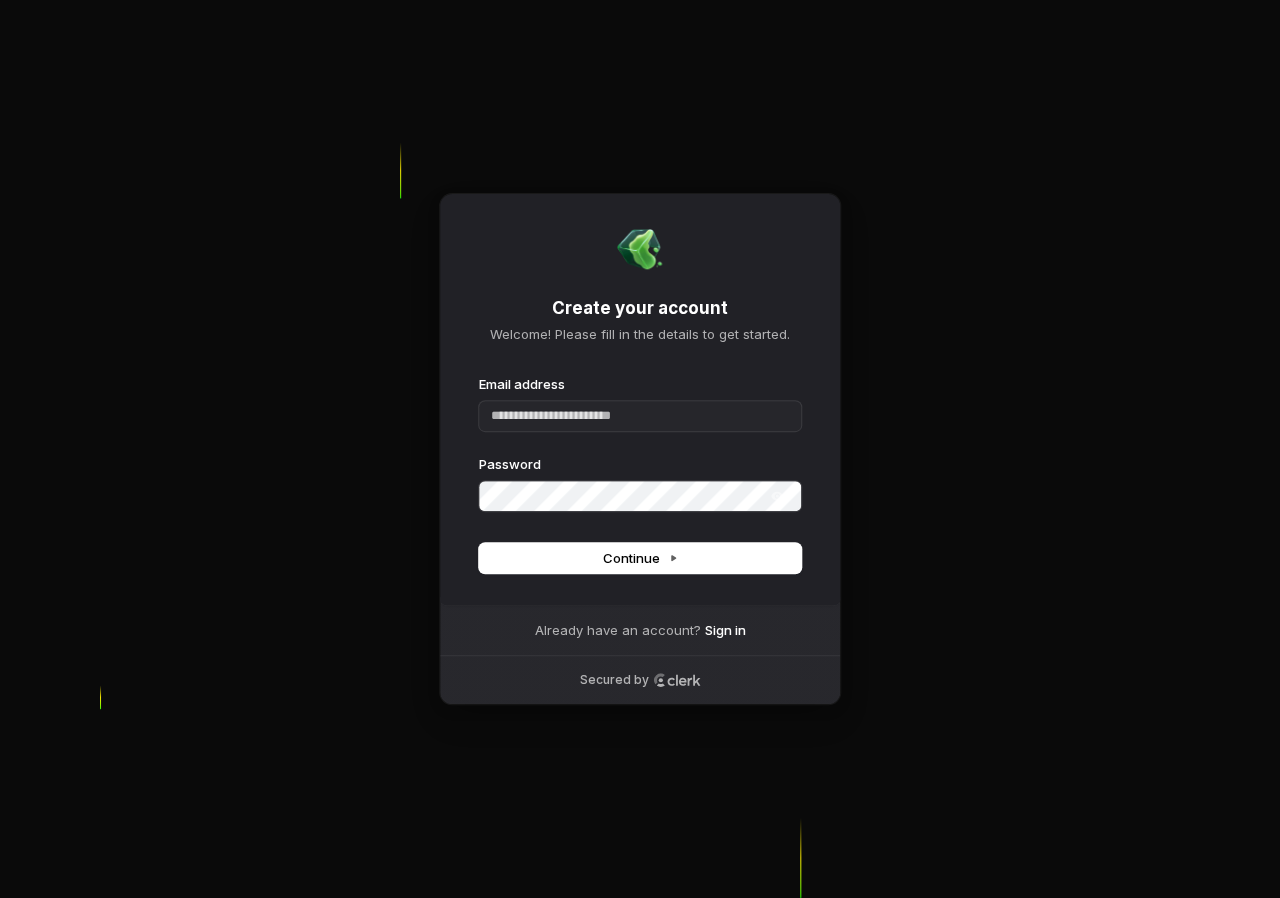 type 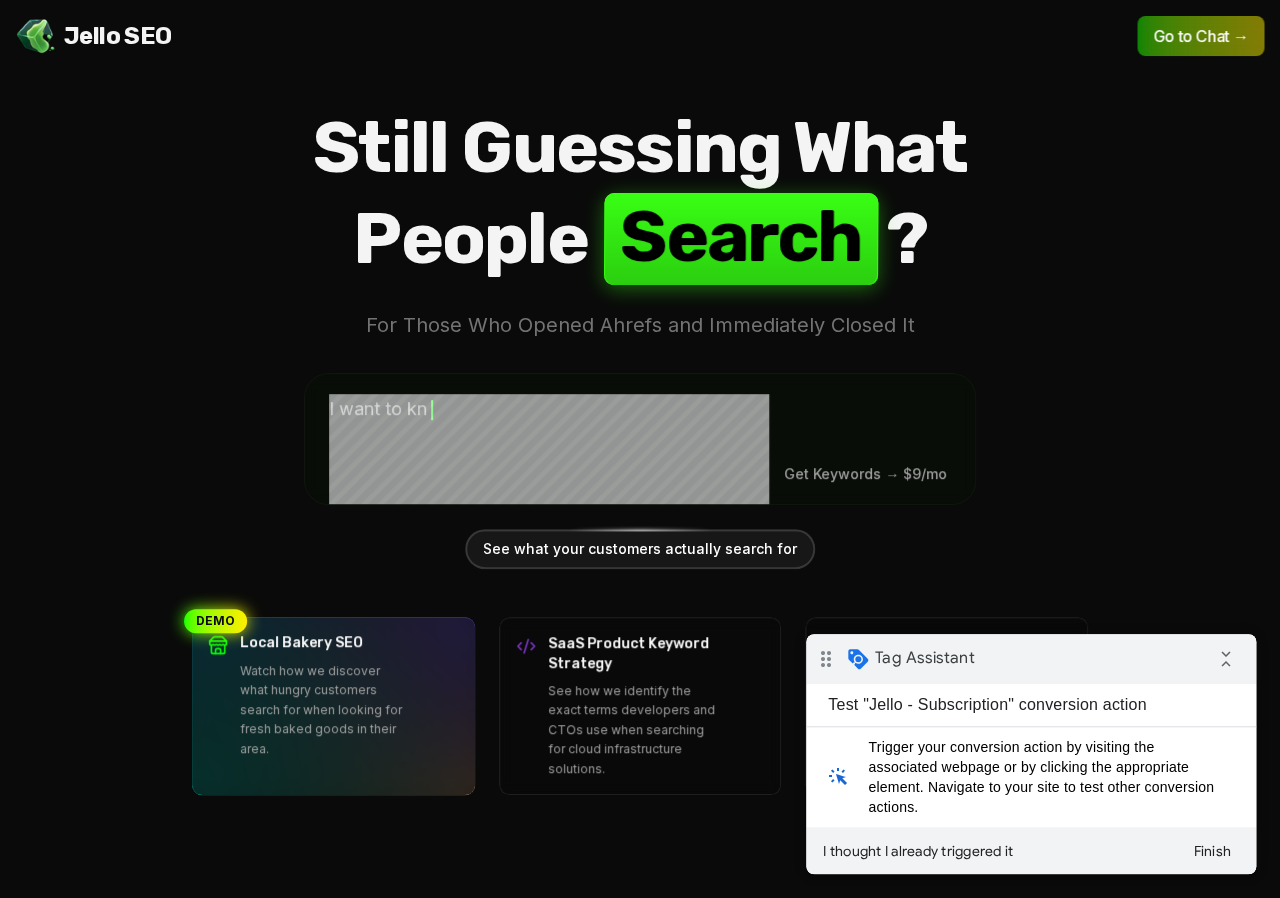 scroll, scrollTop: 0, scrollLeft: 0, axis: both 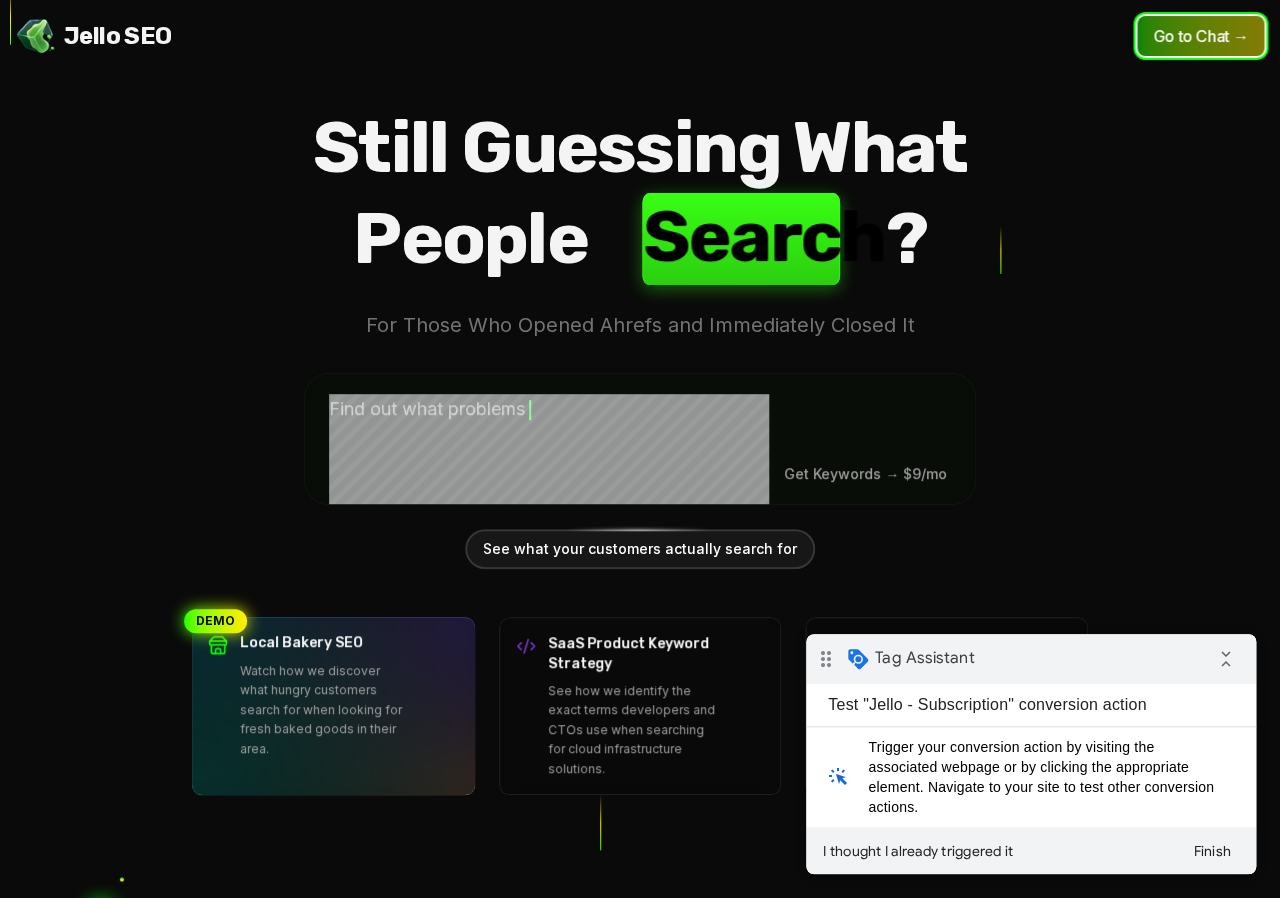 click on "Go to Chat →" at bounding box center (1200, 36) 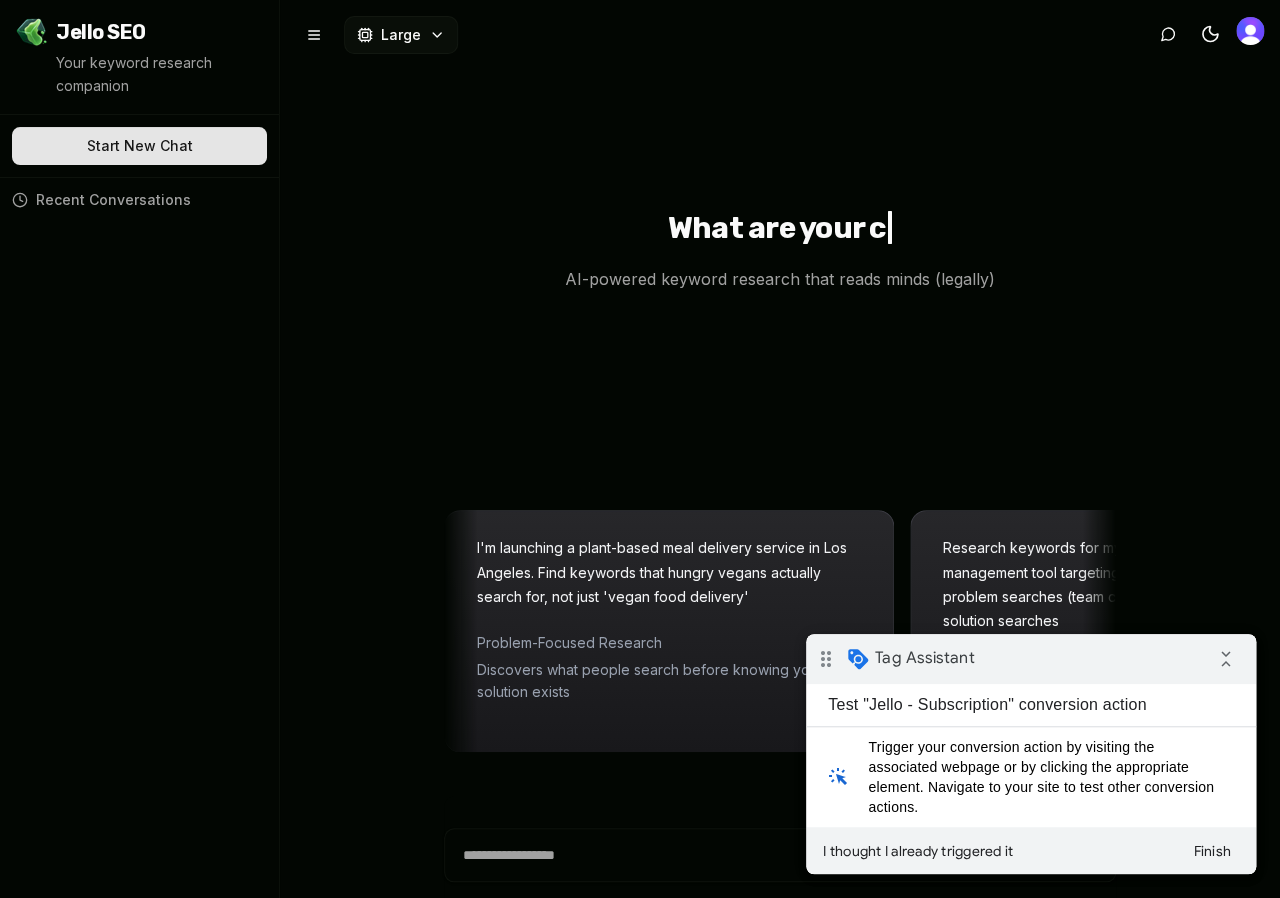click on "Toggle theme" at bounding box center (1208, 34) 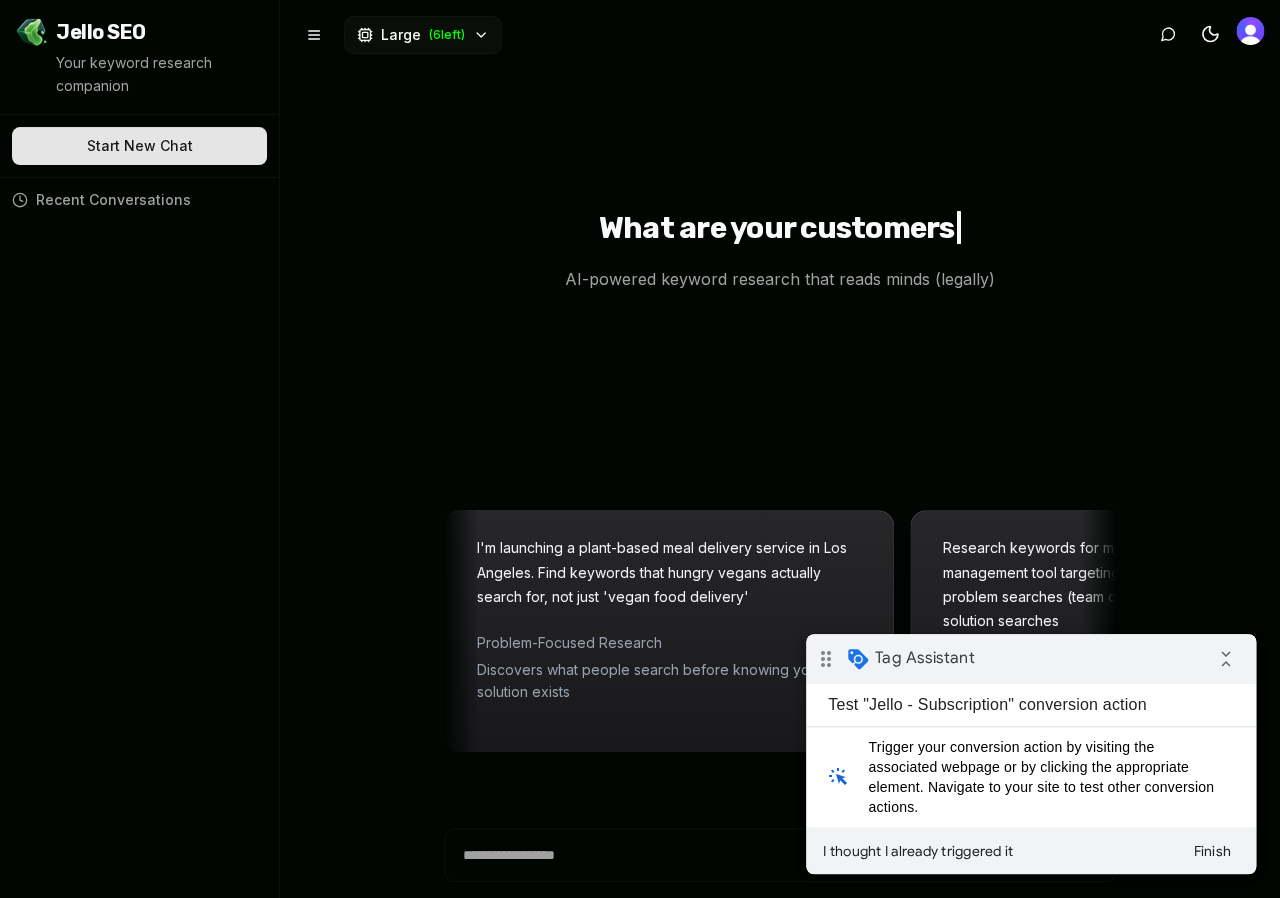 click at bounding box center (1250, 31) 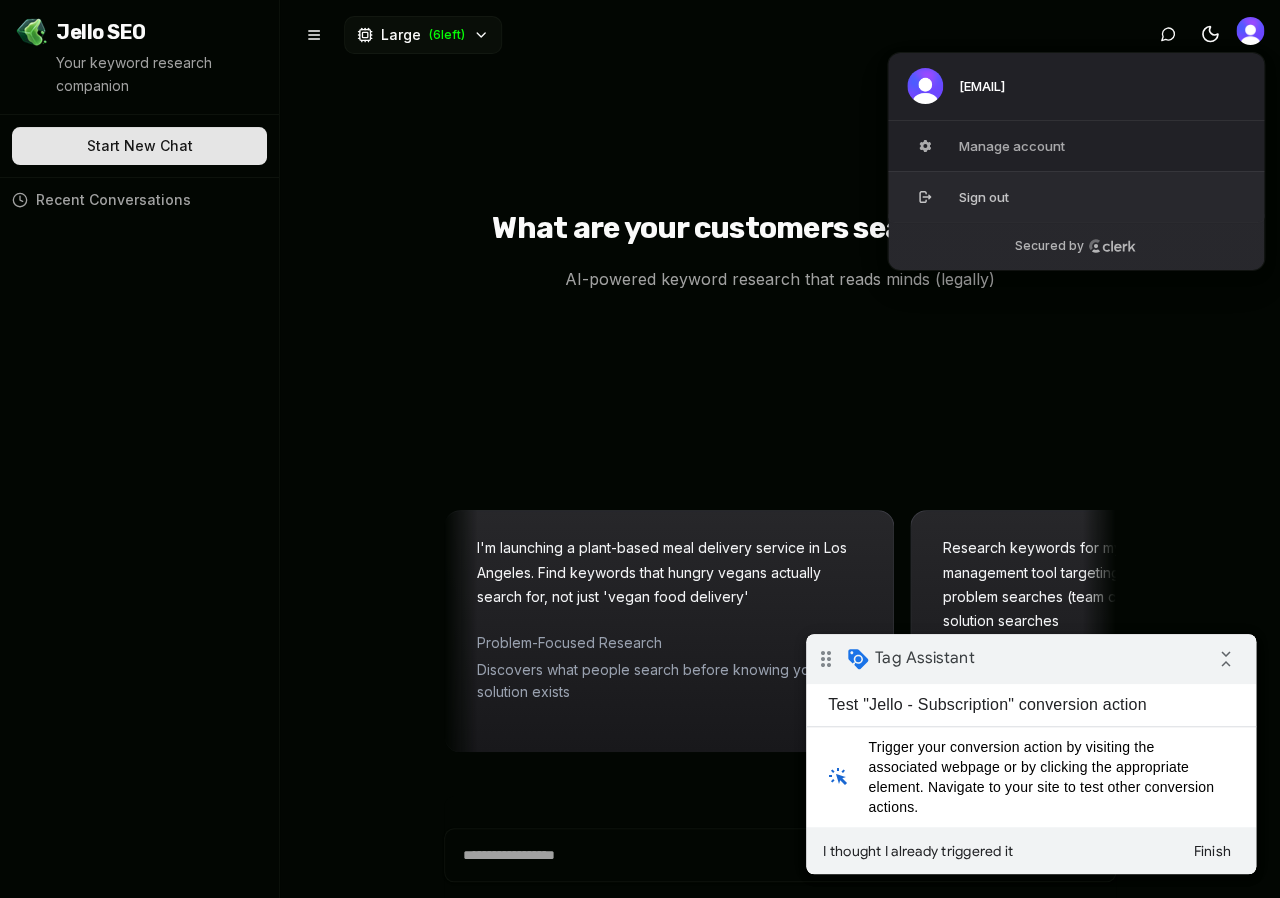 click on "Sign out" at bounding box center [1076, 196] 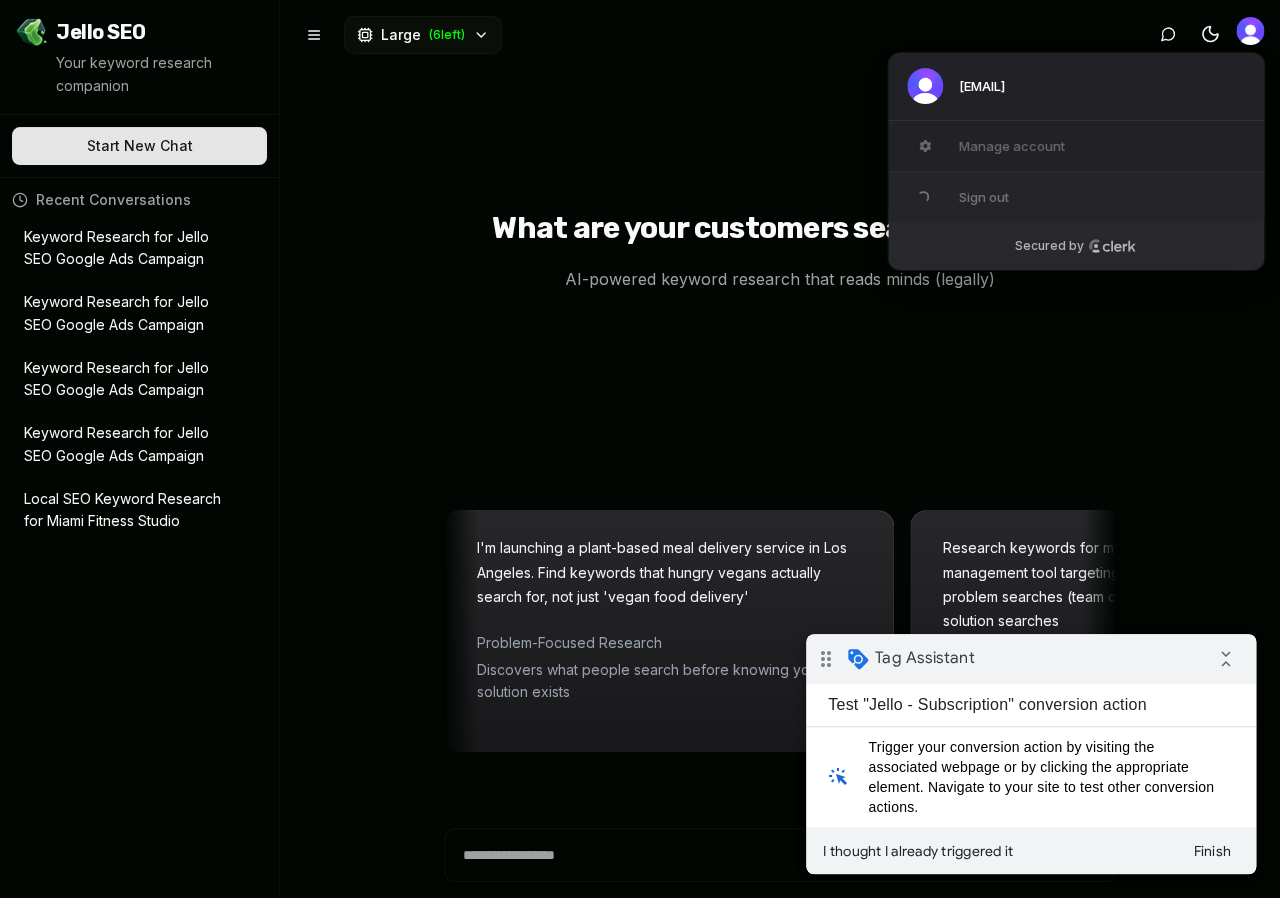 type on "*" 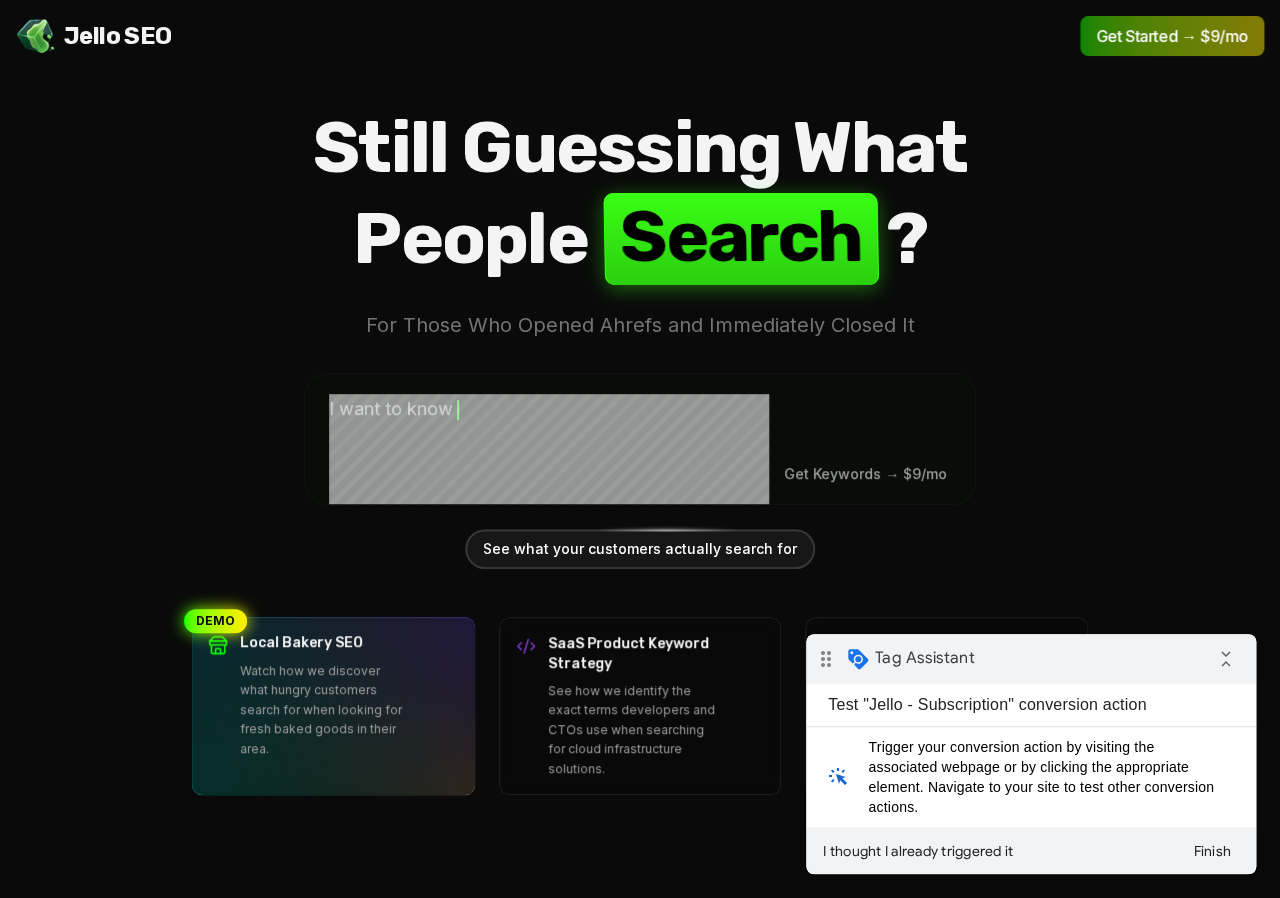 click on "Jello SEO Jello SEO Get Started → $9/mo Still Guessing What People S e a r c h ? For Those Who Opened Ahrefs and Immediately Closed It I want to know  Get Keywords → $9/mo See what your customers actually search for DEMO Demo Local Bakery SEO Watch how we discover what hungry customers search for when looking for fresh baked goods in their area. Demo SaaS Product Keyword Strategy See how we identify the exact terms developers and CTOs use when searching for cloud infrastructure solutions. Demo Fashion E-commerce SEO Discover how shoppers search for sustainable fashion and seasonal trends to boost your online store traffic." at bounding box center [640, 449] 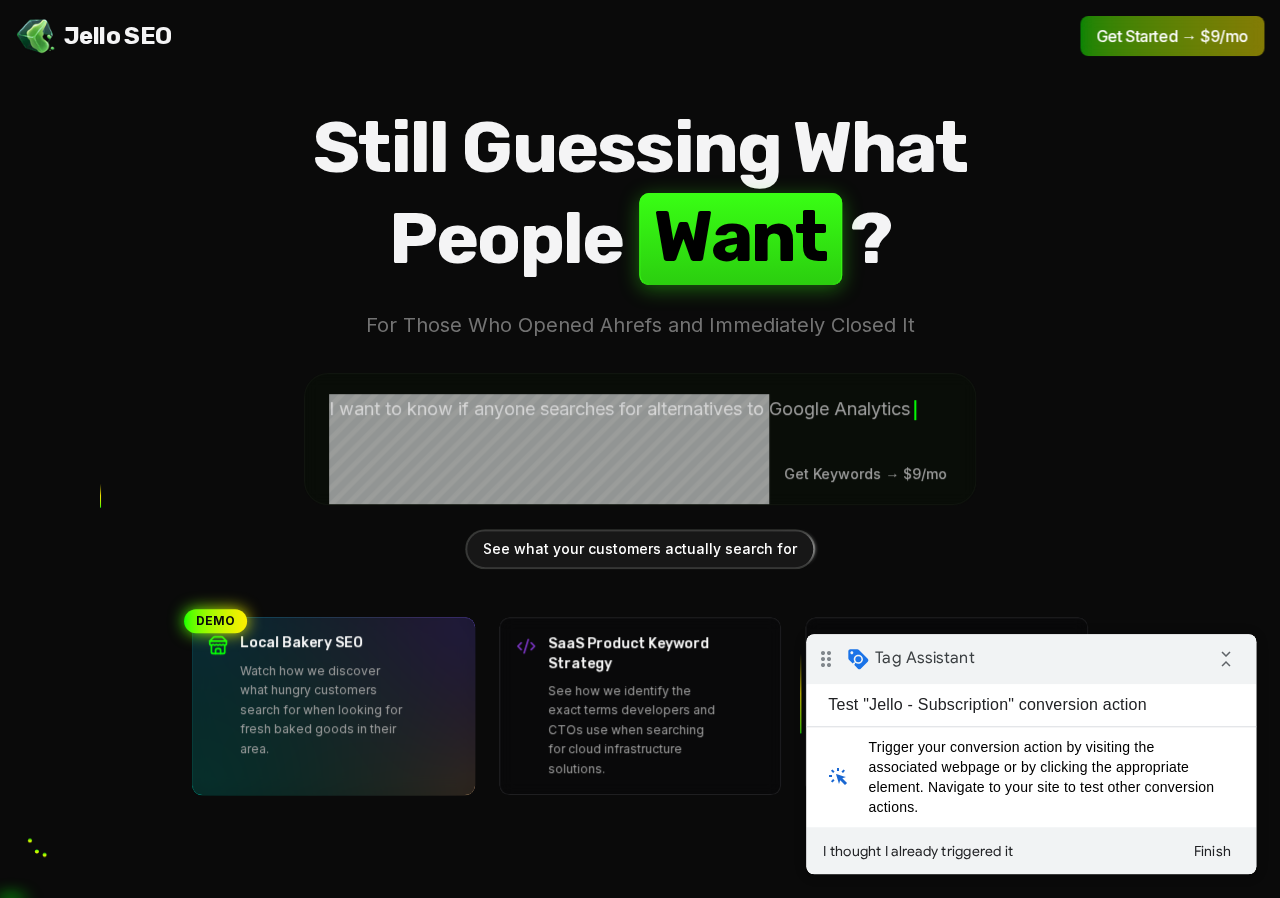 click on "Jello SEO Jello SEO Get Started → $9/mo Still Guessing What People W a n t ? For Those Who Opened Ahrefs and Immediately Closed It I want to know if anyone searches for alternatives to Google Analytics Get Keywords → $9/mo See what your customers actually search for DEMO Demo Local Bakery SEO Watch how we discover what hungry customers search for when looking for fresh baked goods in their area. Demo SaaS Product Keyword Strategy See how we identify the exact terms developers and CTOs use when searching for cloud infrastructure solutions. Demo Fashion E-commerce SEO Discover how shoppers search for sustainable fashion and seasonal trends to boost your online store traffic." at bounding box center (640, 449) 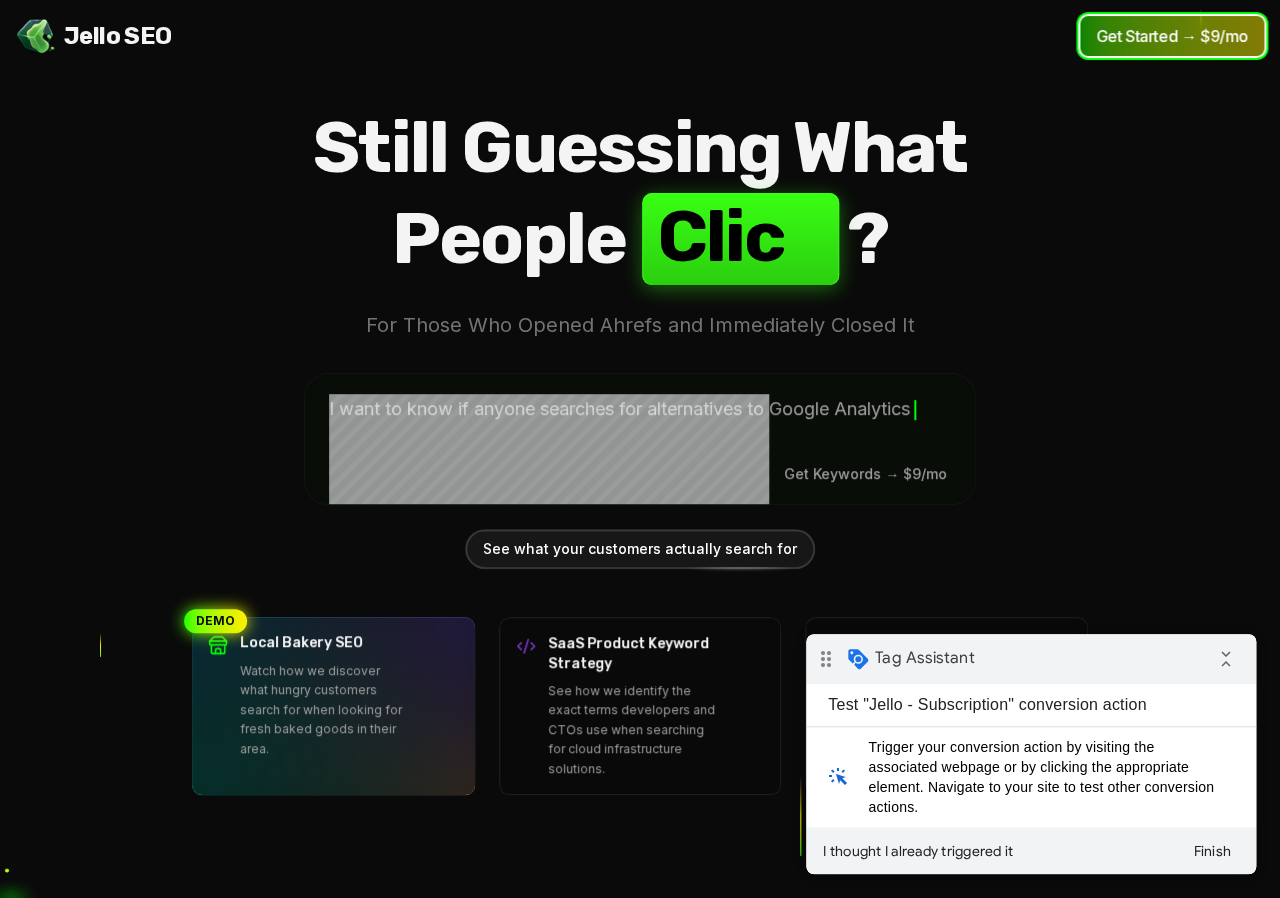 click on "Get Started → $9/mo" at bounding box center [1172, 36] 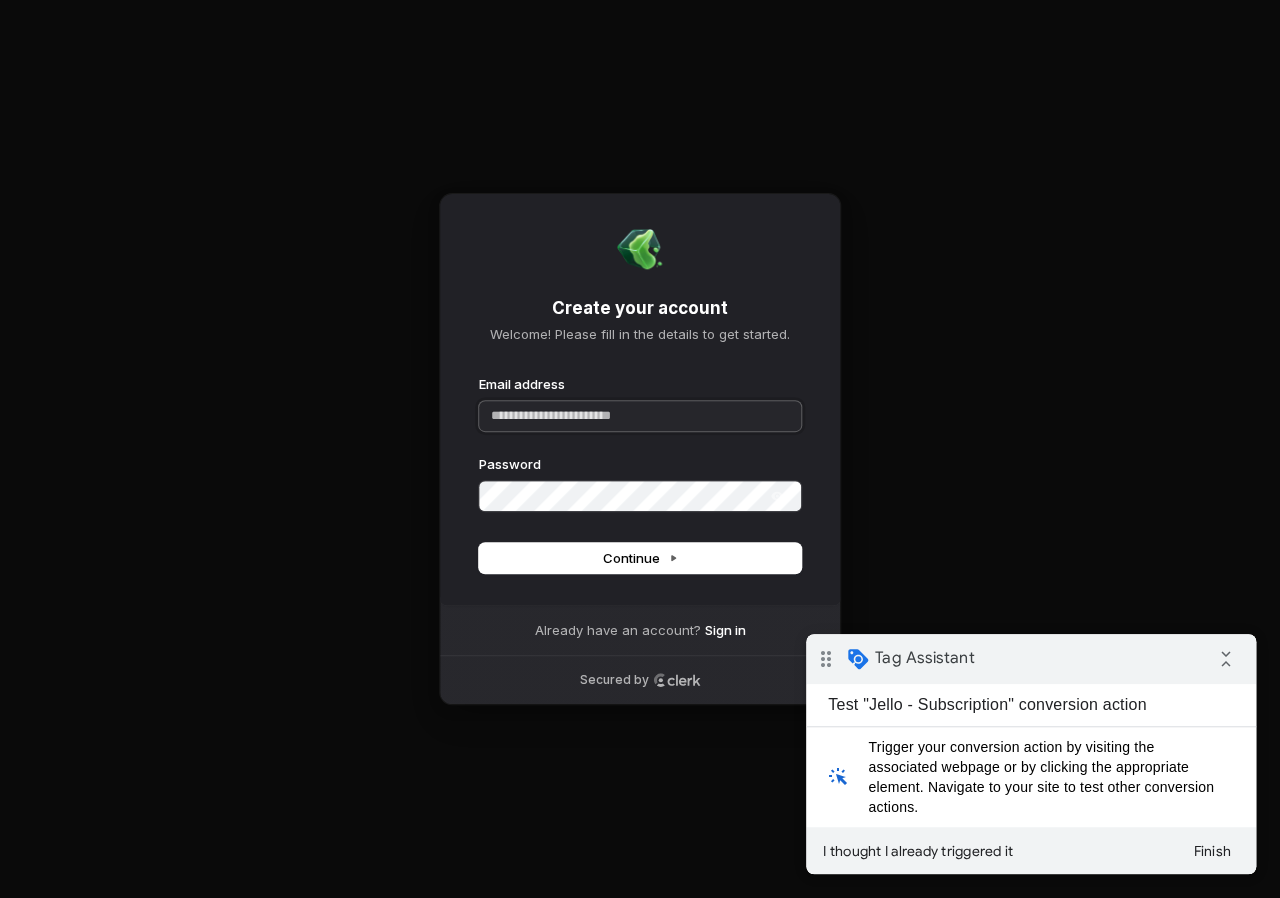 click on "Email address" at bounding box center (640, 416) 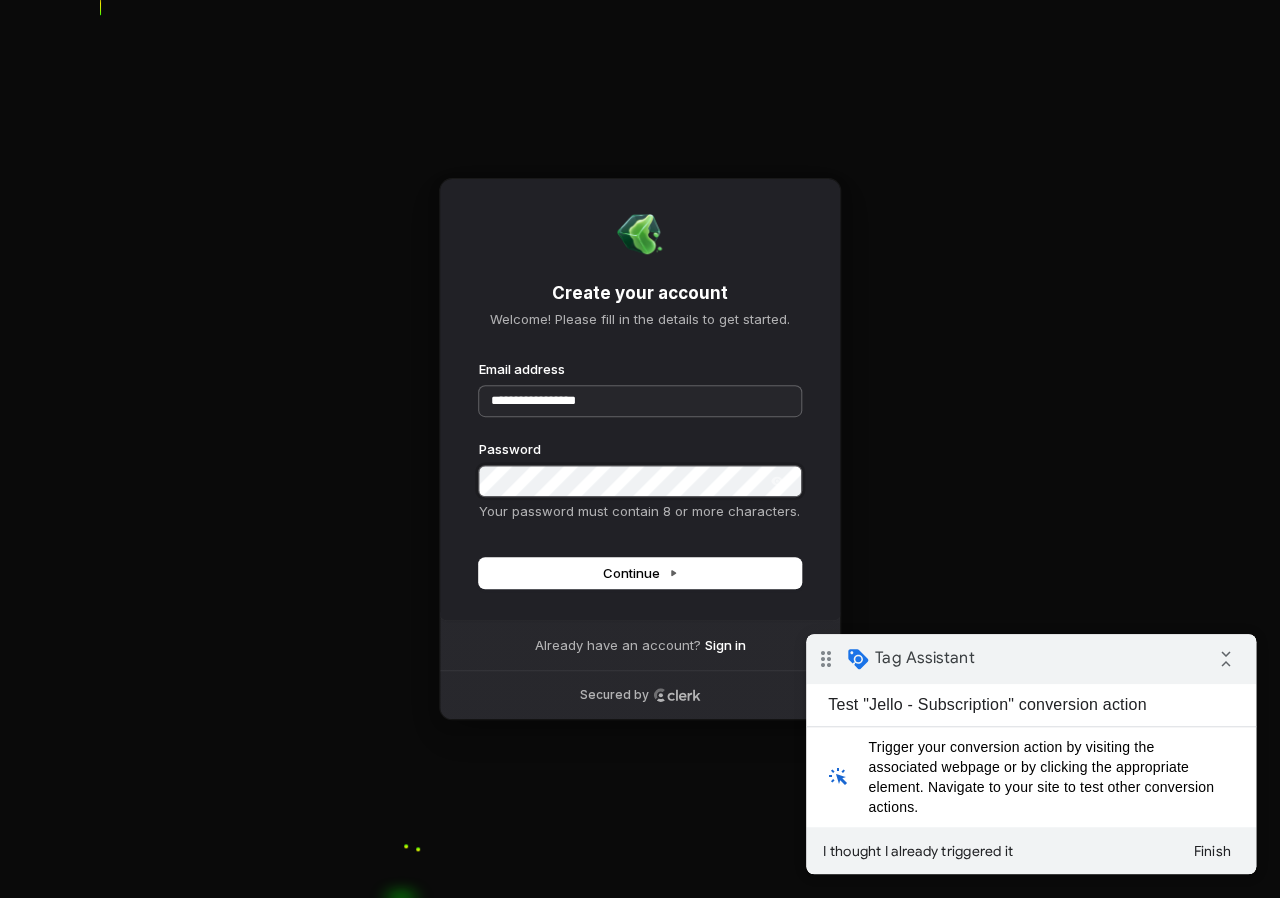 click at bounding box center [479, 360] 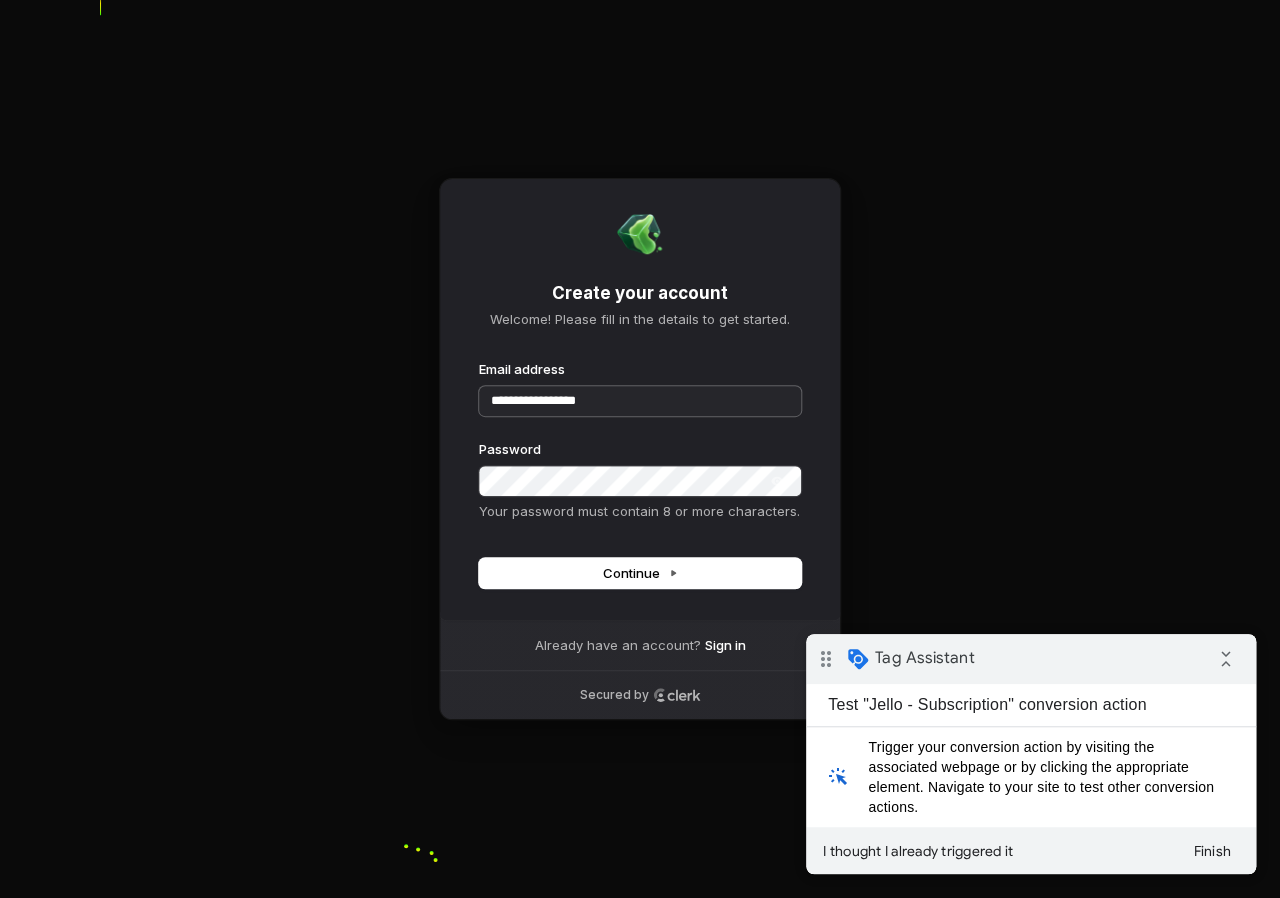 type on "**********" 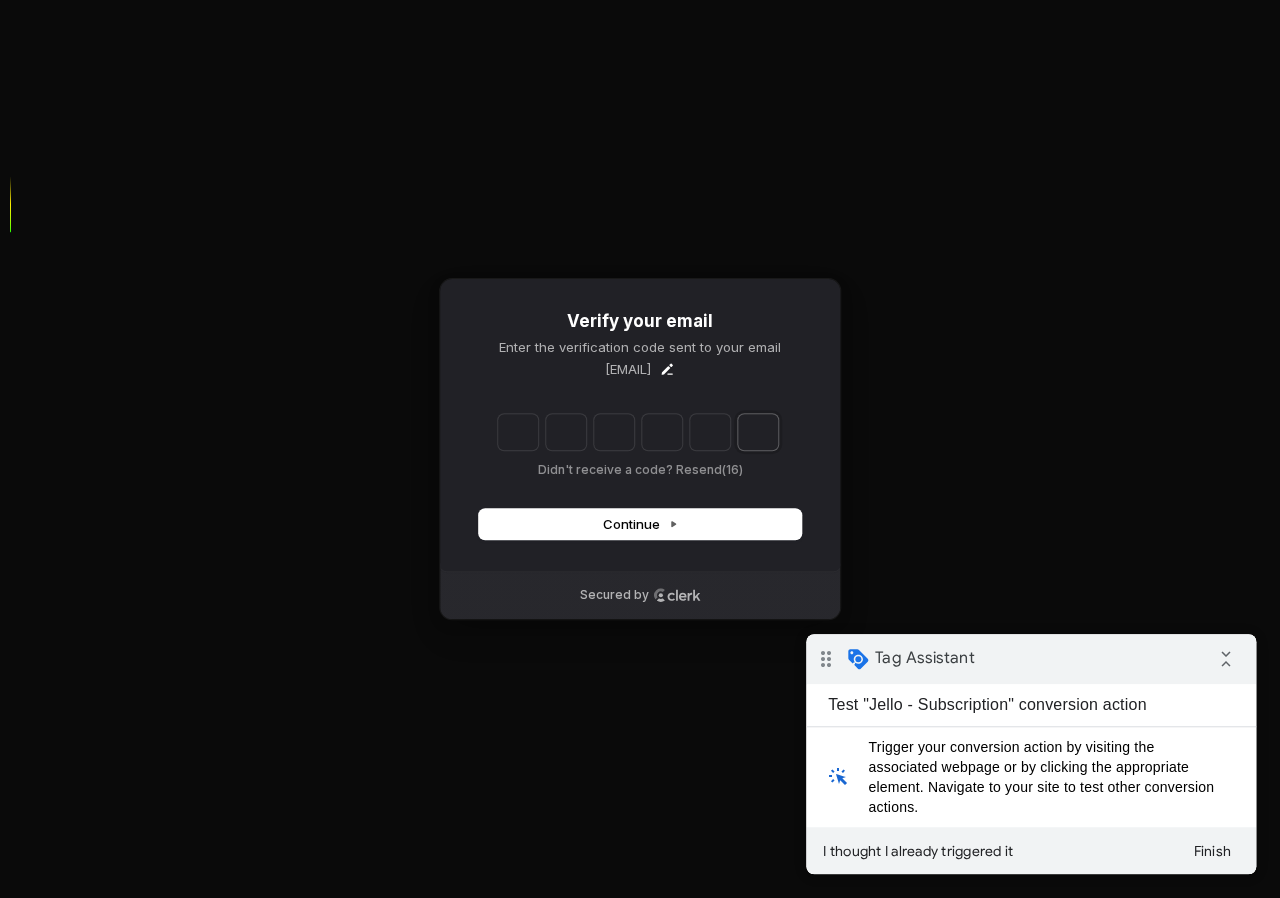 paste on "*" 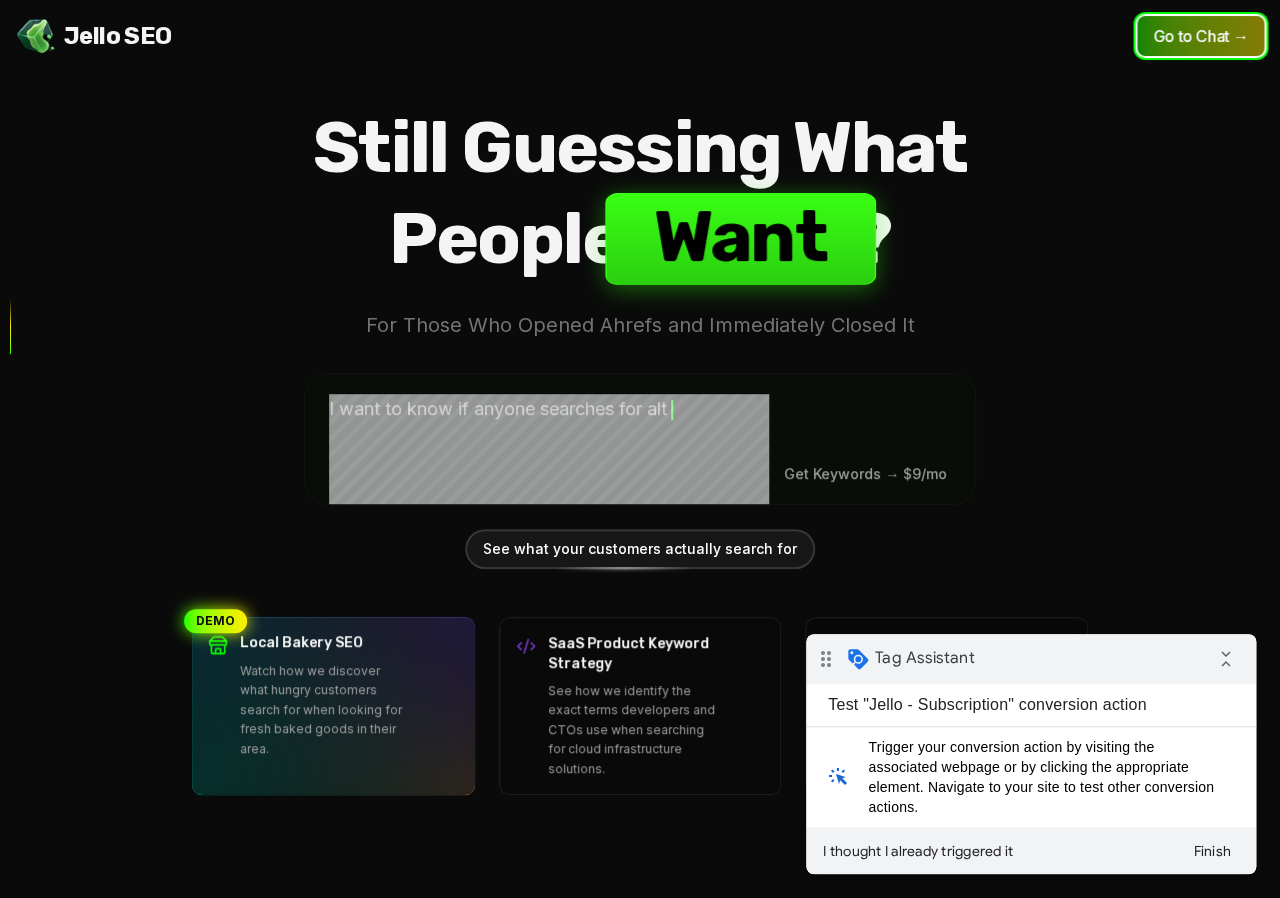click on "Go to Chat →" at bounding box center [1200, 36] 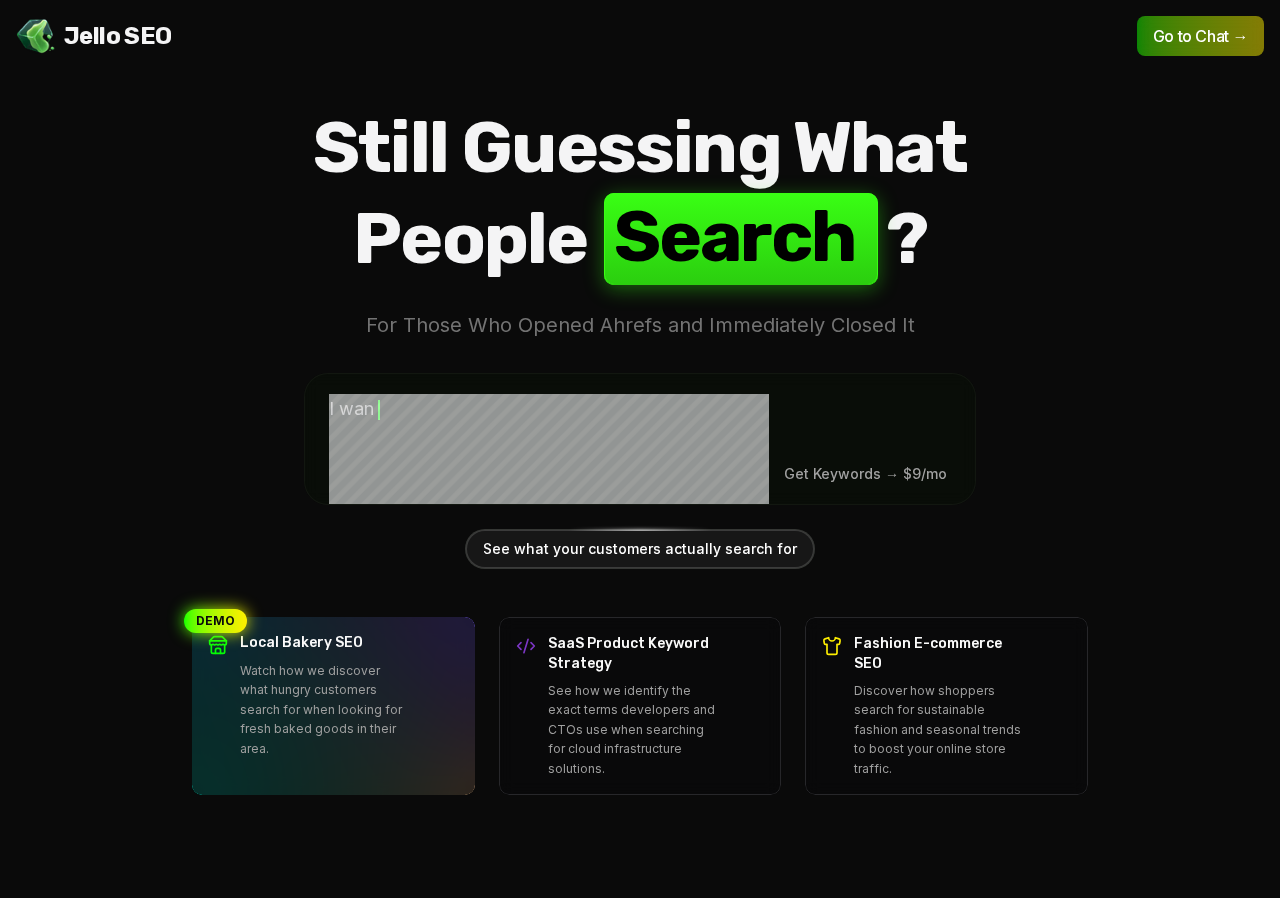 scroll, scrollTop: 0, scrollLeft: 0, axis: both 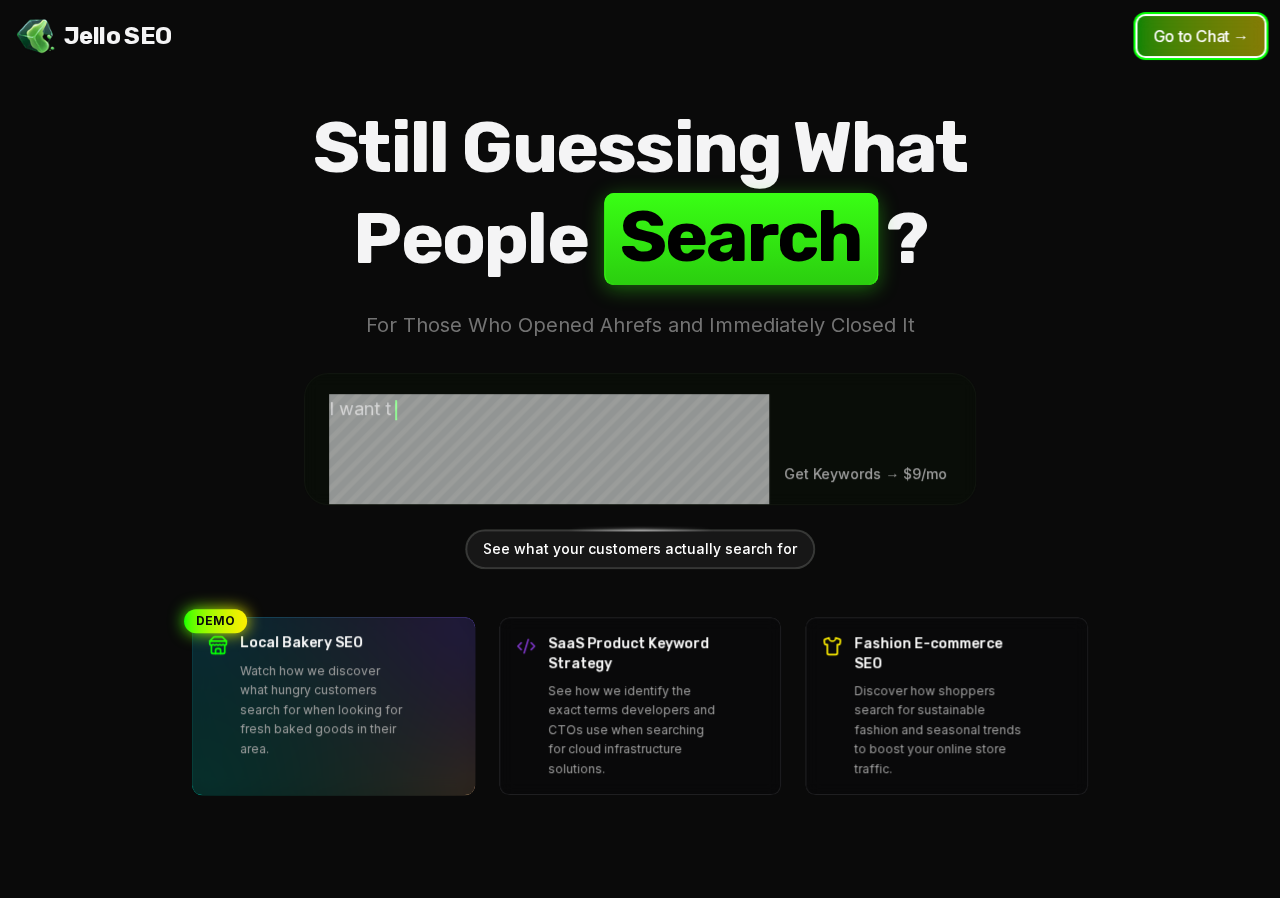 click on "Go to Chat →" at bounding box center (1200, 36) 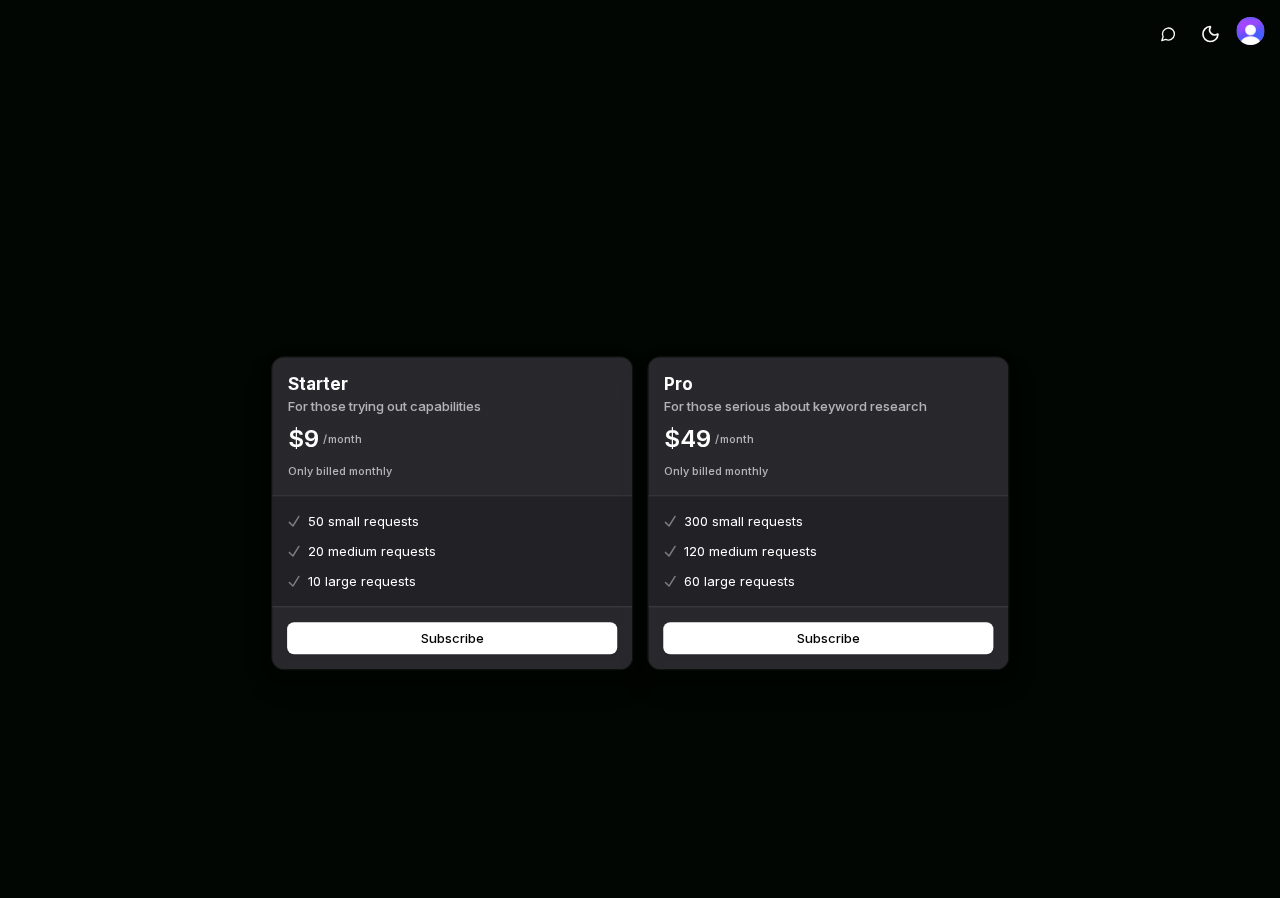 click at bounding box center [1250, 31] 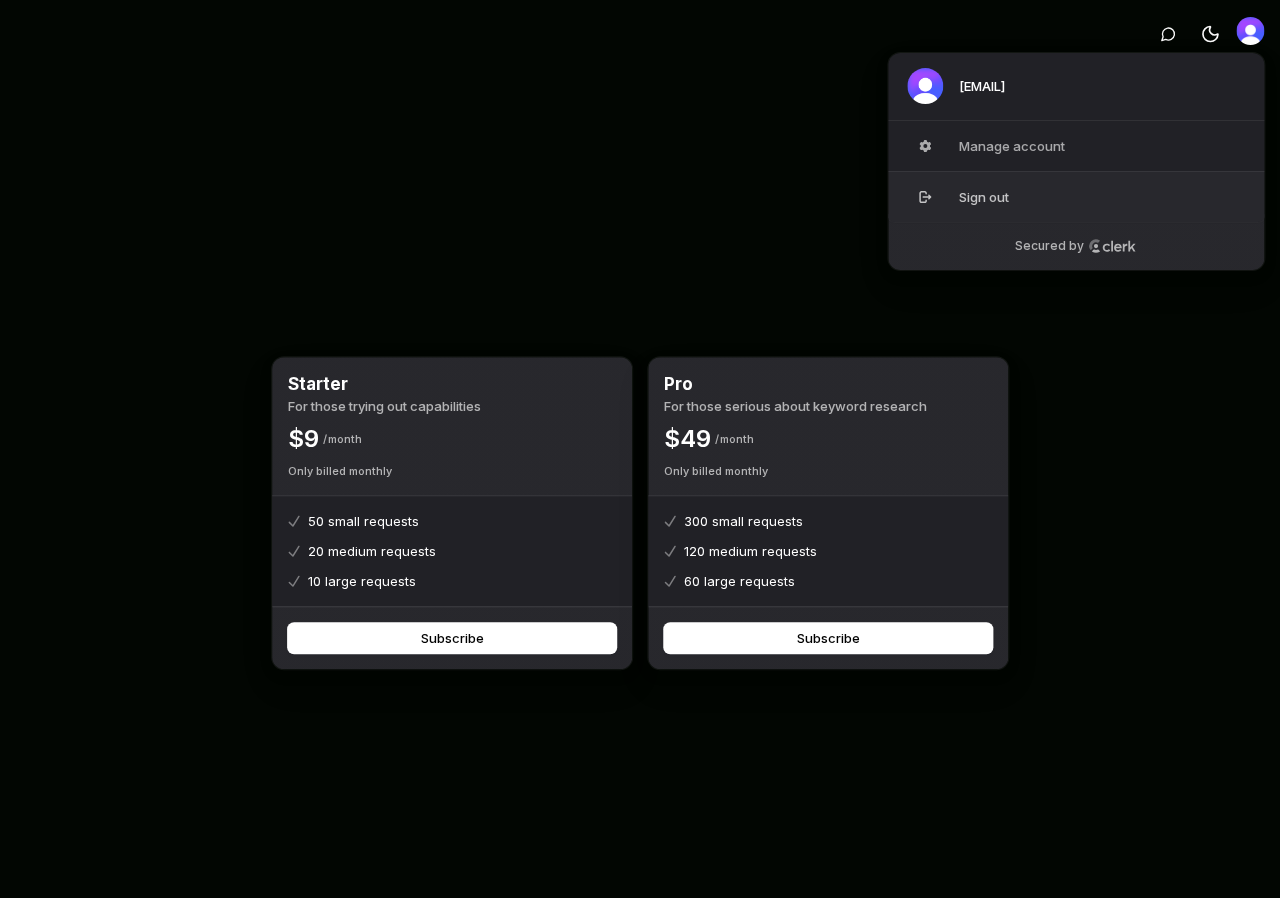 click on "Sign out" at bounding box center (1076, 196) 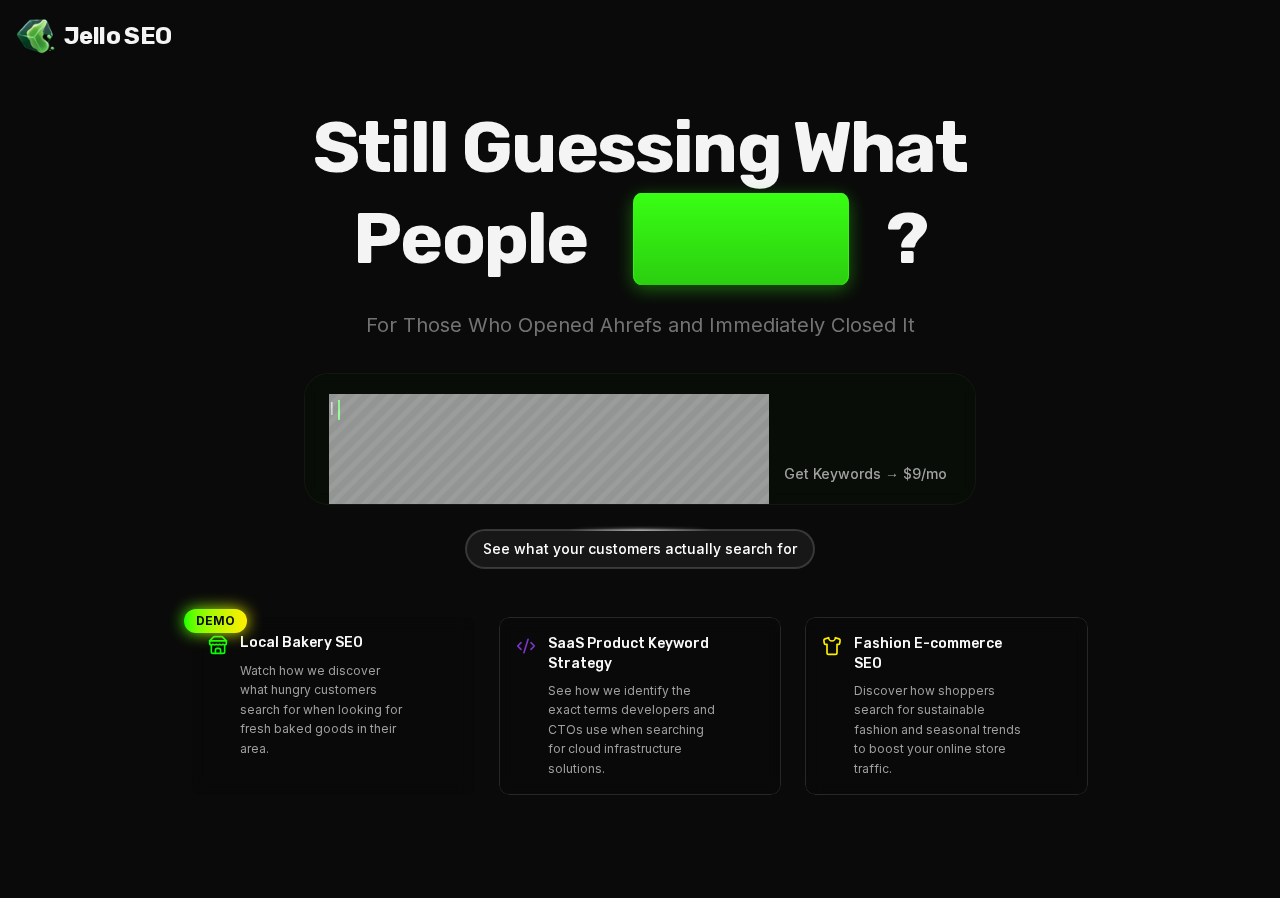 scroll, scrollTop: 0, scrollLeft: 0, axis: both 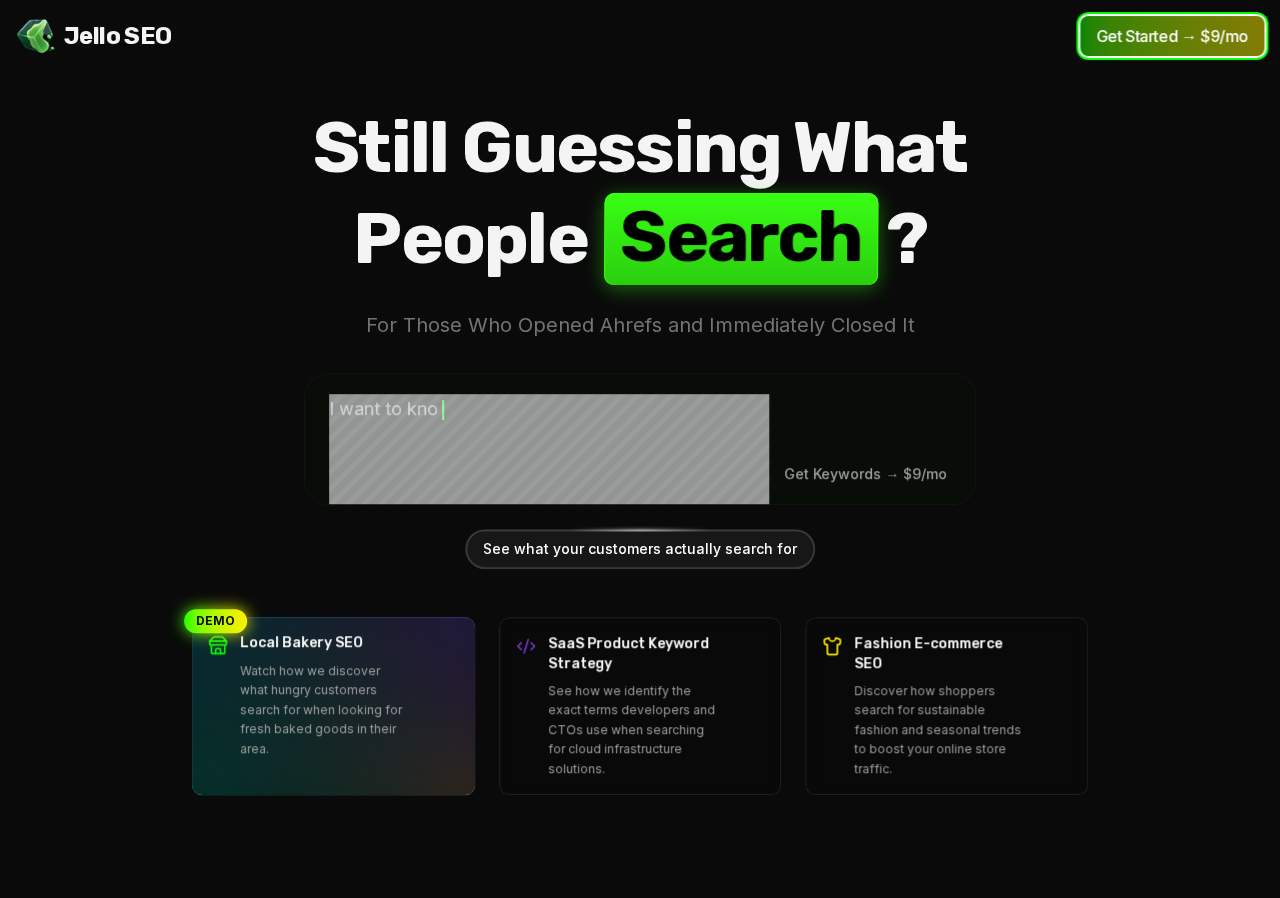 click on "Get Started → $9/mo" at bounding box center (1172, 36) 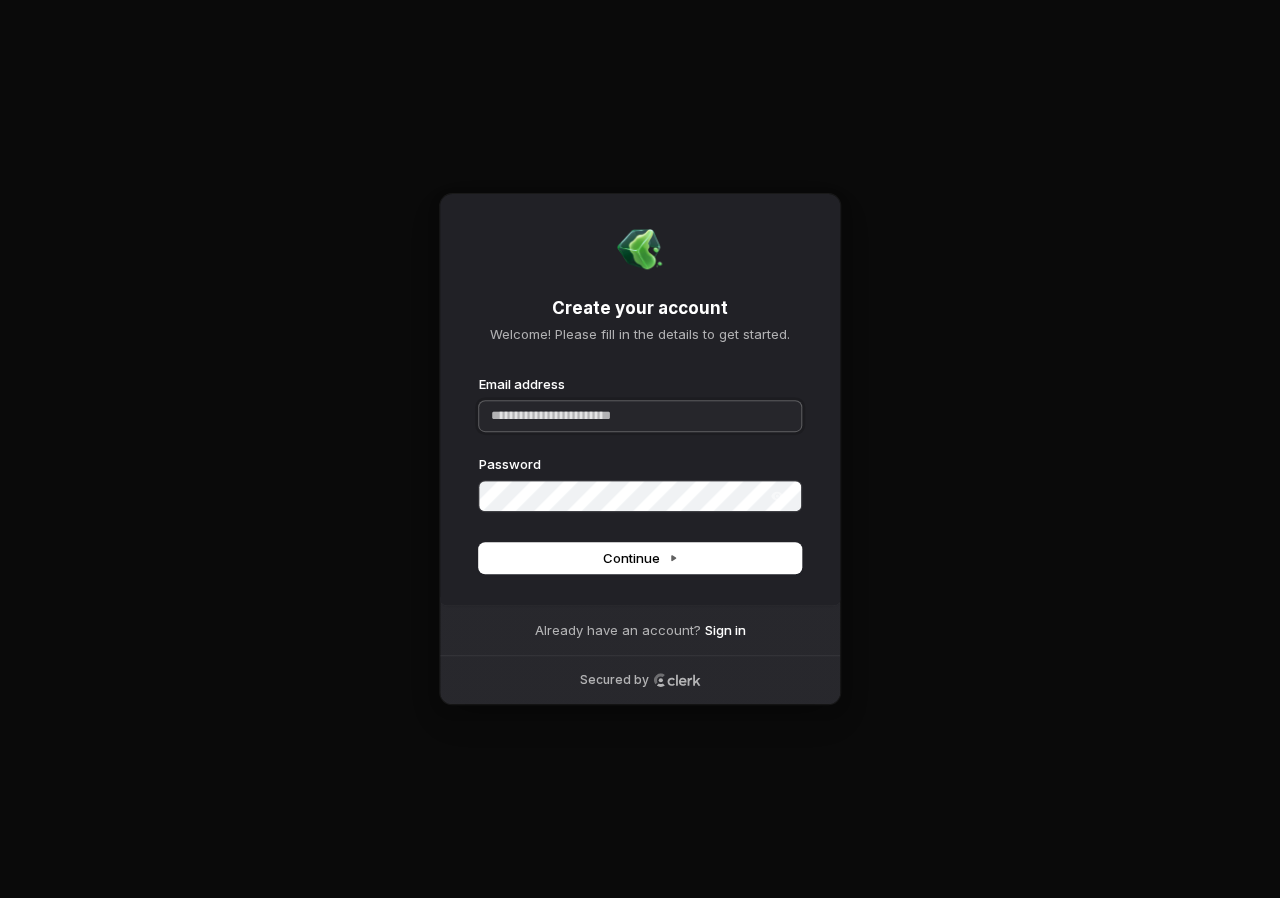 click on "Email address" at bounding box center (640, 416) 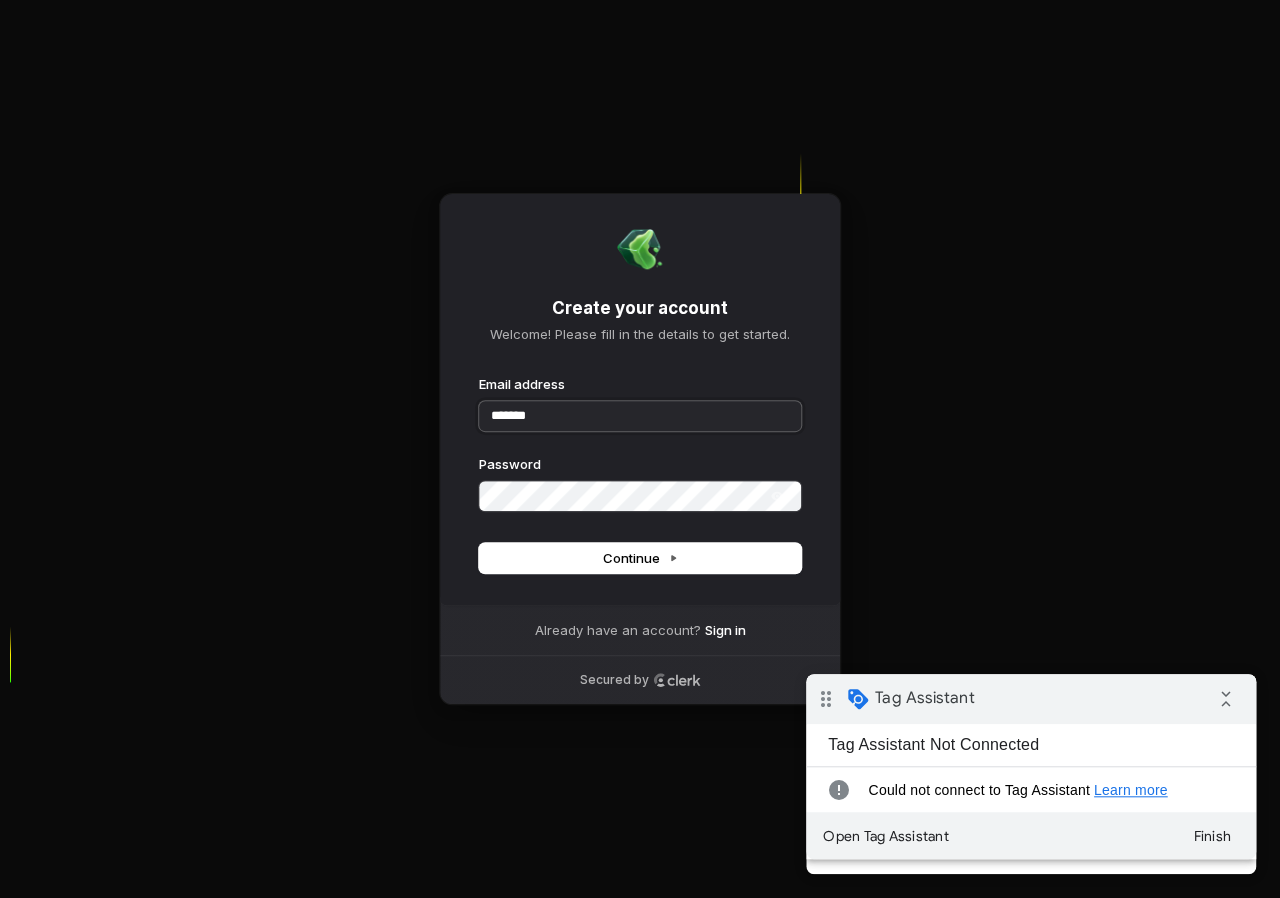 scroll, scrollTop: 0, scrollLeft: 0, axis: both 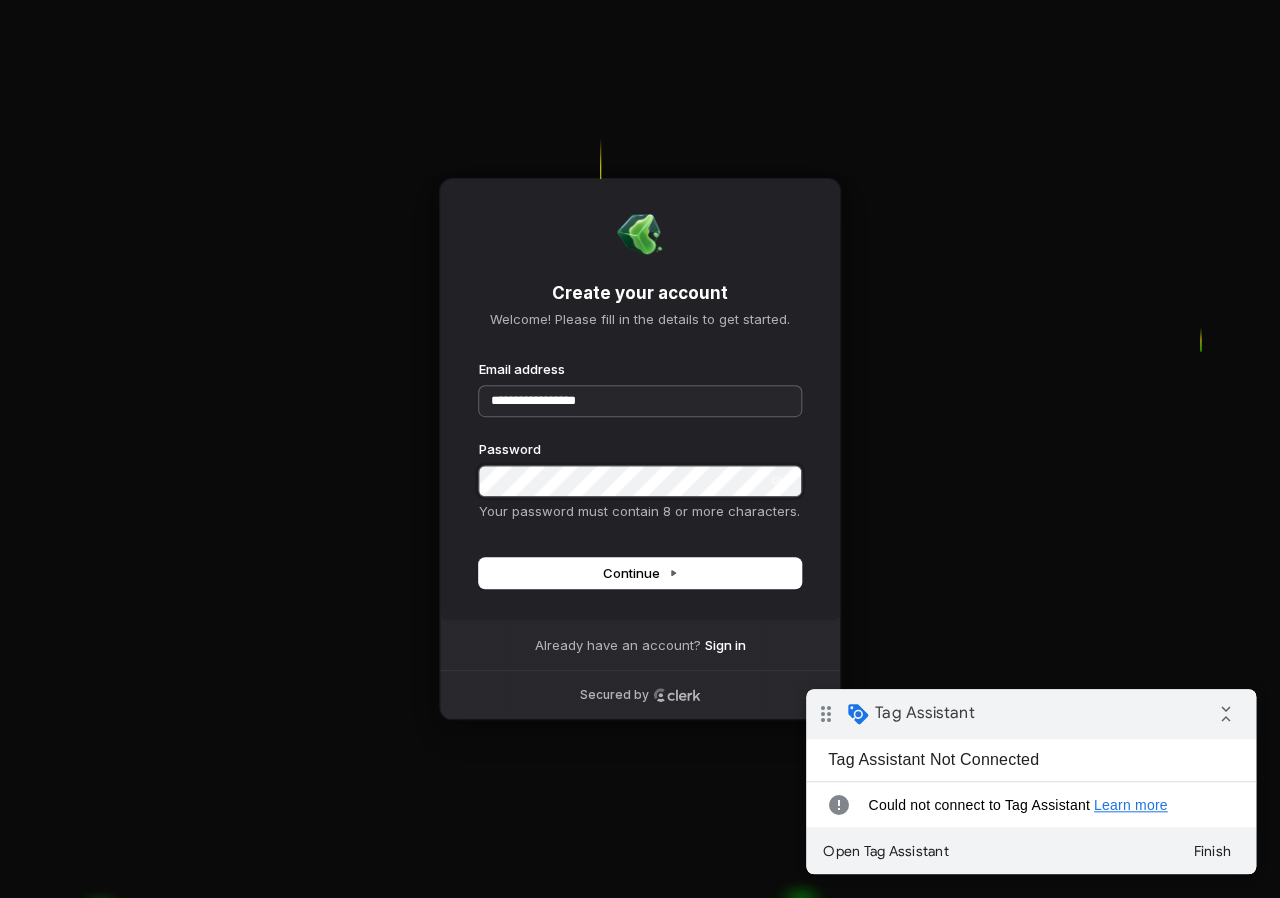 click at bounding box center (479, 360) 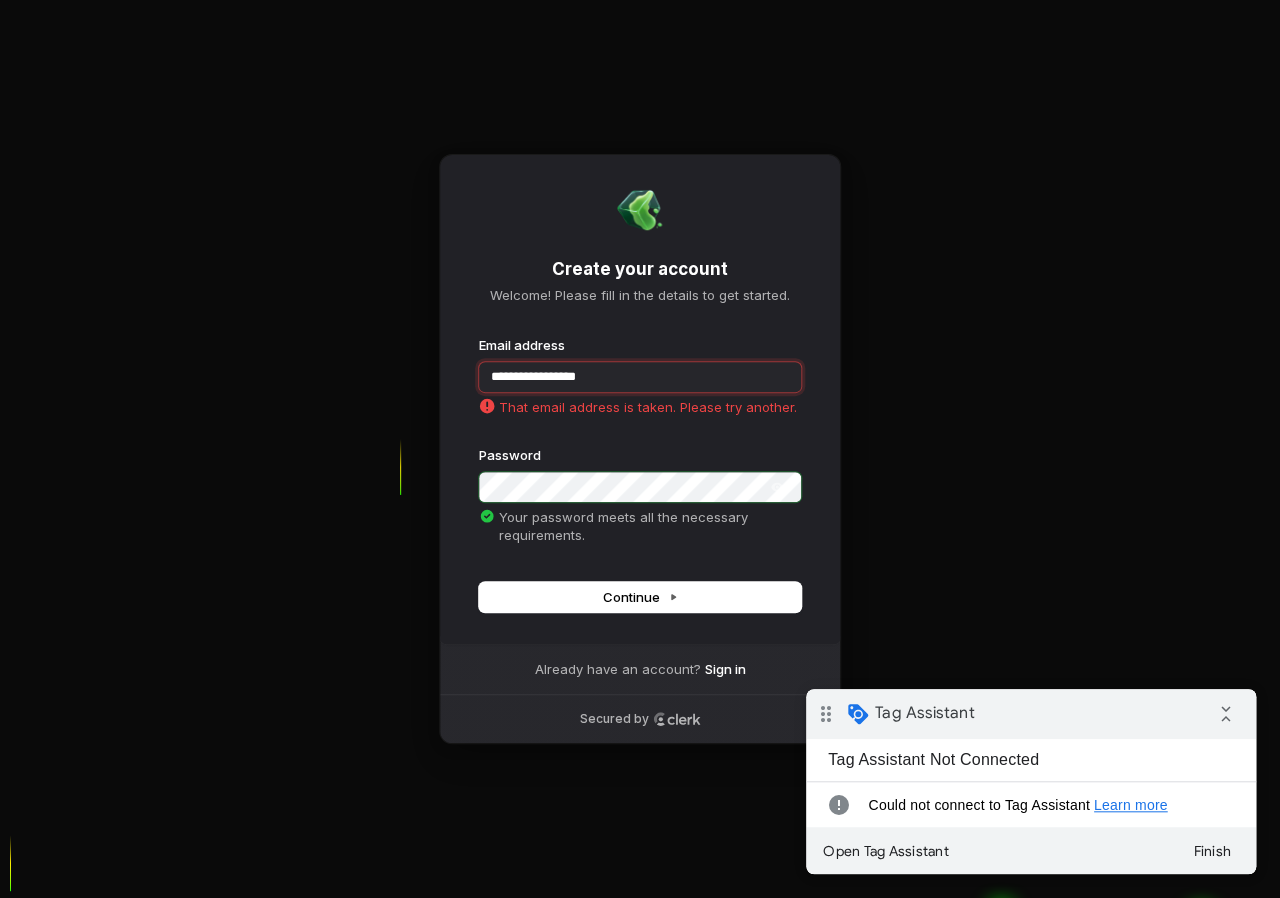 click on "**********" at bounding box center (640, 377) 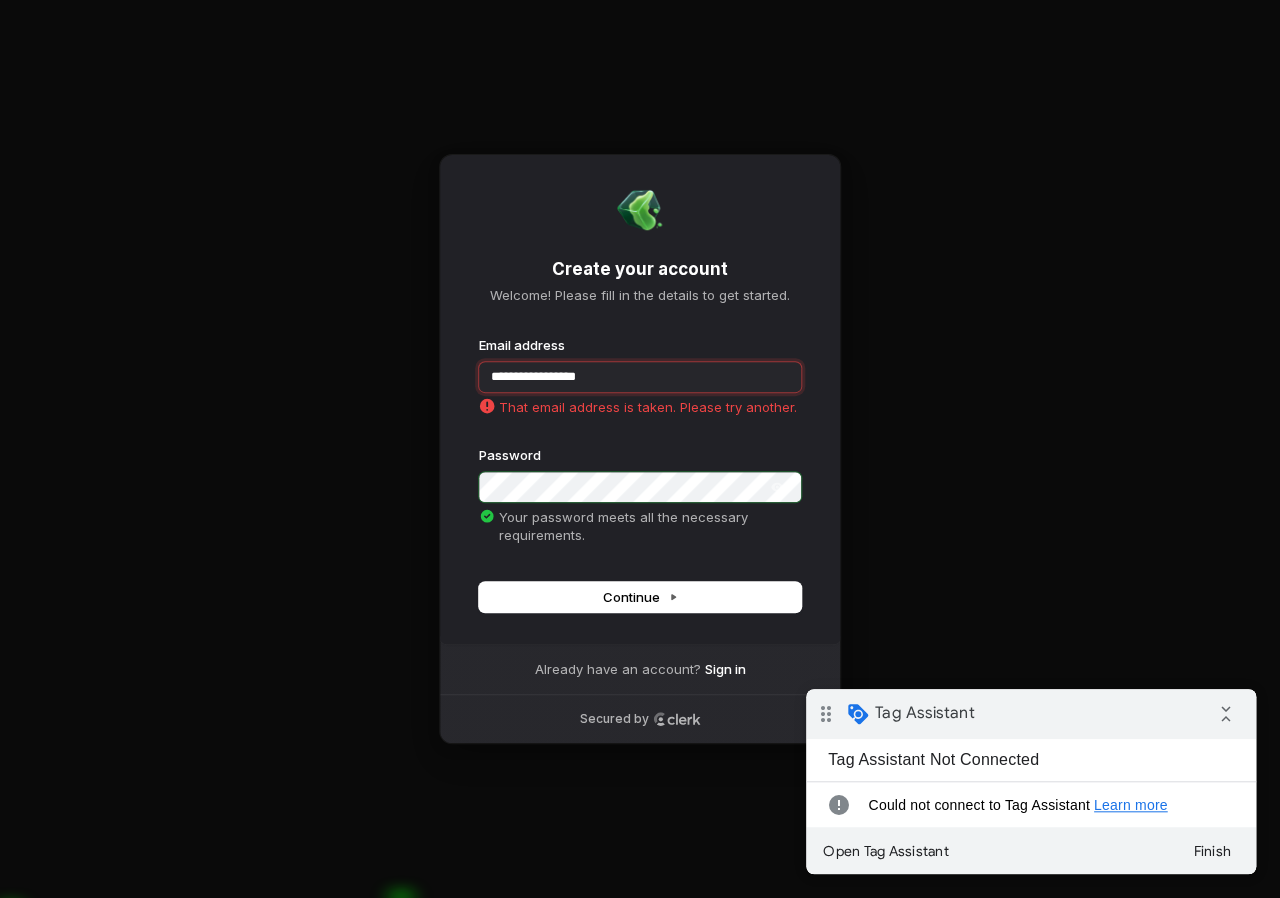 click at bounding box center [479, 336] 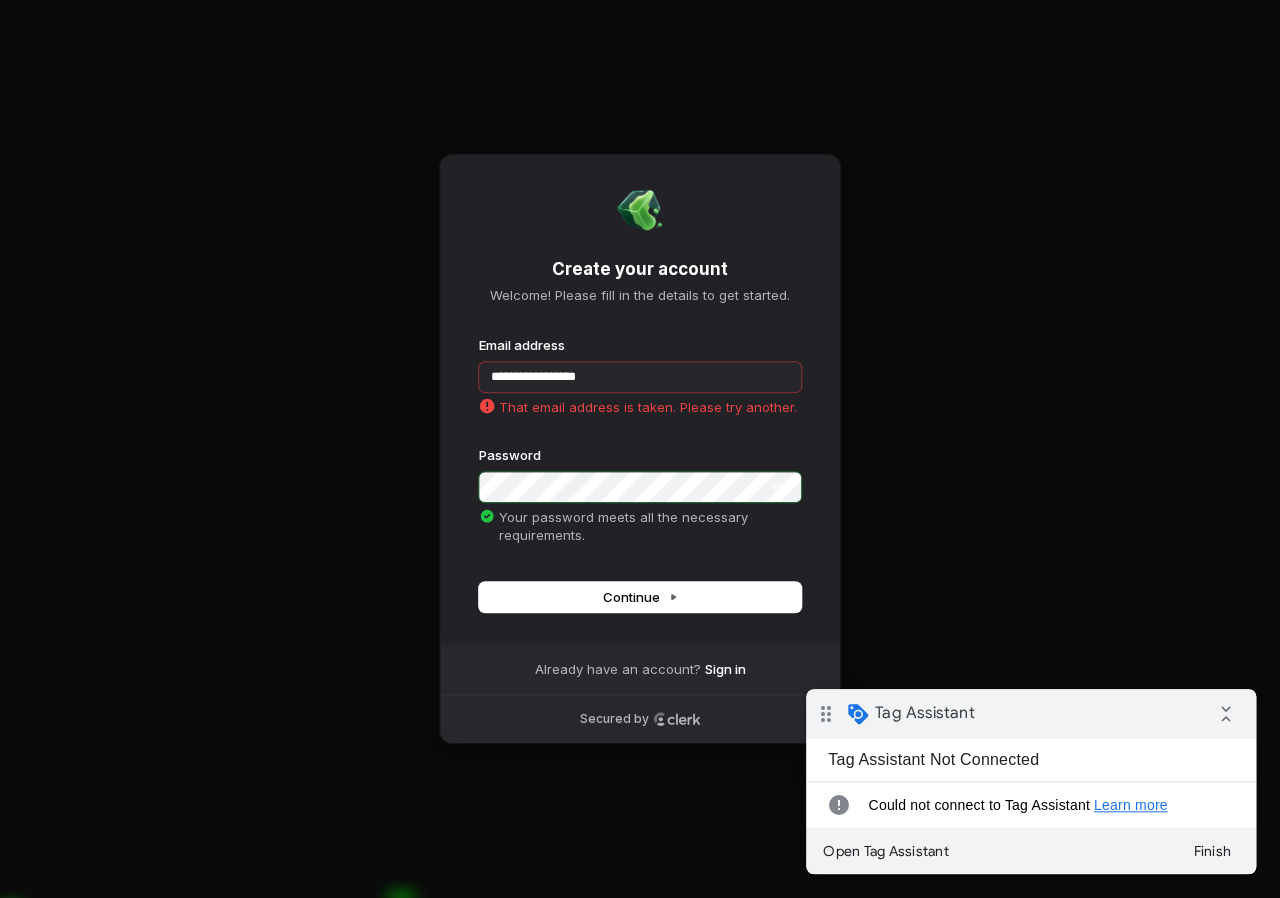 type on "**********" 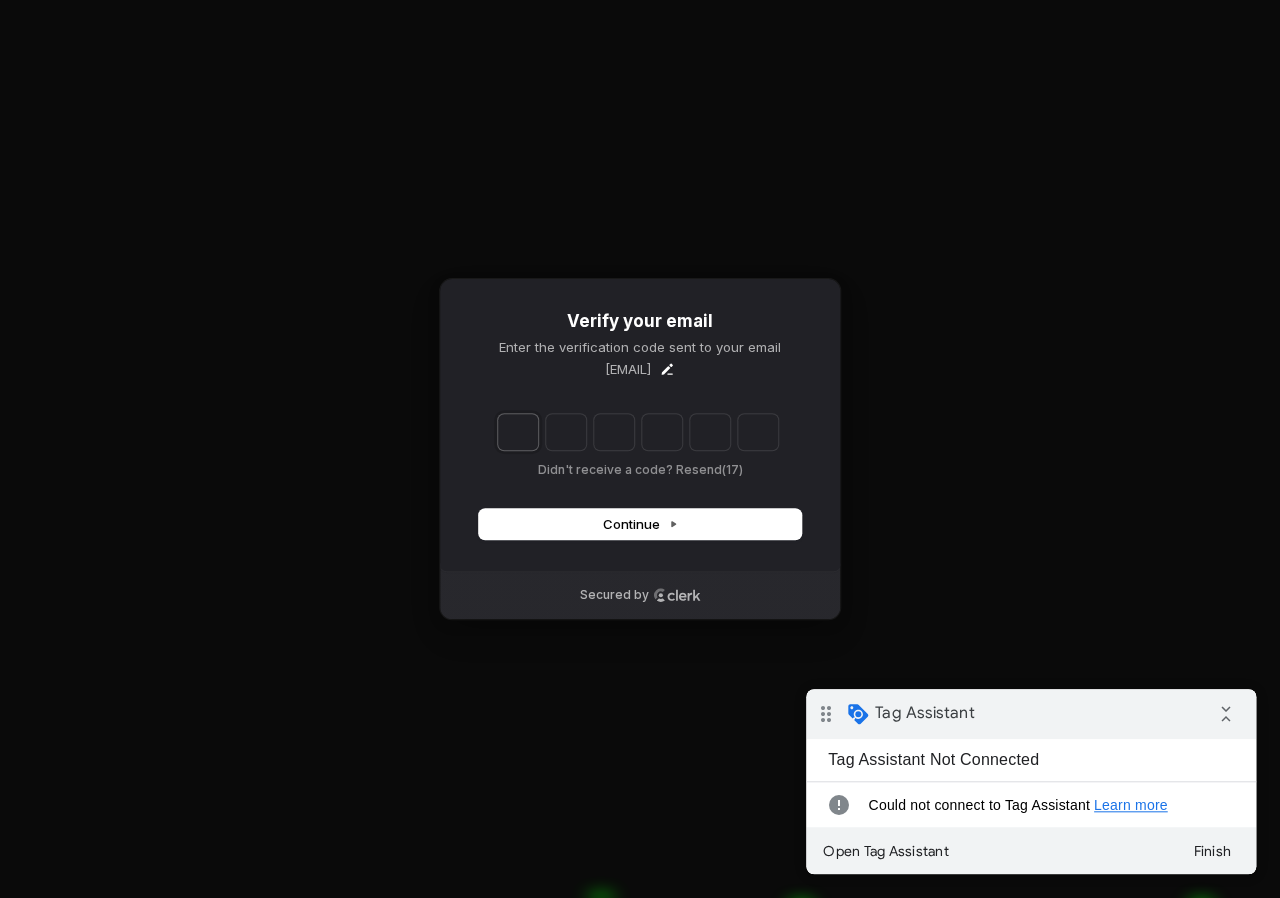 click at bounding box center (518, 432) 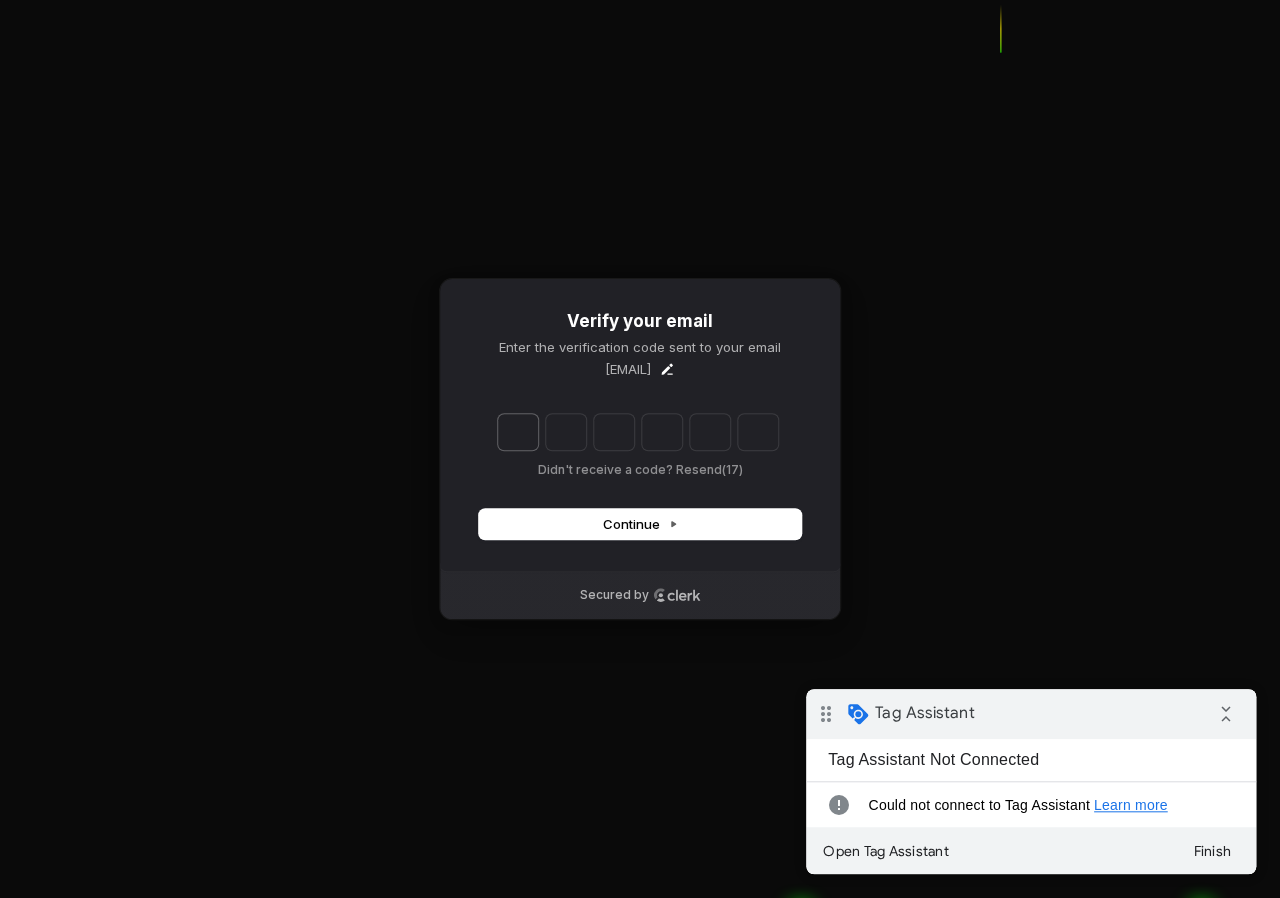 paste on "*" 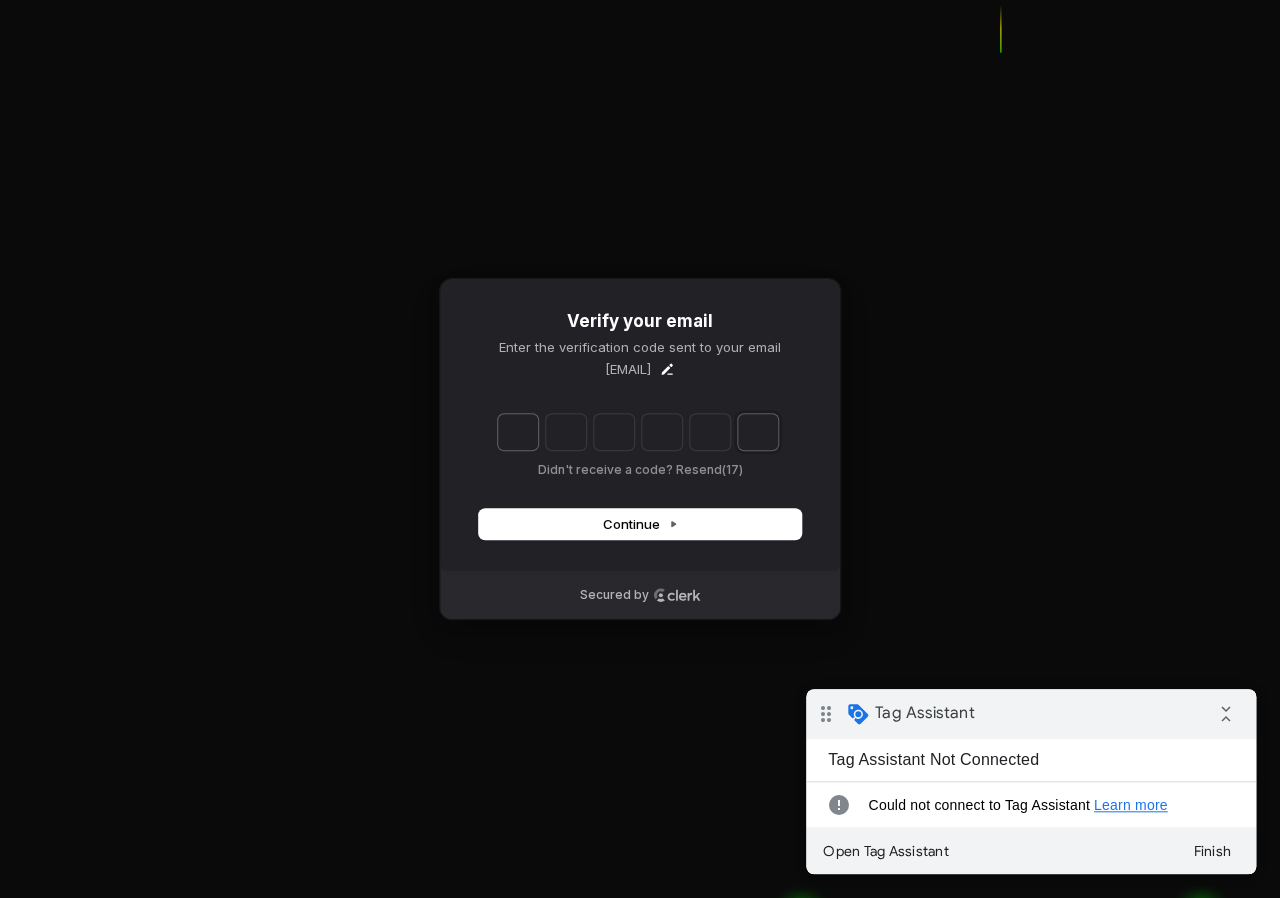 type on "******" 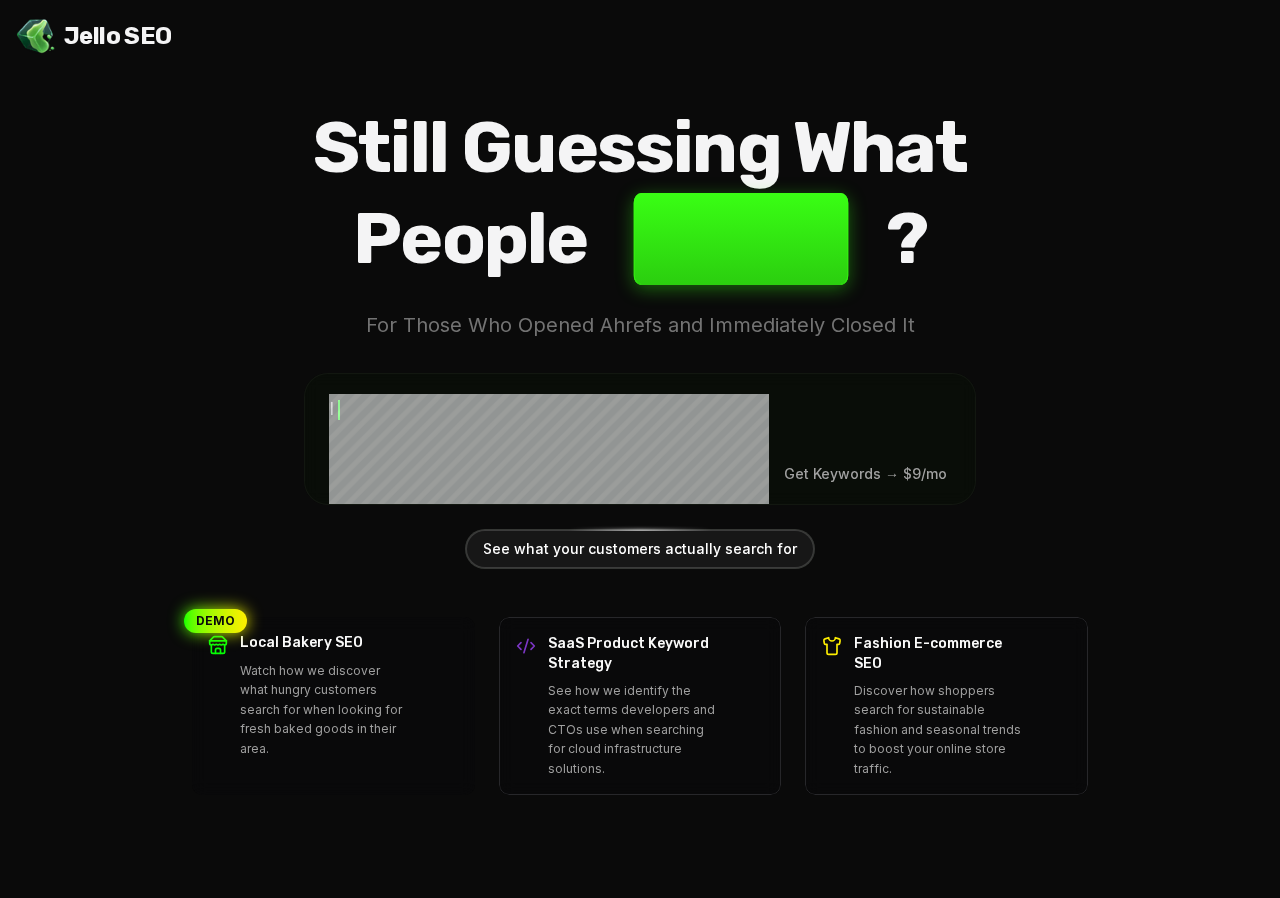 scroll, scrollTop: 0, scrollLeft: 0, axis: both 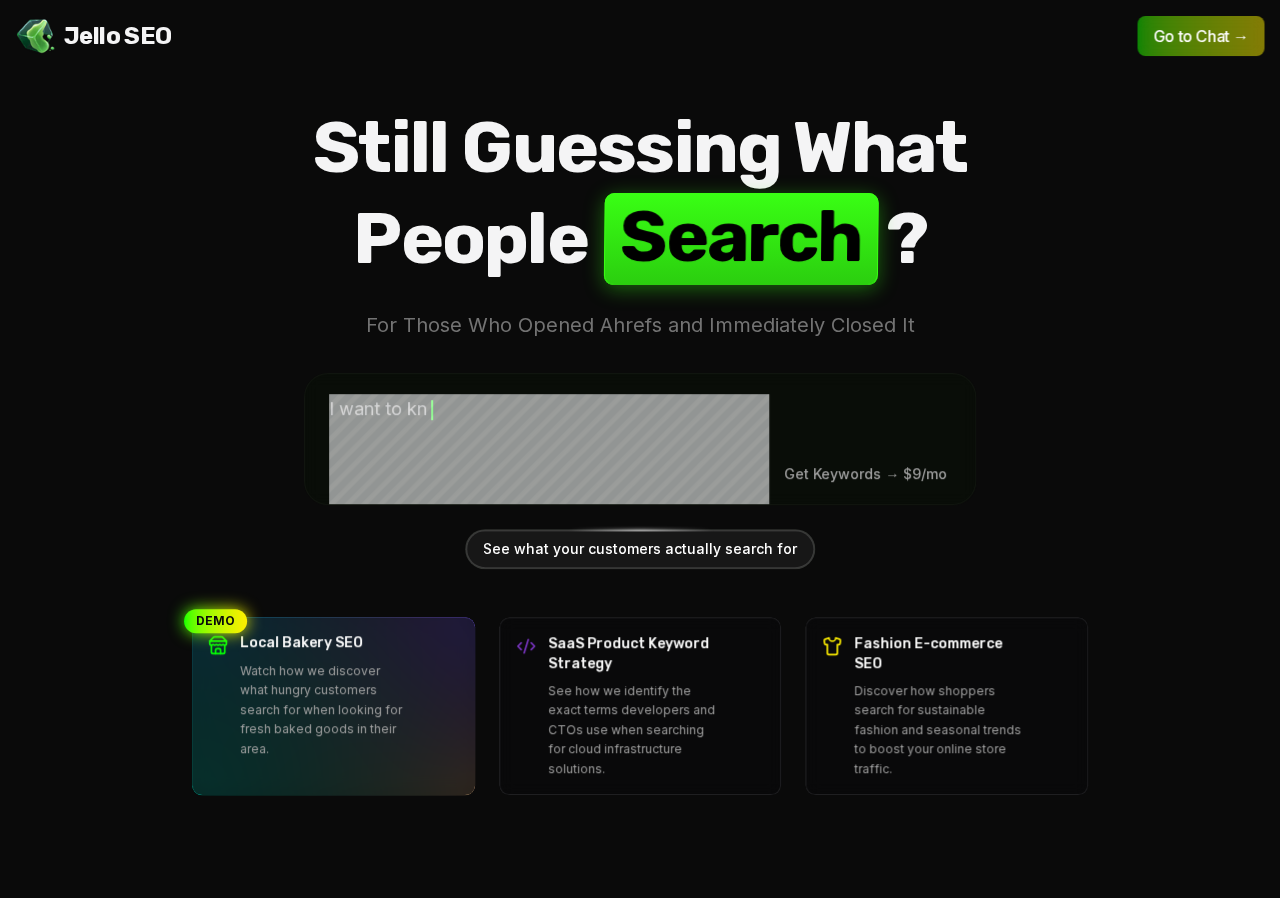 click on "Jello SEO Jello SEO Go to Chat →" at bounding box center [640, 36] 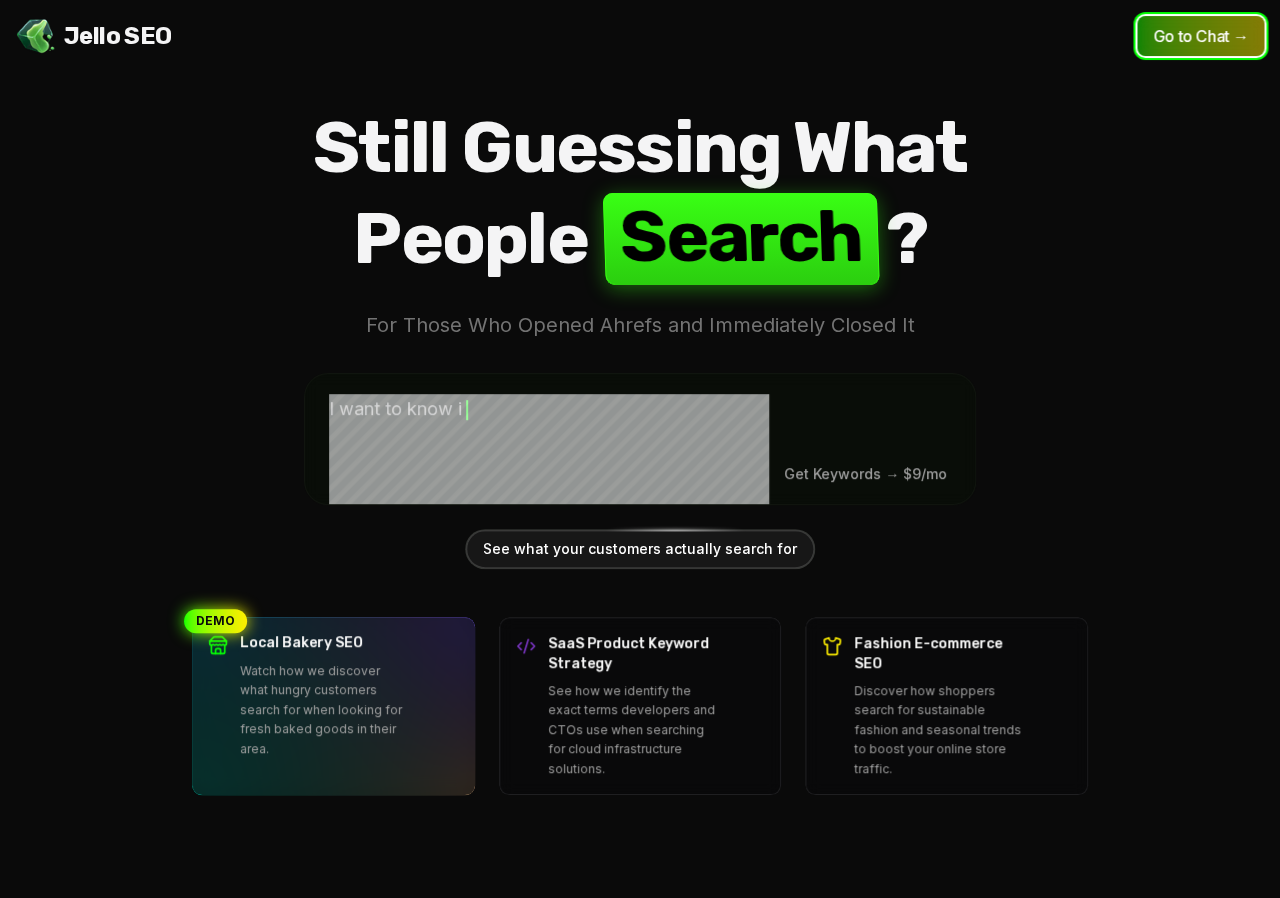 click on "Go to Chat →" at bounding box center (1200, 36) 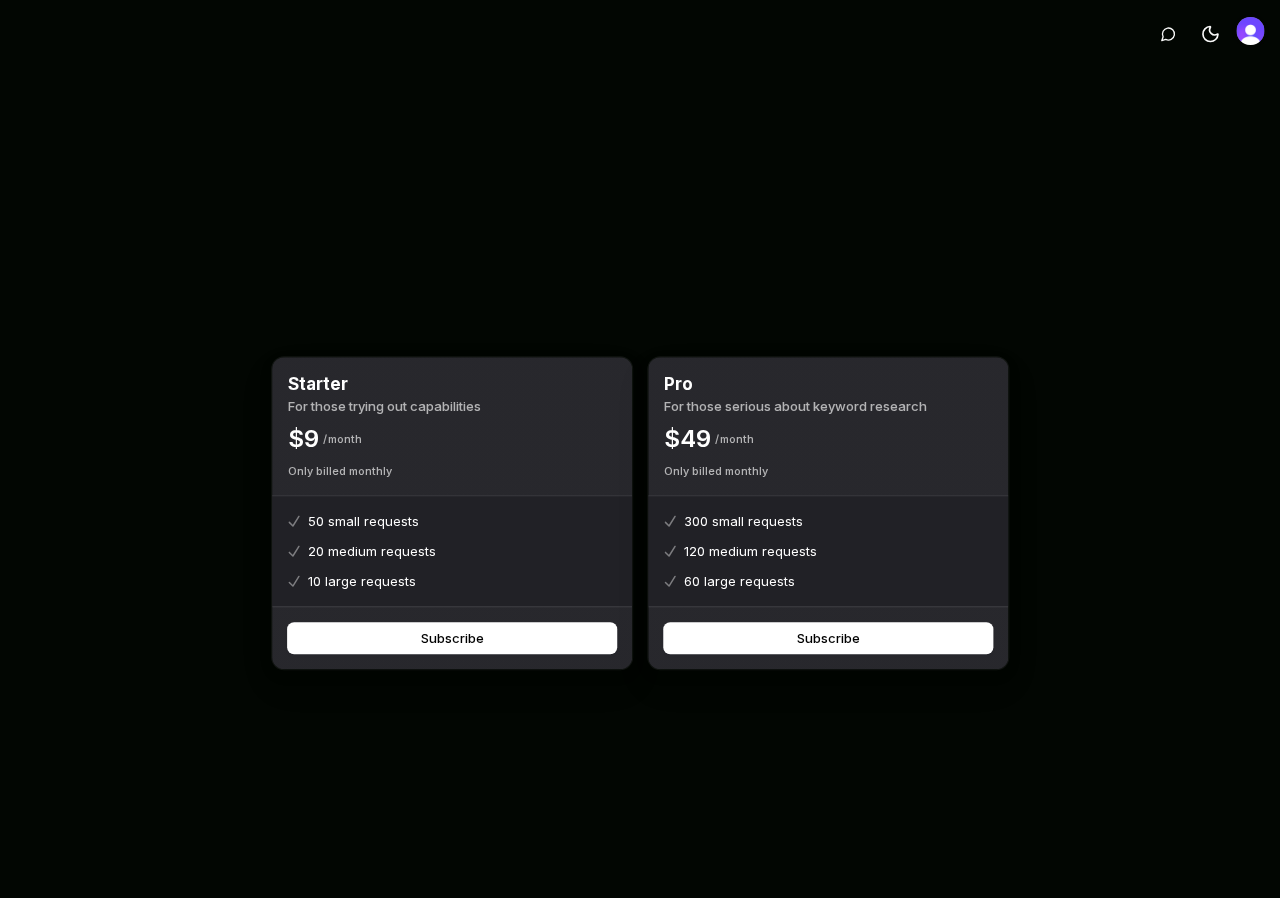 click at bounding box center [1250, 31] 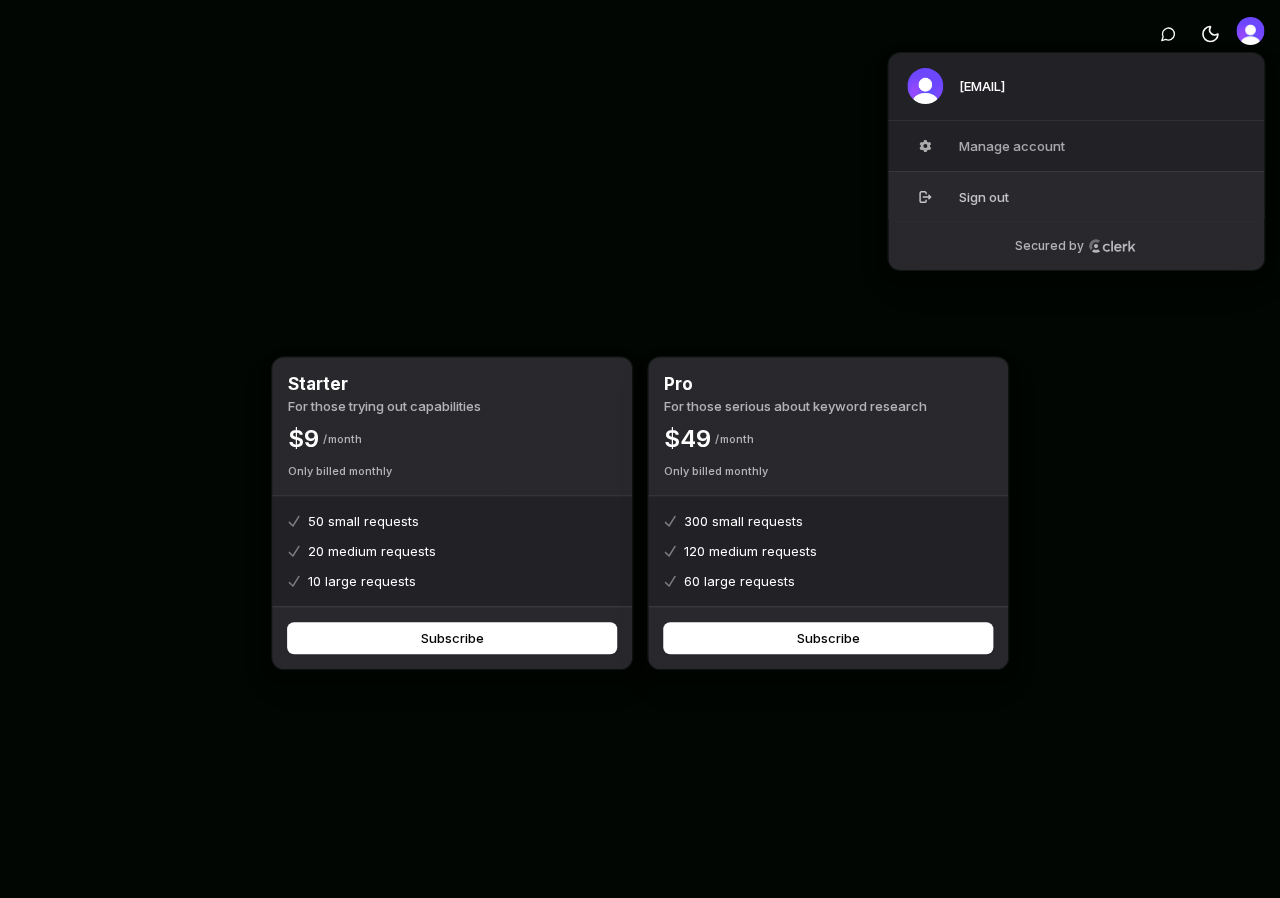 click on "Sign out" at bounding box center [1076, 196] 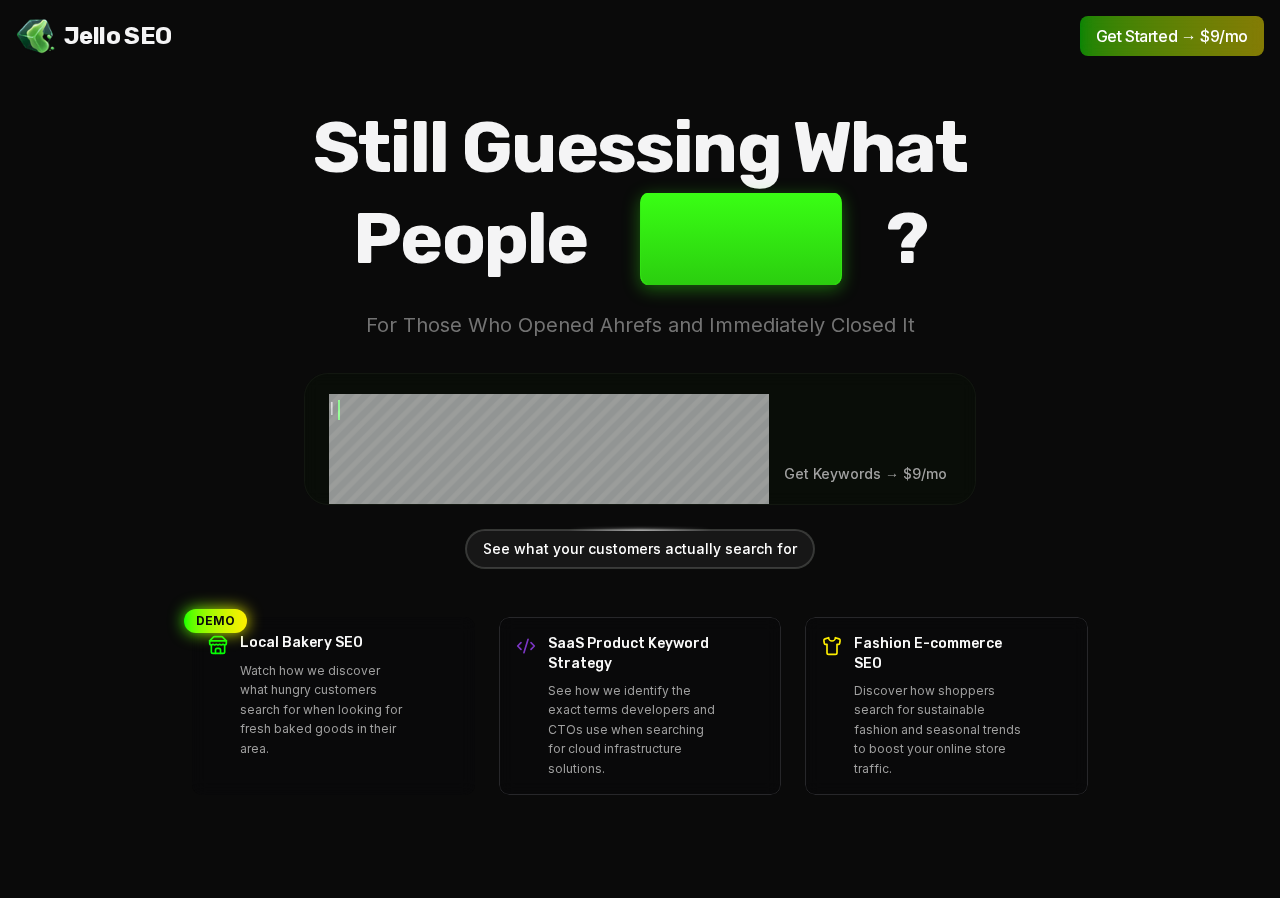 scroll, scrollTop: 0, scrollLeft: 0, axis: both 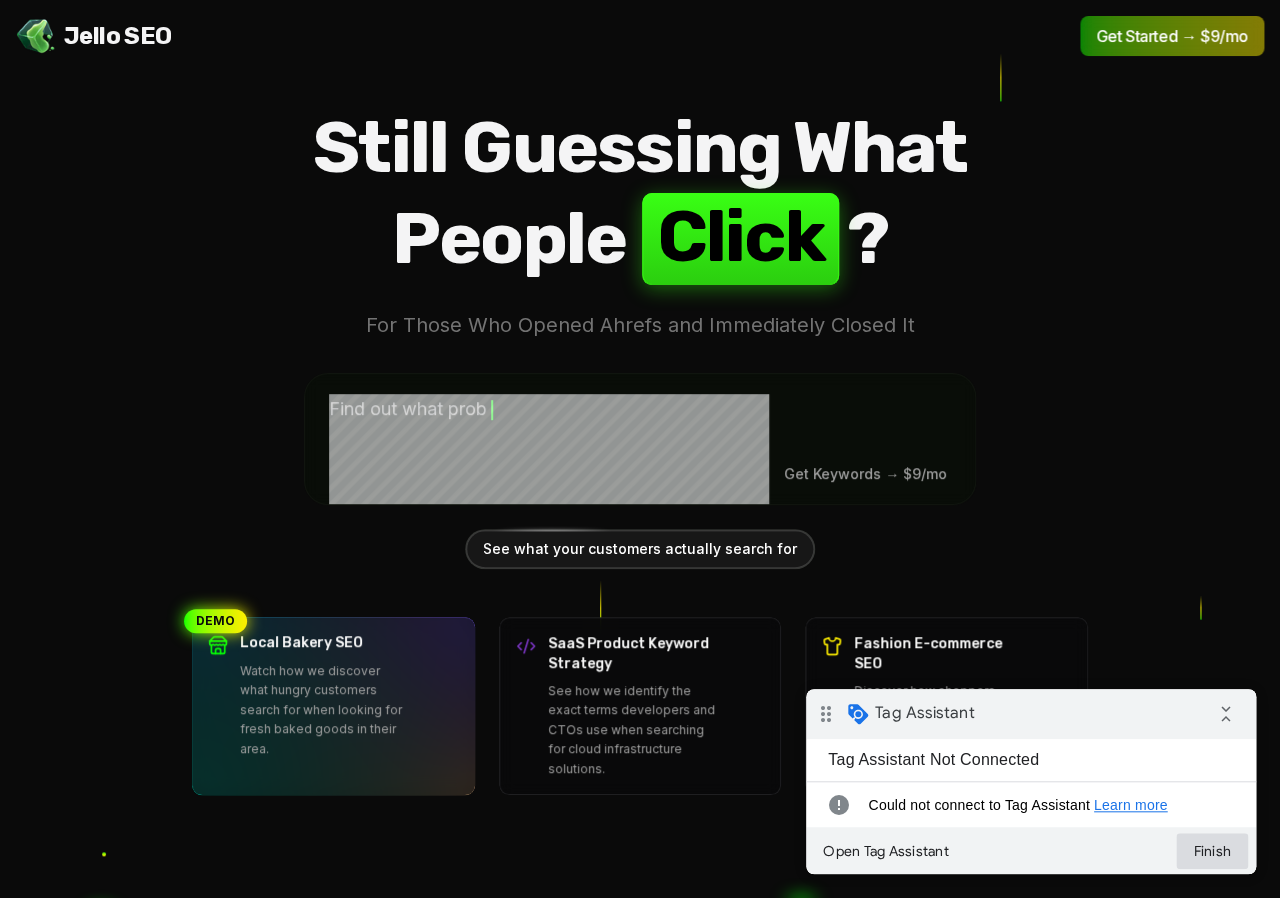 click on "Finish" at bounding box center [1212, 851] 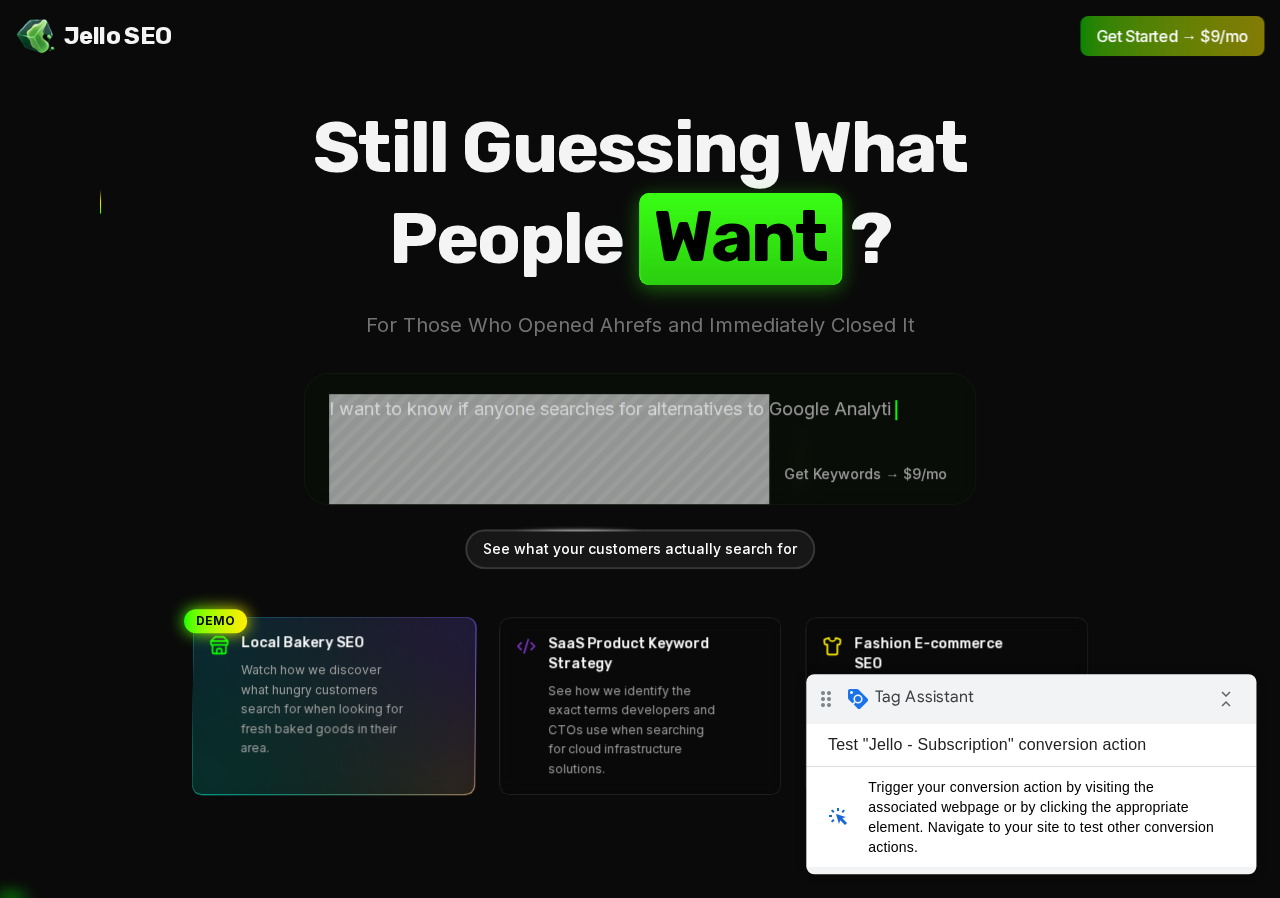 scroll, scrollTop: 0, scrollLeft: 0, axis: both 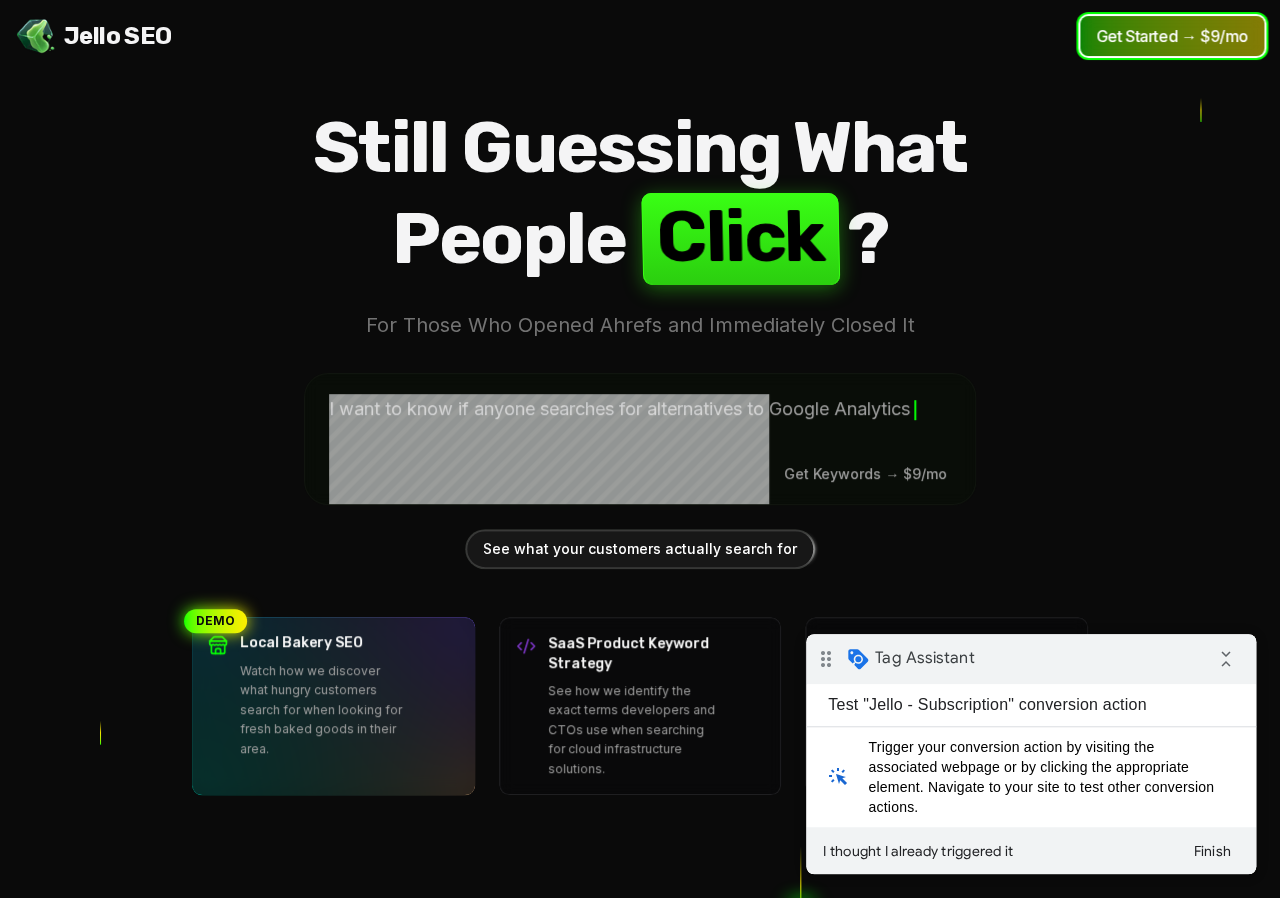 click on "Get Started → $9/mo" at bounding box center [1172, 36] 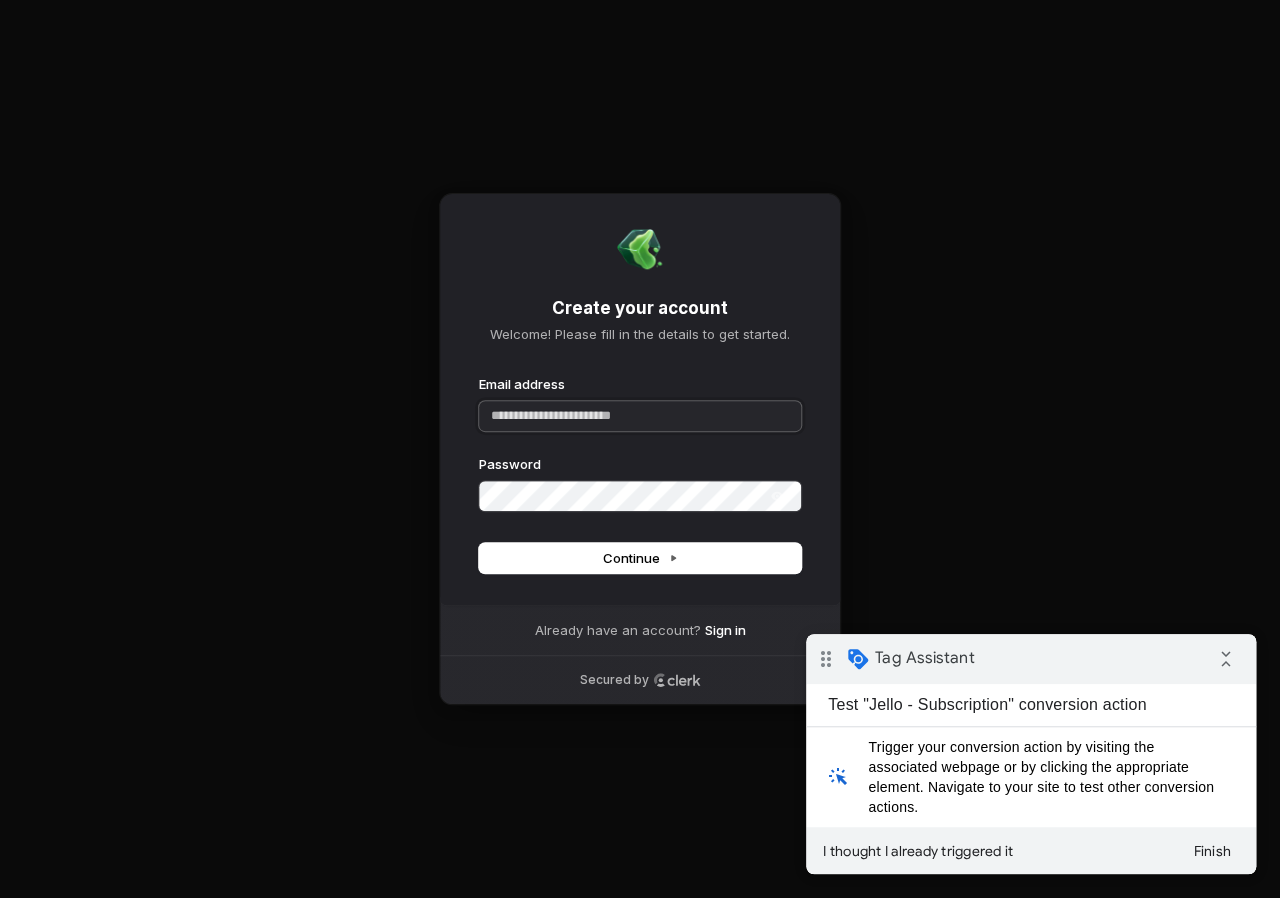 click on "Email address" at bounding box center (640, 416) 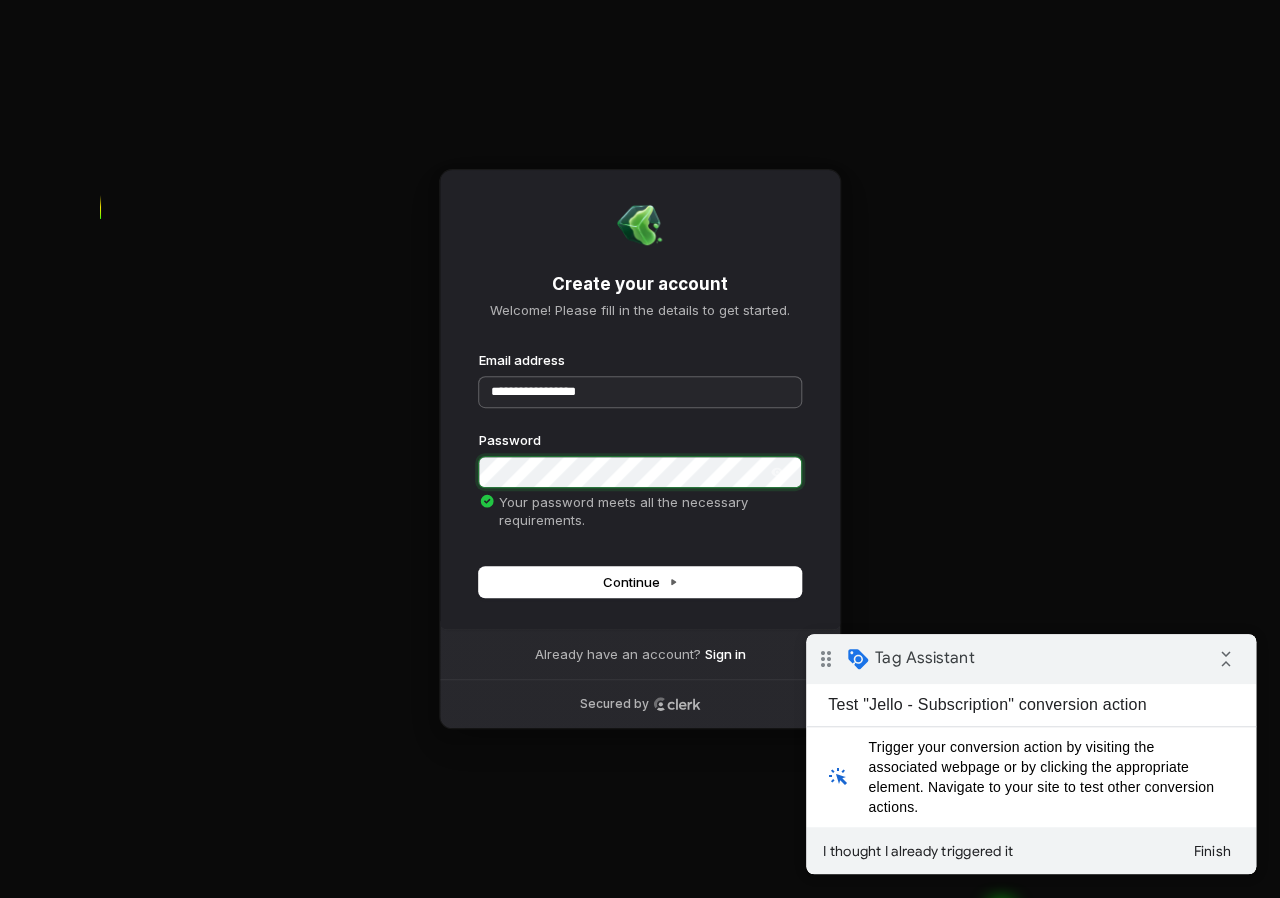 click at bounding box center [479, 351] 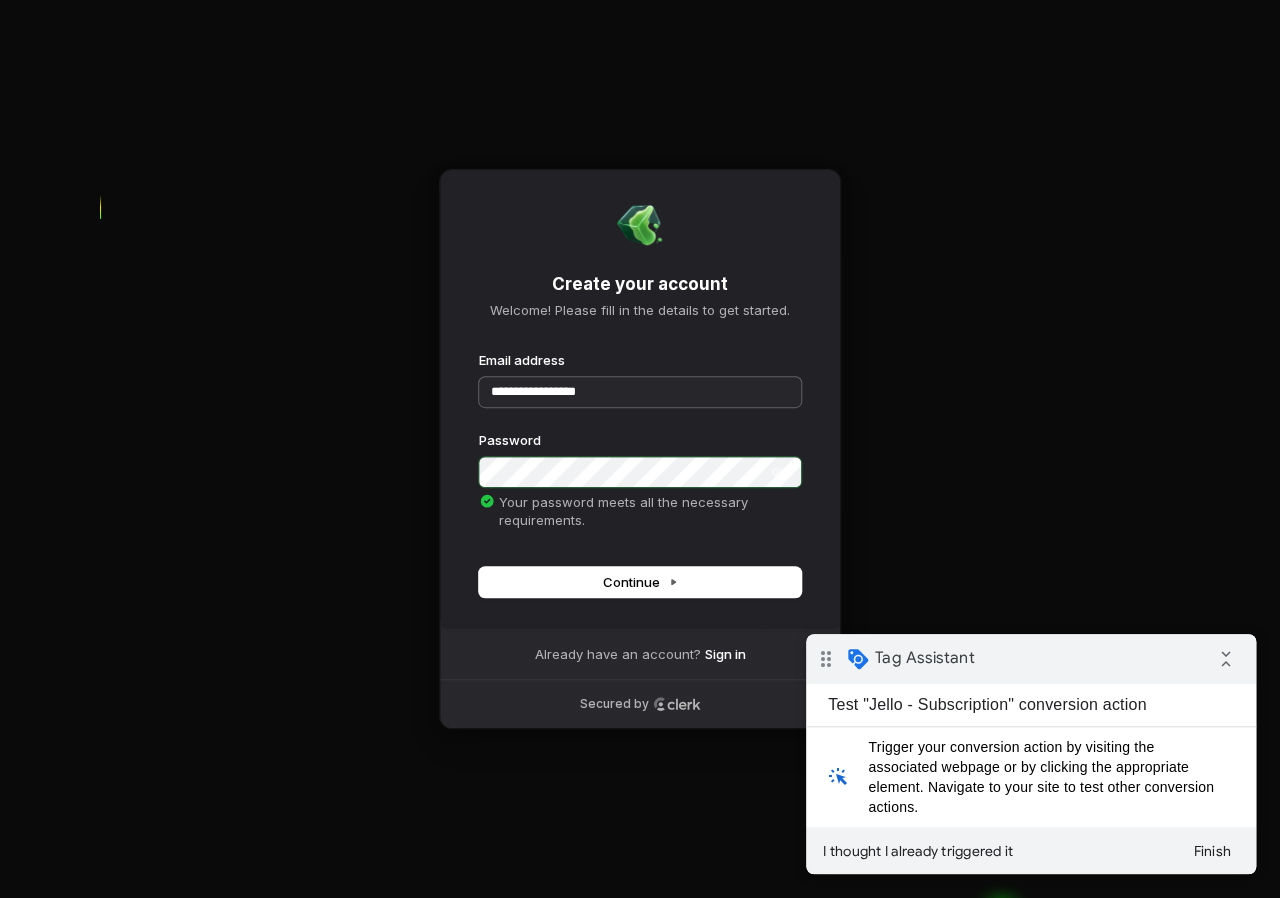type on "**********" 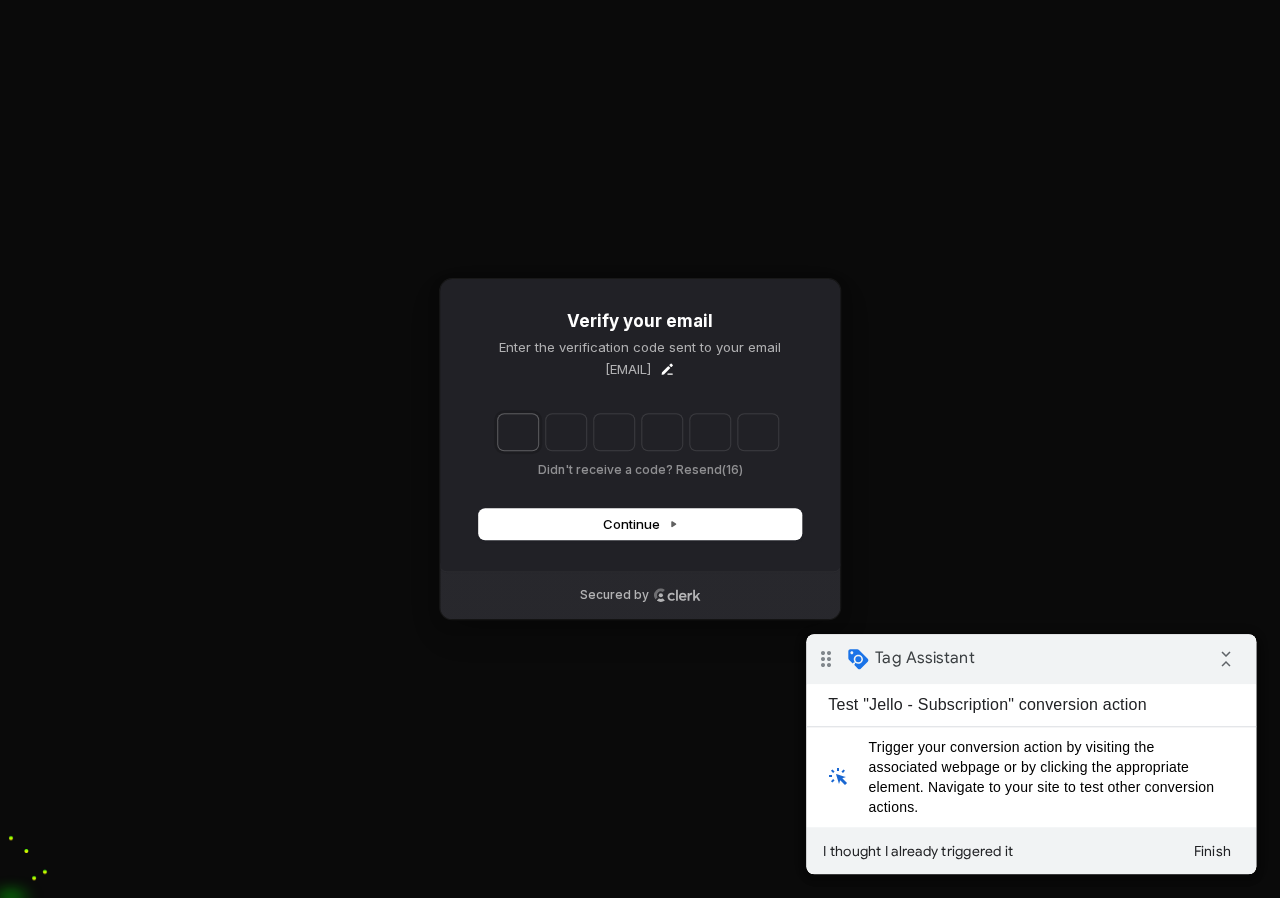 click at bounding box center [518, 432] 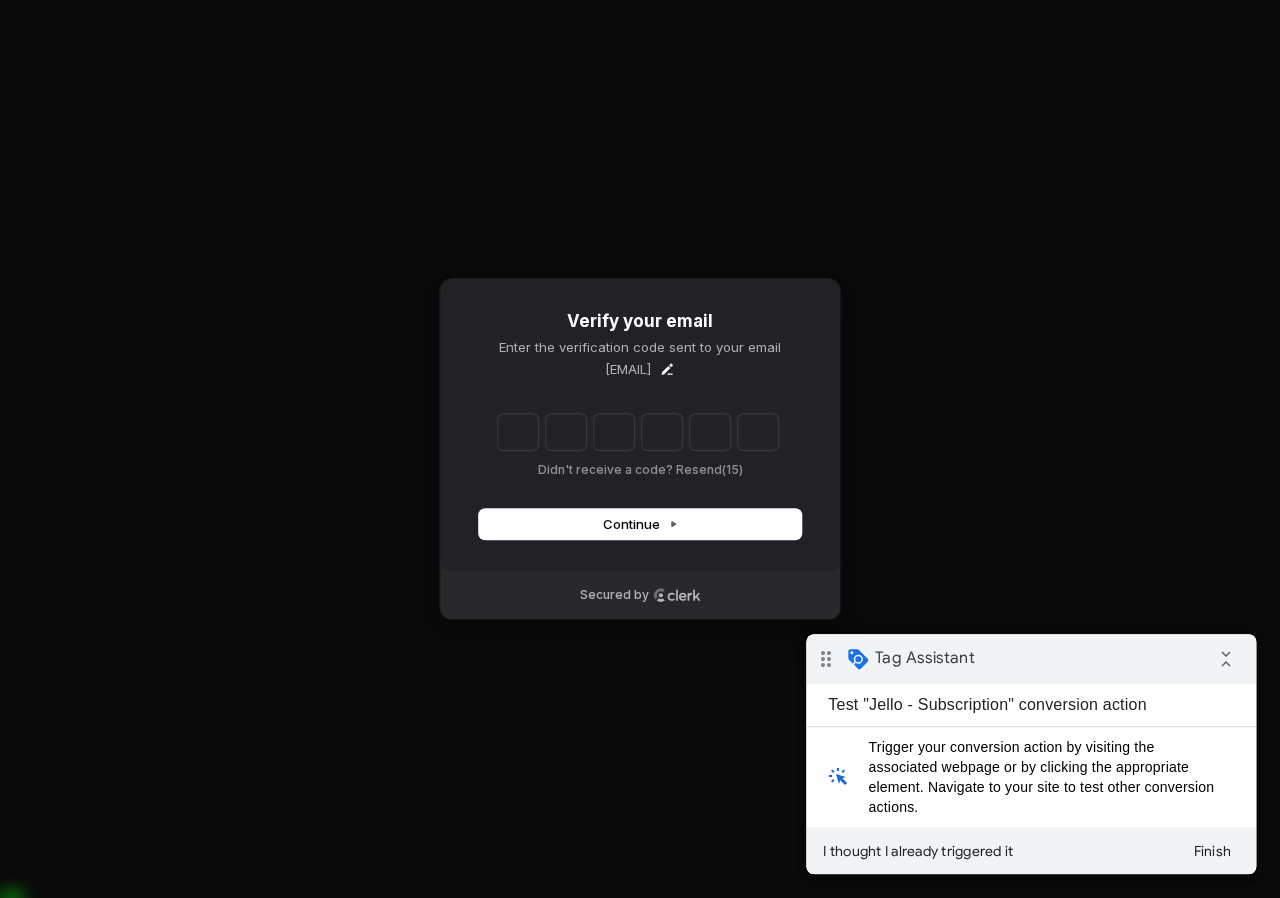 paste on "*" 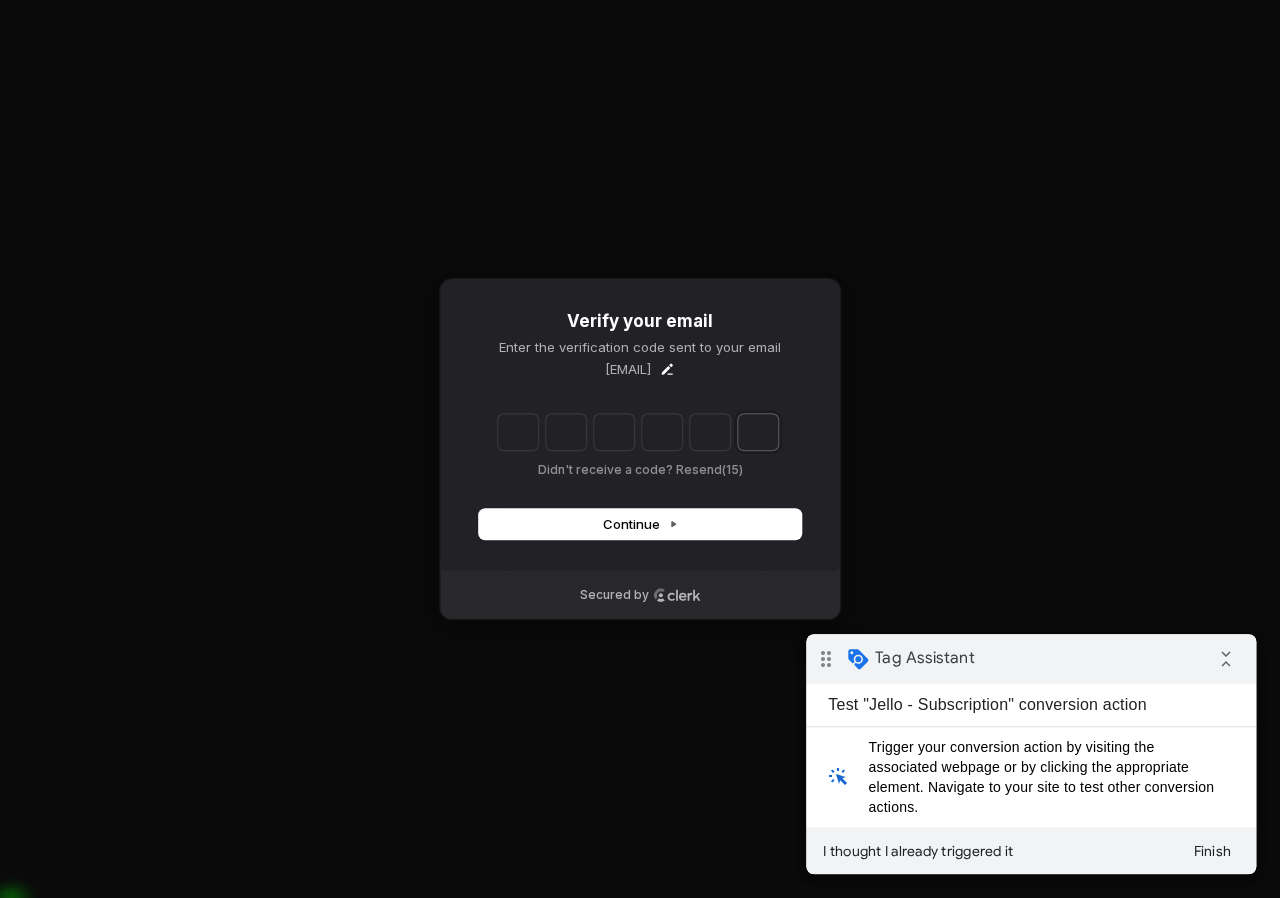 type on "******" 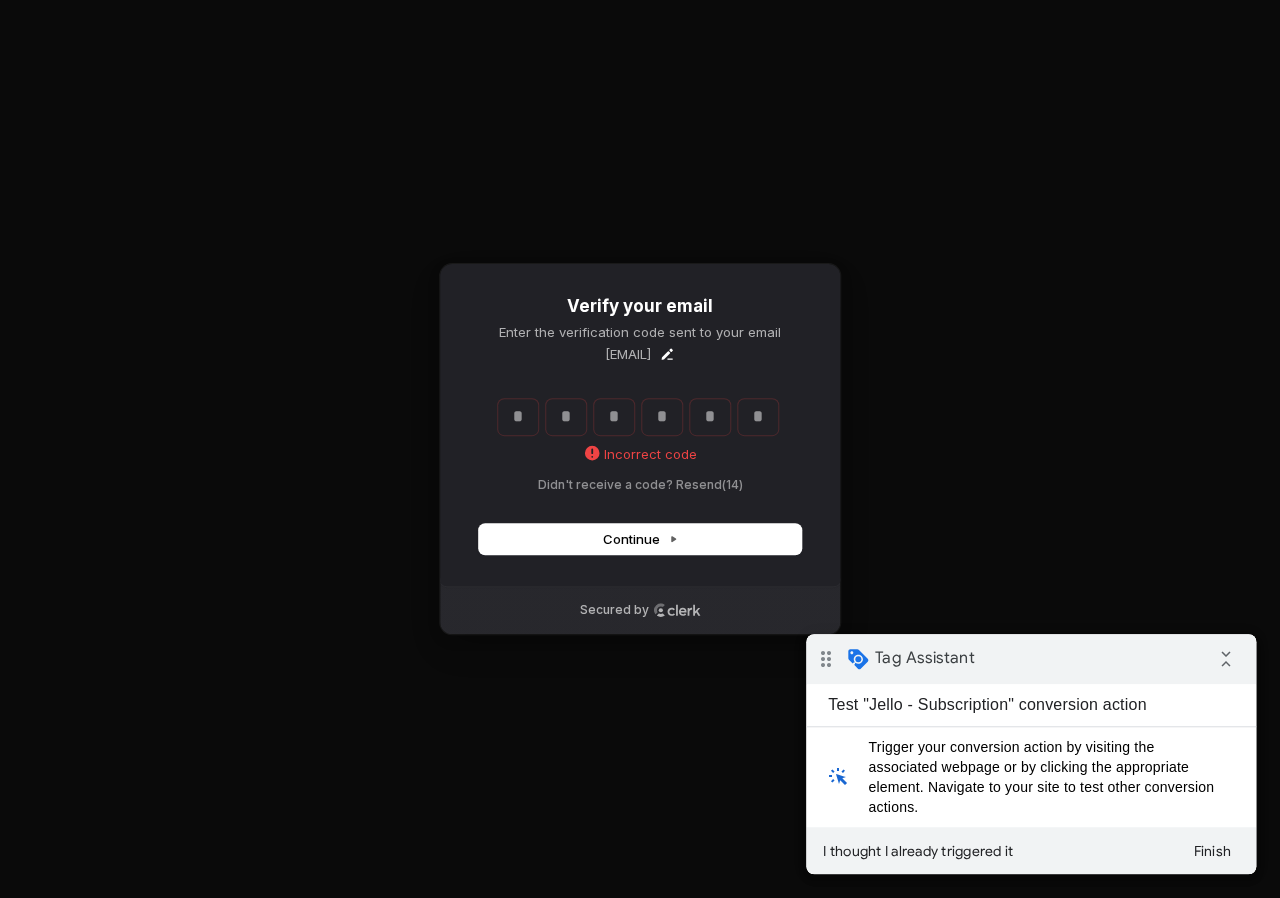 type 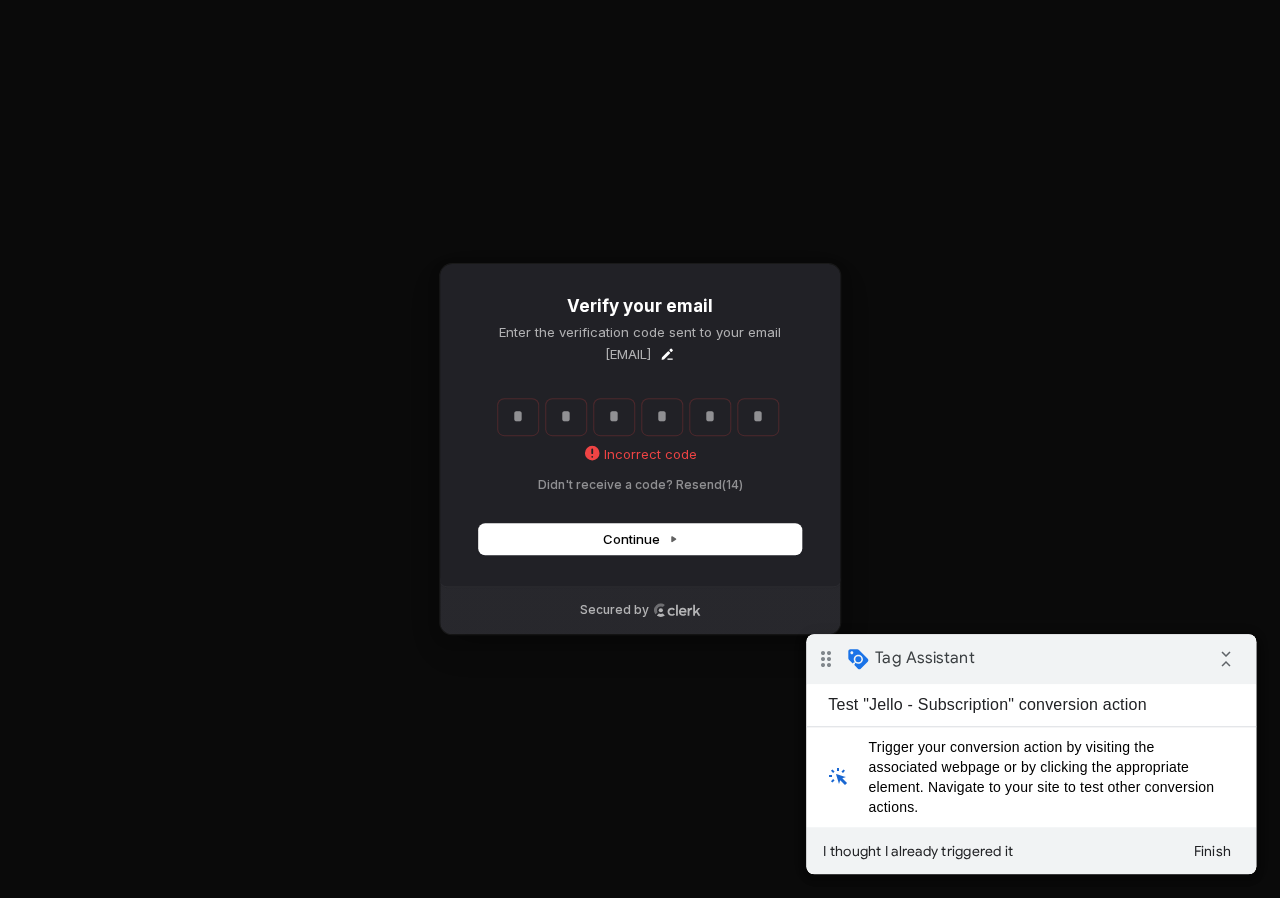 type 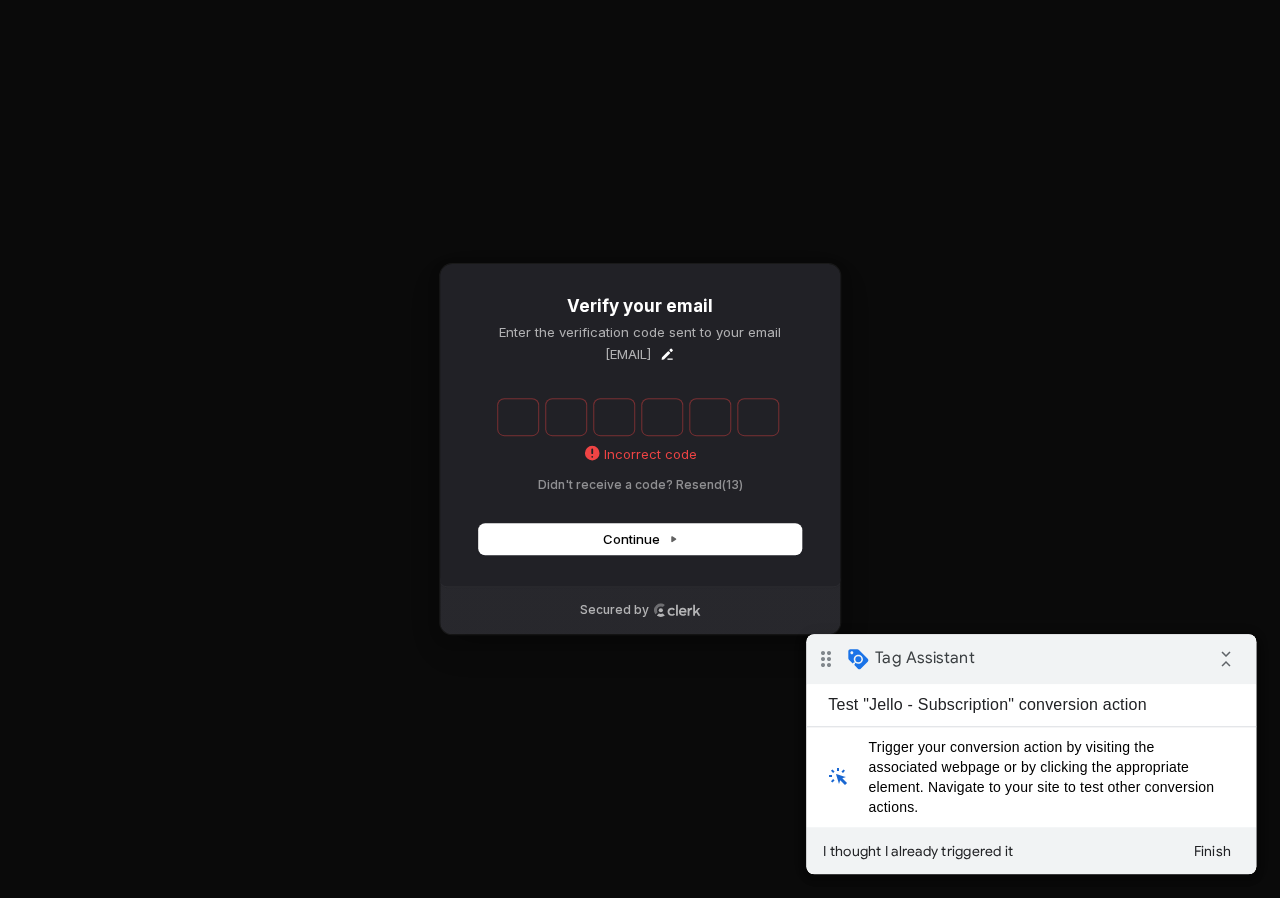 click on "Enter the  6 -digit verification code Incorrect code Didn't receive a code? Resend  (13)" at bounding box center (640, 444) 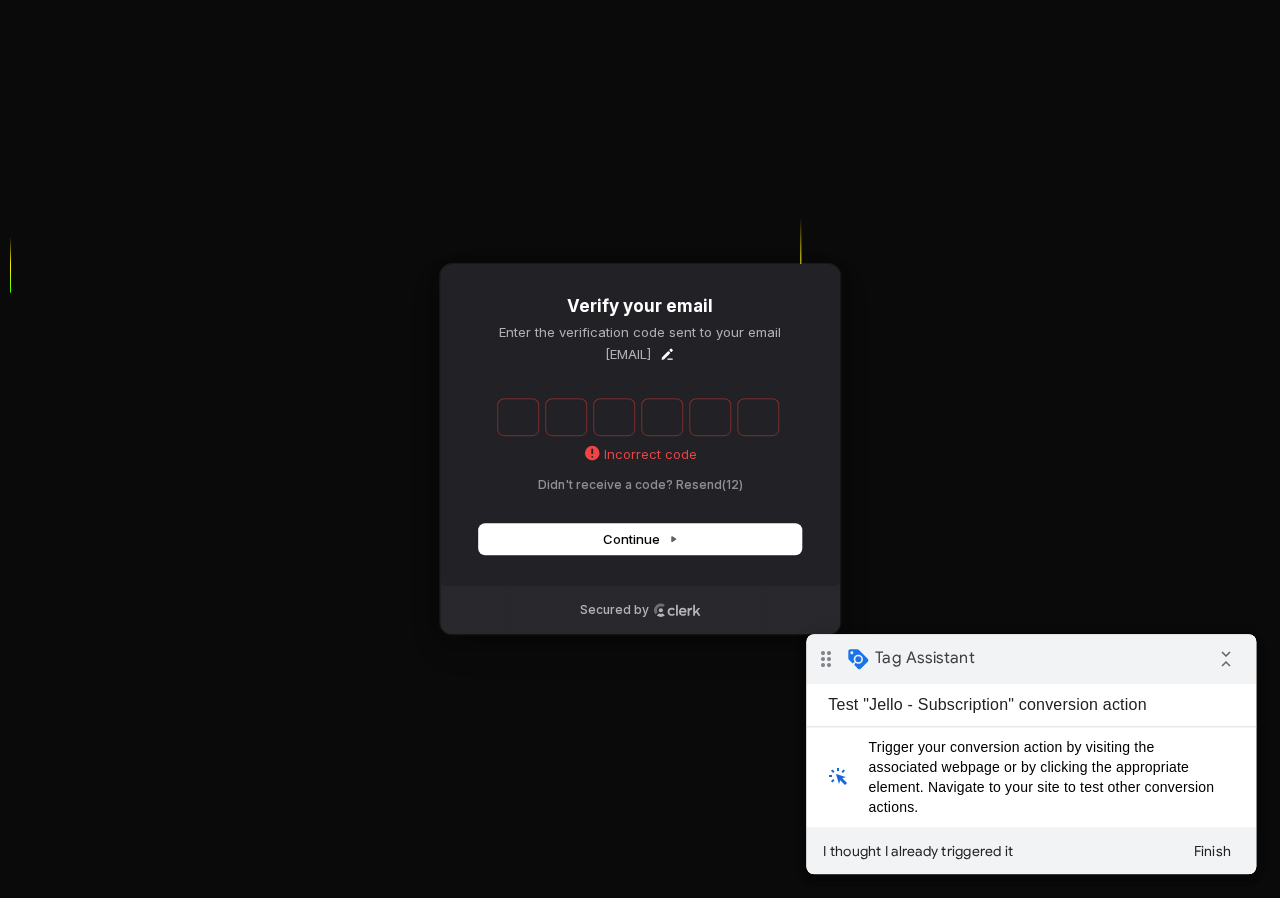 click on "Enter the  6 -digit verification code Incorrect code Didn't receive a code? Resend  (12) Continue" at bounding box center (640, 475) 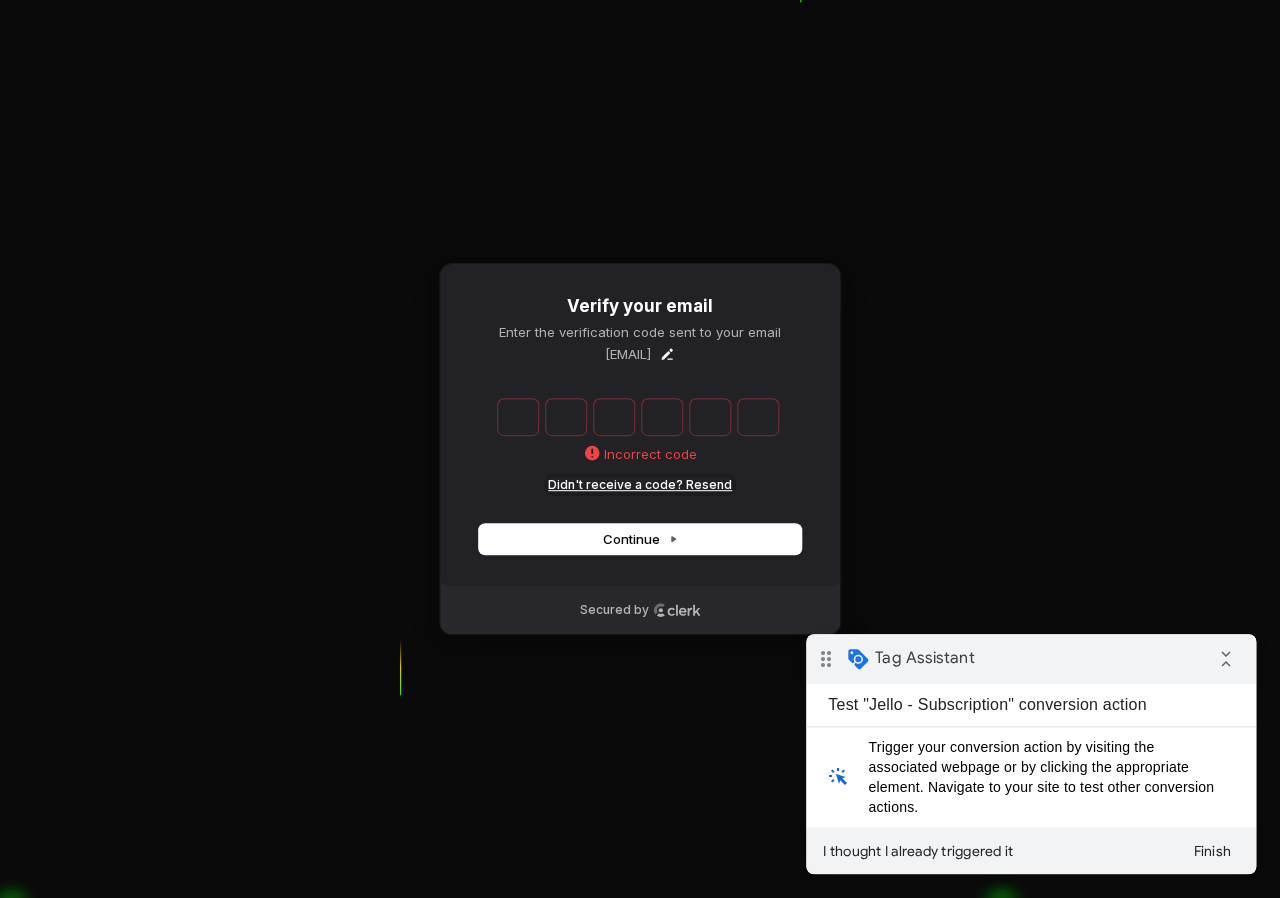 click on "Didn't receive a code? Resend" at bounding box center [640, 485] 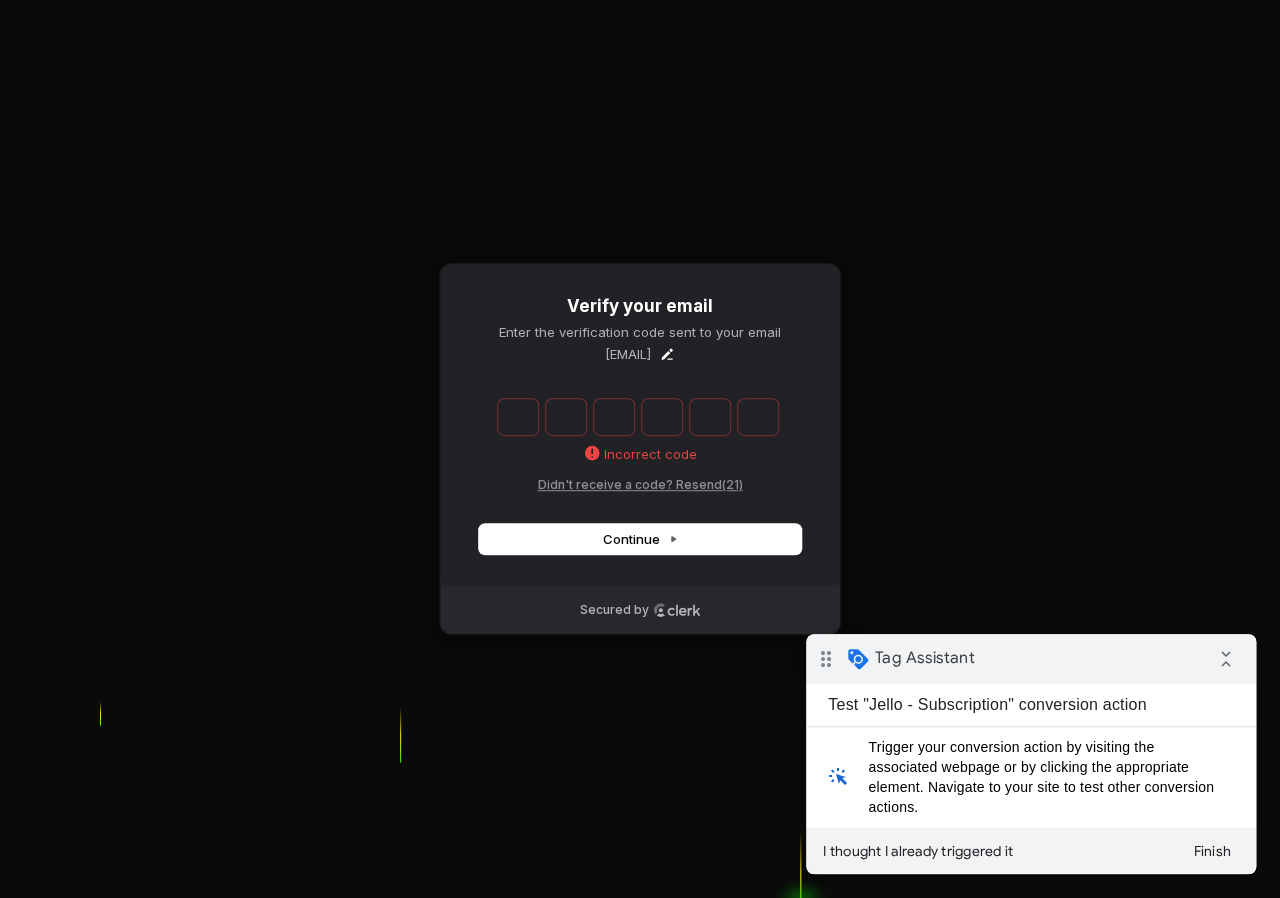type on "******" 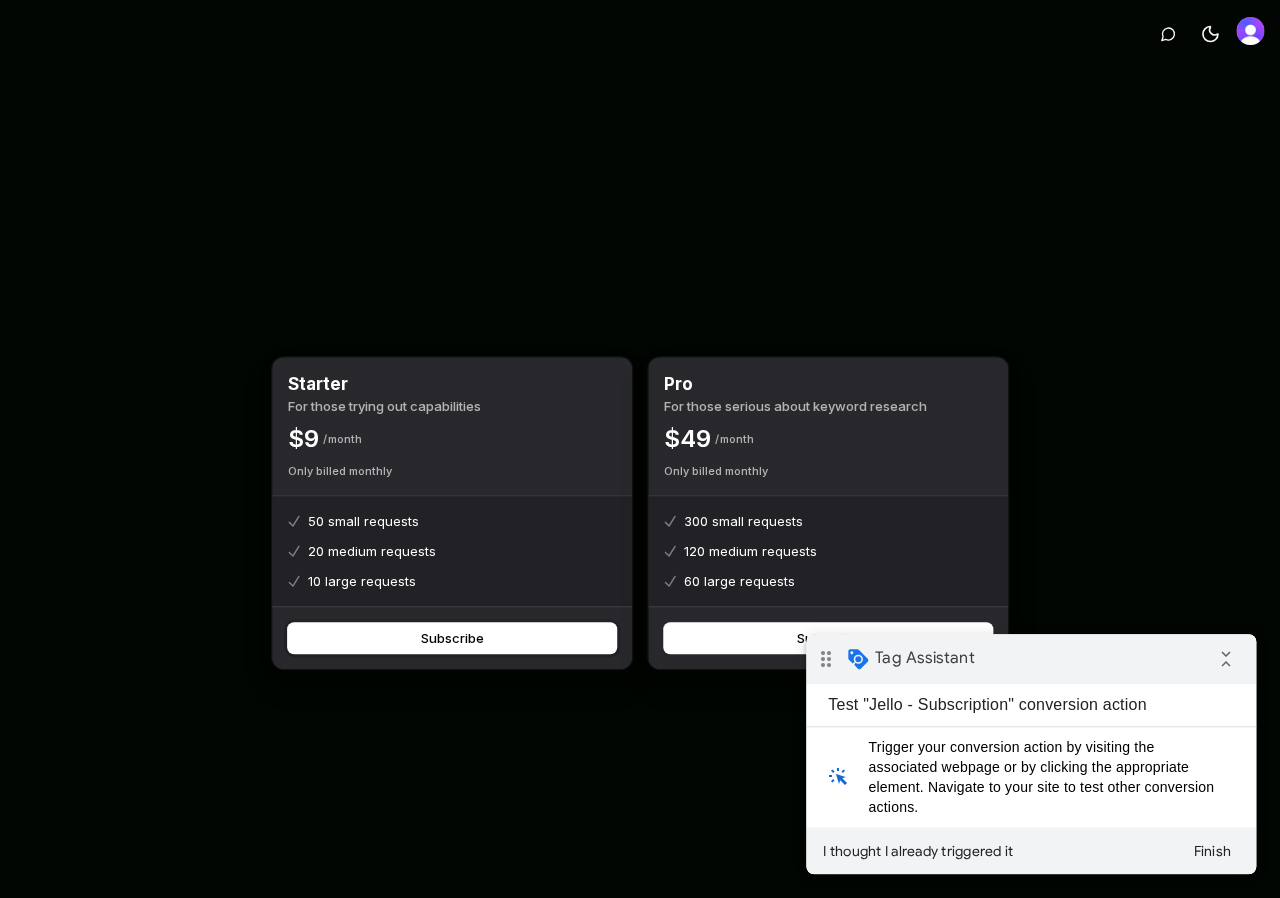 click on "Subscribe" at bounding box center (452, 638) 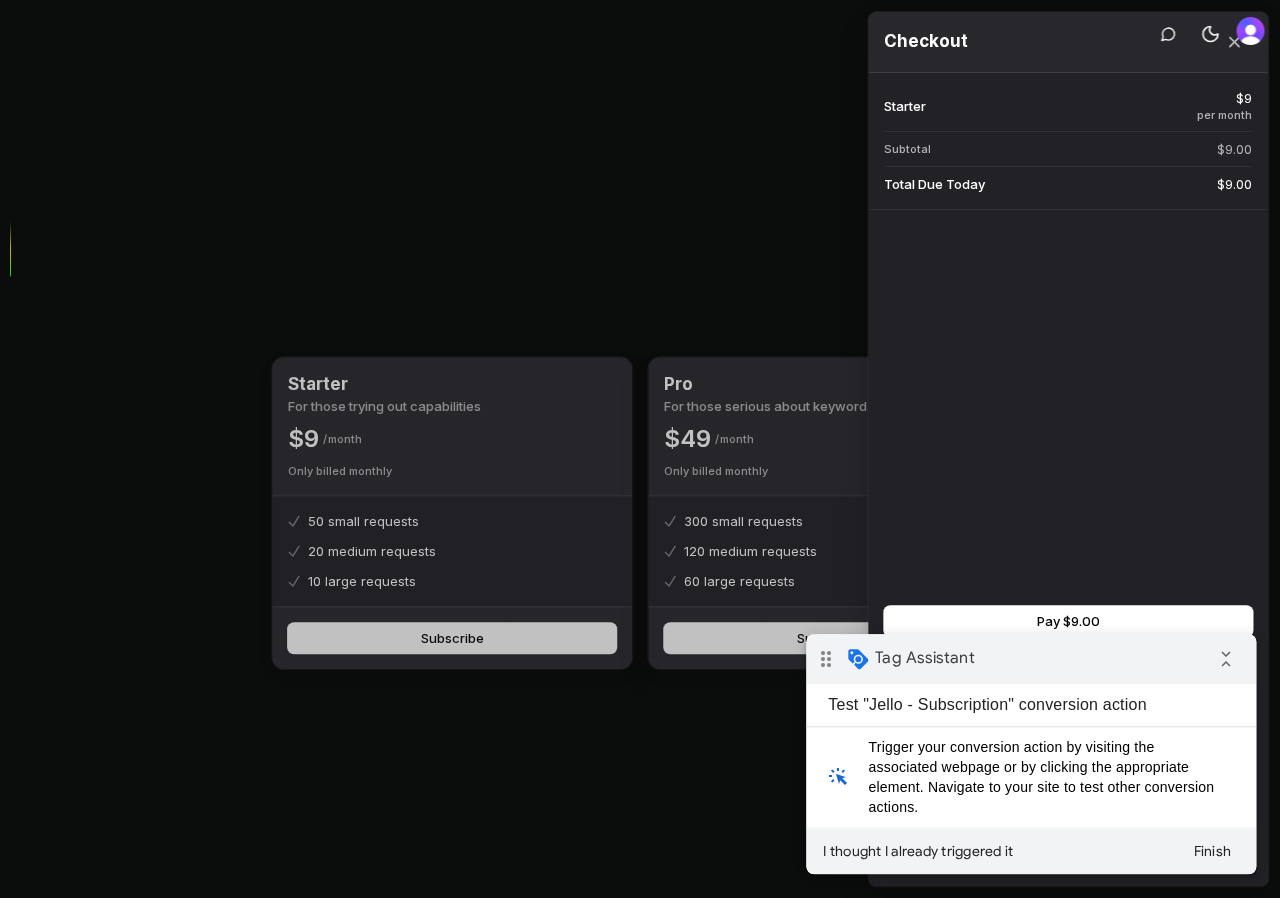click on "Checkout" at bounding box center (1068, 42) 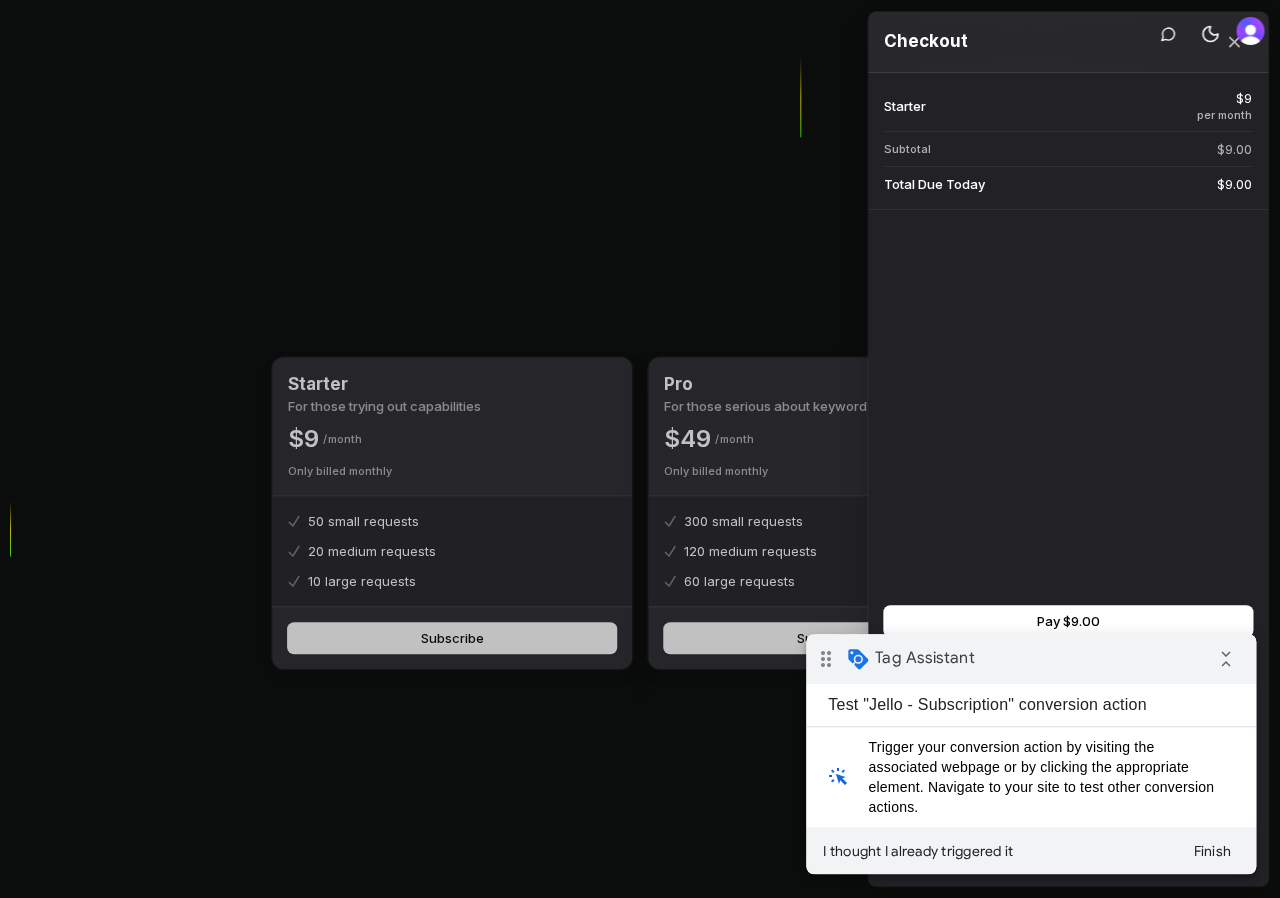 click on "Checkout" at bounding box center (1068, 42) 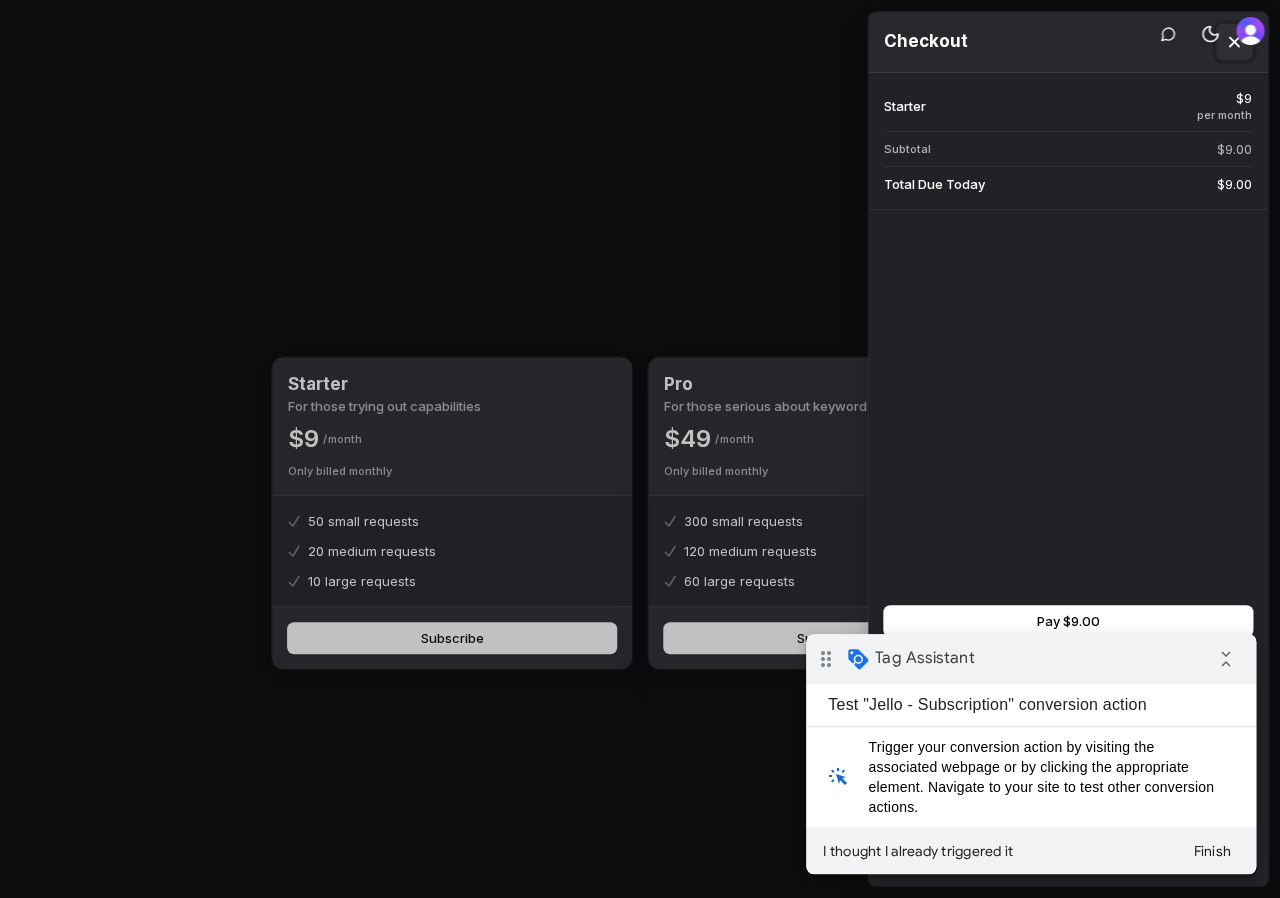 click at bounding box center [1234, 42] 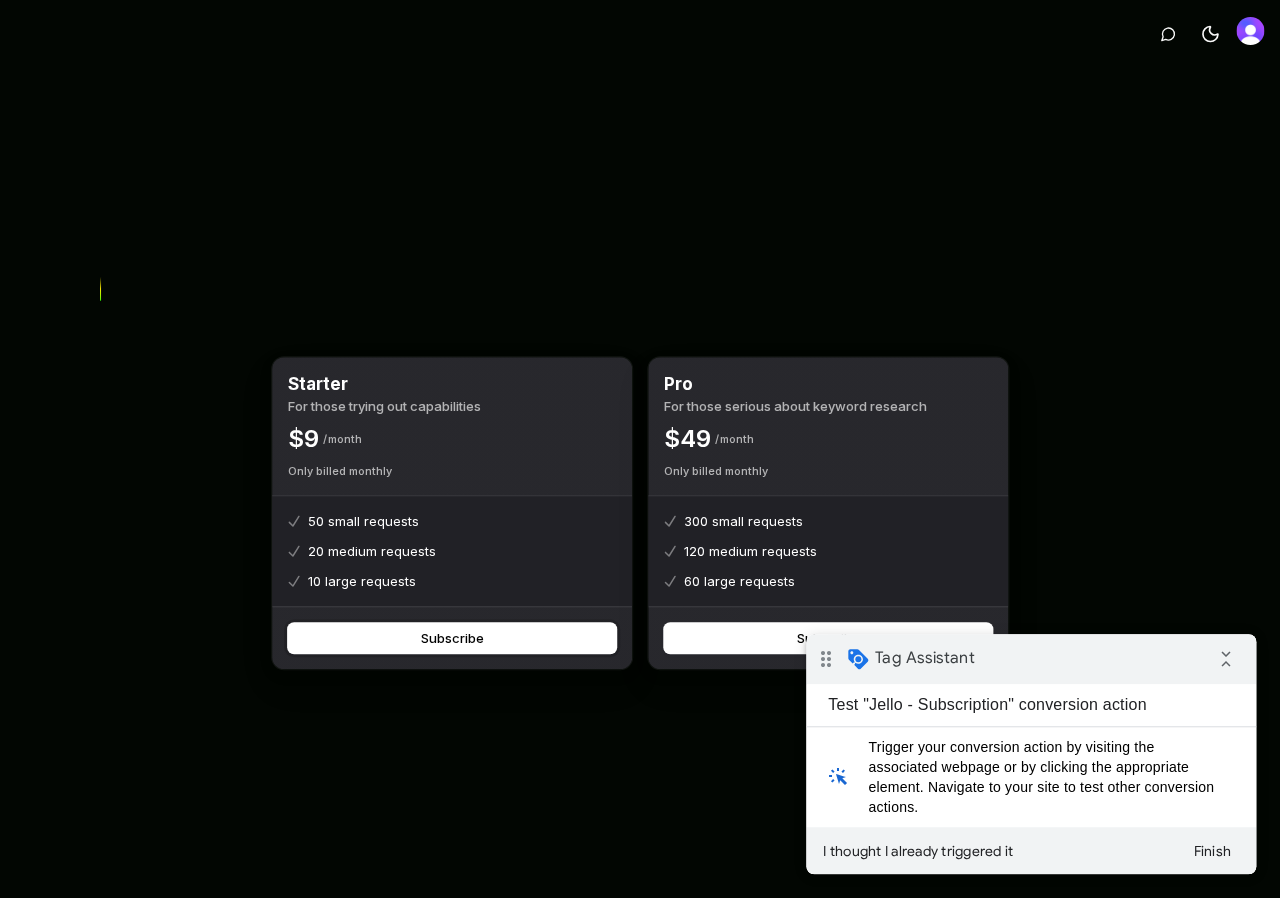 click on "Subscribe" at bounding box center [452, 638] 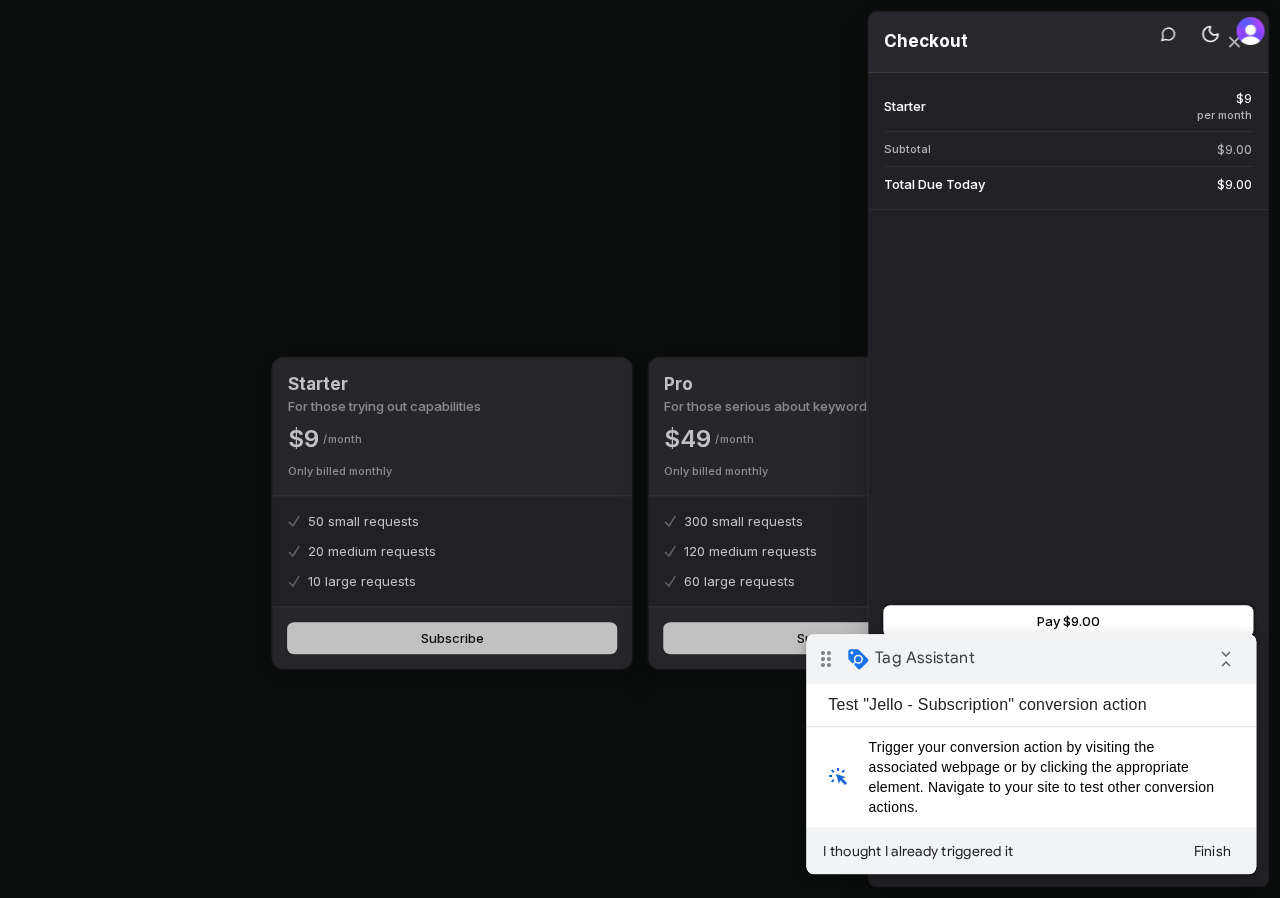 click on "Pay $9.00" at bounding box center (1068, 621) 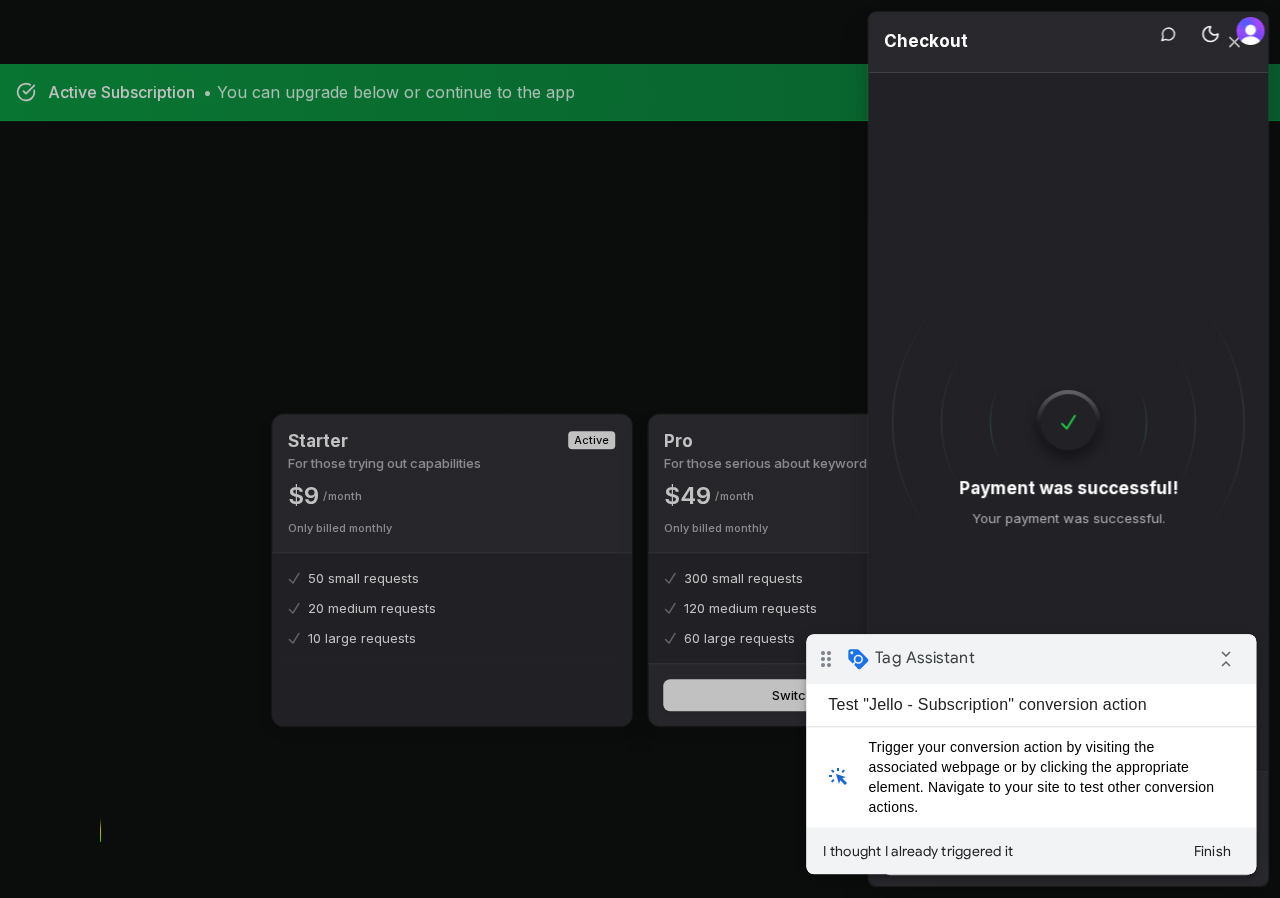 drag, startPoint x: 1105, startPoint y: 652, endPoint x: 811, endPoint y: 631, distance: 294.74905 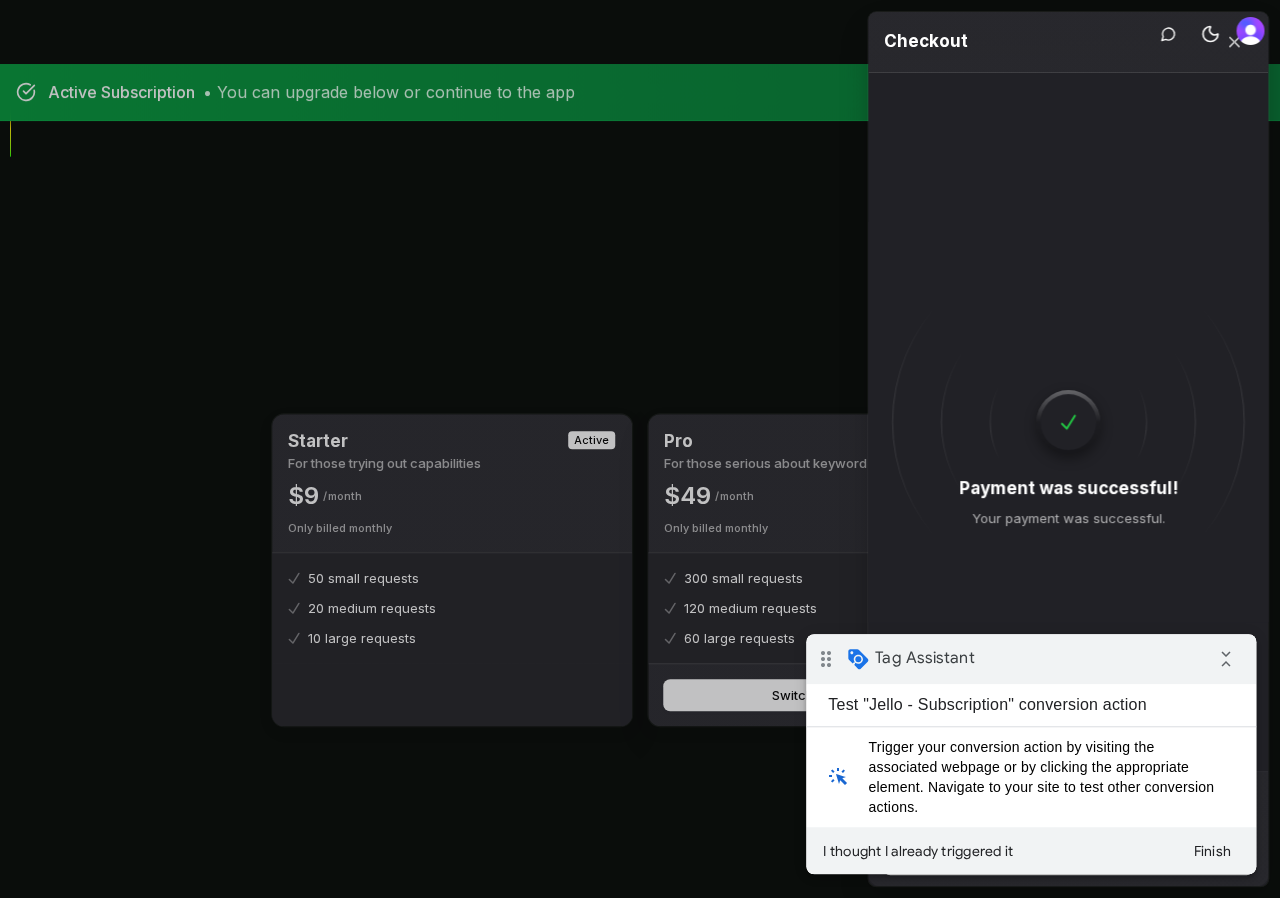 click on "Payment was successful! Your payment was successful." at bounding box center [1068, 422] 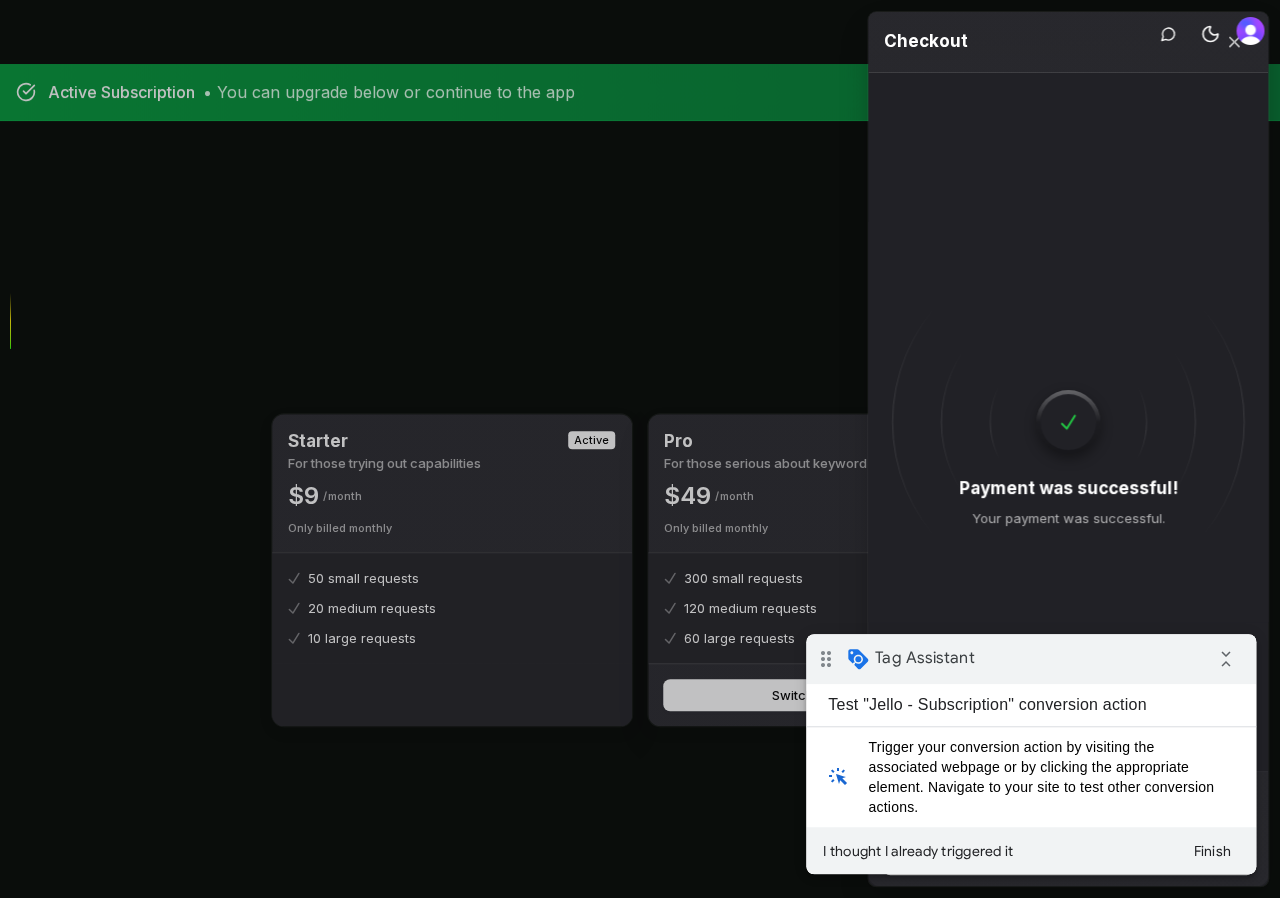 click on "Payment was successful! Your payment was successful." at bounding box center (1068, 422) 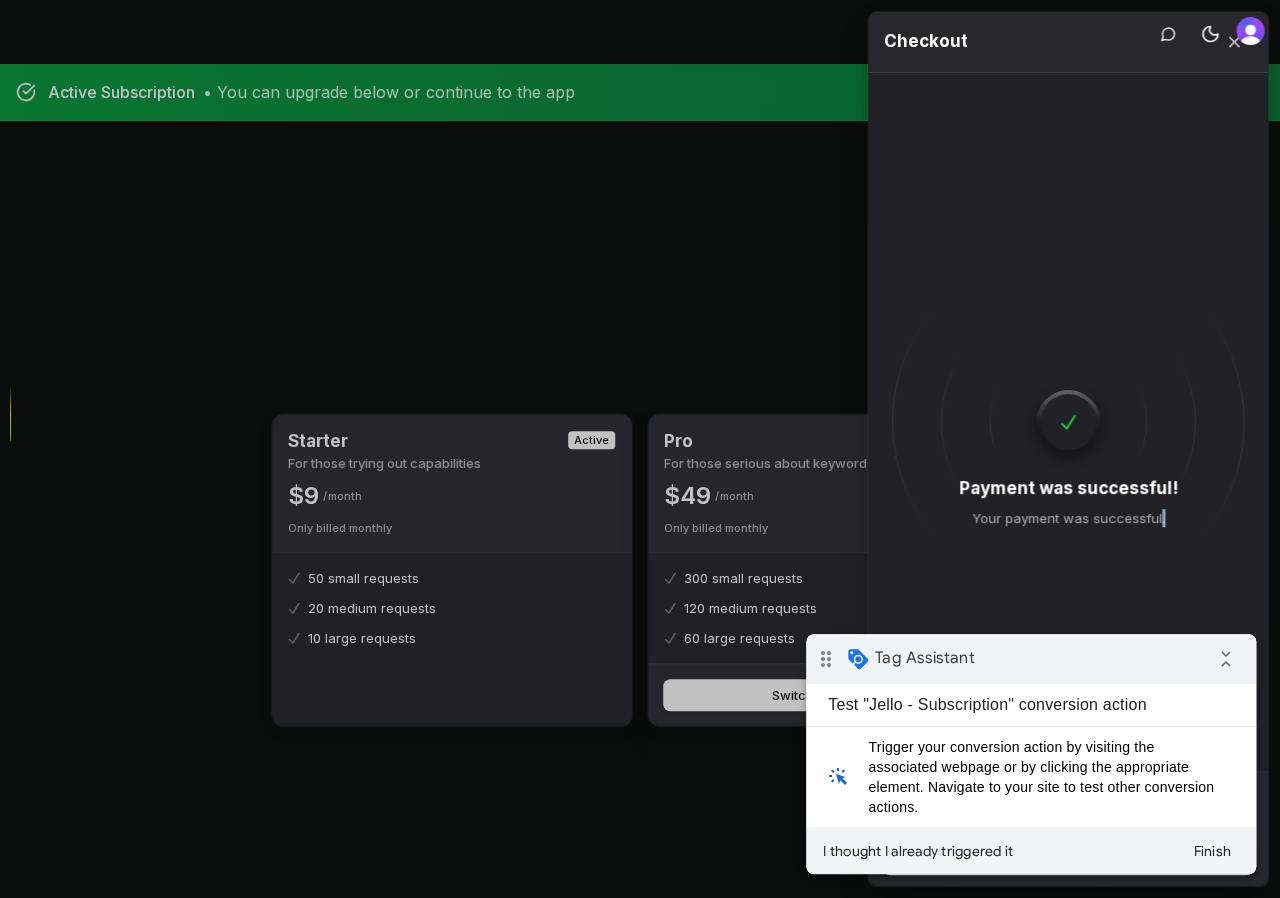 click on "Payment was successful! Your payment was successful." at bounding box center (1068, 422) 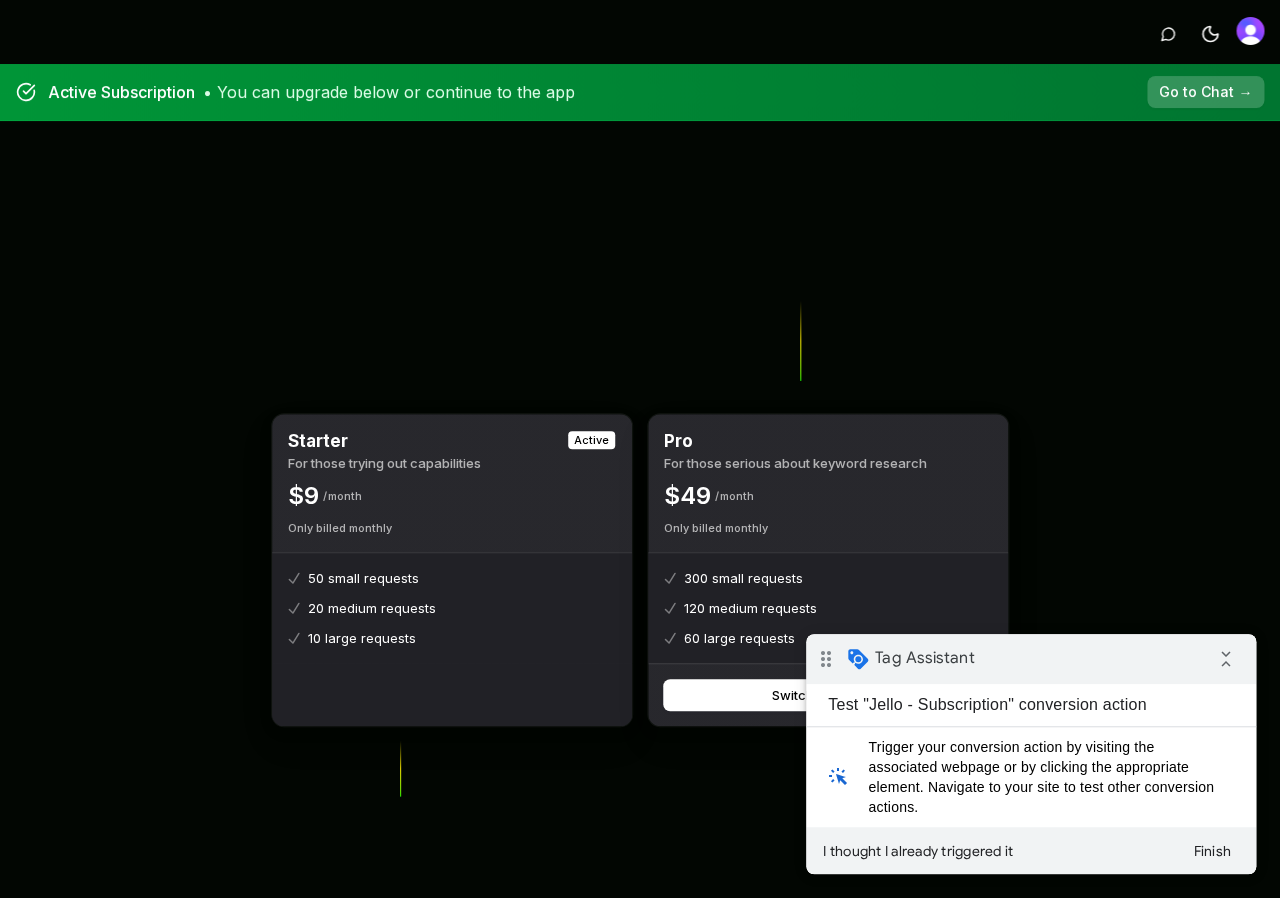 drag, startPoint x: 828, startPoint y: 654, endPoint x: 631, endPoint y: 645, distance: 197.20547 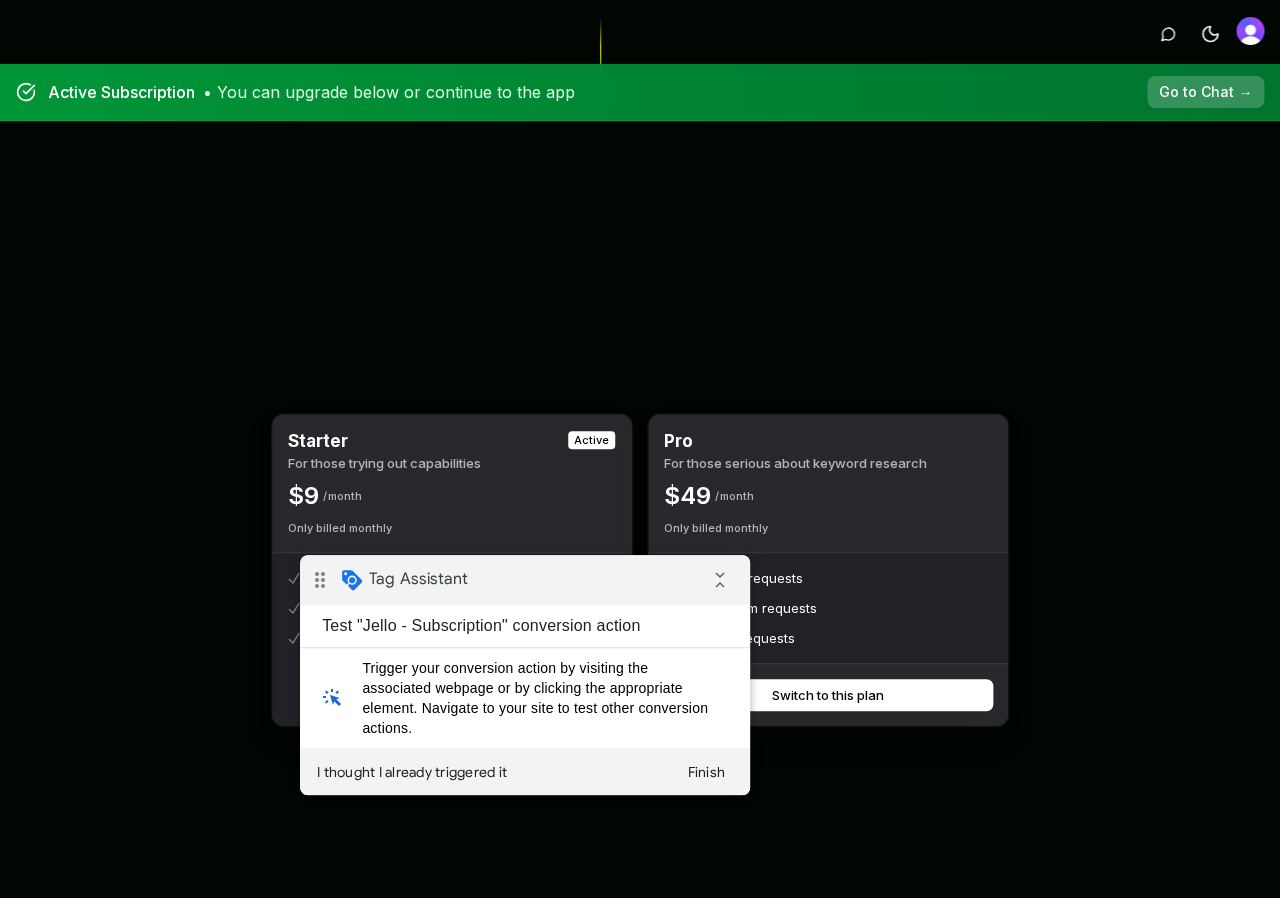 click on "drag_indicator" at bounding box center (320, 580) 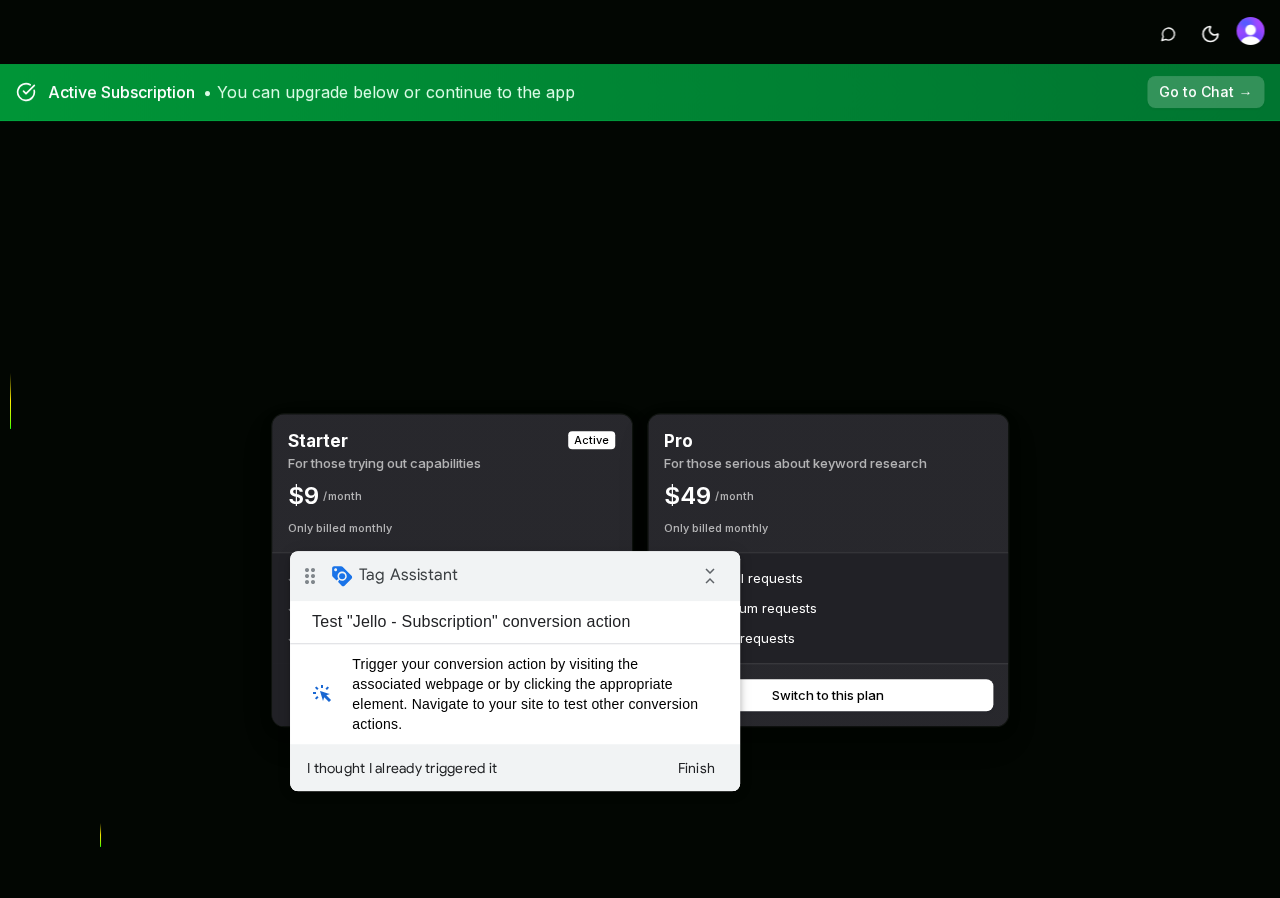 click on "Go to Chat →" at bounding box center [1205, 92] 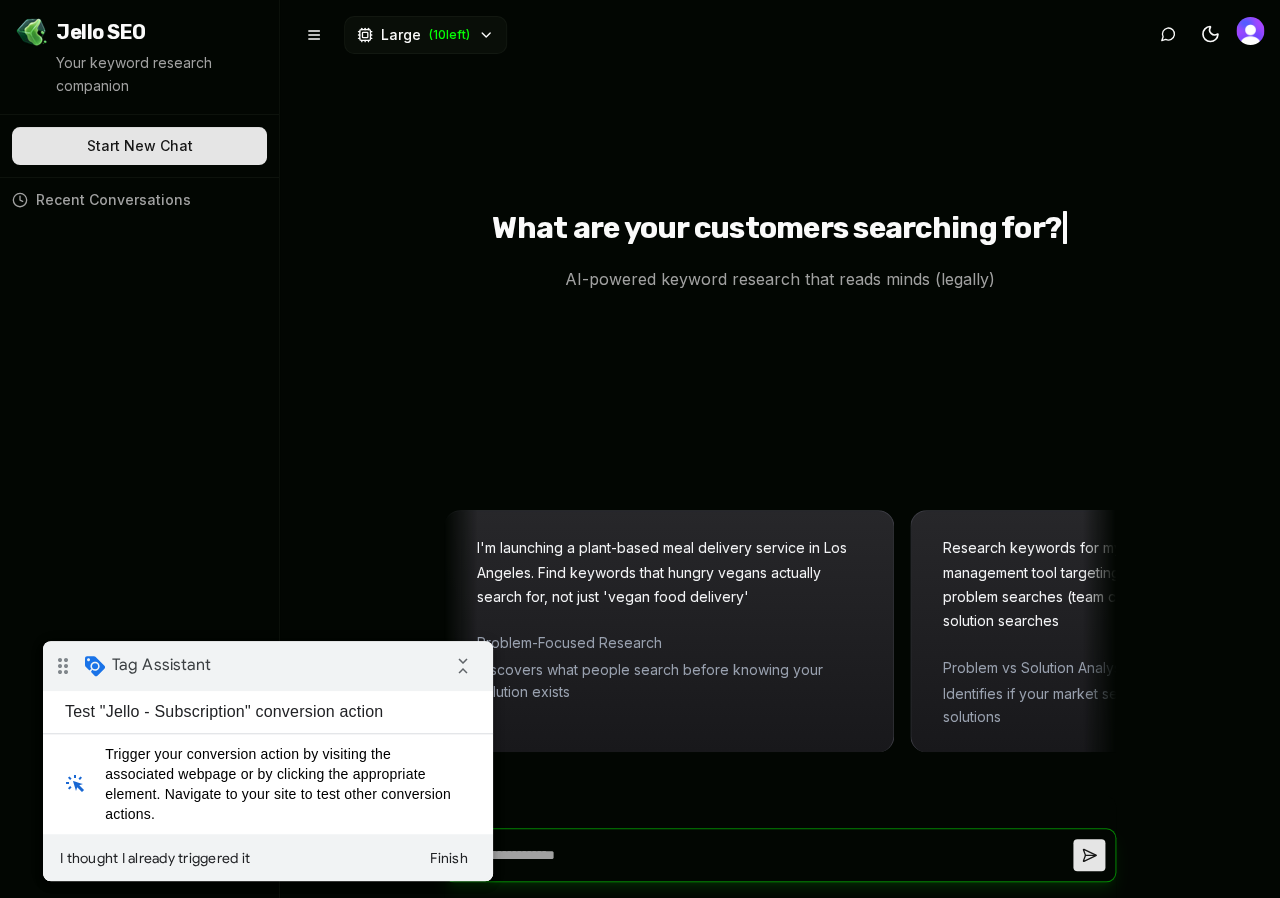 click on "drag_indicator" at bounding box center (63, 666) 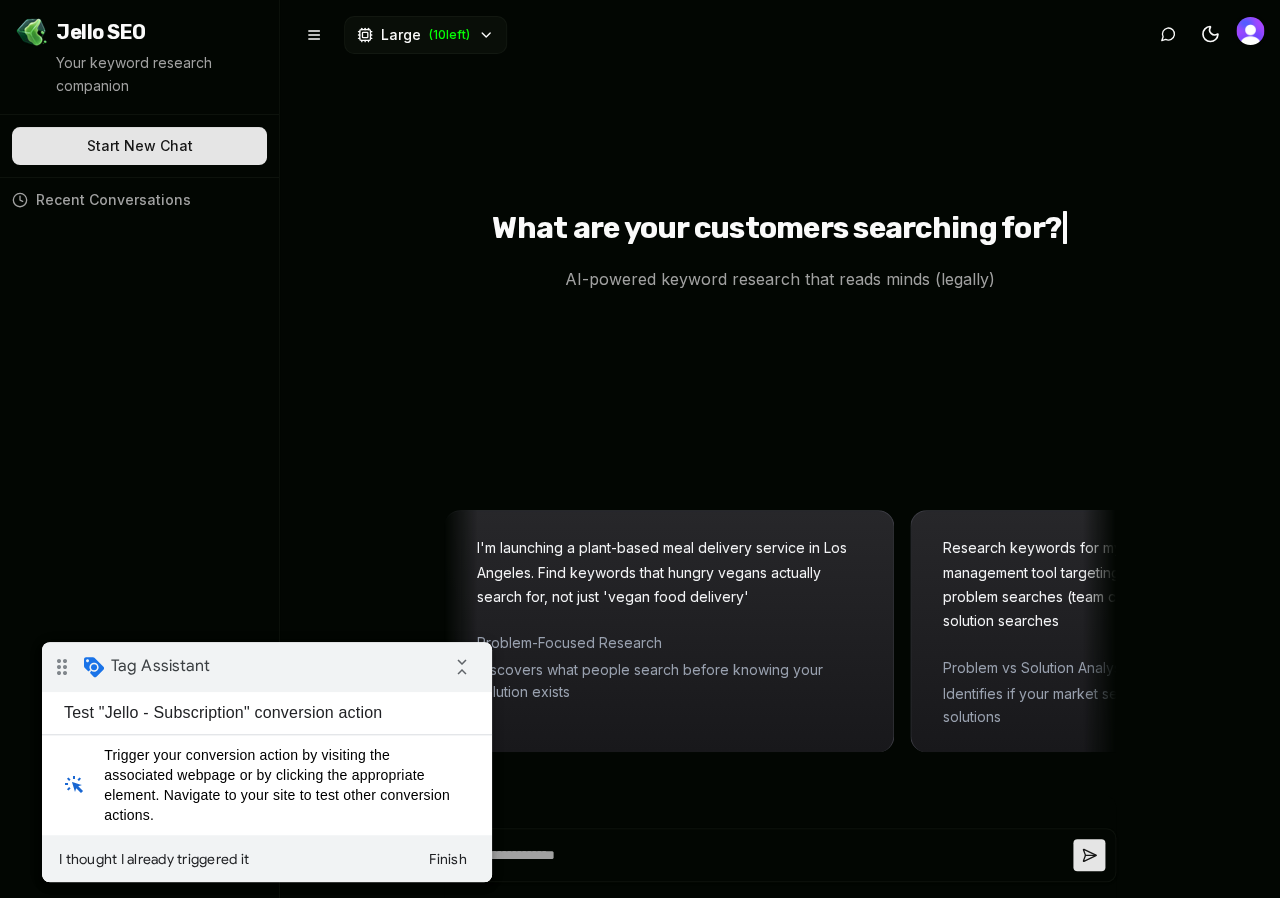 click at bounding box center [1250, 31] 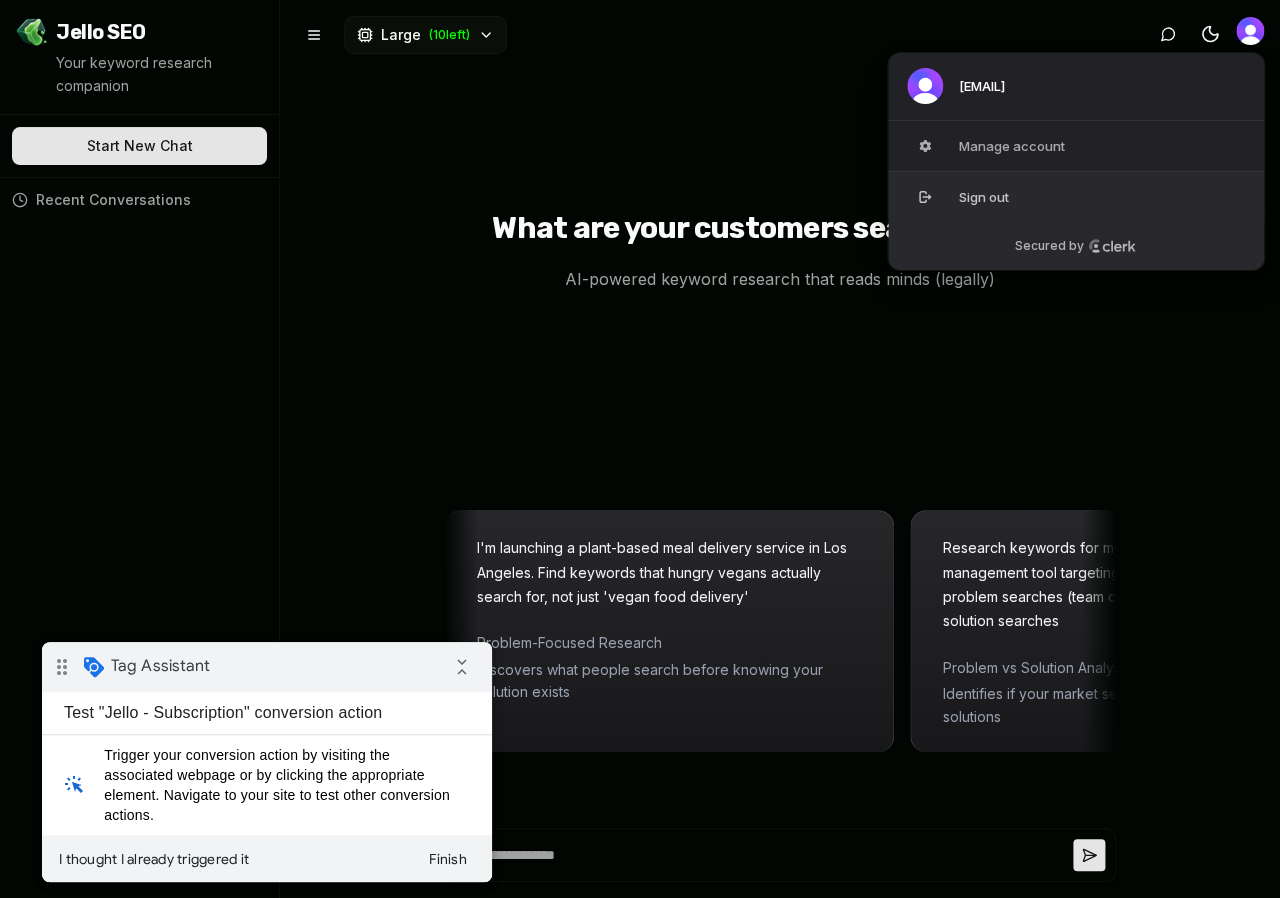 click on "Sign out" at bounding box center (1076, 196) 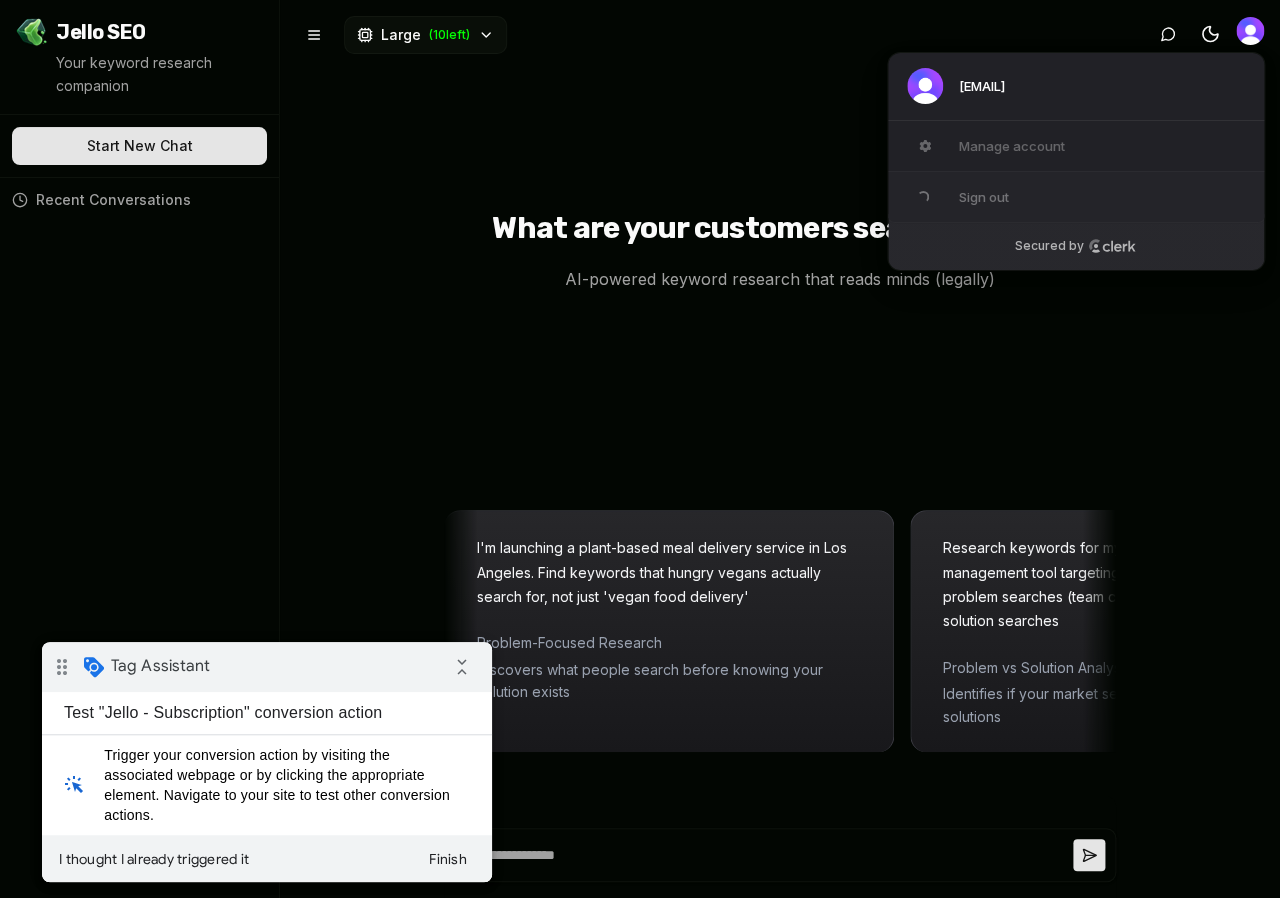 type on "*" 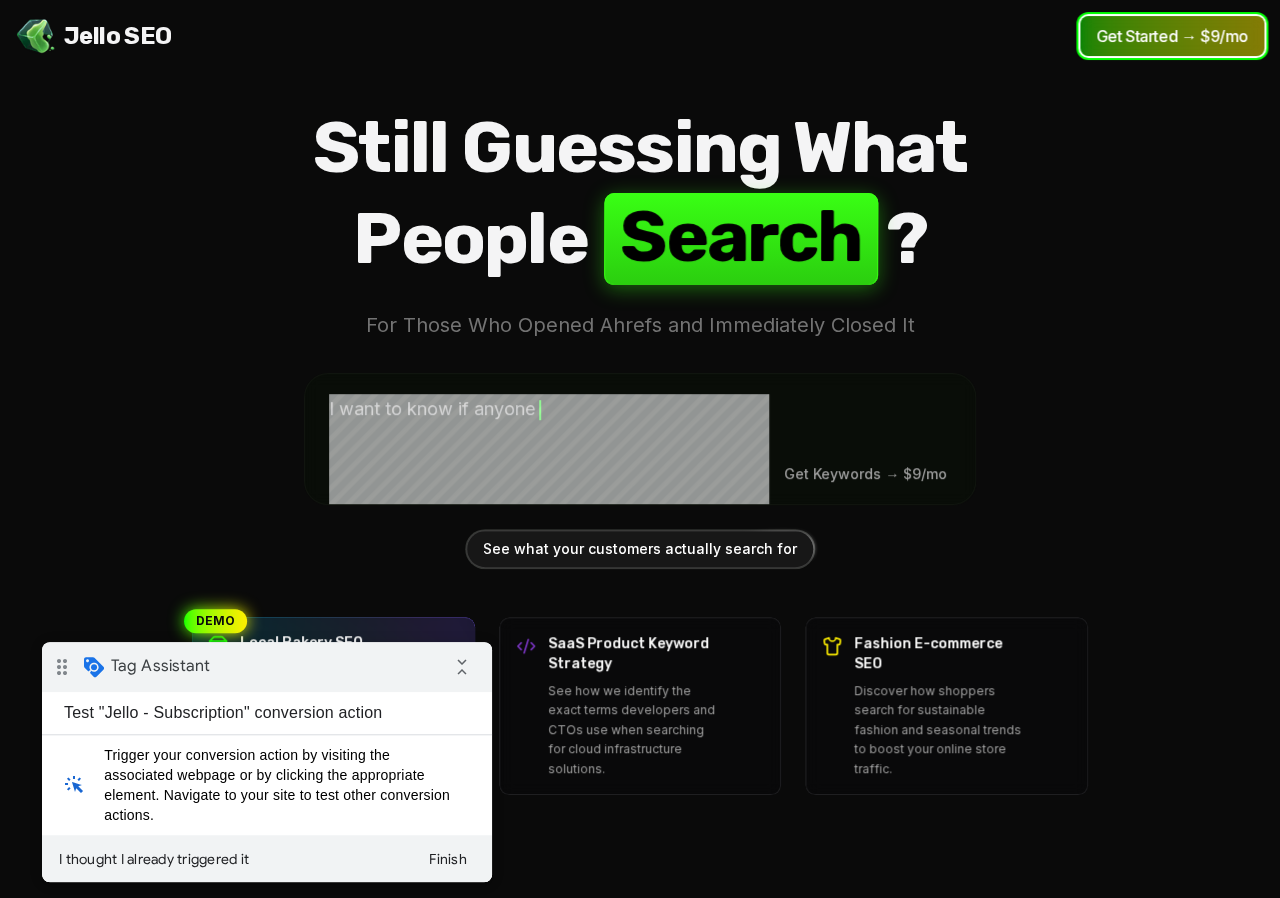 click on "Get Started → $9/mo" at bounding box center (1172, 36) 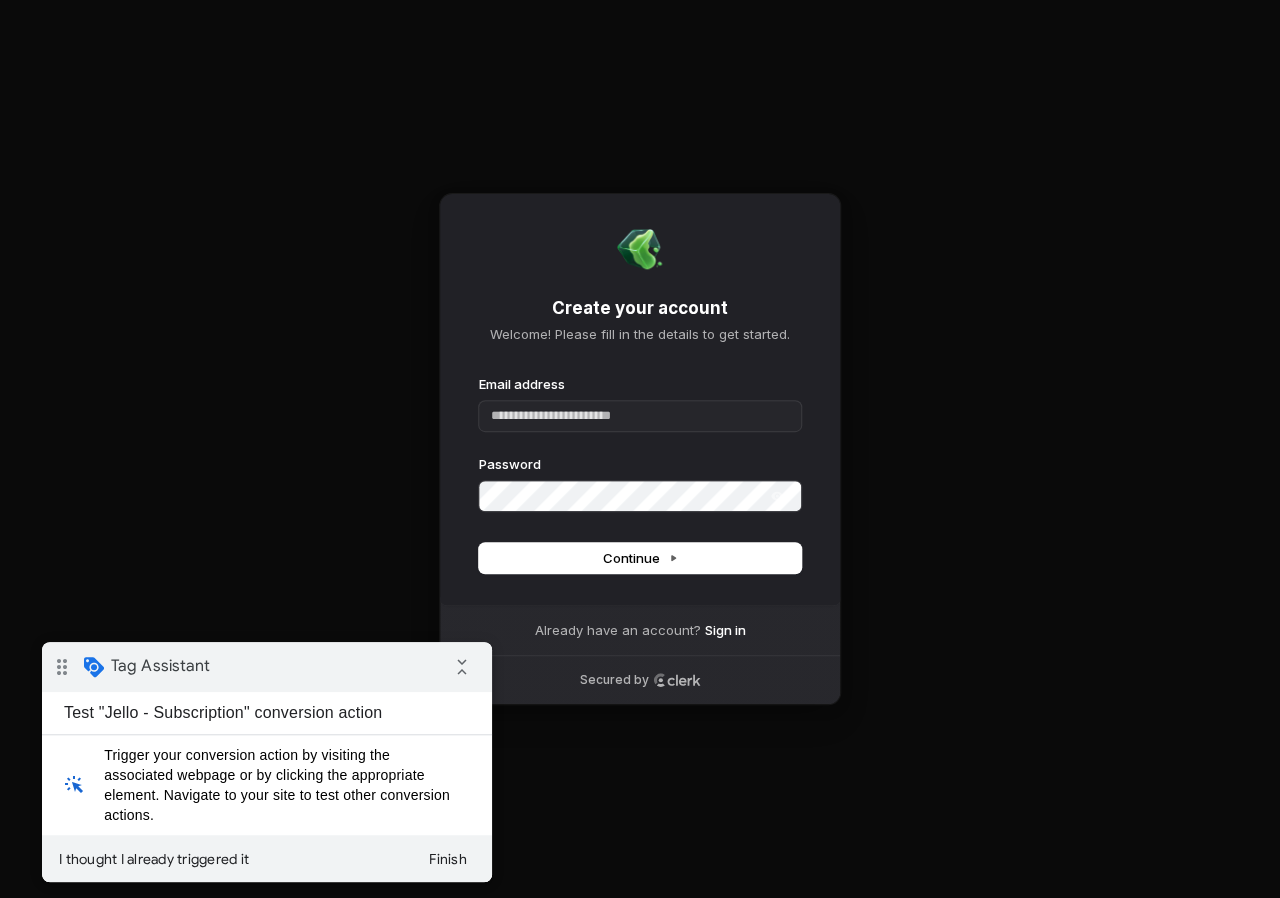 click on "Create your account Welcome! Please fill in the details to get started. Email address Password Continue Already have an account? Sign in Secured by" at bounding box center (640, 449) 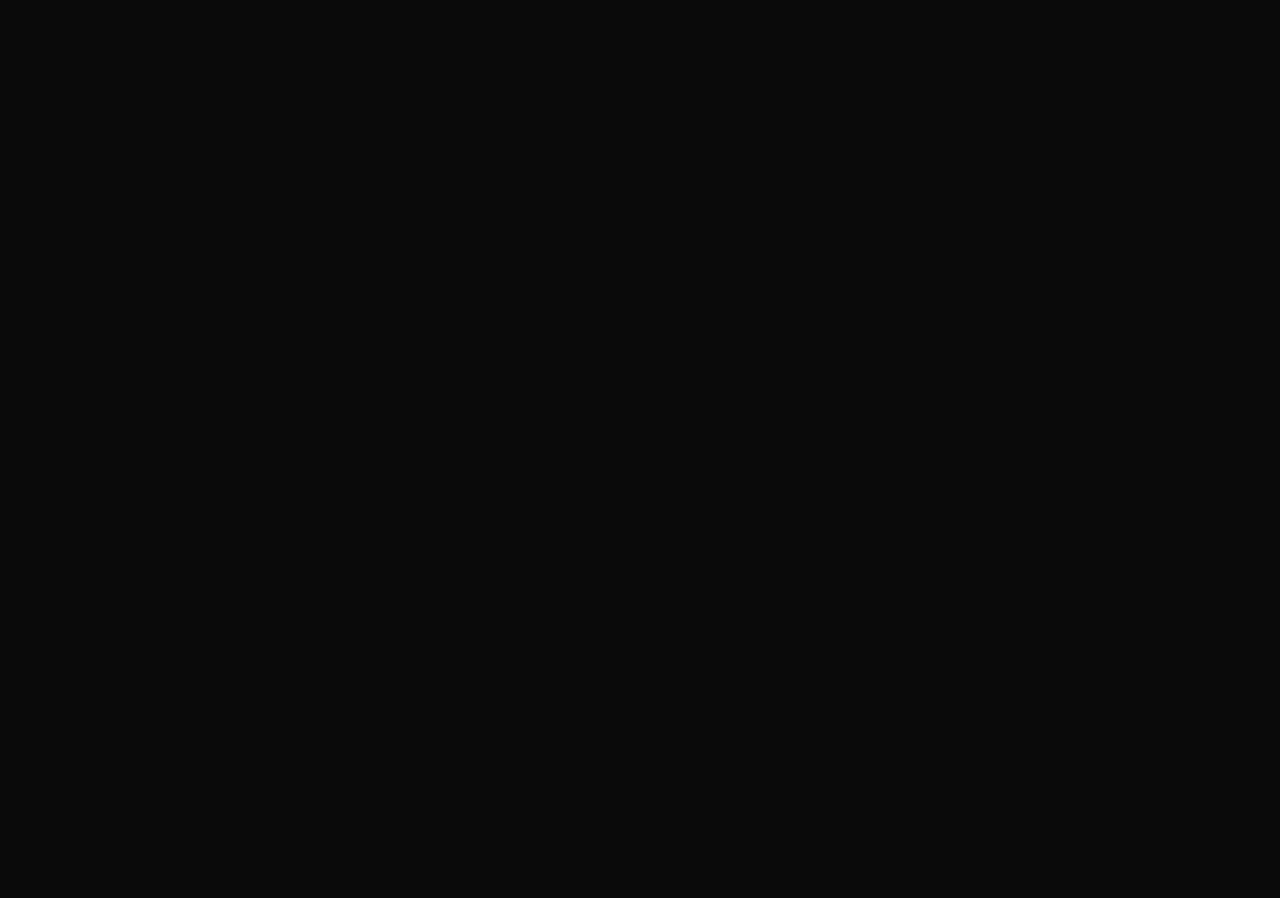 scroll, scrollTop: 0, scrollLeft: 0, axis: both 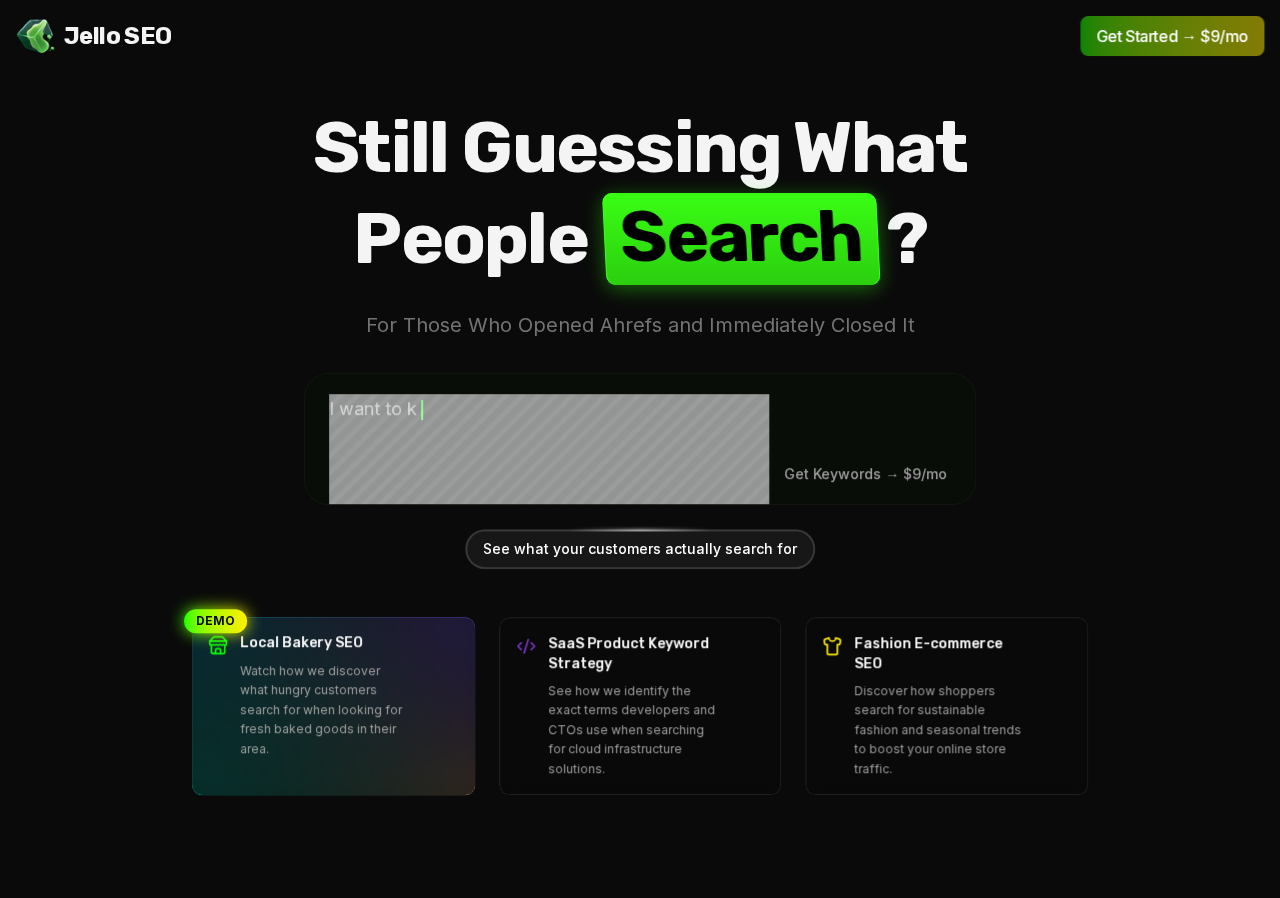 click on "Jello SEO Jello SEO Get Started → $9/mo" at bounding box center [640, 36] 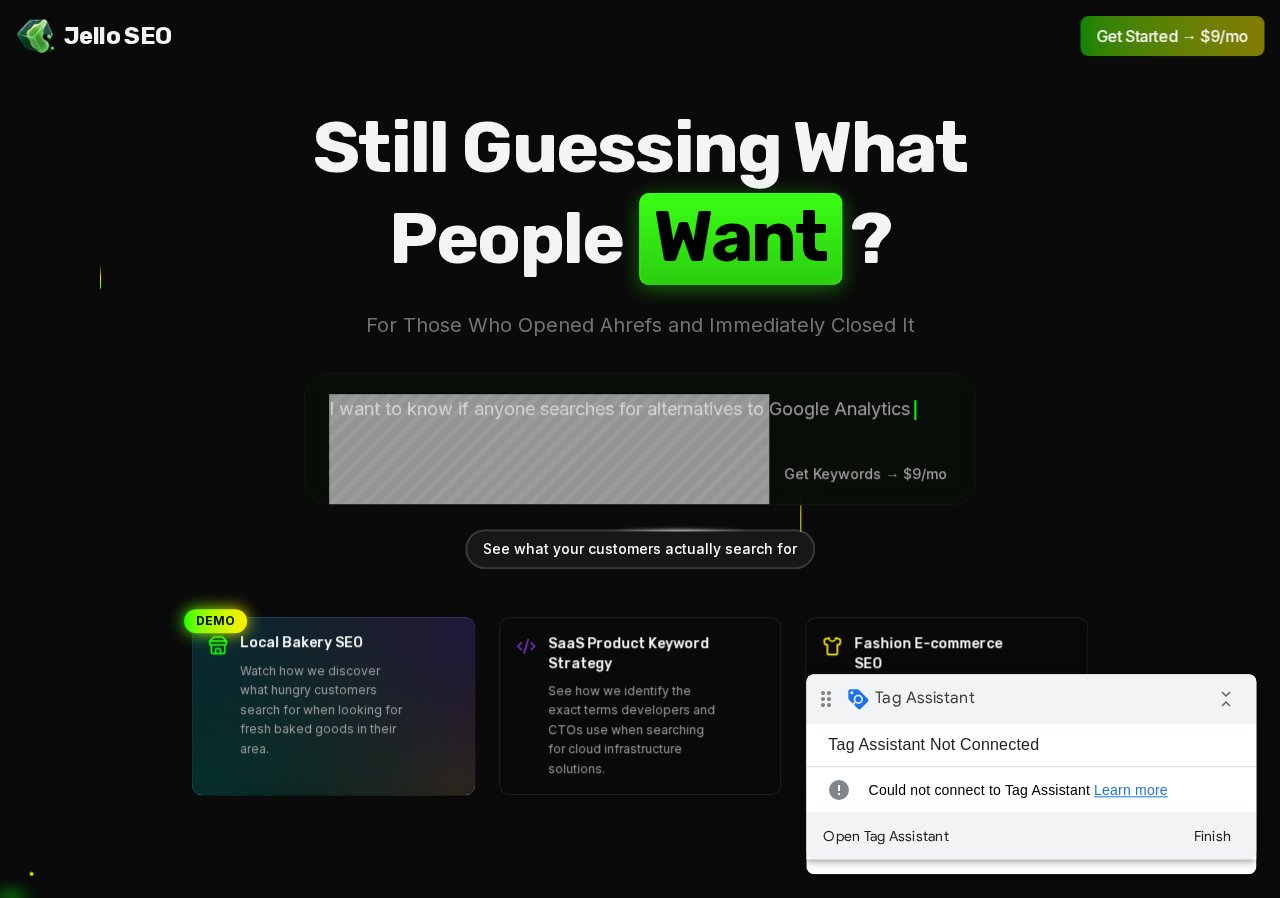 scroll, scrollTop: 0, scrollLeft: 0, axis: both 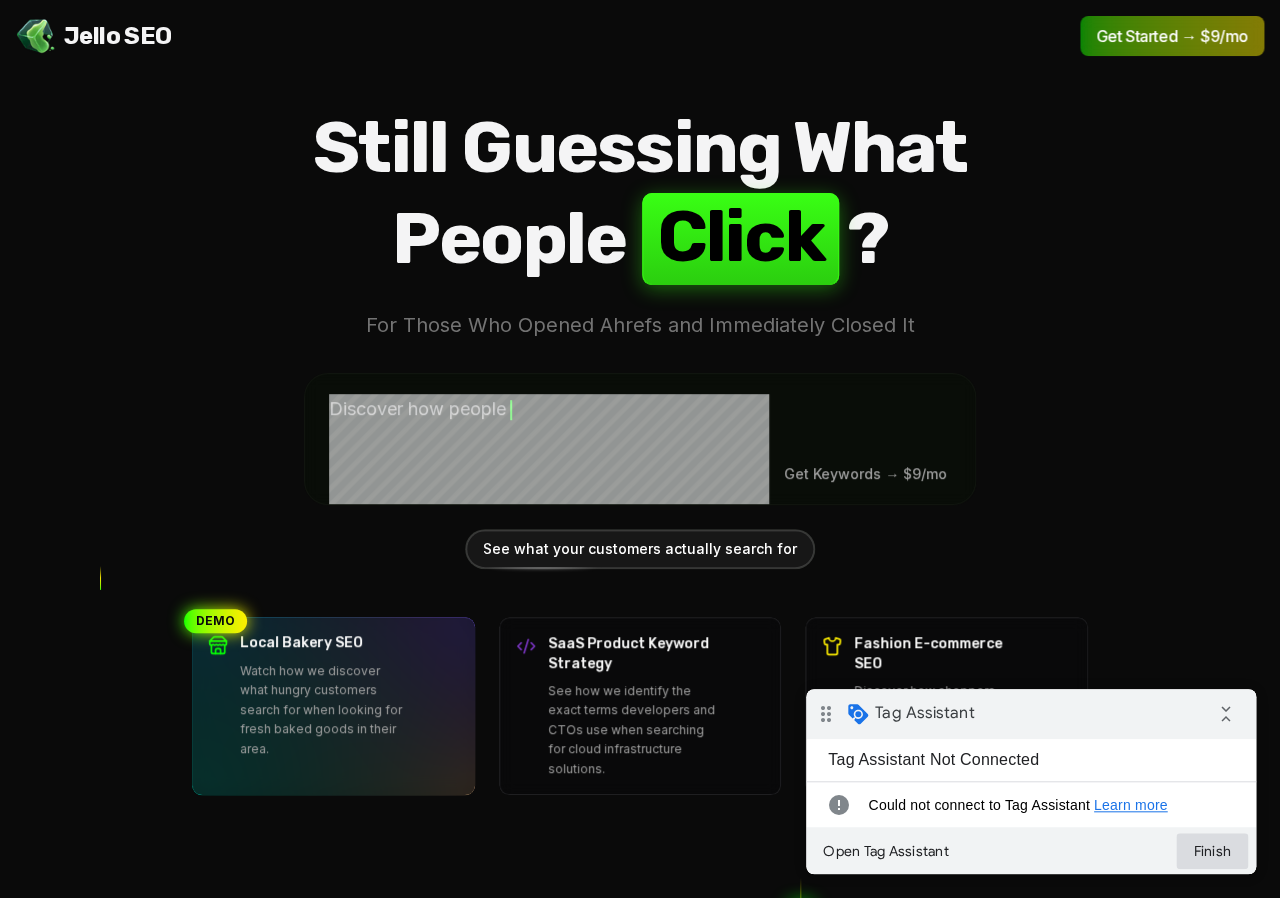 click on "Finish" at bounding box center [1212, 851] 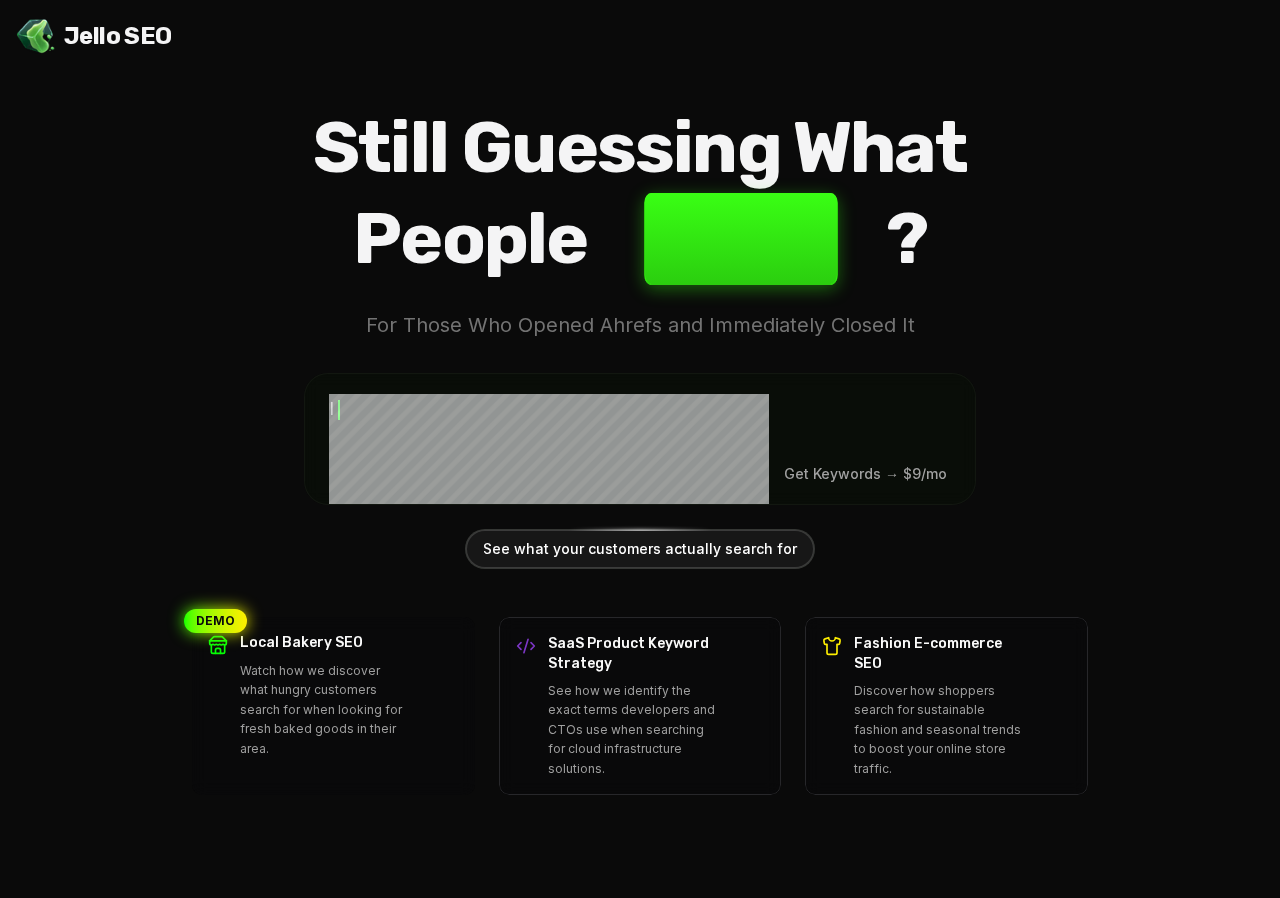 scroll, scrollTop: 0, scrollLeft: 0, axis: both 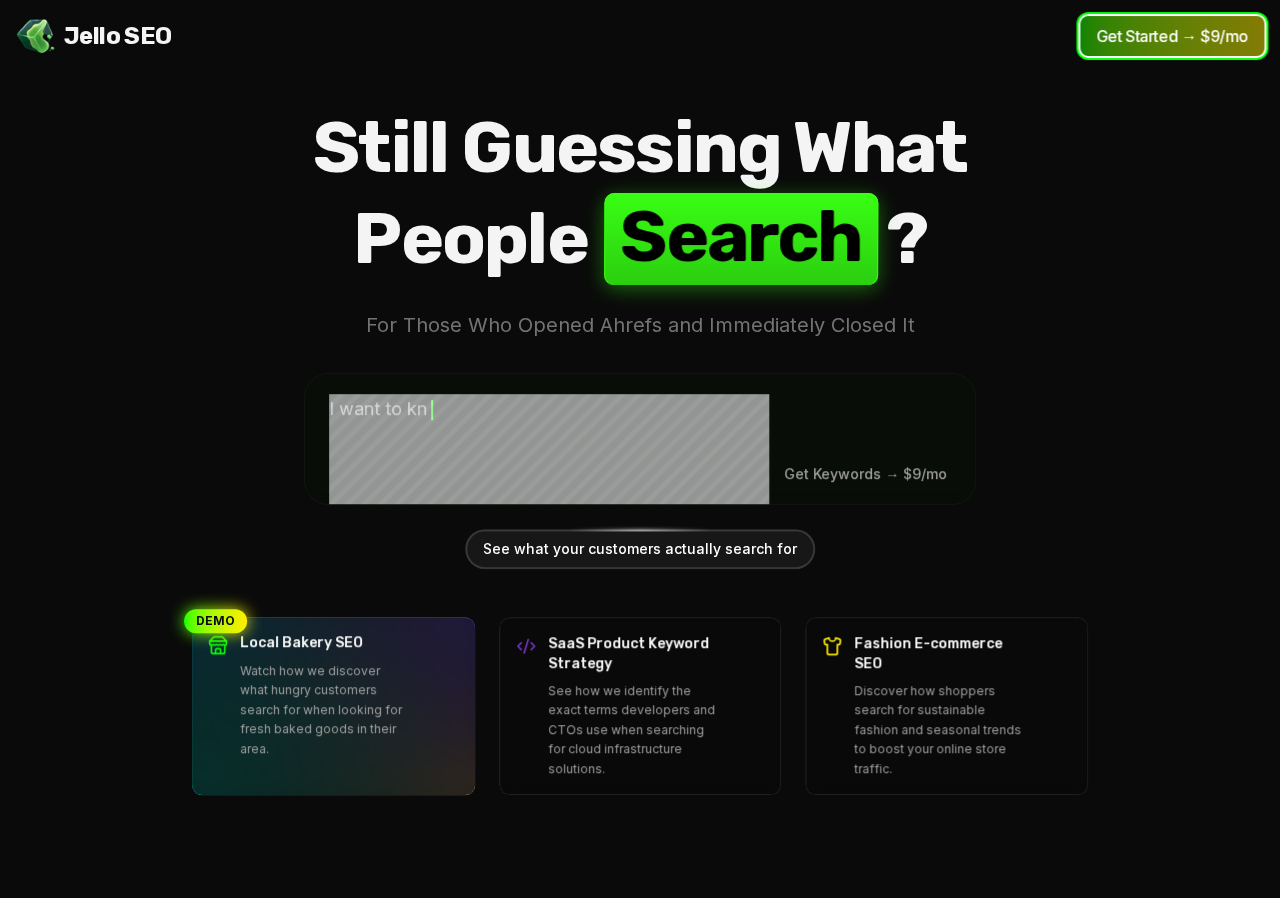 click on "Get Started → $9/mo" at bounding box center (1172, 36) 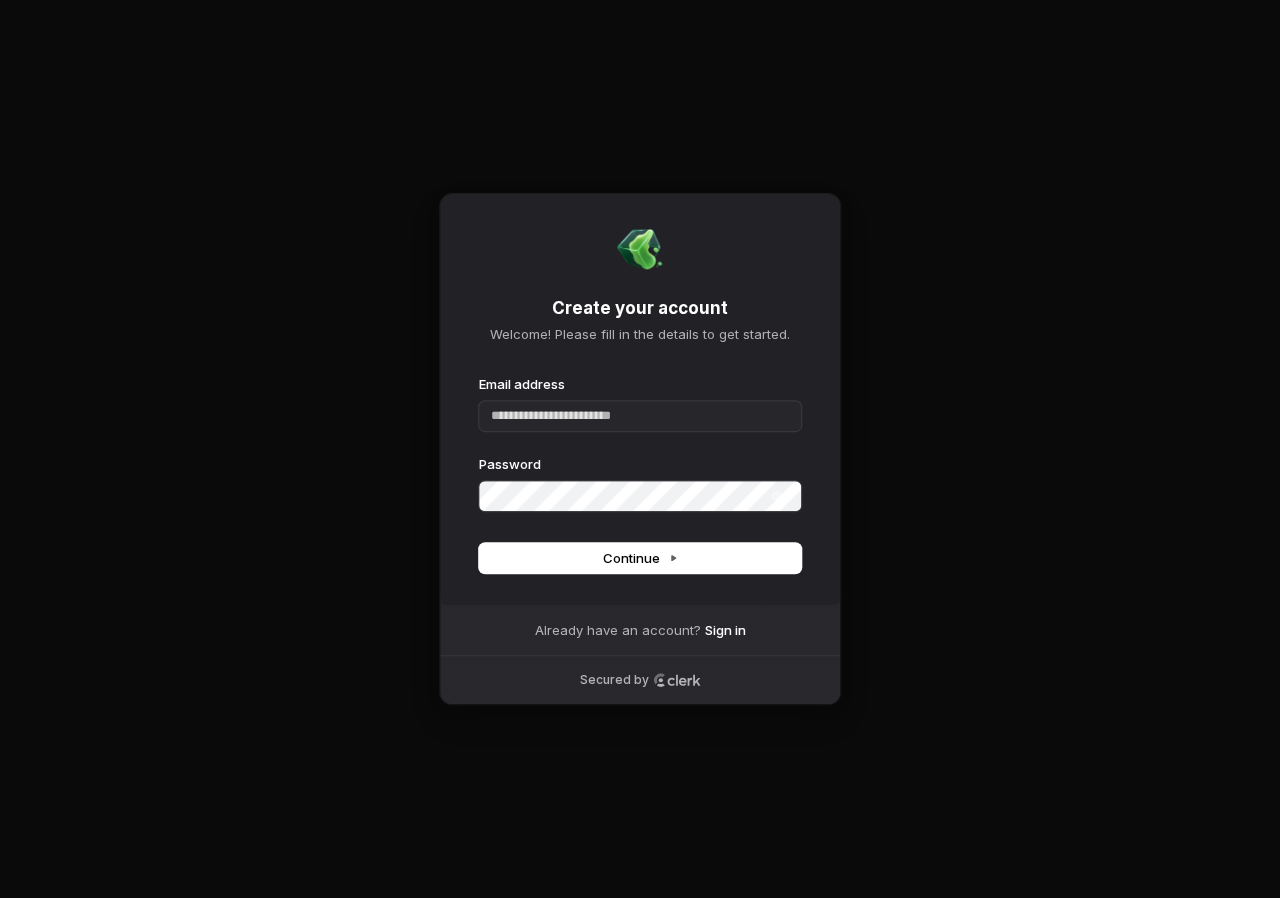 click on "Create your account Welcome! Please fill in the details to get started. Email address Password Continue Already have an account? Sign in Secured by" at bounding box center (640, 449) 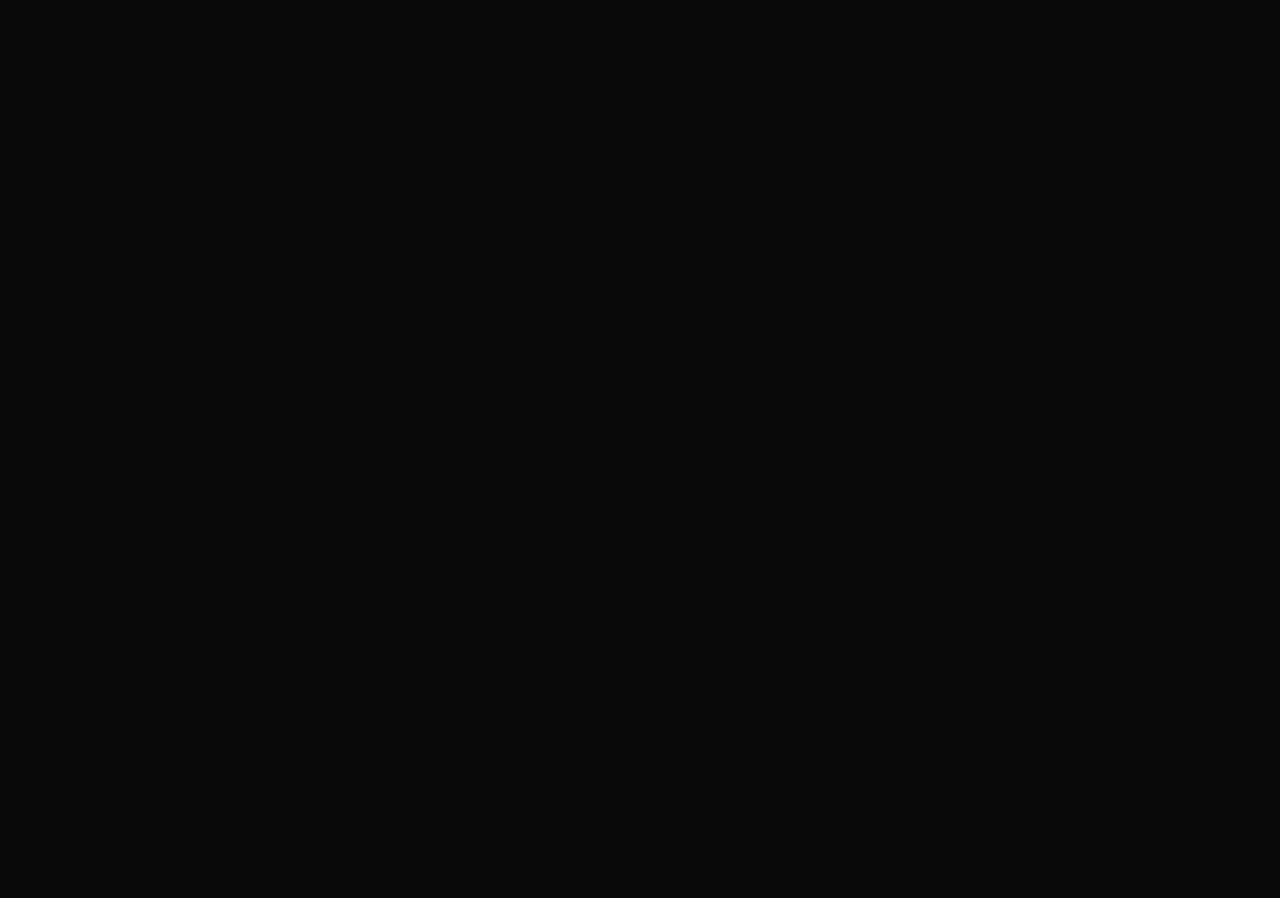 scroll, scrollTop: 0, scrollLeft: 0, axis: both 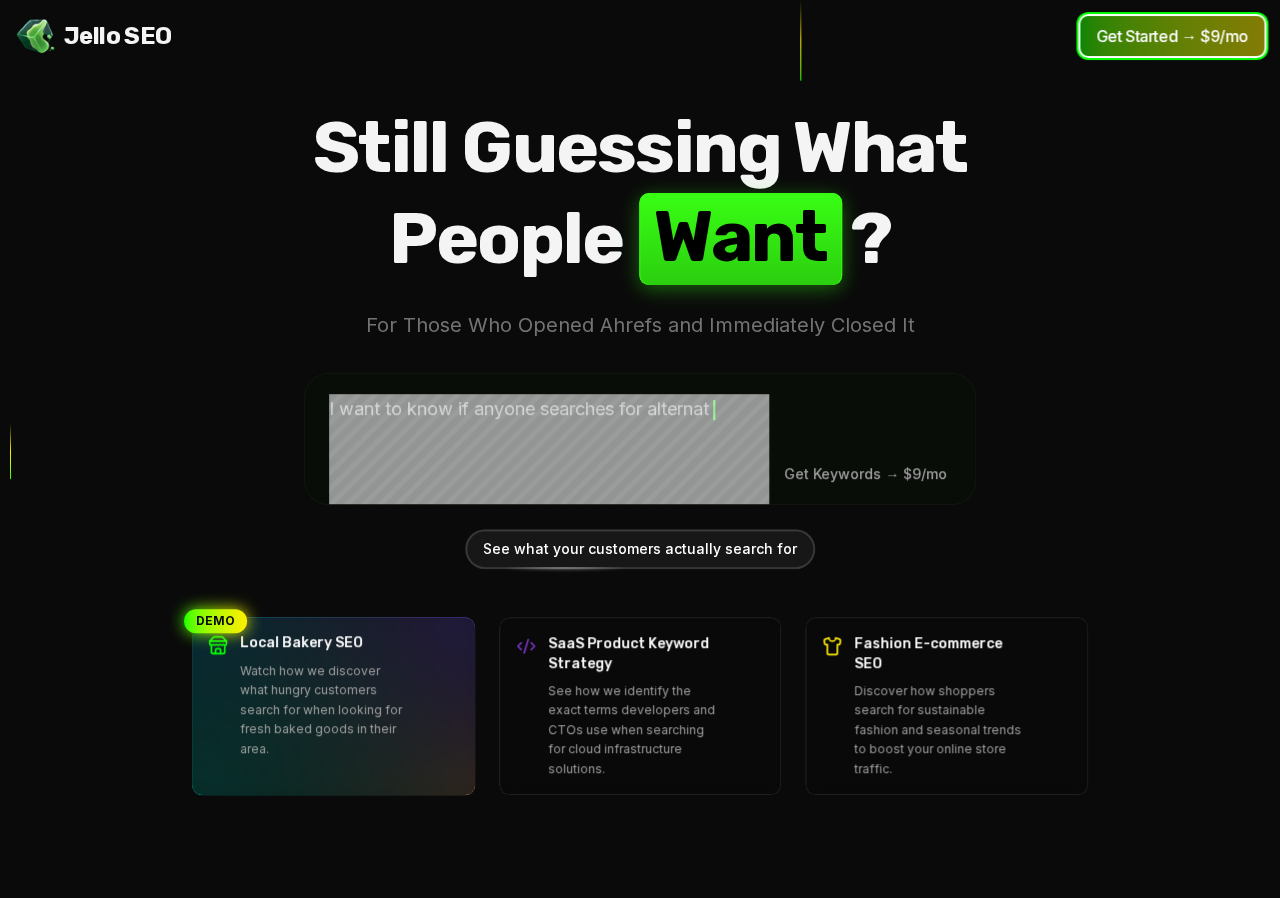 click on "Get Started → $9/mo" at bounding box center [1172, 36] 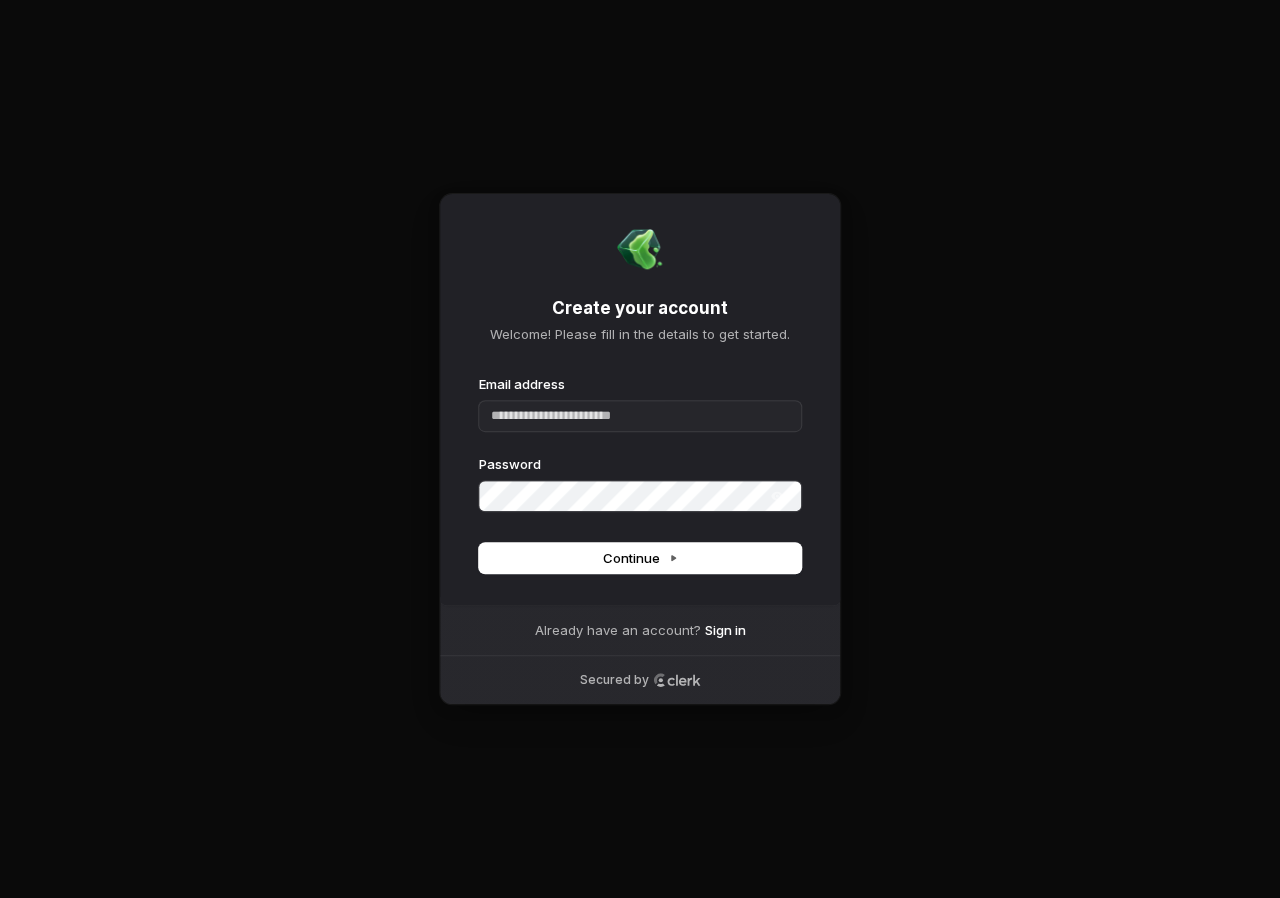 type 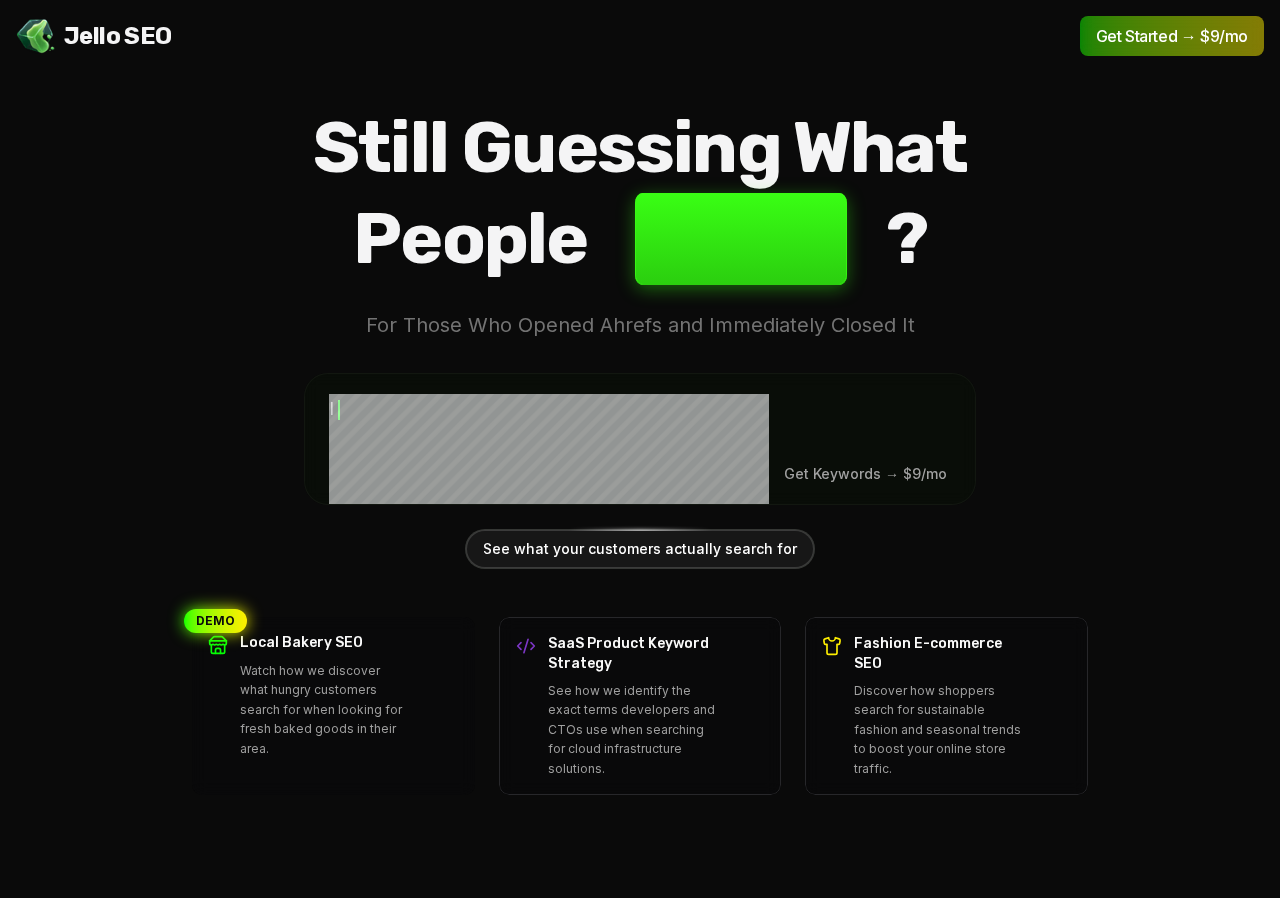 scroll, scrollTop: 0, scrollLeft: 0, axis: both 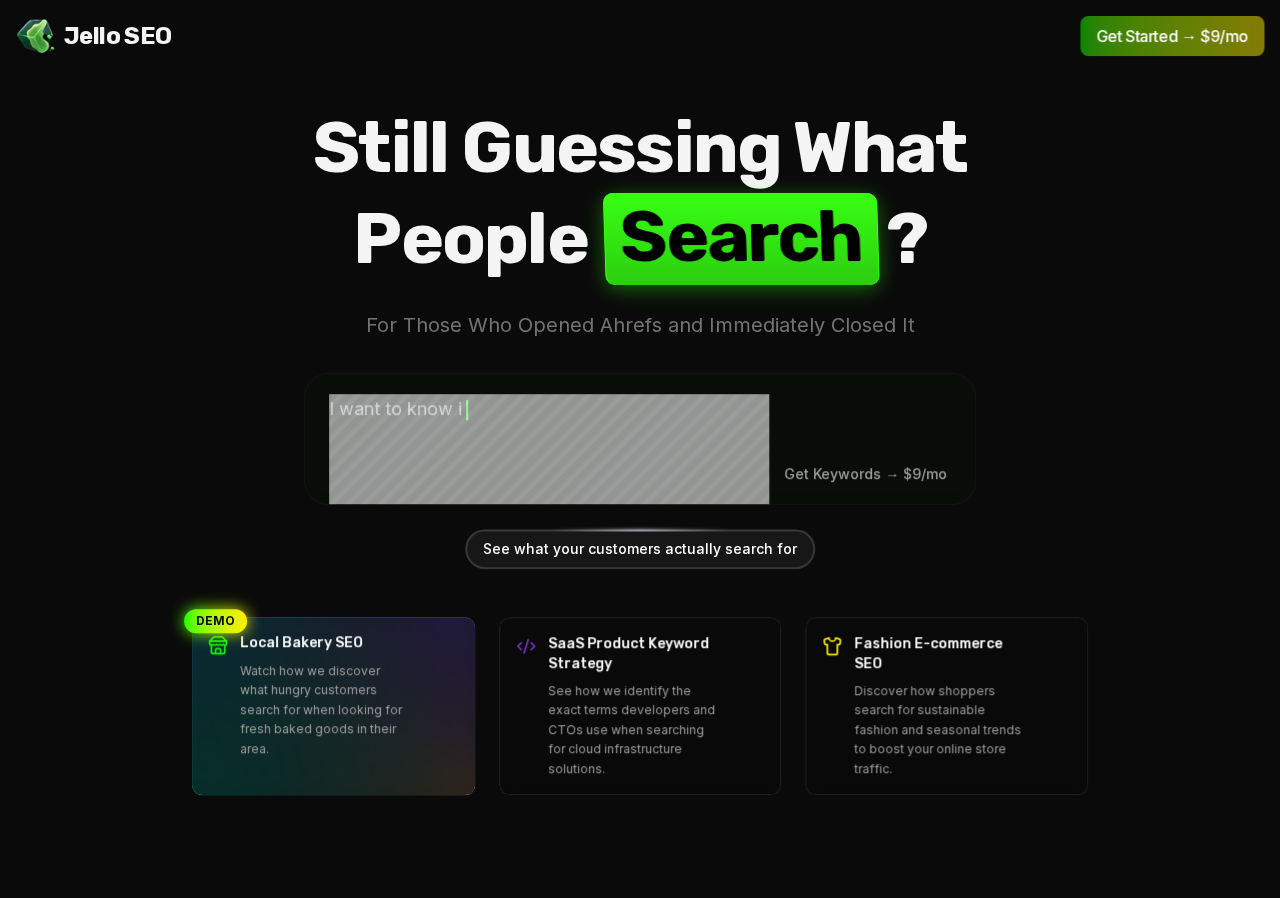 click on "Jello SEO Jello SEO Get Started → $9/mo" at bounding box center (640, 36) 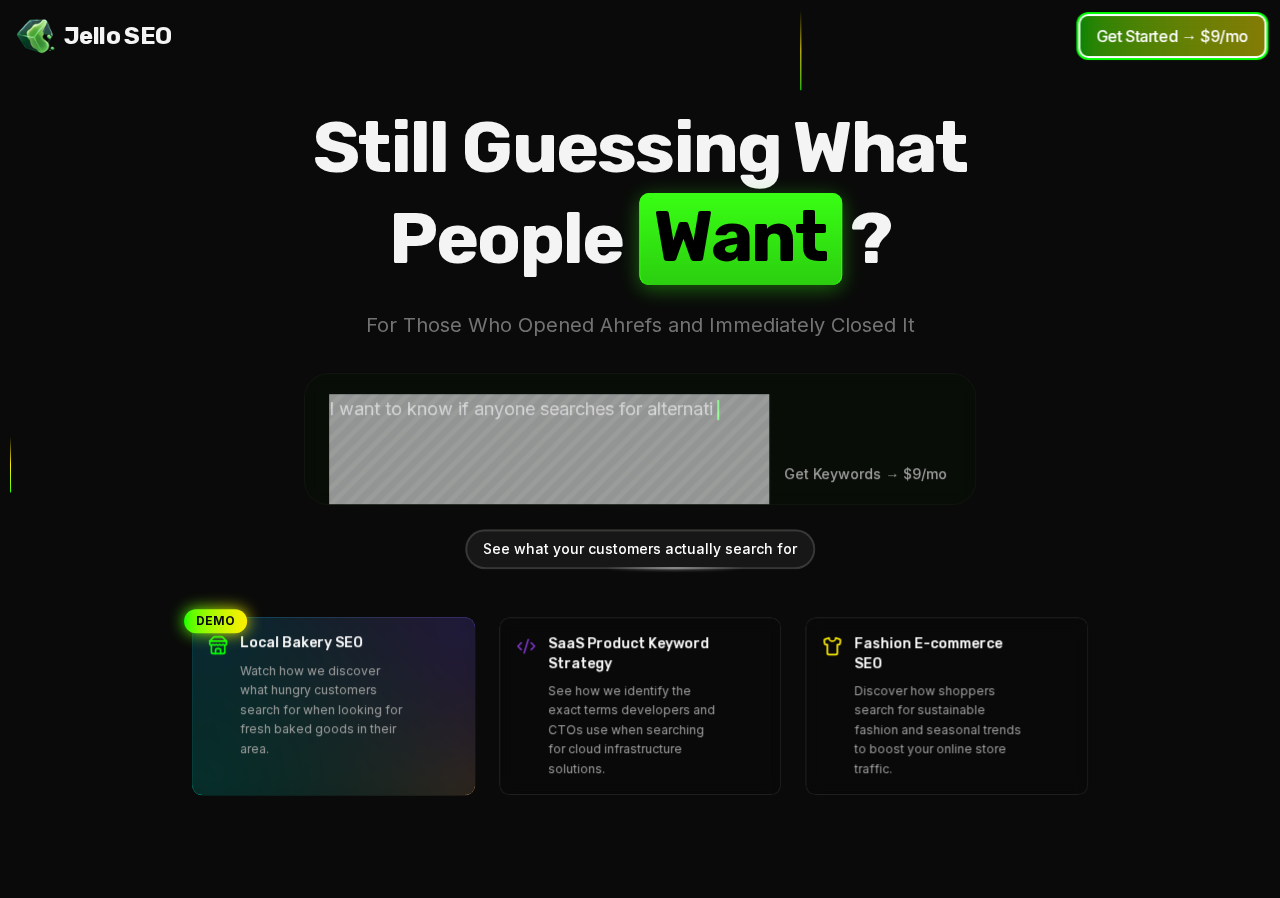 click on "Get Started → $9/mo" at bounding box center (1172, 36) 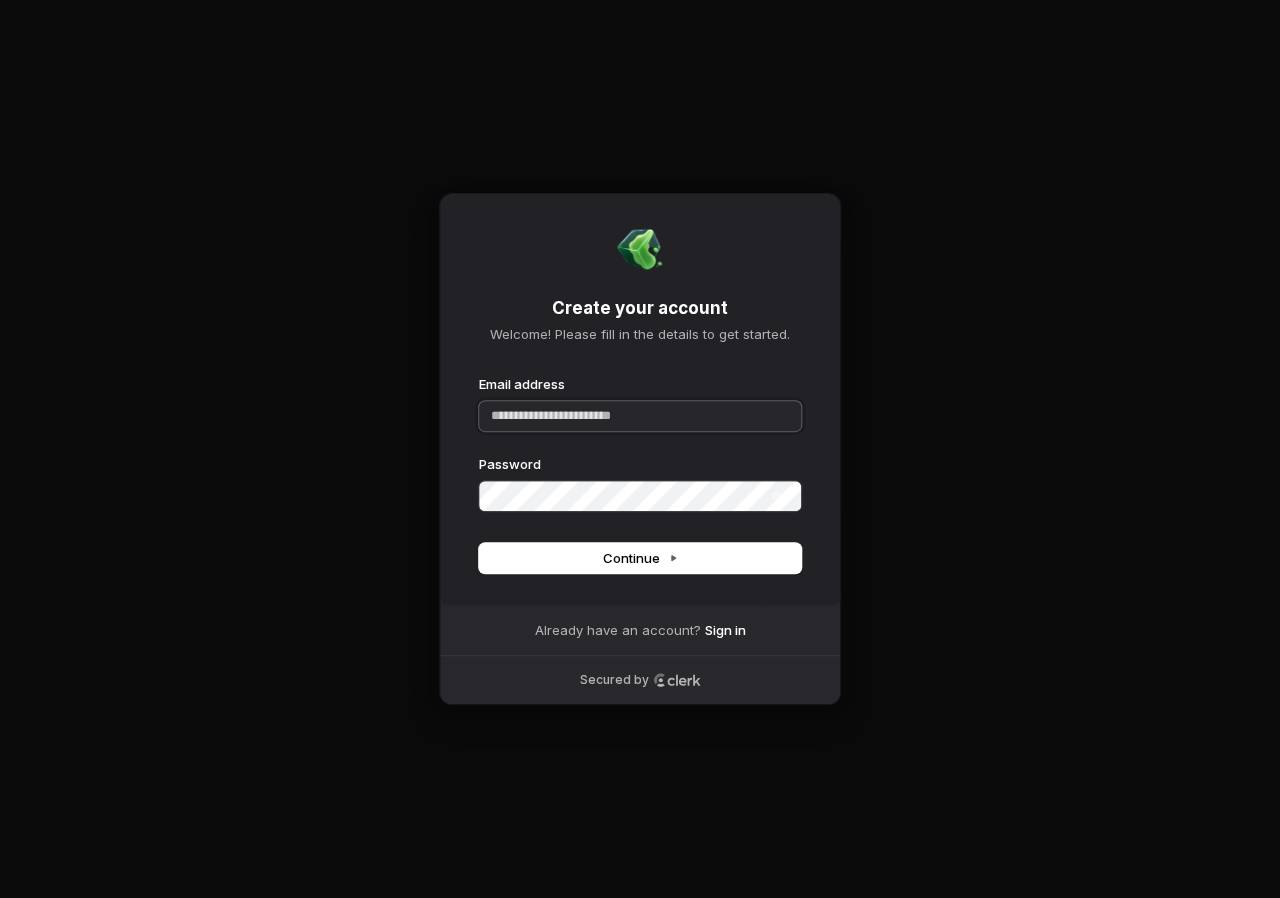 click on "Email address" at bounding box center (640, 416) 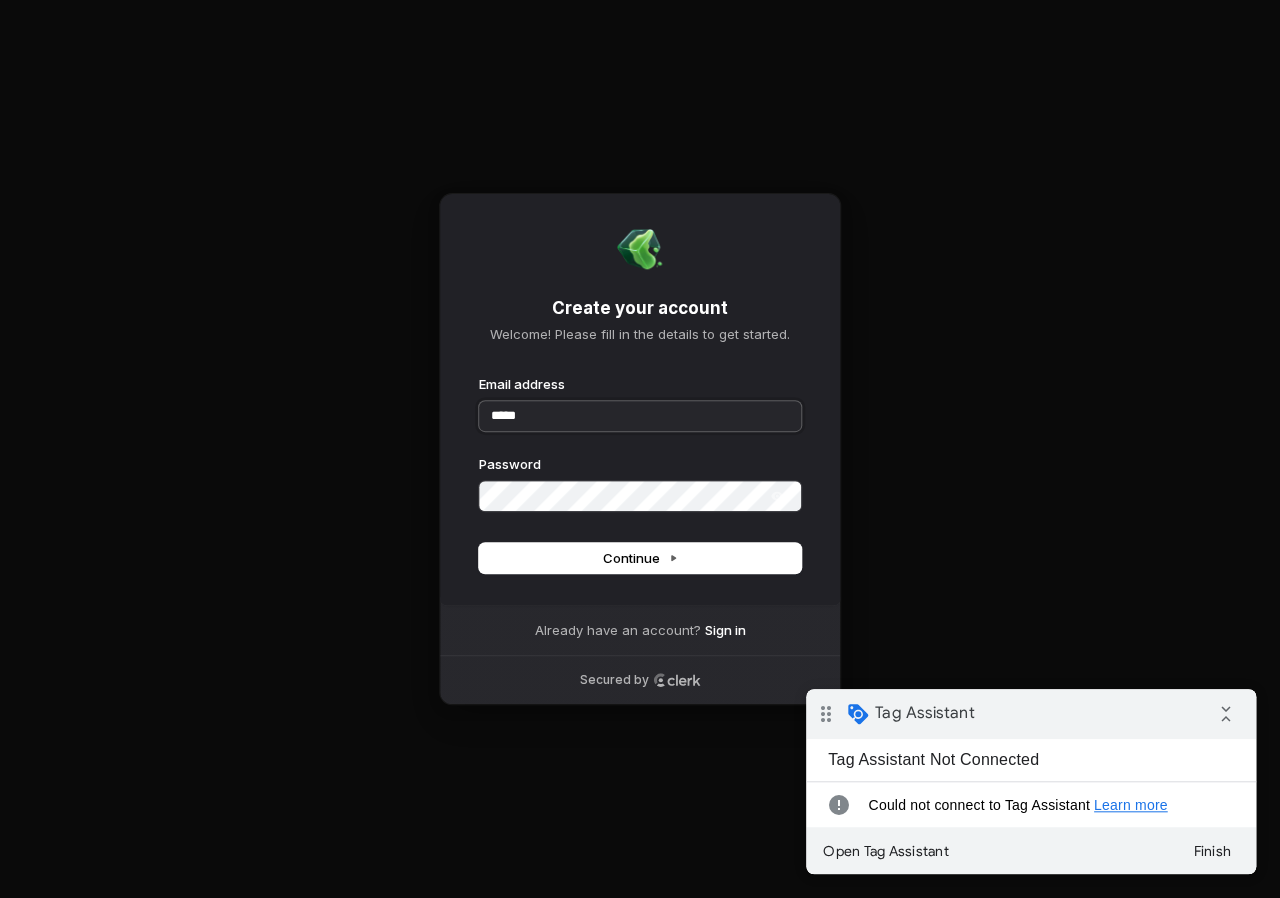 scroll, scrollTop: 0, scrollLeft: 0, axis: both 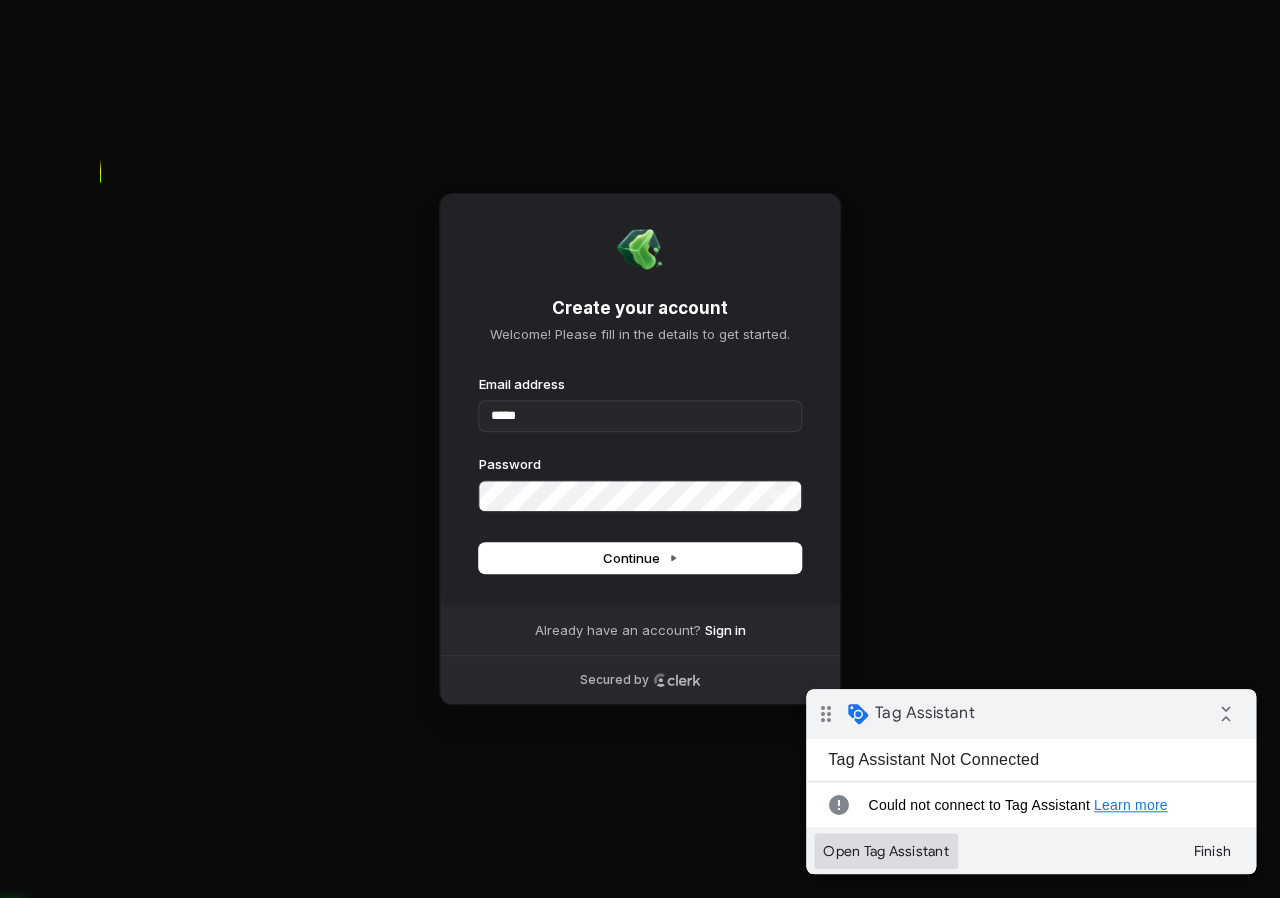 type on "*****" 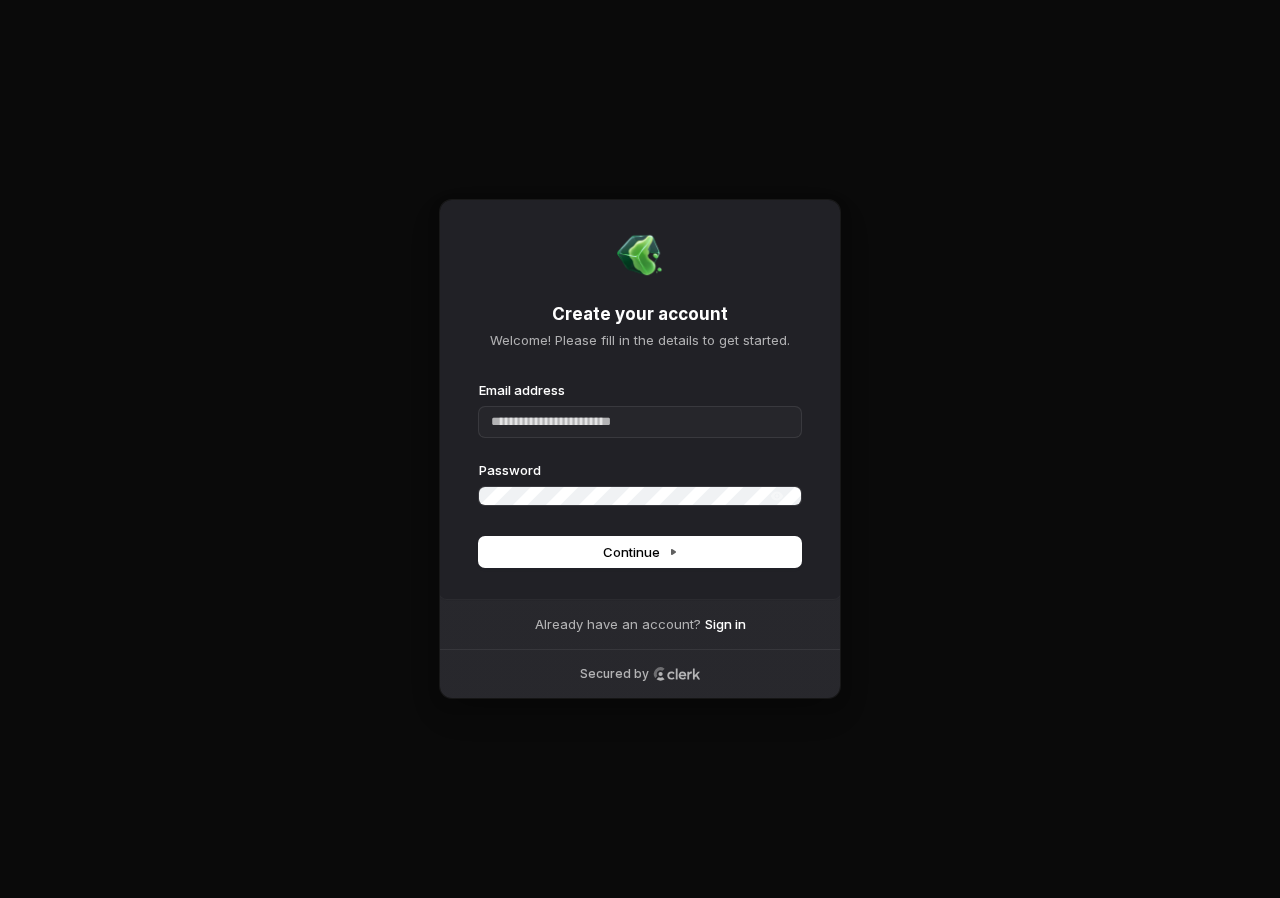 type 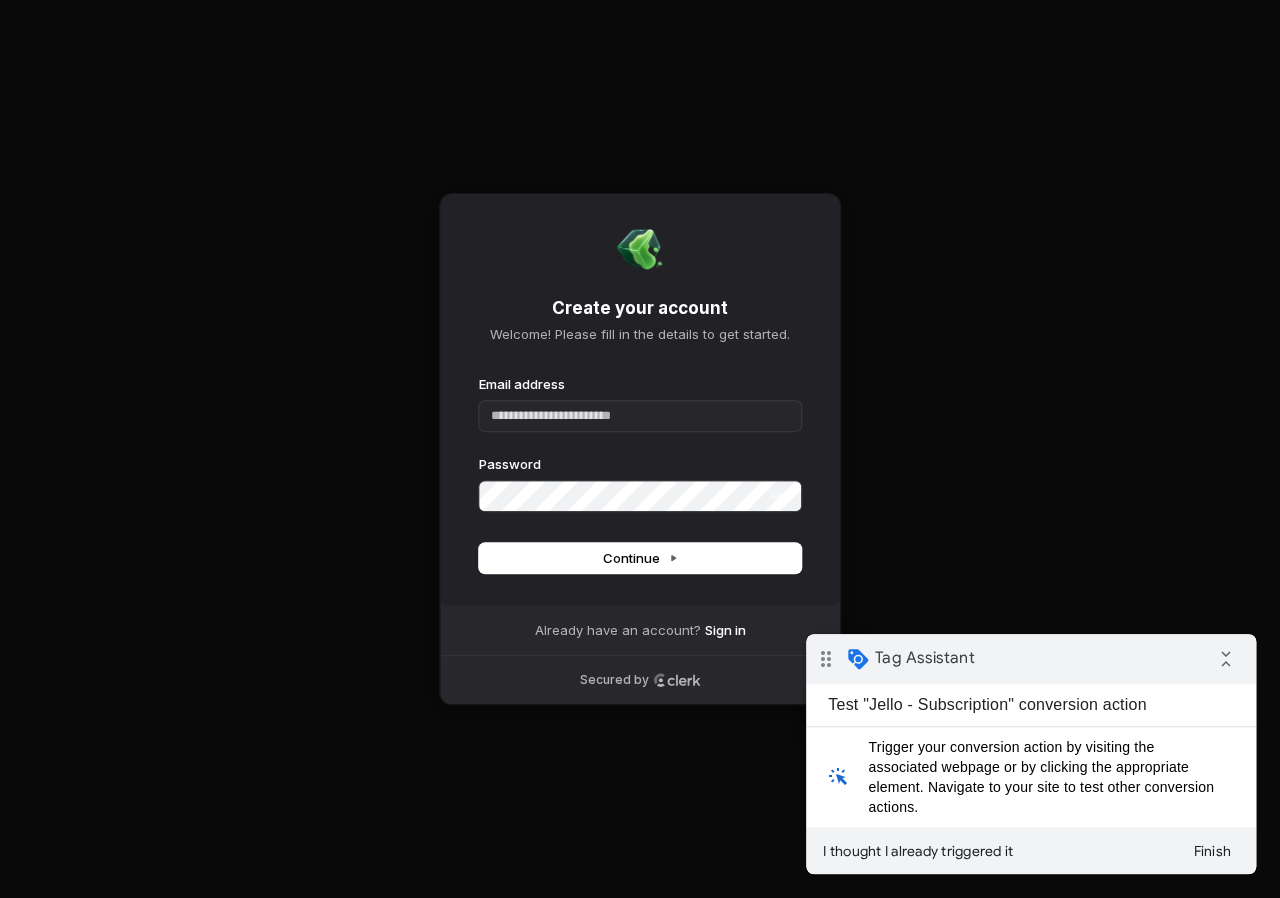 scroll, scrollTop: 0, scrollLeft: 0, axis: both 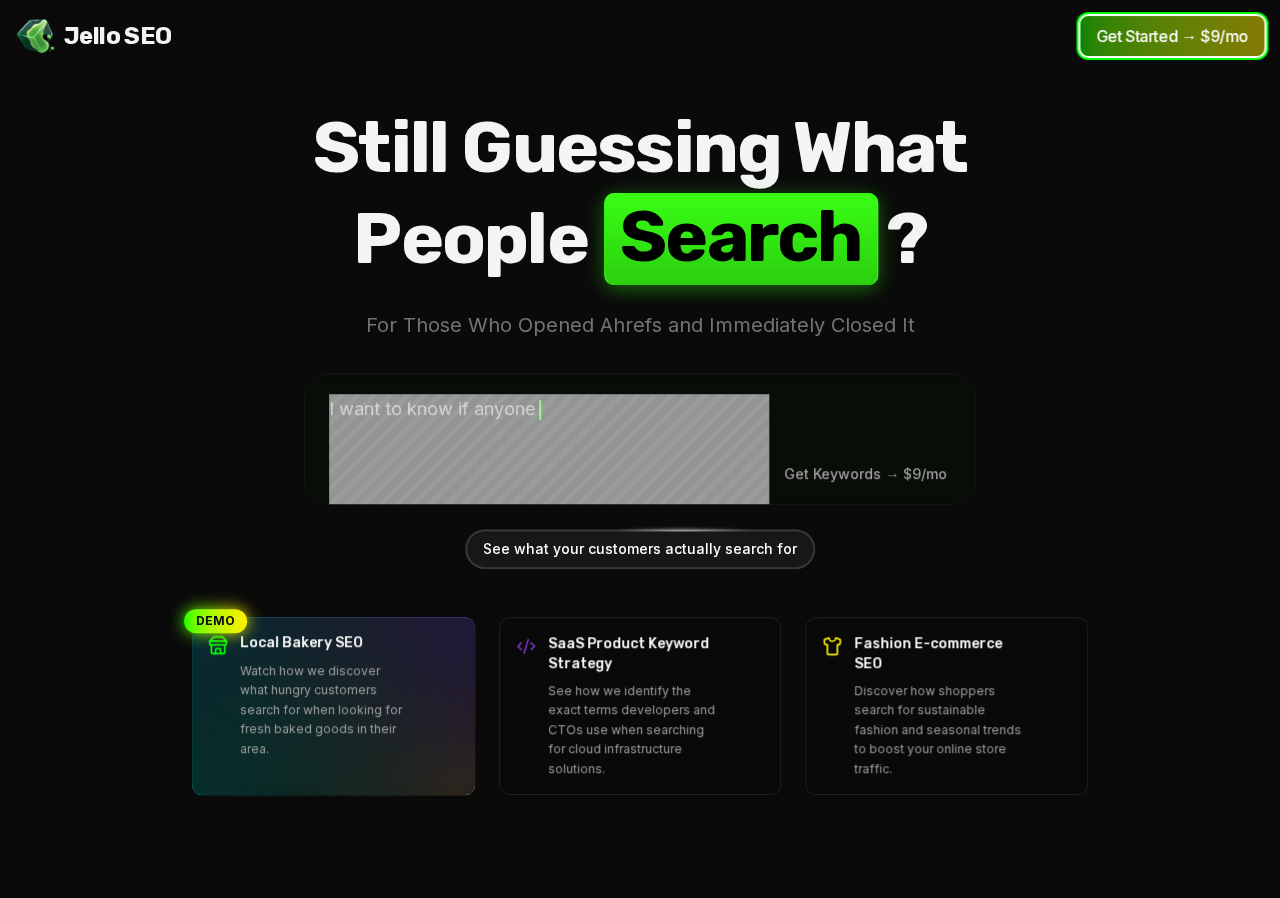 click on "Get Started → $9/mo" at bounding box center [1172, 36] 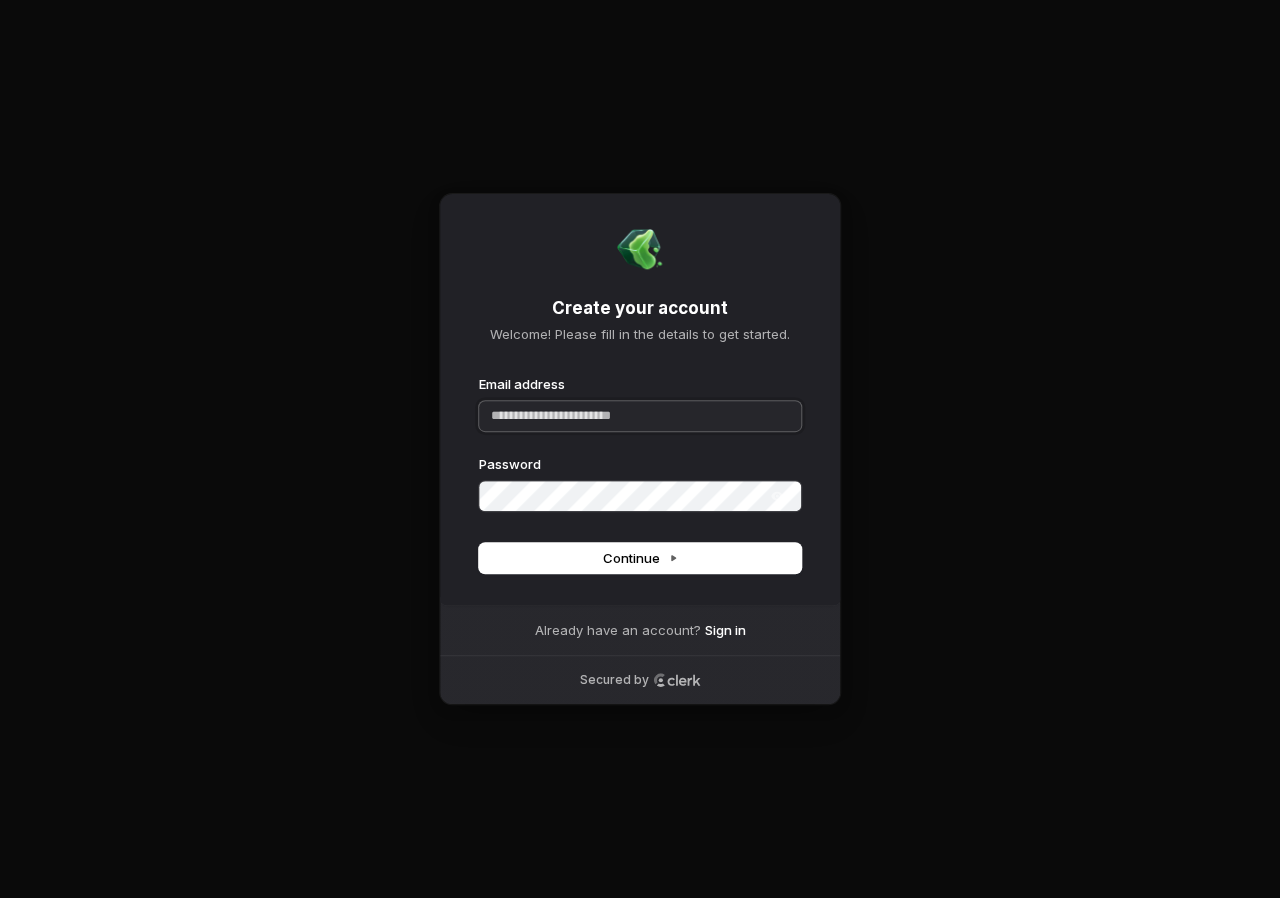 click on "Email address" at bounding box center (640, 416) 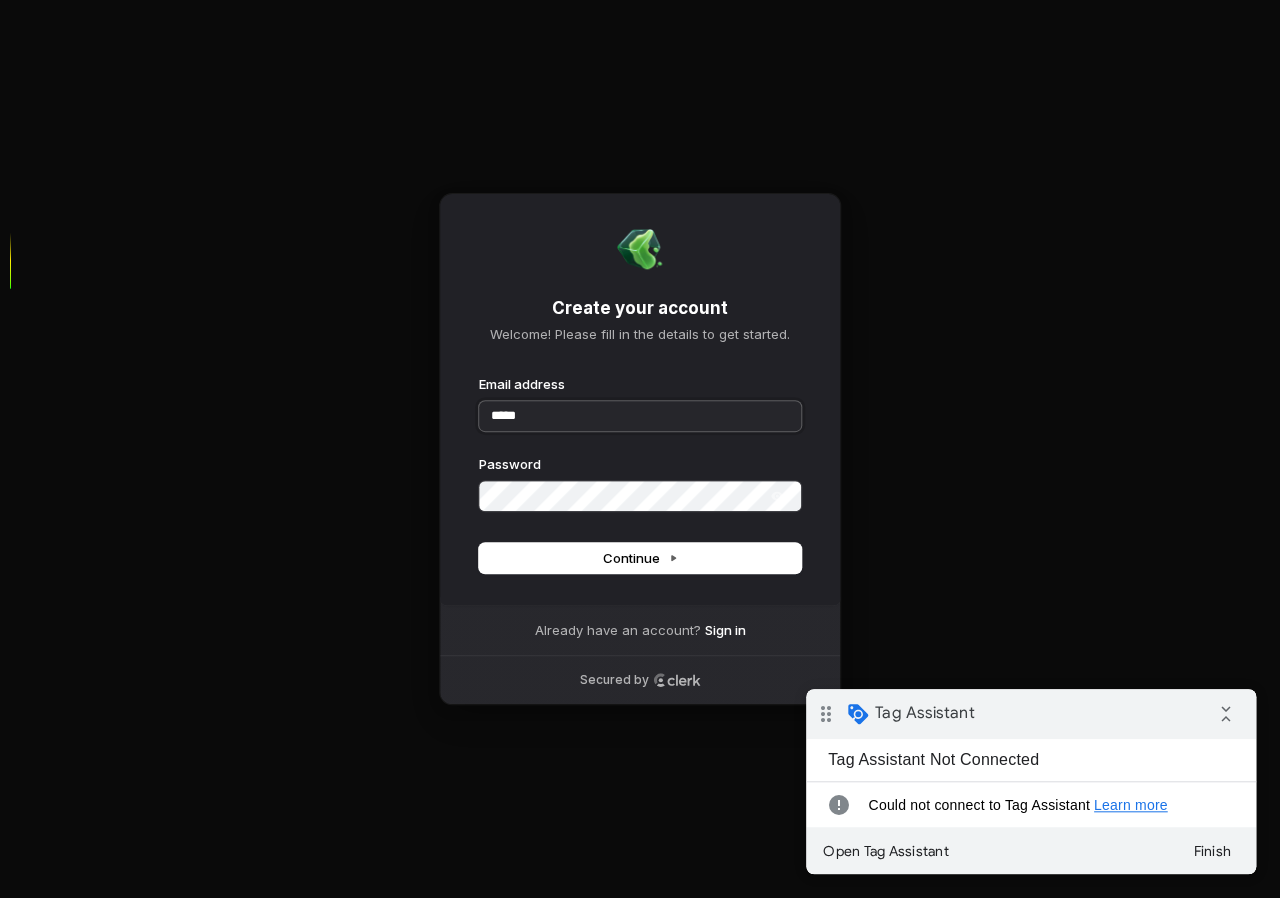 scroll, scrollTop: 0, scrollLeft: 0, axis: both 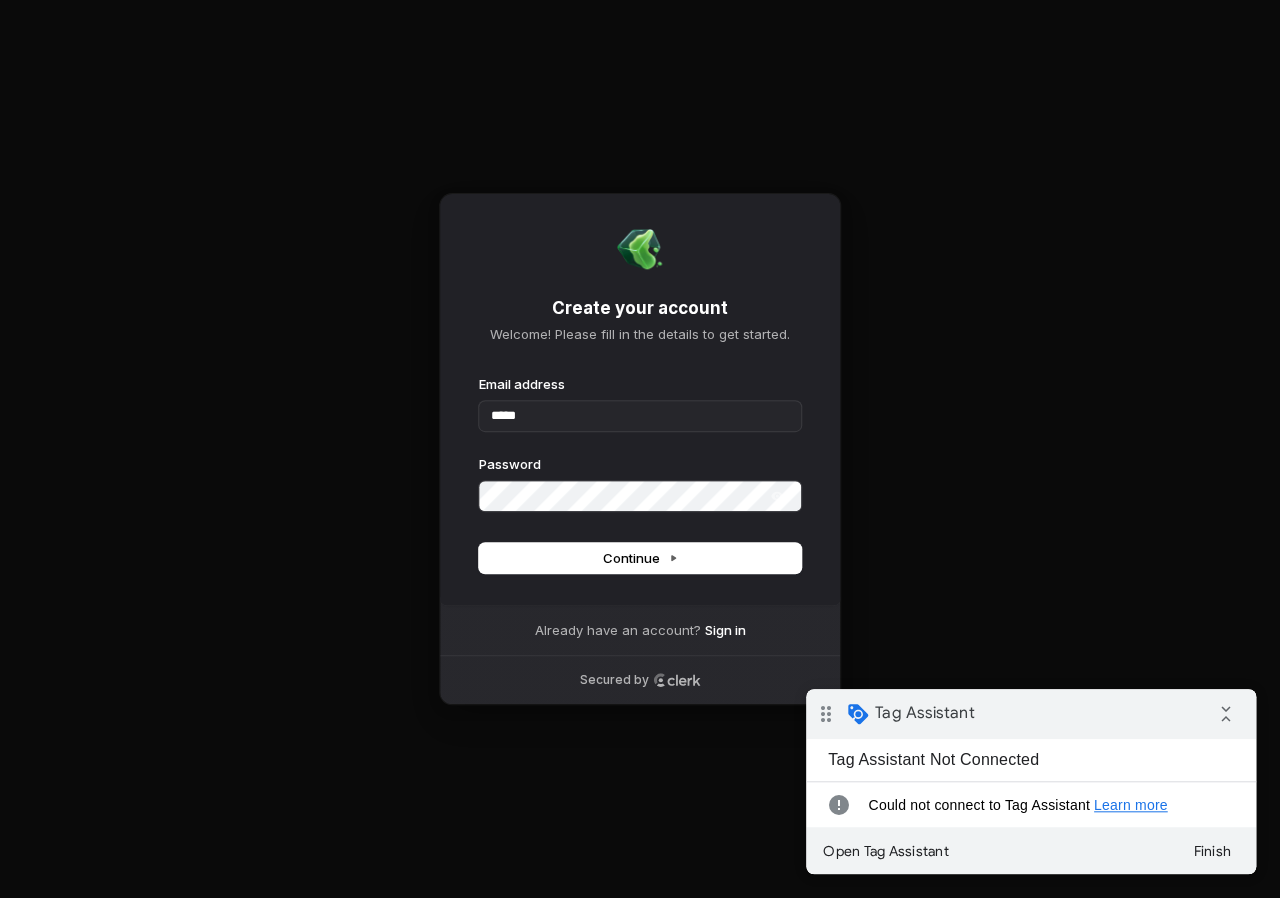 type on "*****" 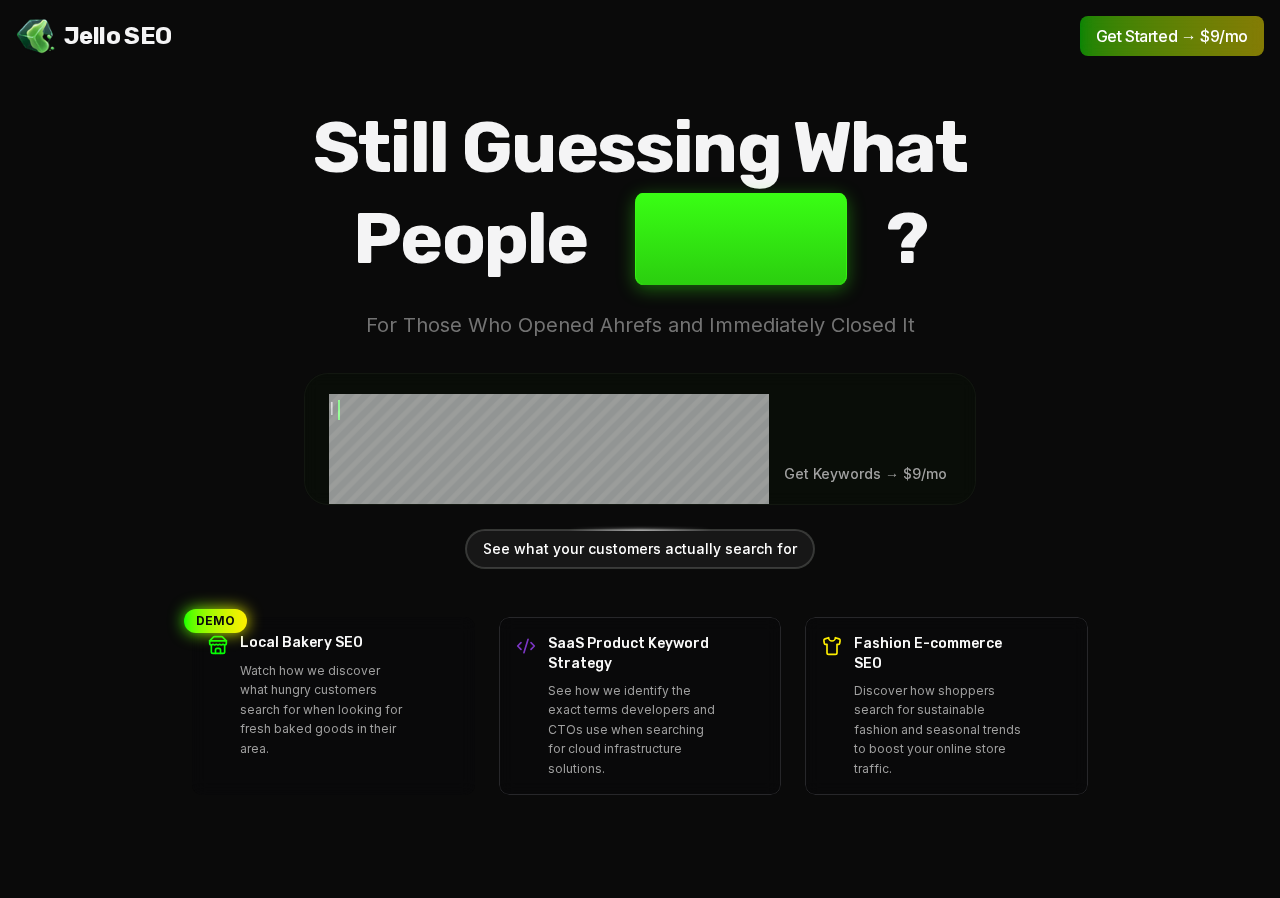 scroll, scrollTop: 0, scrollLeft: 0, axis: both 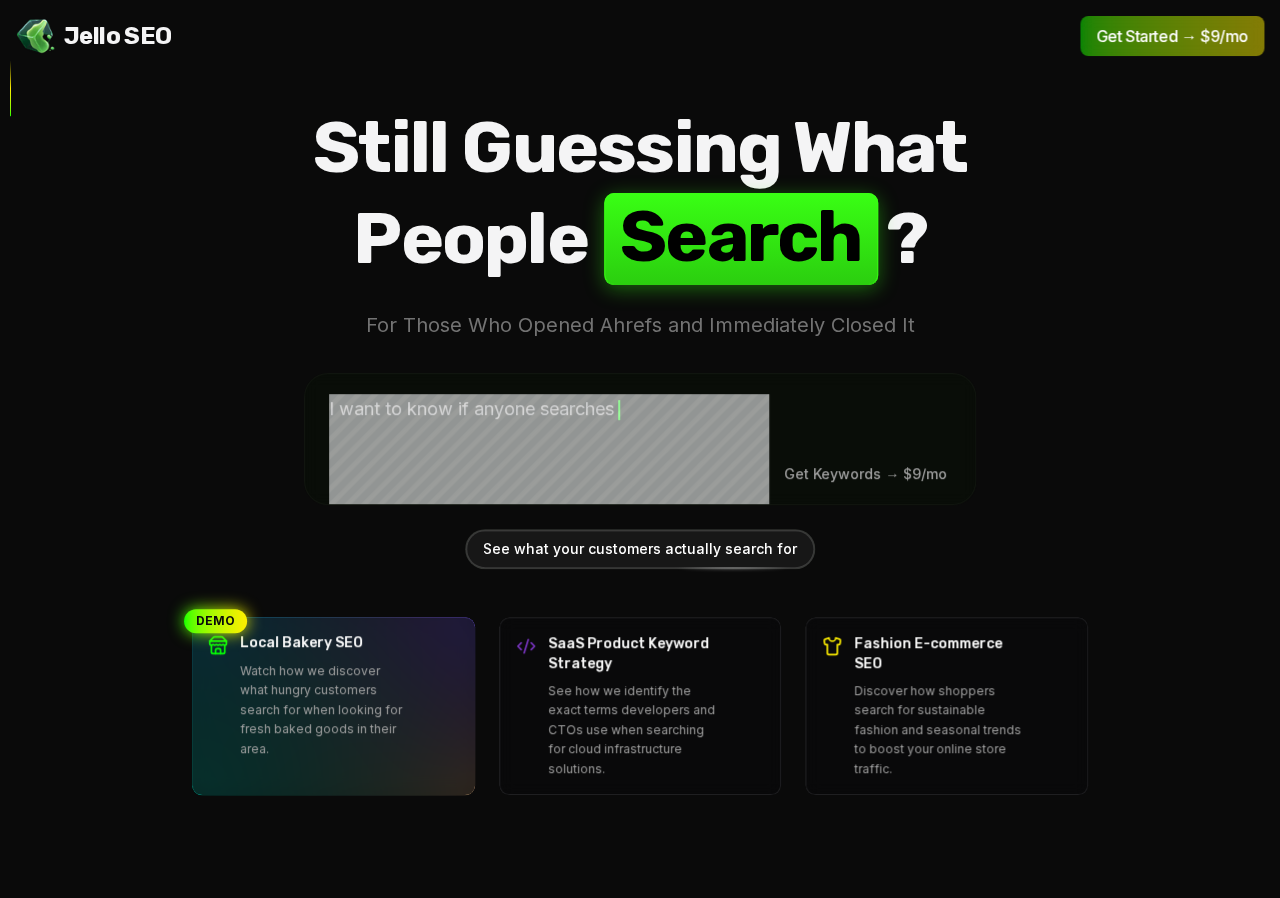 click on "Jello SEO Jello SEO Get Started → $9/mo Still Guessing What People S e a r c h ? For Those Who Opened Ahrefs and Immediately Closed It I want to know if anyone searches Get Keywords → $9/mo See what your customers actually search for DEMO Demo Local Bakery SEO Watch how we discover what hungry customers search for when looking for fresh baked goods in their area. Demo SaaS Product Keyword Strategy See how we identify the exact terms developers and CTOs use when searching for cloud infrastructure solutions. Demo Fashion E-commerce SEO Discover how shoppers search for sustainable fashion and seasonal trends to boost your online store traffic." at bounding box center [640, 449] 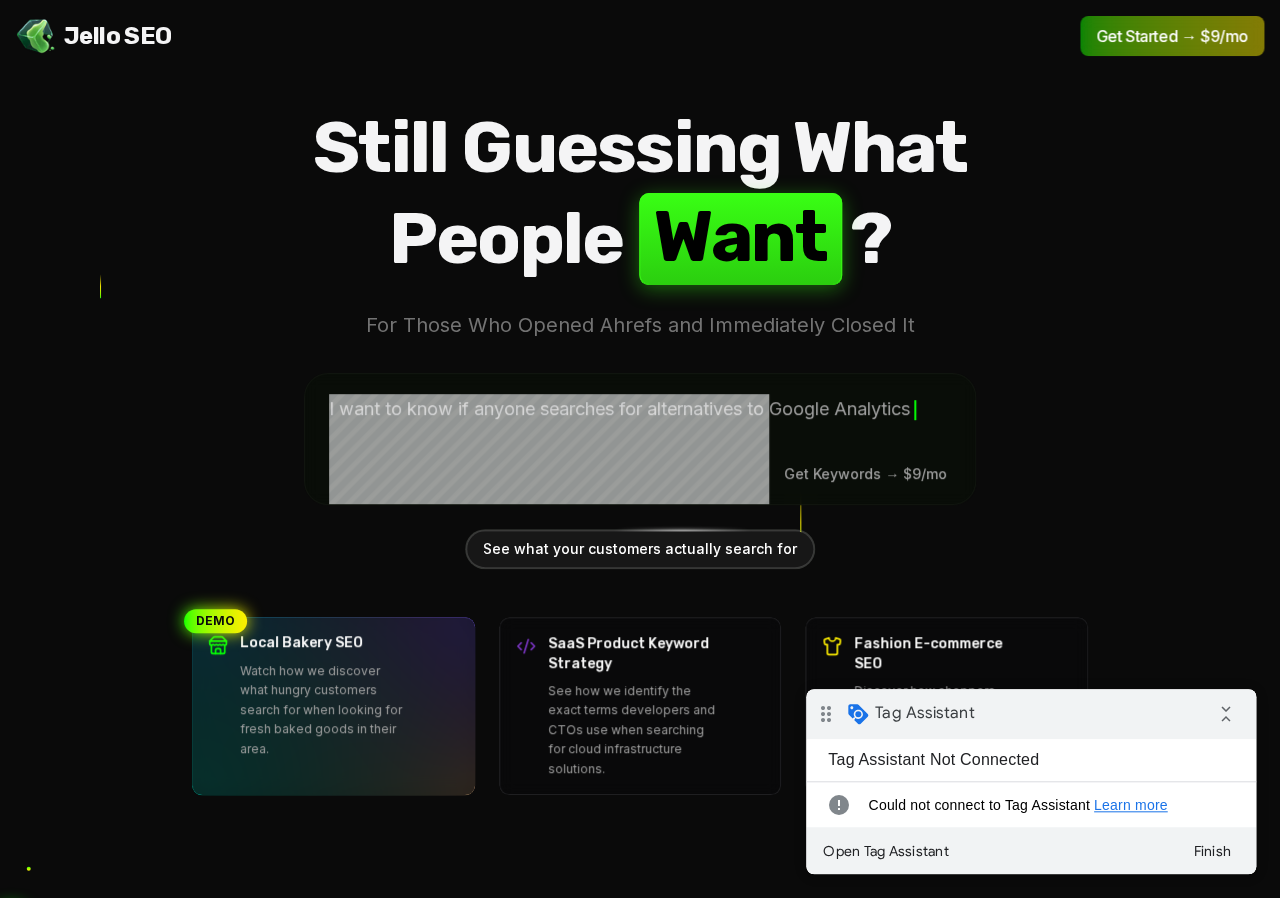 scroll, scrollTop: 0, scrollLeft: 0, axis: both 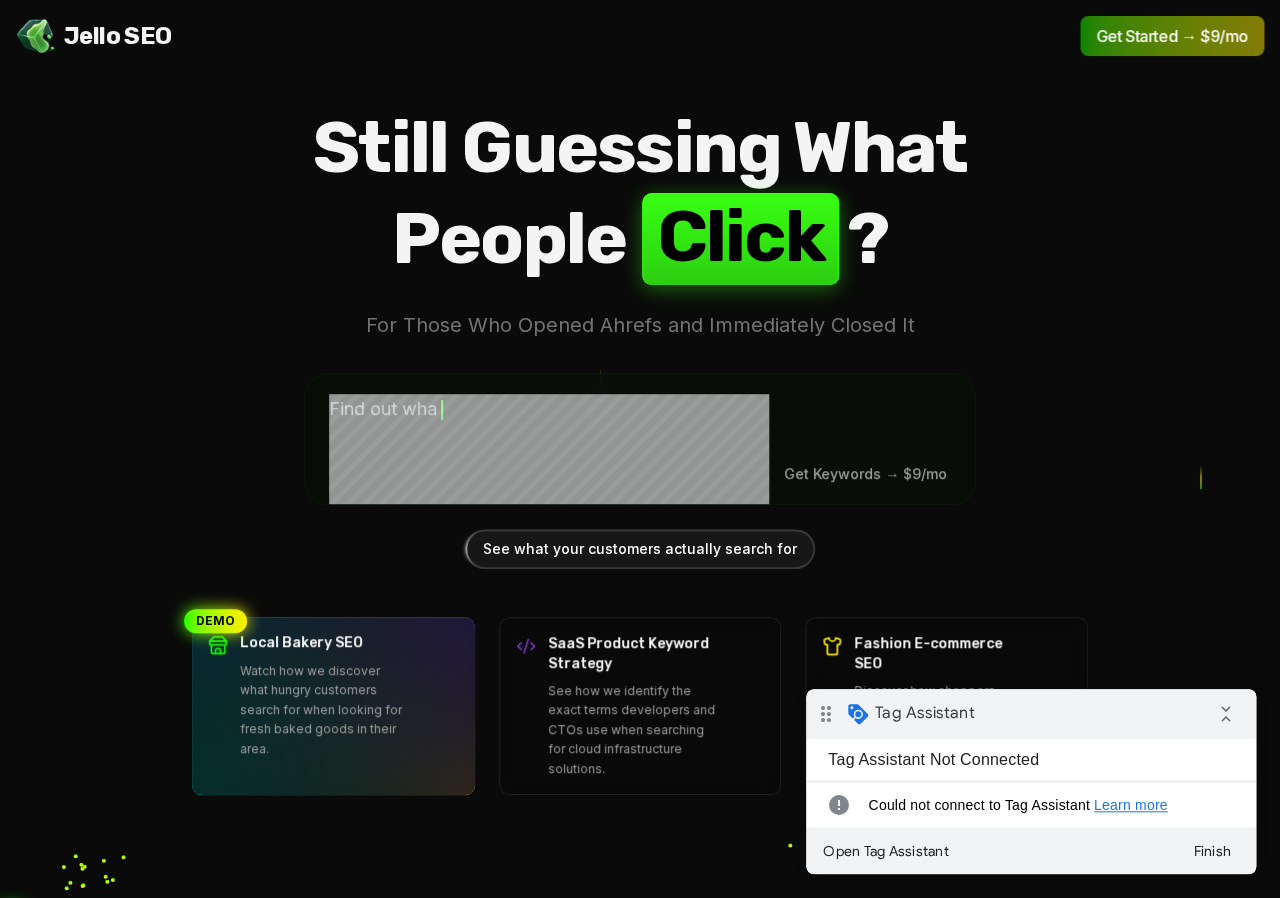 click on "Jello SEO Jello SEO Get Started → $9/mo Still Guessing What People C l i c k ? For Those Who Opened Ahrefs and Immediately Closed It Find out wha Get Keywords → $9/mo See what your customers actually search for DEMO Demo Local Bakery SEO Watch how we discover what hungry customers search for when looking for fresh baked goods in [CITY]. Demo SaaS Product Keyword Strategy See how we identify the exact terms developers and CTOs use when searching for cloud infrastructure solutions. Demo Fashion E-commerce SEO Discover how shoppers search for sustainable fashion and seasonal trends to boost your online store traffic." at bounding box center [640, 449] 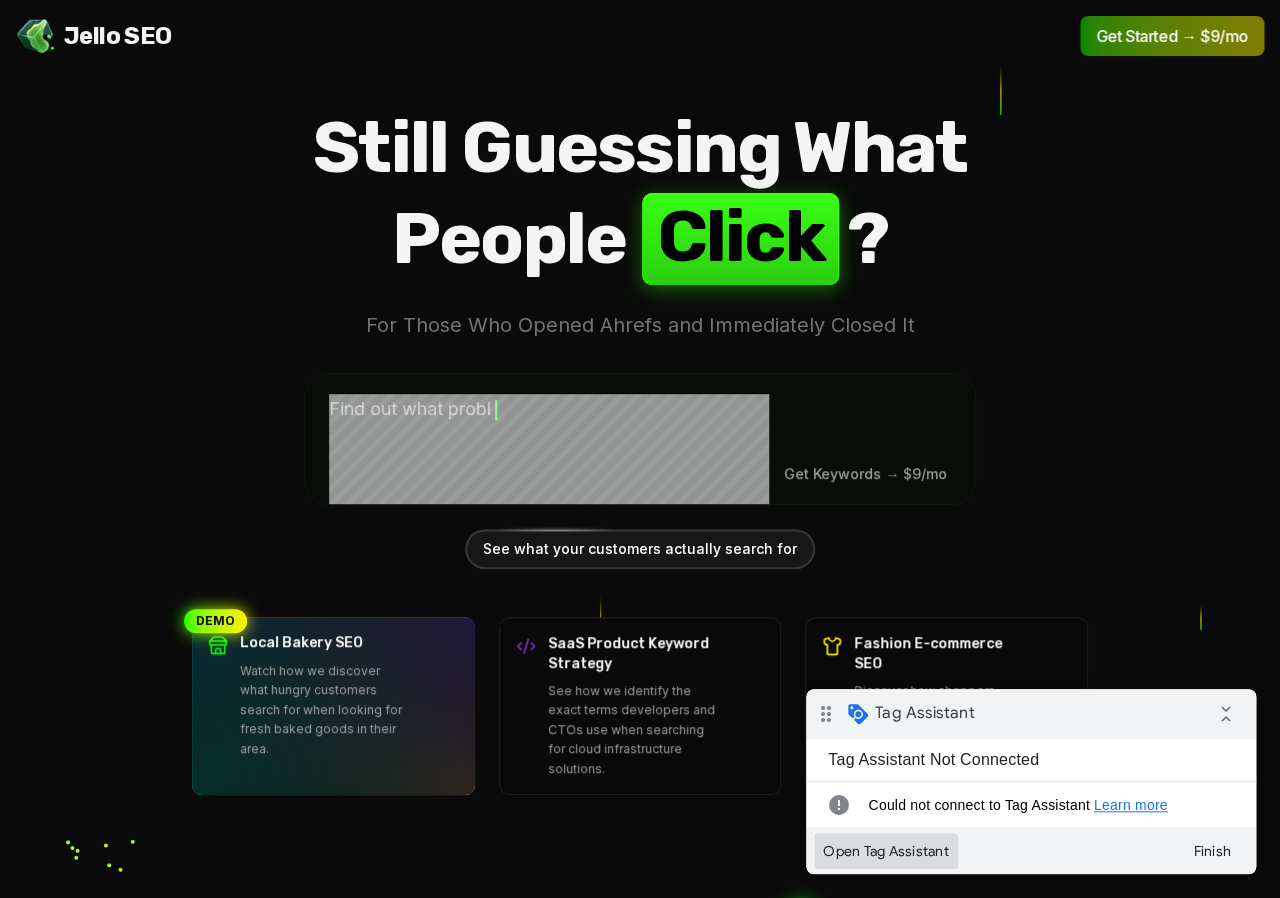 click on "Open Tag Assistant" at bounding box center [886, 851] 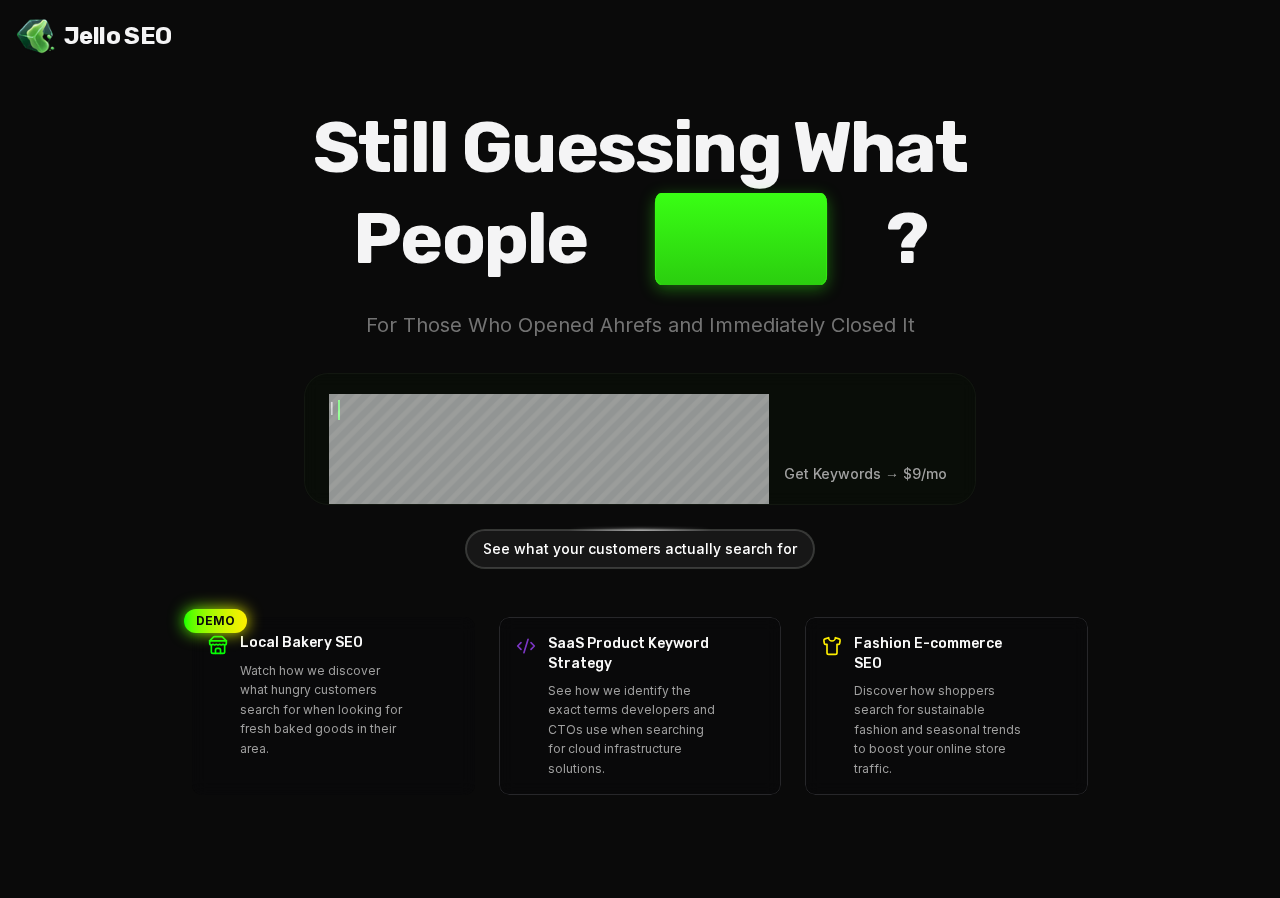 scroll, scrollTop: 0, scrollLeft: 0, axis: both 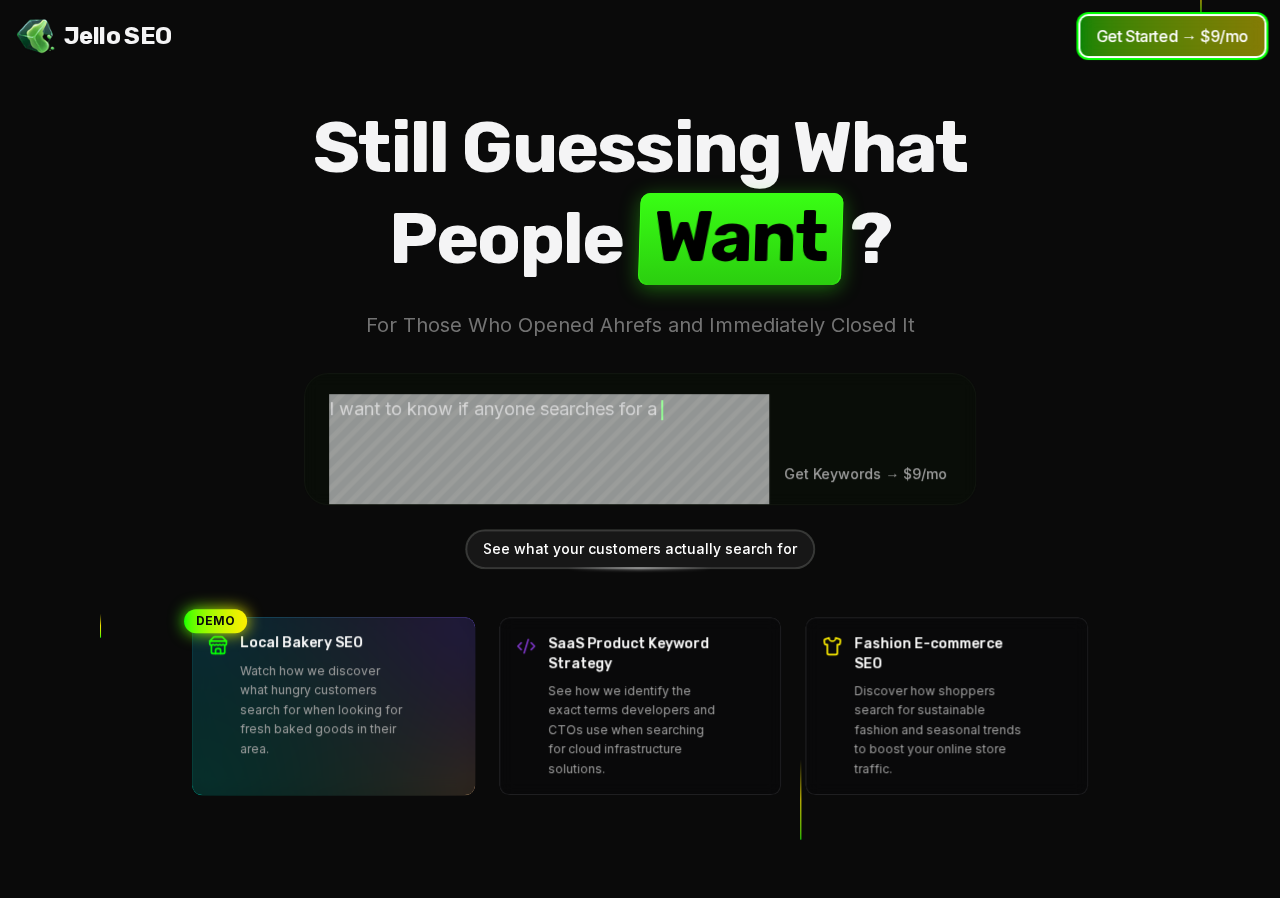 click on "Get Started → $9/mo" at bounding box center [1172, 36] 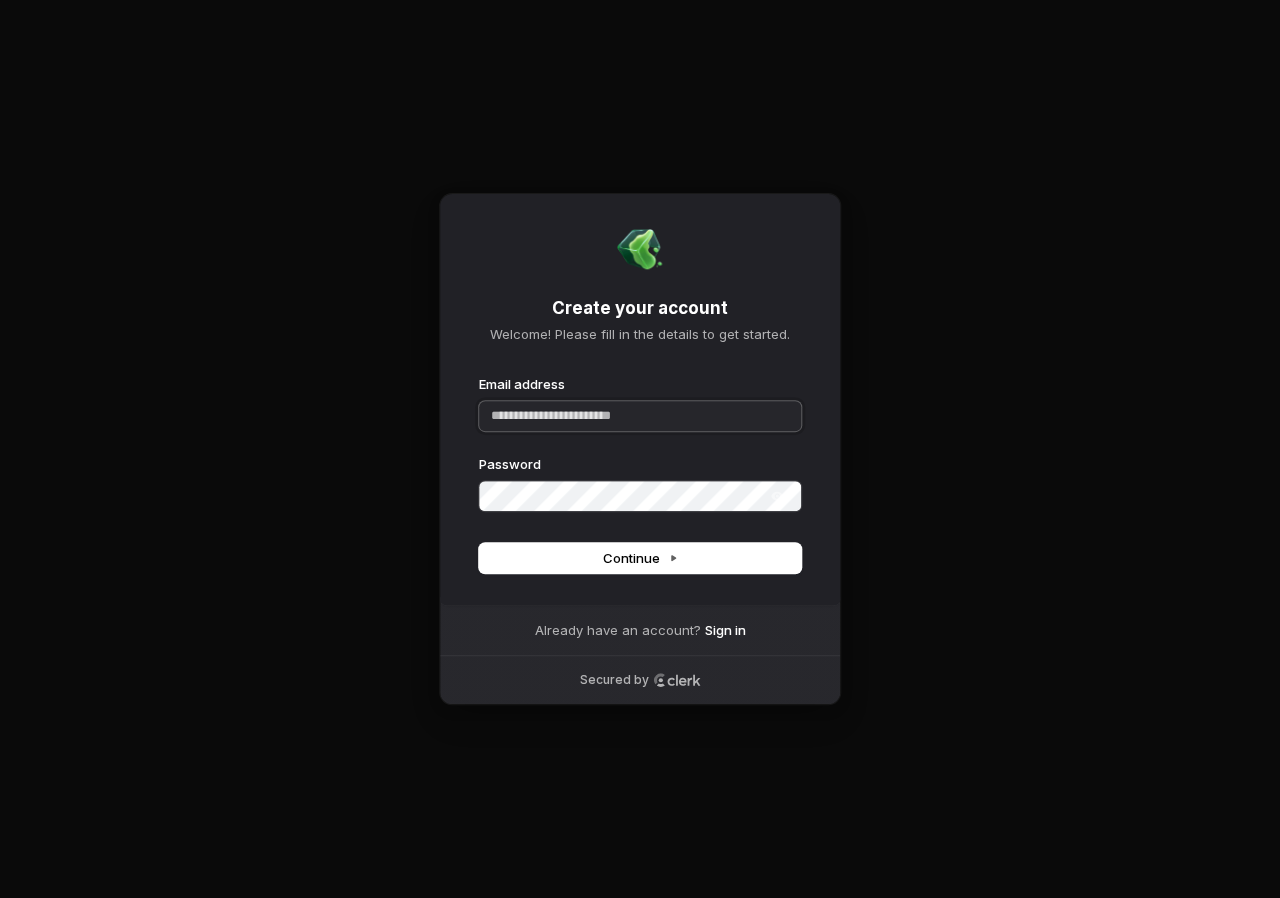 click on "Email address" at bounding box center (640, 416) 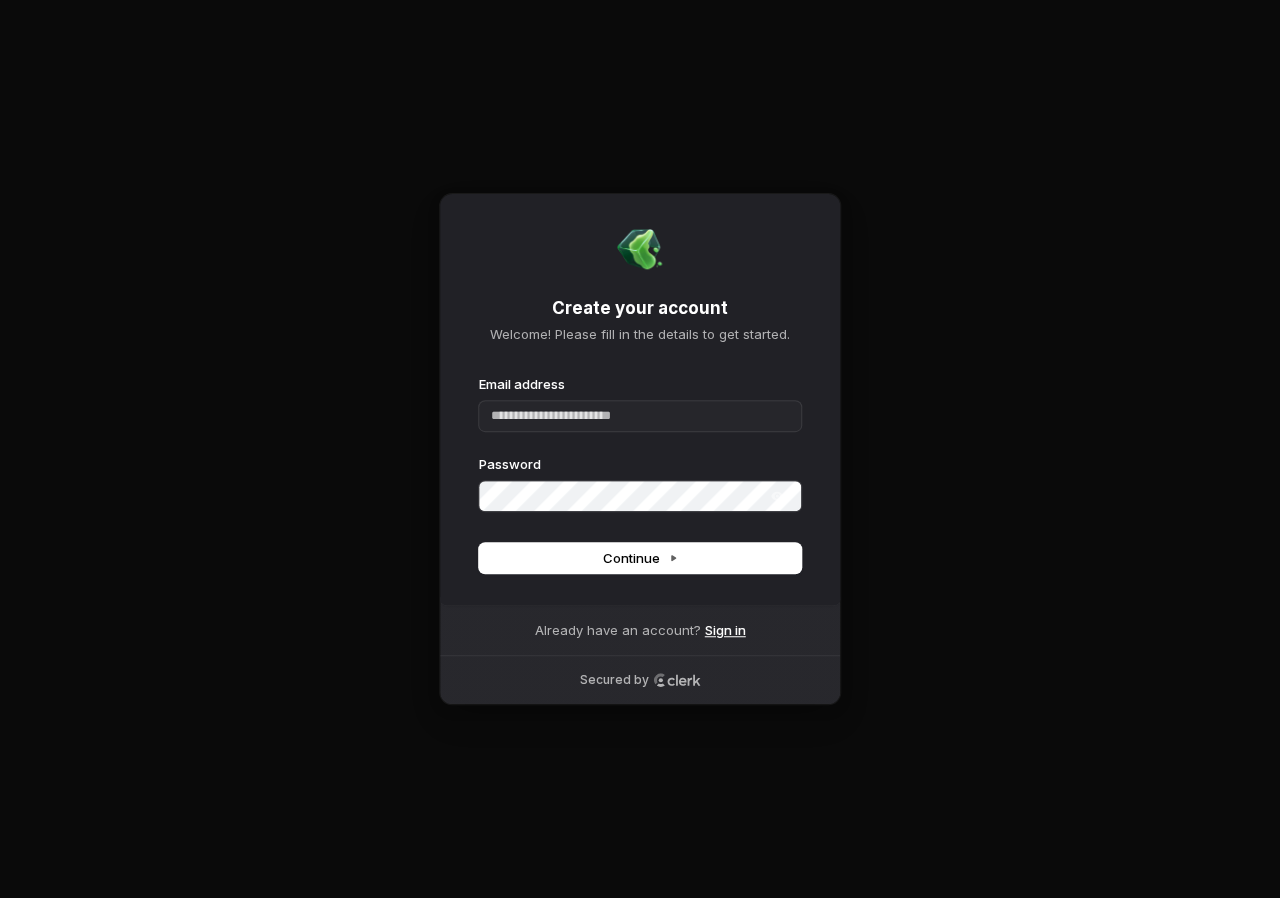 type 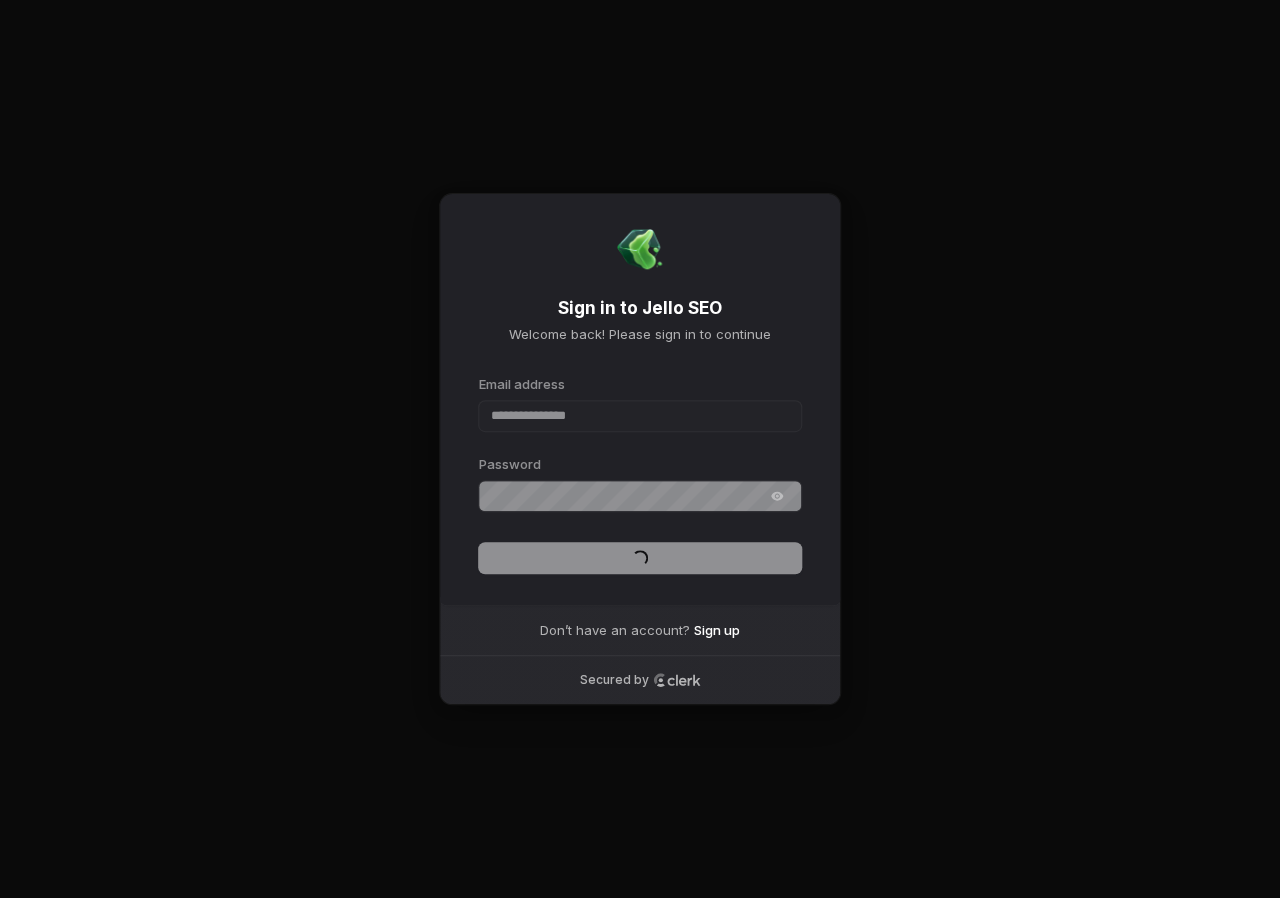 type on "**********" 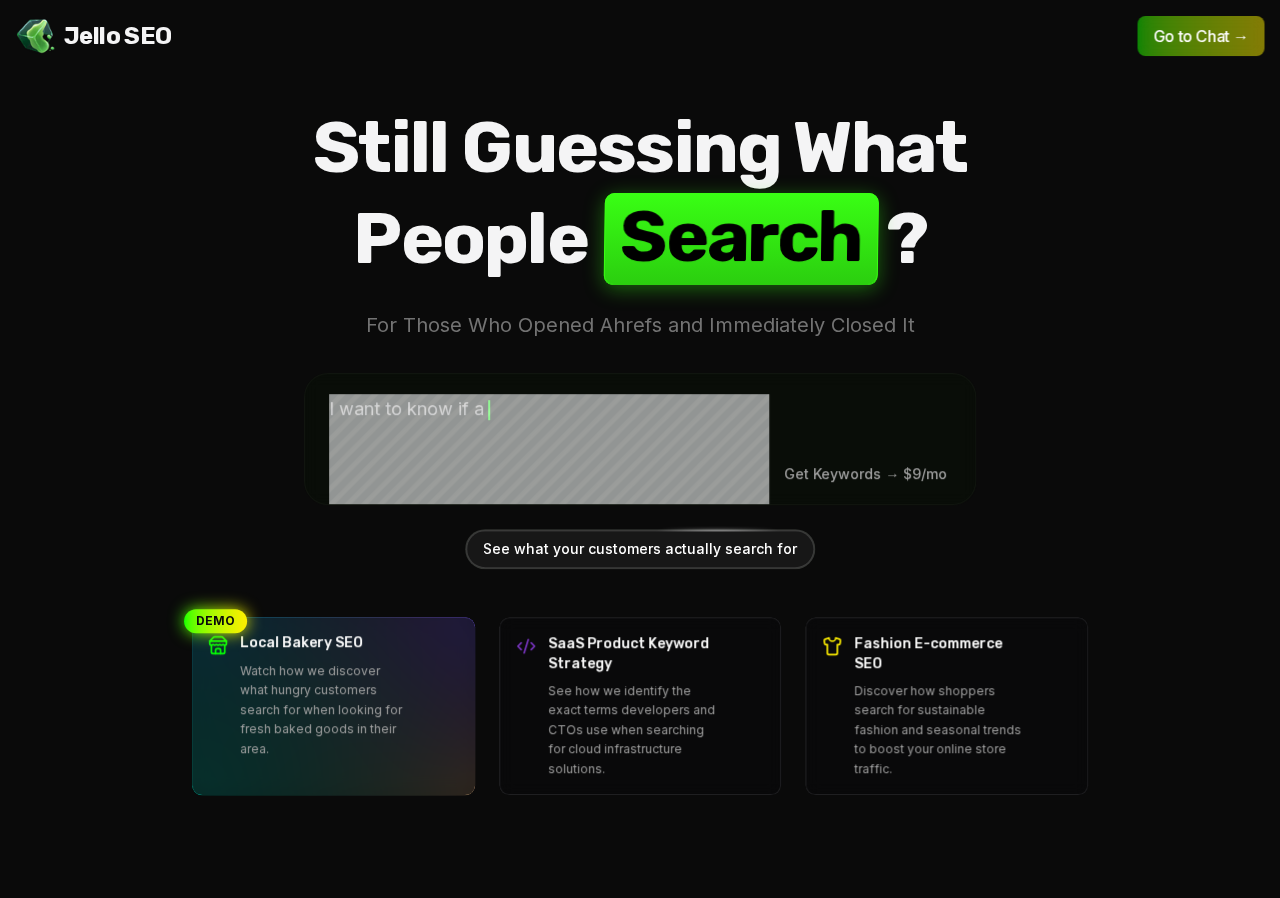 click on "Jello SEO Jello SEO Go to Chat →" at bounding box center (640, 36) 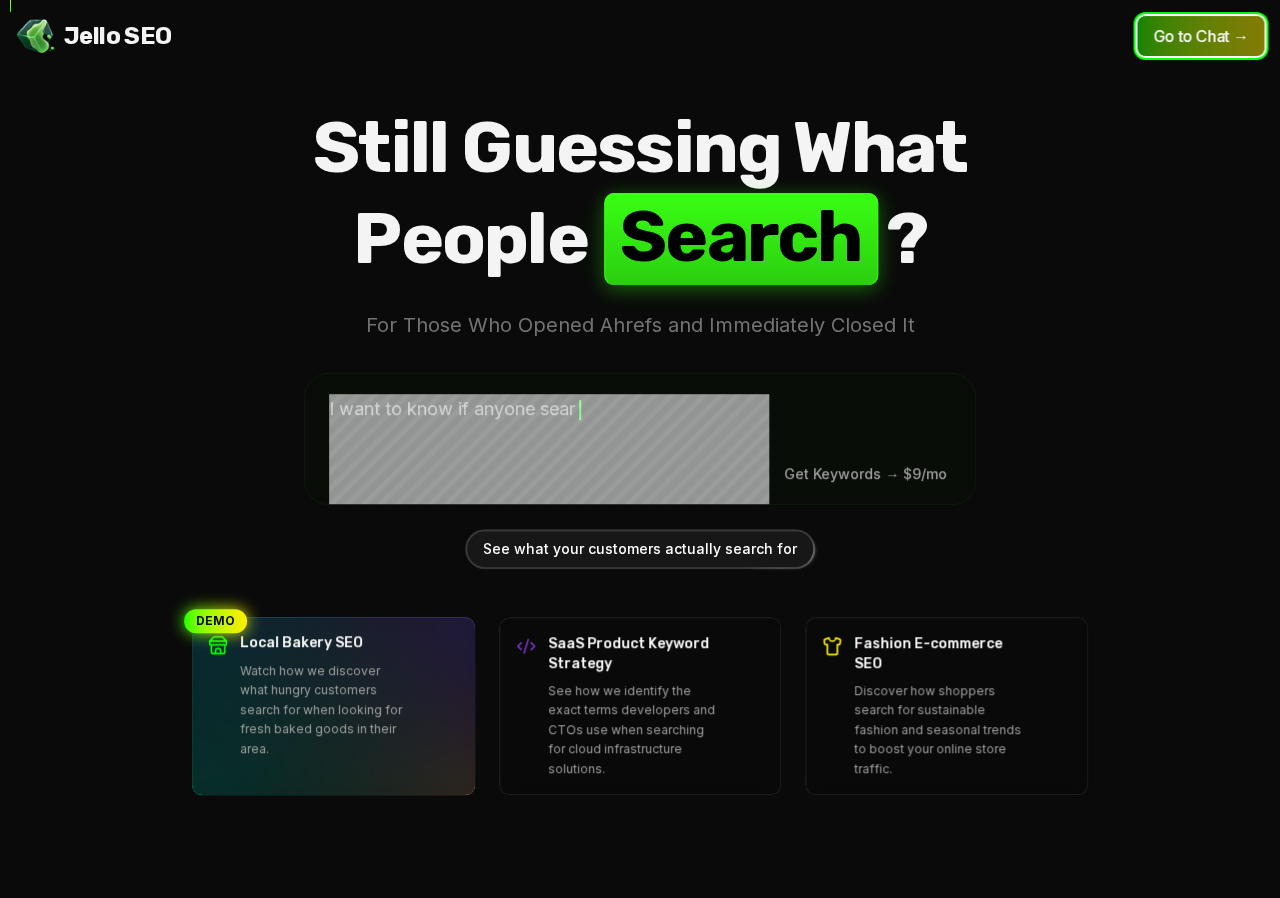click on "Go to Chat →" at bounding box center (1200, 36) 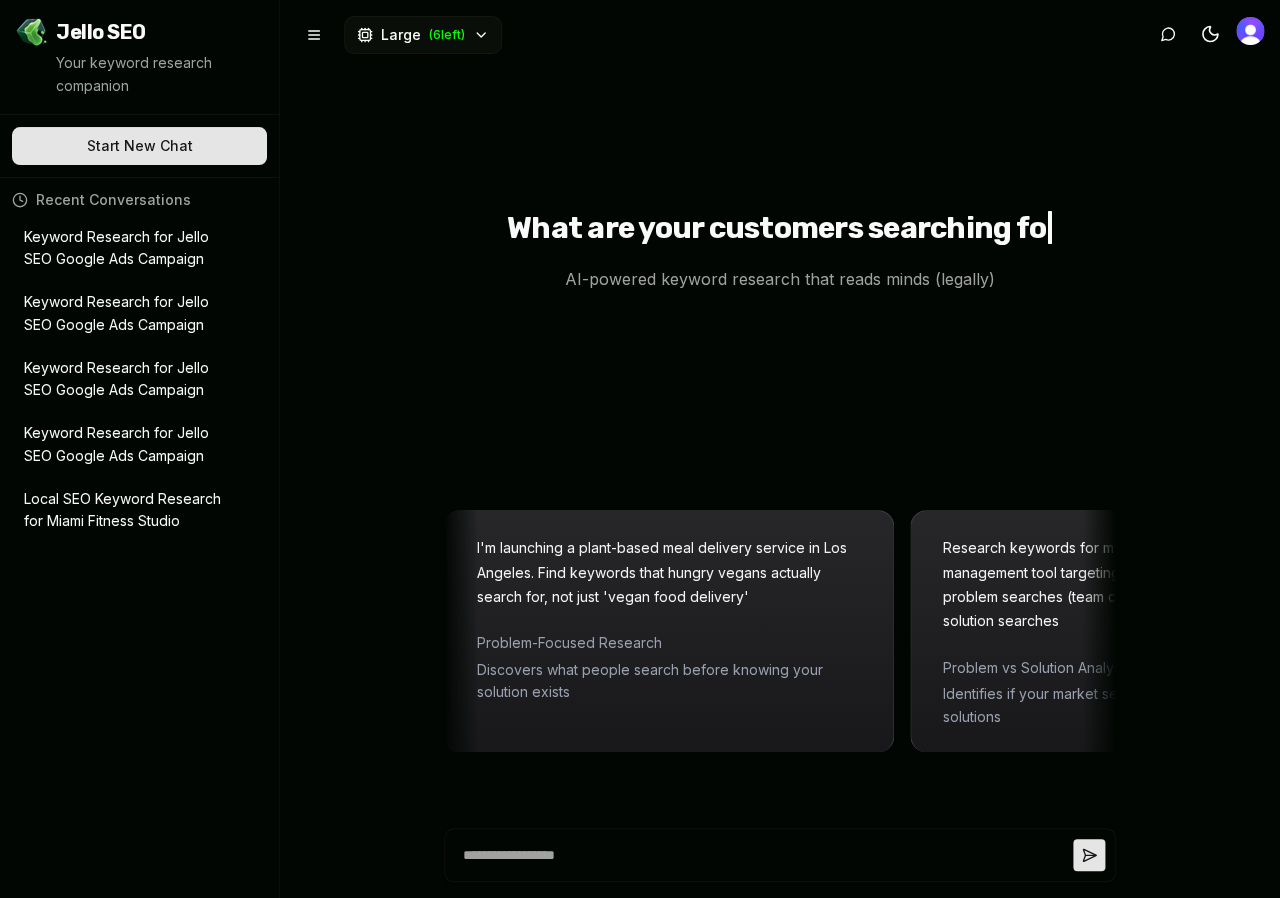 click at bounding box center [1250, 31] 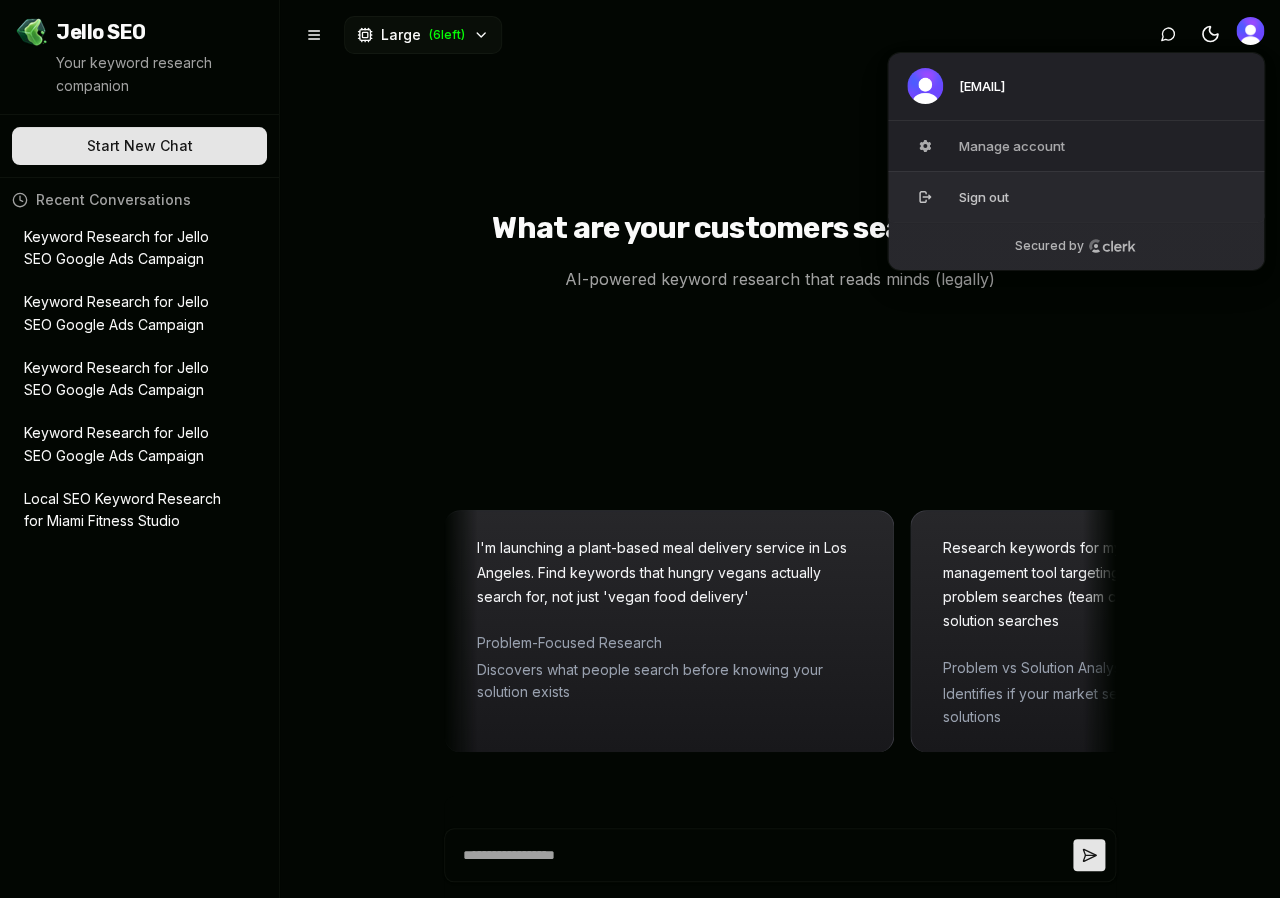 click on "Sign out" at bounding box center (1076, 196) 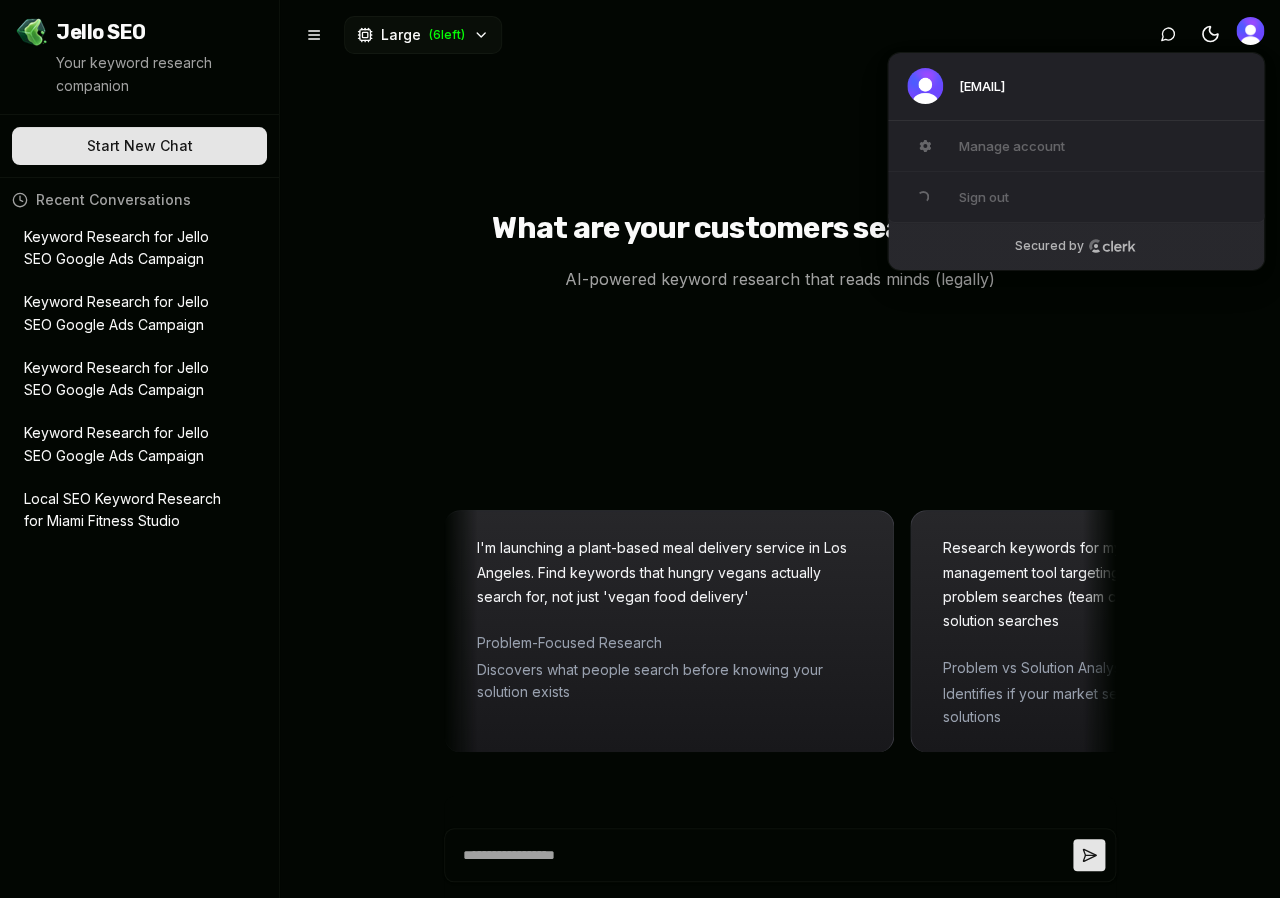 type on "*" 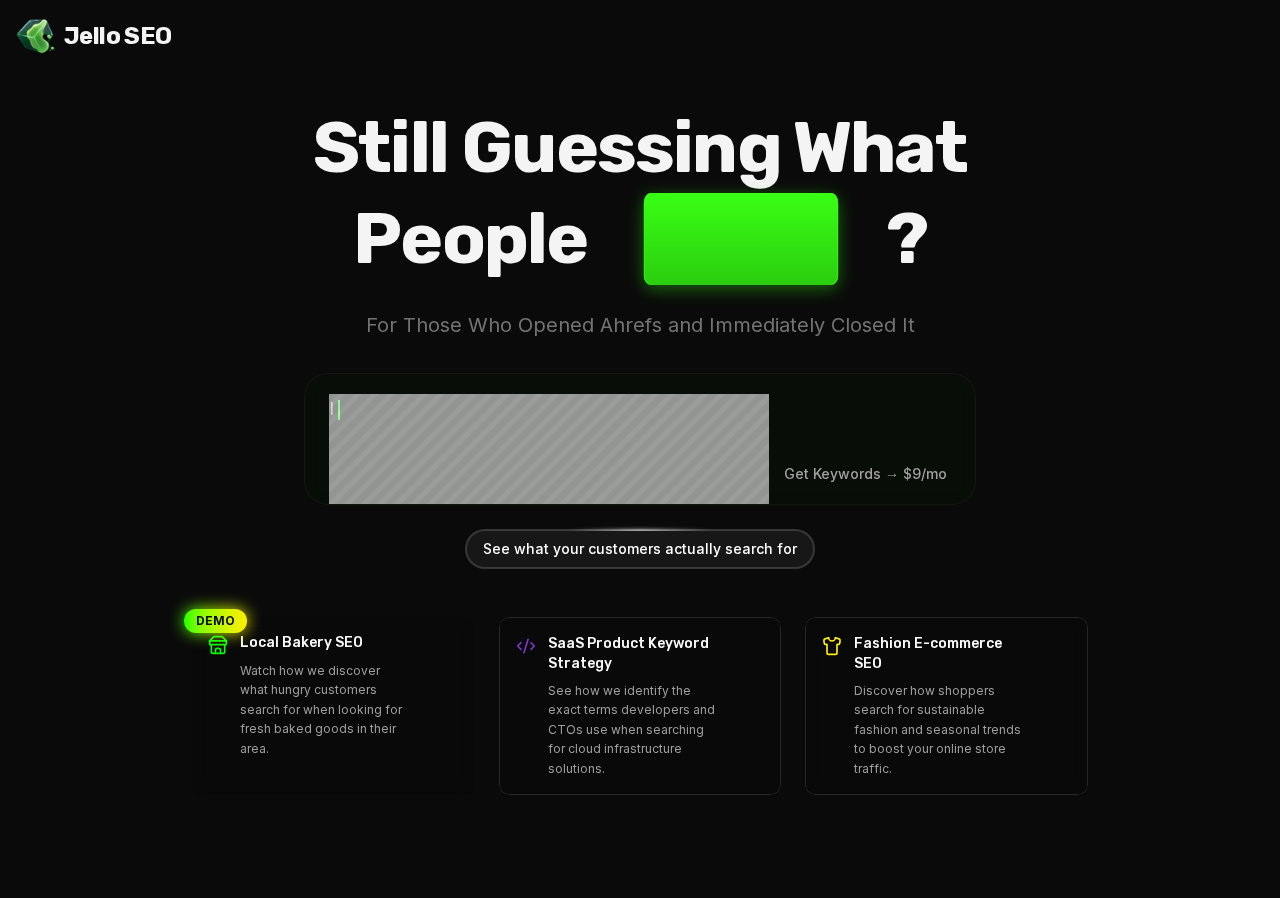 scroll, scrollTop: 0, scrollLeft: 0, axis: both 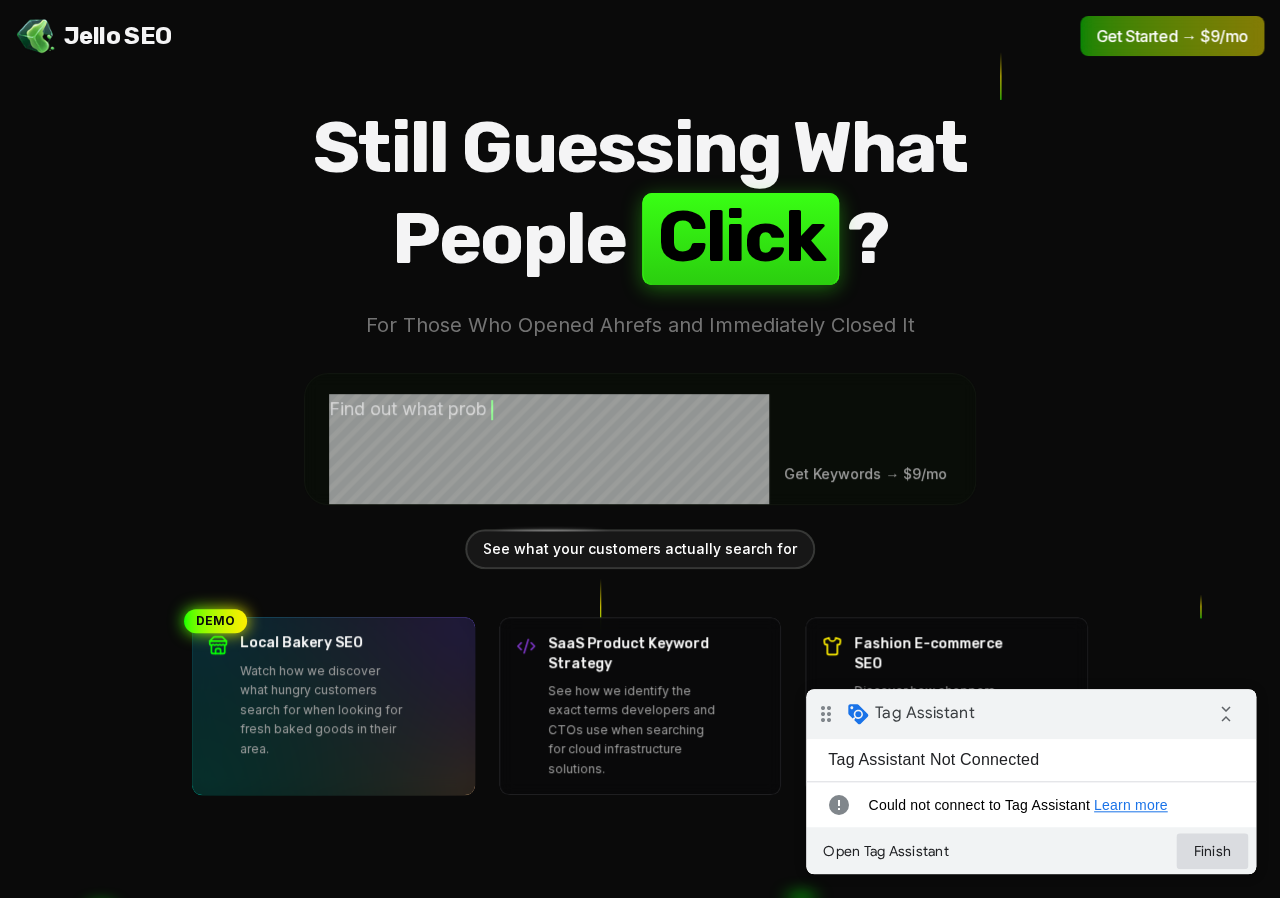click on "Finish" at bounding box center (1212, 851) 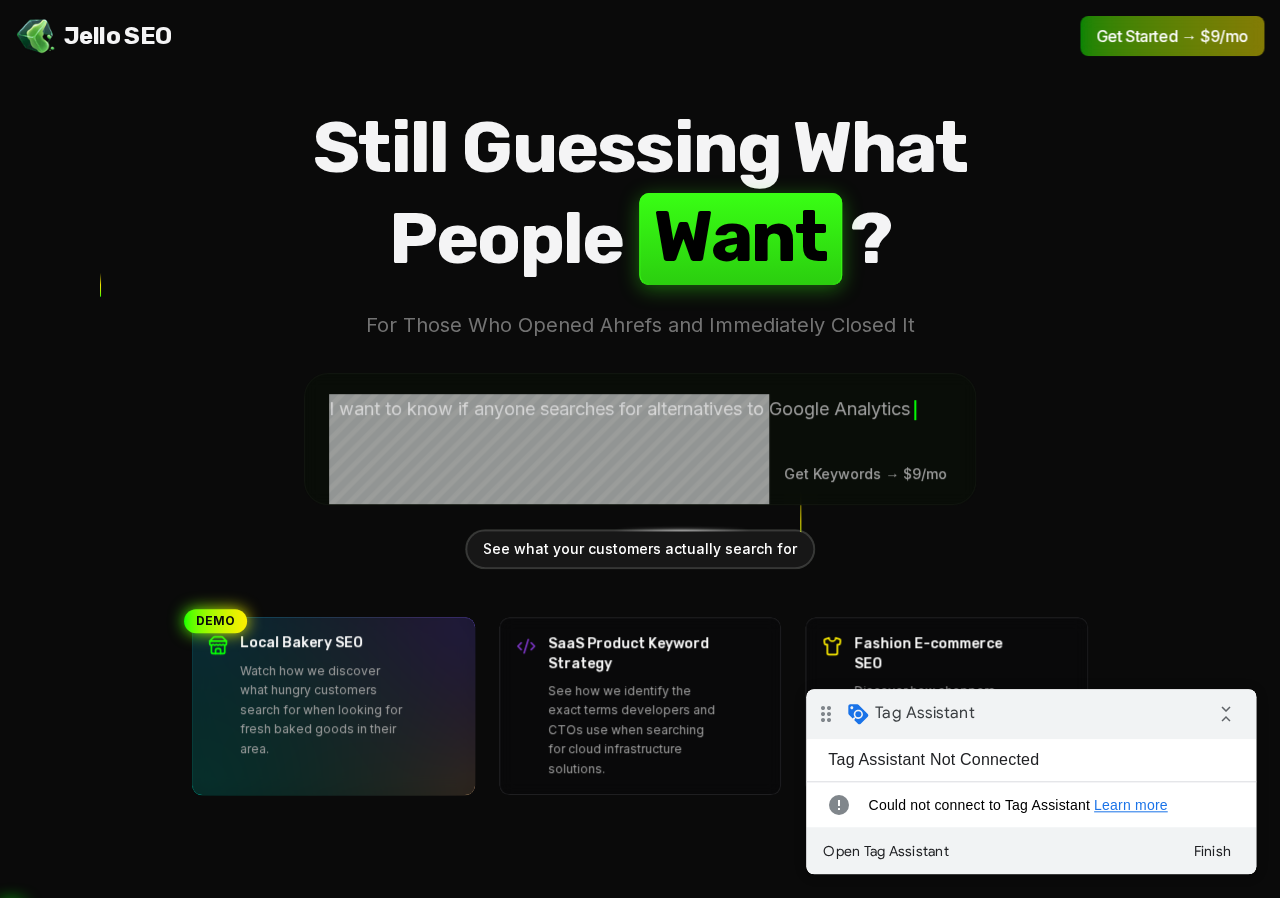 scroll, scrollTop: 0, scrollLeft: 0, axis: both 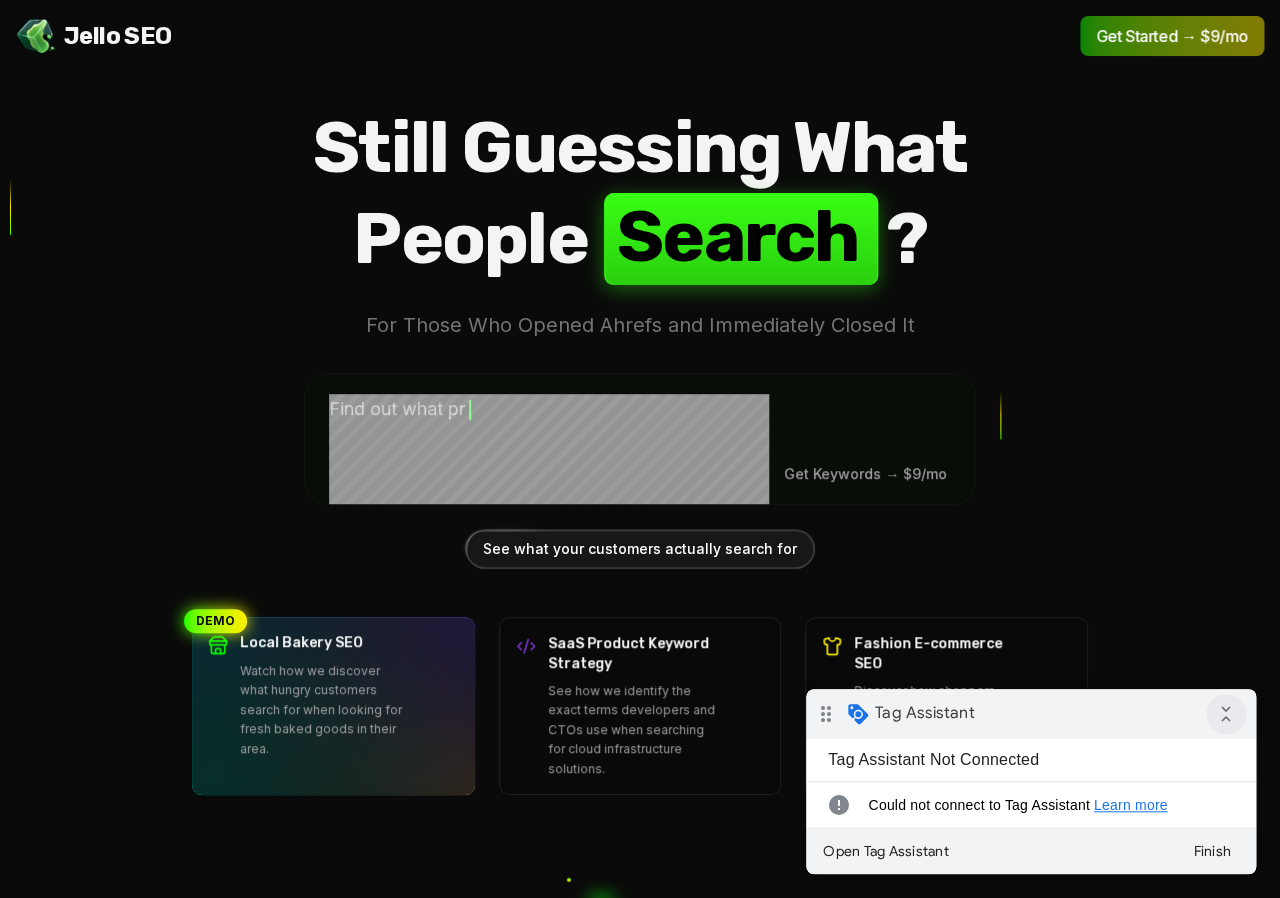 click on "collapse_all" at bounding box center (1226, 714) 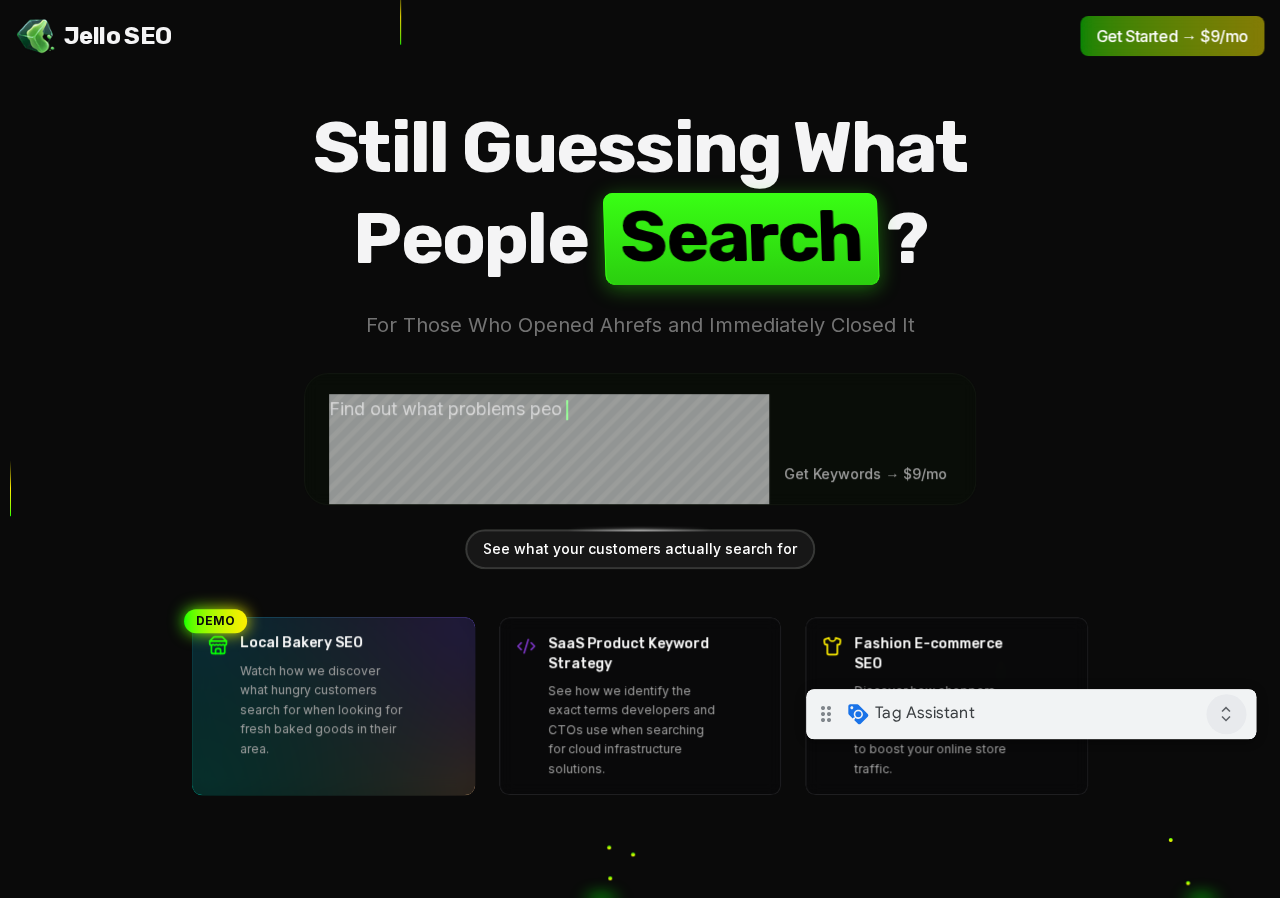 click on "expand_all" at bounding box center [1226, 714] 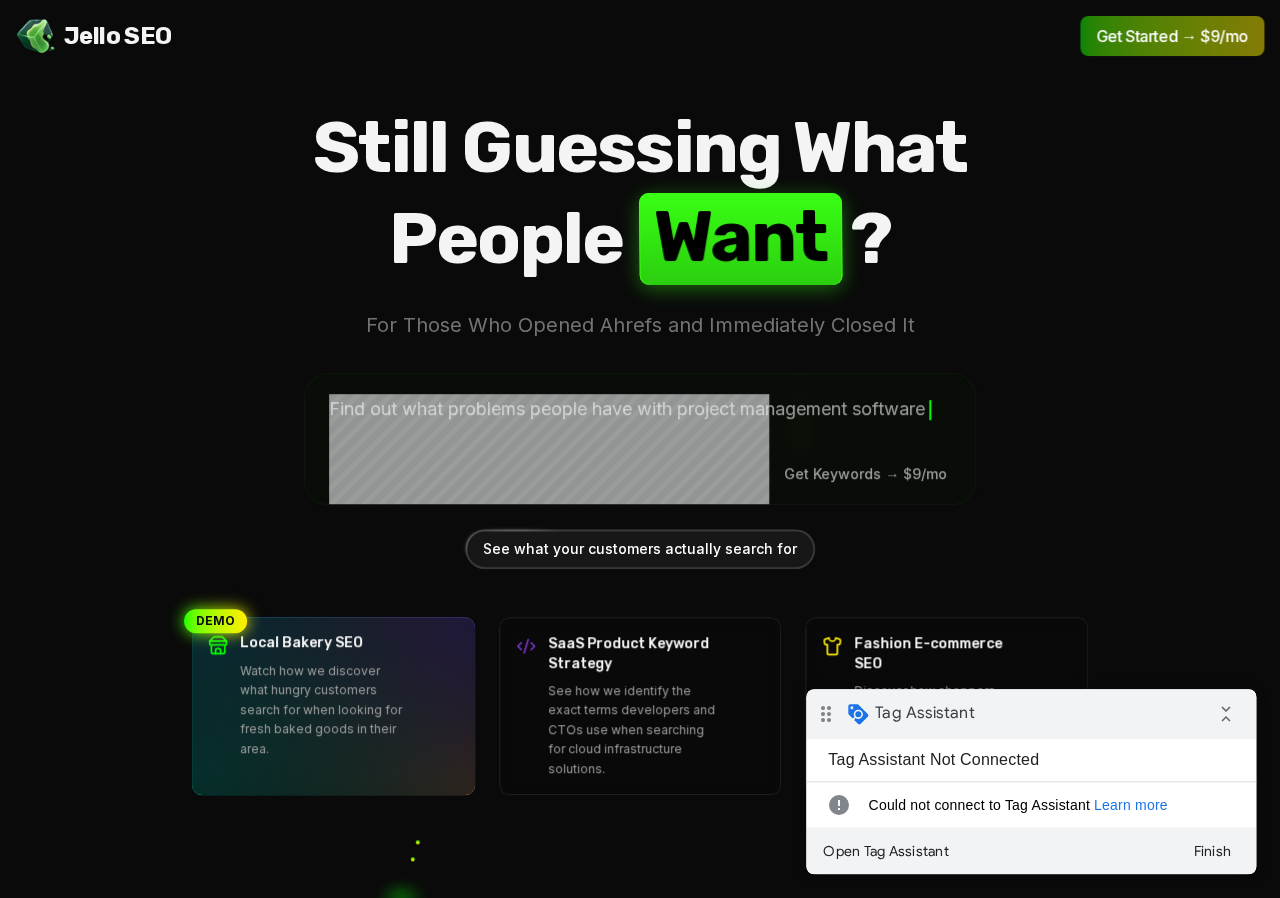click on "Learn more" at bounding box center (1131, 805) 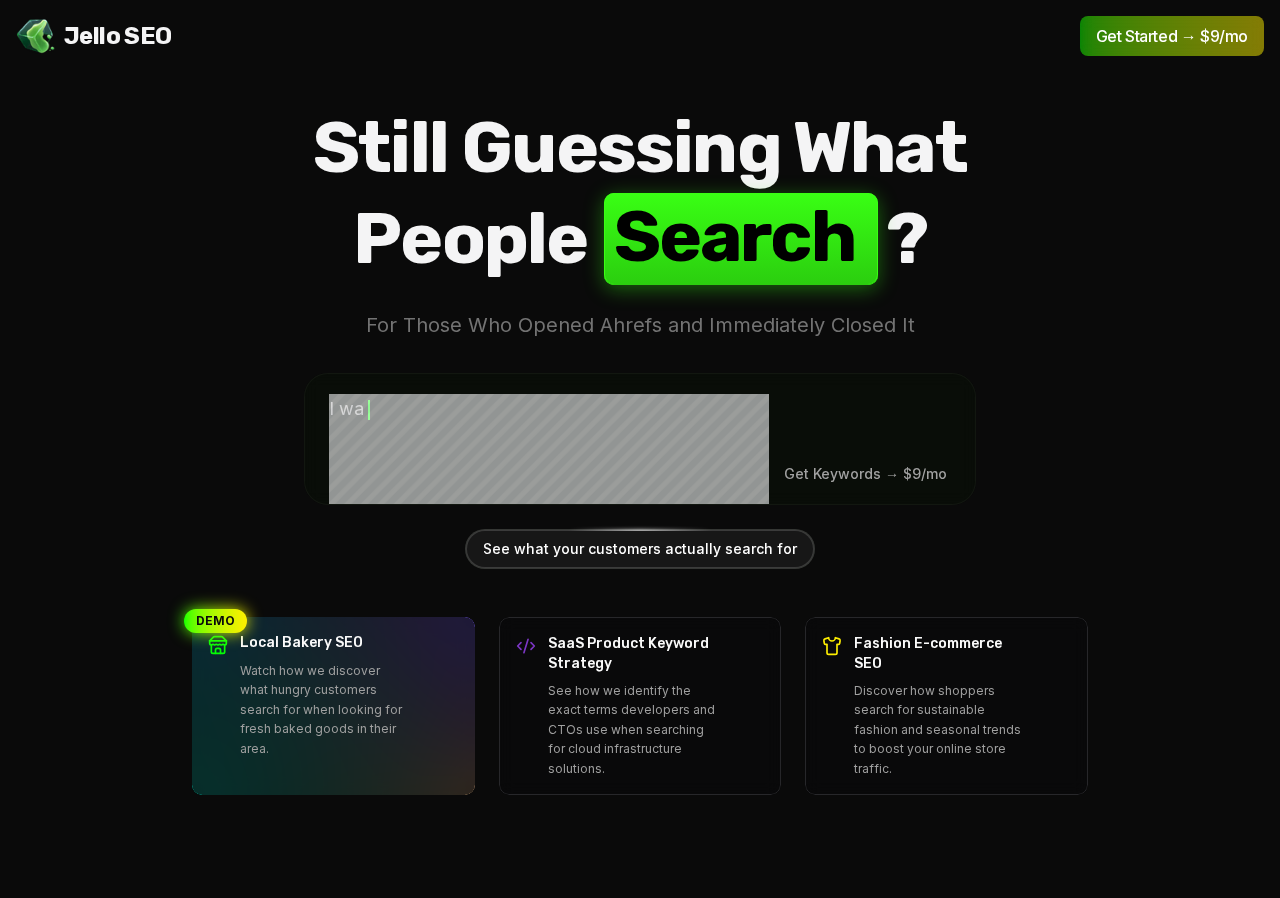 scroll, scrollTop: 0, scrollLeft: 0, axis: both 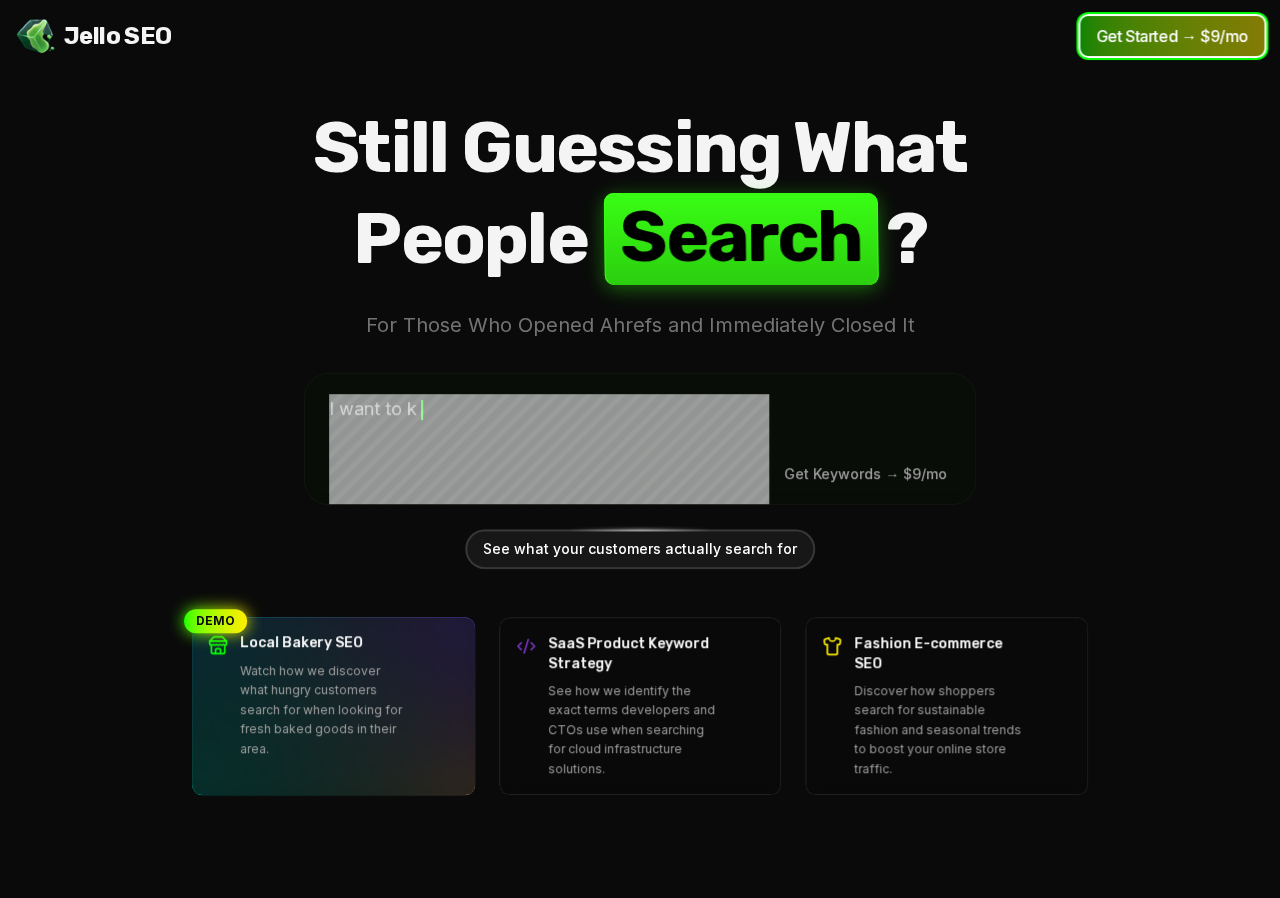 click on "Get Started → $9/mo" at bounding box center (1172, 36) 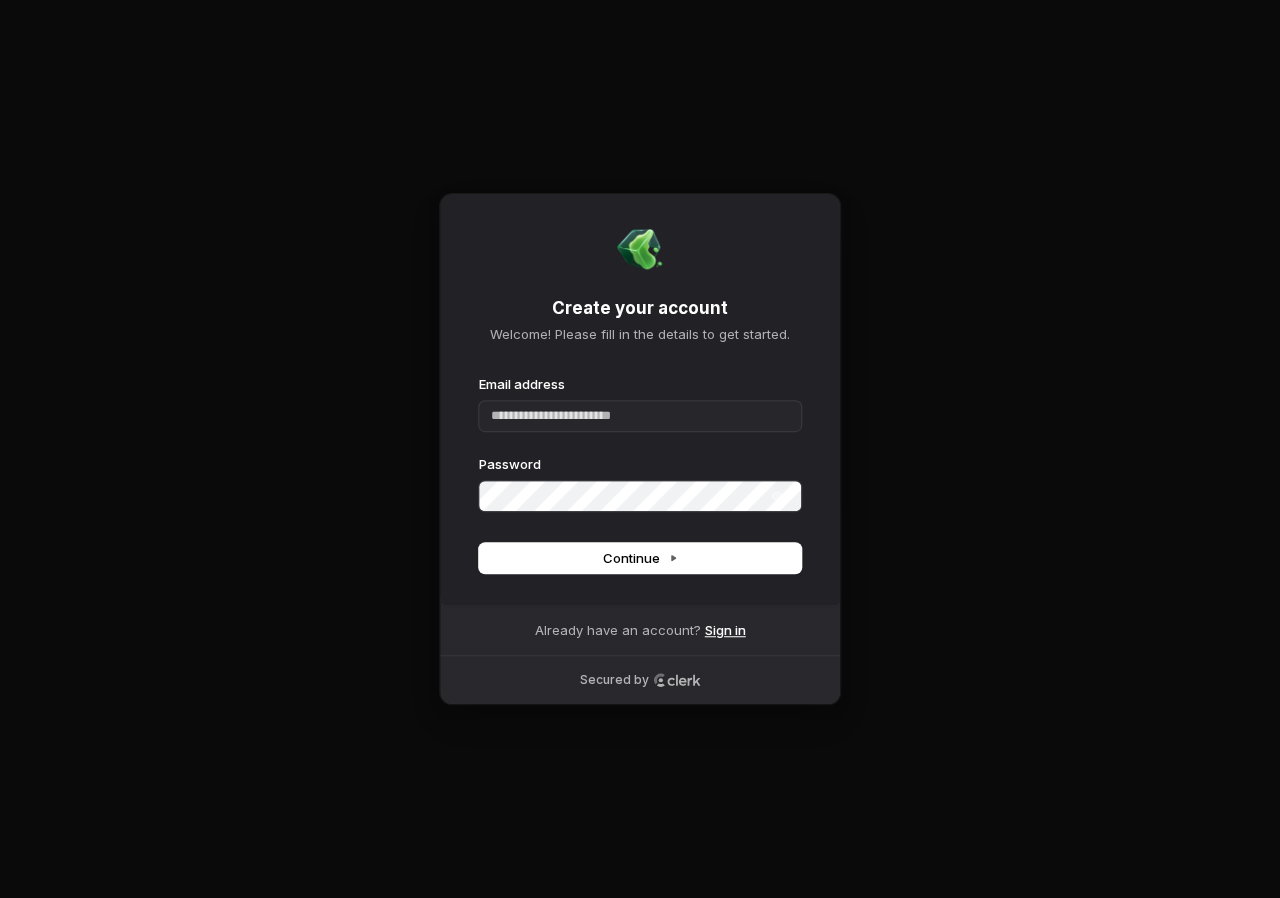 click on "Sign in" at bounding box center (725, 630) 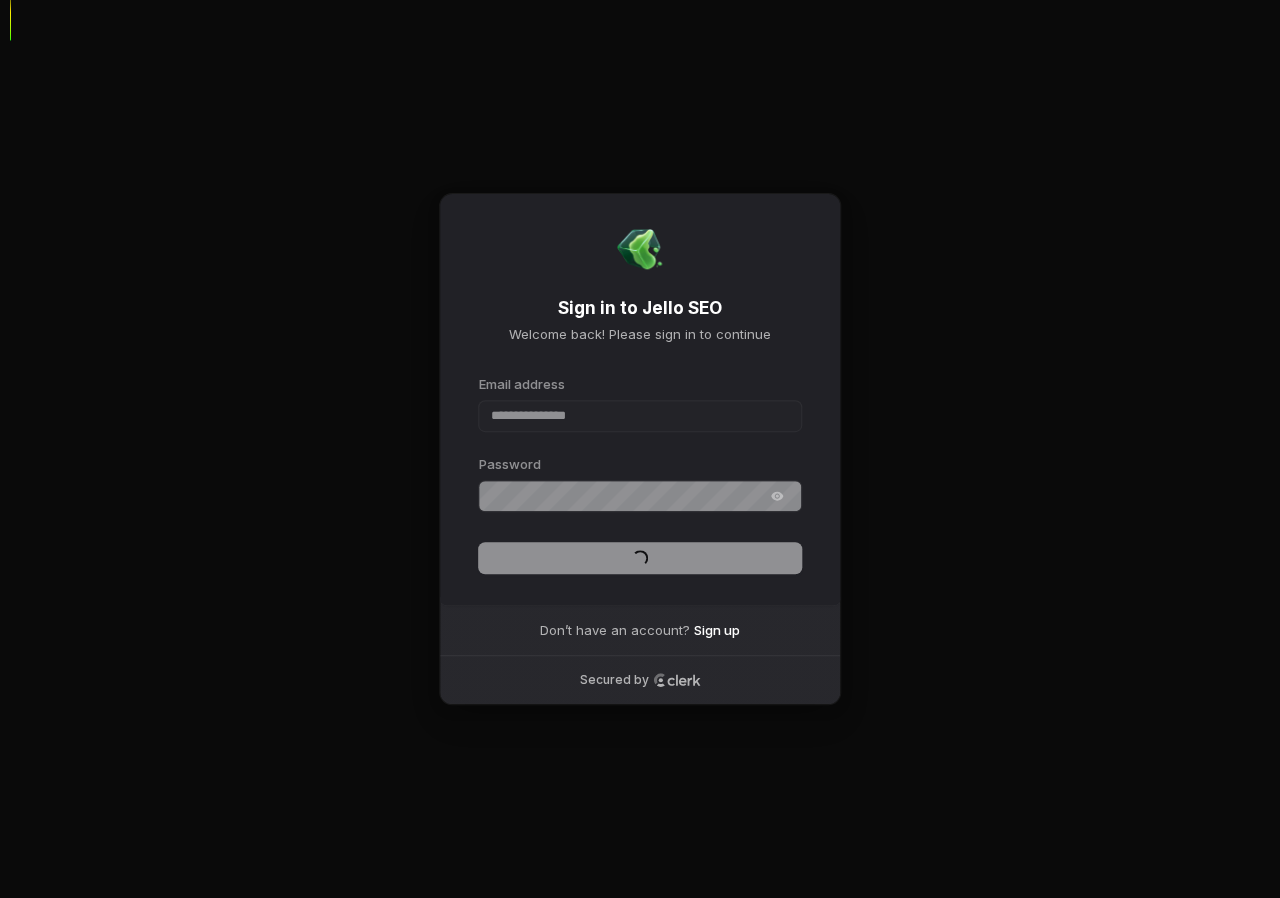 type on "**********" 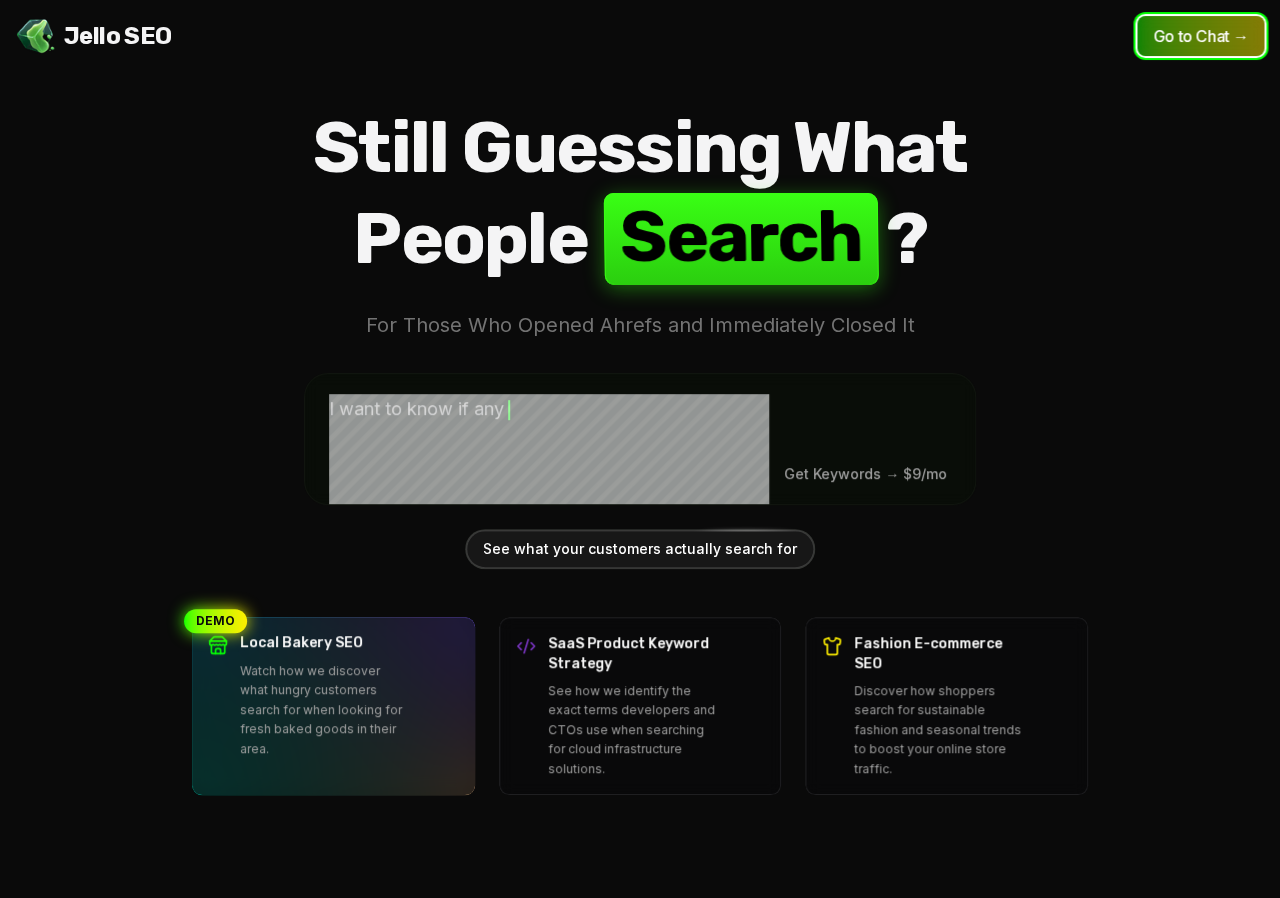 click on "Go to Chat →" at bounding box center (1200, 36) 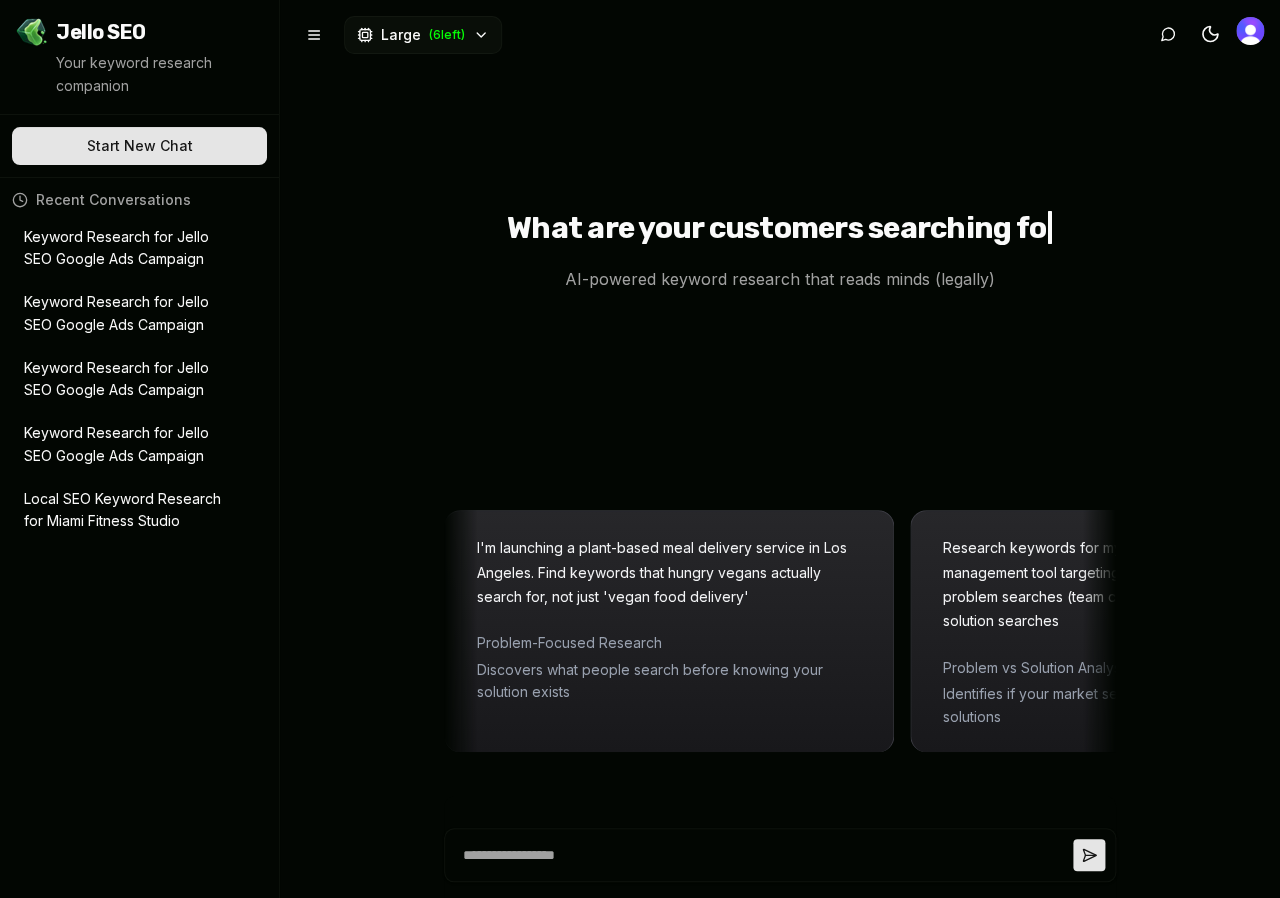 click on "Keyword Research for Jello SEO Google Ads Campaign" at bounding box center [125, 249] 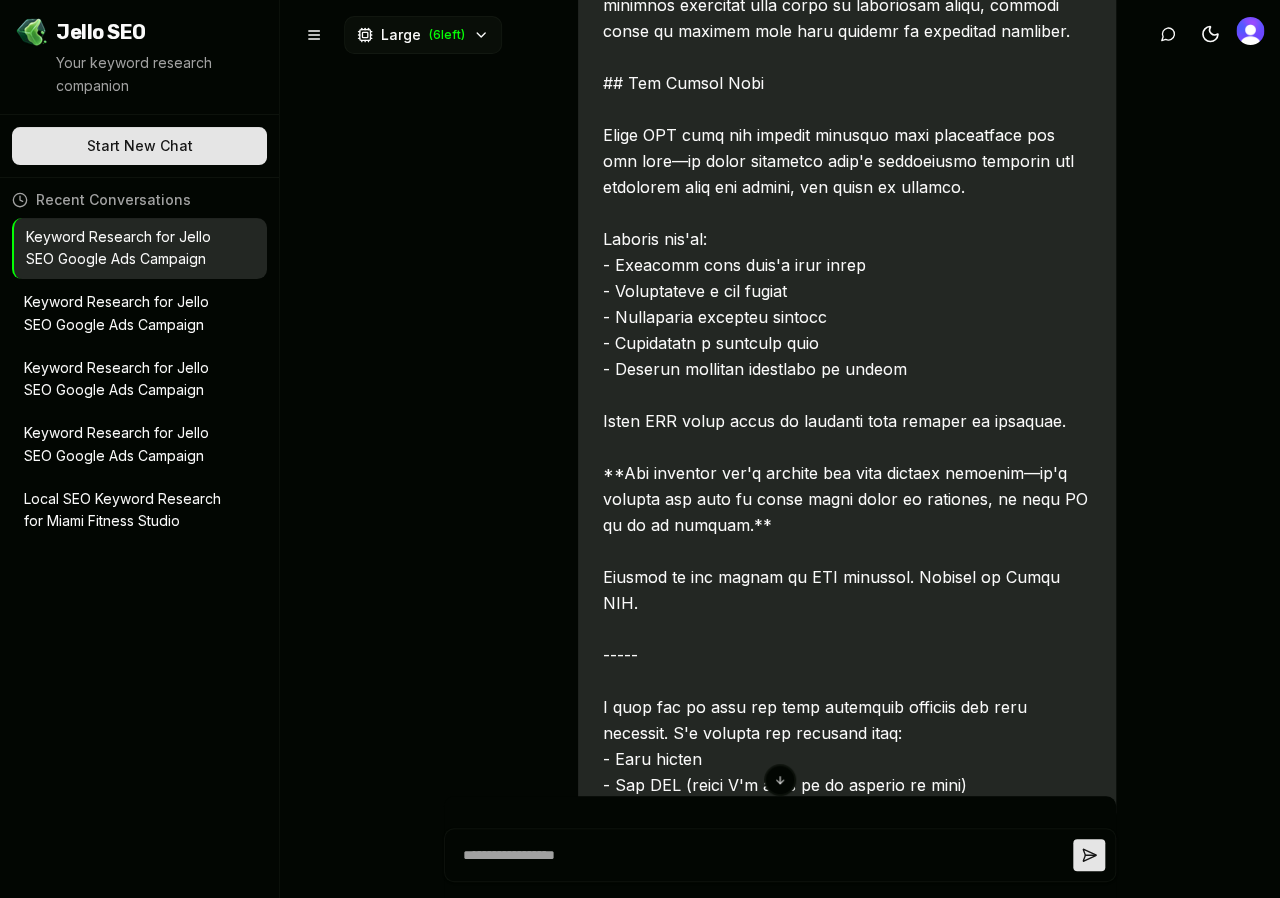 scroll, scrollTop: 7508, scrollLeft: 0, axis: vertical 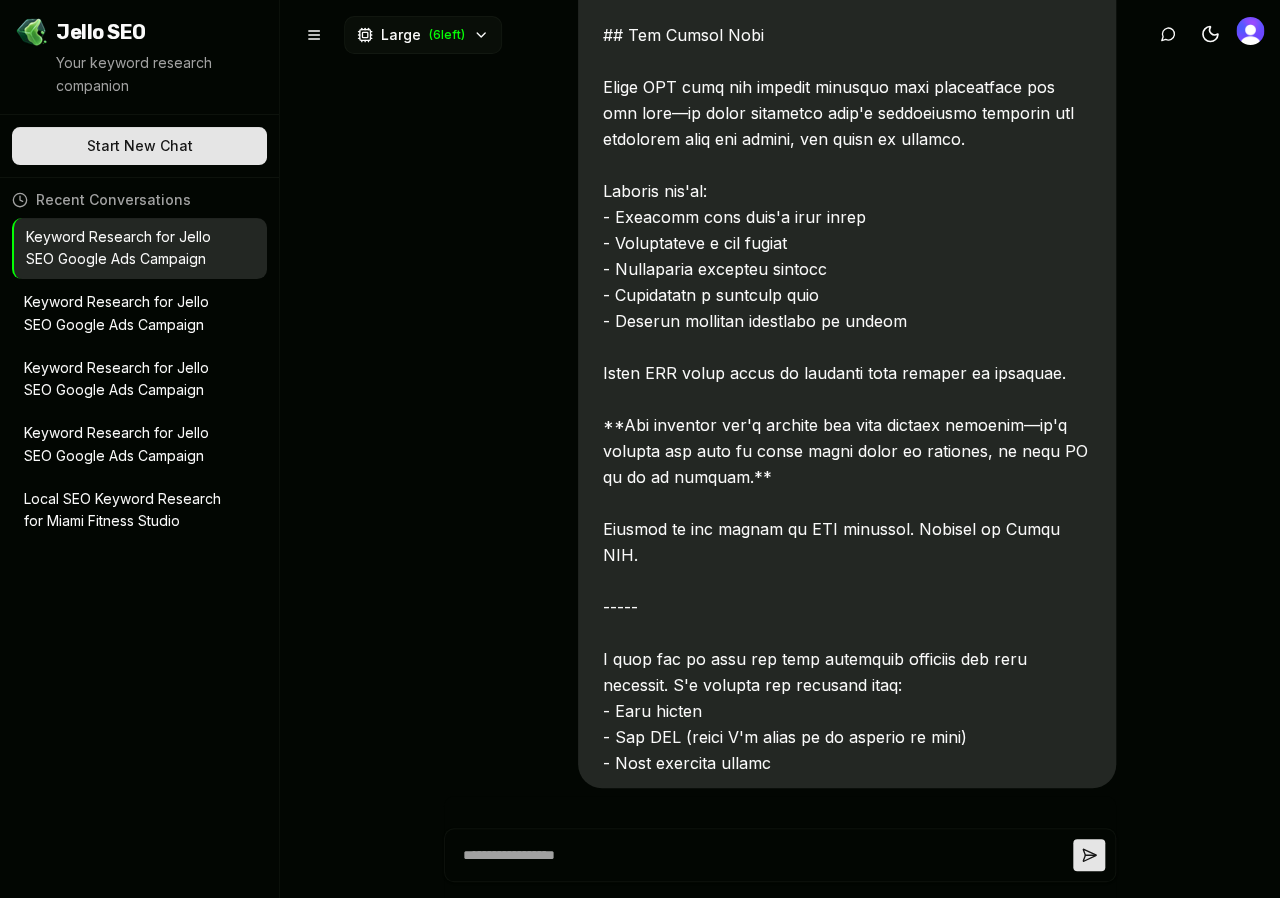 click at bounding box center [505, -3327] 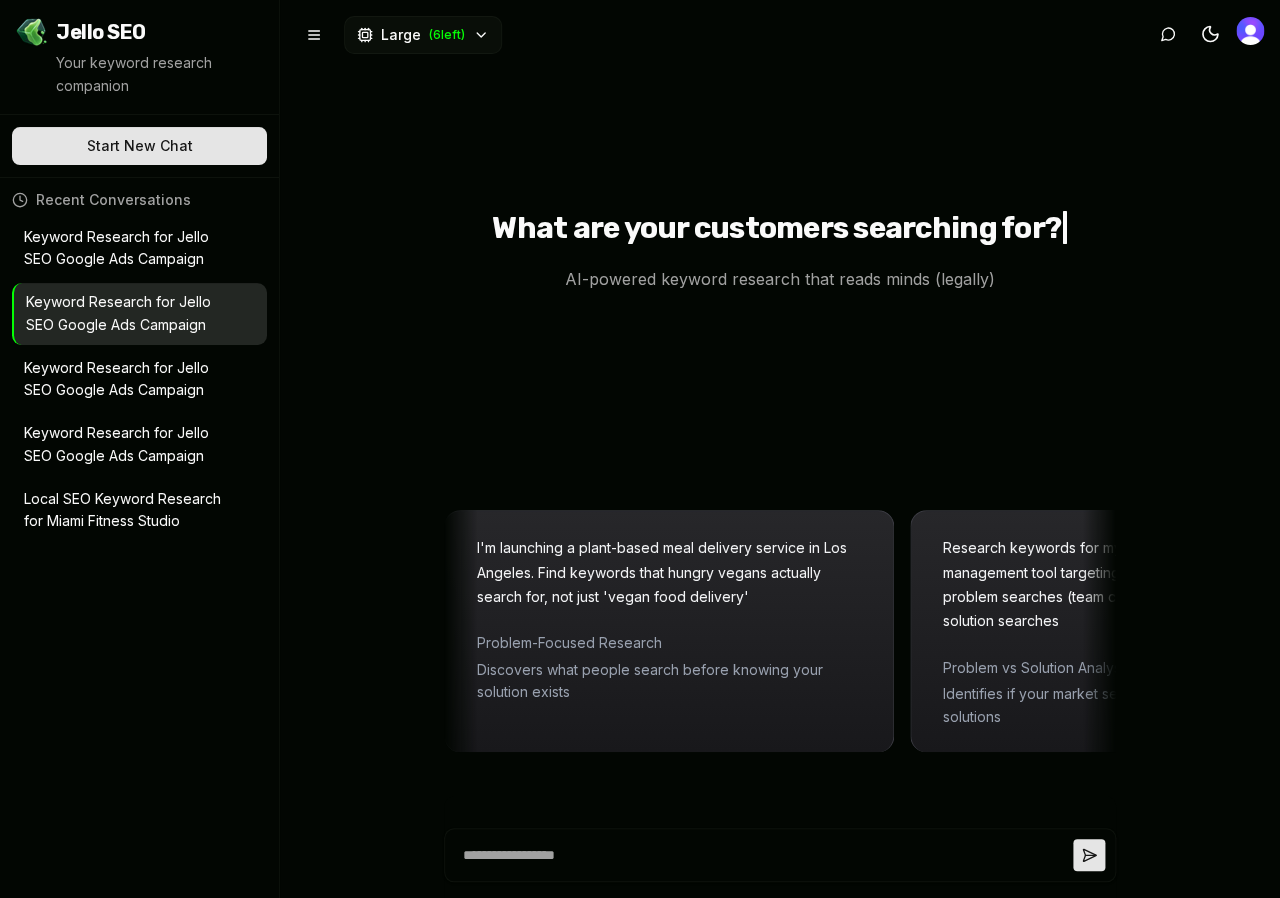 type on "*" 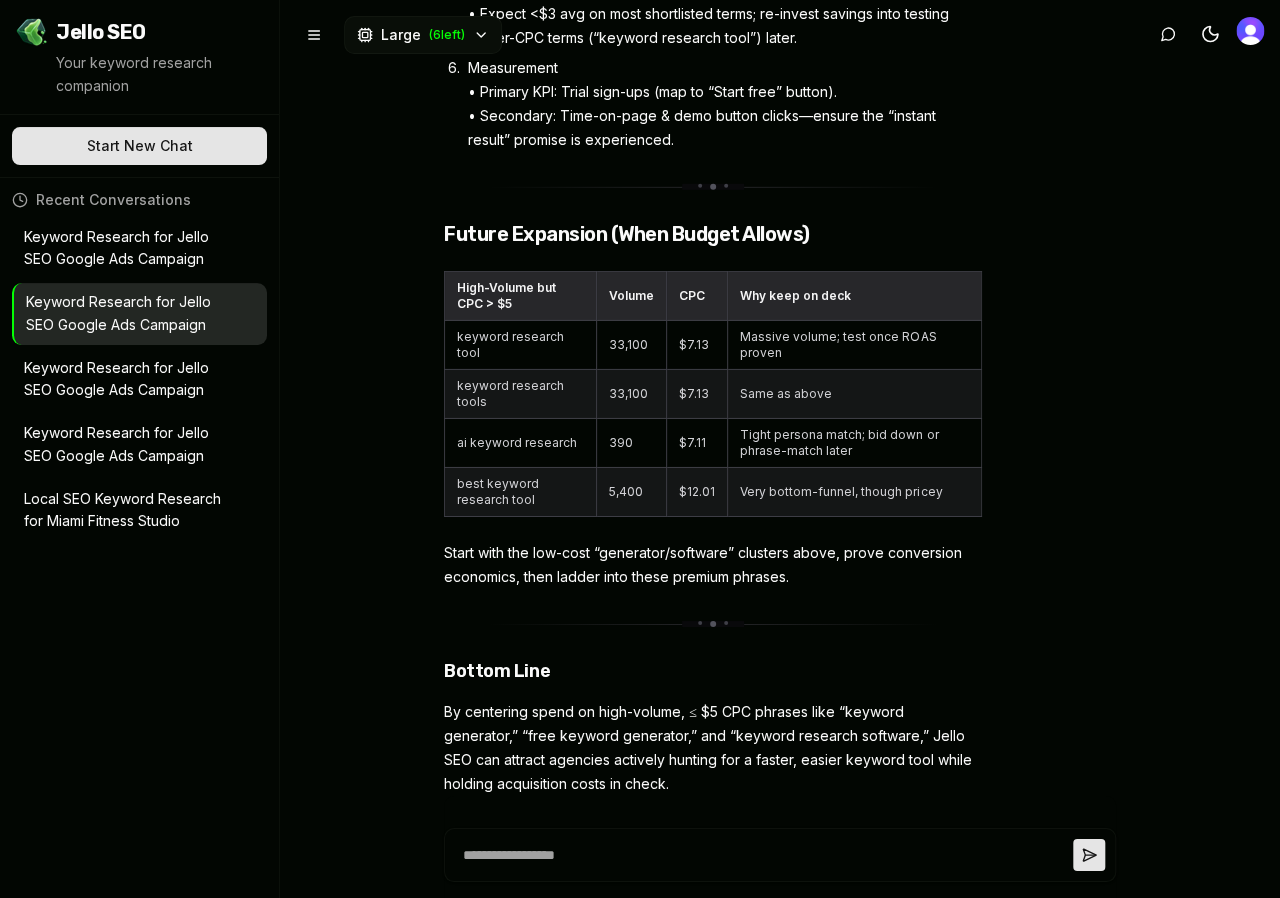 click on "Keyword Research for Jello SEO Google Ads Campaign" at bounding box center [139, 249] 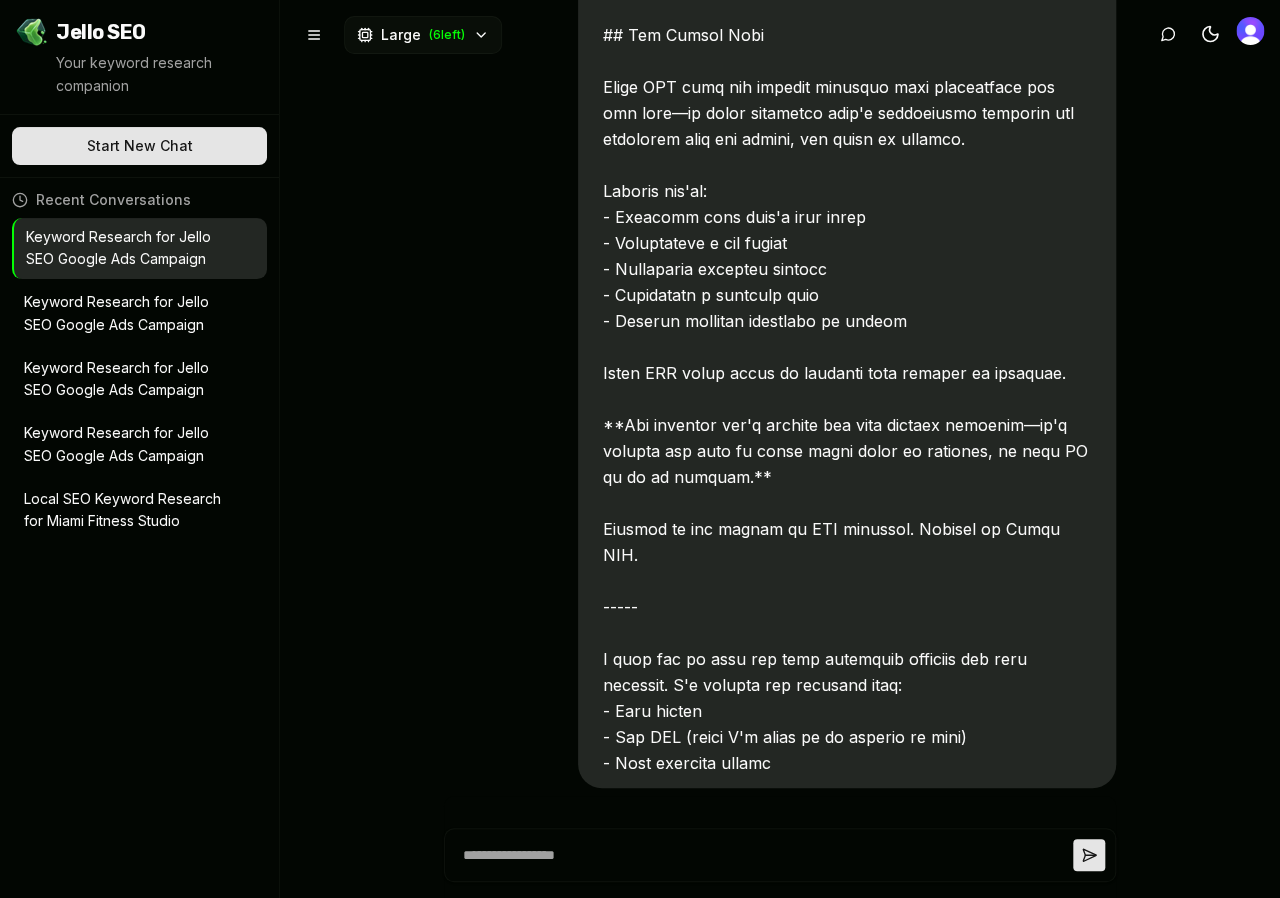 type 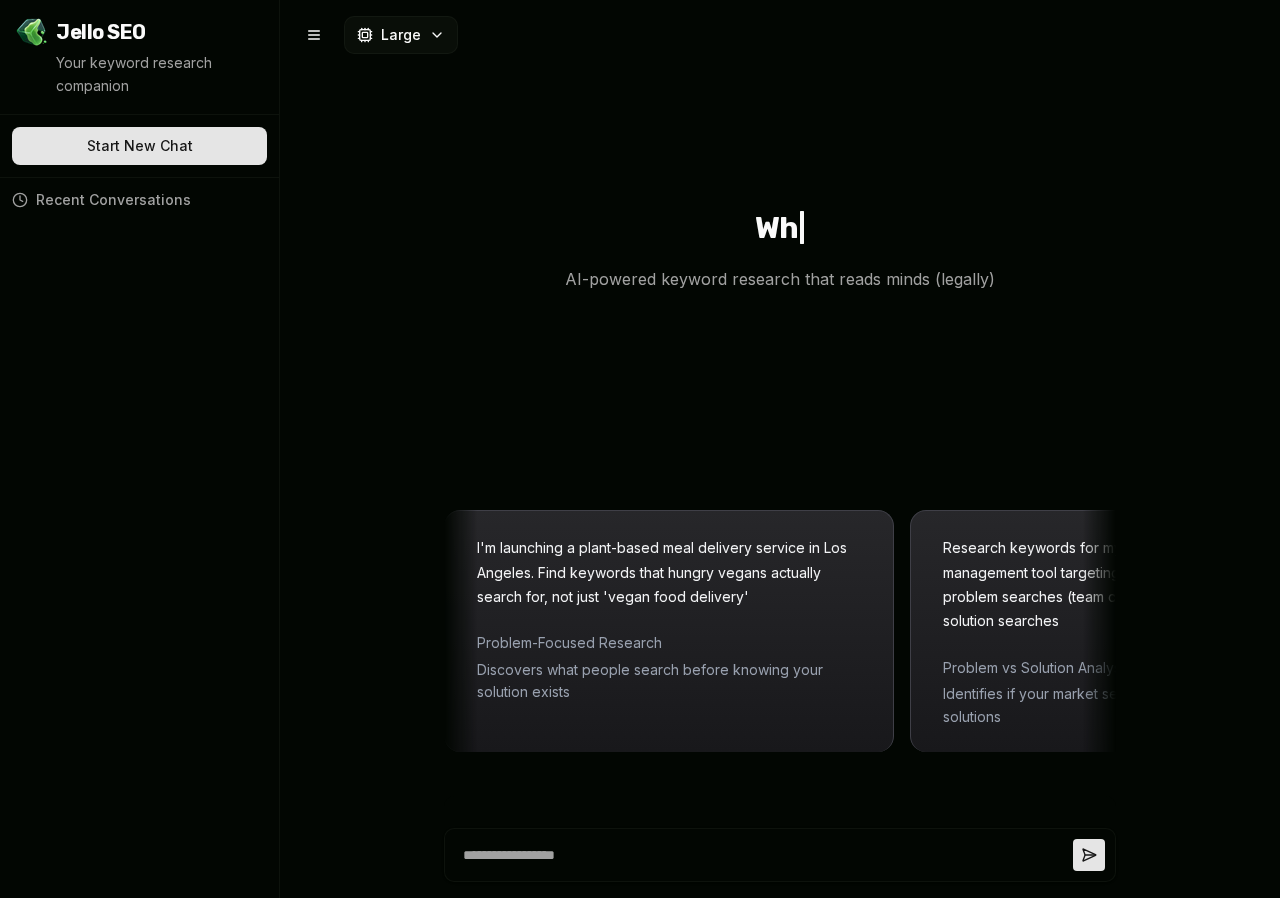 scroll, scrollTop: 0, scrollLeft: 0, axis: both 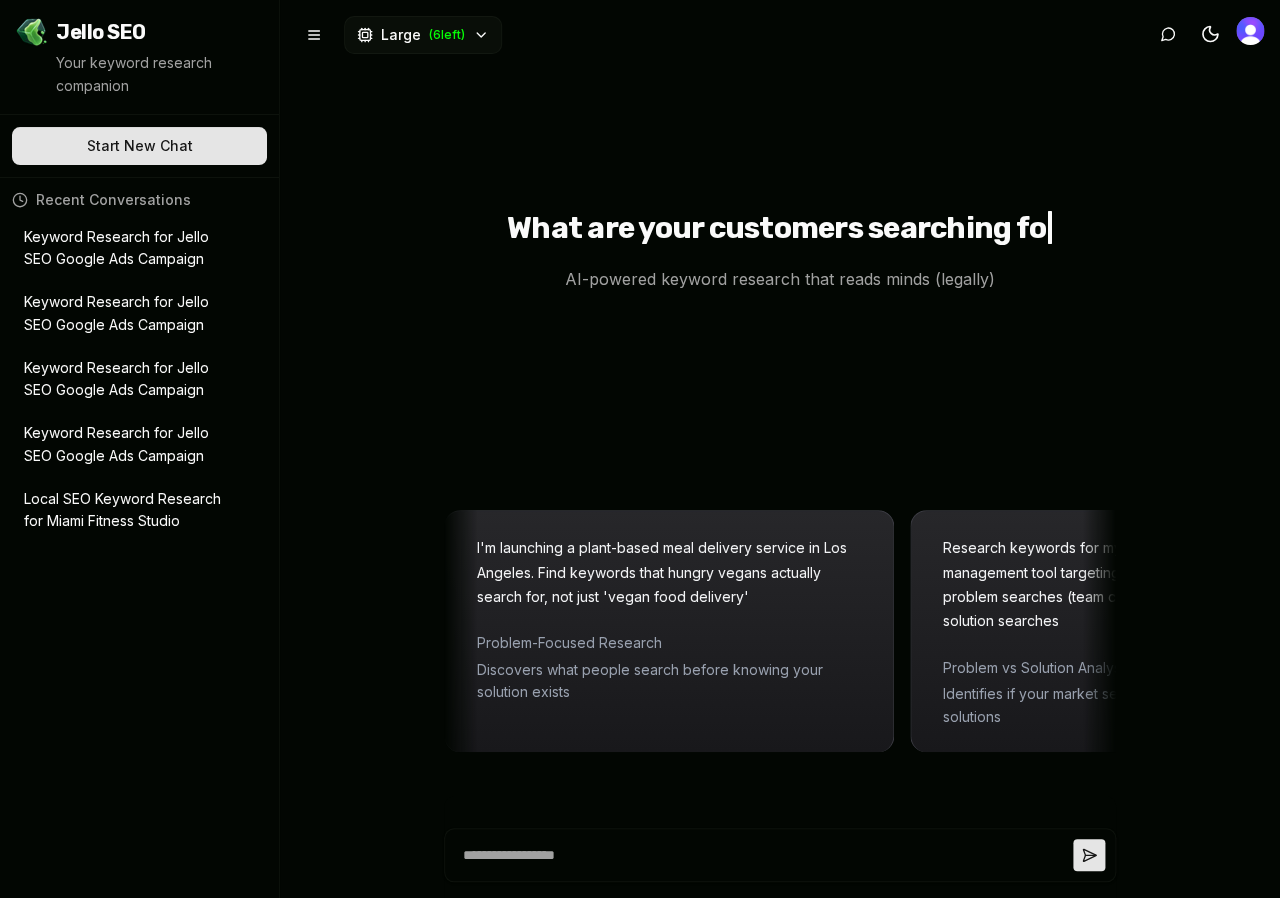 click on "Keyword Research for Jello SEO Google Ads Campaign" at bounding box center [125, 249] 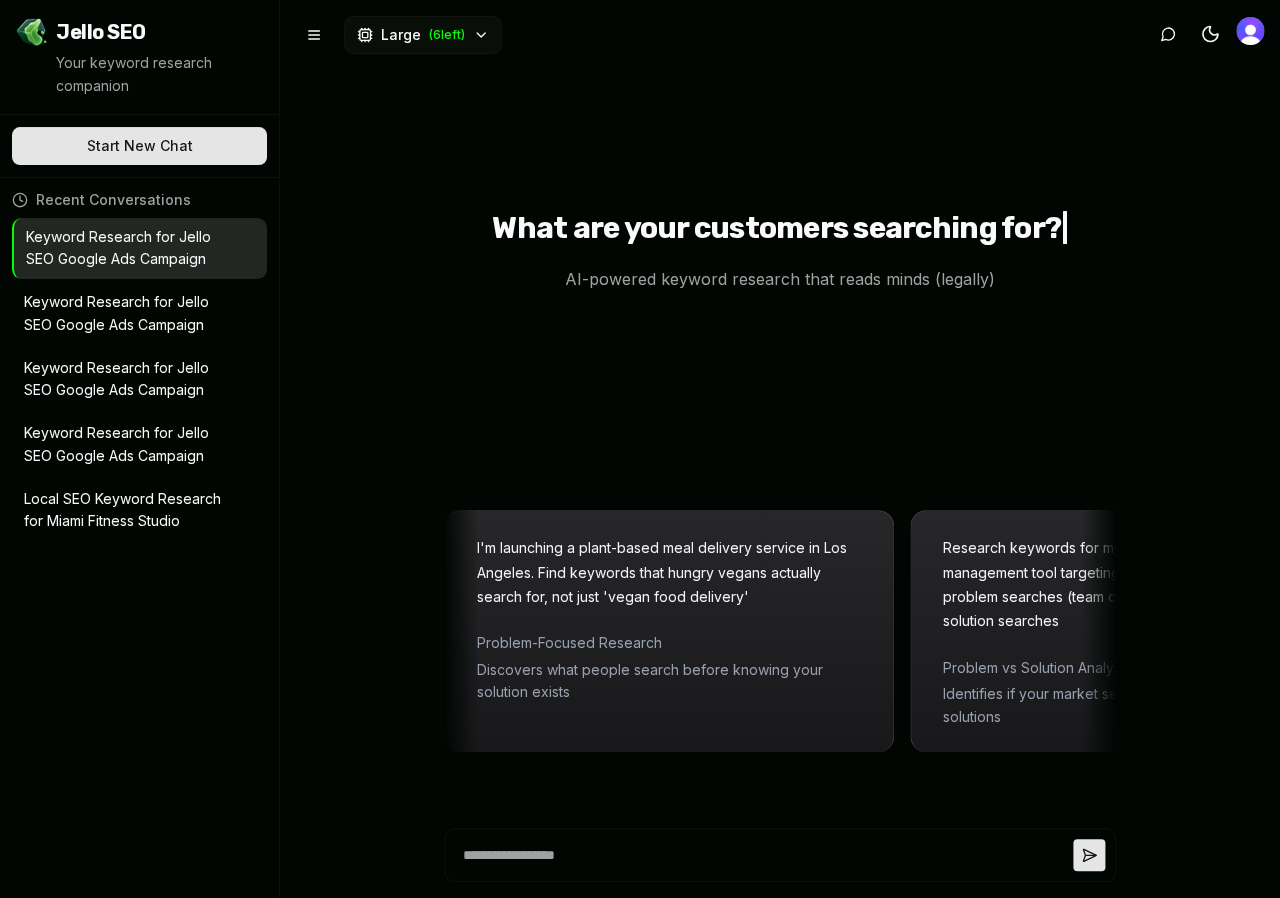 click on "Keyword Research for Jello SEO Google Ads Campaign" at bounding box center (126, 249) 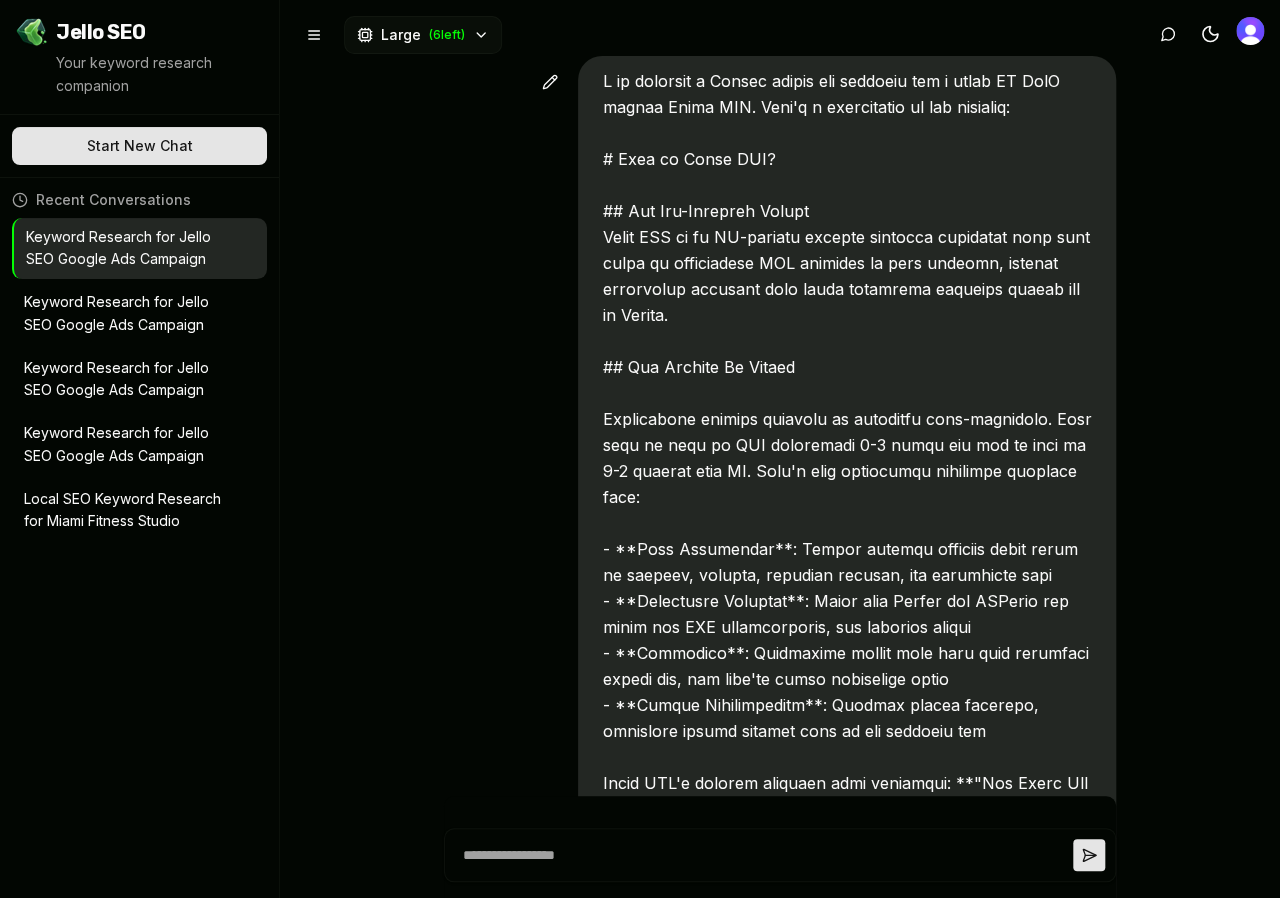 scroll, scrollTop: 7508, scrollLeft: 0, axis: vertical 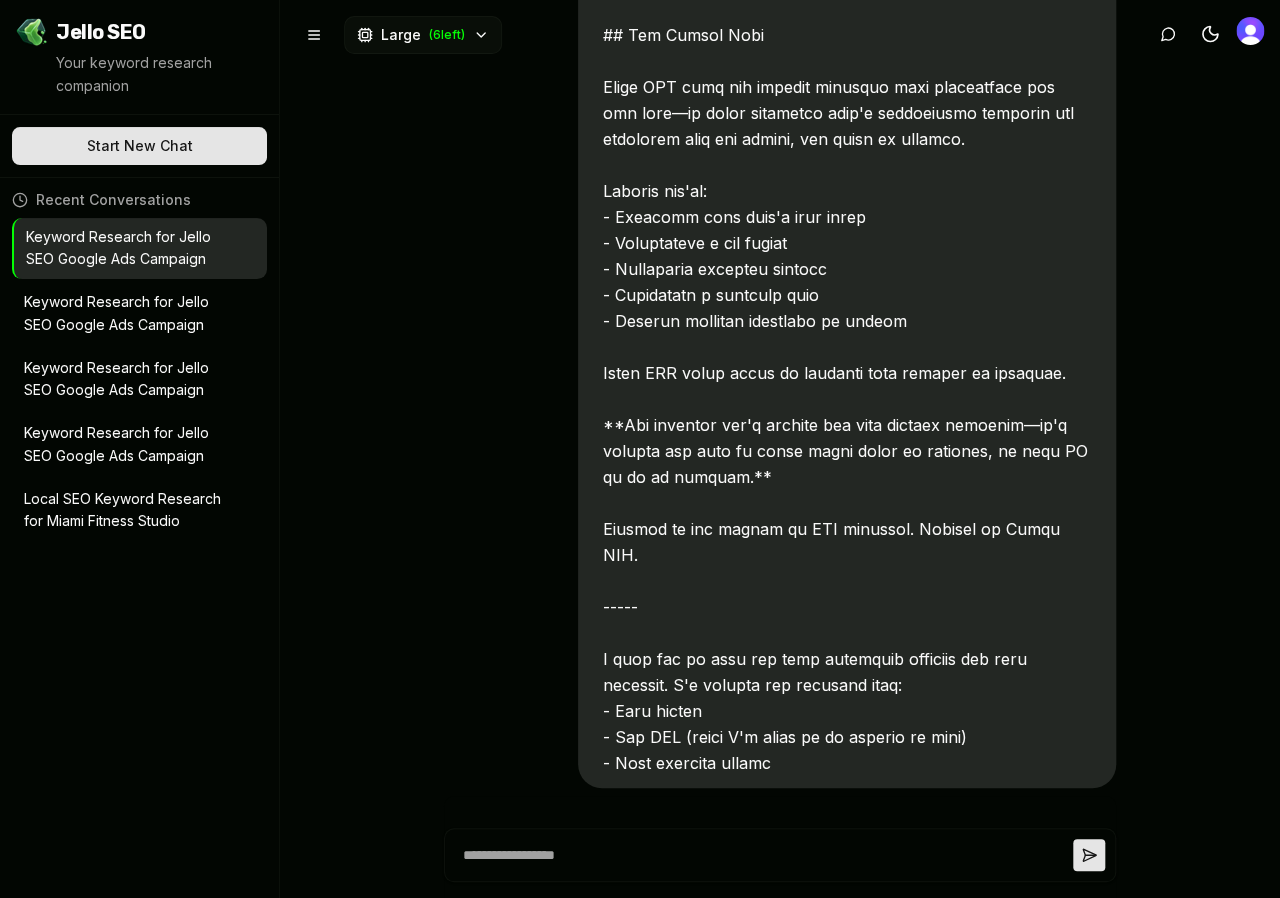 click on "Keyword Research for Jello SEO Google Ads Campaign" at bounding box center [125, 314] 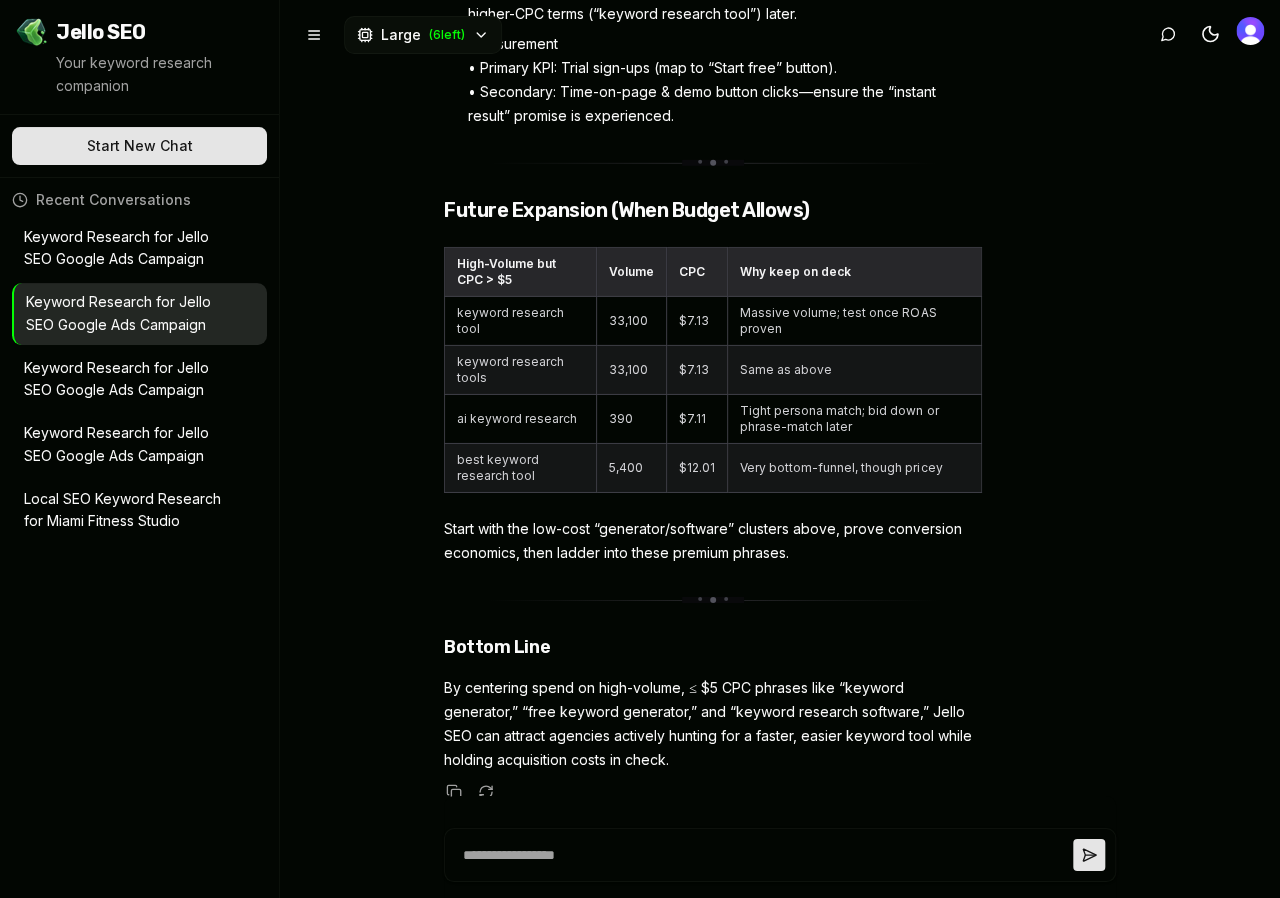 scroll, scrollTop: 12207, scrollLeft: 0, axis: vertical 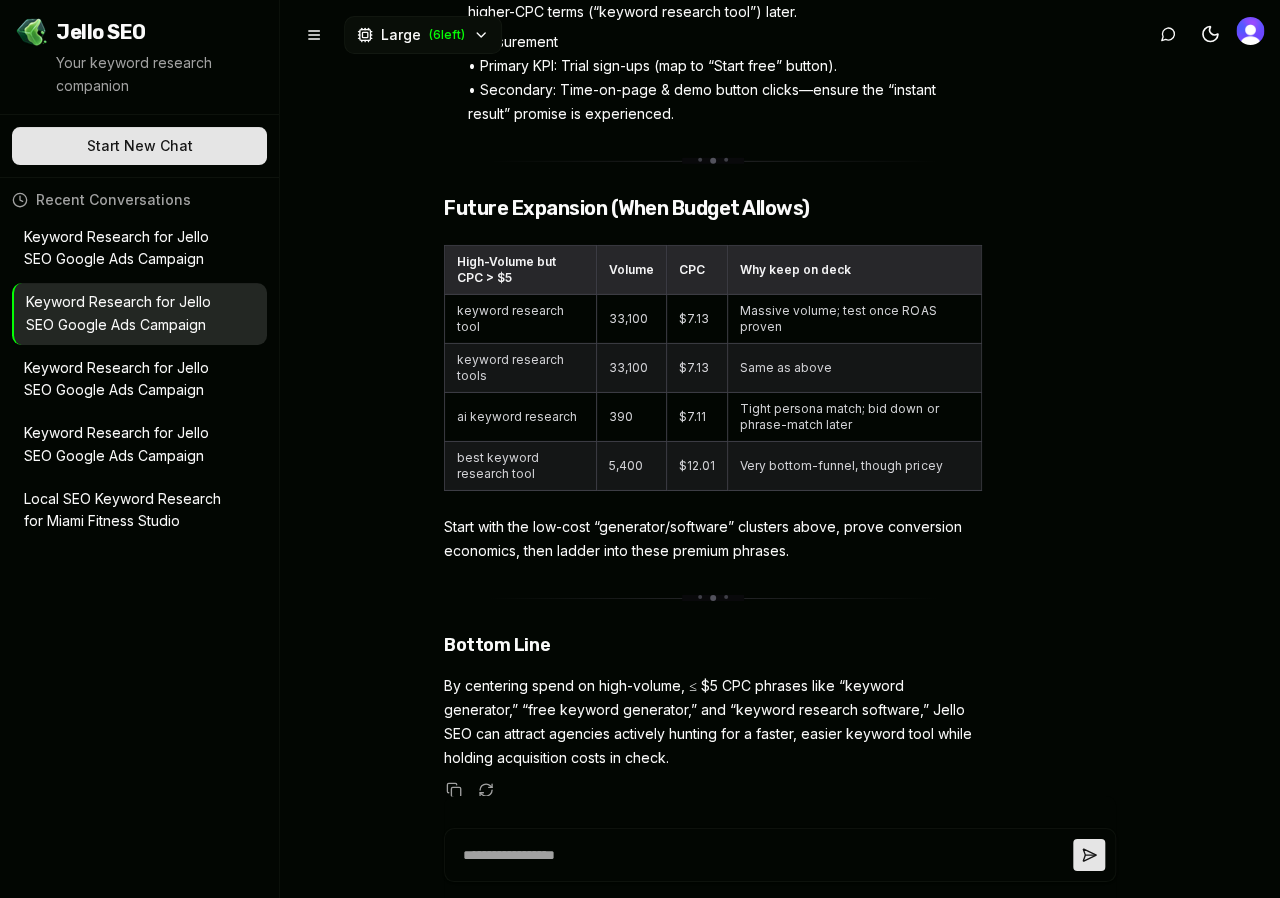 click on "Keyword Research for Jello SEO Google Ads Campaign" at bounding box center (125, 380) 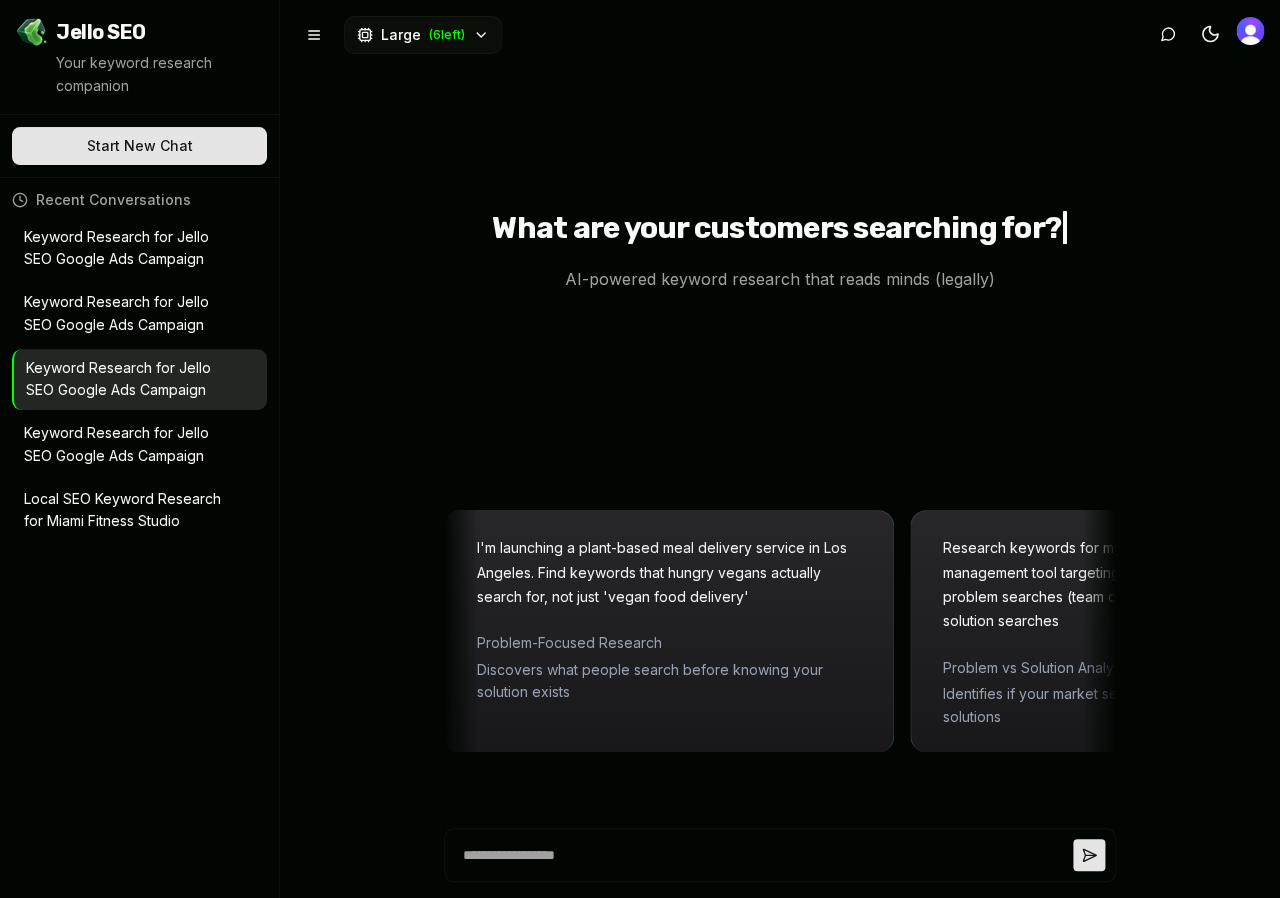 scroll, scrollTop: 13645, scrollLeft: 0, axis: vertical 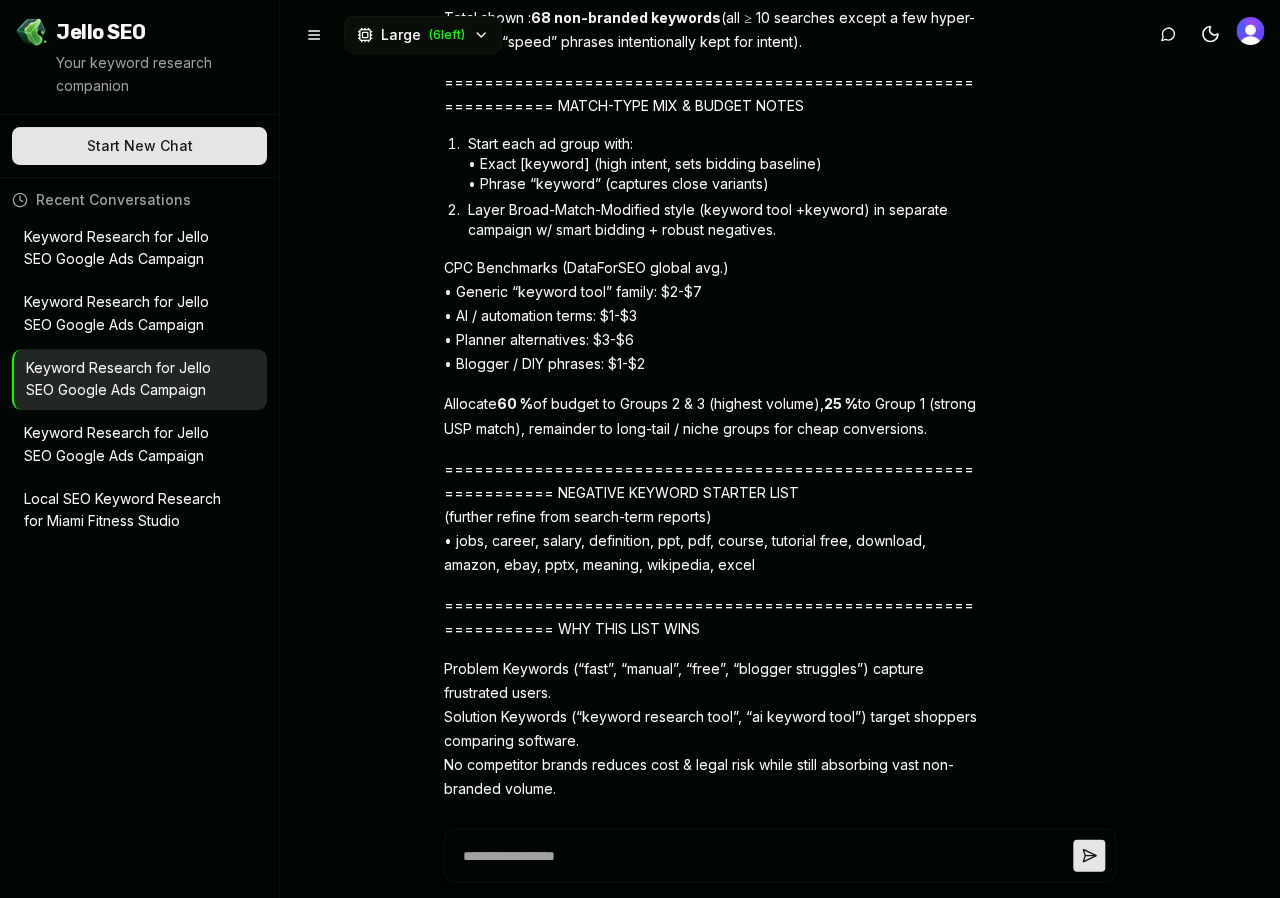 click on "Keyword Research for Jello SEO Google Ads Campaign" at bounding box center [125, 249] 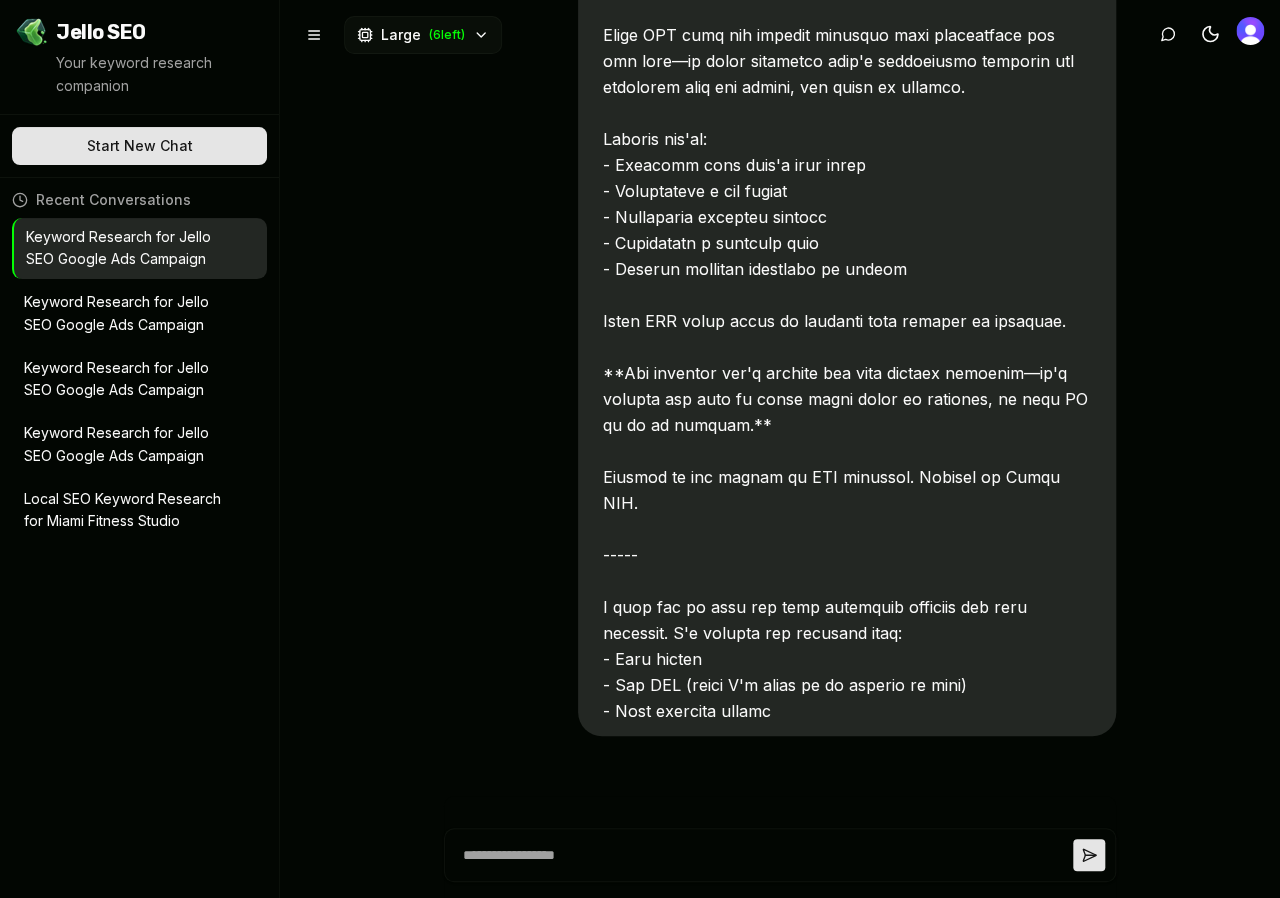 scroll, scrollTop: 7508, scrollLeft: 0, axis: vertical 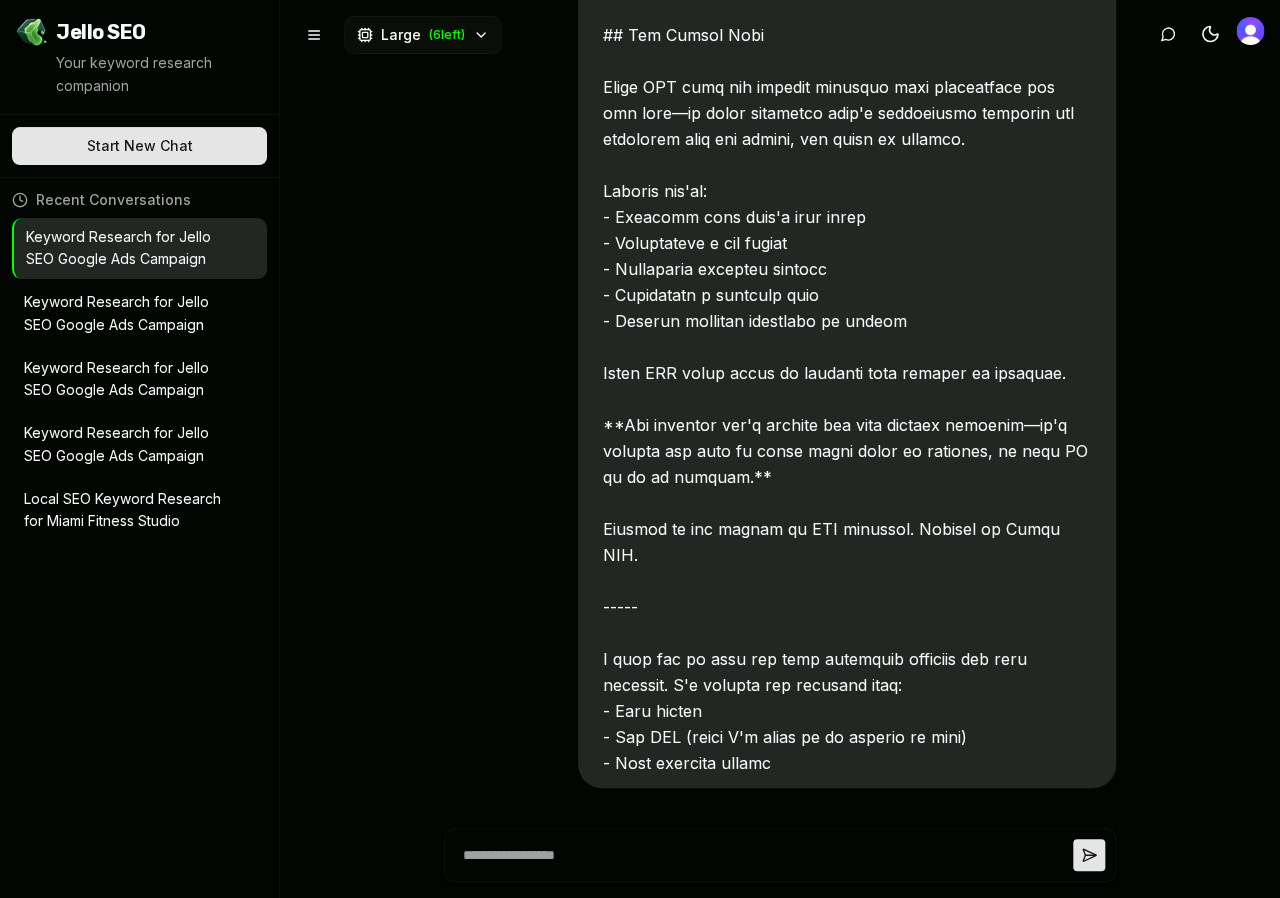 click at bounding box center [847, -3332] 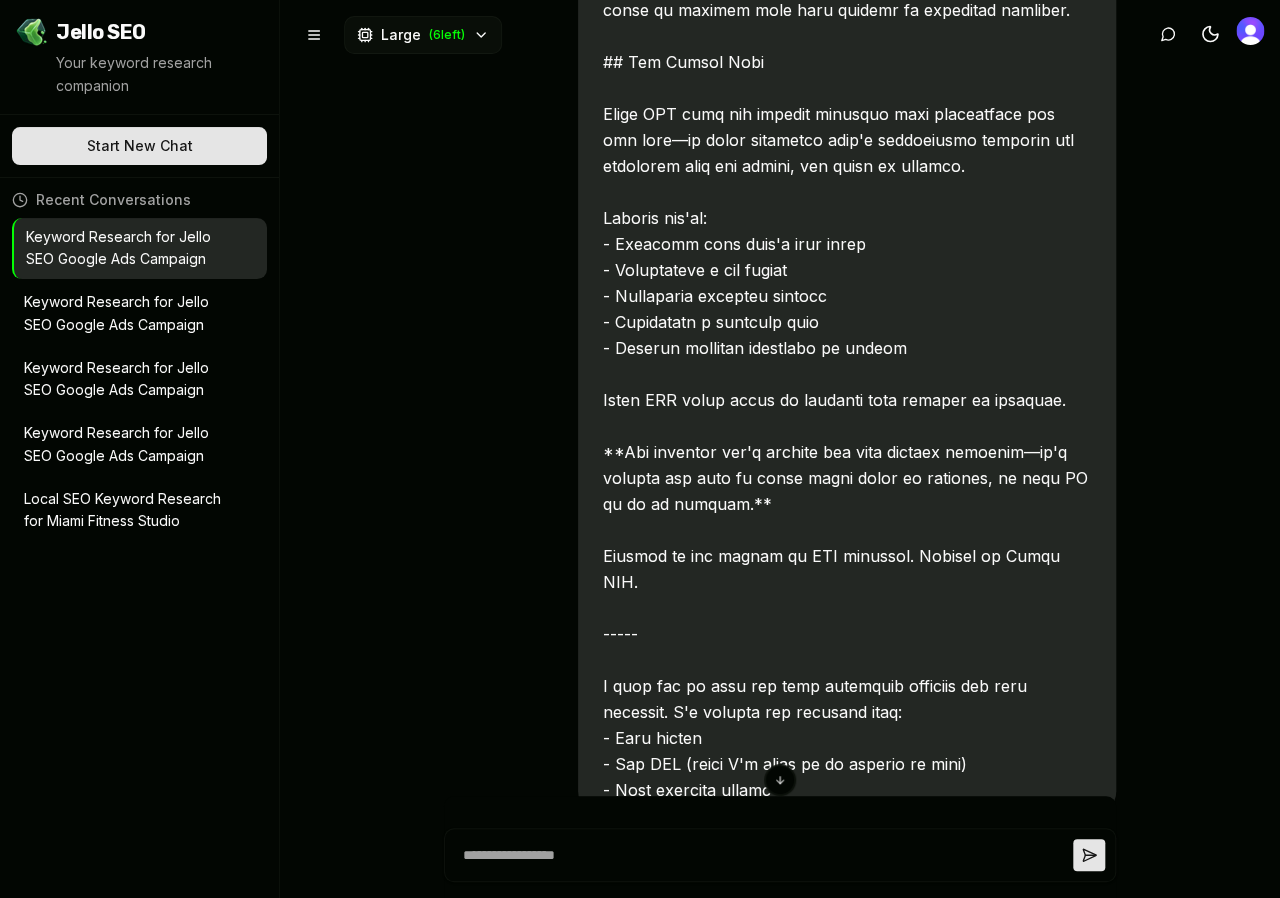 scroll, scrollTop: 7508, scrollLeft: 0, axis: vertical 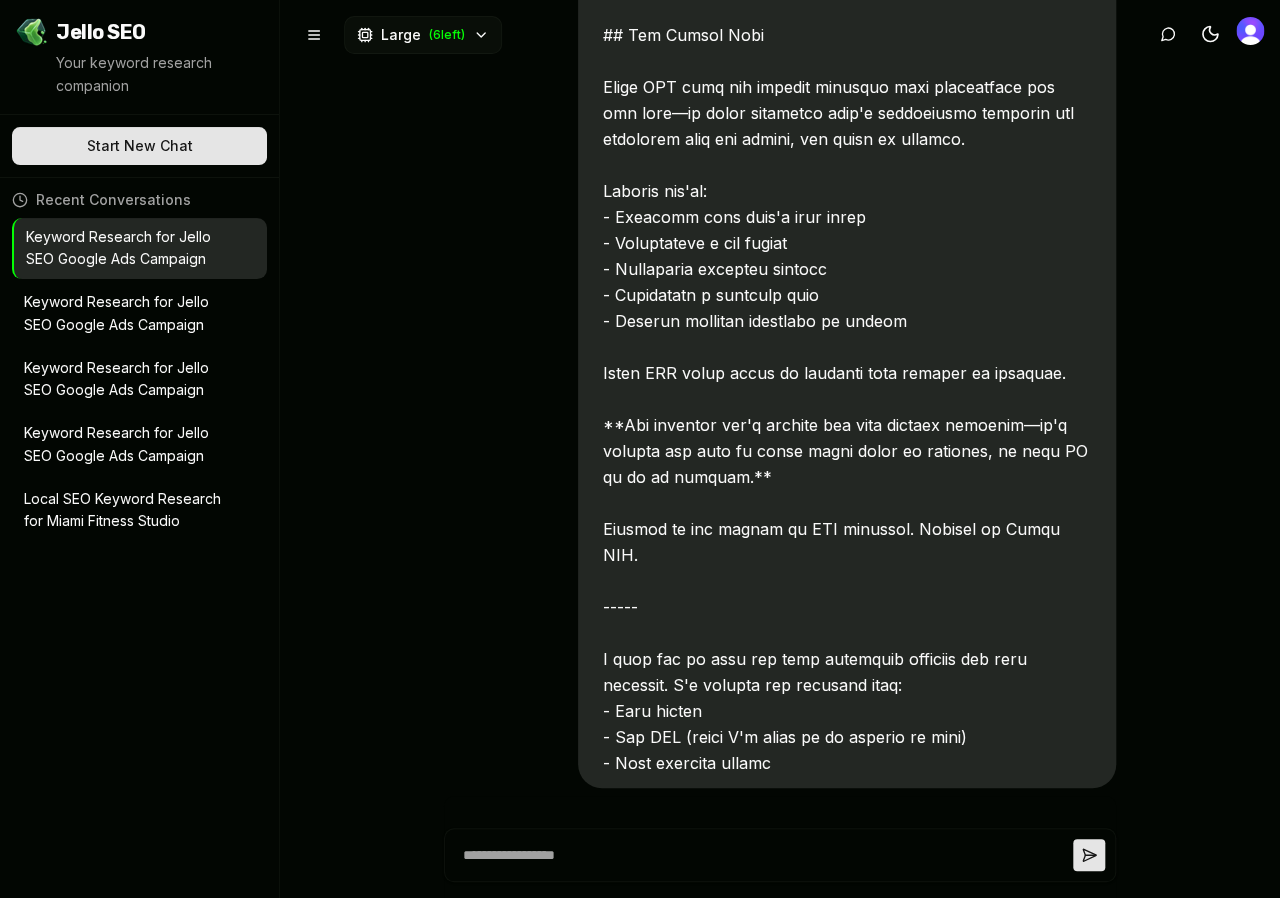 click at bounding box center [847, -3332] 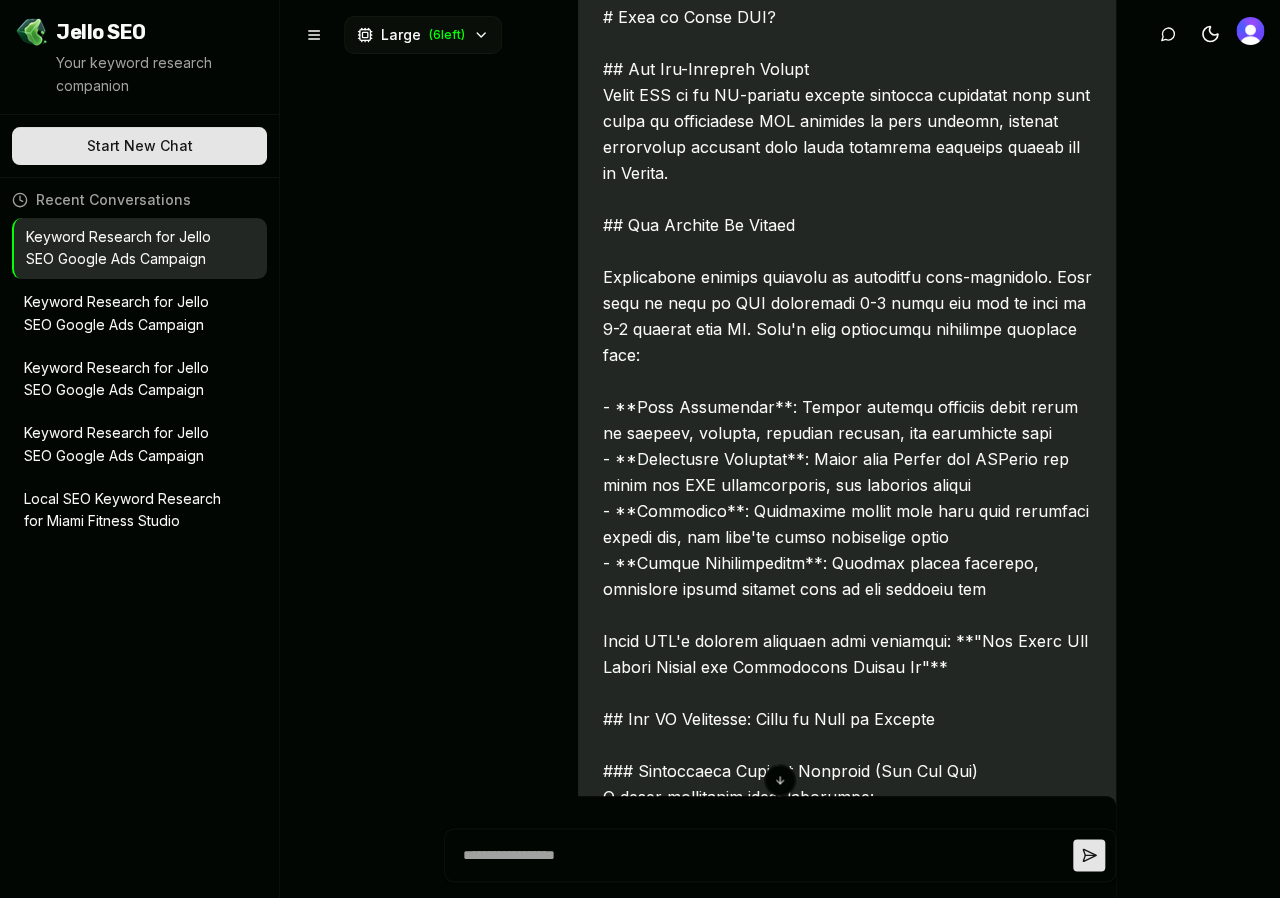 scroll, scrollTop: 0, scrollLeft: 0, axis: both 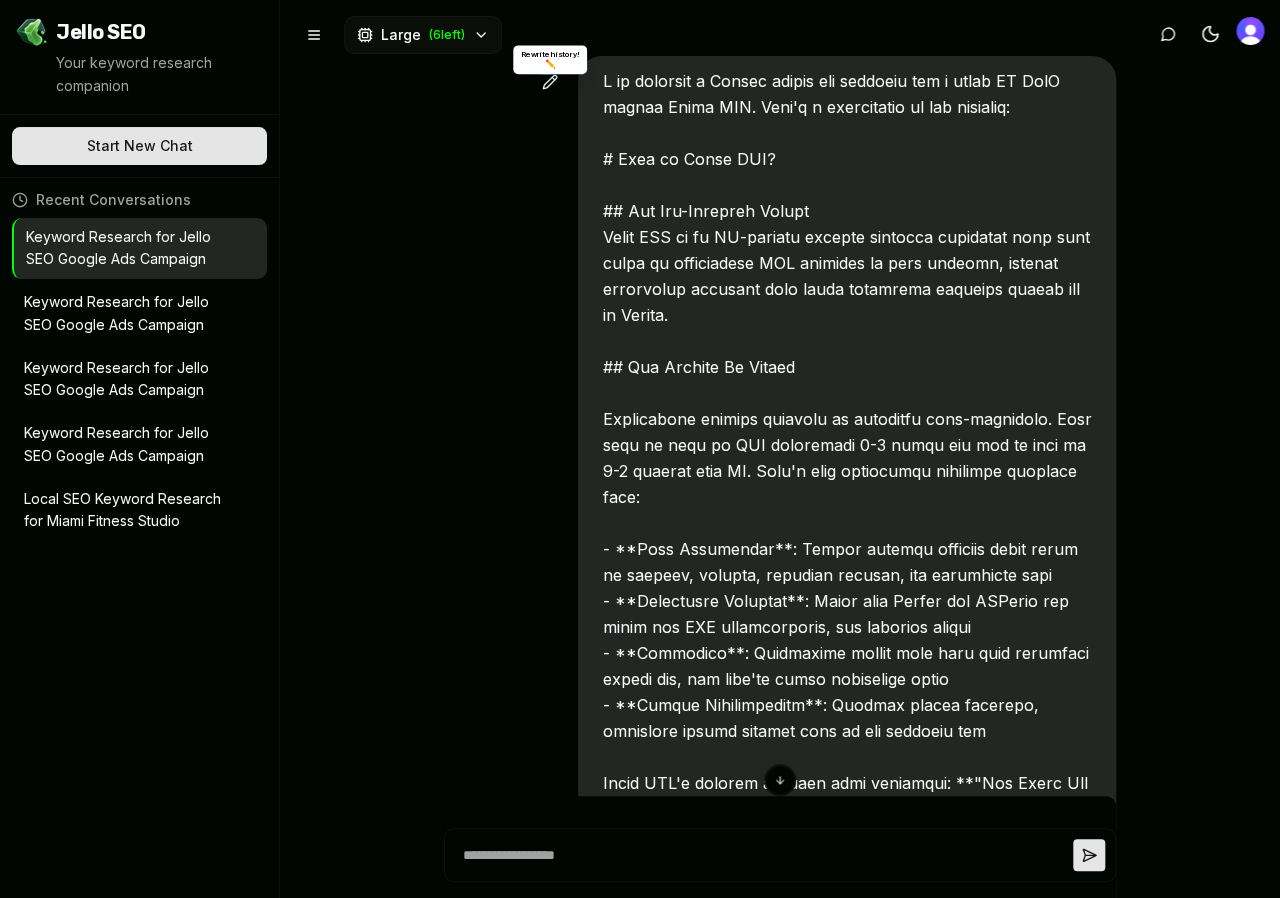 click at bounding box center (550, 82) 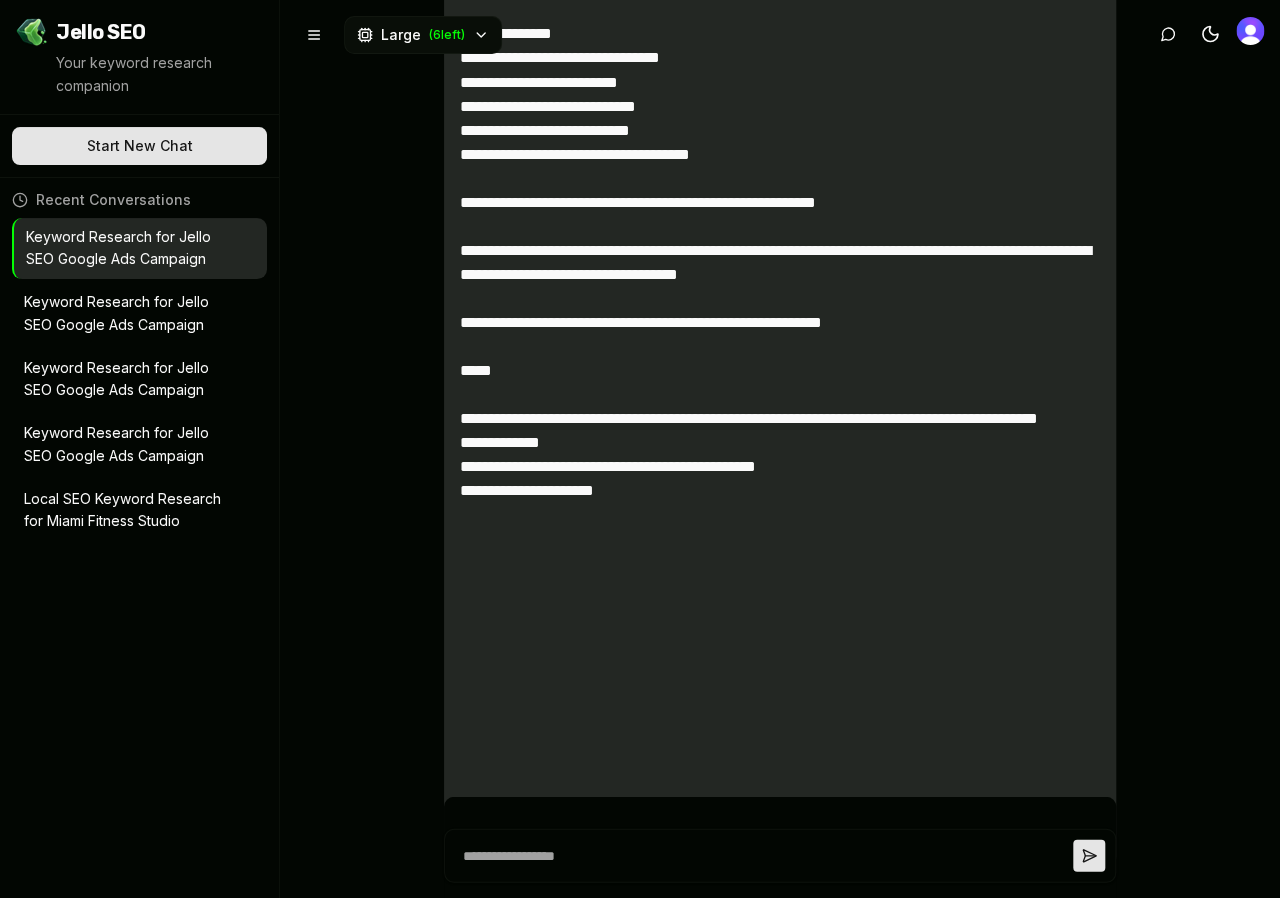 scroll, scrollTop: 6464, scrollLeft: 0, axis: vertical 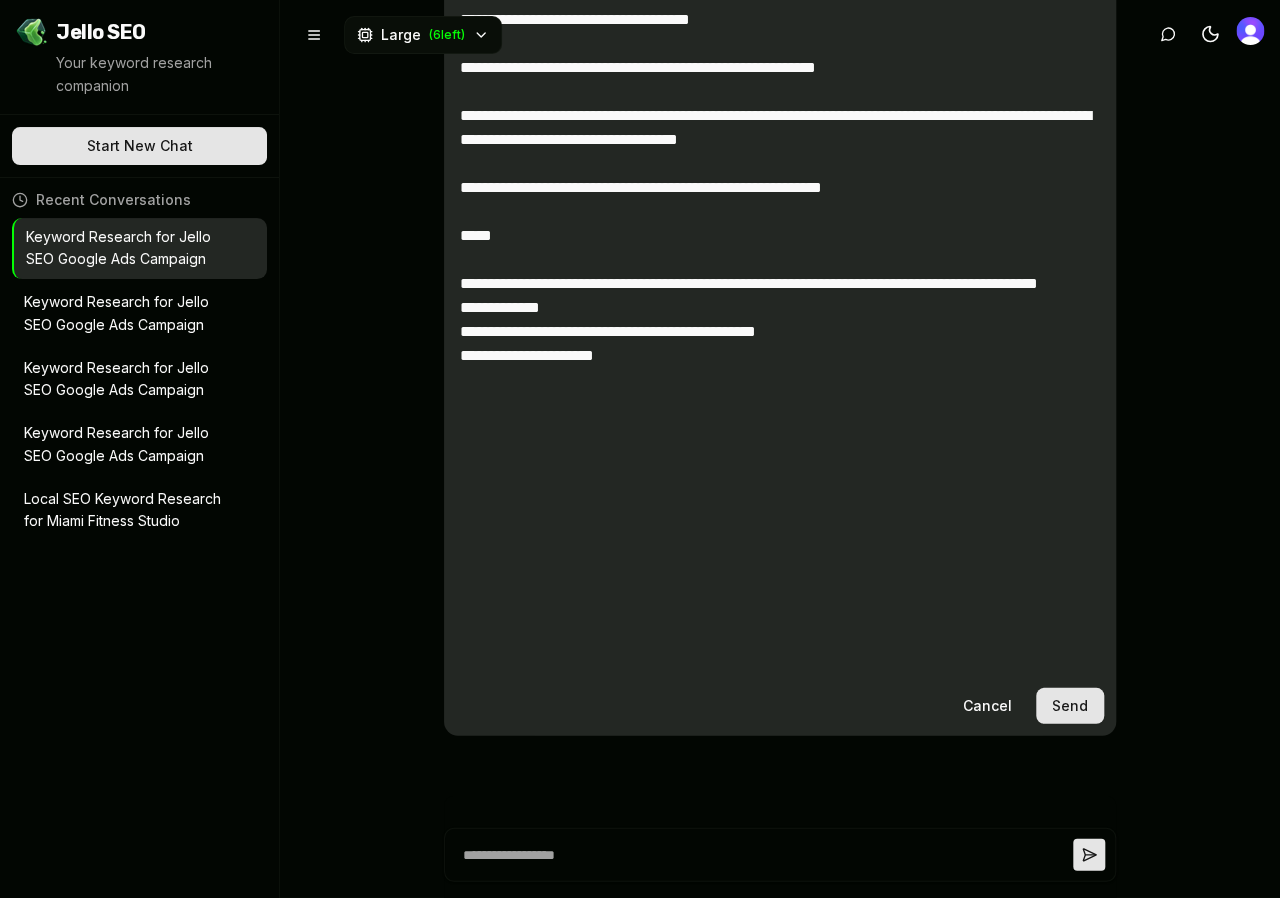 click on "Send" at bounding box center [1070, 706] 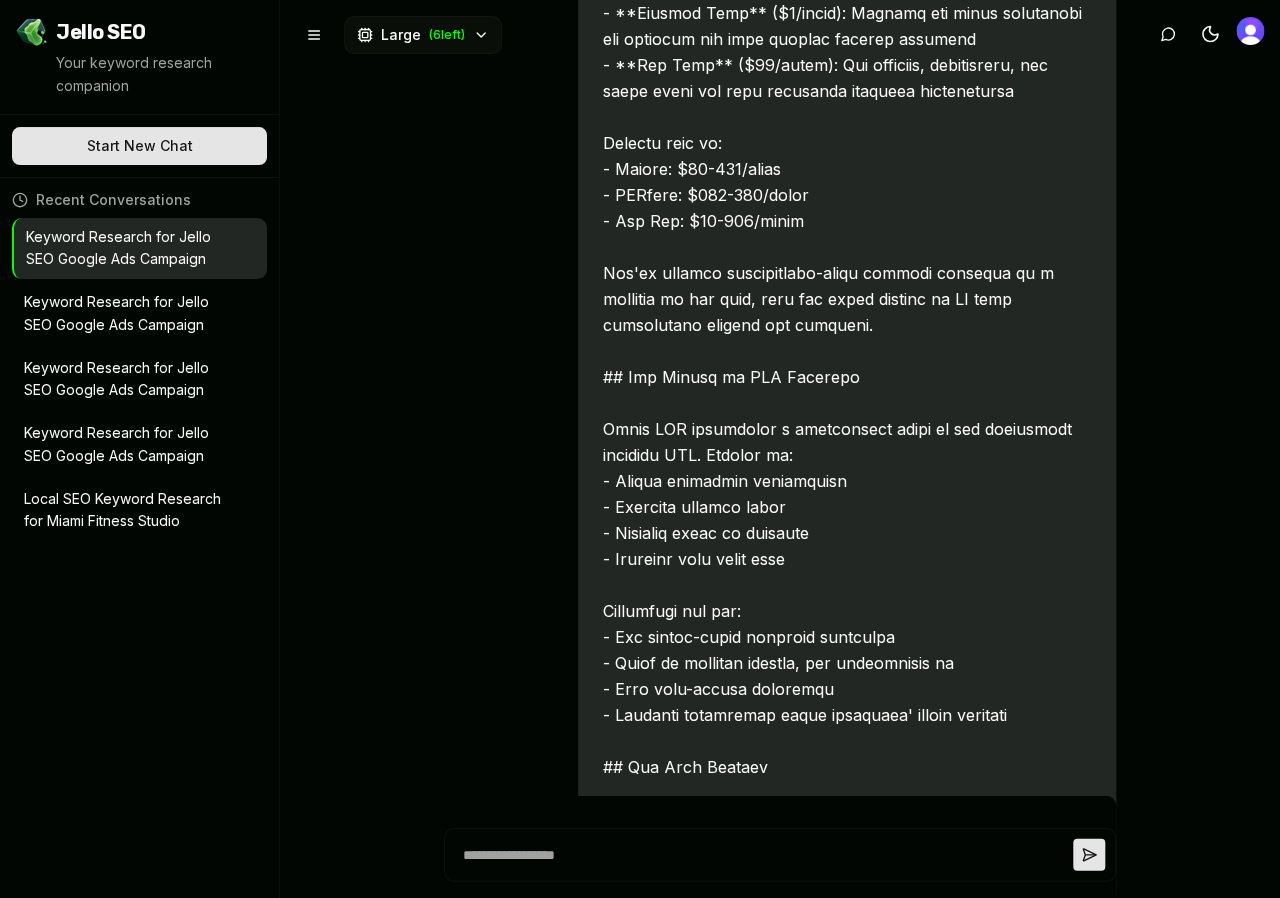 scroll, scrollTop: 7508, scrollLeft: 0, axis: vertical 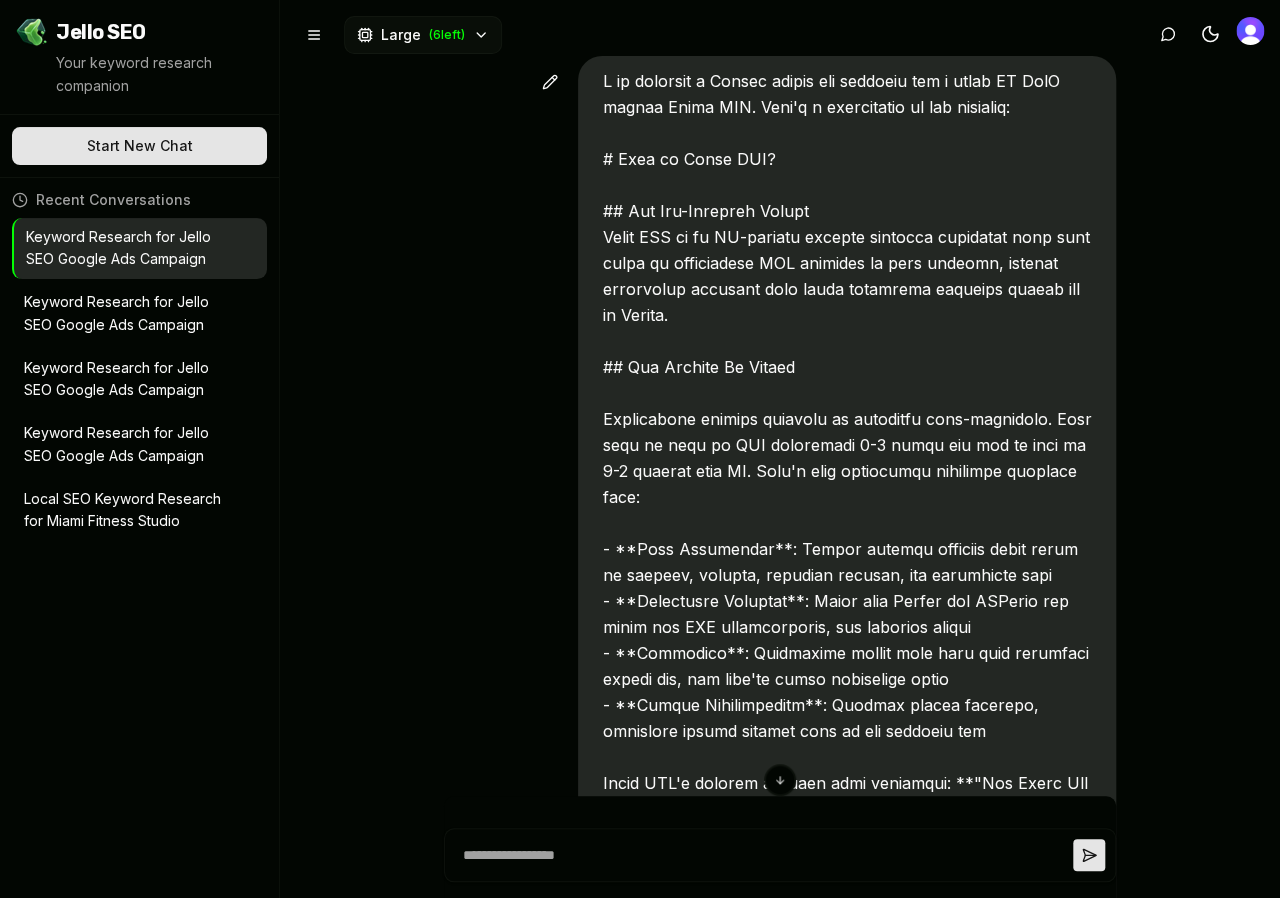 click 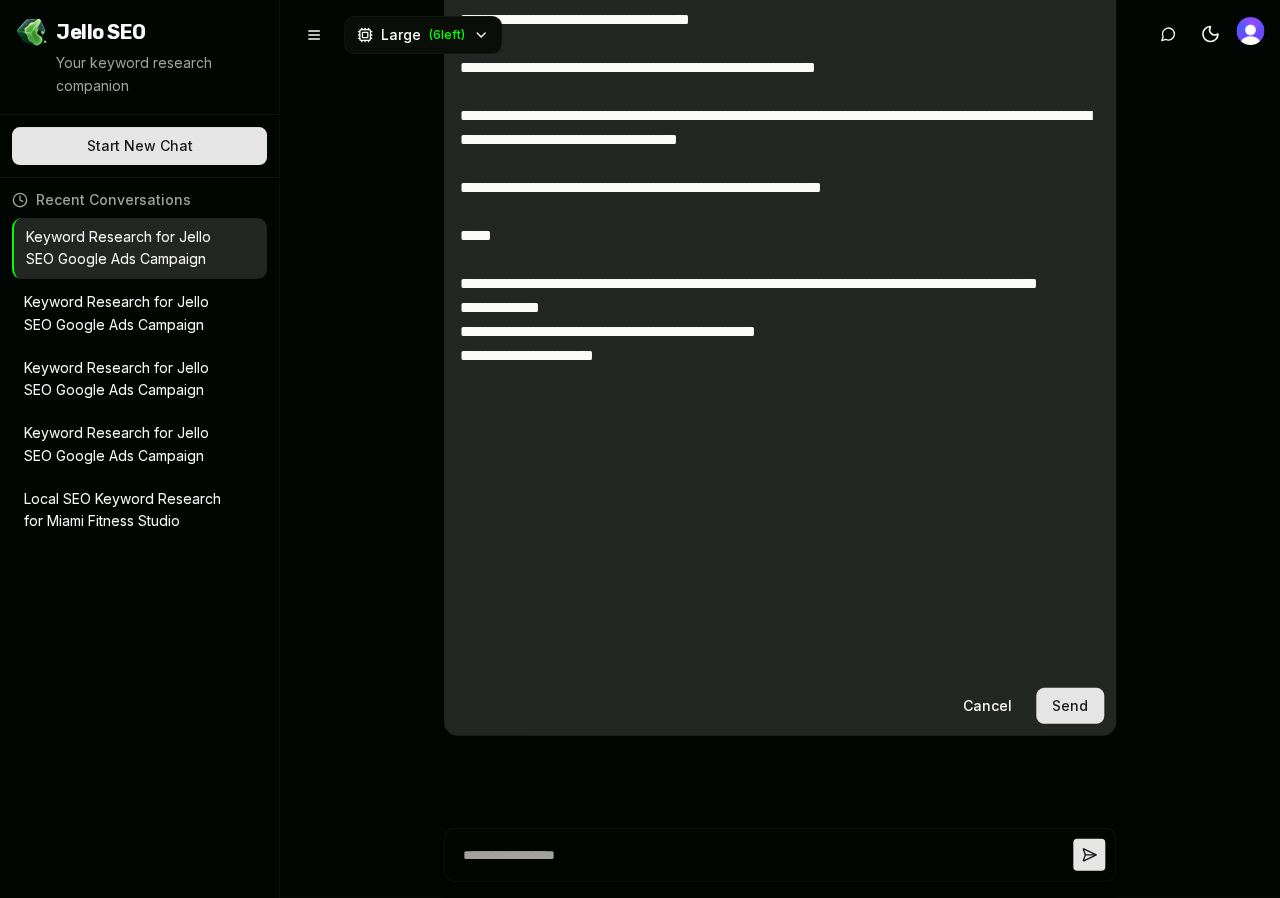 click on "Send" at bounding box center (1070, 706) 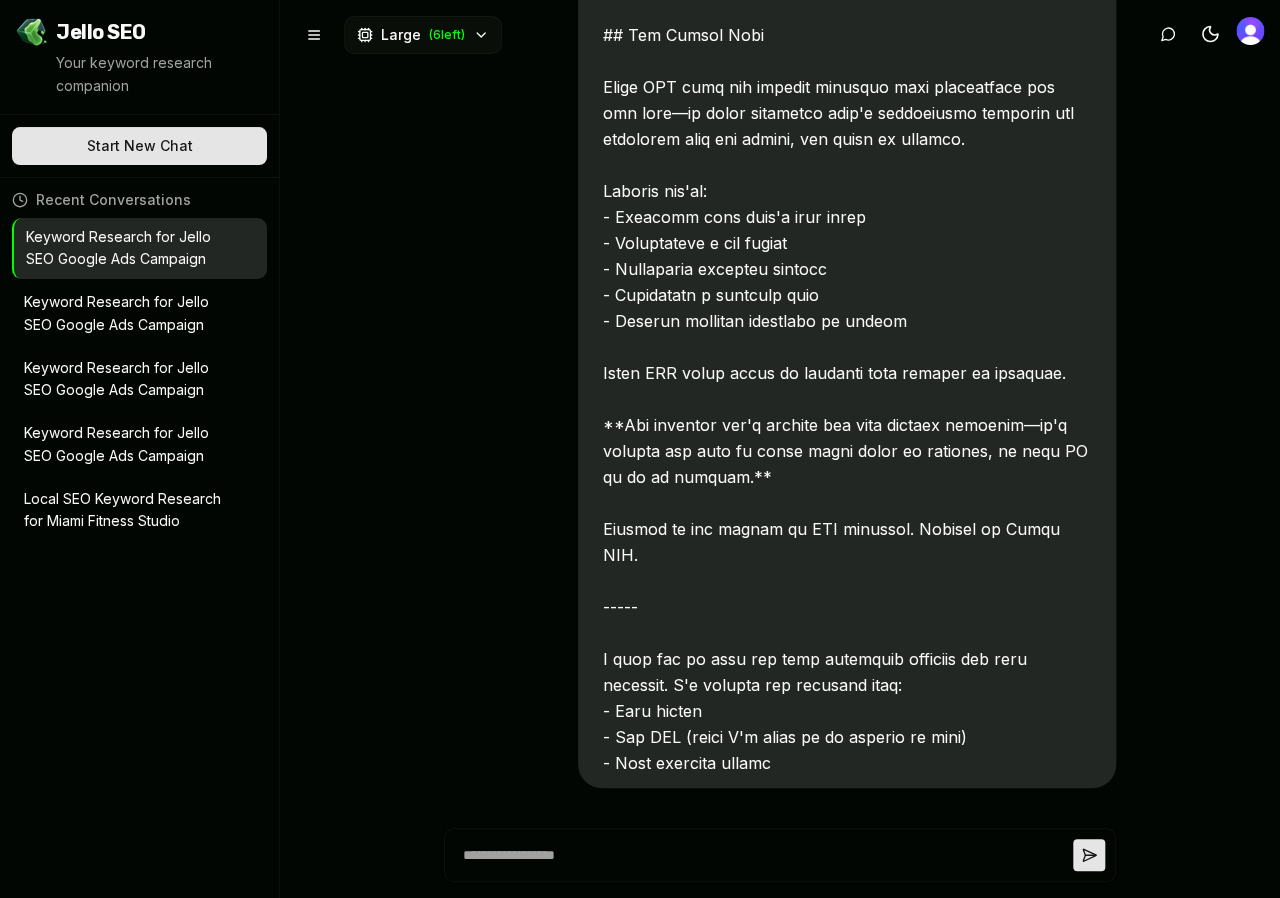 click at bounding box center (846, -3332) 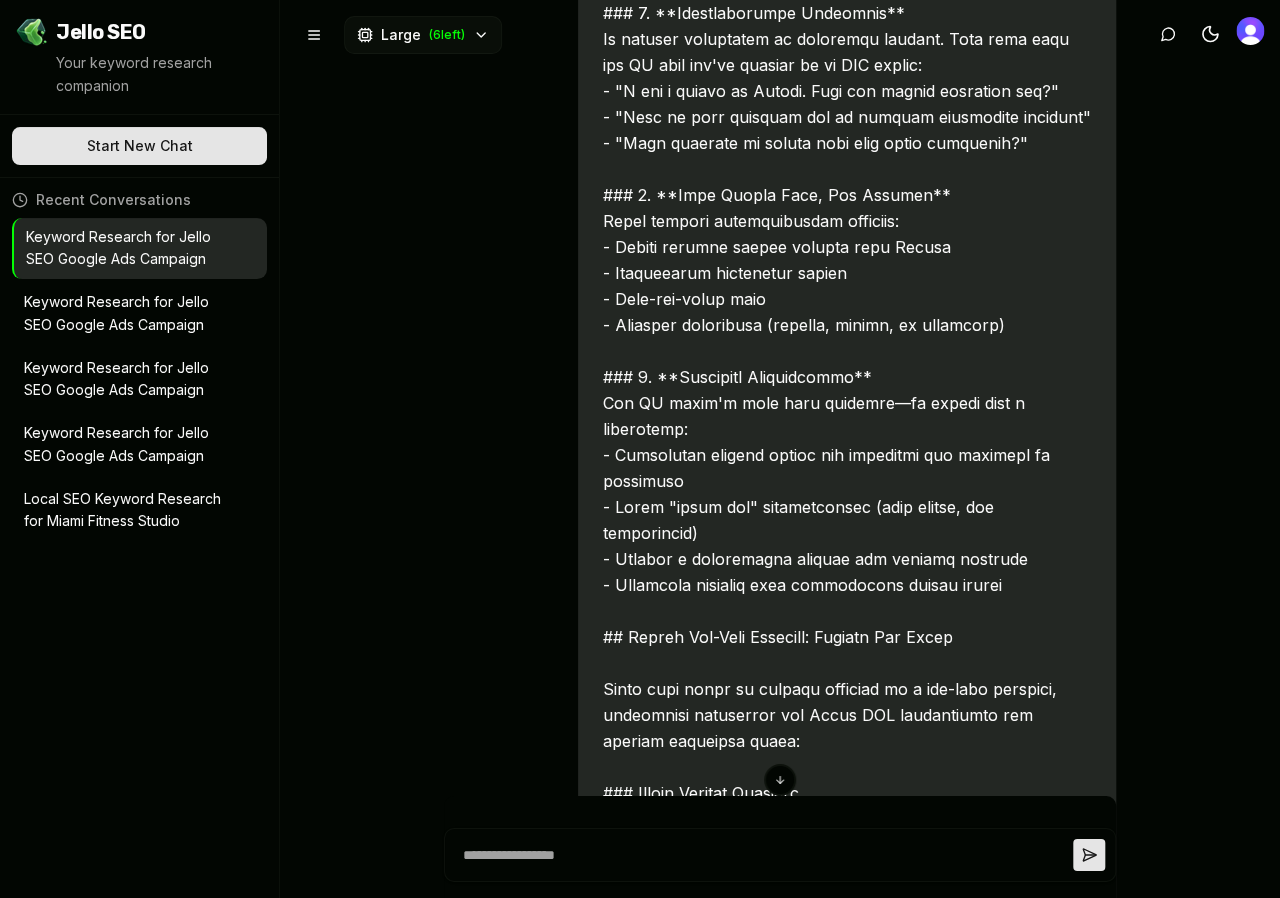 scroll, scrollTop: 0, scrollLeft: 0, axis: both 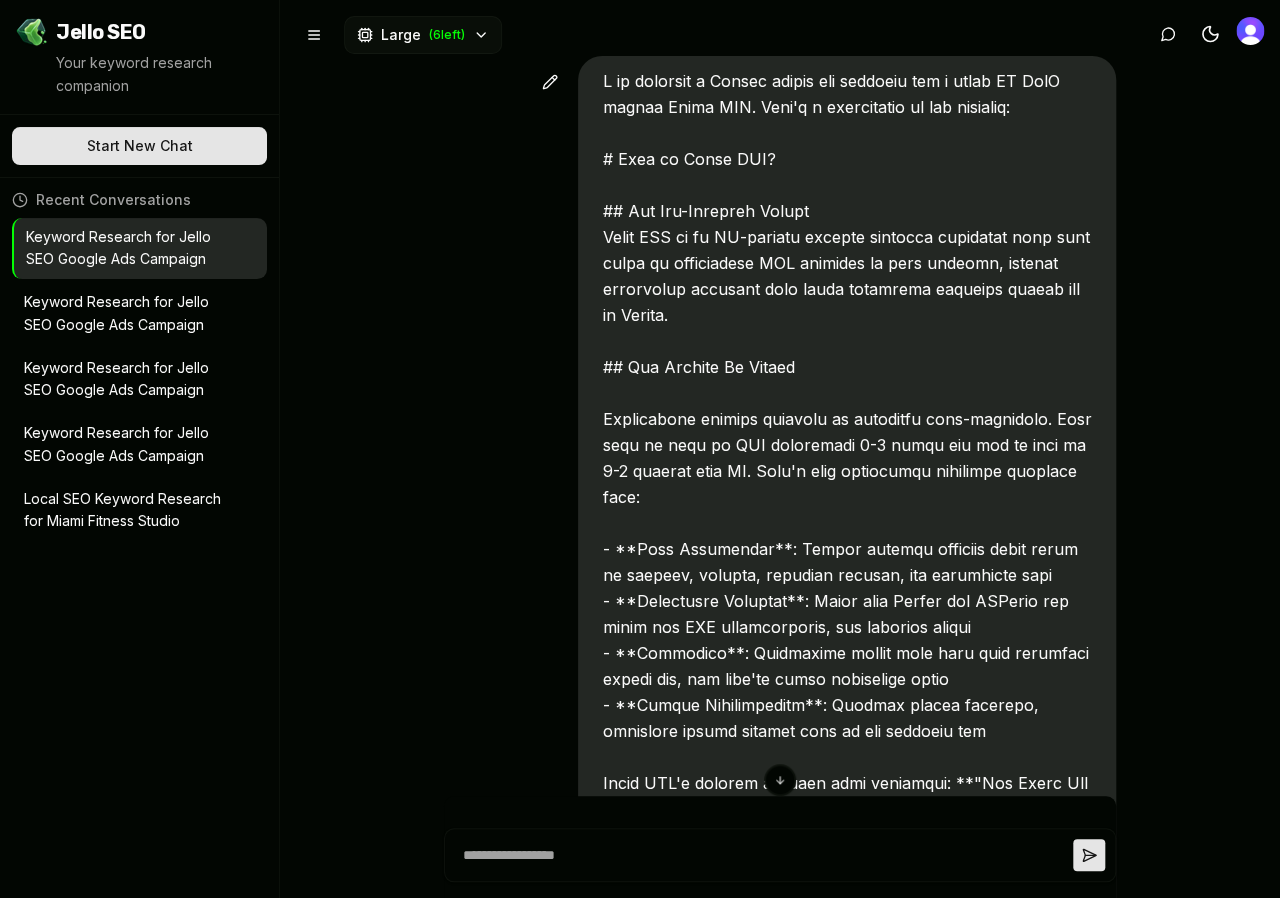 click at bounding box center [550, 82] 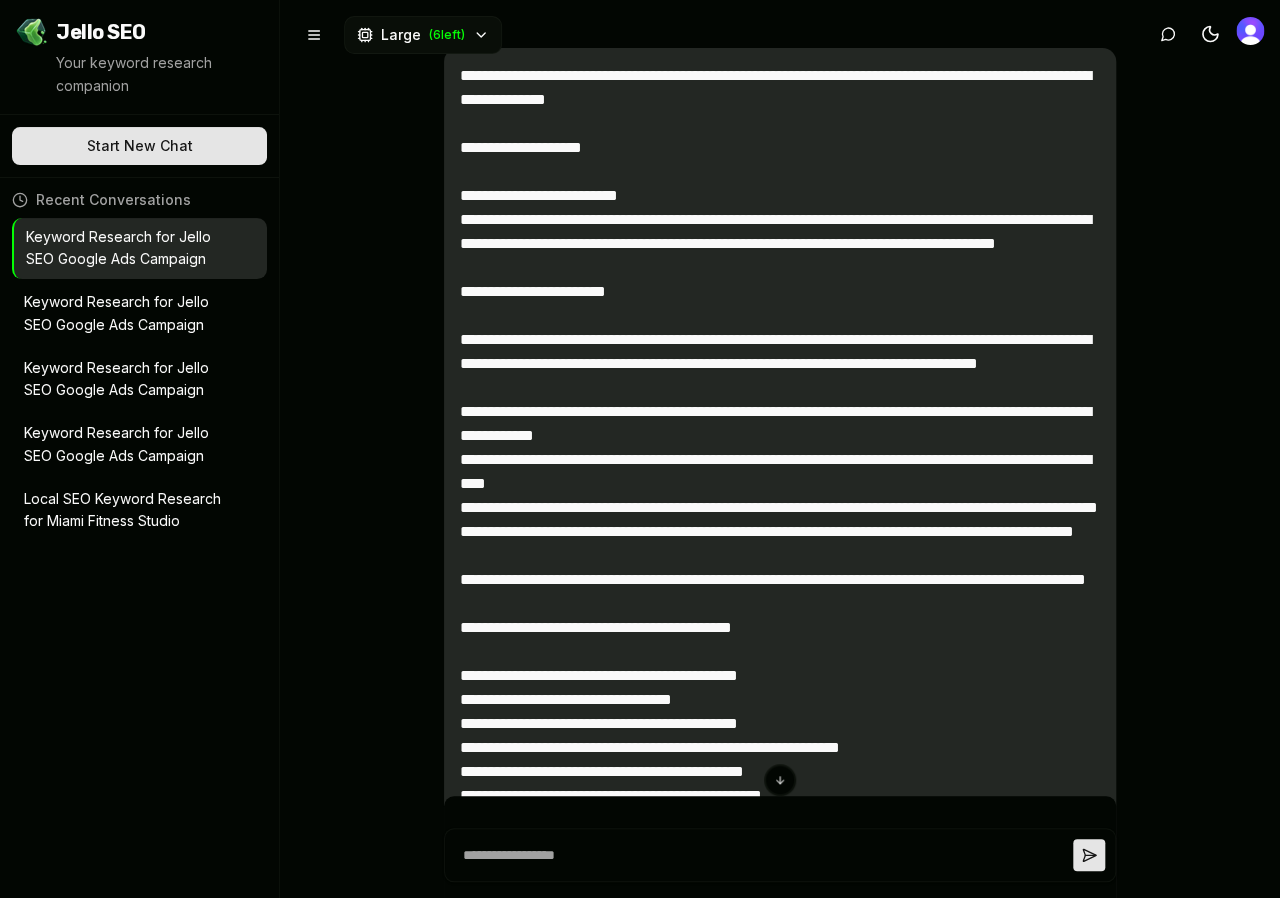 click at bounding box center (780, 3596) 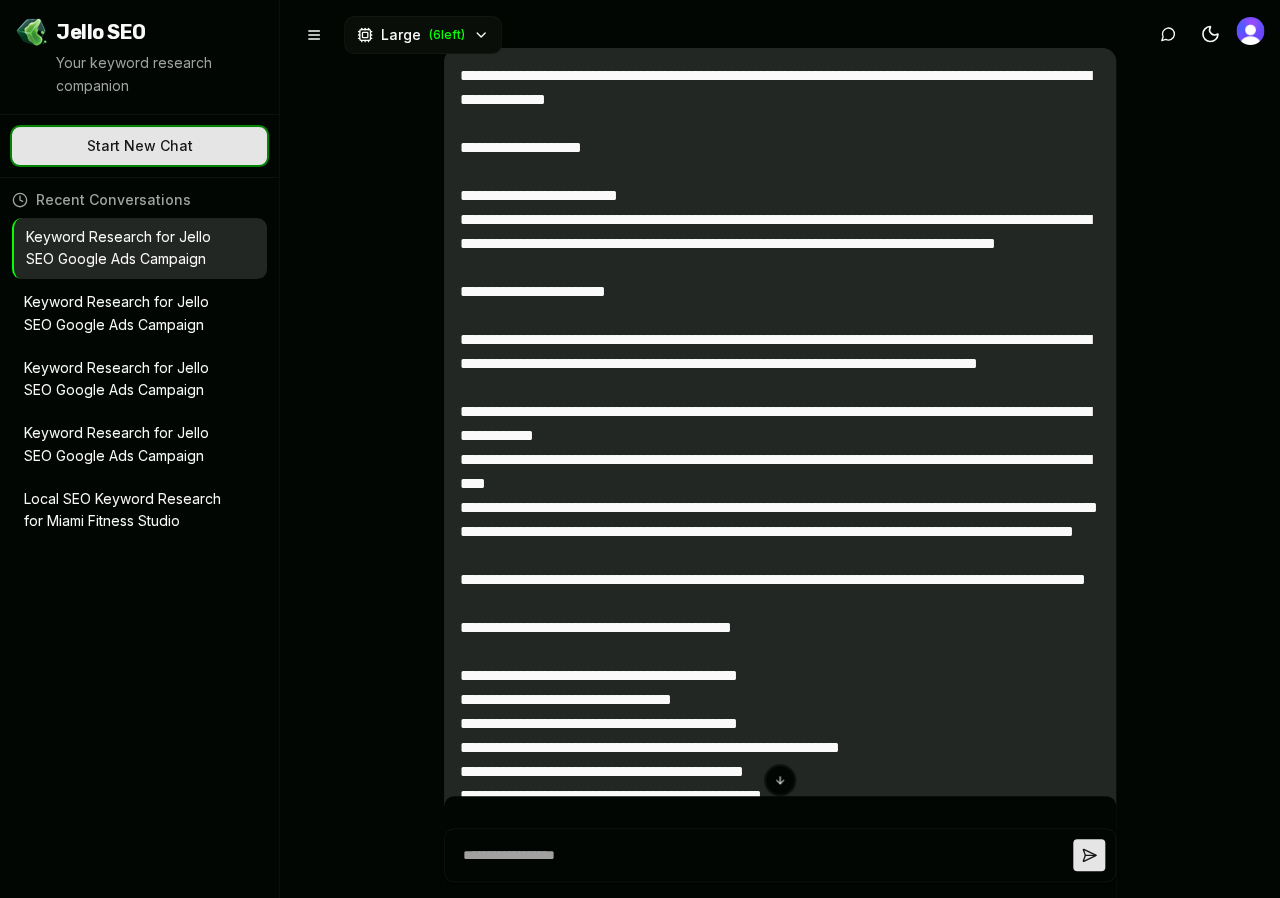 click on "Start New Chat ✨ Let's go!" at bounding box center (139, 146) 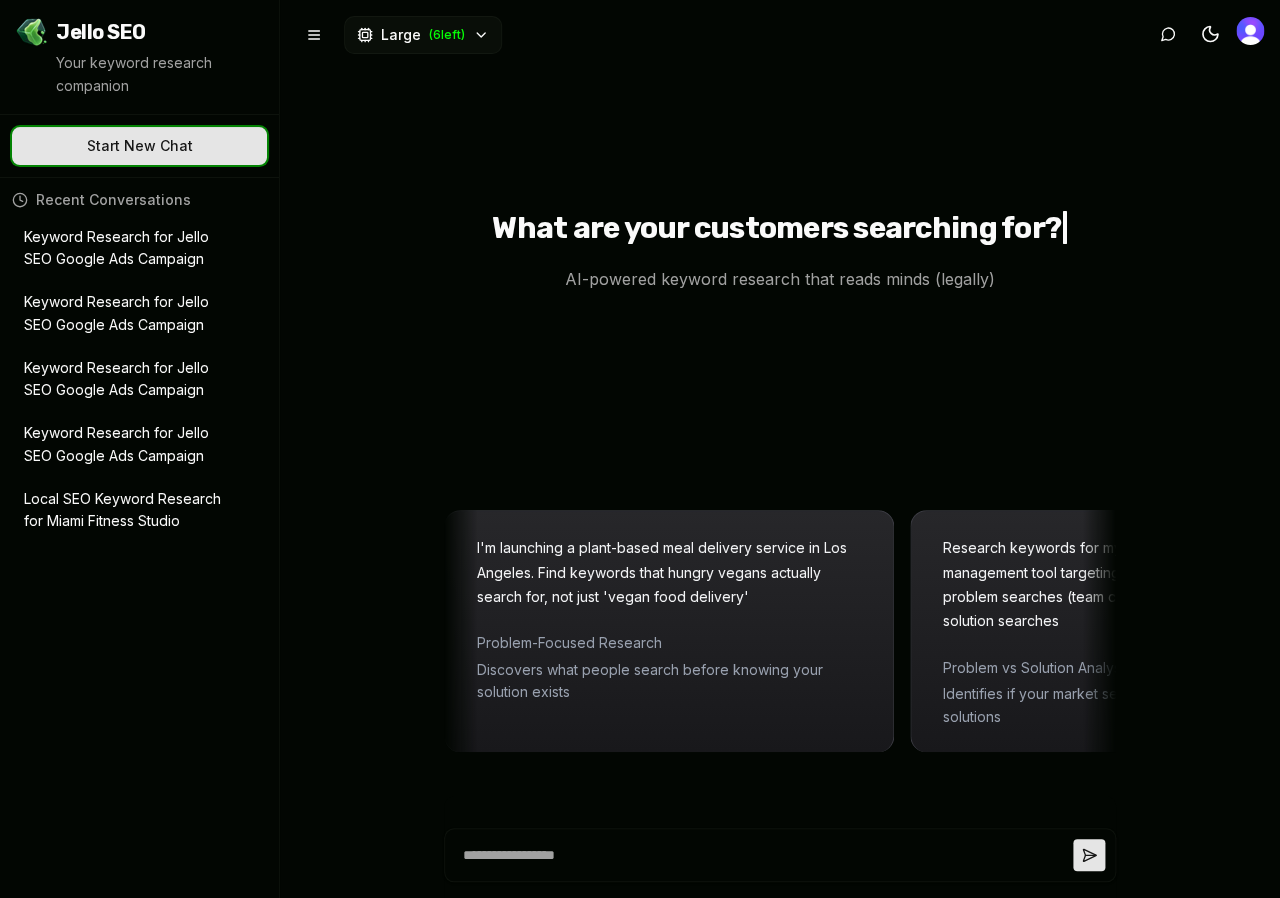 type 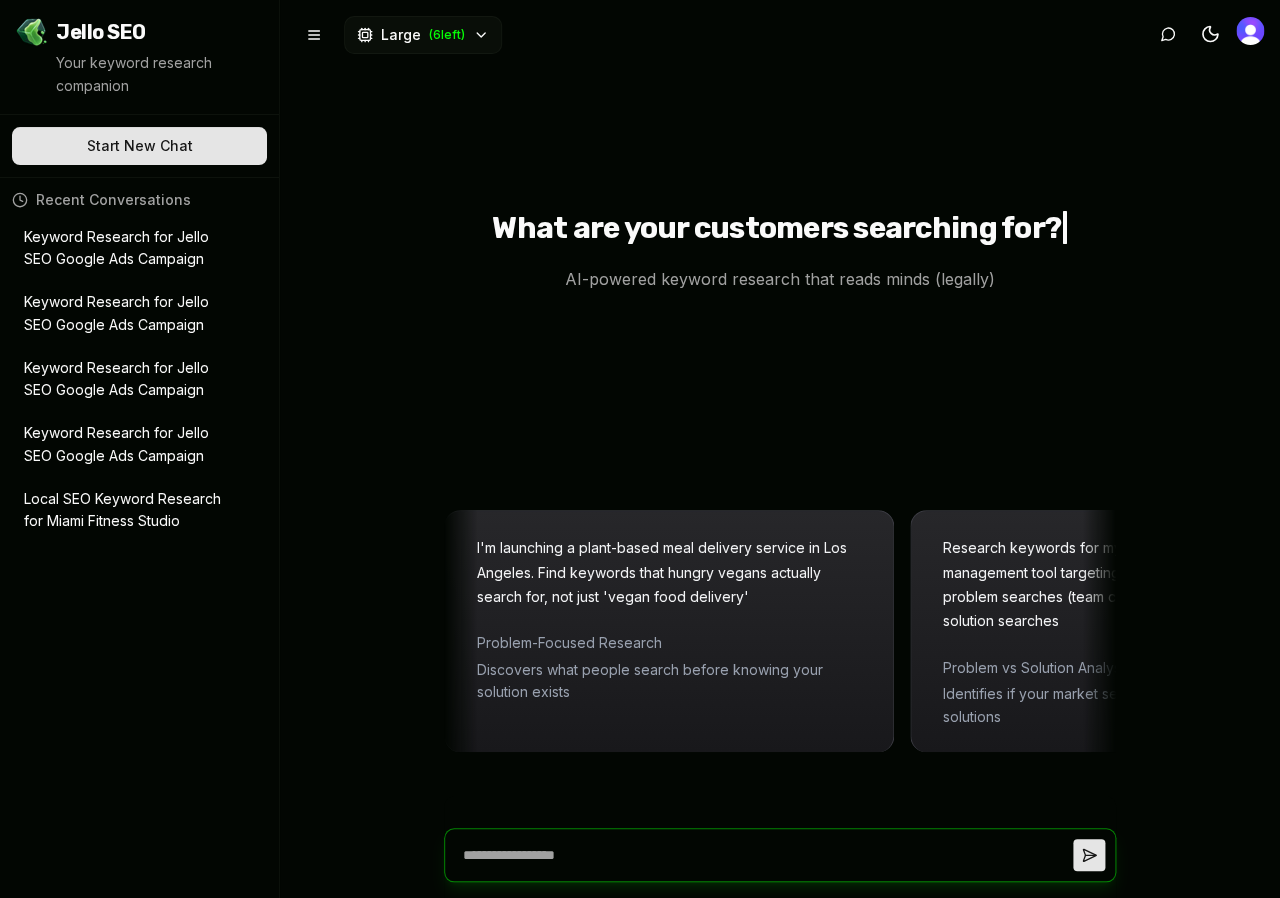 click at bounding box center (764, 855) 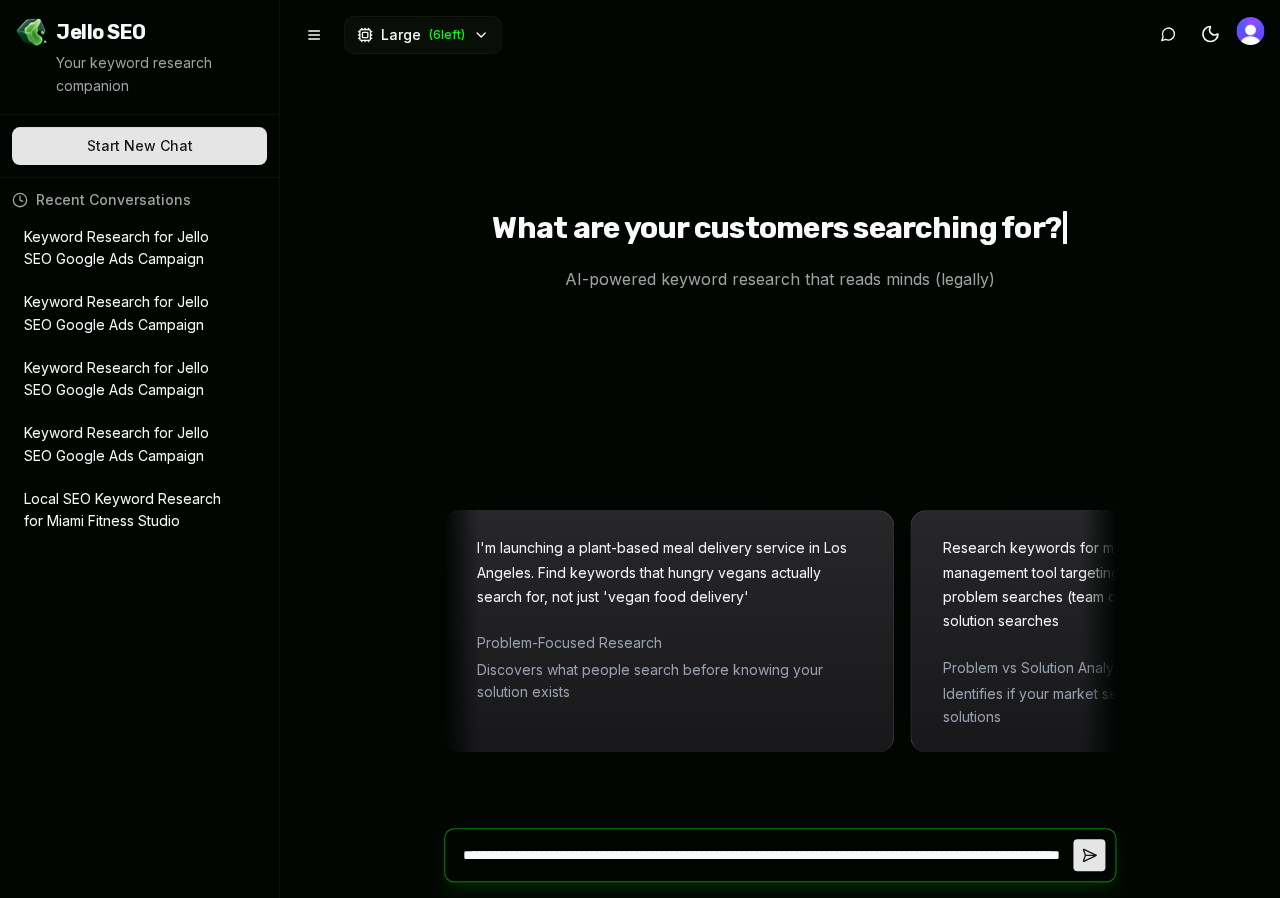 scroll, scrollTop: 5695, scrollLeft: 0, axis: vertical 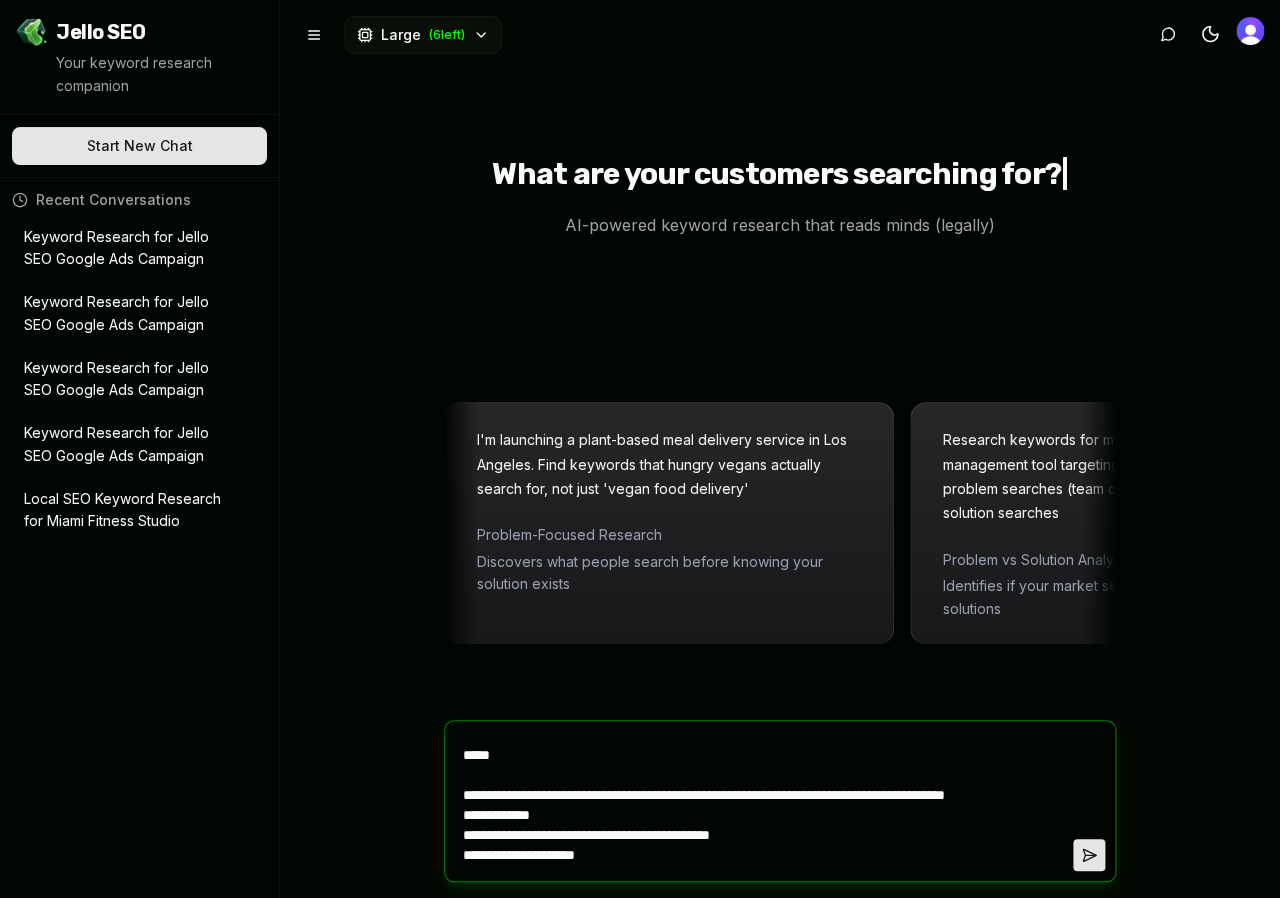 type on "*" 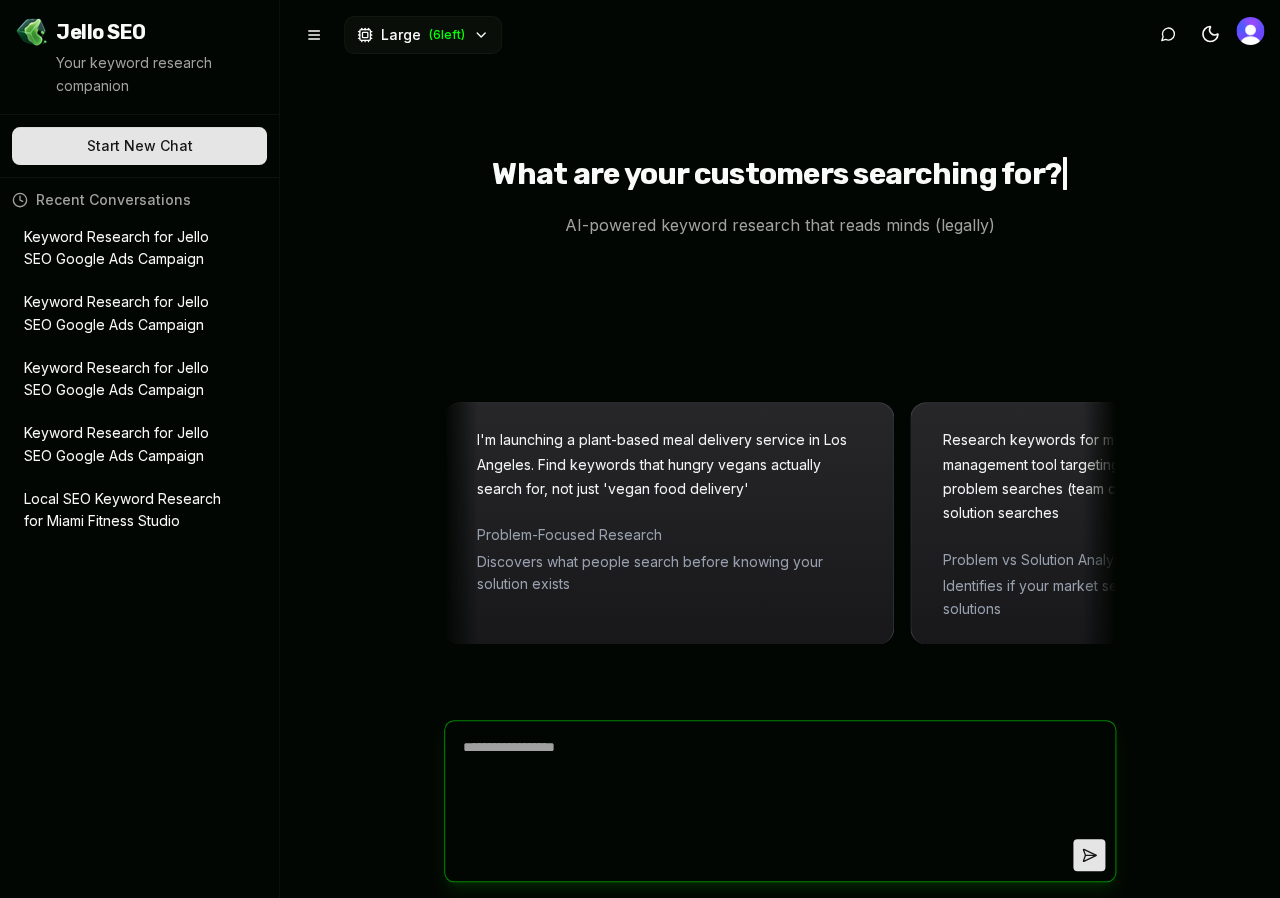scroll, scrollTop: 0, scrollLeft: 0, axis: both 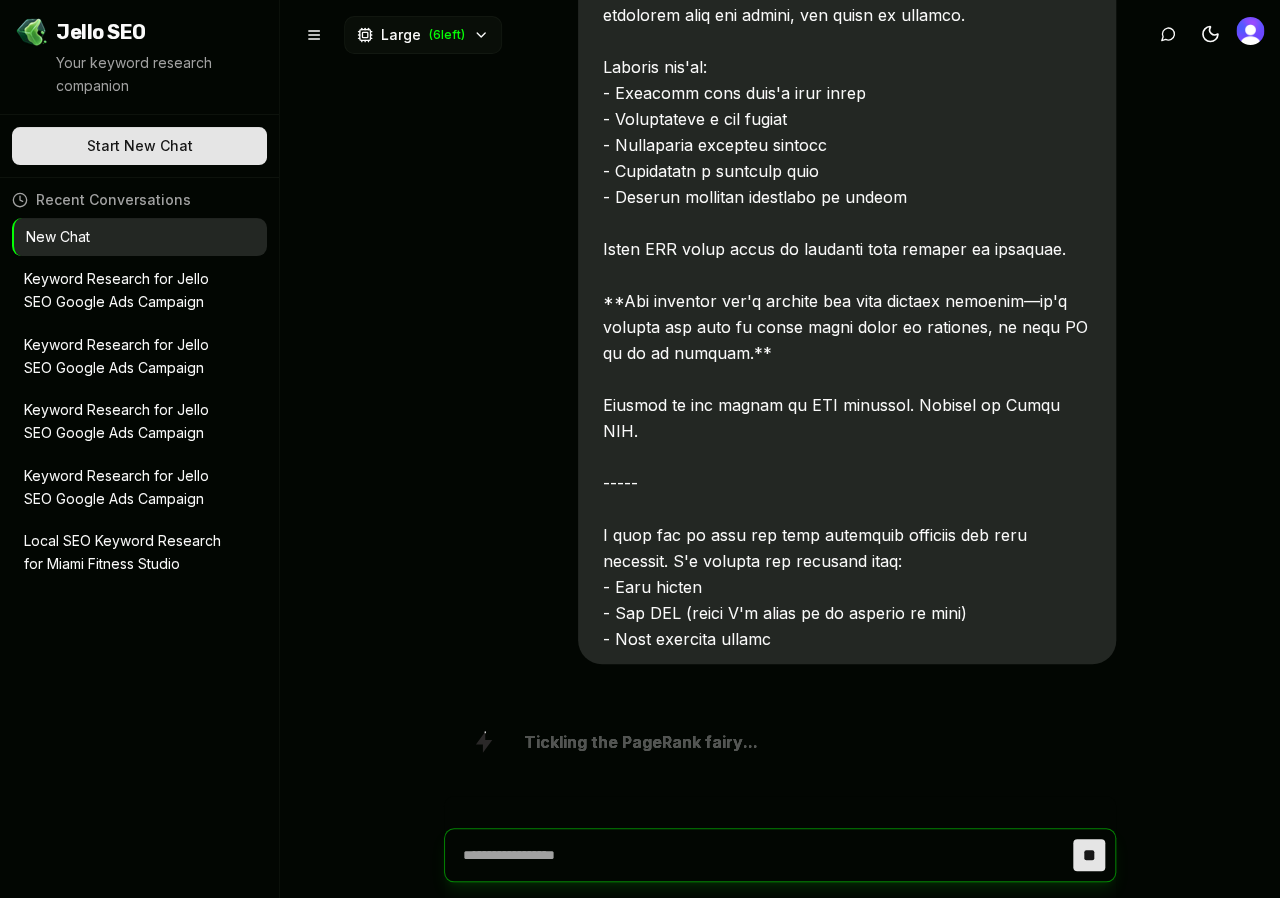 type on "*" 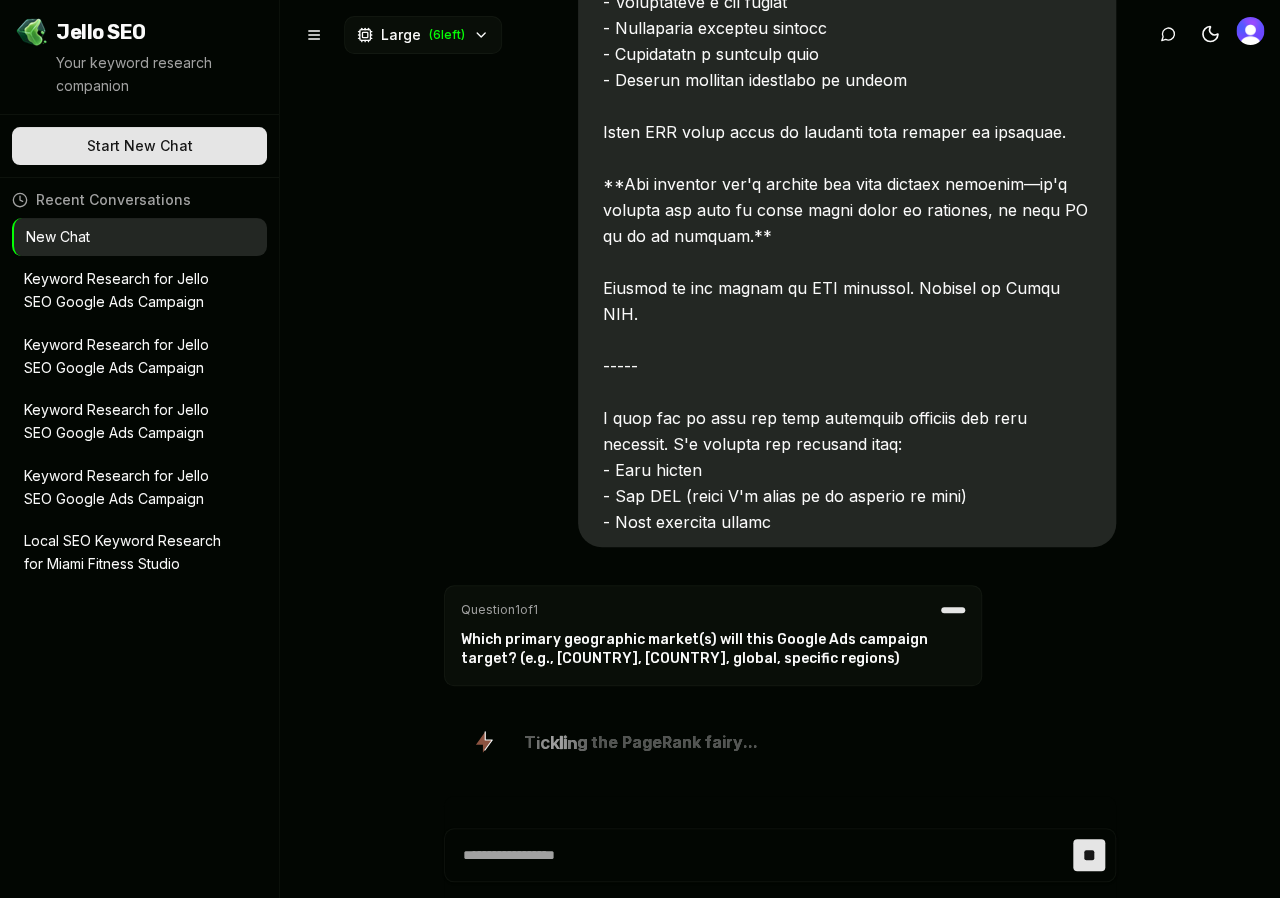 scroll, scrollTop: 7803, scrollLeft: 0, axis: vertical 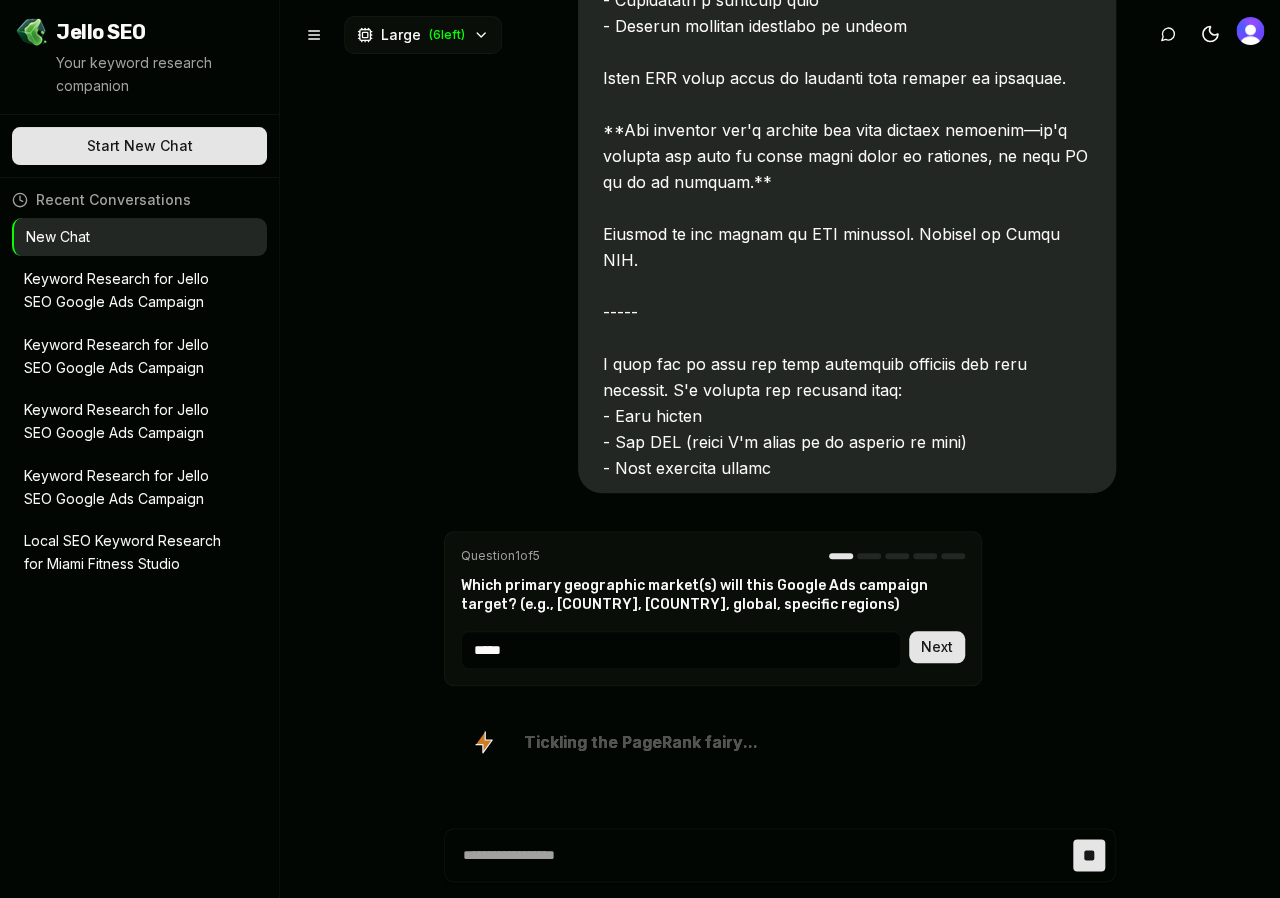 type on "******" 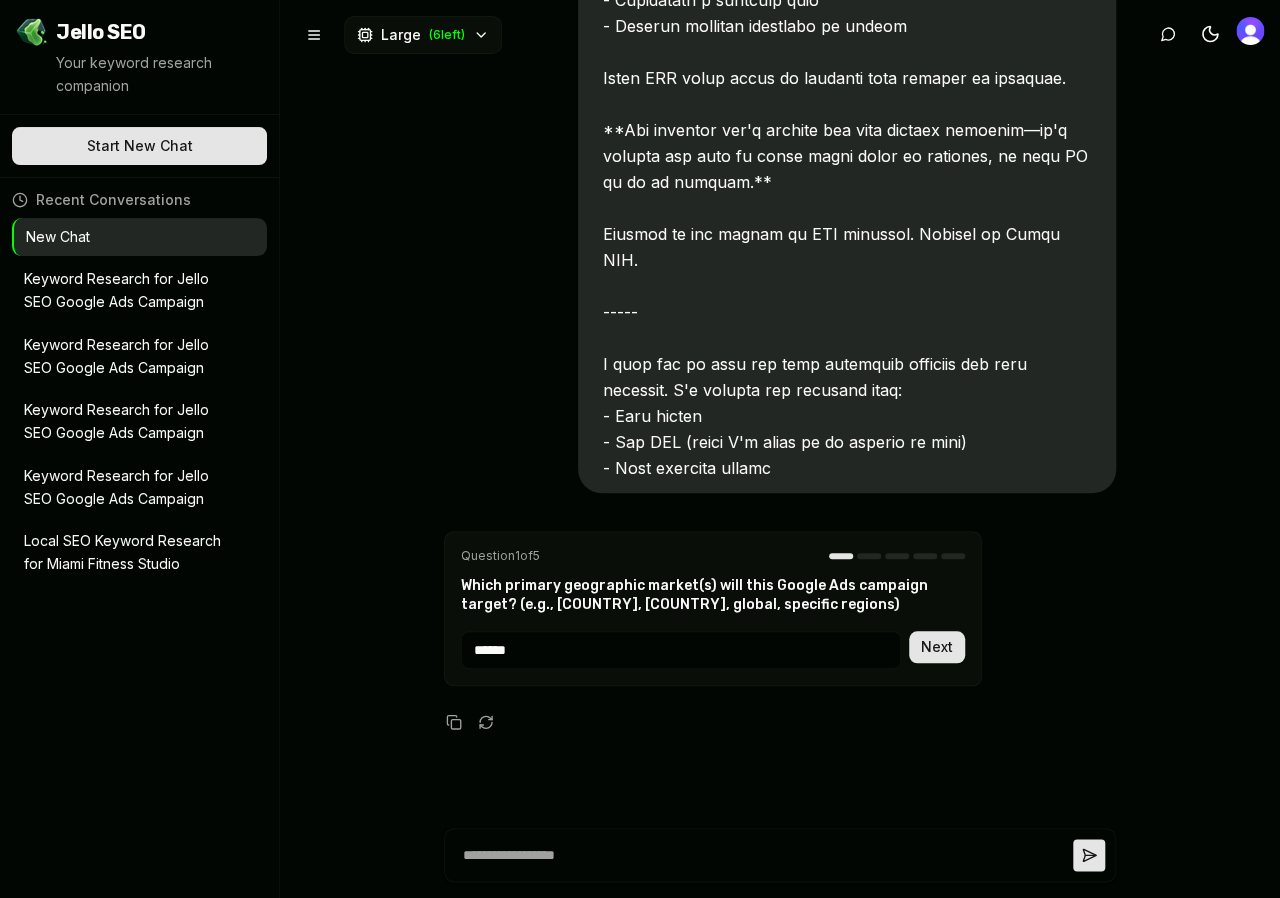 scroll, scrollTop: 7751, scrollLeft: 0, axis: vertical 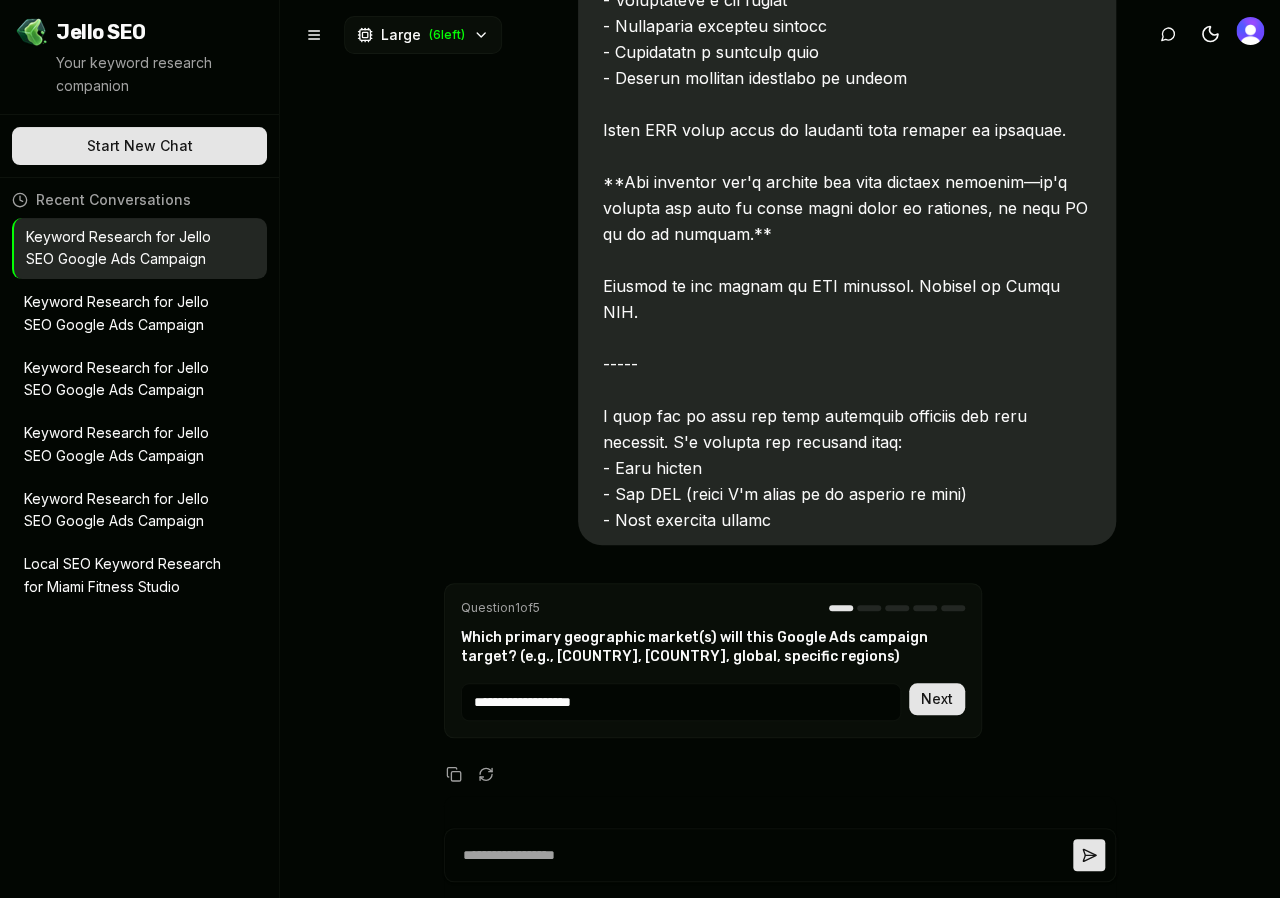 type on "**********" 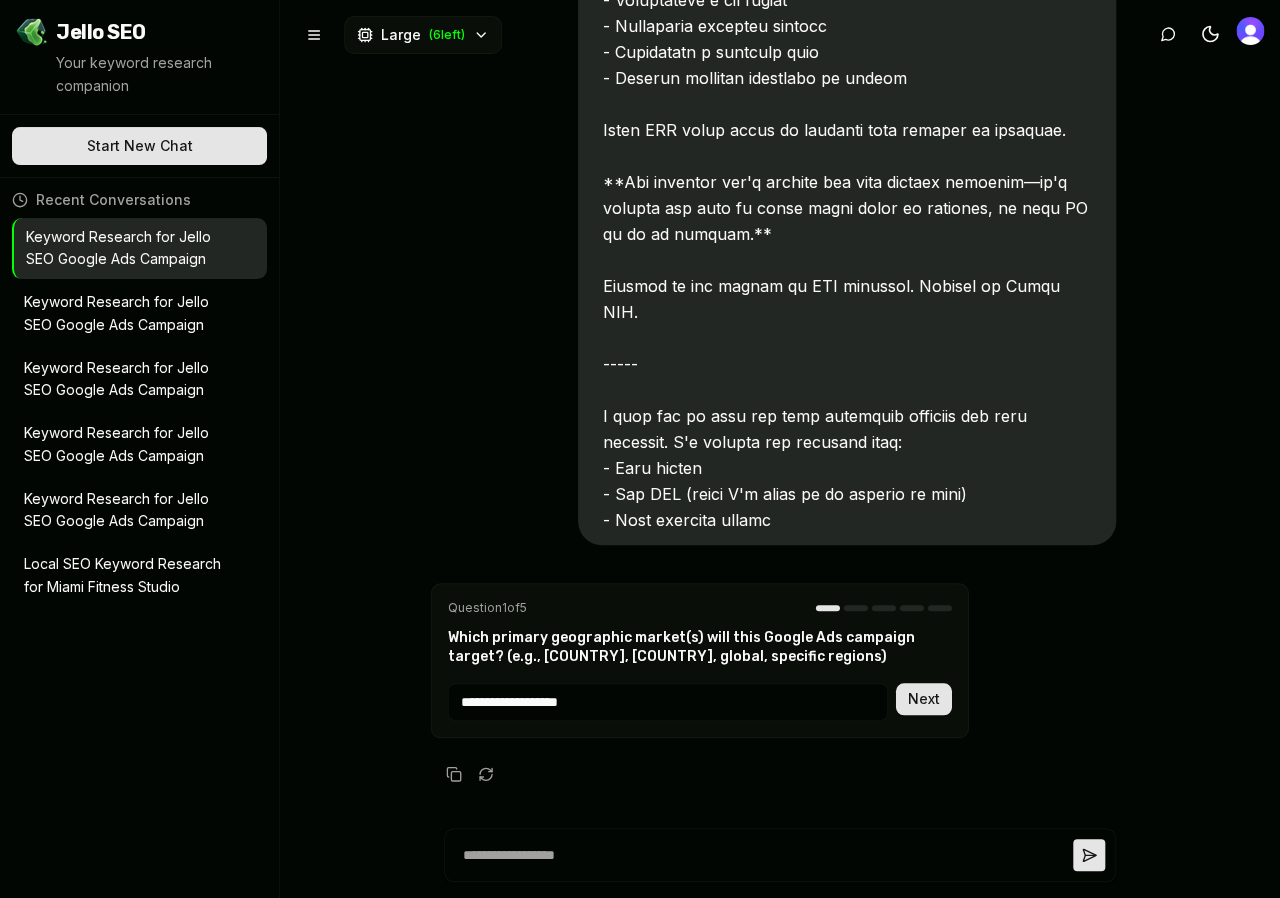 scroll, scrollTop: 7896, scrollLeft: 0, axis: vertical 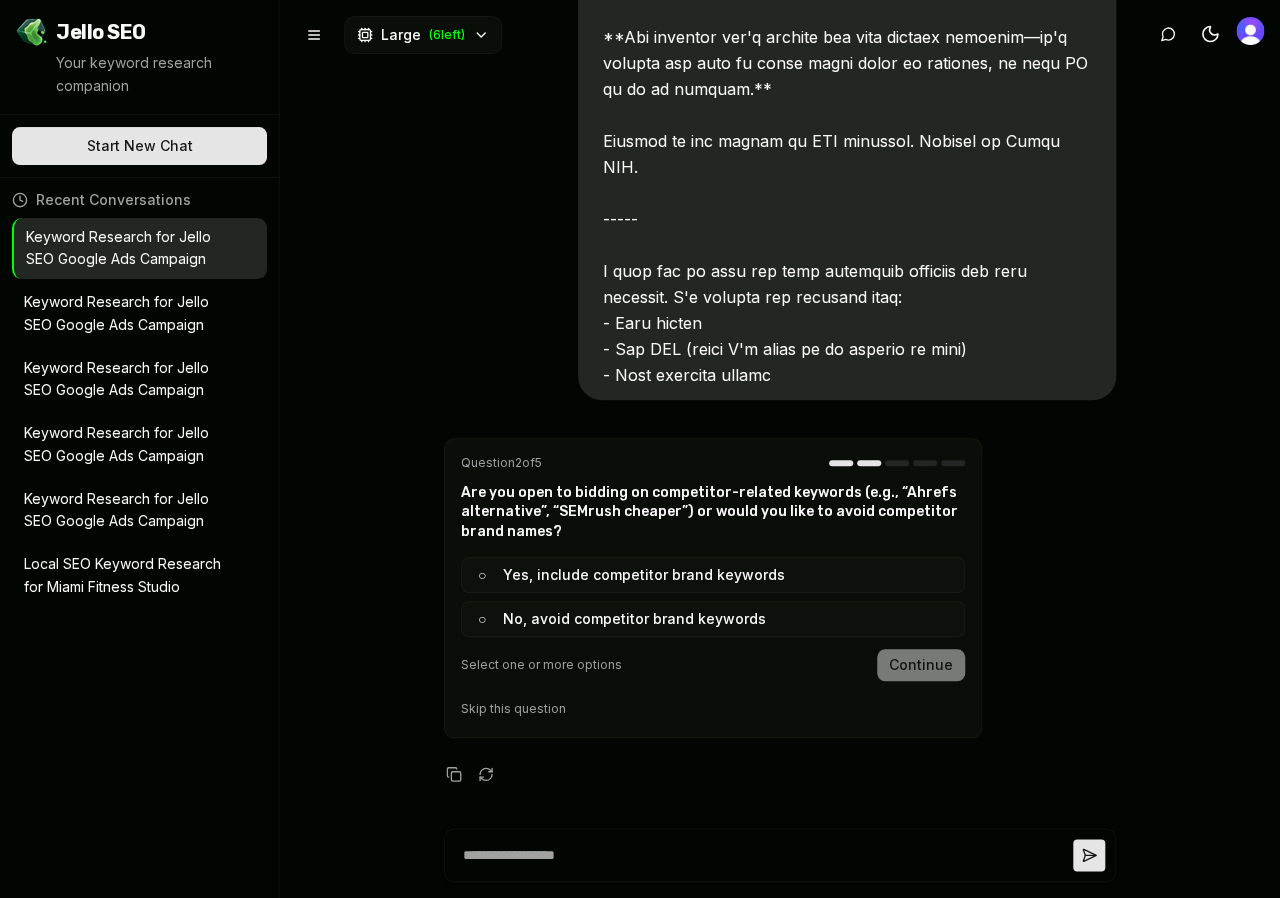 click on "○ No, avoid competitor brand keywords" at bounding box center [713, 619] 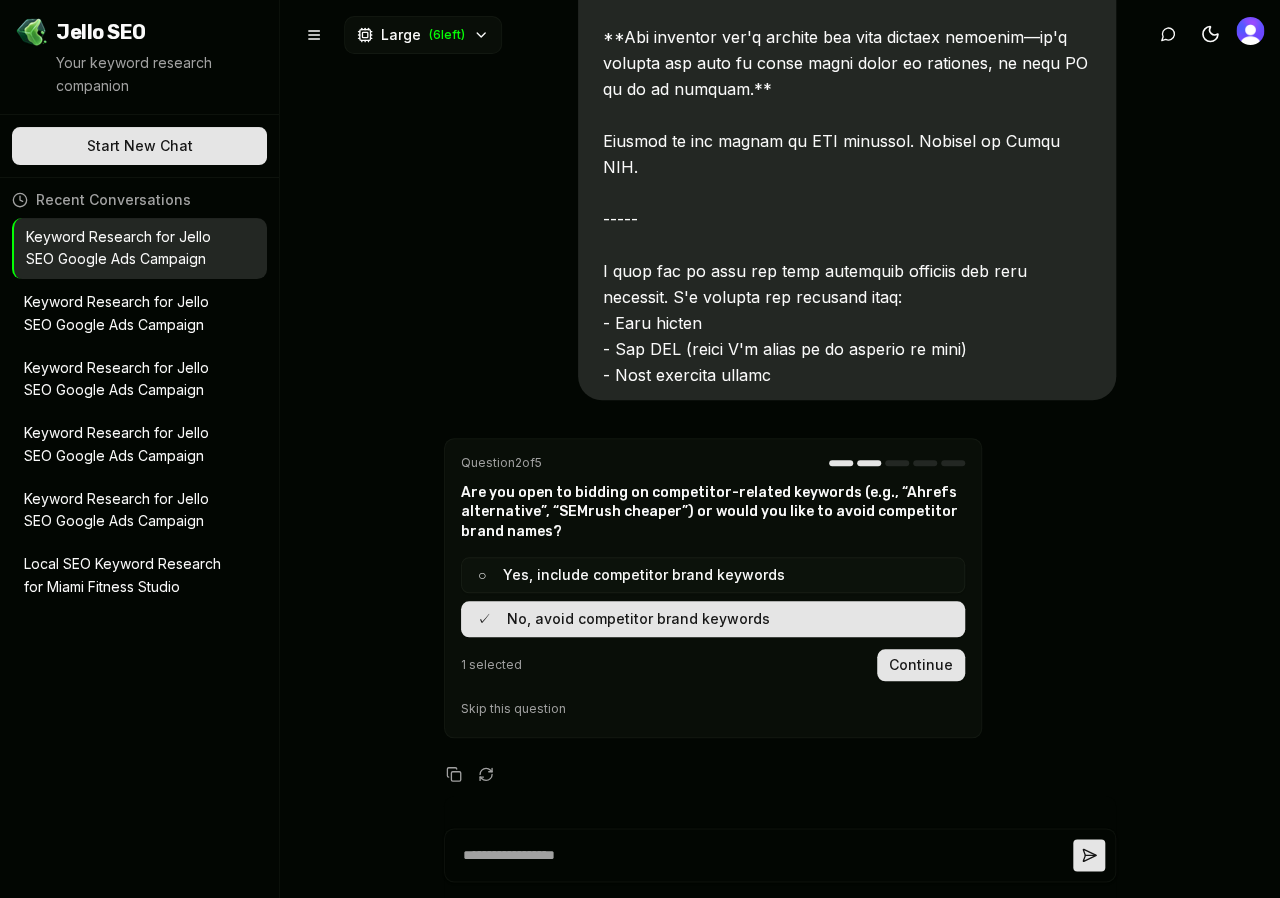 click on "Continue" at bounding box center [921, 665] 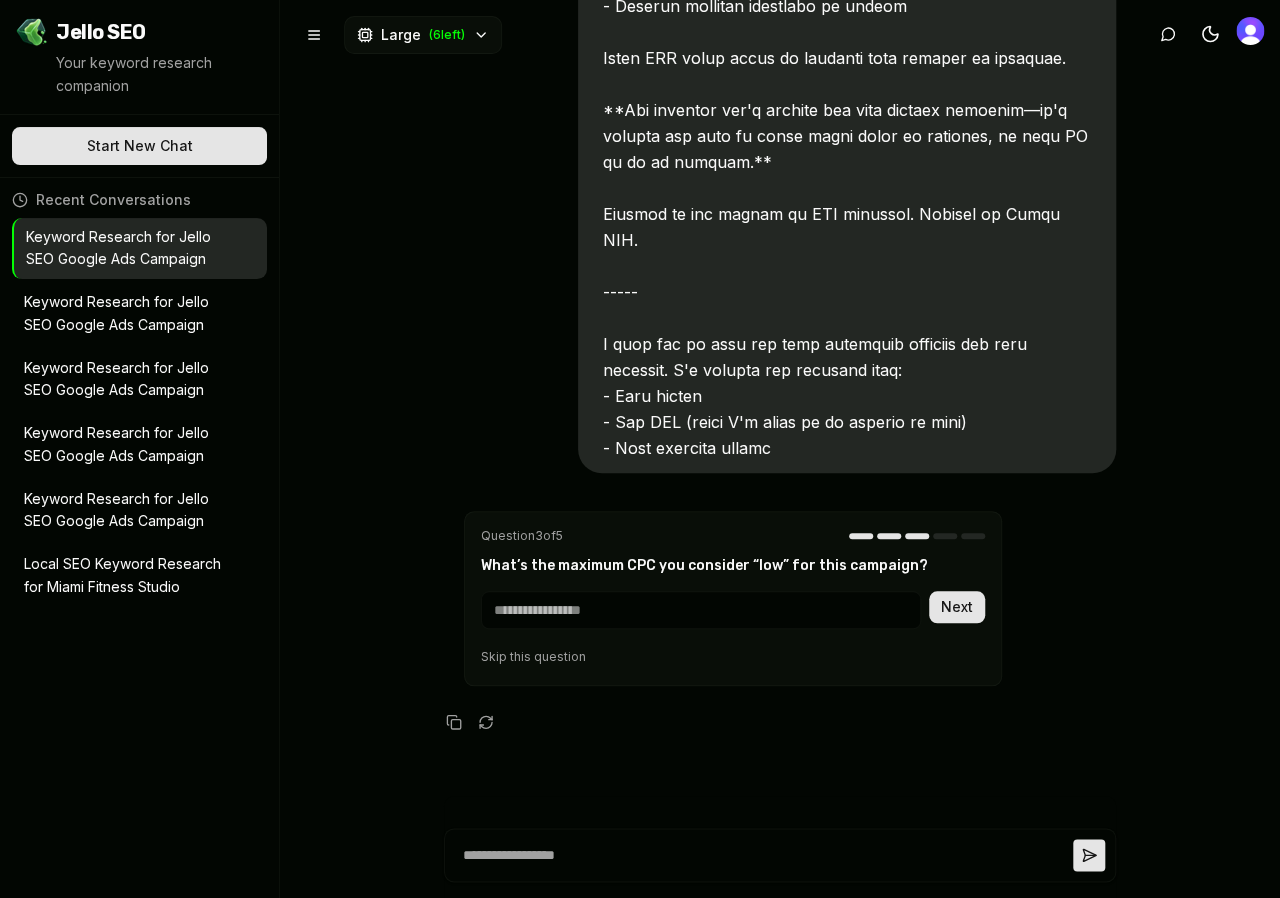scroll, scrollTop: 7772, scrollLeft: 0, axis: vertical 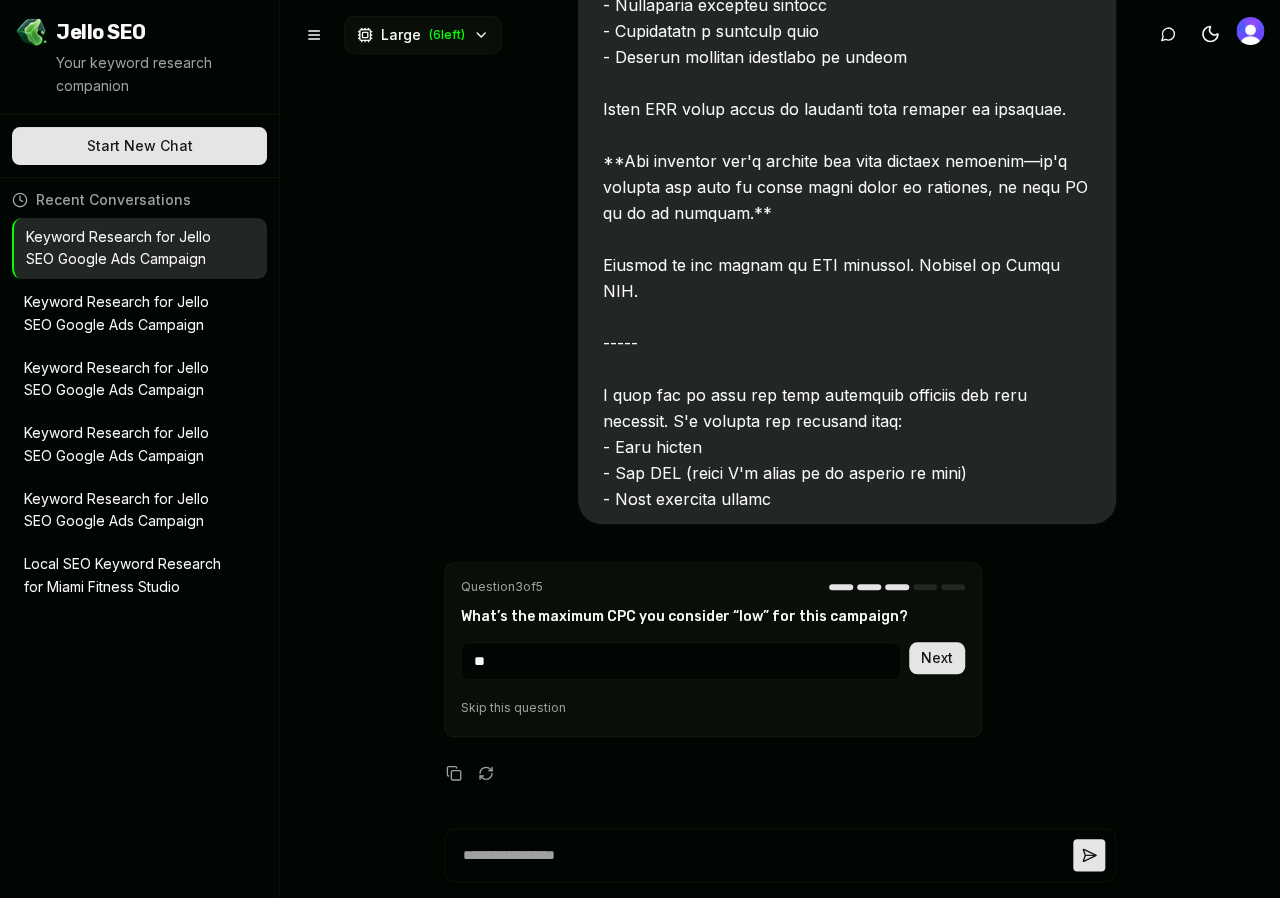 type on "**" 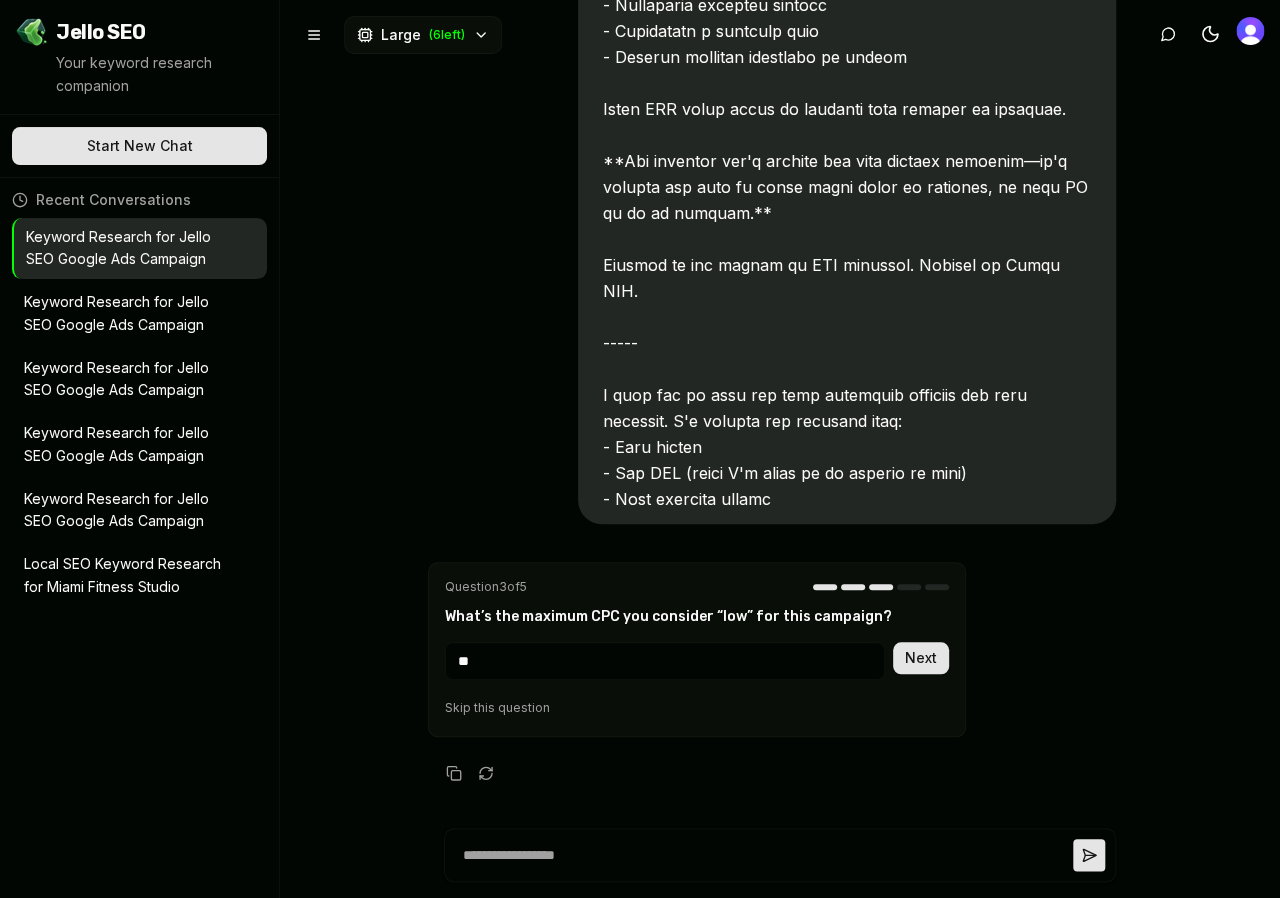 scroll, scrollTop: 7858, scrollLeft: 0, axis: vertical 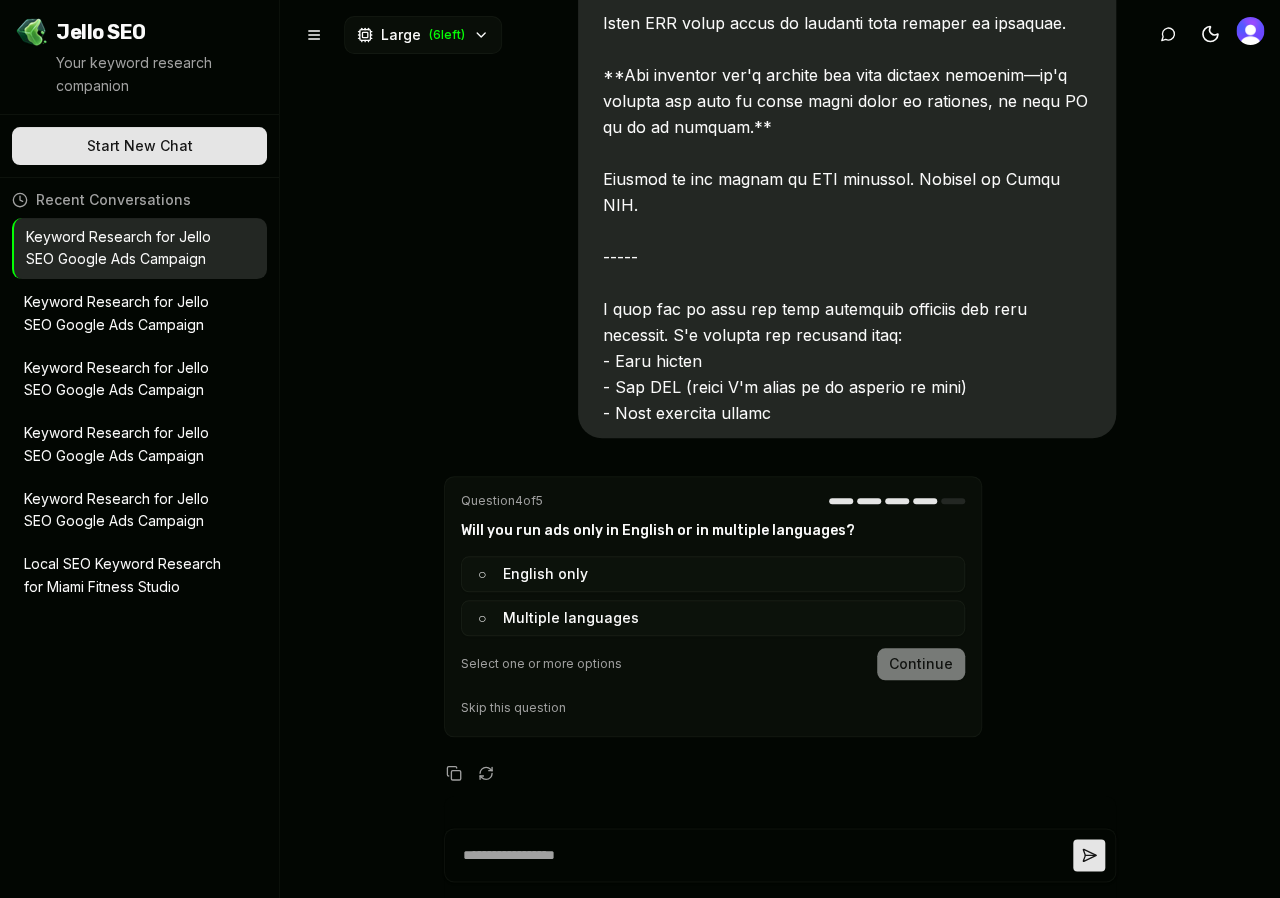 click on "○ English only" at bounding box center [713, 574] 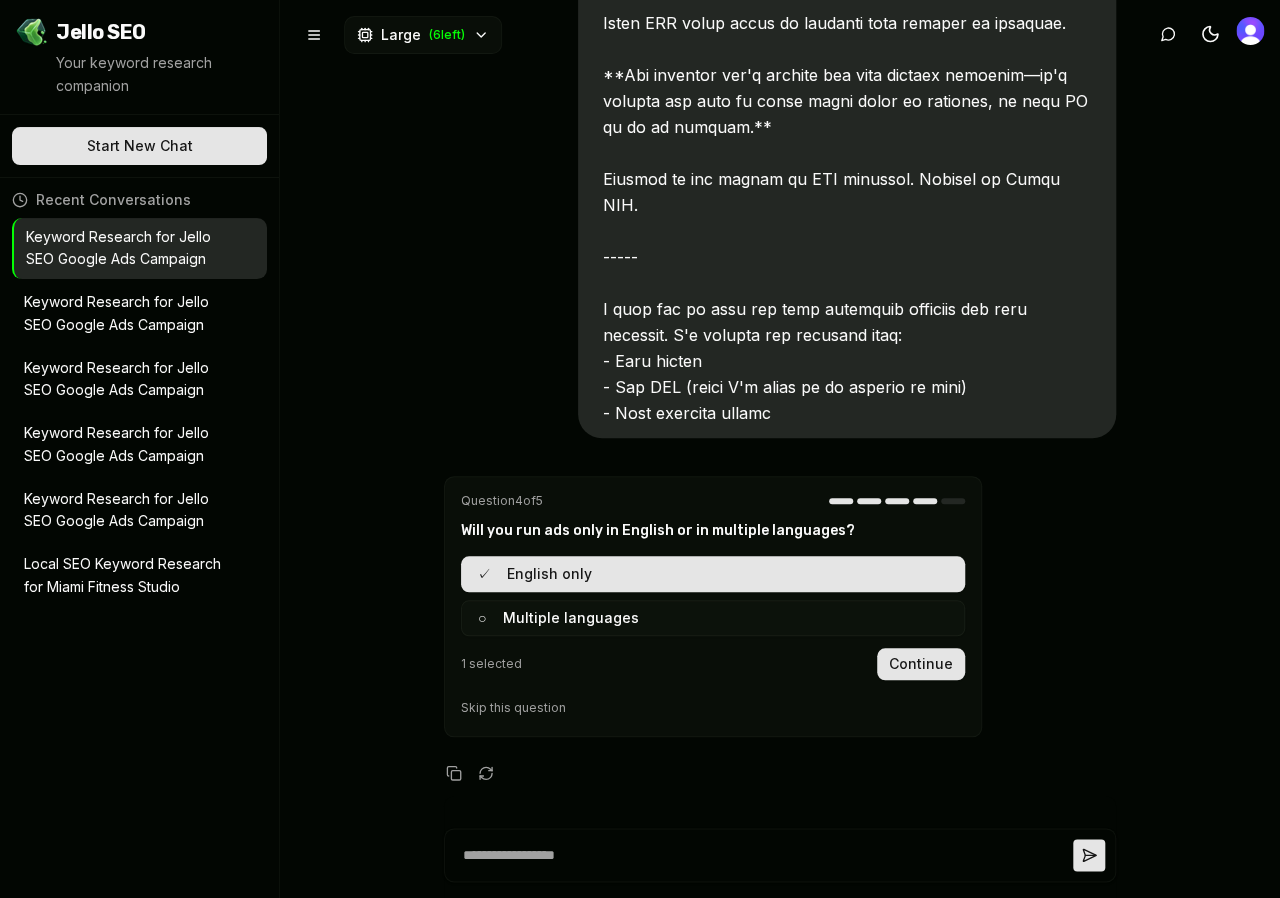 click on "Continue" at bounding box center [921, 664] 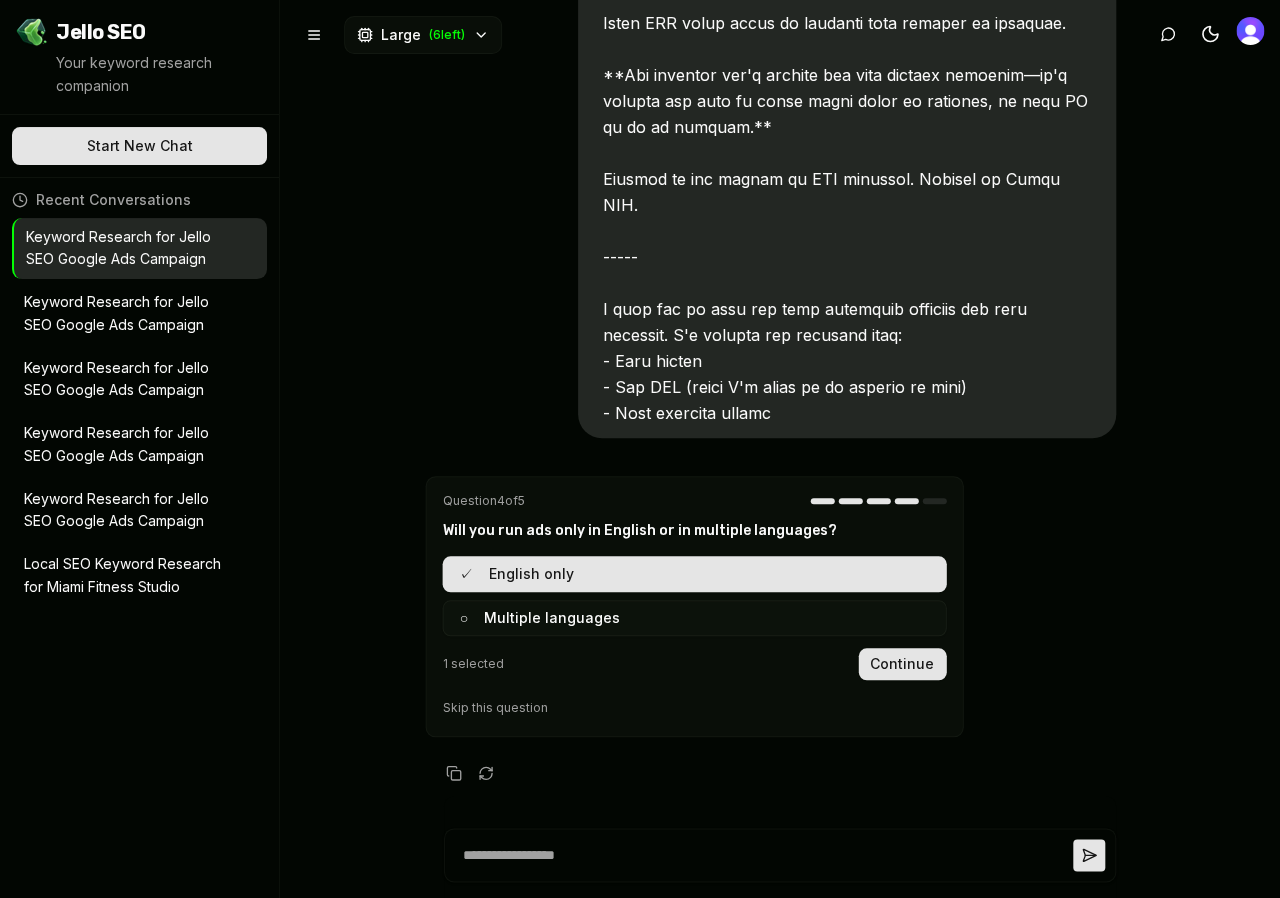 scroll, scrollTop: 7791, scrollLeft: 0, axis: vertical 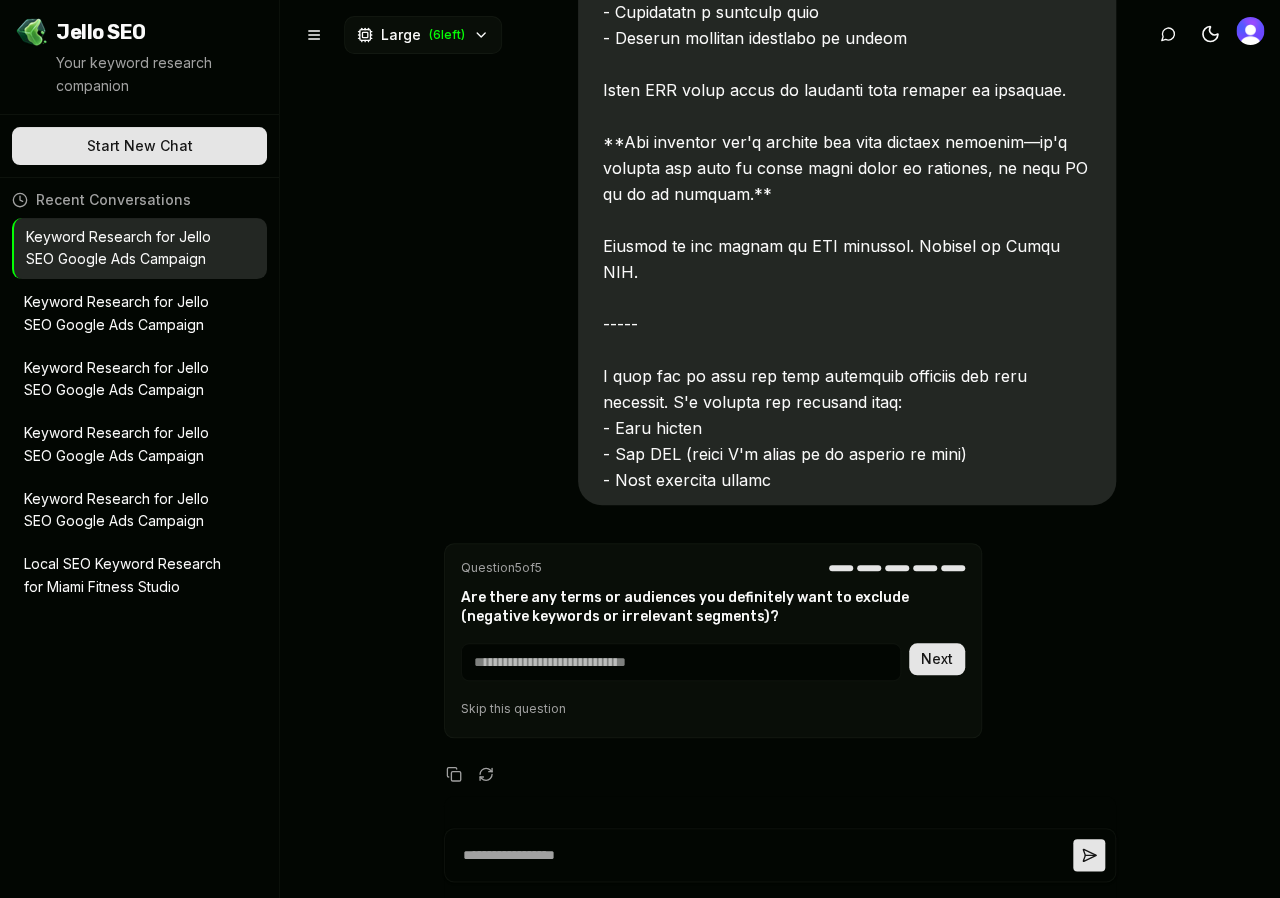 click at bounding box center [681, 662] 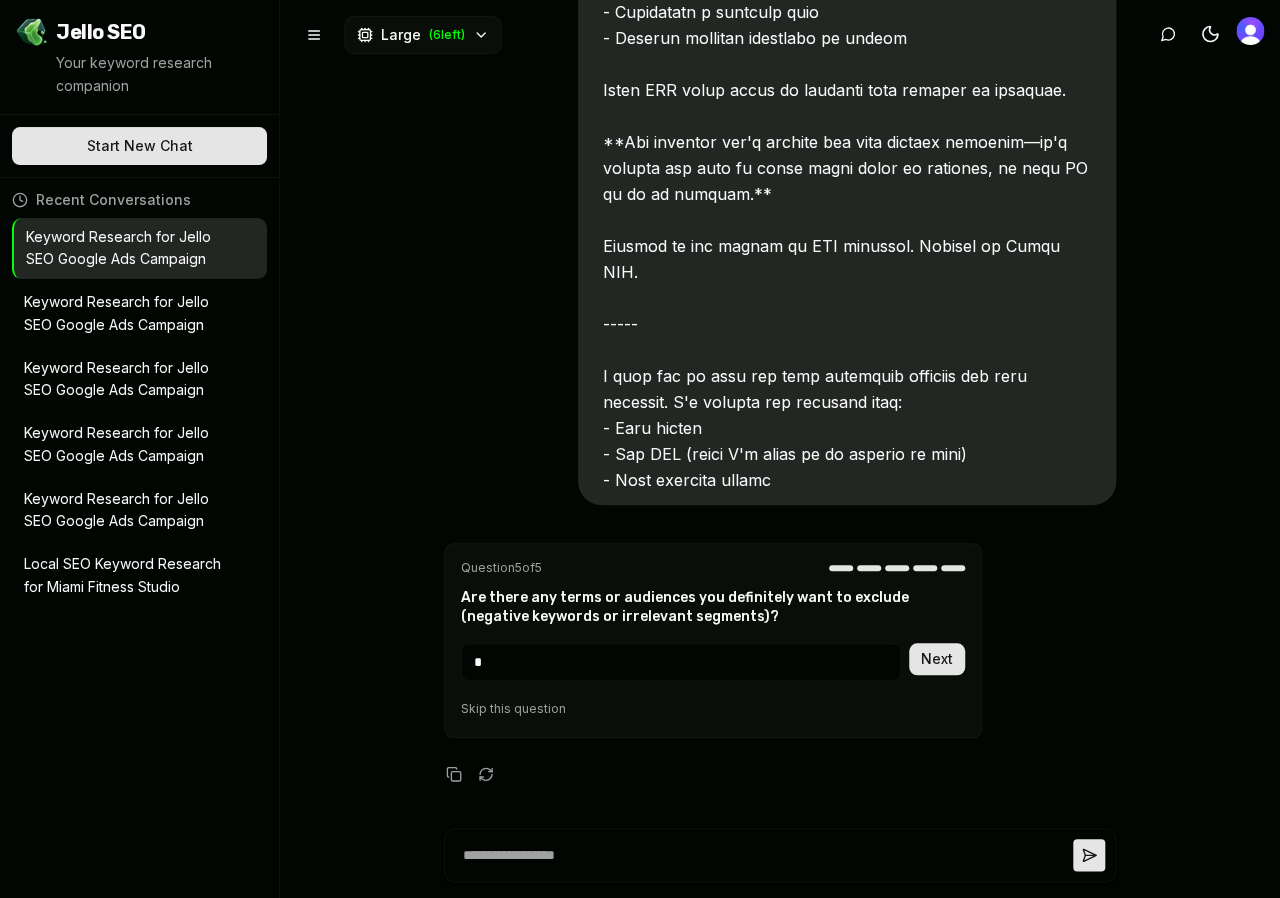 type on "**" 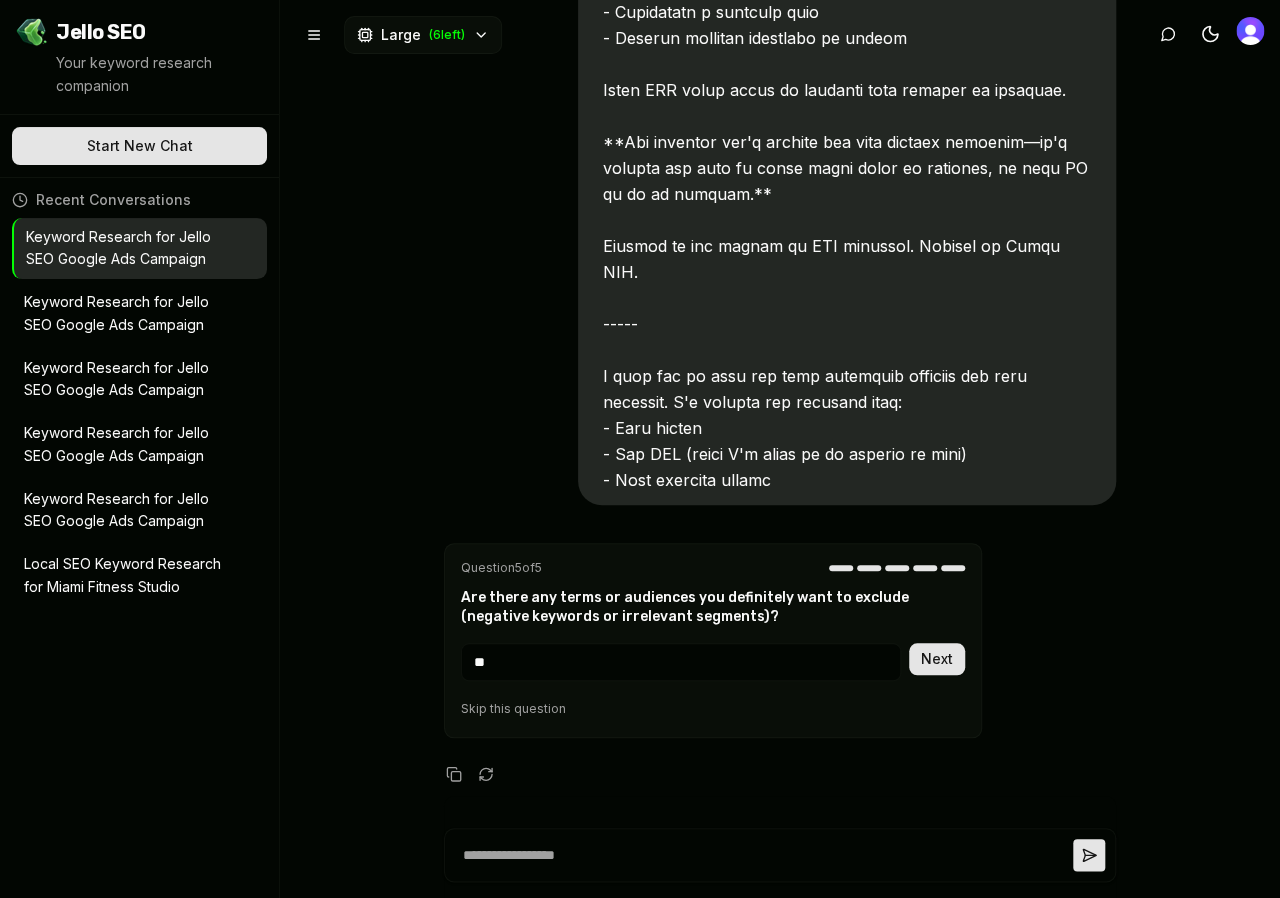 click on "Next" at bounding box center (937, 659) 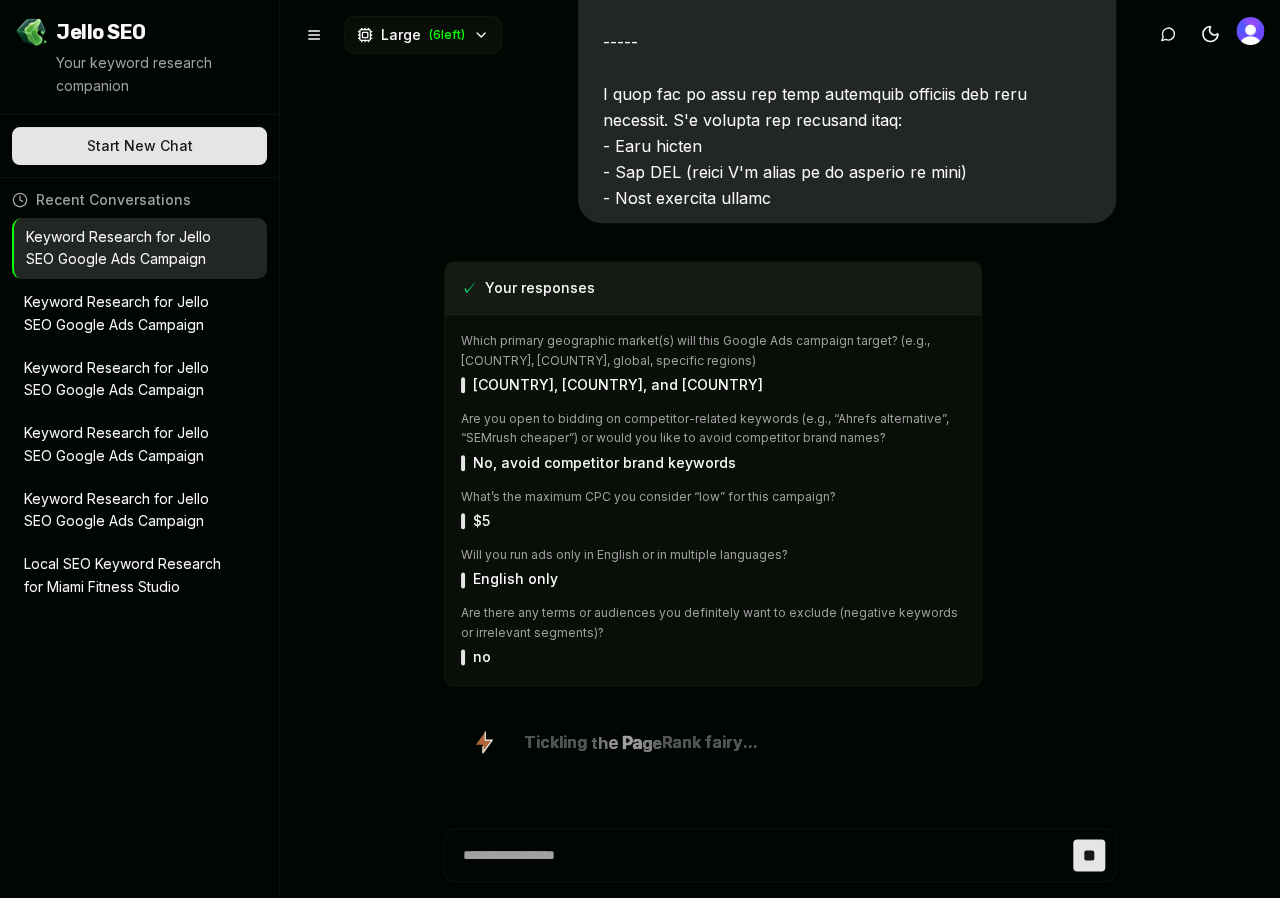 scroll, scrollTop: 8207, scrollLeft: 0, axis: vertical 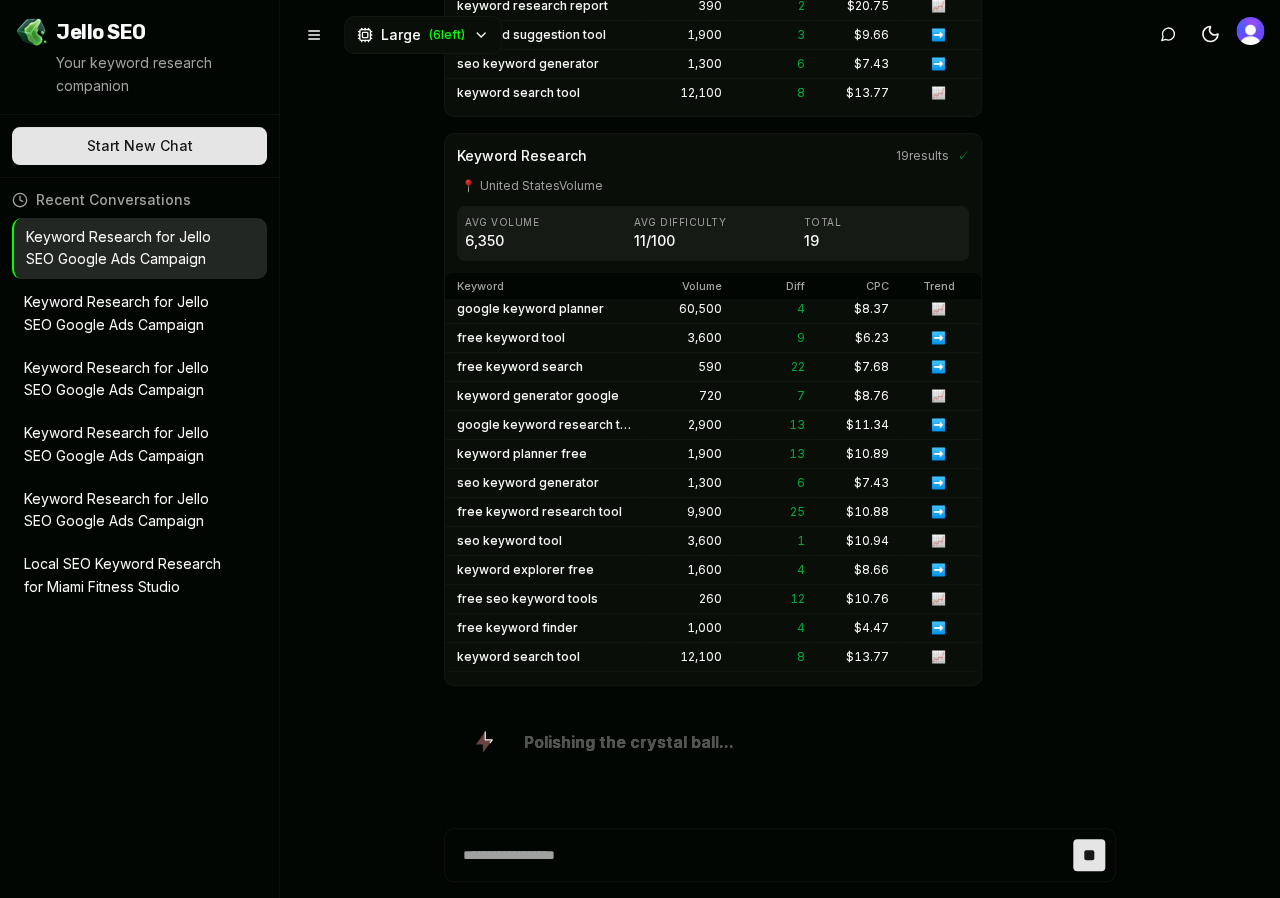 click on "Large ( 6  left)" at bounding box center [423, 35] 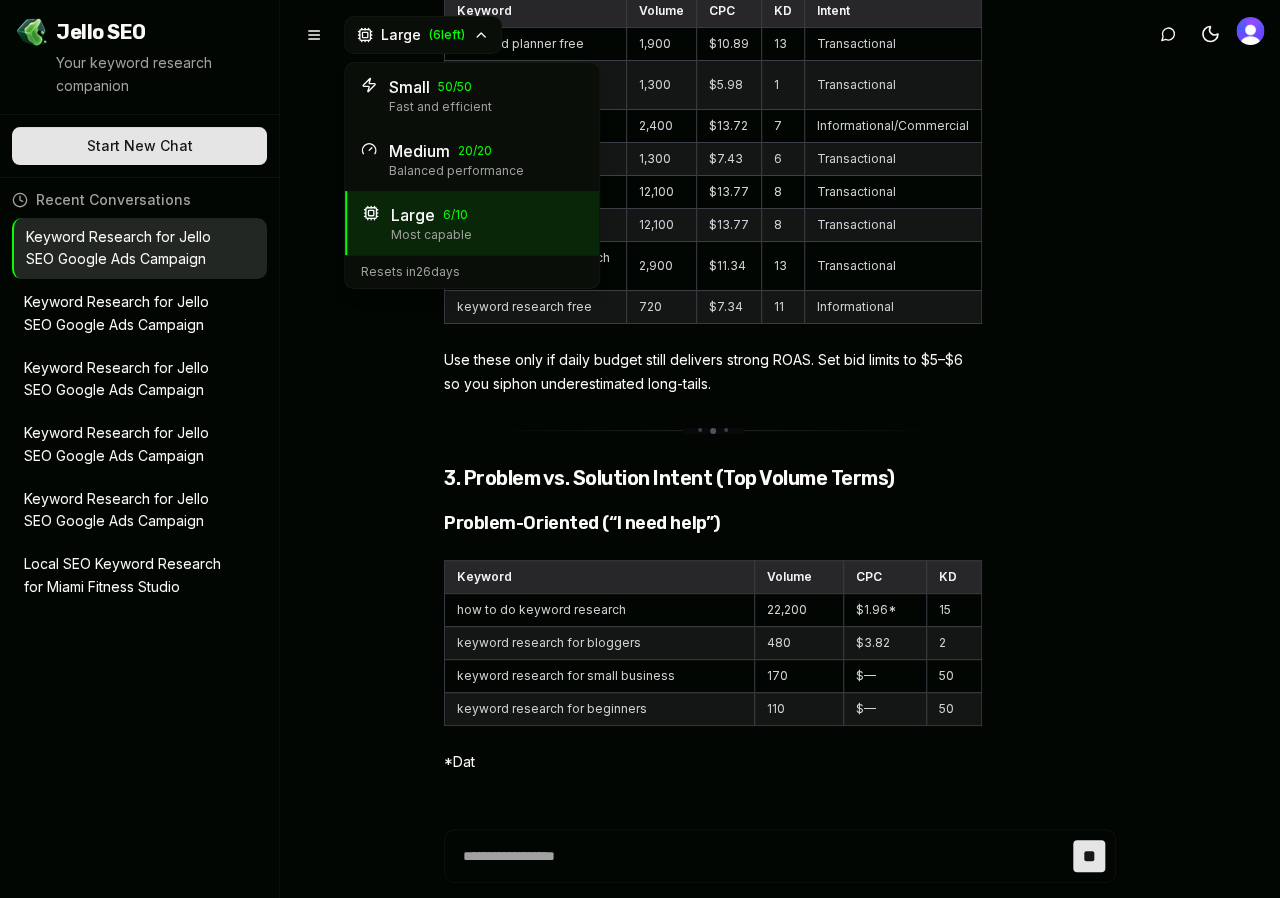 click on "✓ Your responses Which primary geographic market(s) will this Google Ads campaign target? (e.g., United States, United Kingdom, global, specific regions) USA, Canada, and UK Are you open to bidding on competitor-related keywords (e.g., “Ahrefs alternative”, “SEMrush cheaper”) or would you like to avoid competitor brand names? No, avoid competitor brand keywords What’s the maximum CPC you consider “low” for this campaign? $5 Will you run ads only in English or in multiple languages? English only Are there any terms or audiences you definitely want to exclude (negative keywords or irrelevant segments)? no Keyword Expansion ai keyword research tool, keyword research tool, keyword research software +3 more 100  results ✓ 📍 United States  Volume Avg Volume 3,740 Avg Difficulty 17 /100 Avg Relevance 72 % Total 100 Keyword Volume Diff CPC Trend Rel% ai keyword research tool 90 14 $ 15.44 📈 100 keyword research tool 12,100 8 $ 13.77 📈 98 keyword research software 1,300 1 $ 5.98 📈 96 260" at bounding box center [780, 449] 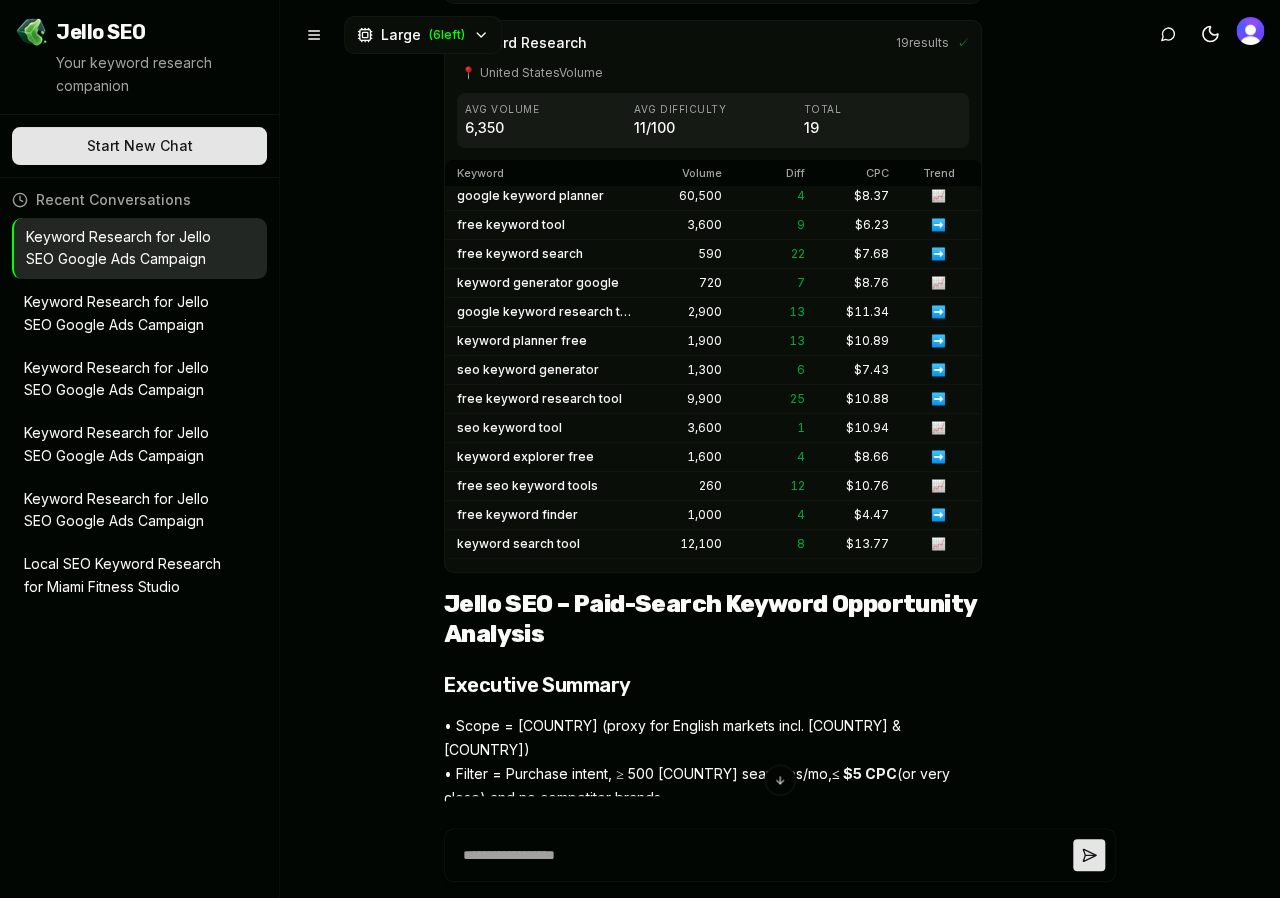 scroll, scrollTop: 12678, scrollLeft: 0, axis: vertical 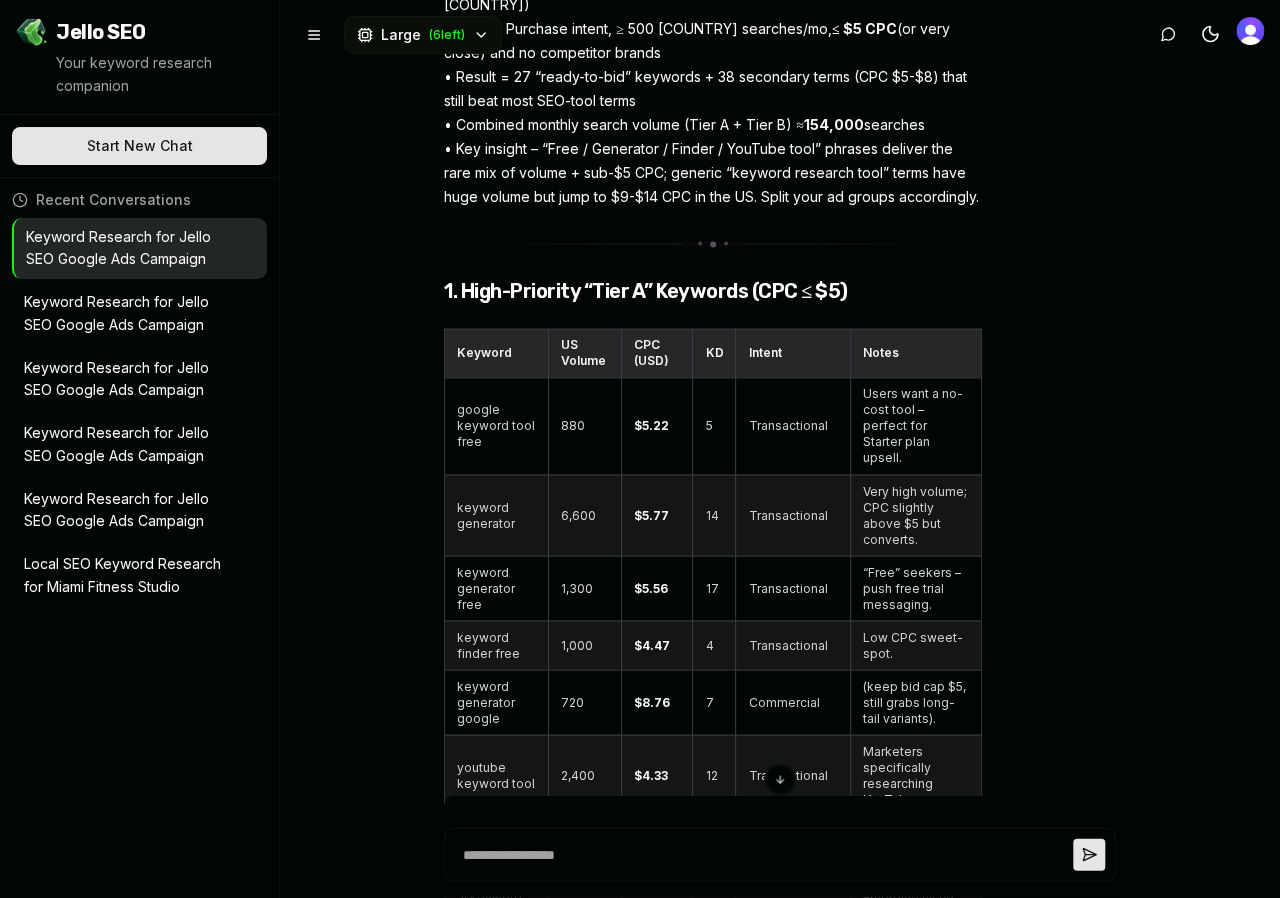 click on "google keyword tool free" at bounding box center (497, 425) 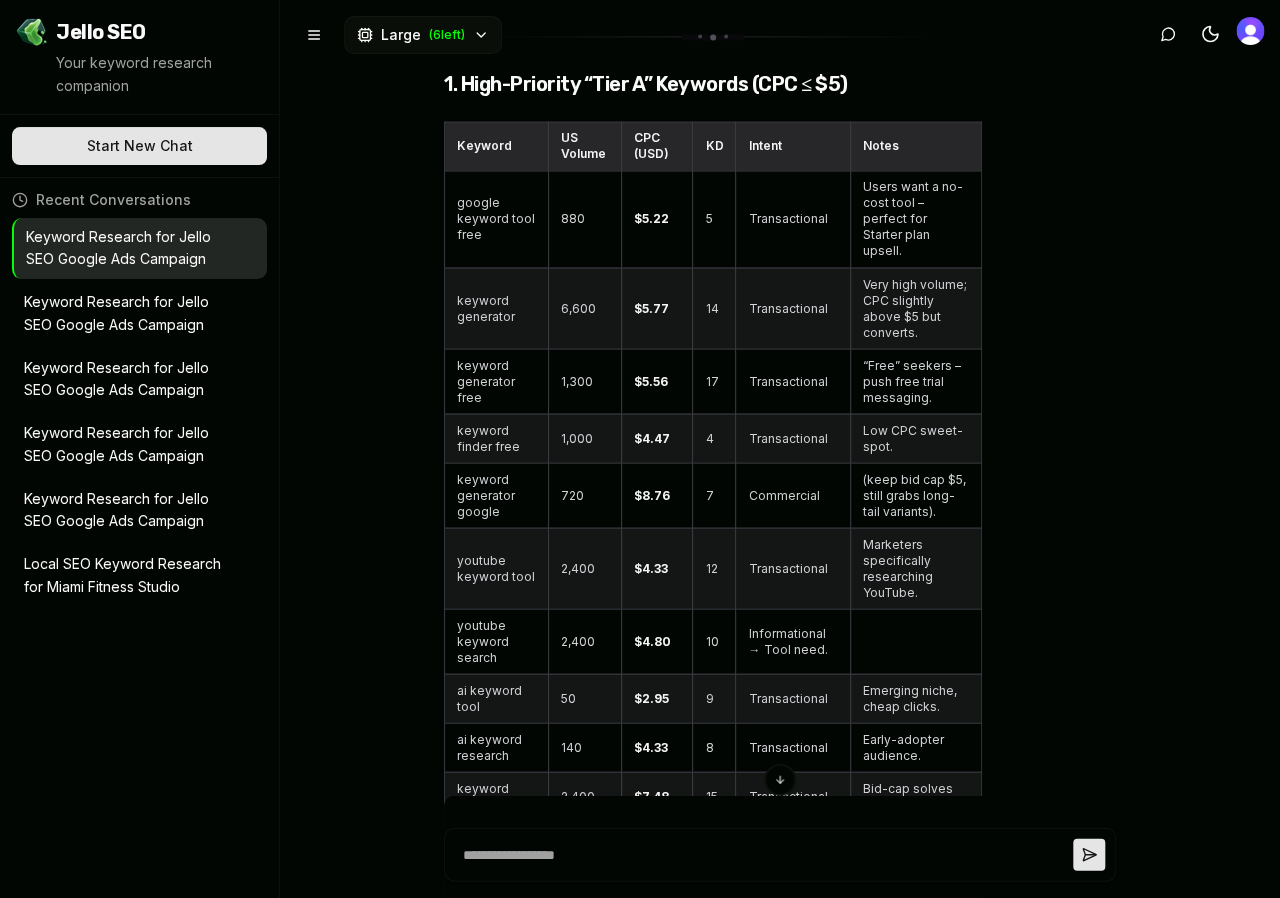scroll, scrollTop: 13817, scrollLeft: 0, axis: vertical 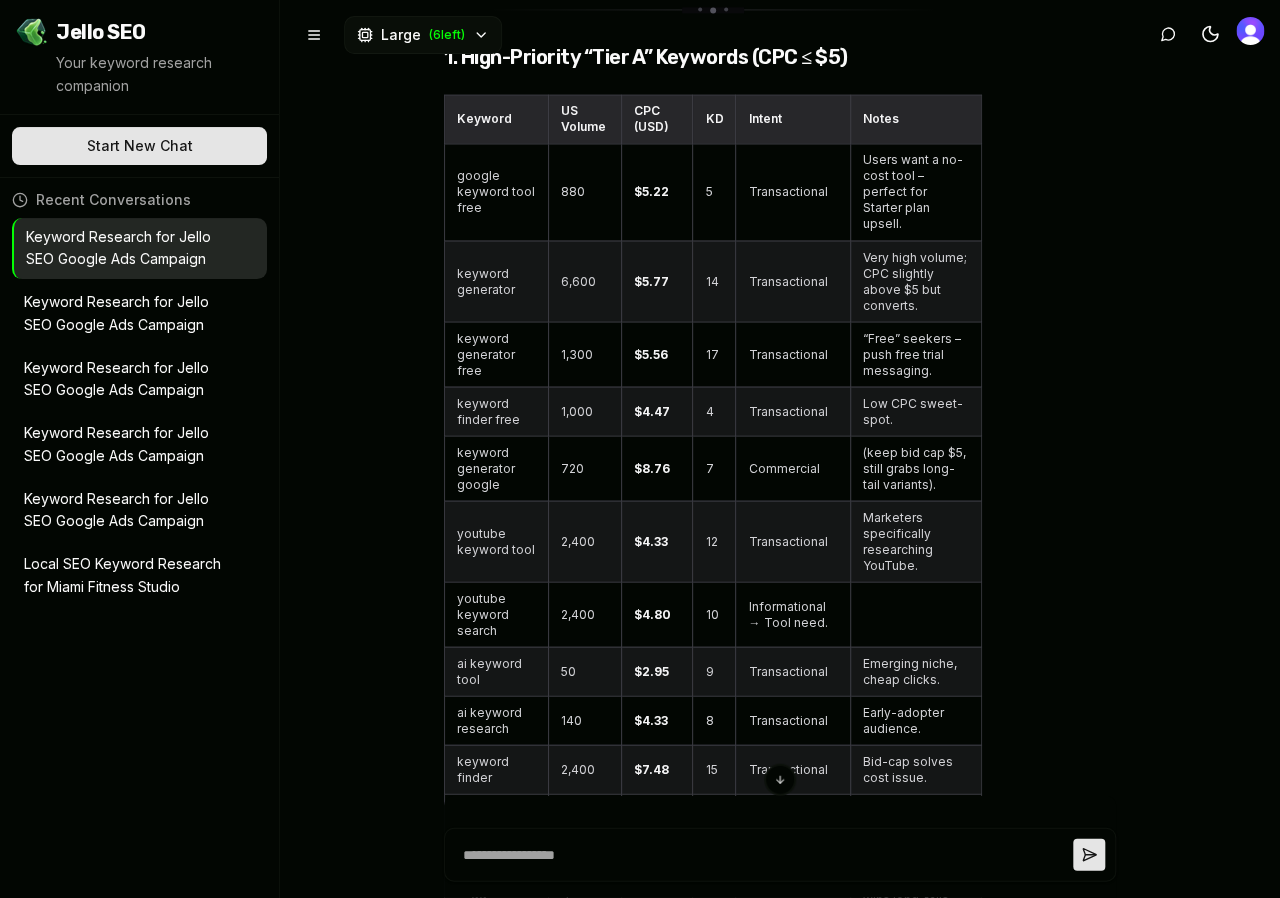 click on "youtube keyword search" at bounding box center [497, 613] 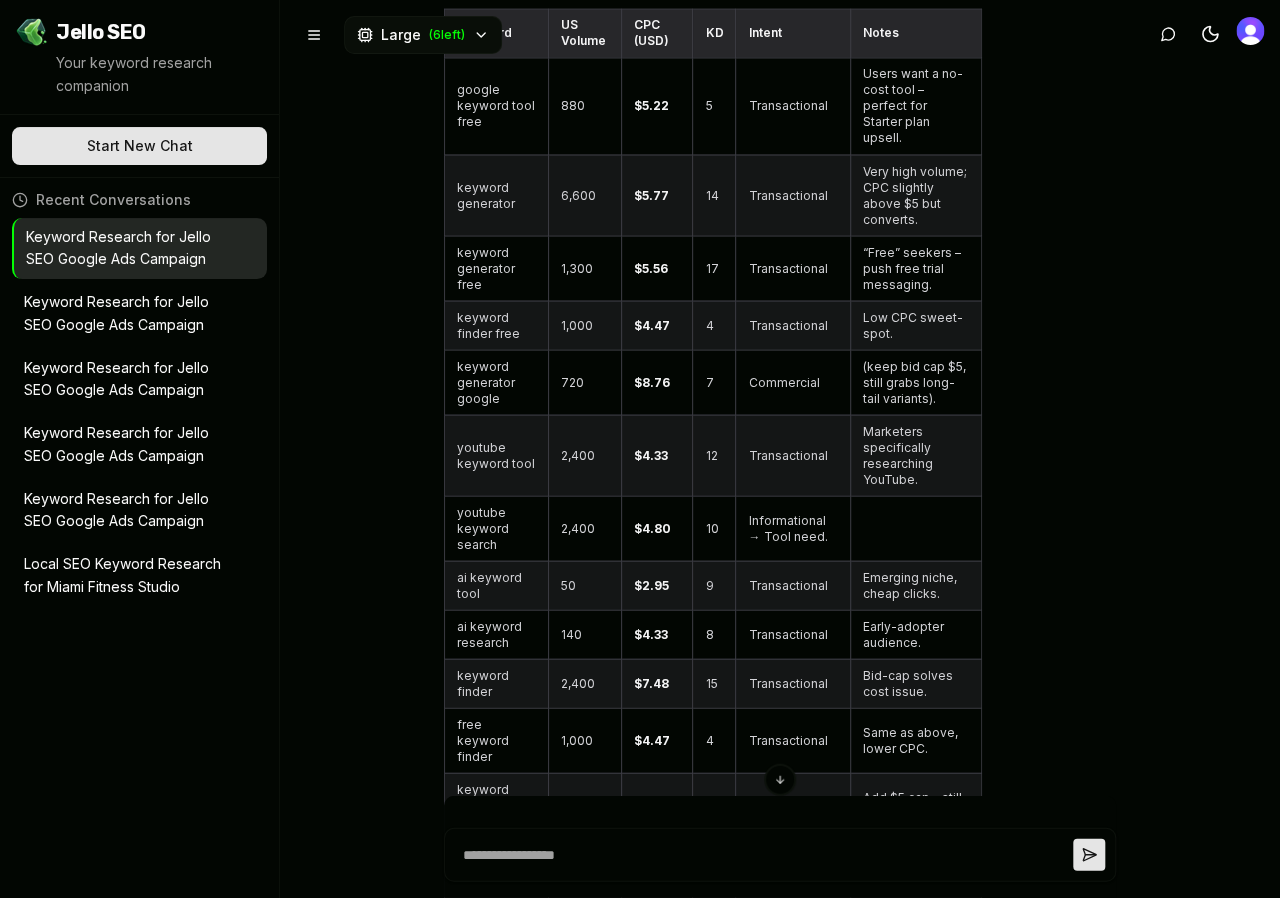 scroll, scrollTop: 13916, scrollLeft: 0, axis: vertical 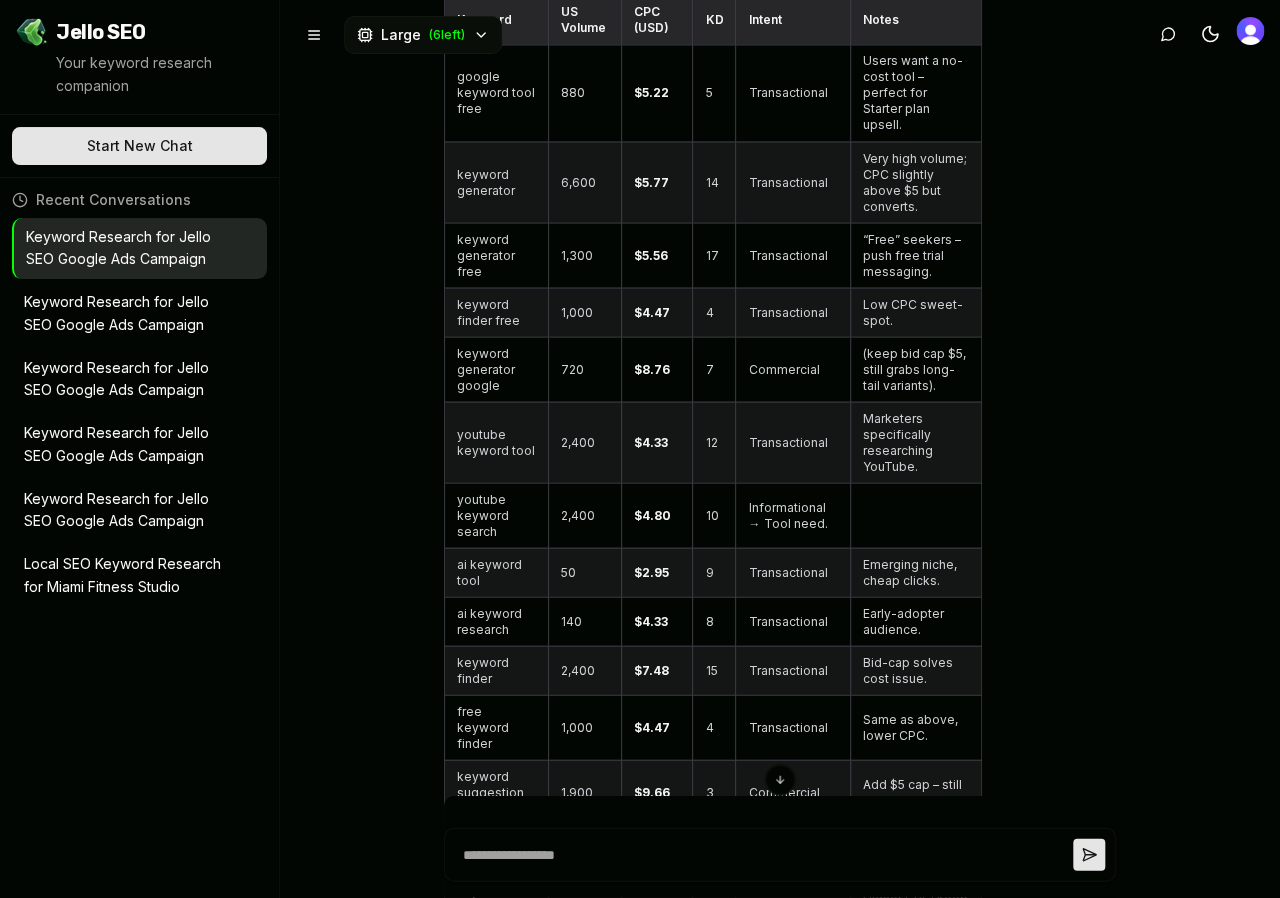 click on "ai keyword tool" at bounding box center [497, 571] 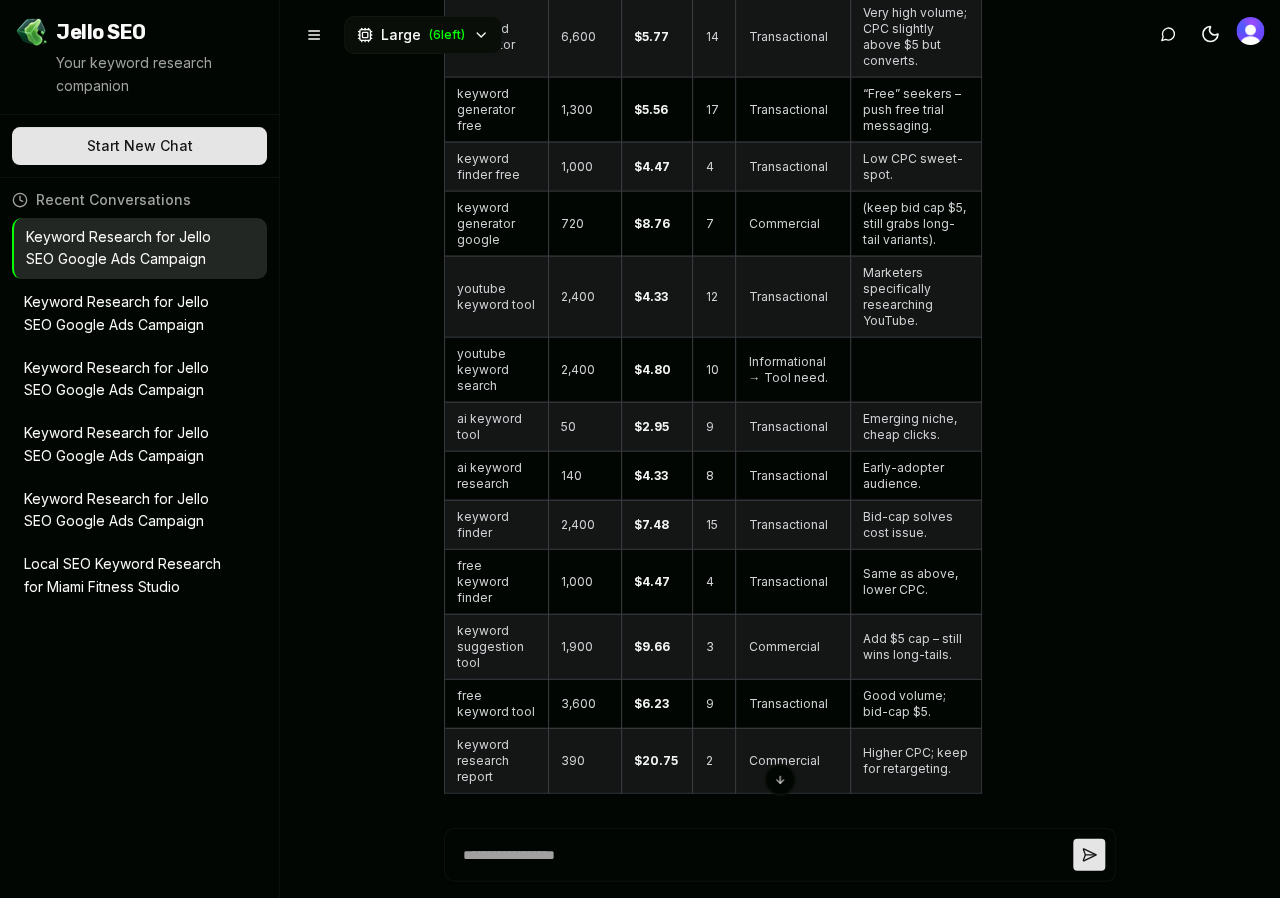 scroll, scrollTop: 14063, scrollLeft: 0, axis: vertical 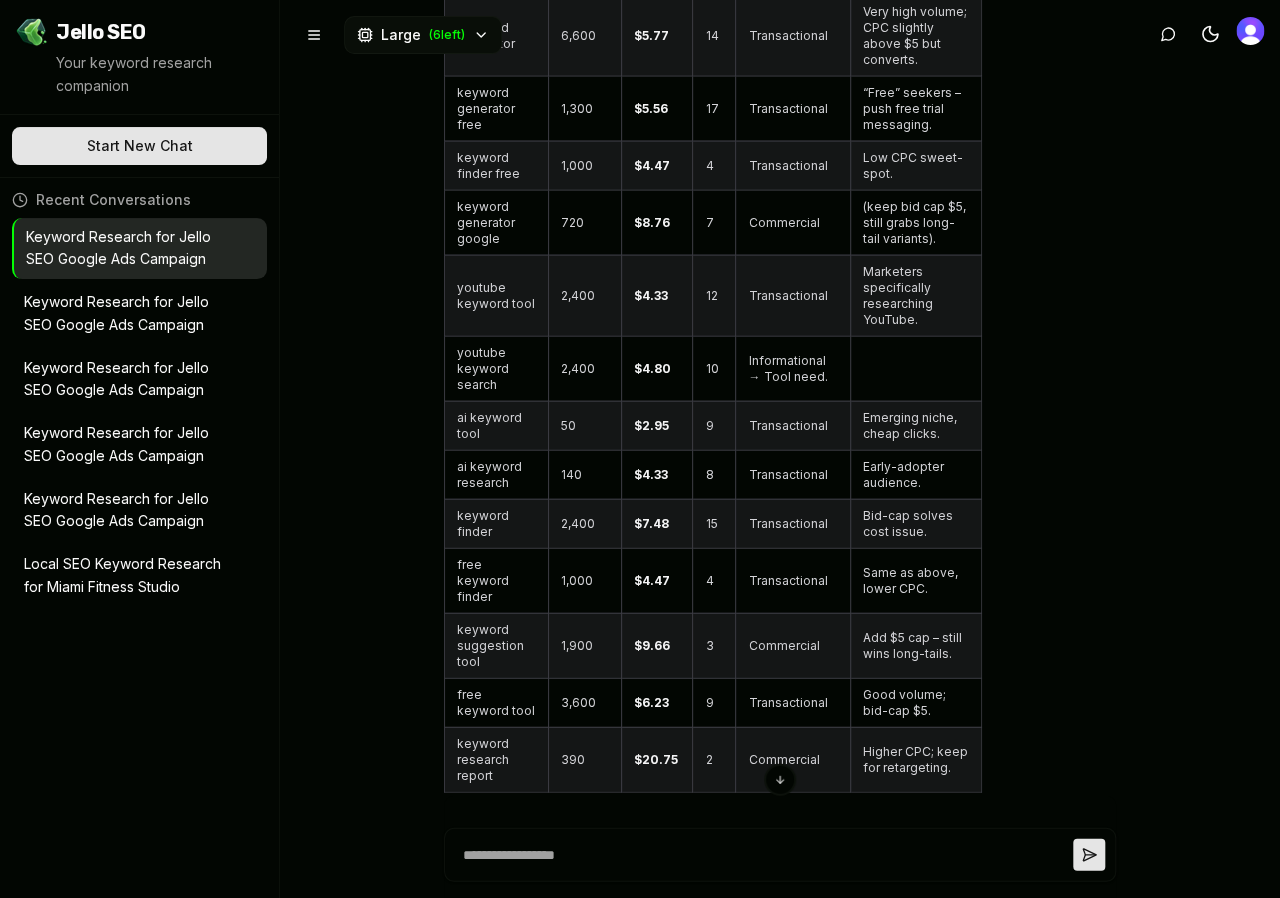click on "ai keyword research" at bounding box center [497, 473] 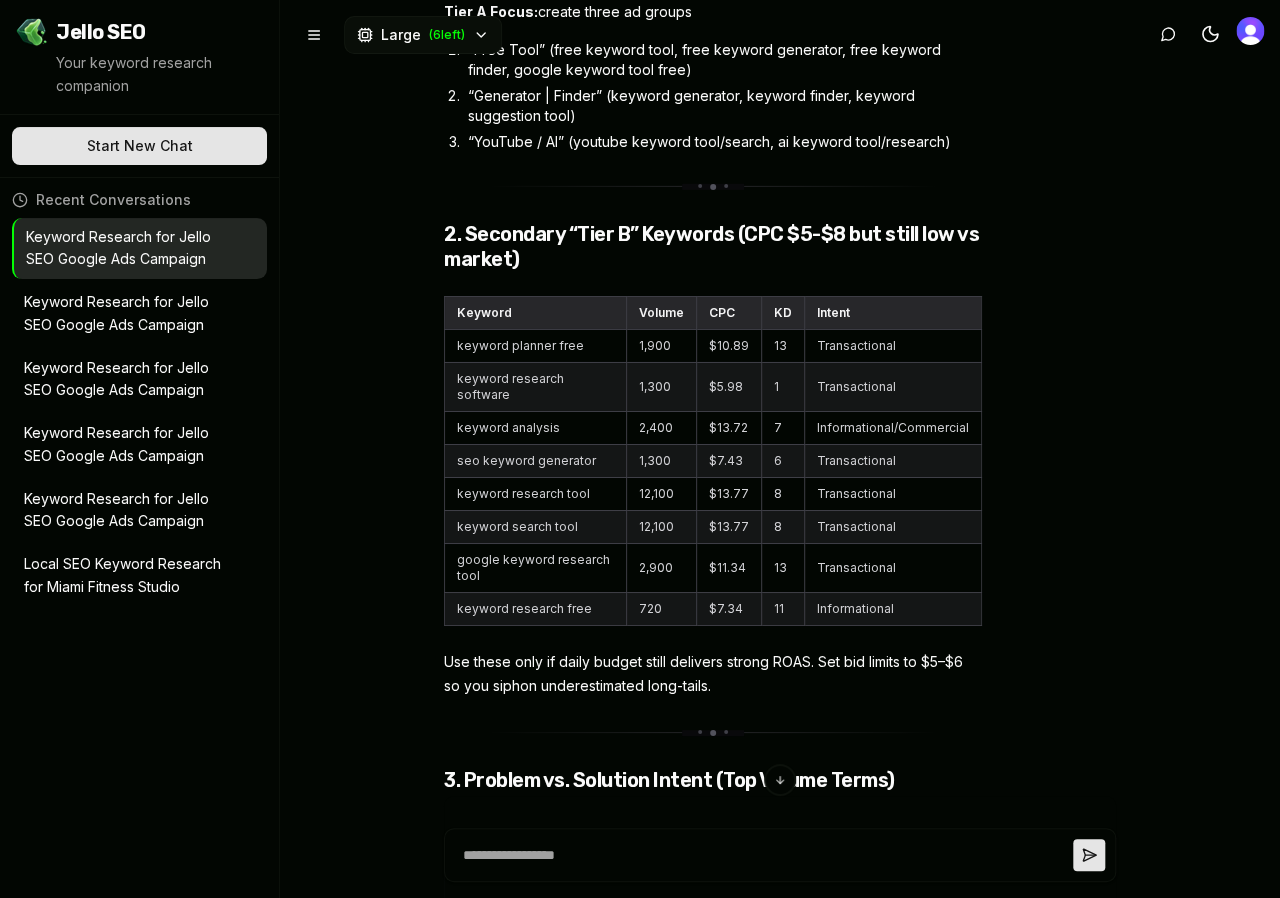 scroll, scrollTop: 14927, scrollLeft: 0, axis: vertical 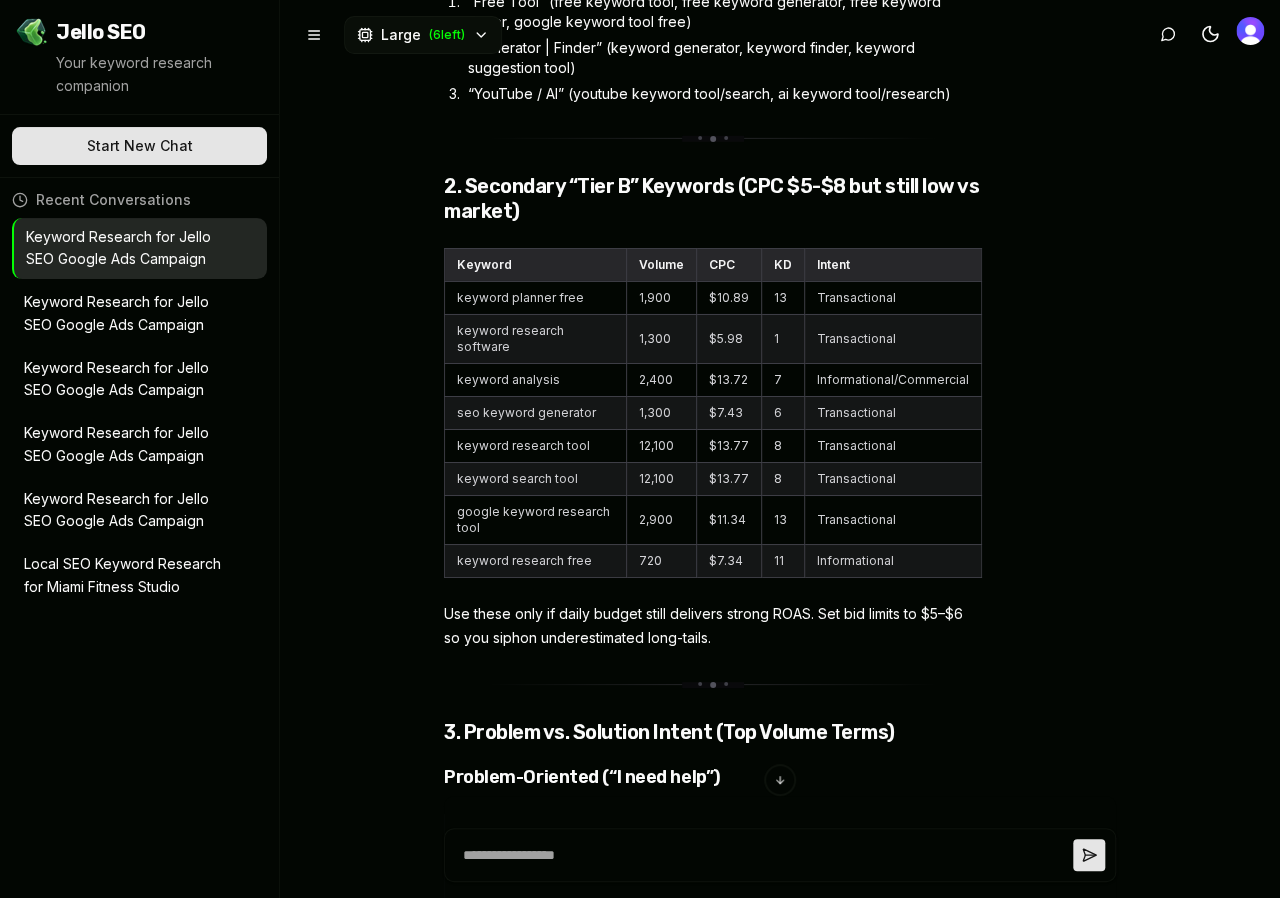 click on "keyword planner free" at bounding box center (536, 297) 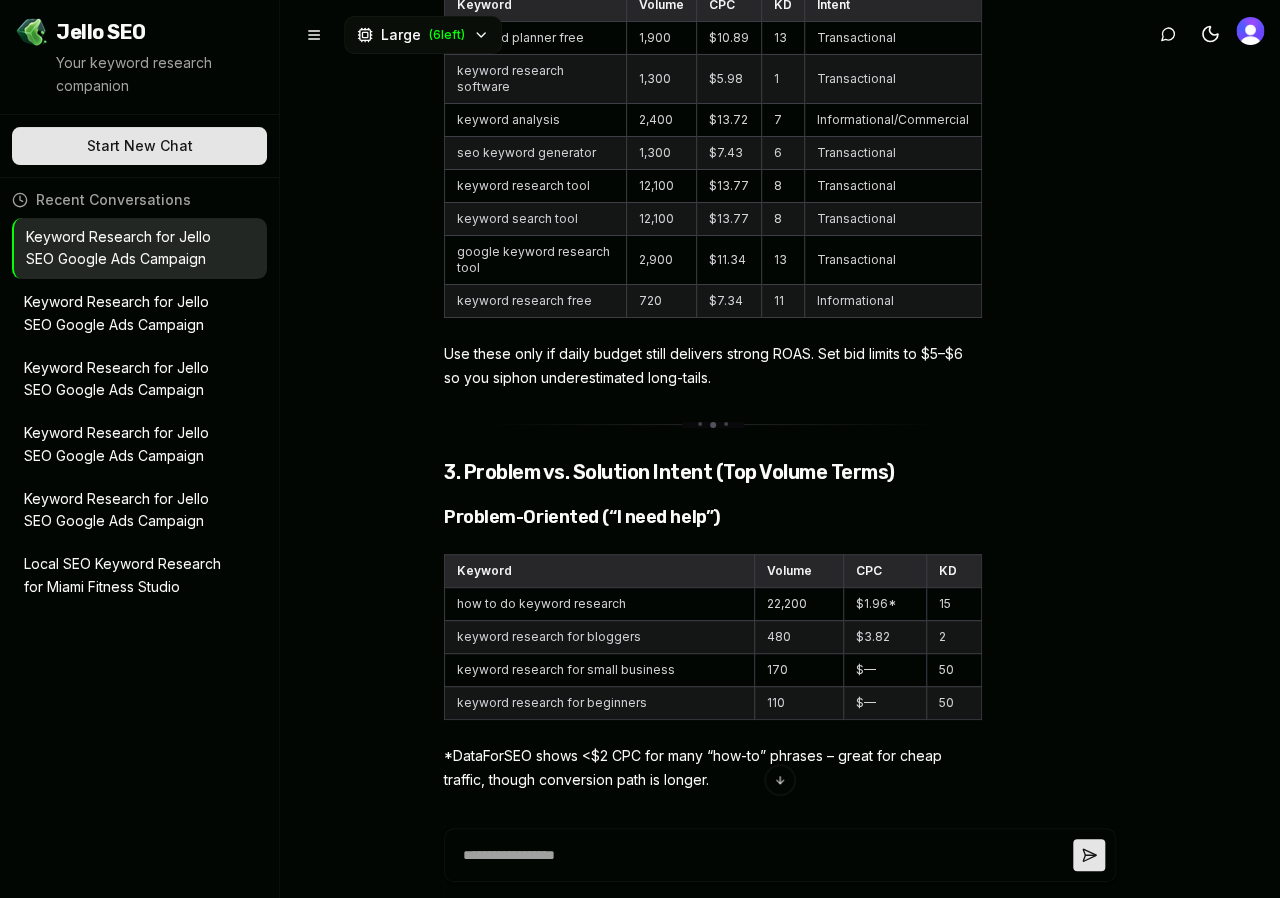 click on "how to do keyword research" at bounding box center [600, 603] 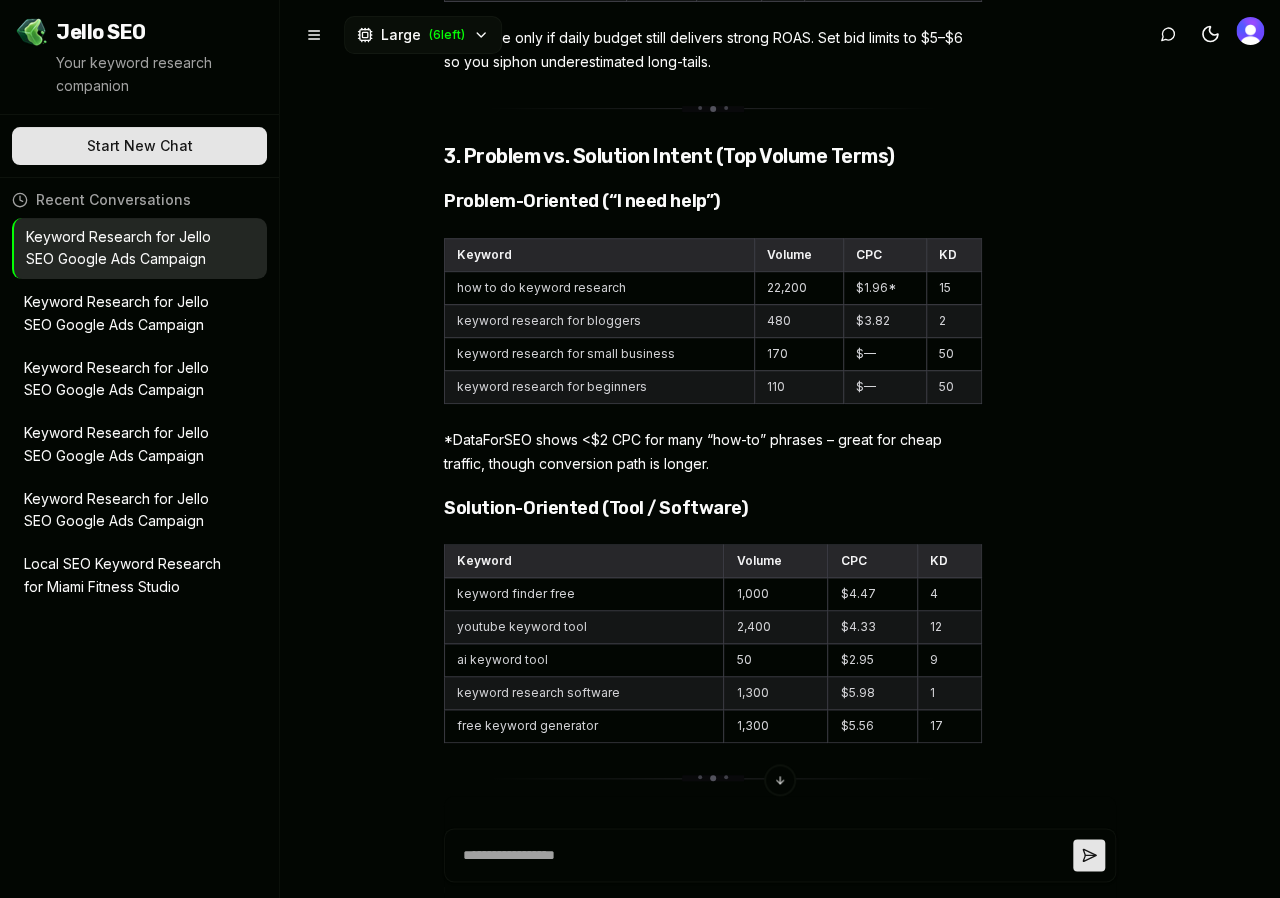 scroll, scrollTop: 15608, scrollLeft: 0, axis: vertical 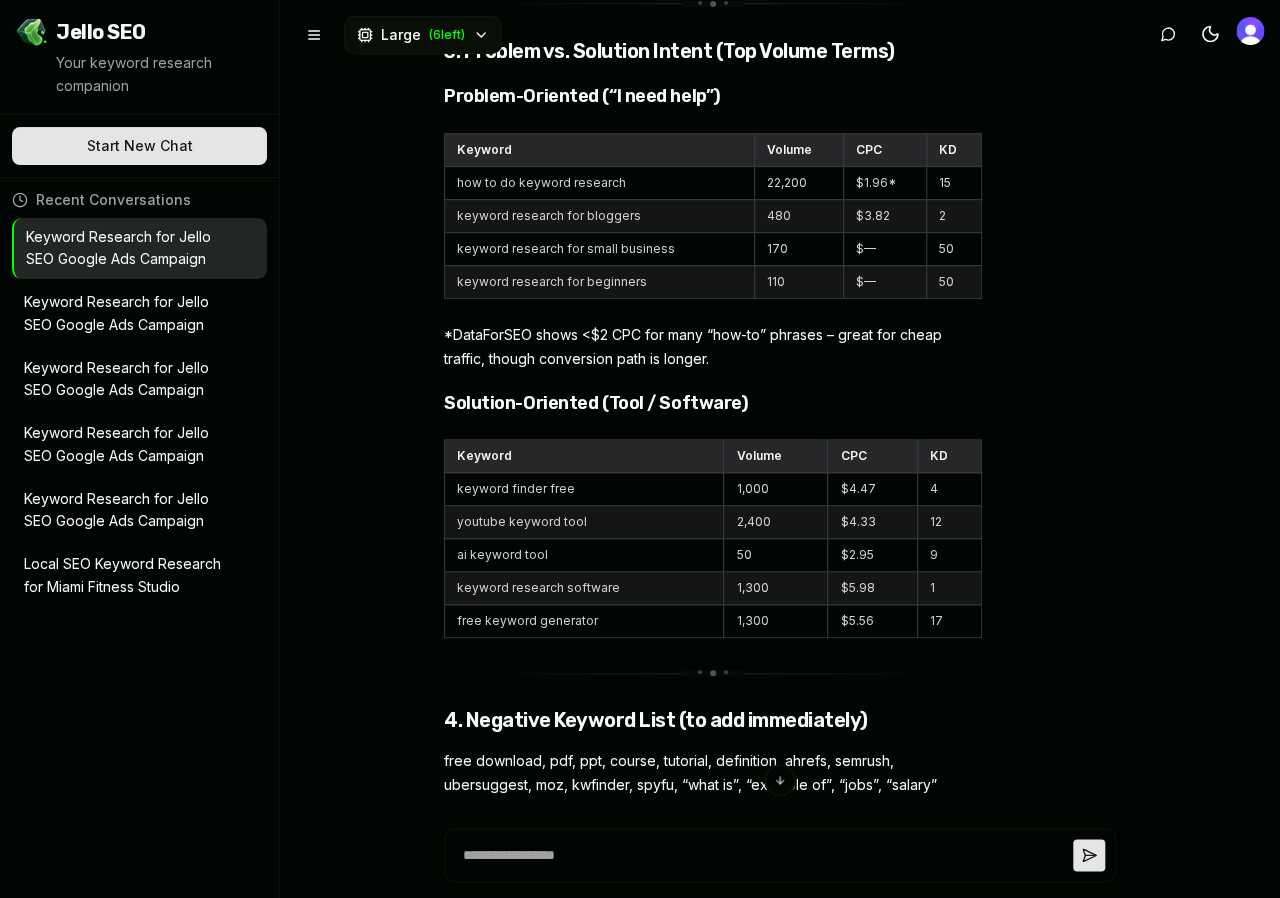 click on "Keyword" at bounding box center (584, 456) 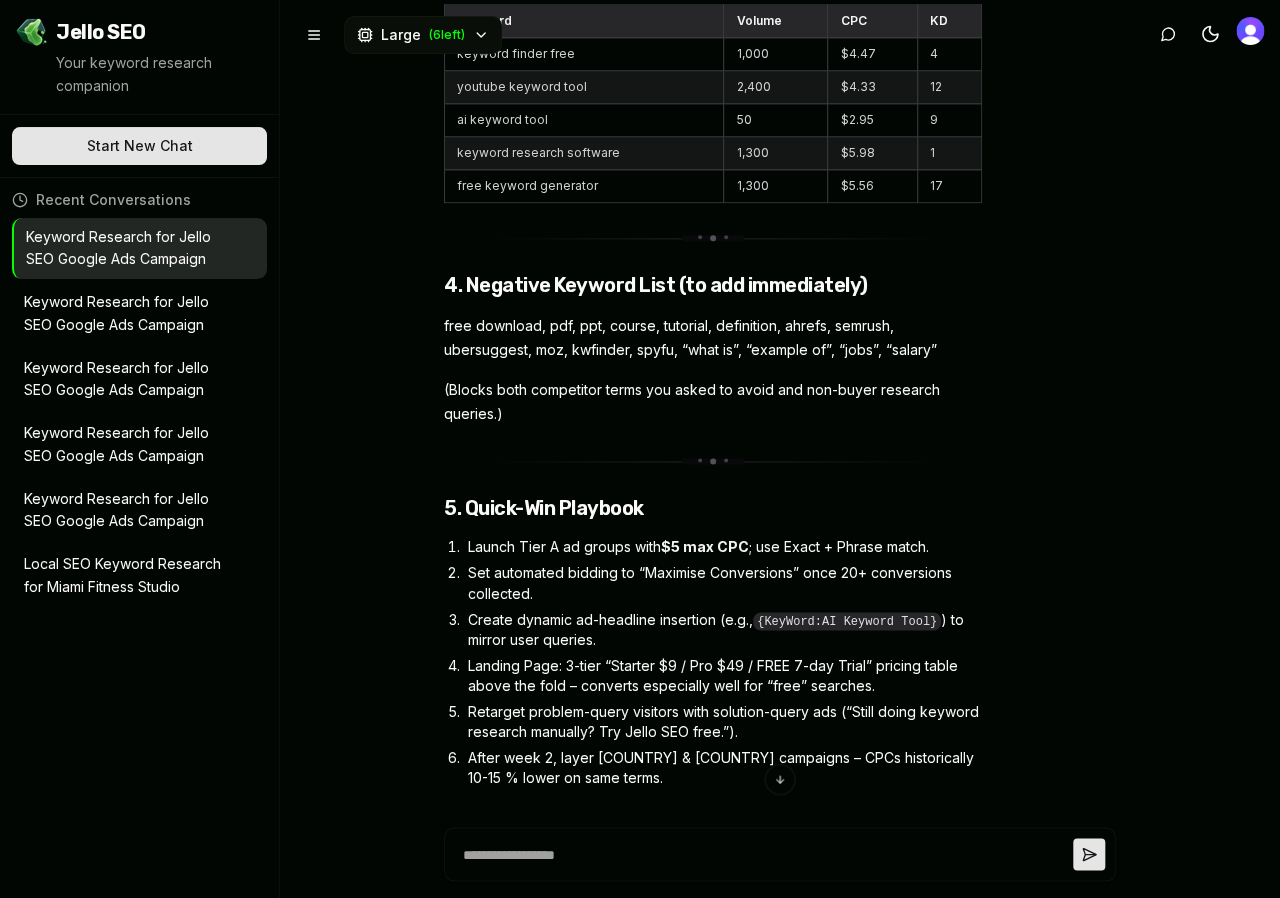 scroll, scrollTop: 16052, scrollLeft: 0, axis: vertical 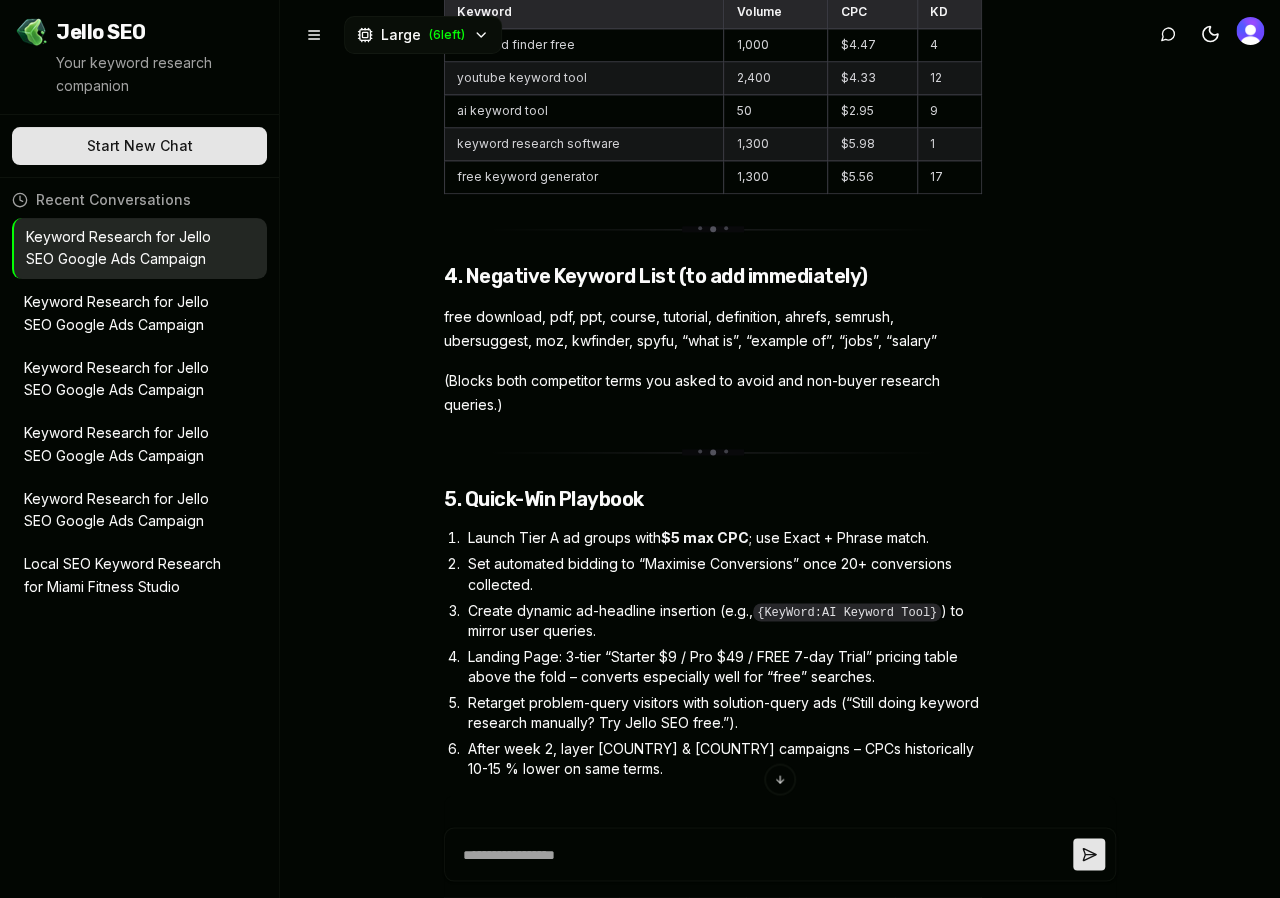 type on "*" 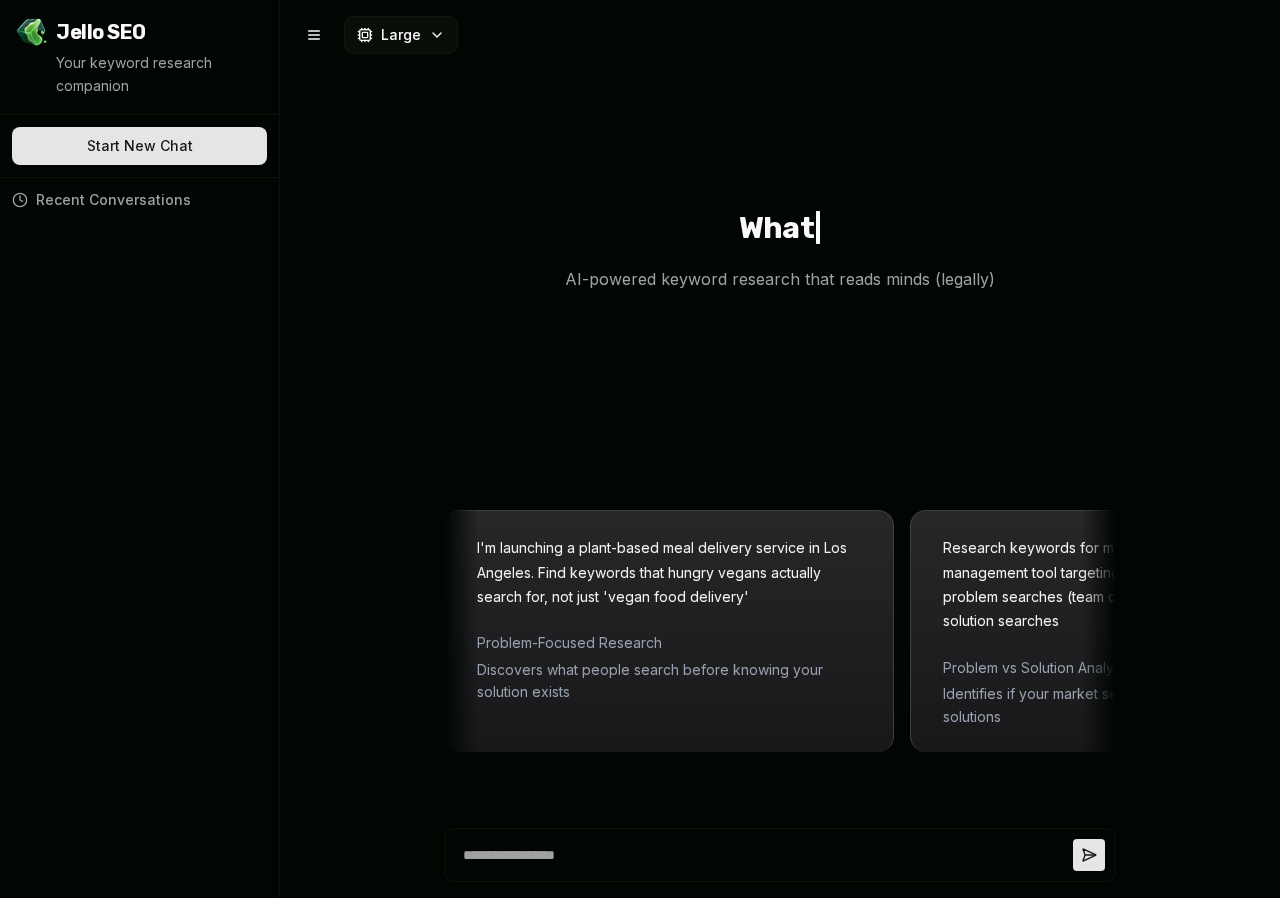 scroll, scrollTop: 0, scrollLeft: 0, axis: both 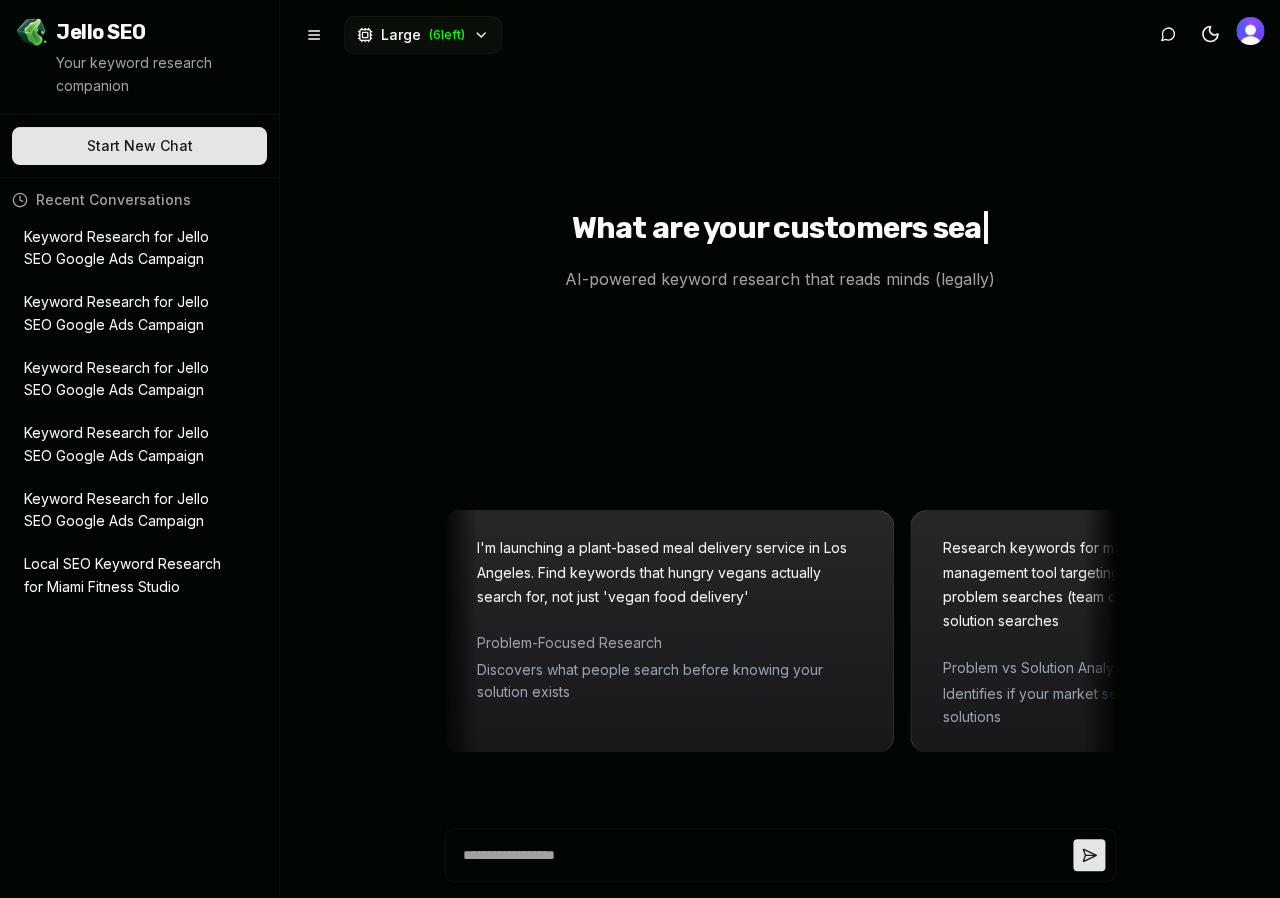 click on "Keyword Research for Jello SEO Google Ads Campaign" at bounding box center [125, 249] 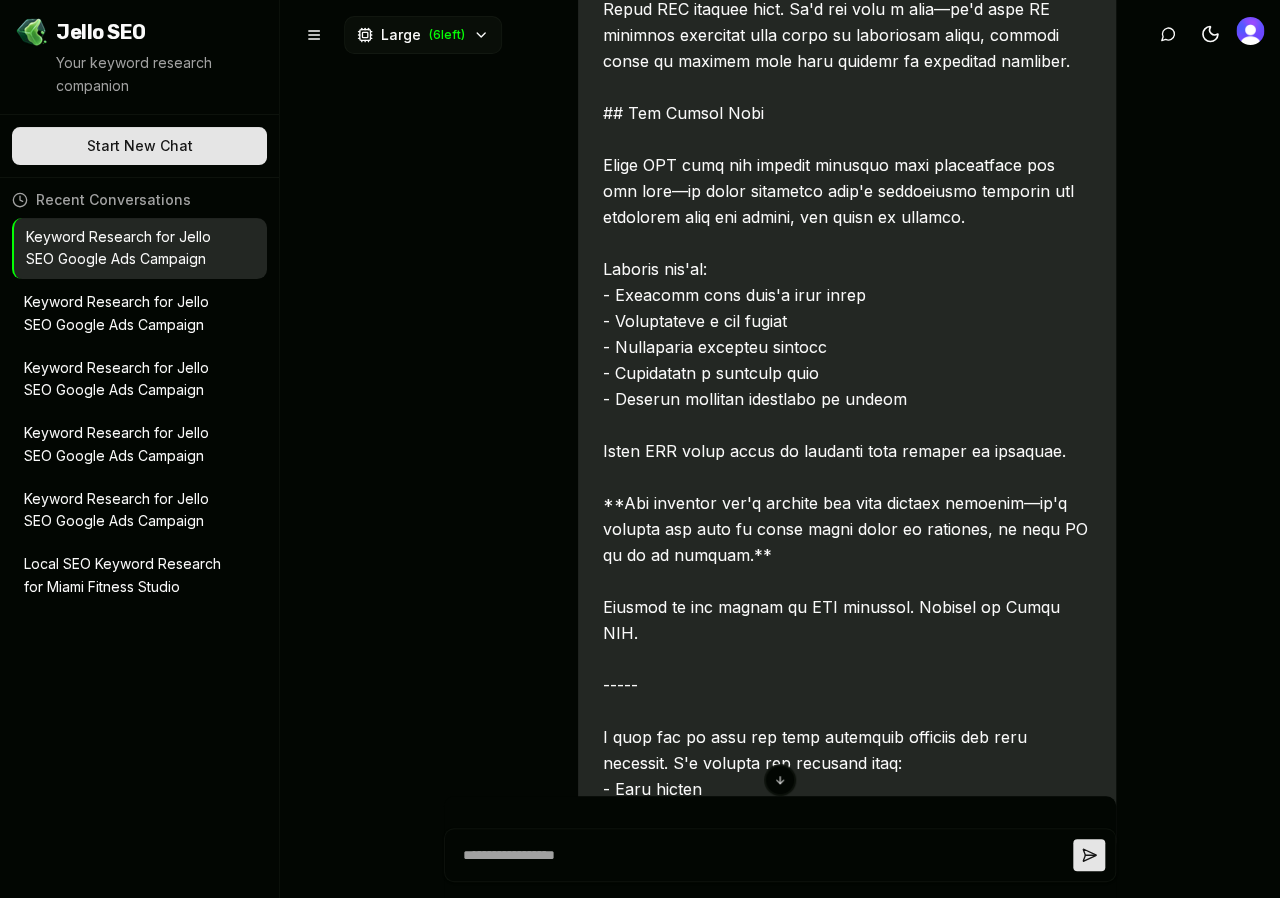 scroll, scrollTop: 7508, scrollLeft: 0, axis: vertical 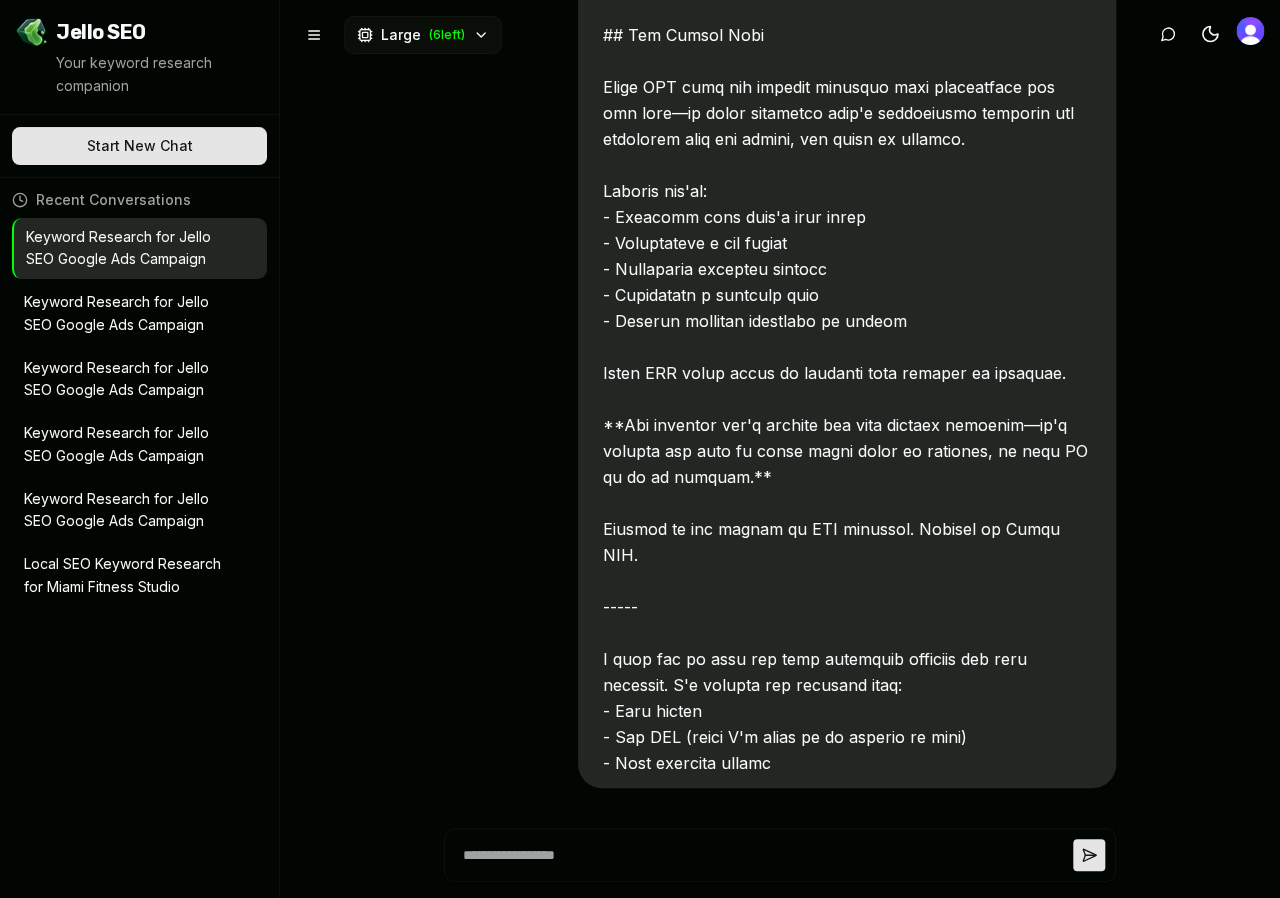 click on "Keyword Research for Jello SEO Google Ads Campaign" at bounding box center (125, 314) 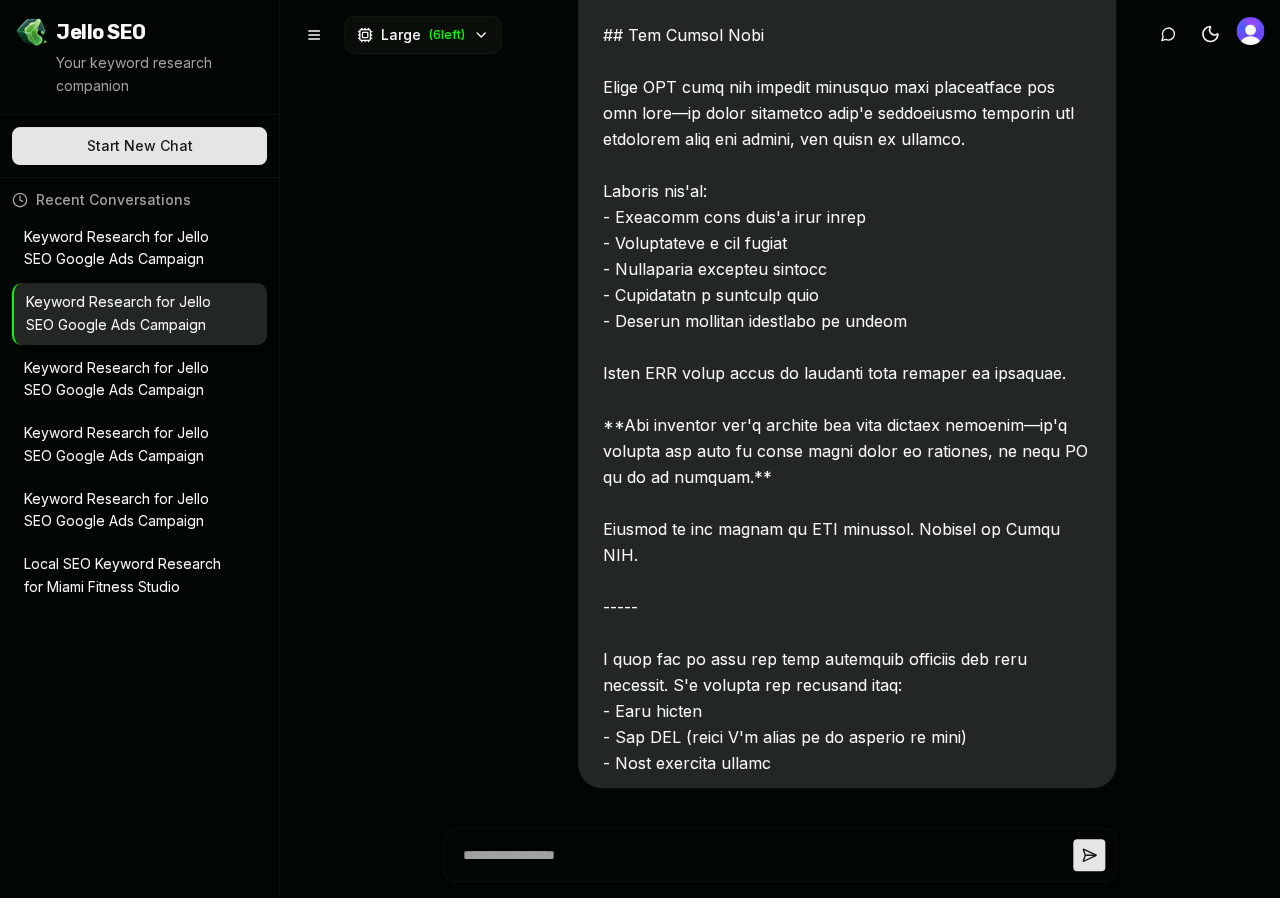 scroll, scrollTop: 7508, scrollLeft: 0, axis: vertical 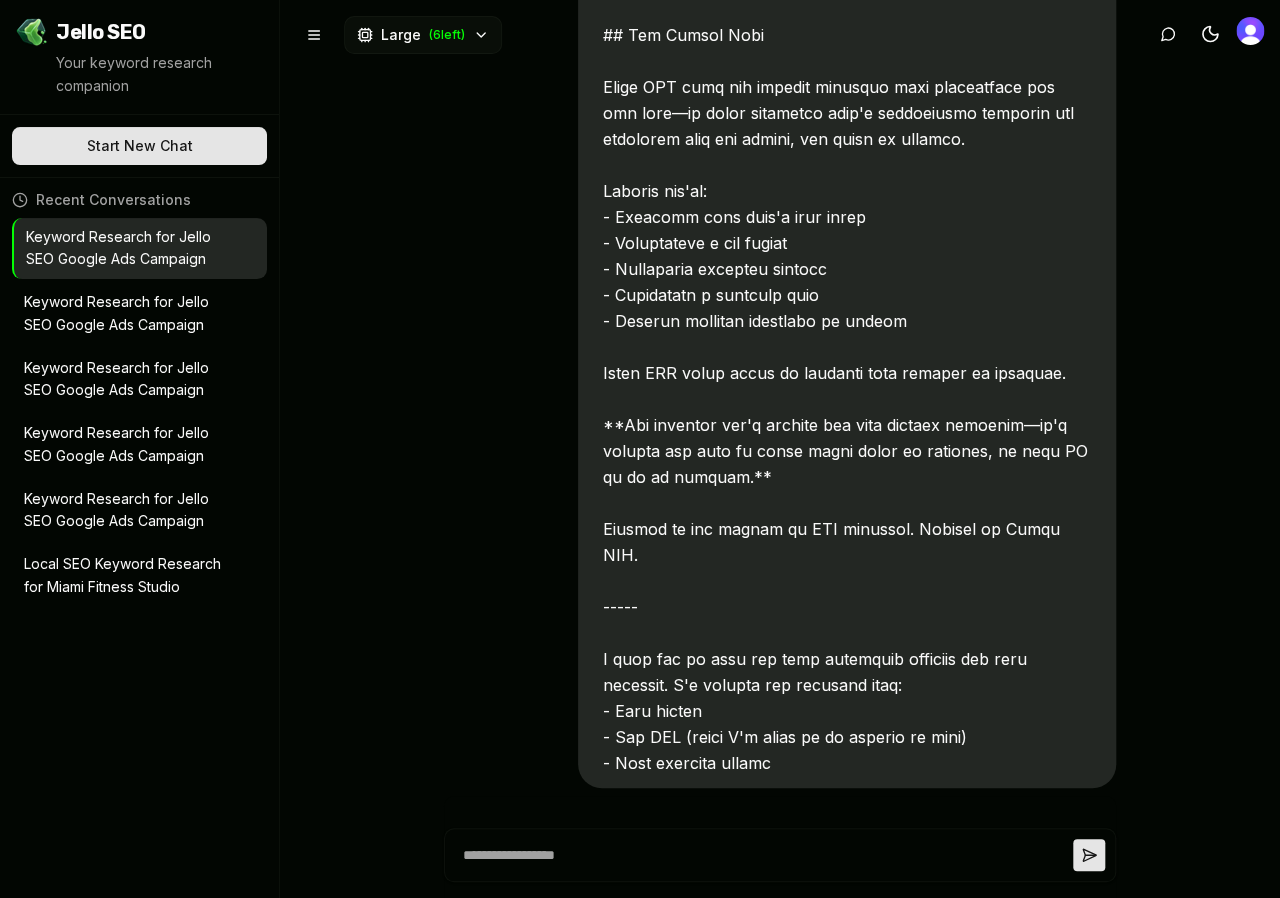 click on "Keyword Research for Jello SEO Google Ads Campaign" at bounding box center [125, 380] 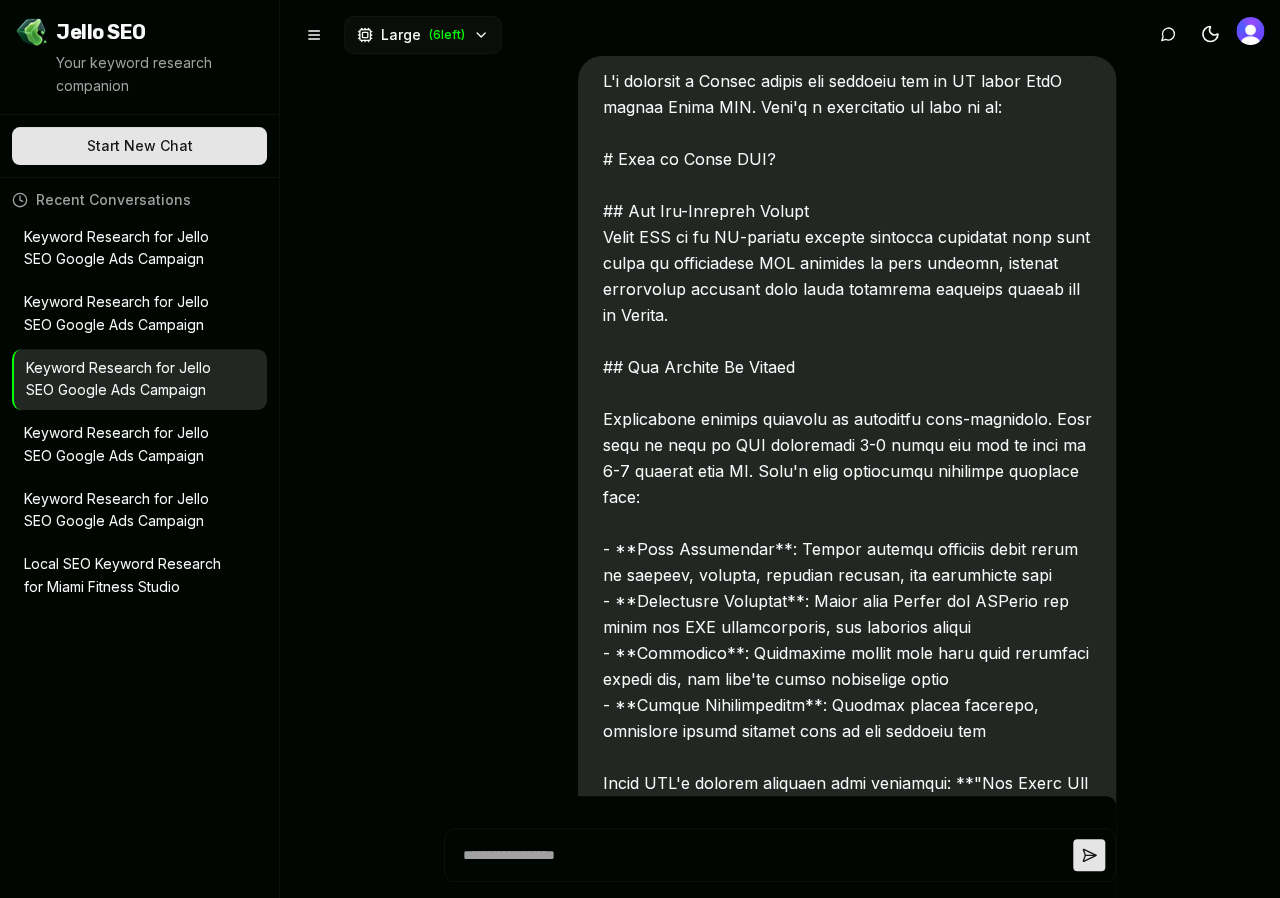 scroll, scrollTop: 12207, scrollLeft: 0, axis: vertical 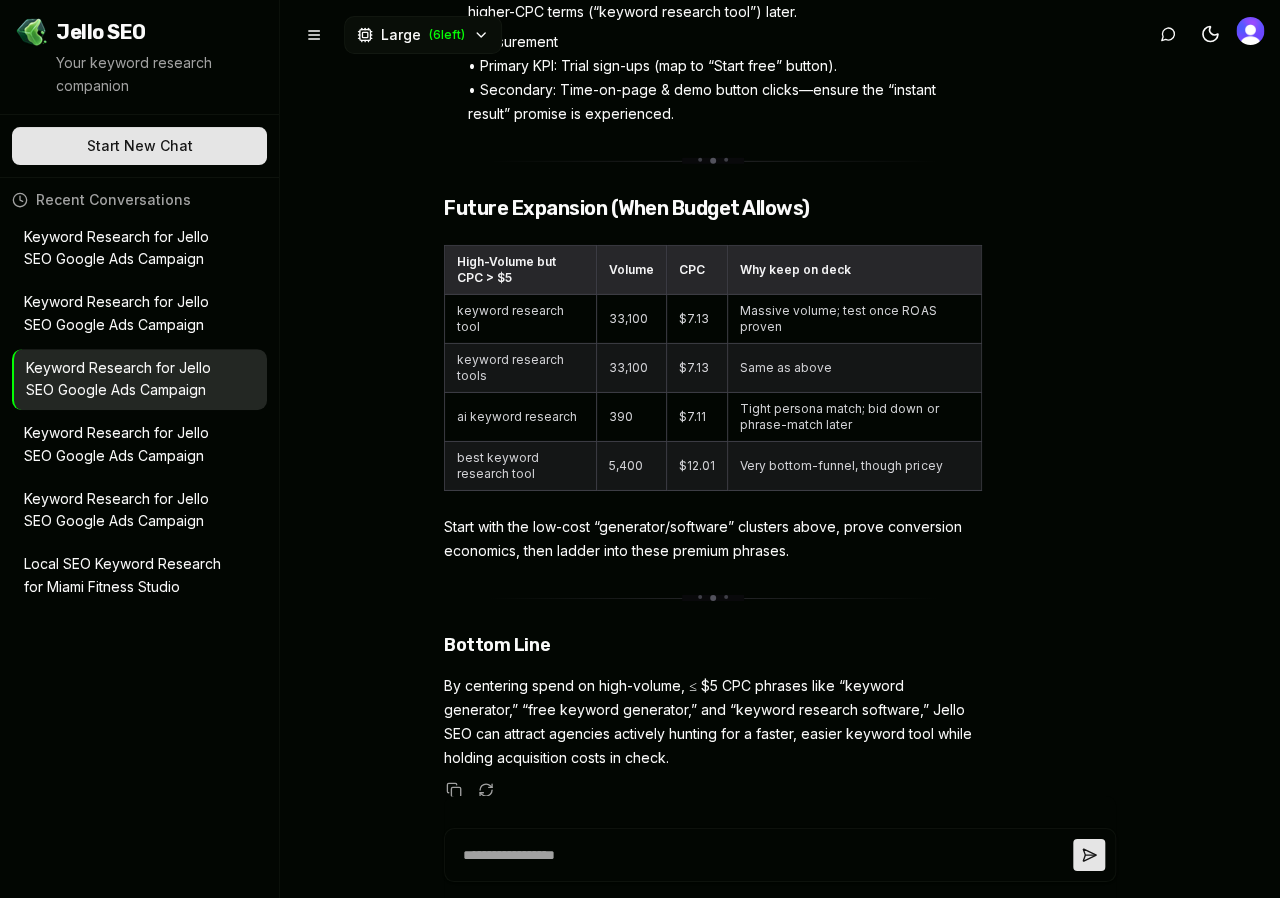 click on "Keyword Research for Jello SEO Google Ads Campaign" at bounding box center [125, 249] 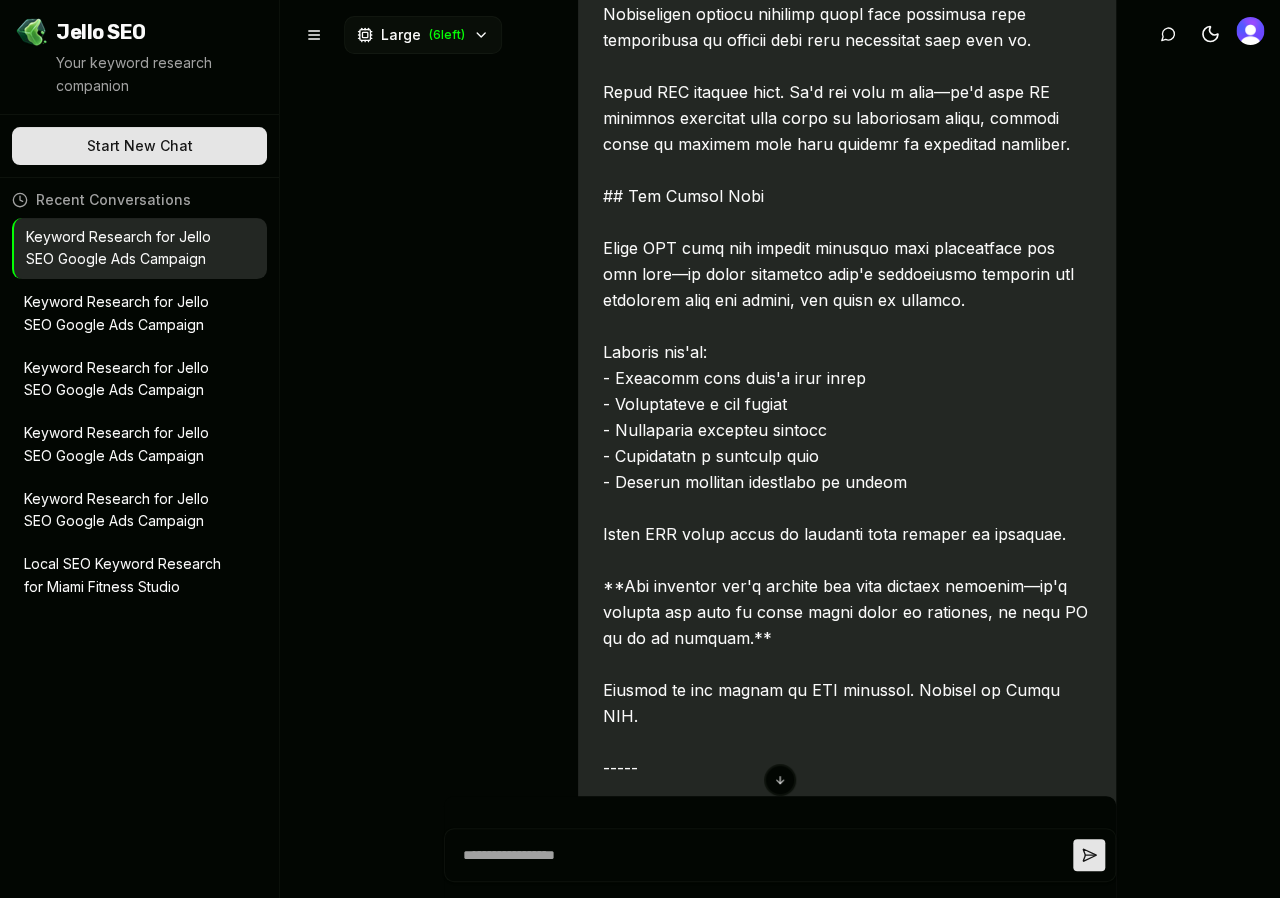 scroll, scrollTop: 7508, scrollLeft: 0, axis: vertical 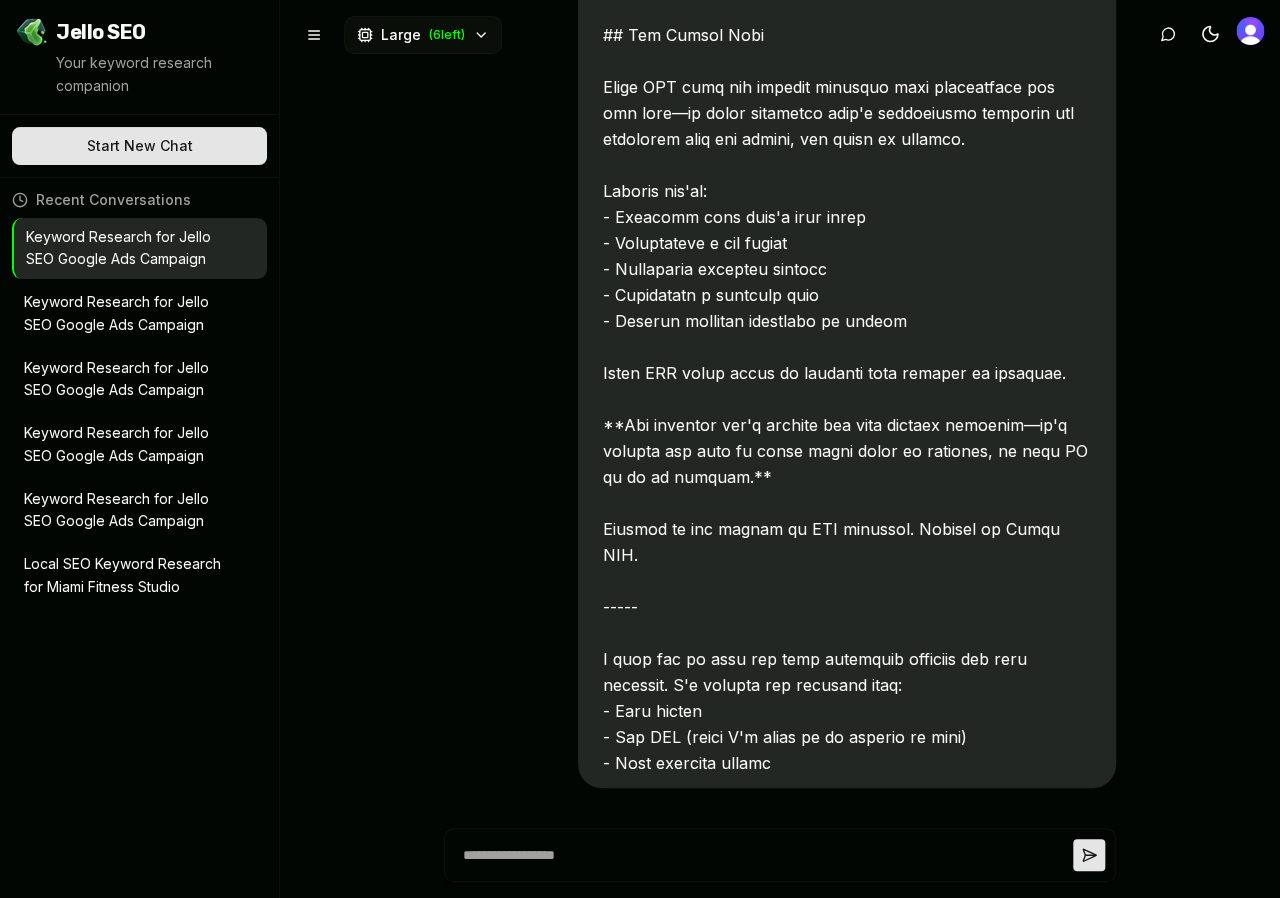 click on "Keyword Research for Jello SEO Google Ads Campaign" at bounding box center [125, 314] 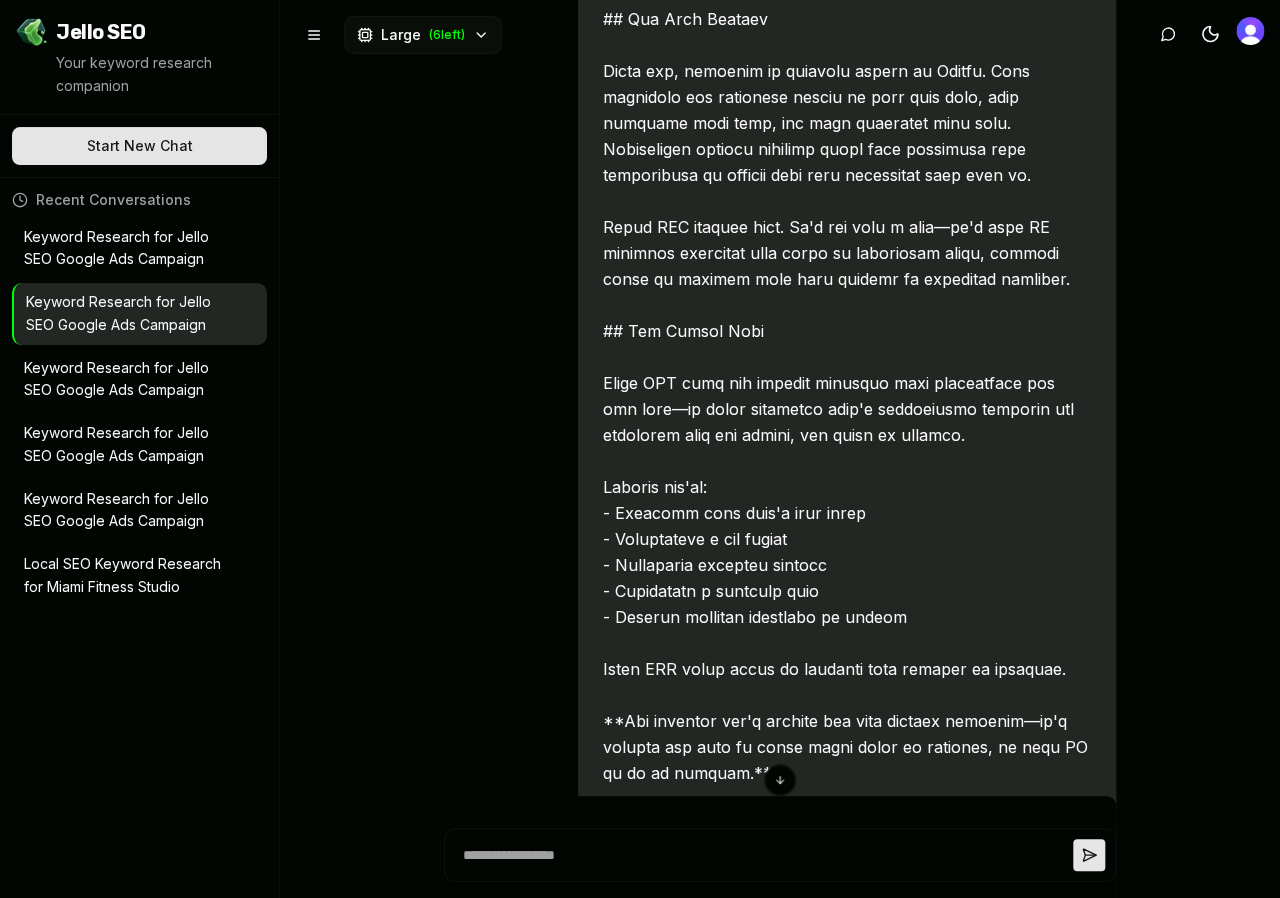 scroll, scrollTop: 7508, scrollLeft: 0, axis: vertical 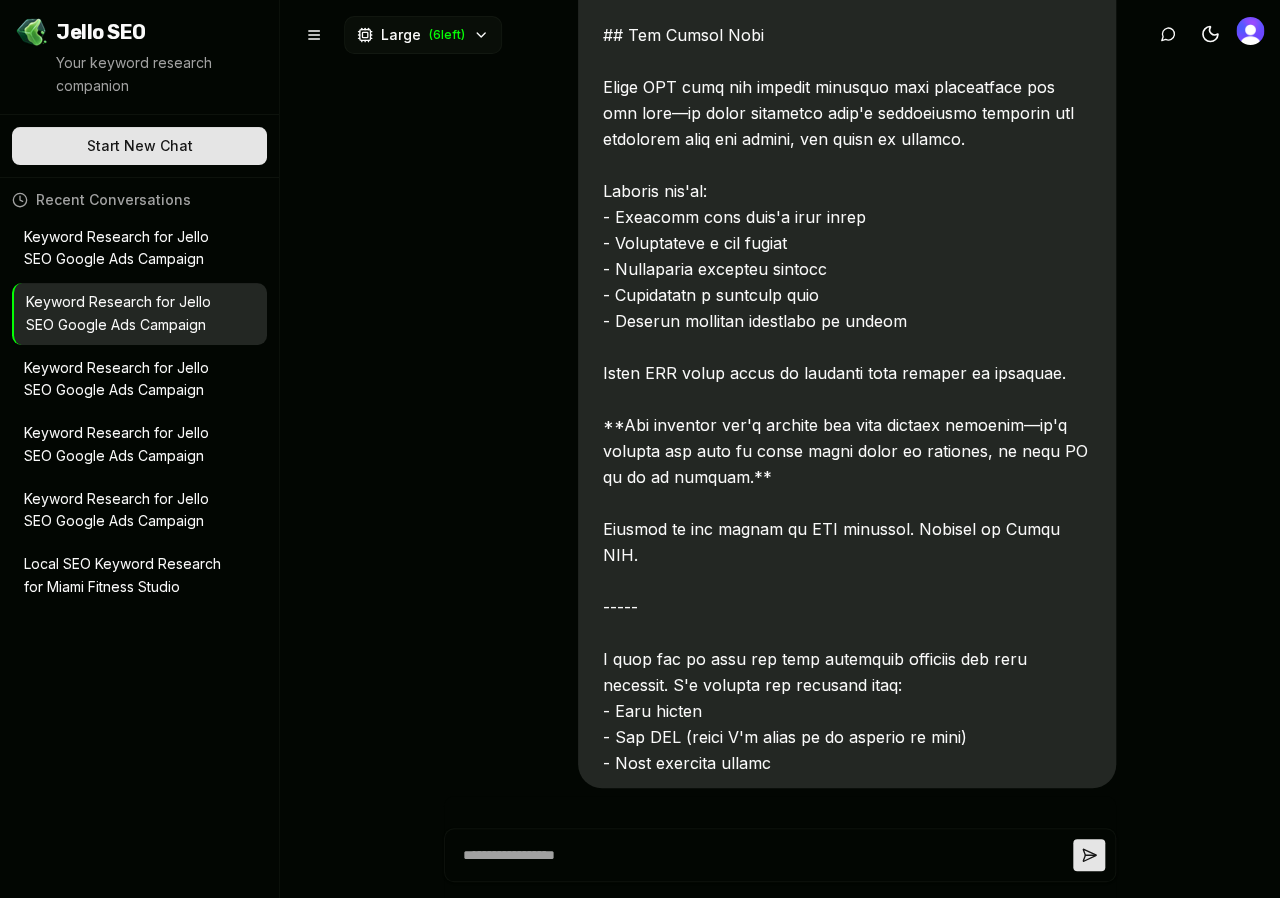 click on "Keyword Research for Jello SEO Google Ads Campaign" at bounding box center (125, 249) 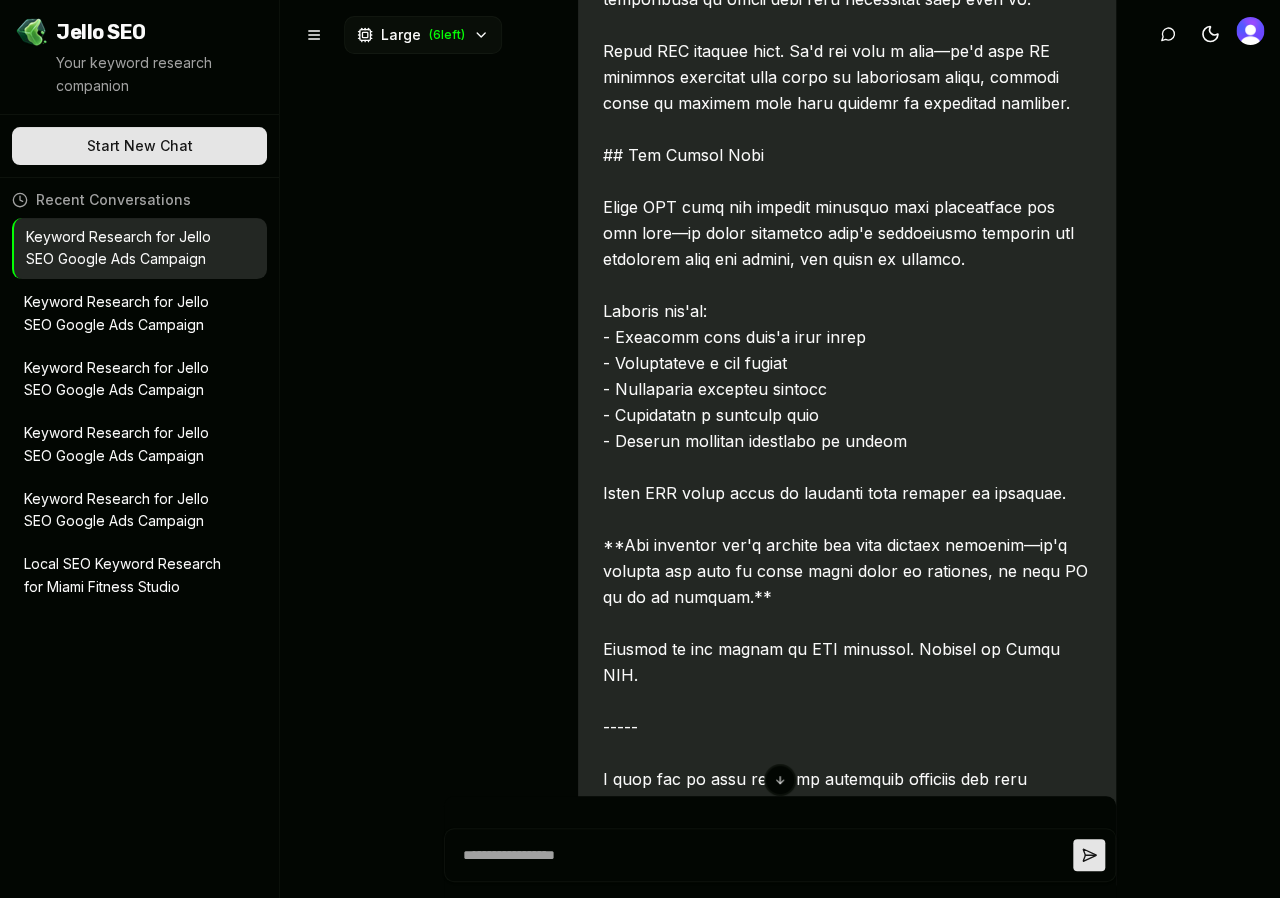 scroll, scrollTop: 7508, scrollLeft: 0, axis: vertical 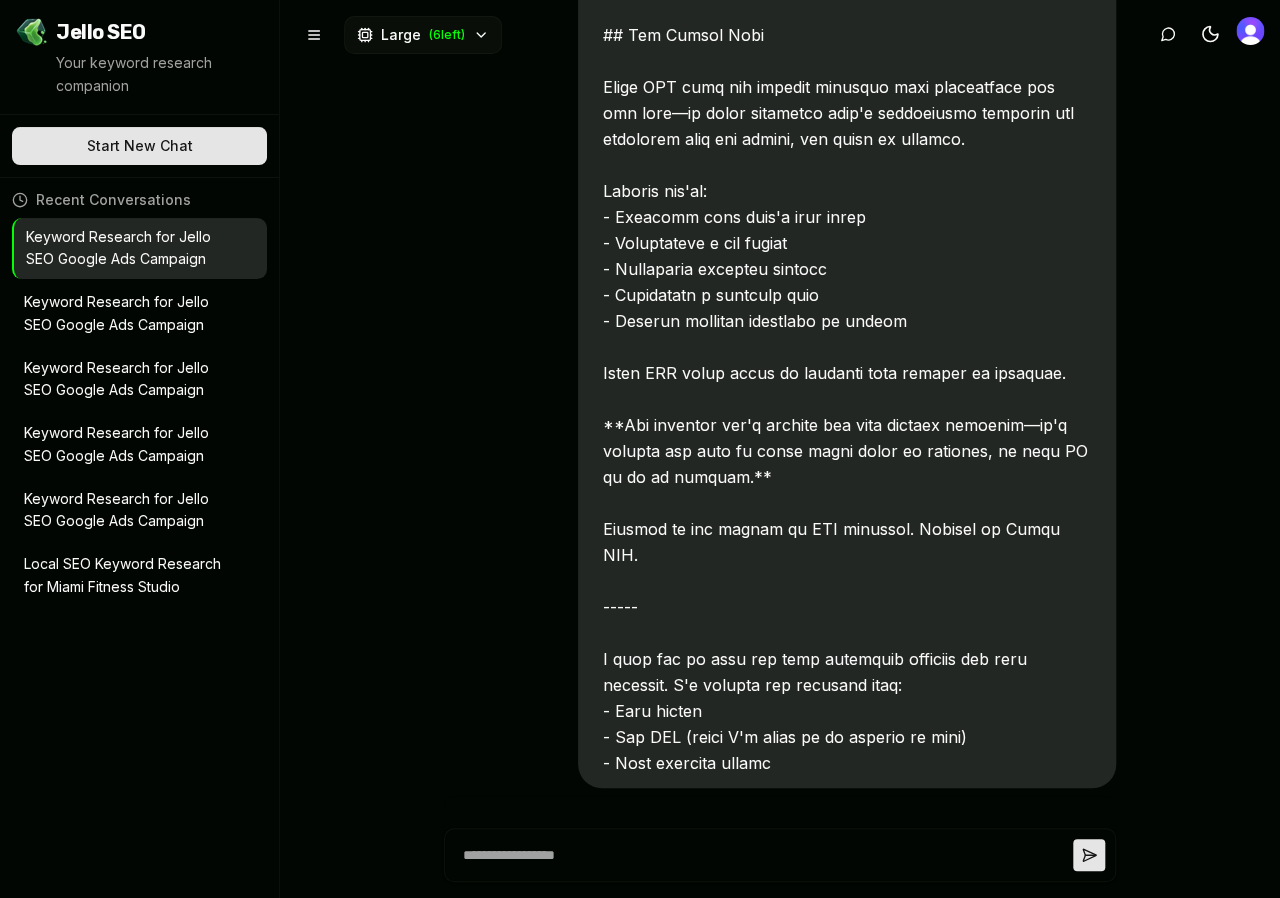 type on "*" 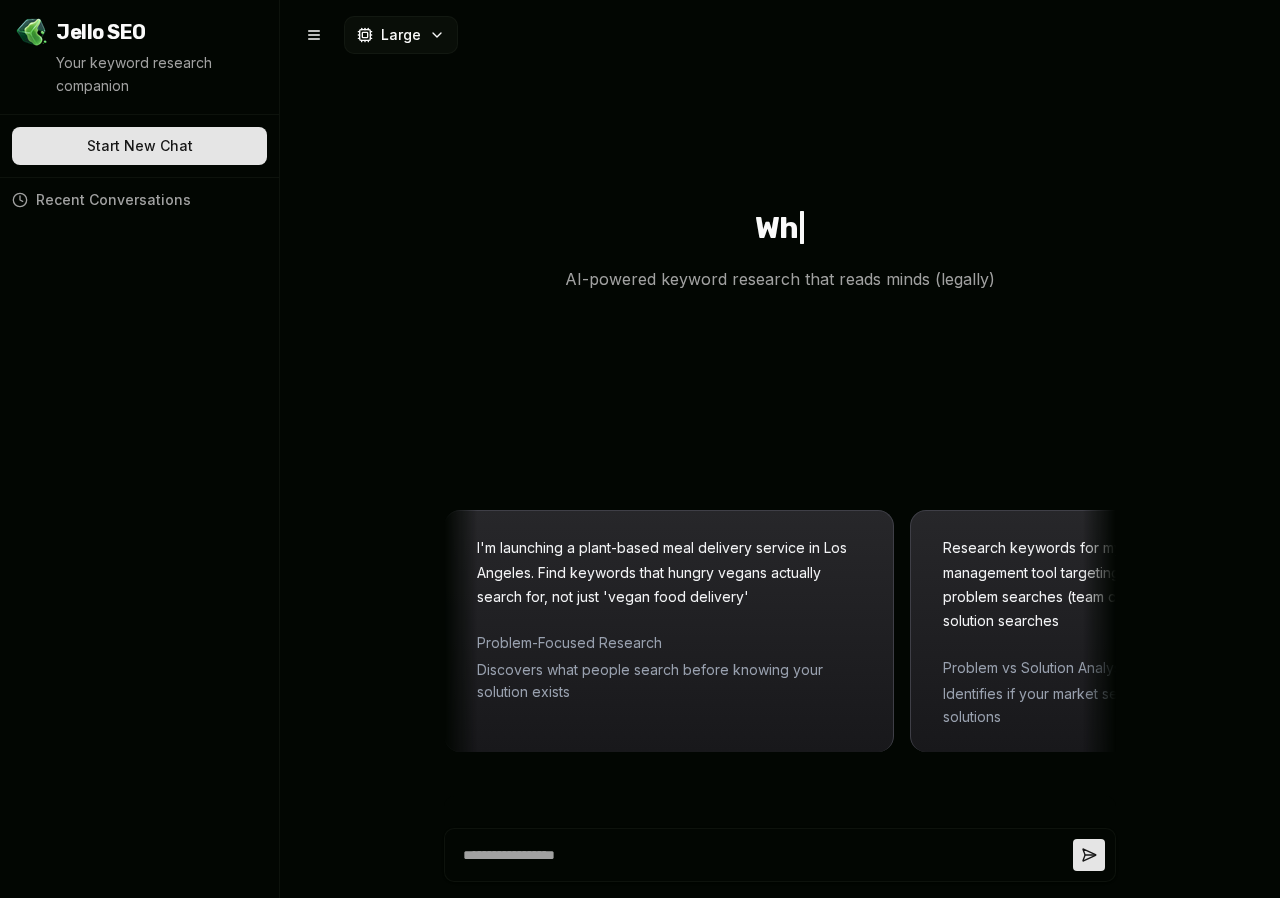 scroll, scrollTop: 0, scrollLeft: 0, axis: both 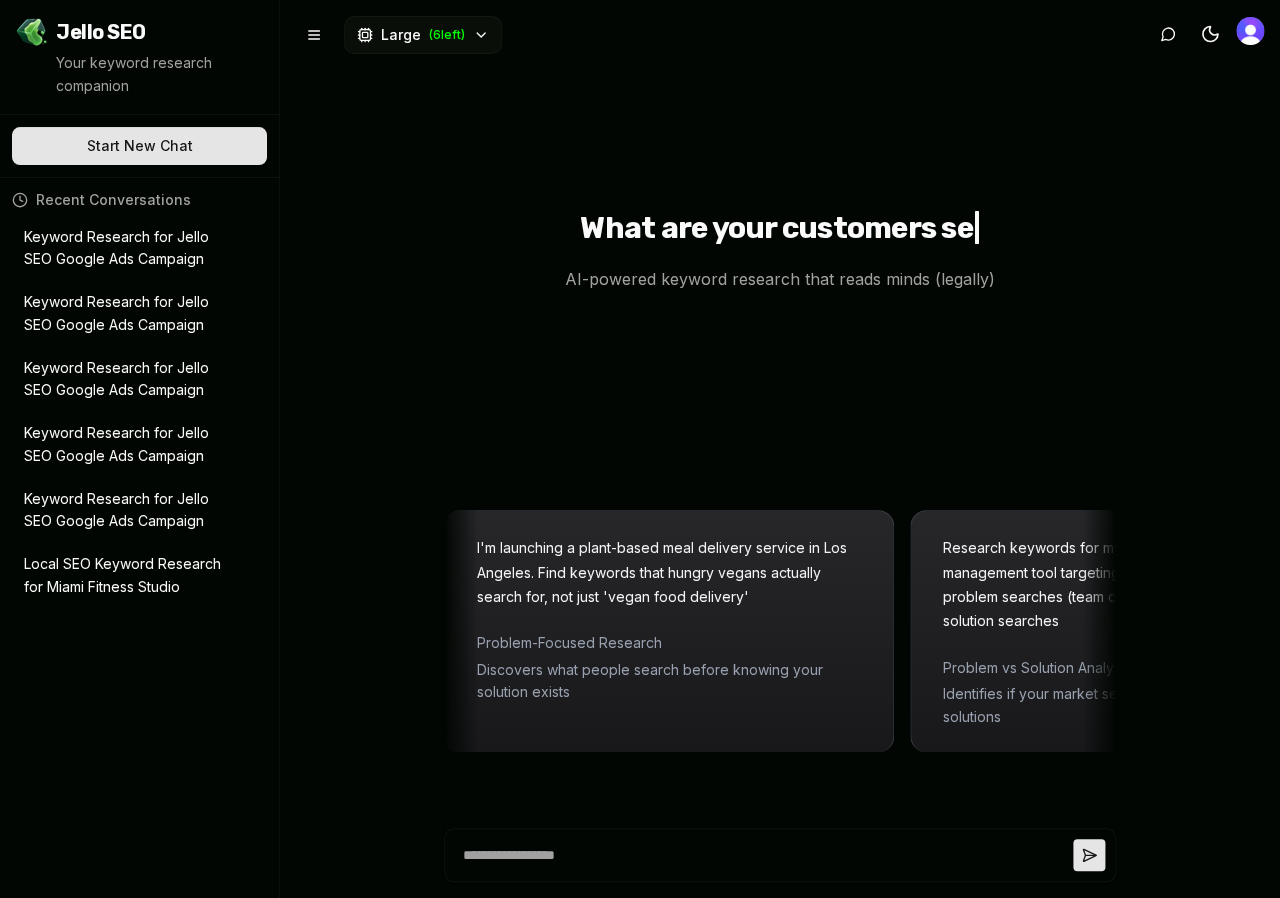 click on "Keyword Research for Jello SEO Google Ads Campaign" at bounding box center (125, 249) 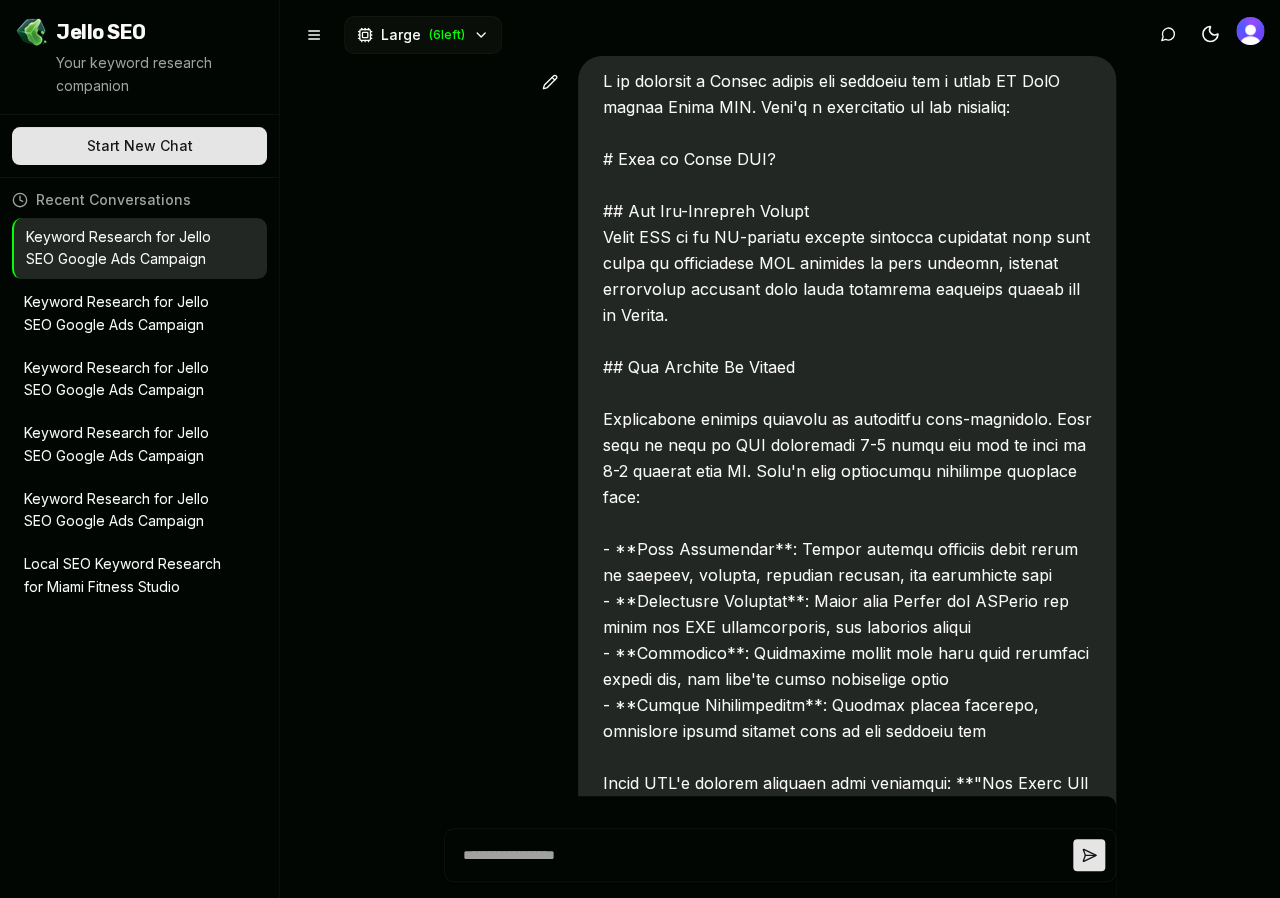 scroll, scrollTop: 7508, scrollLeft: 0, axis: vertical 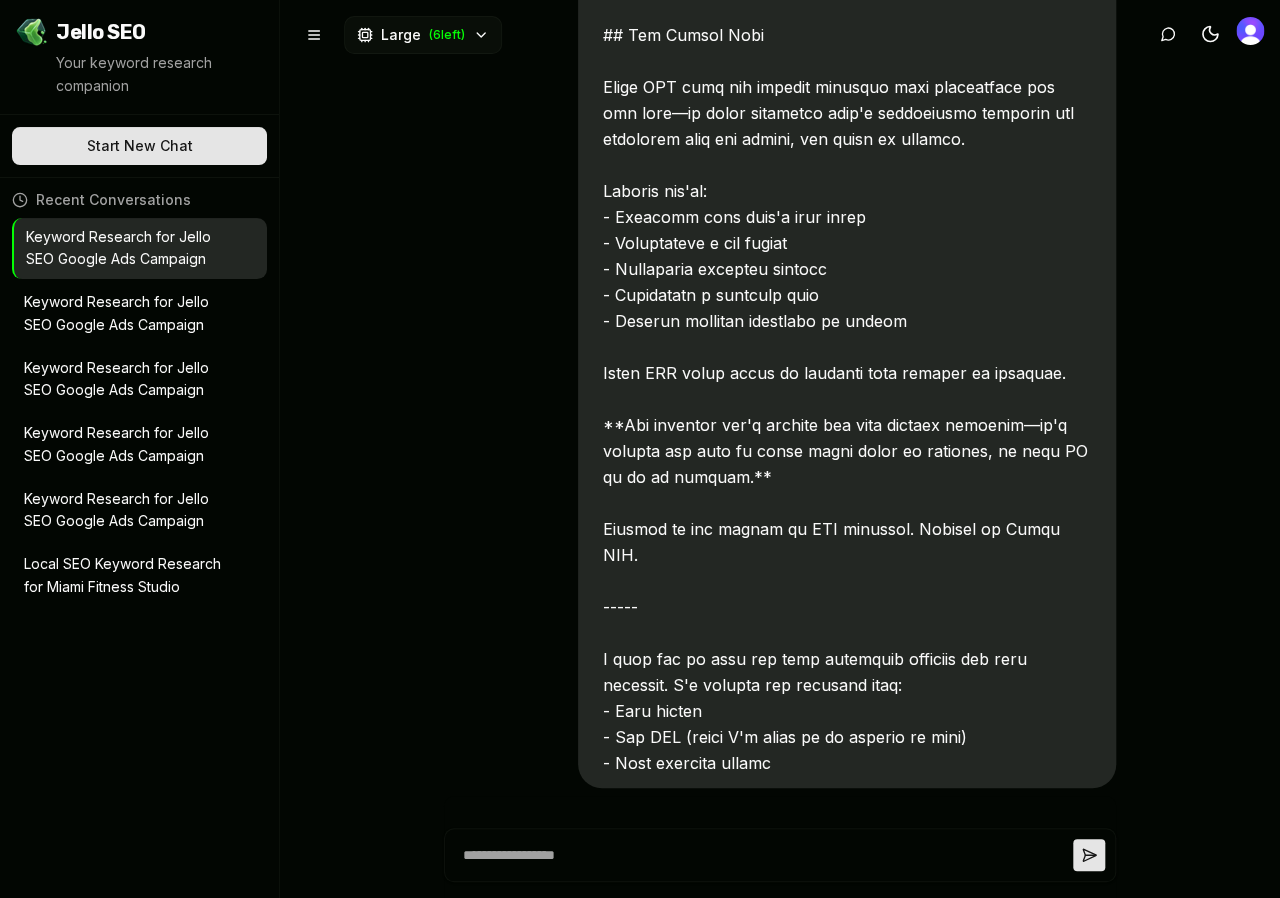 type on "*" 